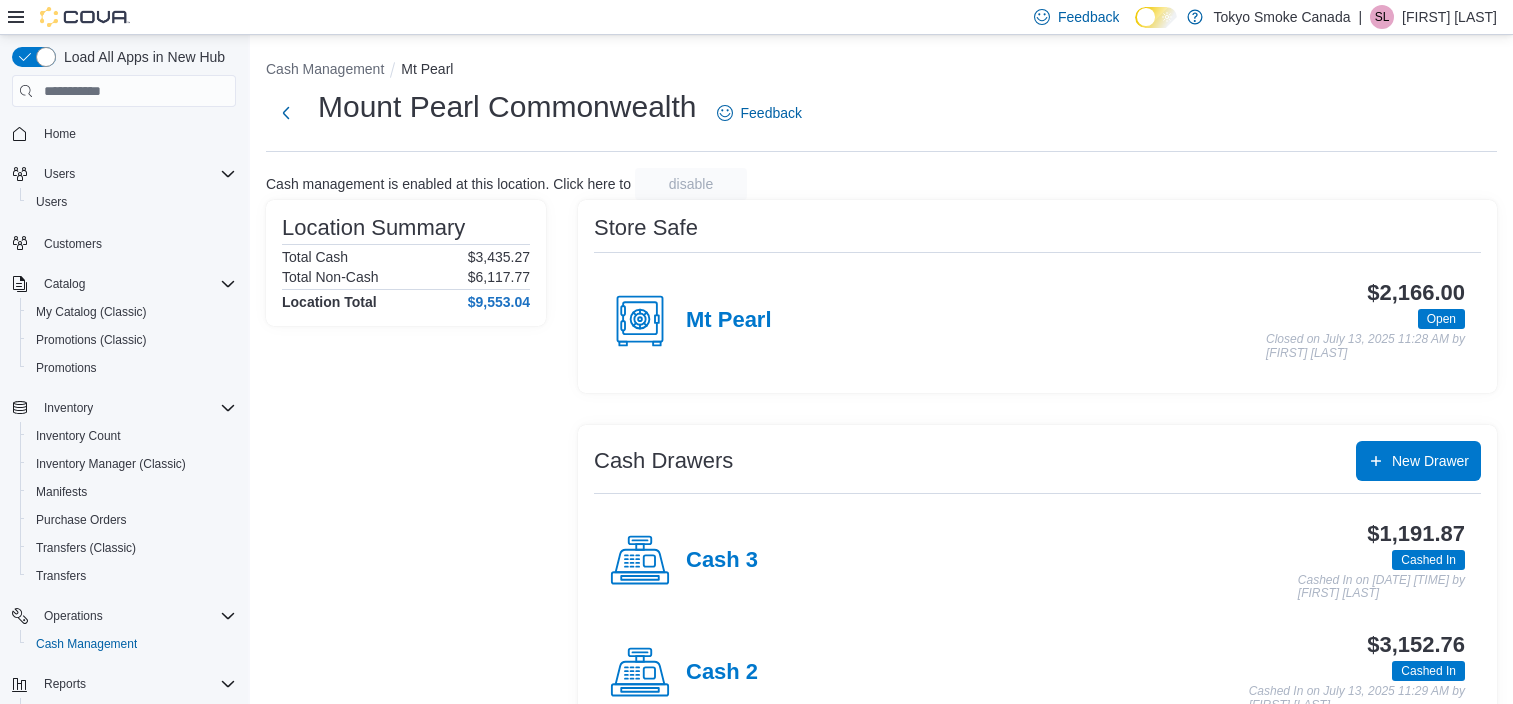 scroll, scrollTop: 166, scrollLeft: 0, axis: vertical 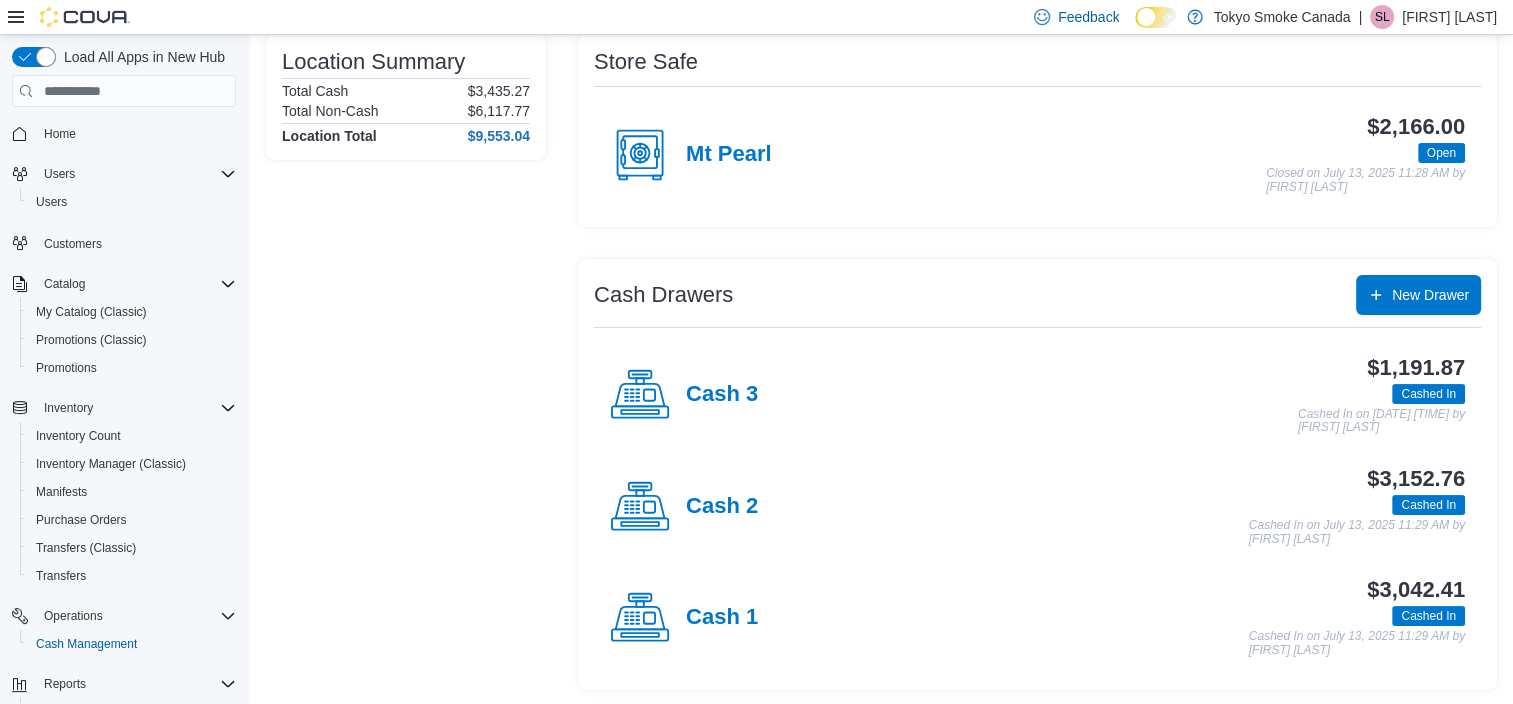 click on "Cash 1" at bounding box center (684, 618) 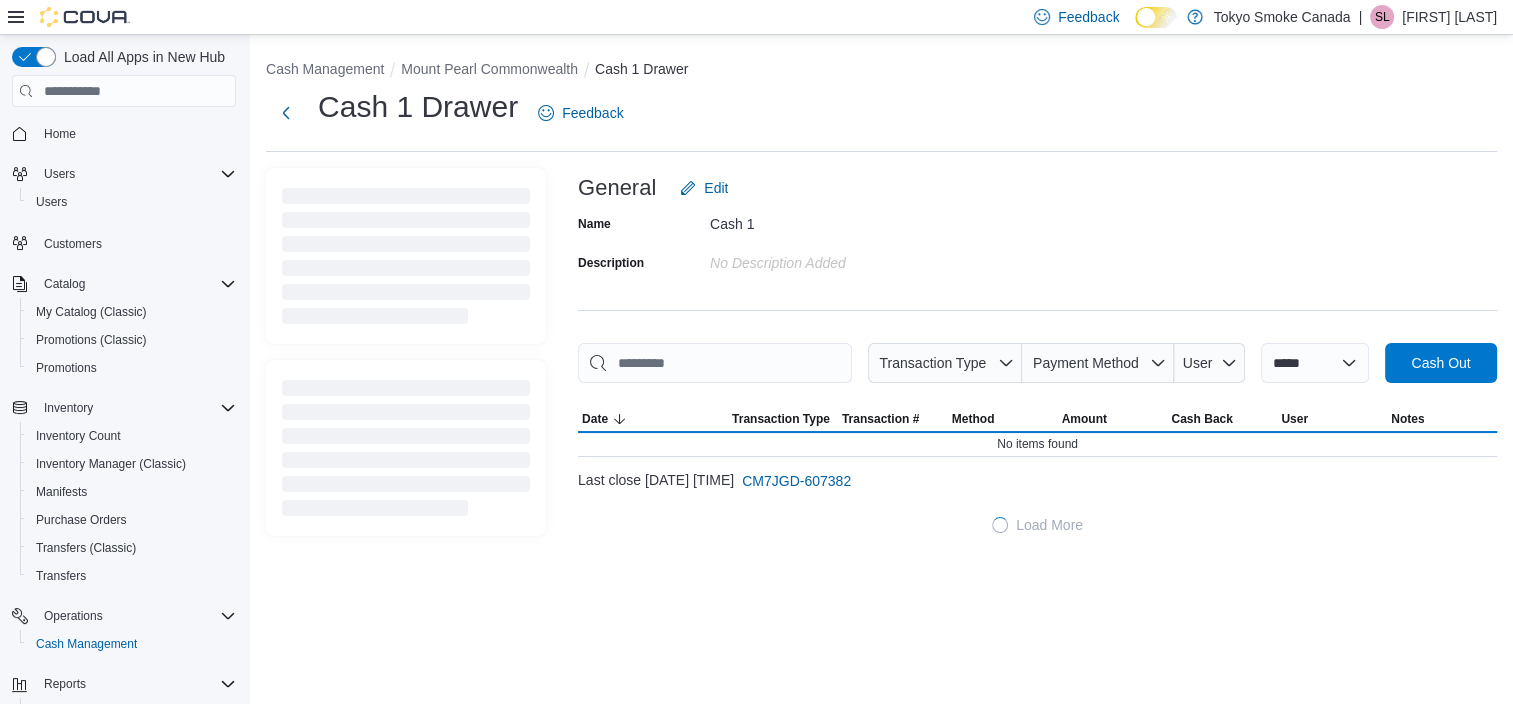 scroll, scrollTop: 0, scrollLeft: 0, axis: both 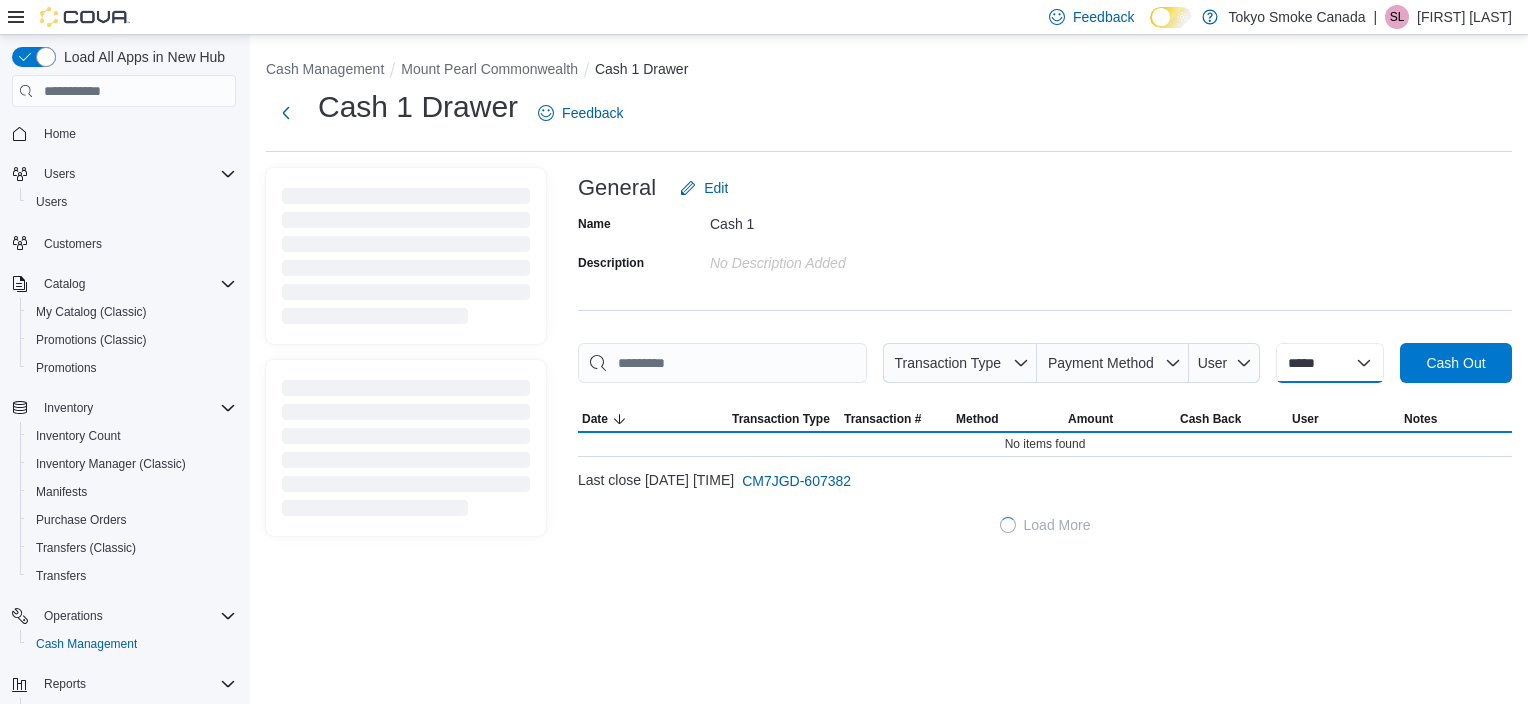 click on "**********" at bounding box center [1330, 363] 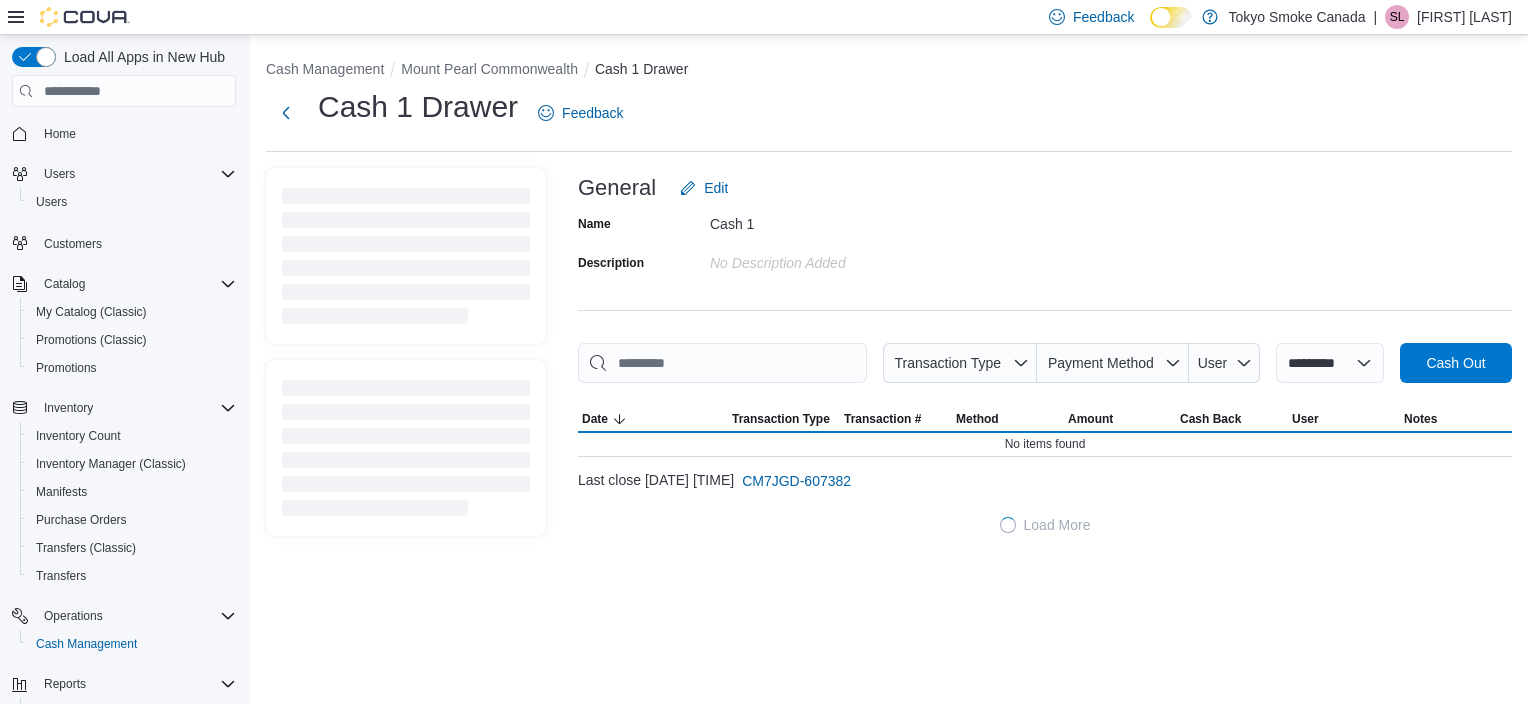 click on "**********" at bounding box center (1330, 363) 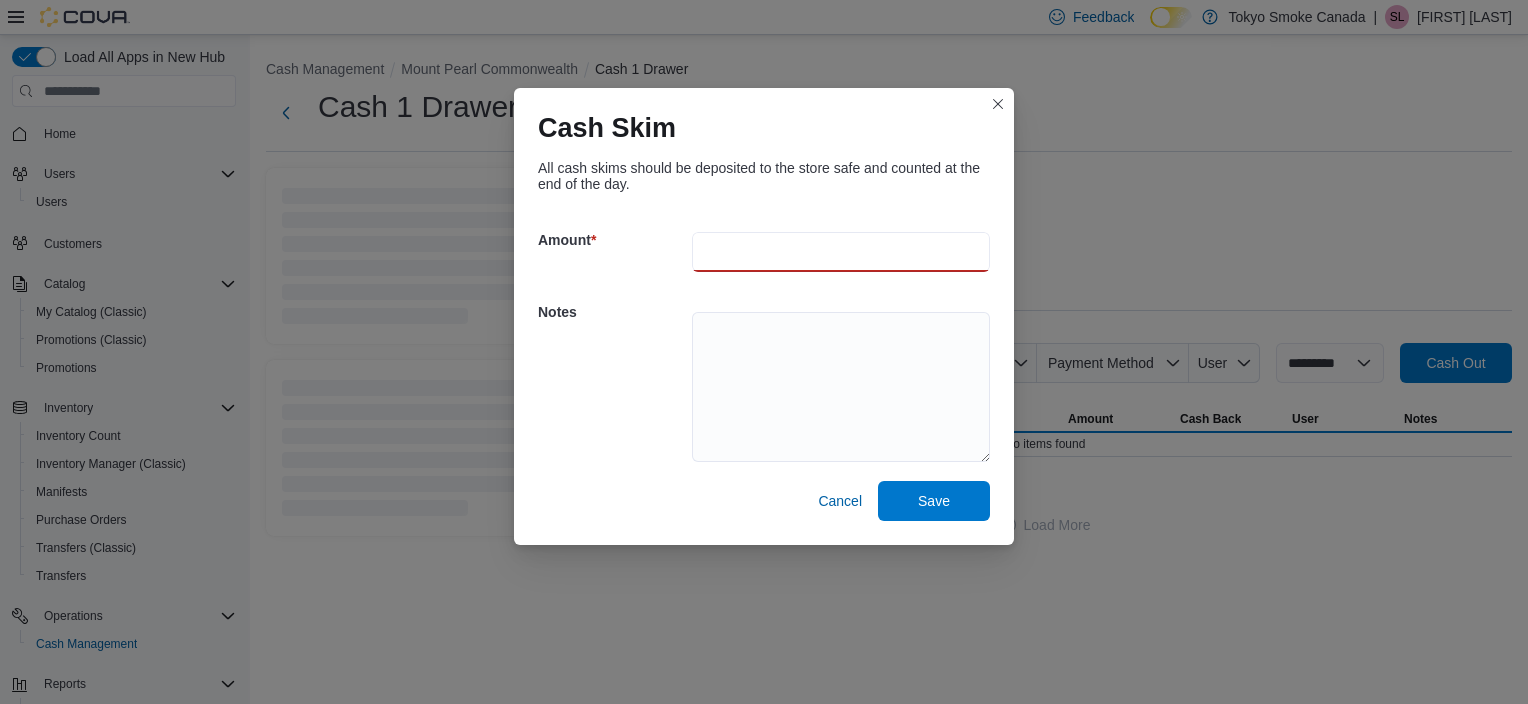 click at bounding box center [841, 252] 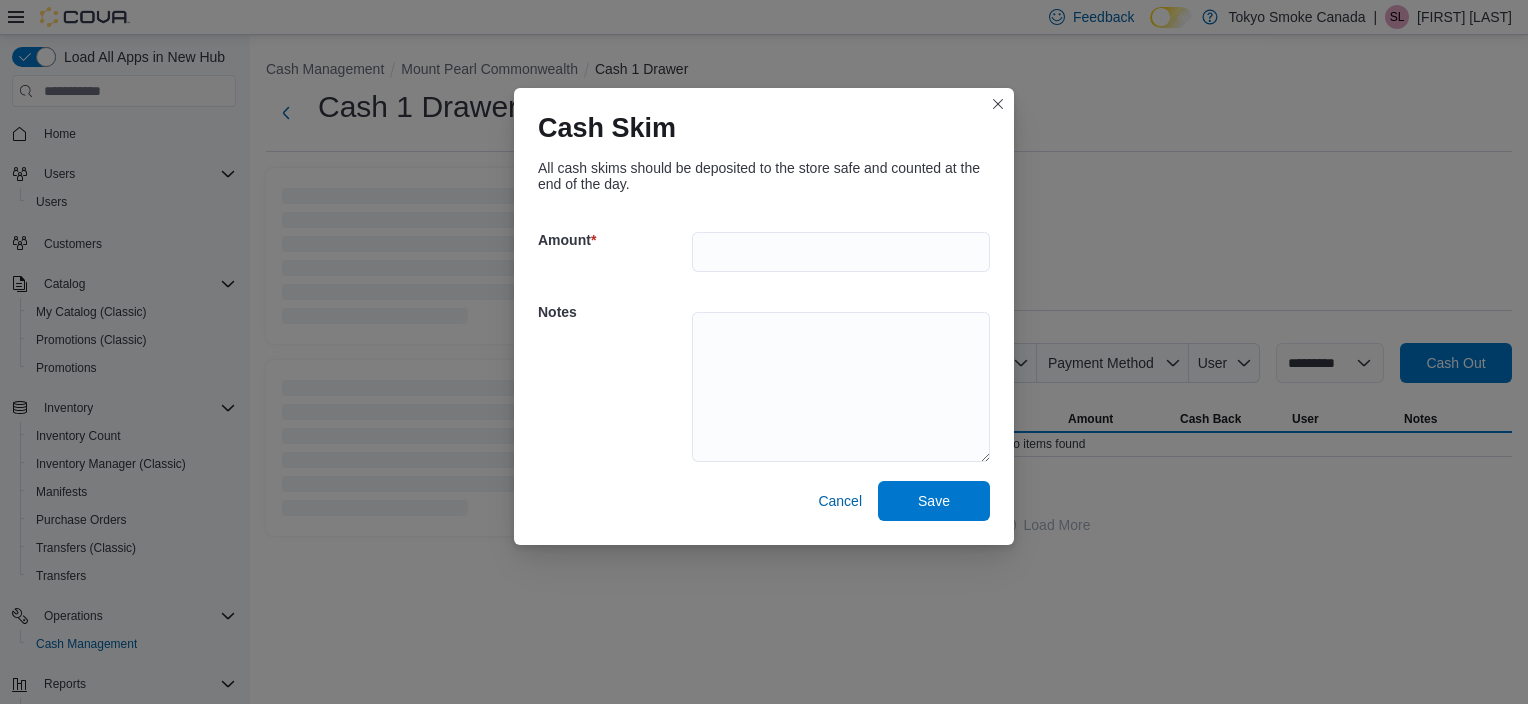 click on "Cash Skim All cash skims should be deposited to the store safe and counted at the end of the day.   Amount  * Notes Cancel Save" at bounding box center (764, 352) 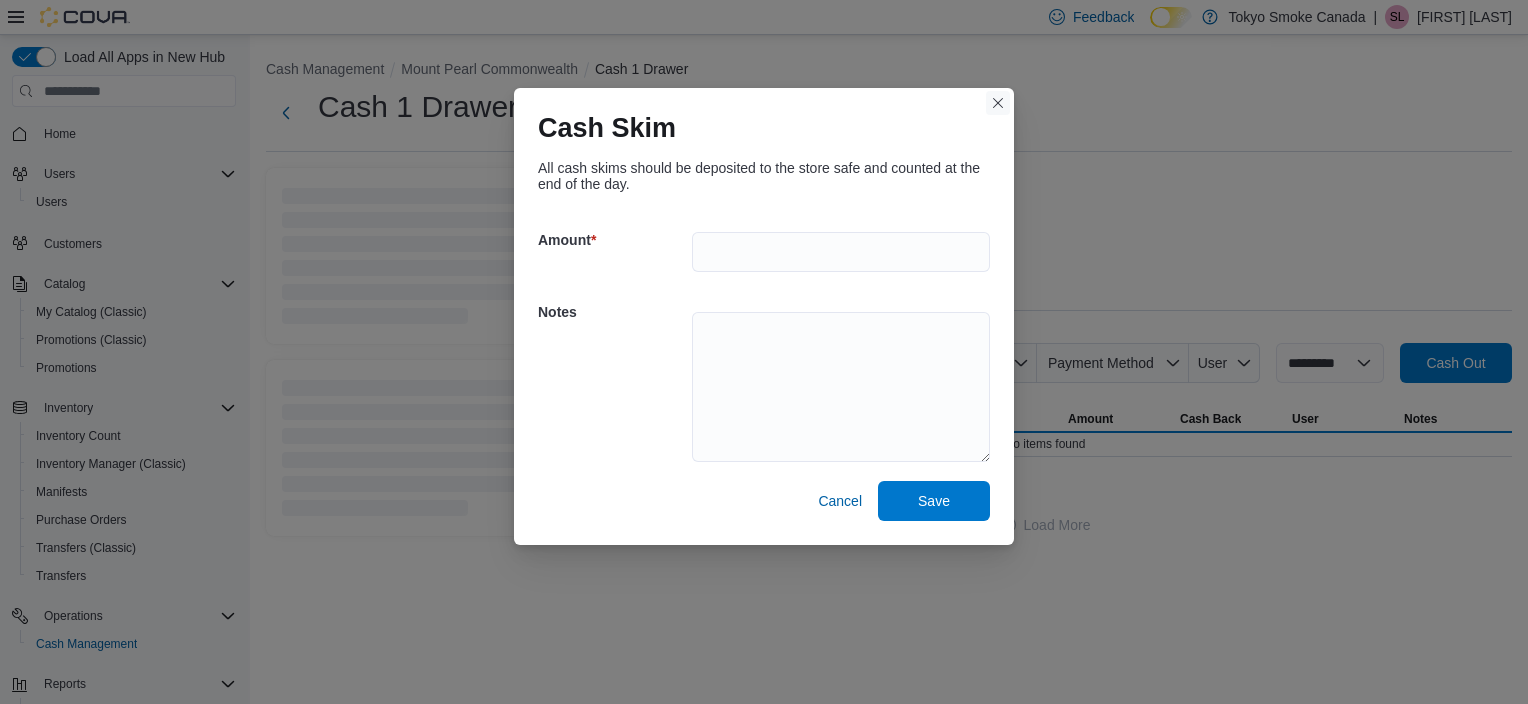 click at bounding box center [998, 103] 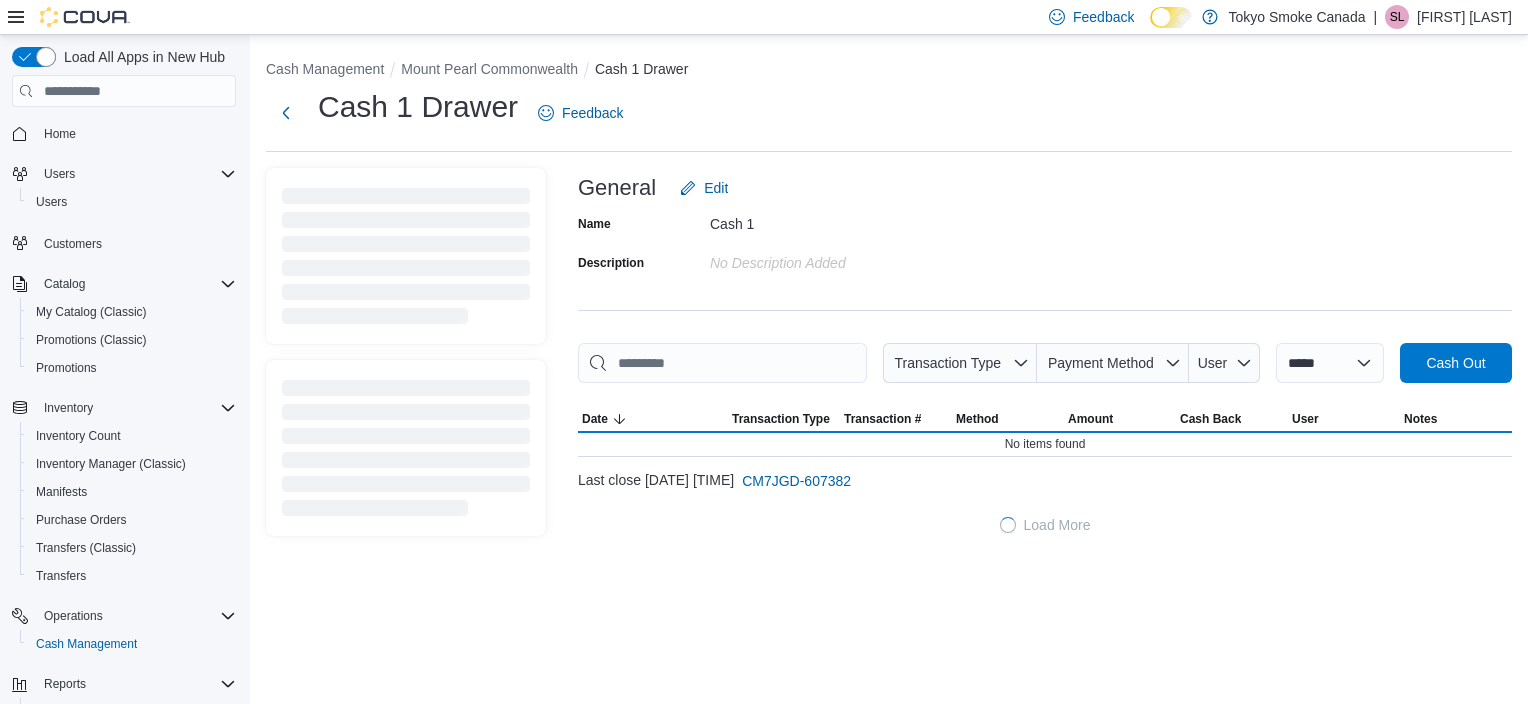 click on "General Edit" at bounding box center [1045, 188] 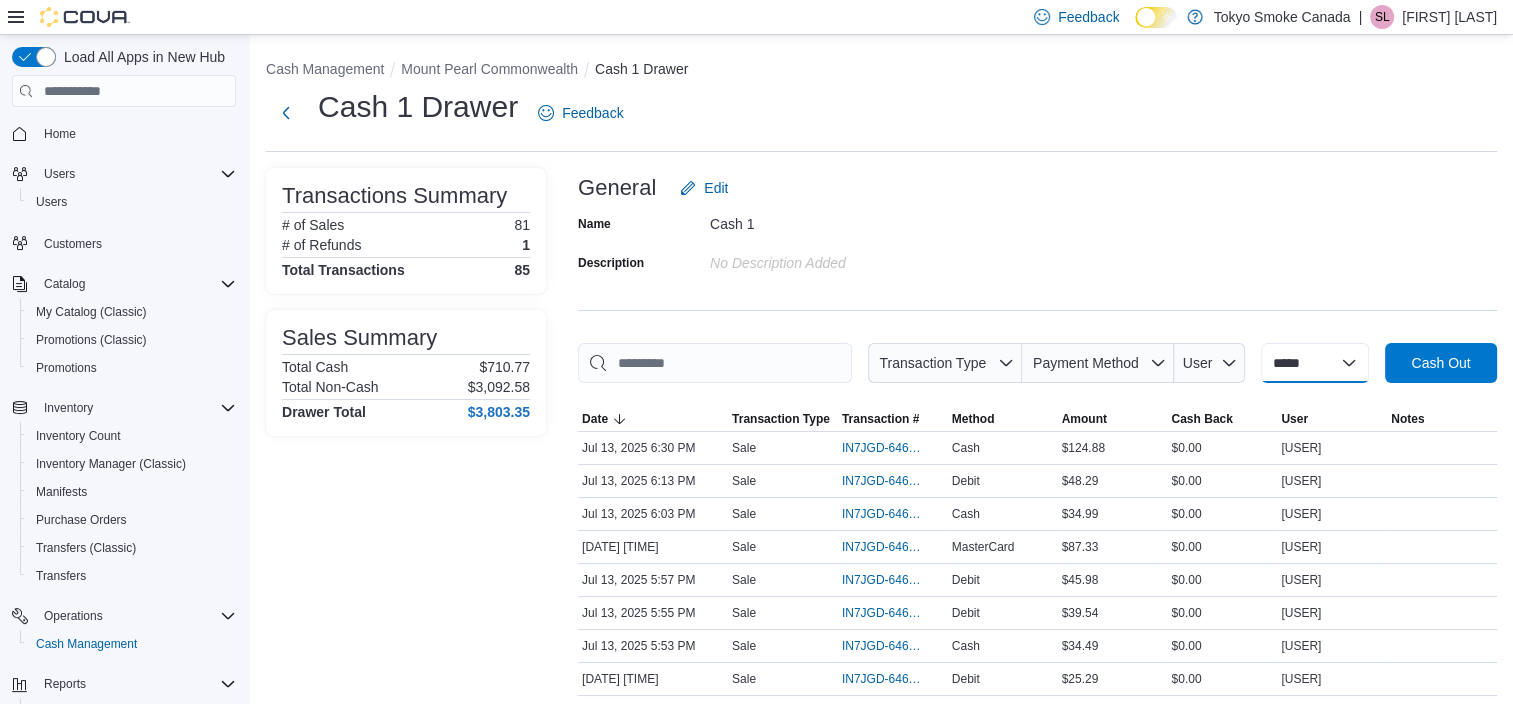 click on "**********" at bounding box center (1315, 363) 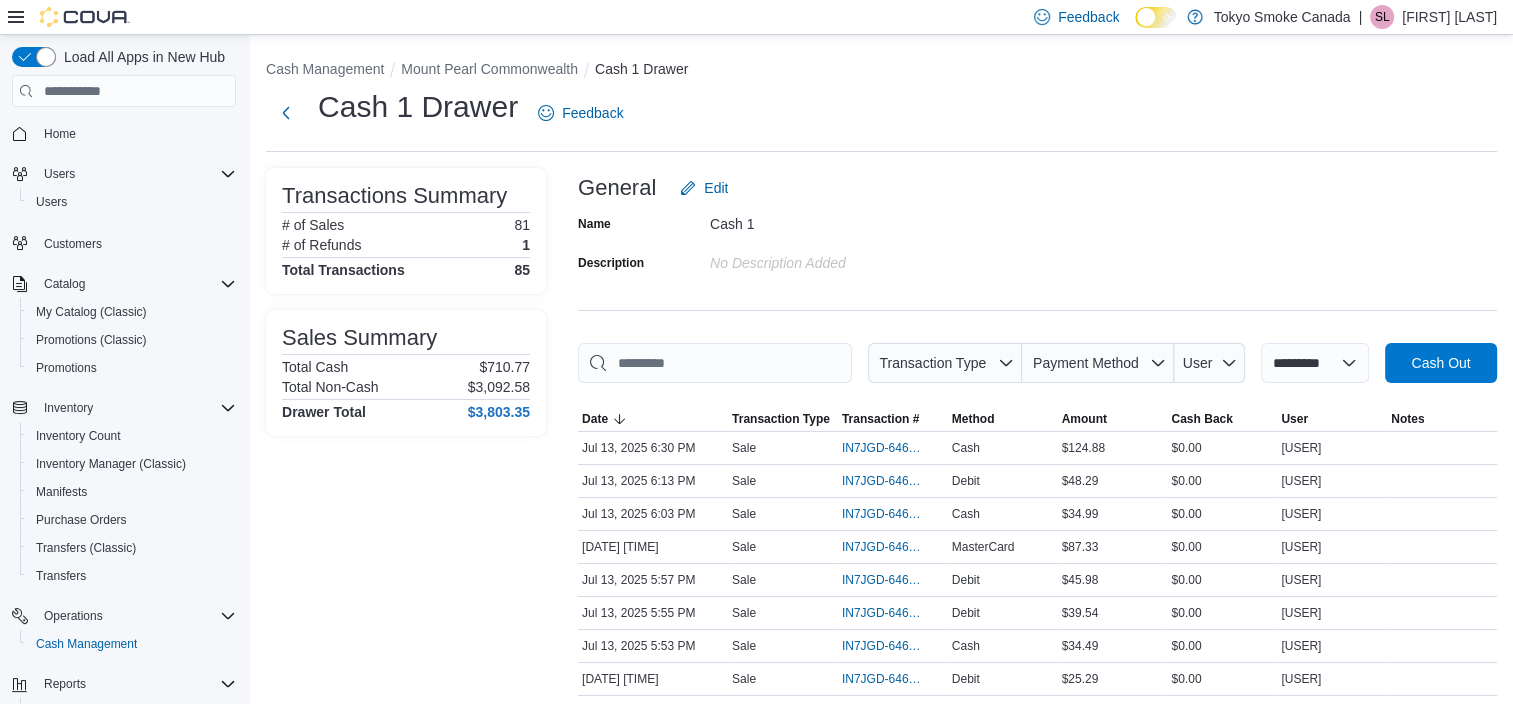 click on "**********" at bounding box center [1315, 363] 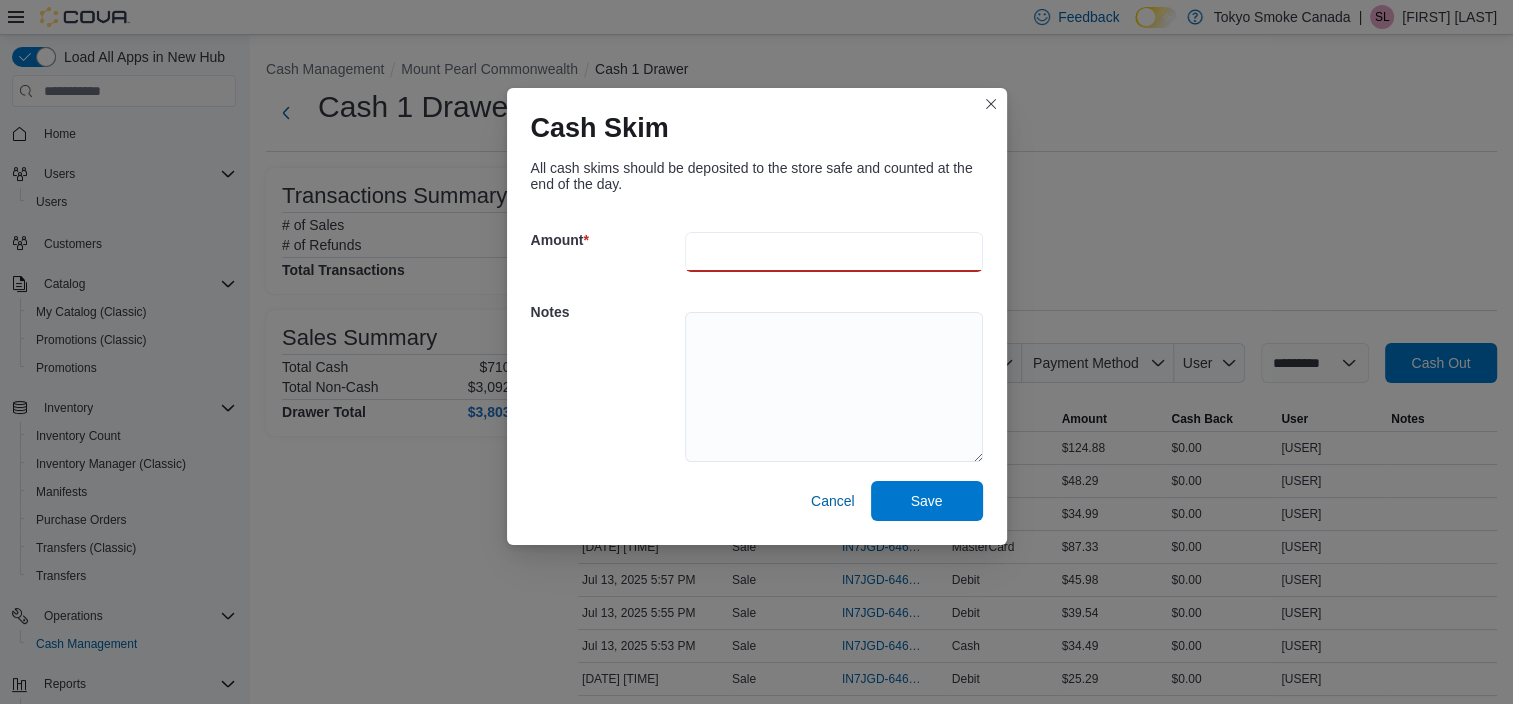 click at bounding box center (834, 252) 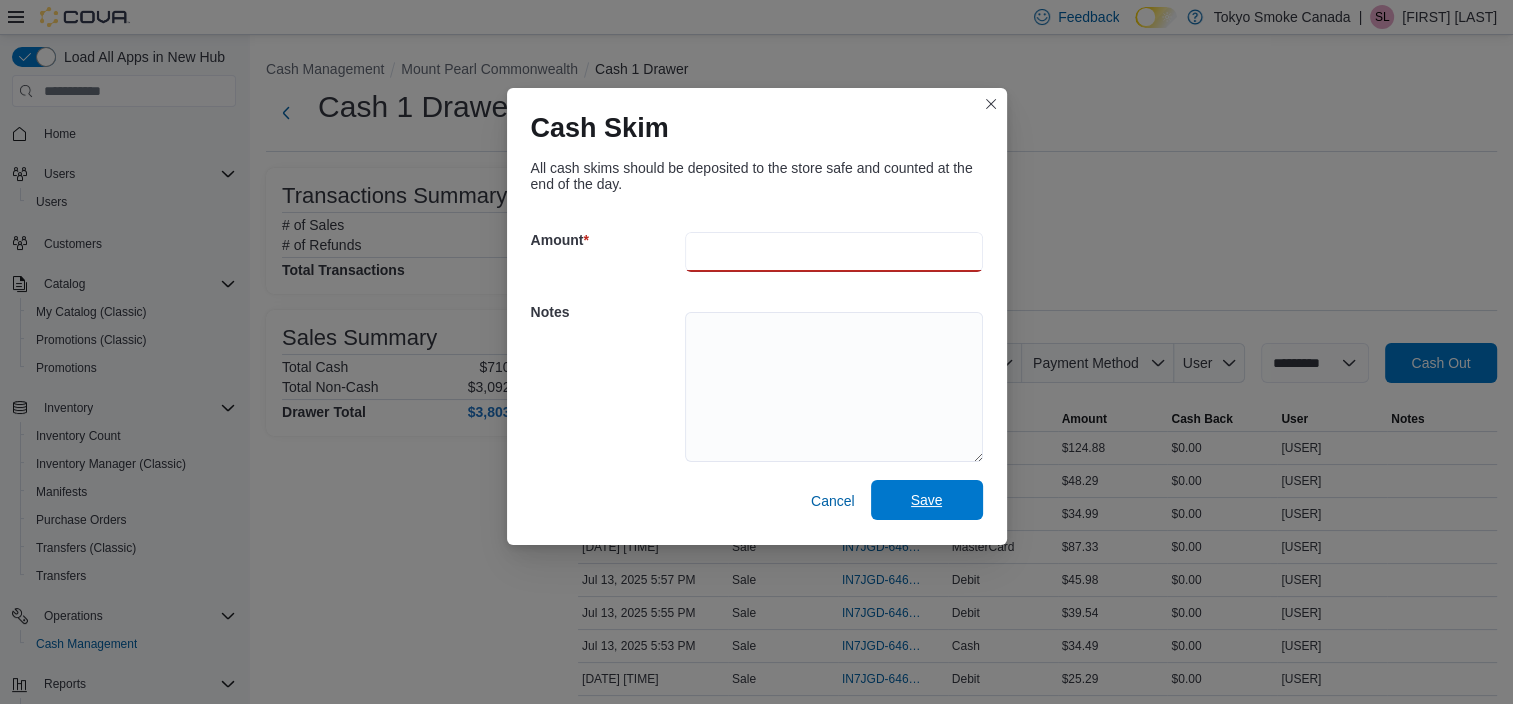 type on "******" 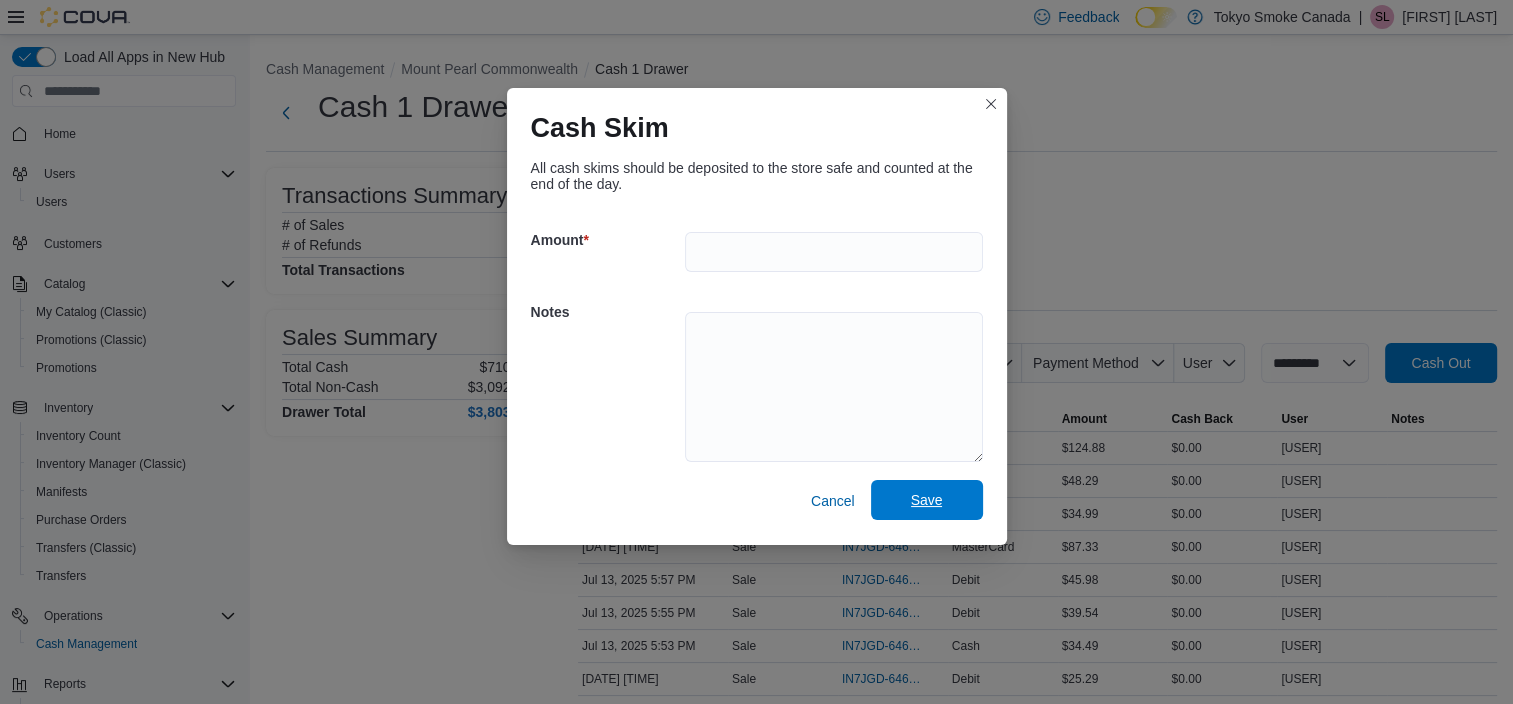 click on "Save" at bounding box center (927, 500) 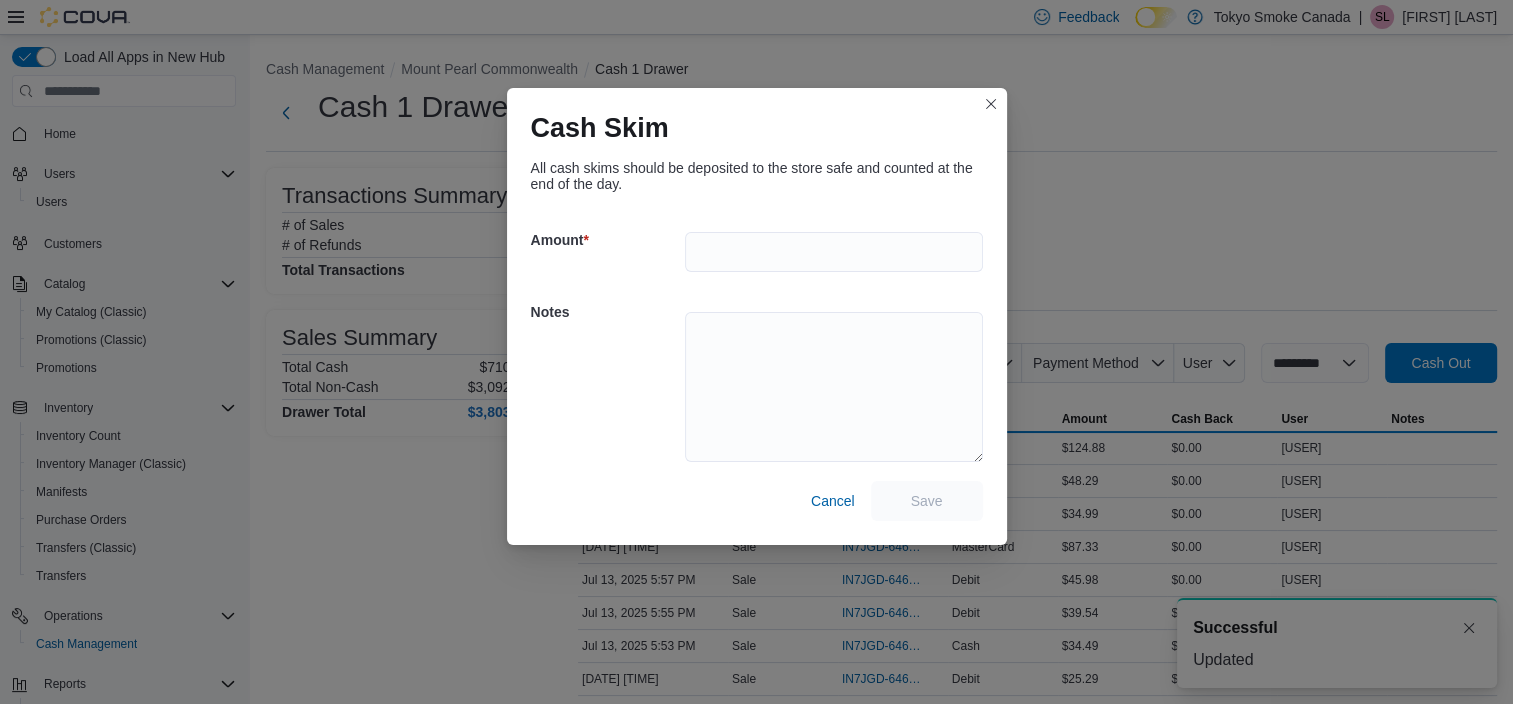 scroll, scrollTop: 0, scrollLeft: 0, axis: both 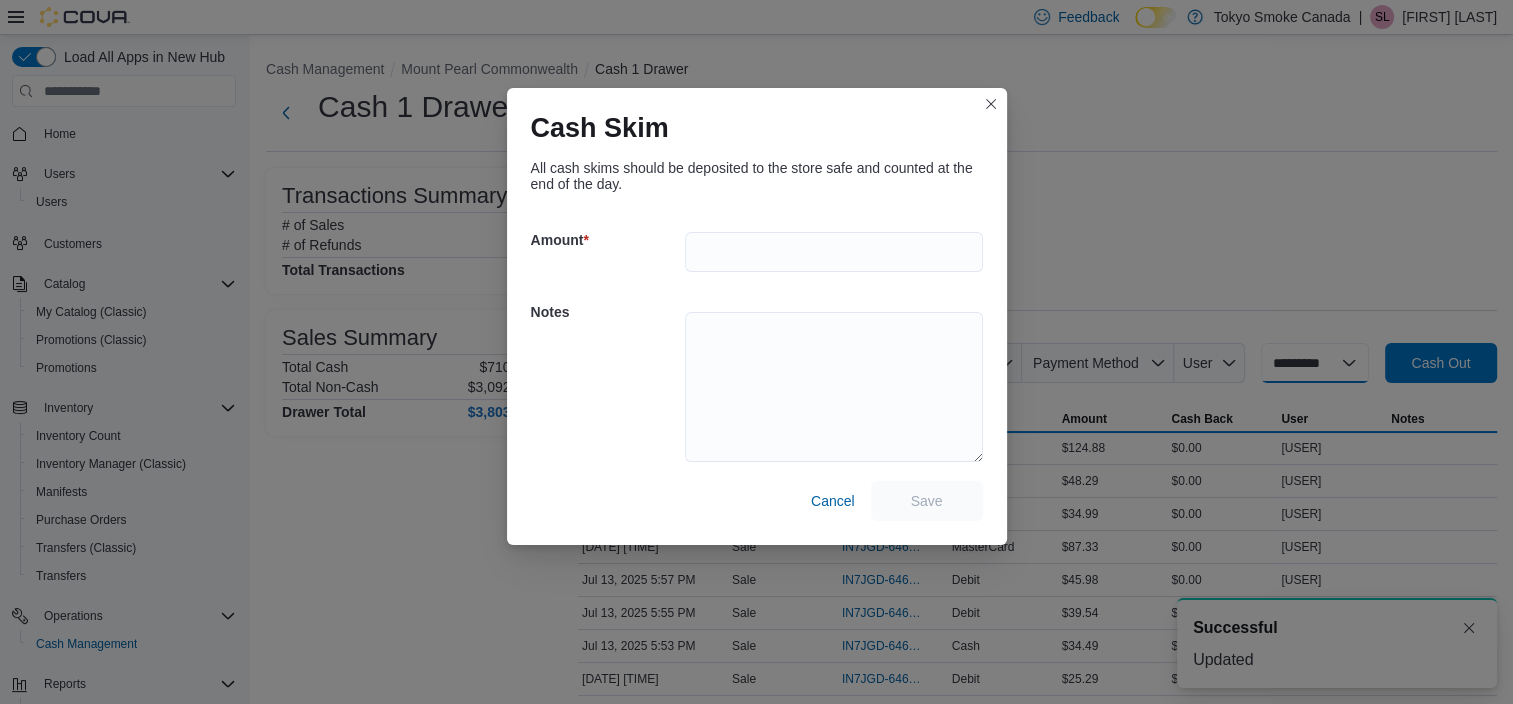 select 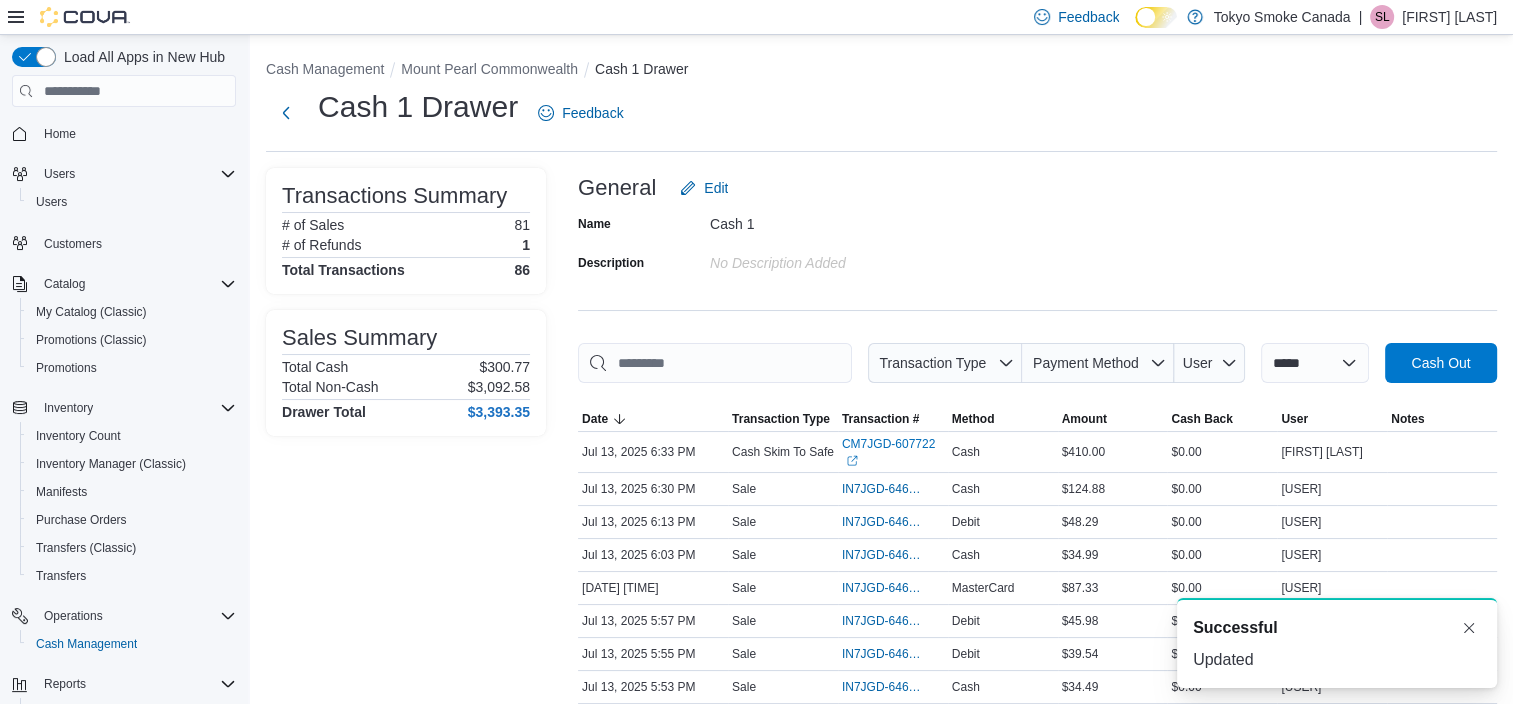 click on "**********" at bounding box center [881, 1720] 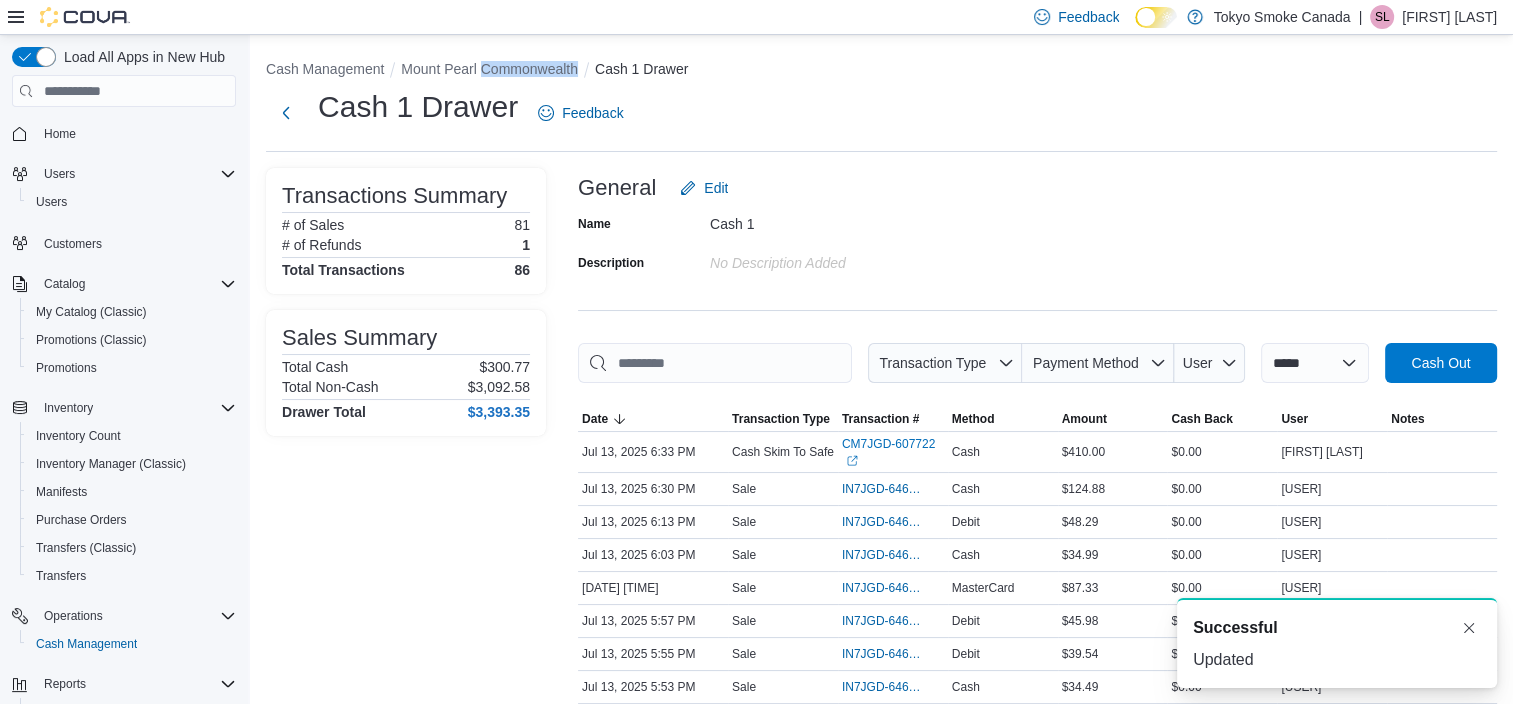 click on "**********" at bounding box center (881, 1720) 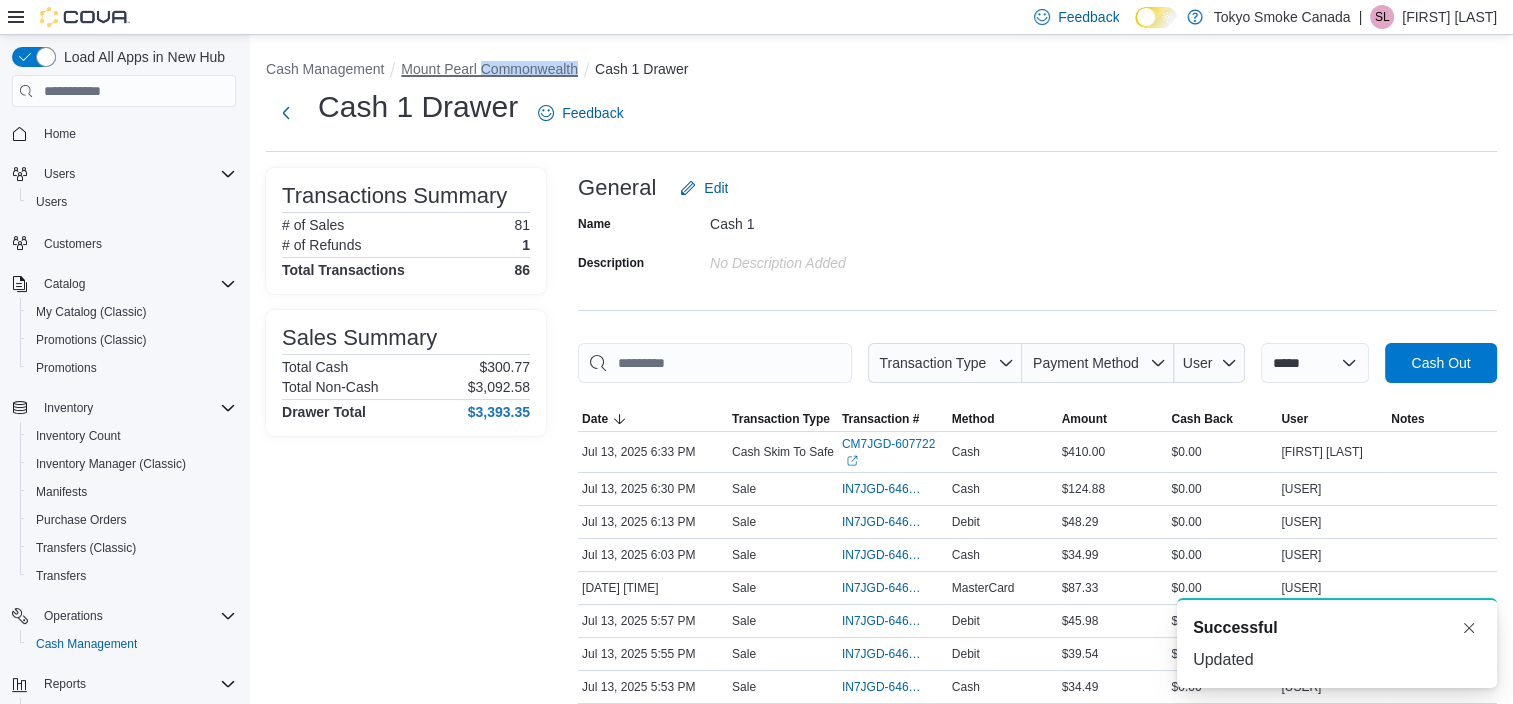 drag, startPoint x: 492, startPoint y: 58, endPoint x: 497, endPoint y: 67, distance: 10.29563 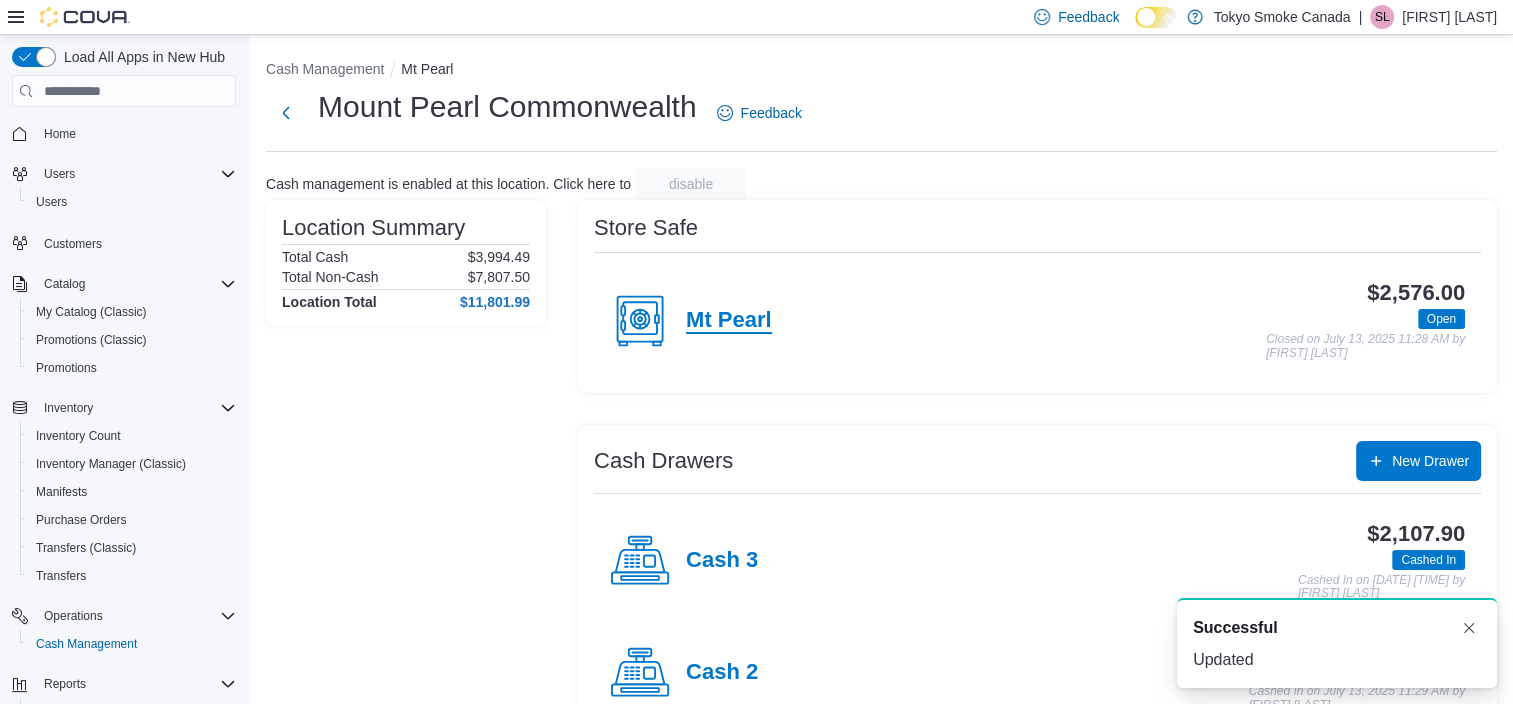 click on "Mt Pearl" at bounding box center (729, 321) 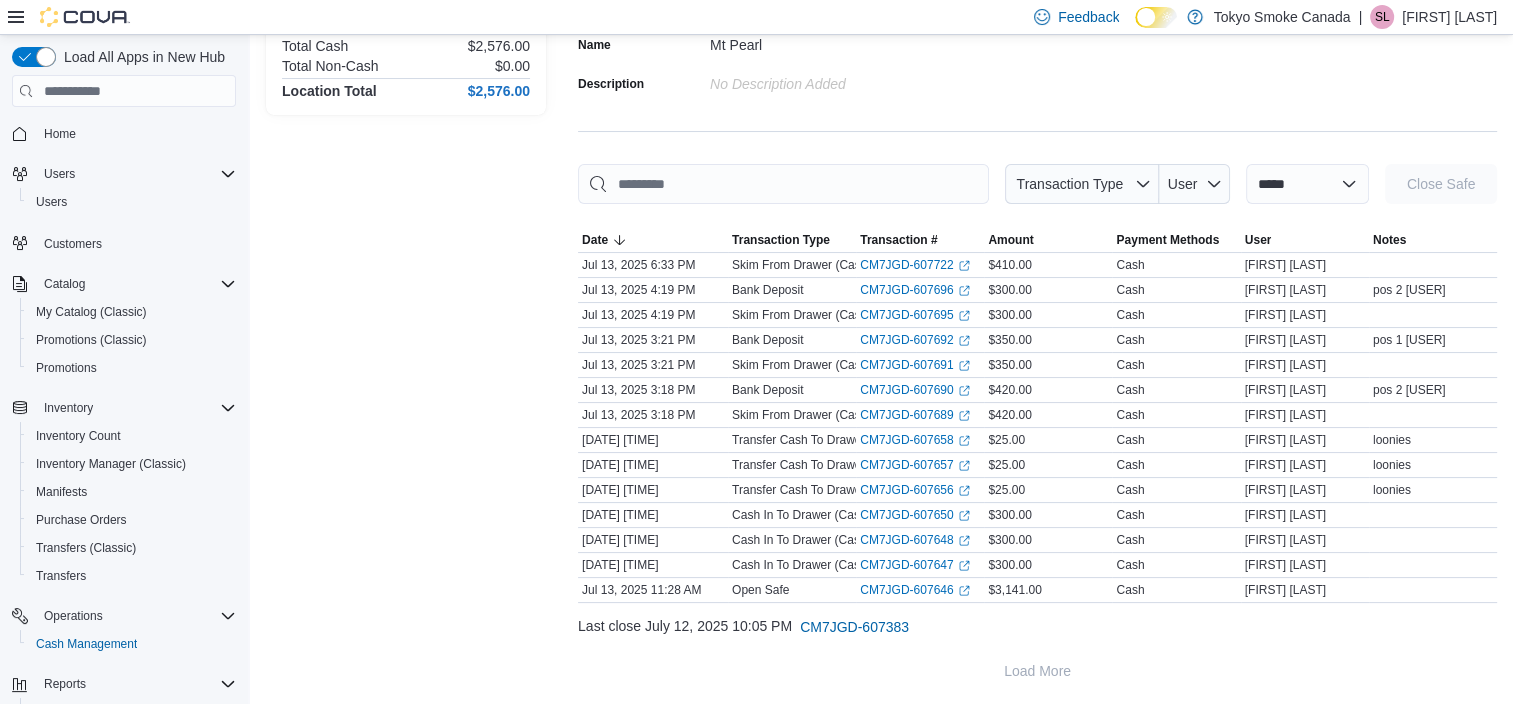 scroll, scrollTop: 0, scrollLeft: 0, axis: both 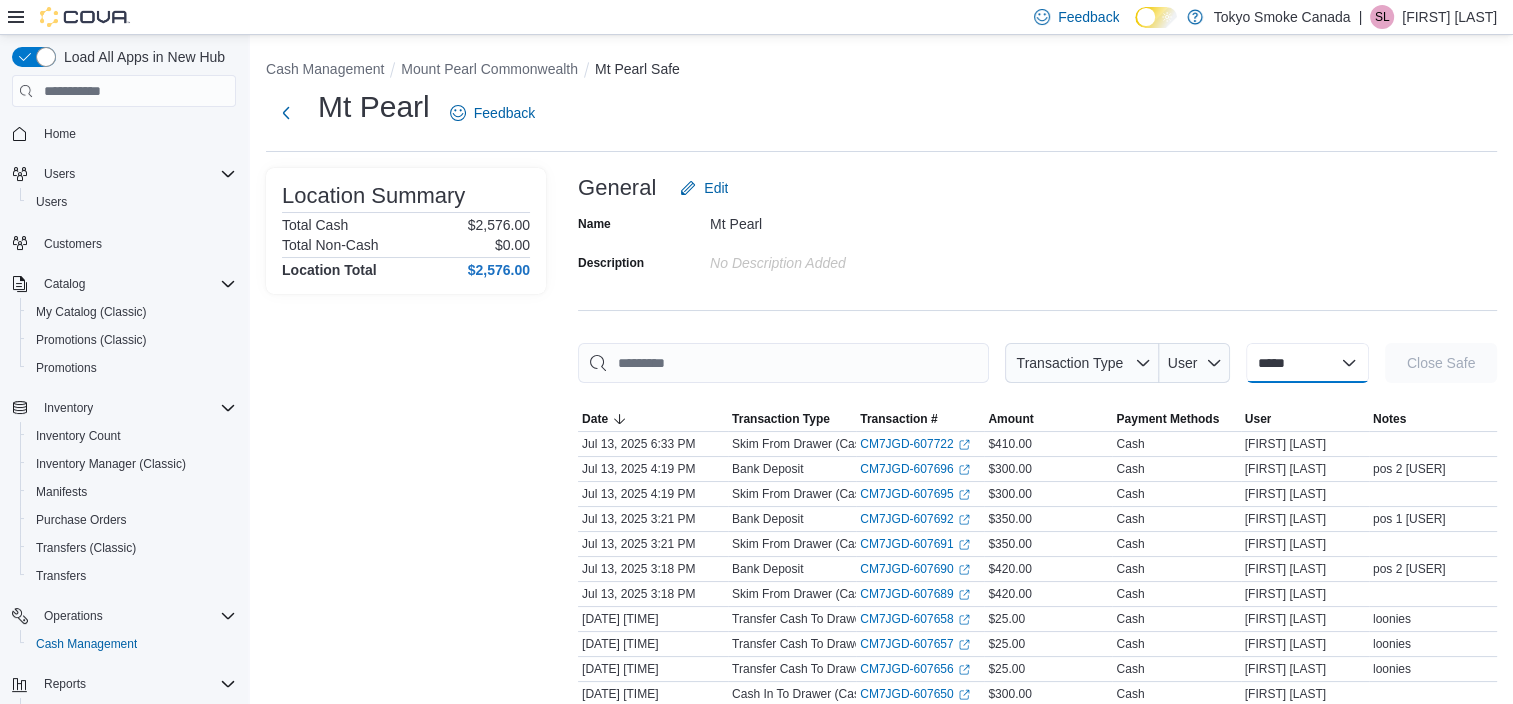 click on "**********" at bounding box center [1307, 363] 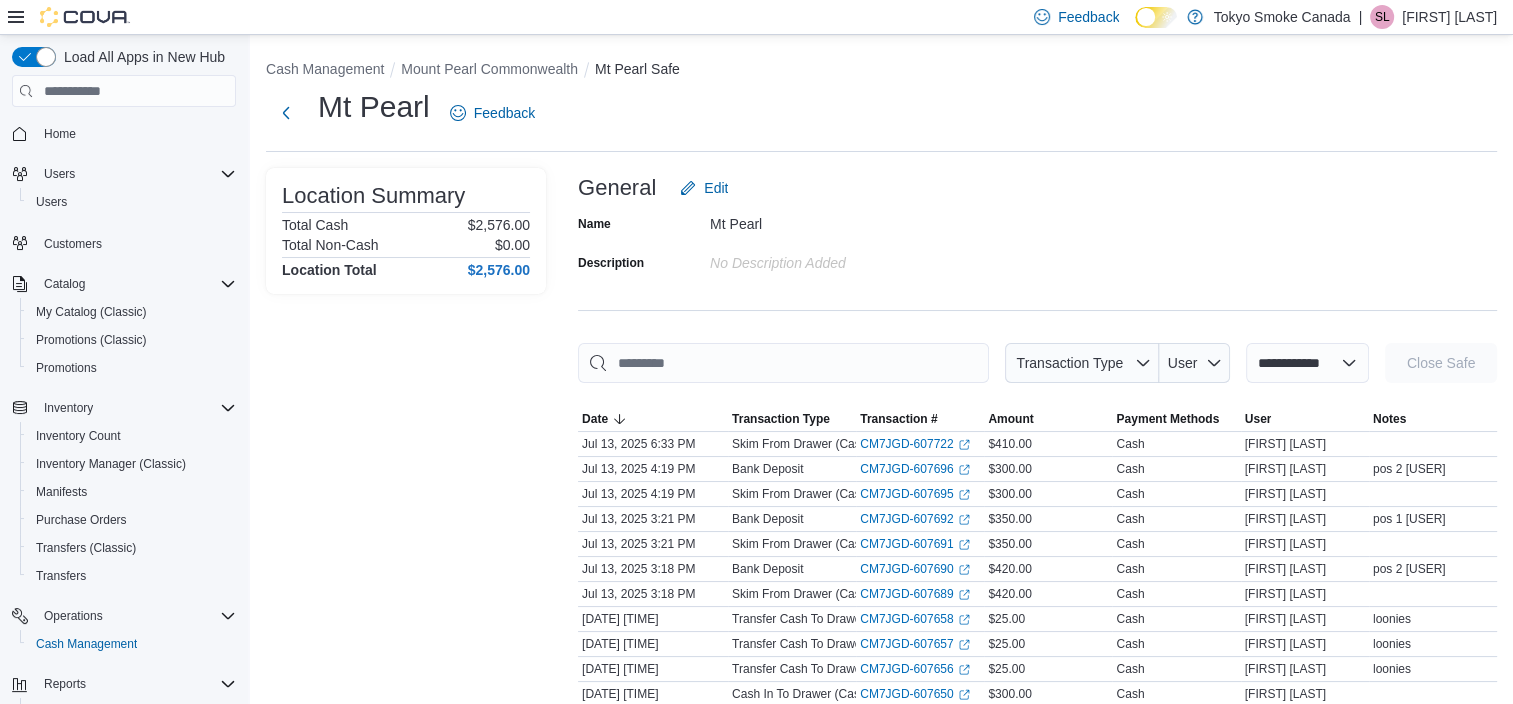 click on "**********" at bounding box center (1307, 363) 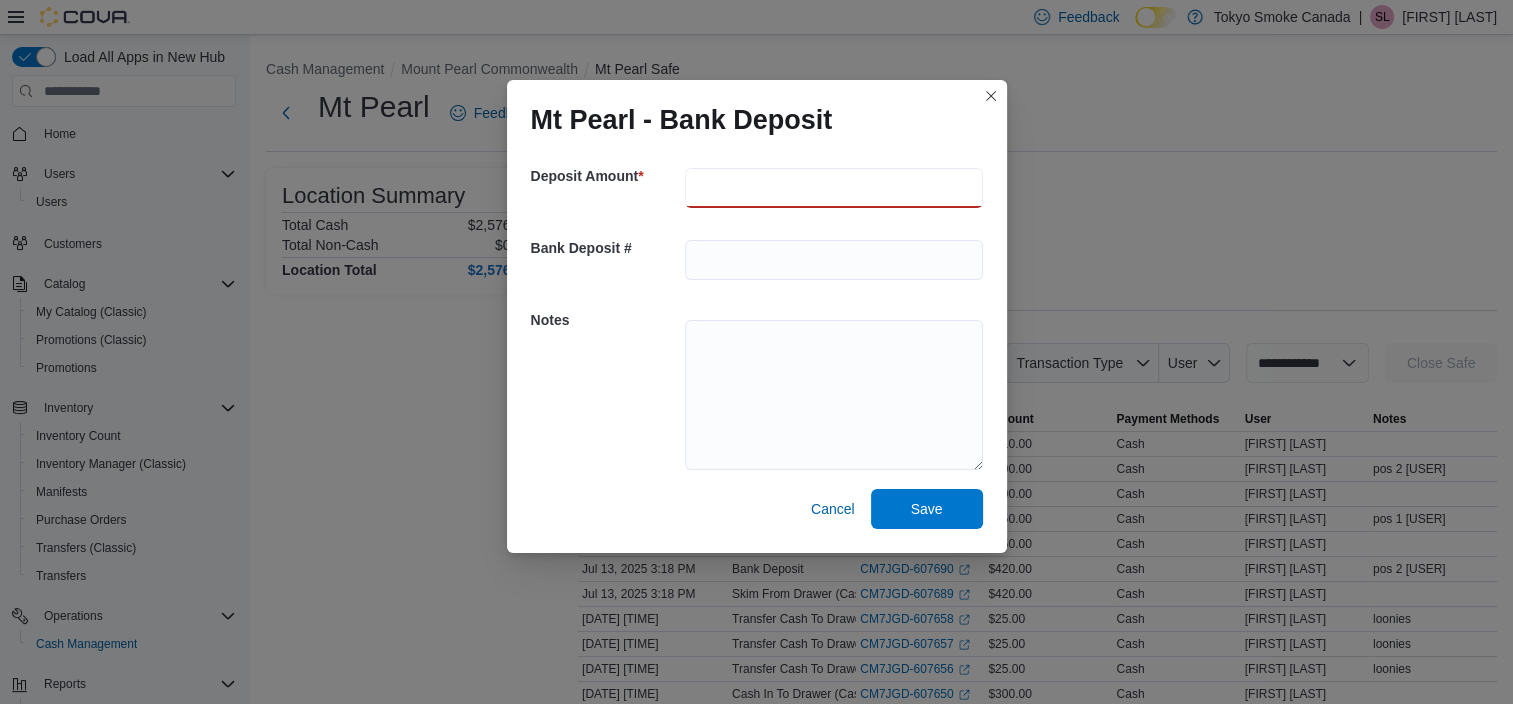 click at bounding box center (834, 188) 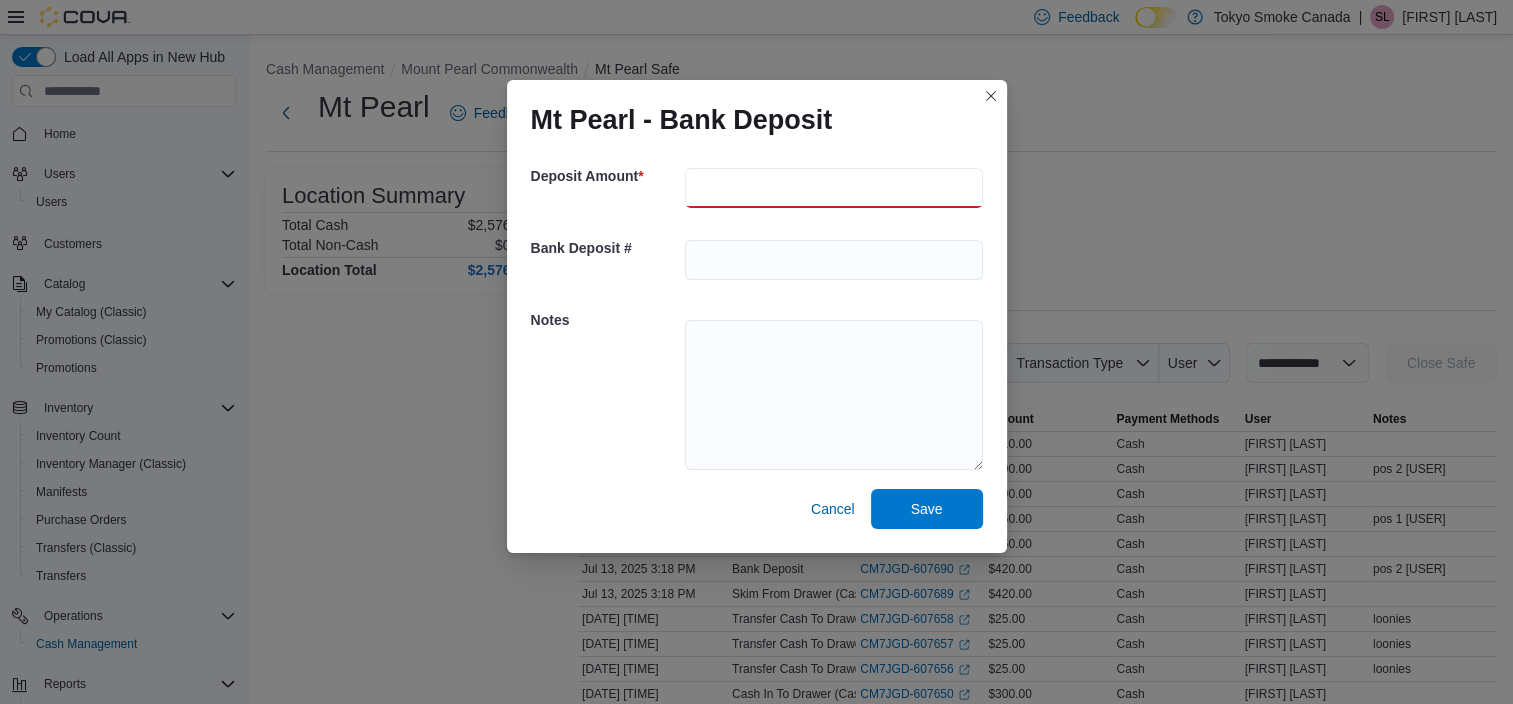type on "******" 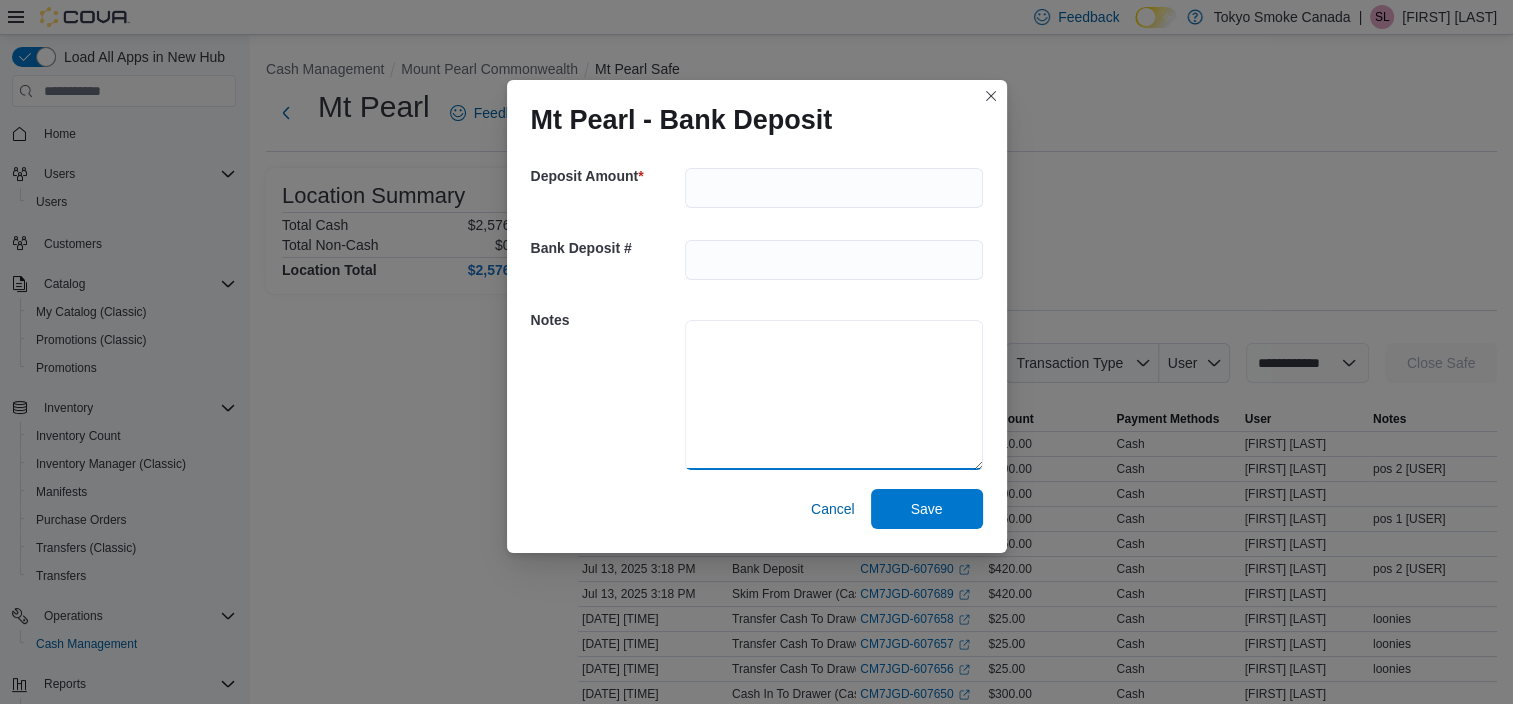 click at bounding box center (834, 395) 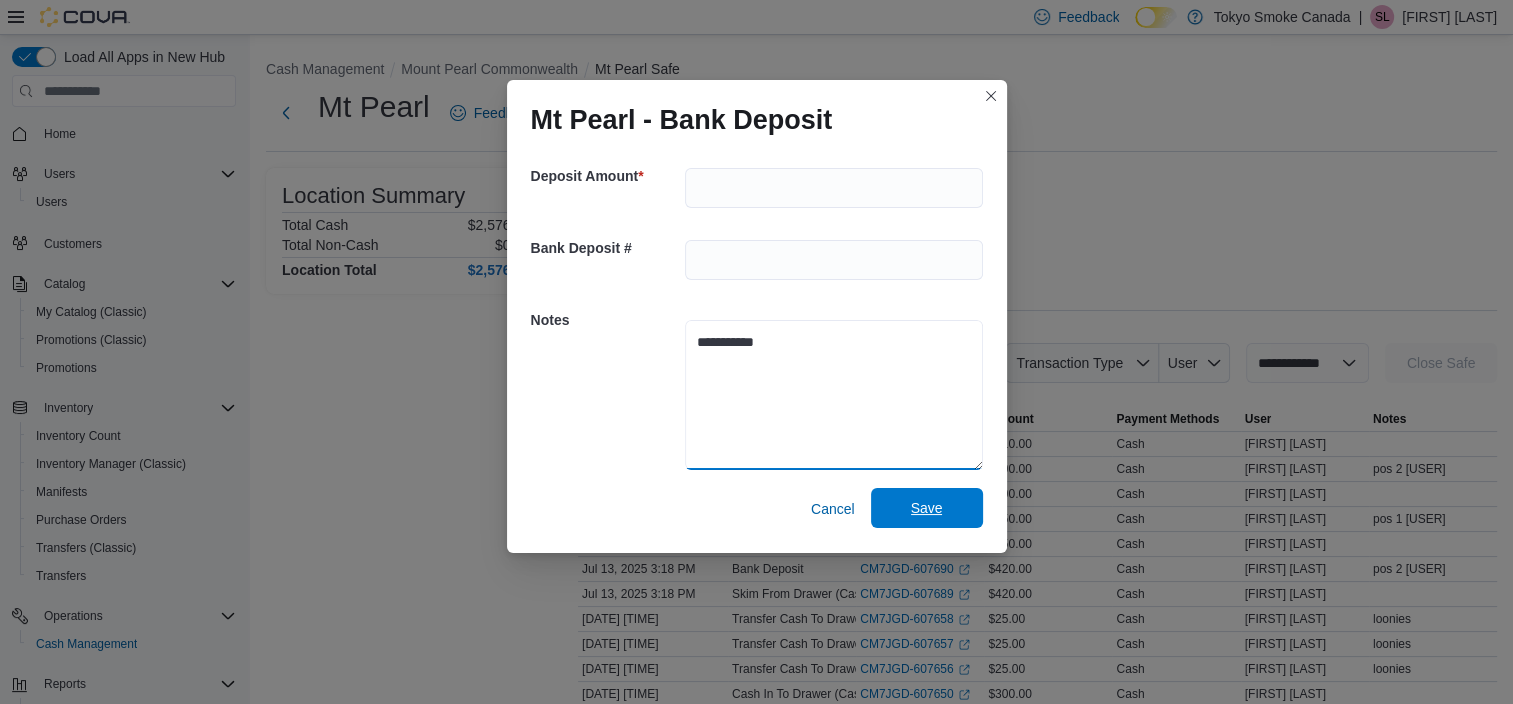type on "**********" 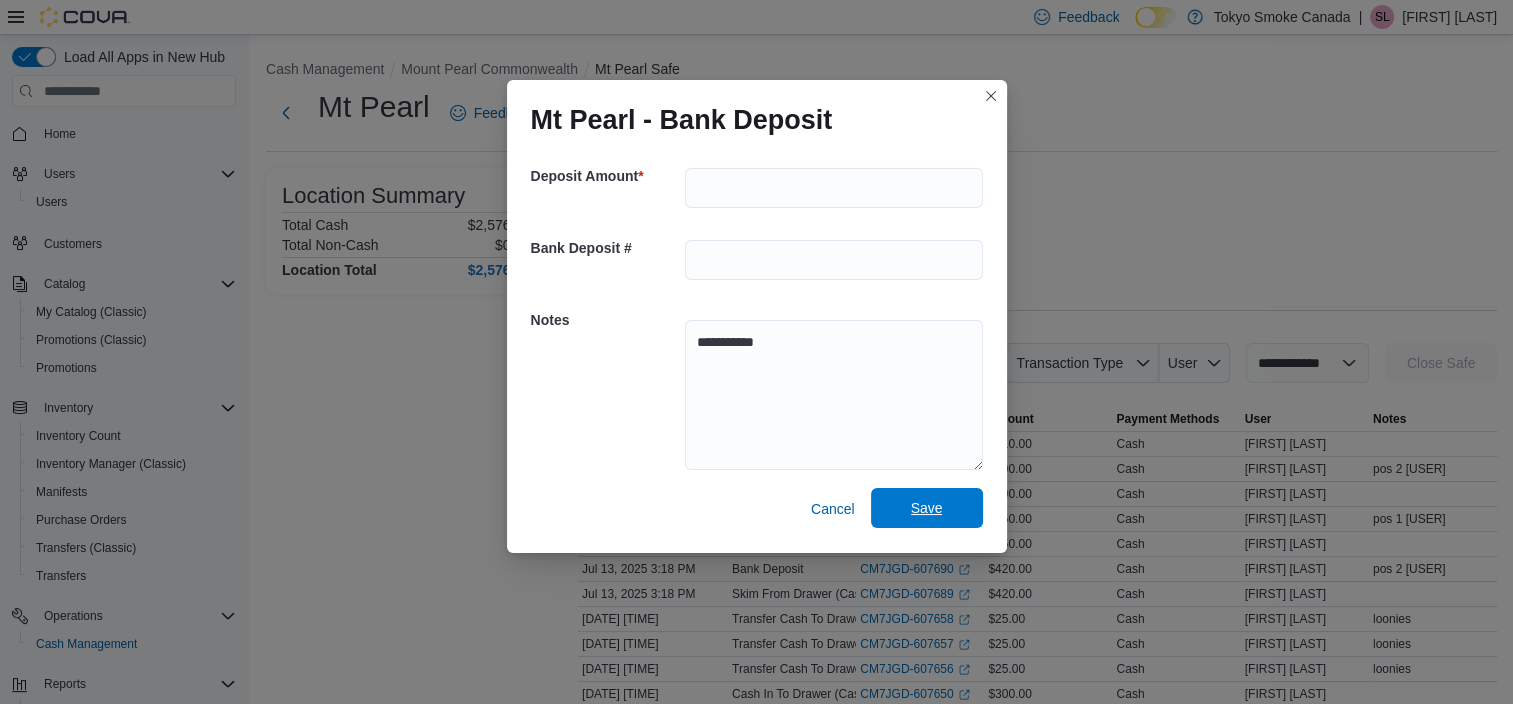 click on "Save" at bounding box center [927, 508] 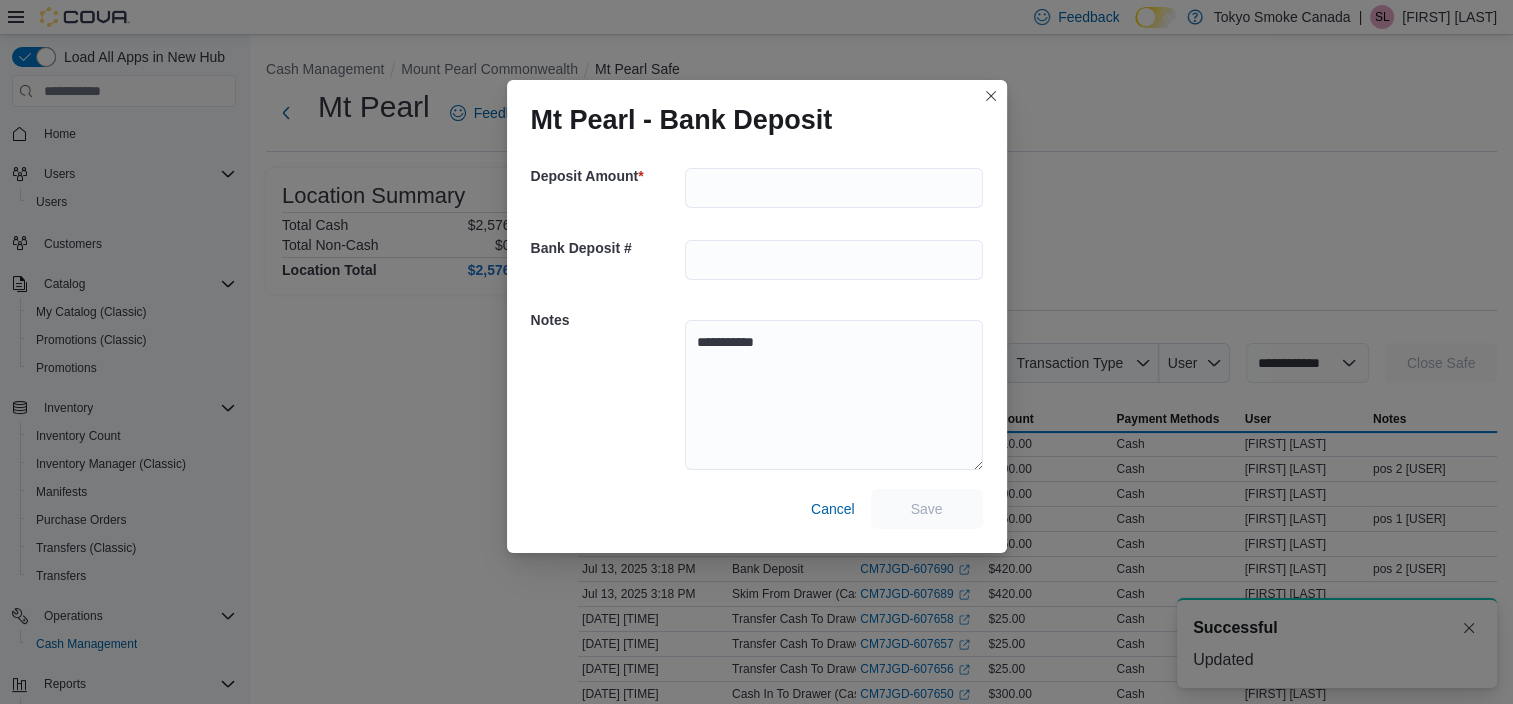 scroll, scrollTop: 0, scrollLeft: 0, axis: both 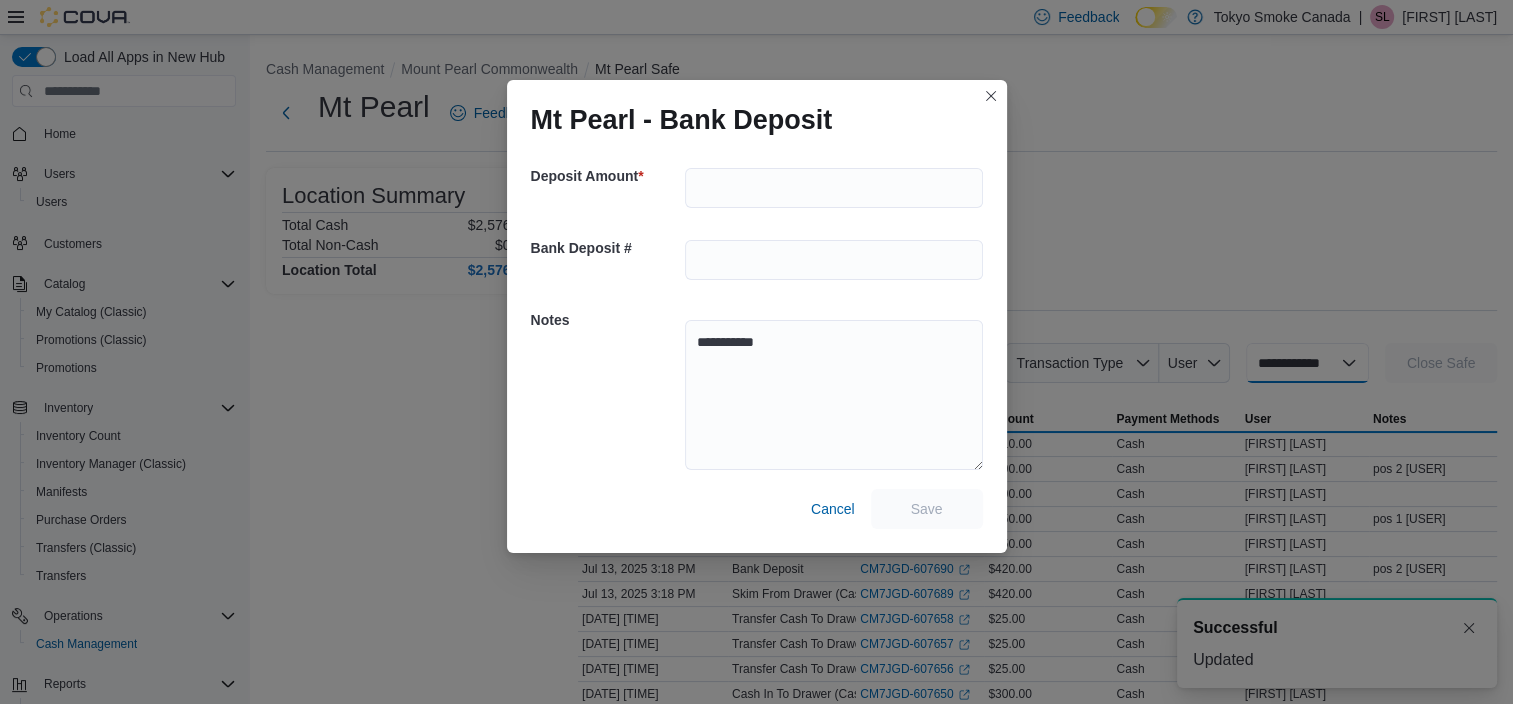 select 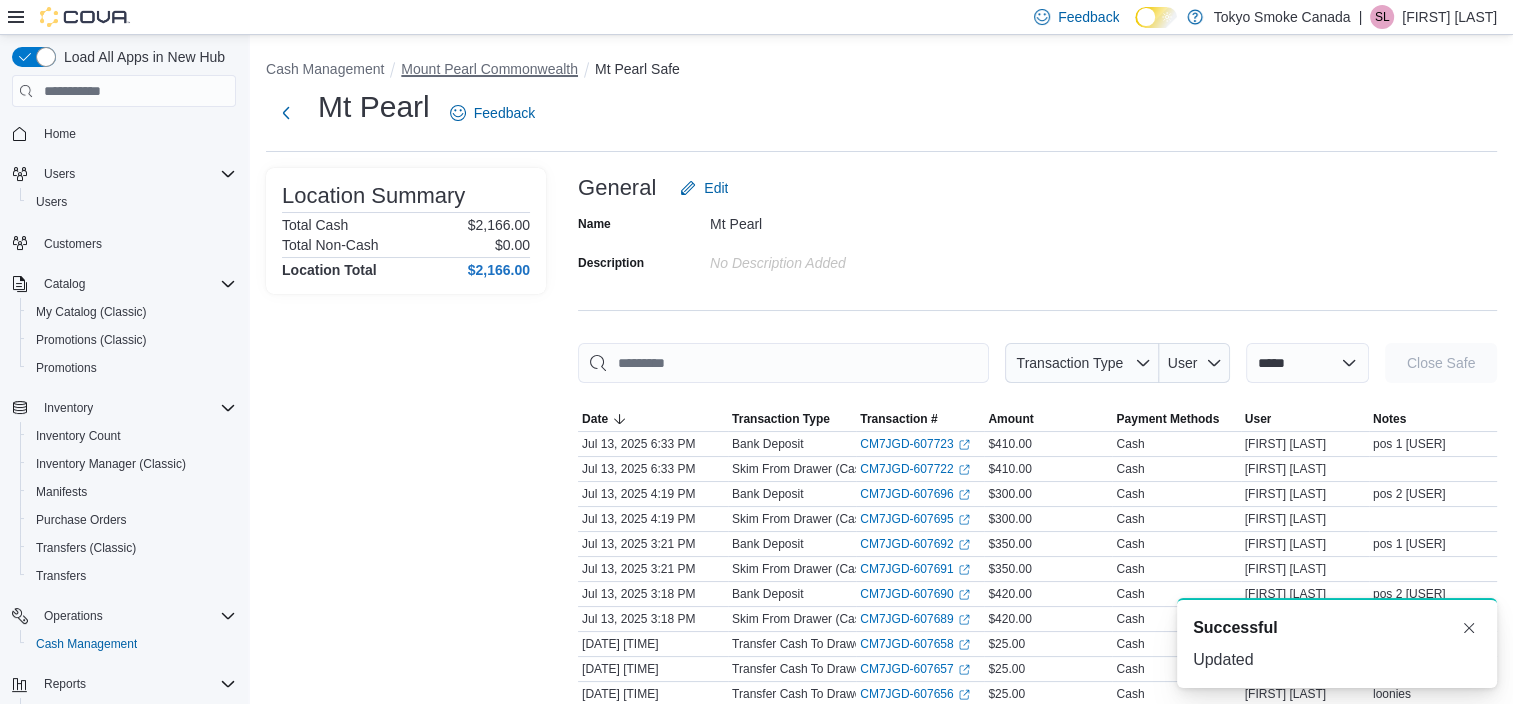 click on "Mount Pearl Commonwealth" at bounding box center (489, 69) 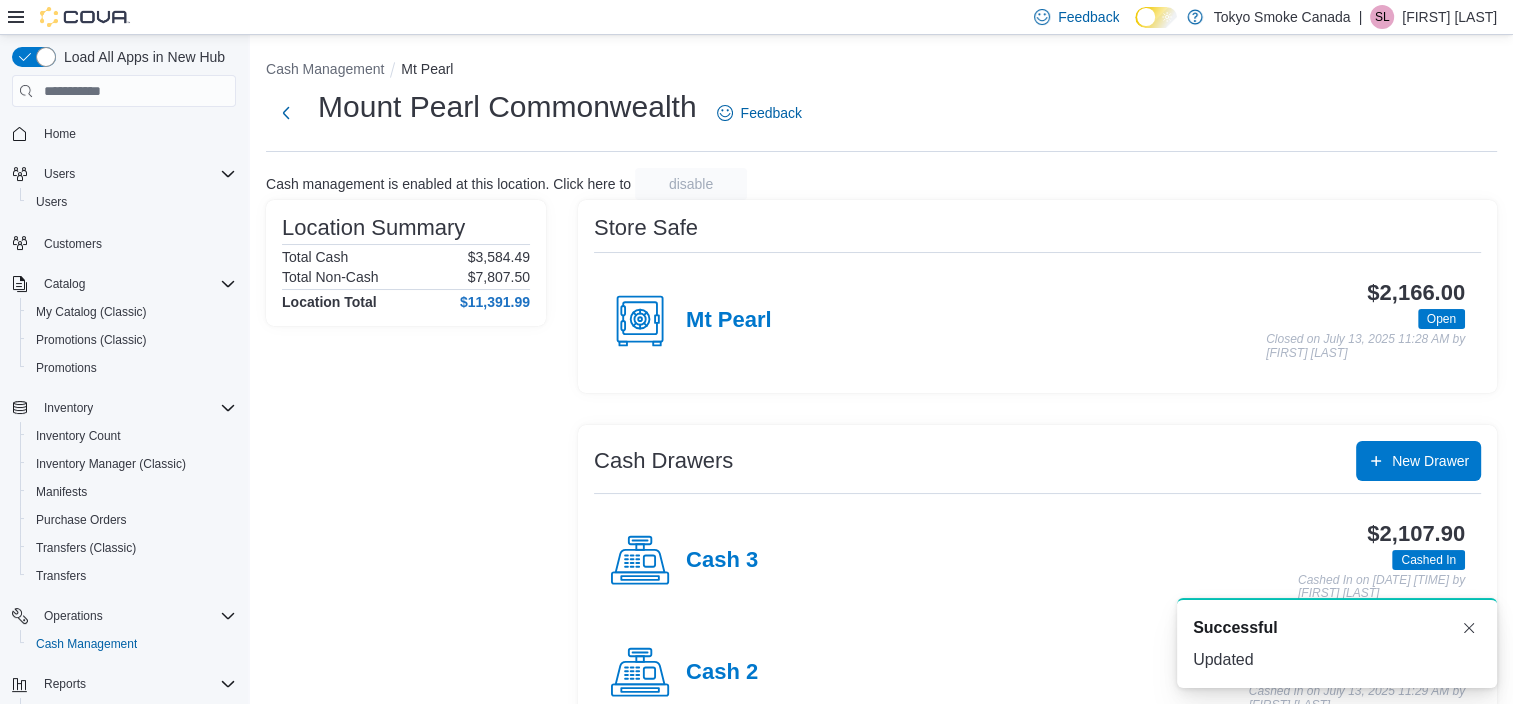 click on "$3,724.74   Cashed In Cashed In on July 13, 2025 11:29 AM  by     Angie Martin" at bounding box center (1111, 672) 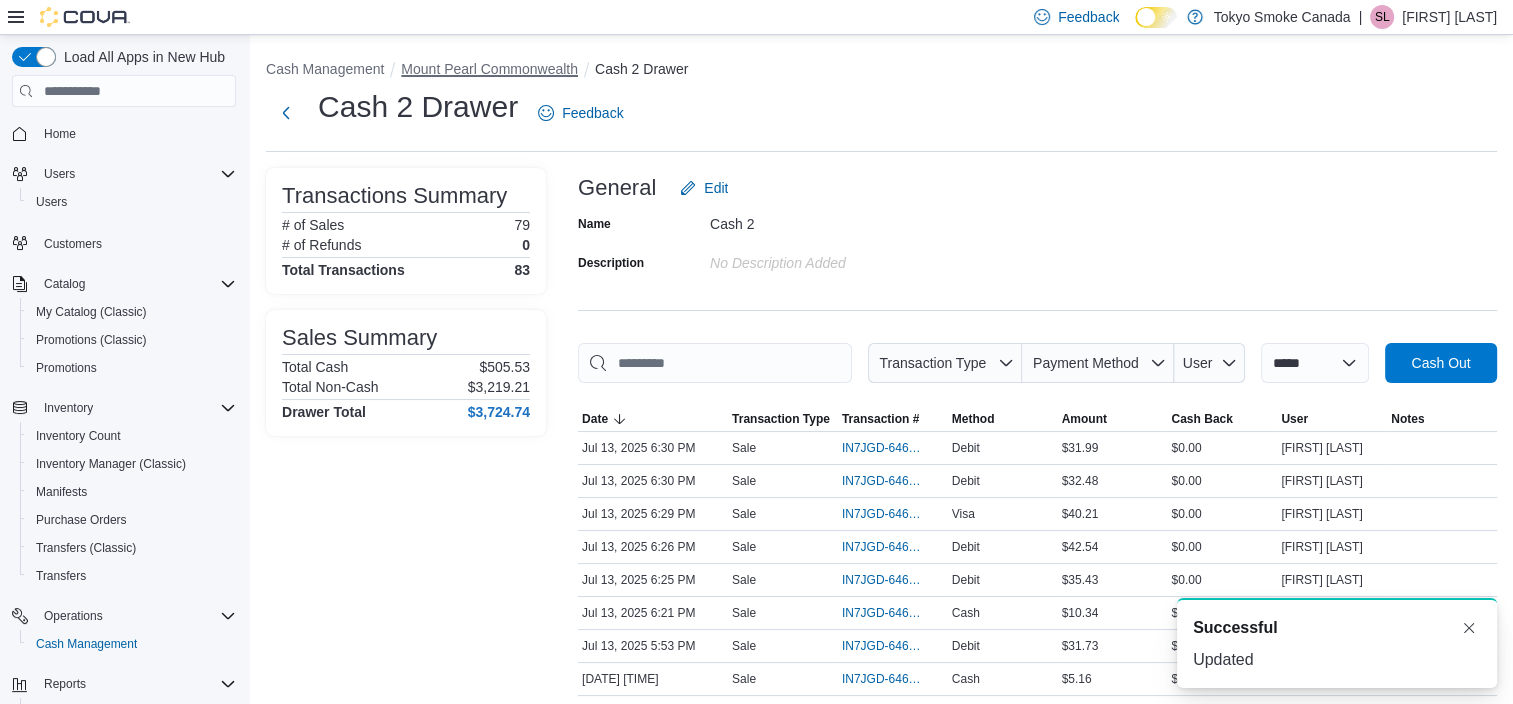 click on "Mount Pearl Commonwealth" at bounding box center [489, 69] 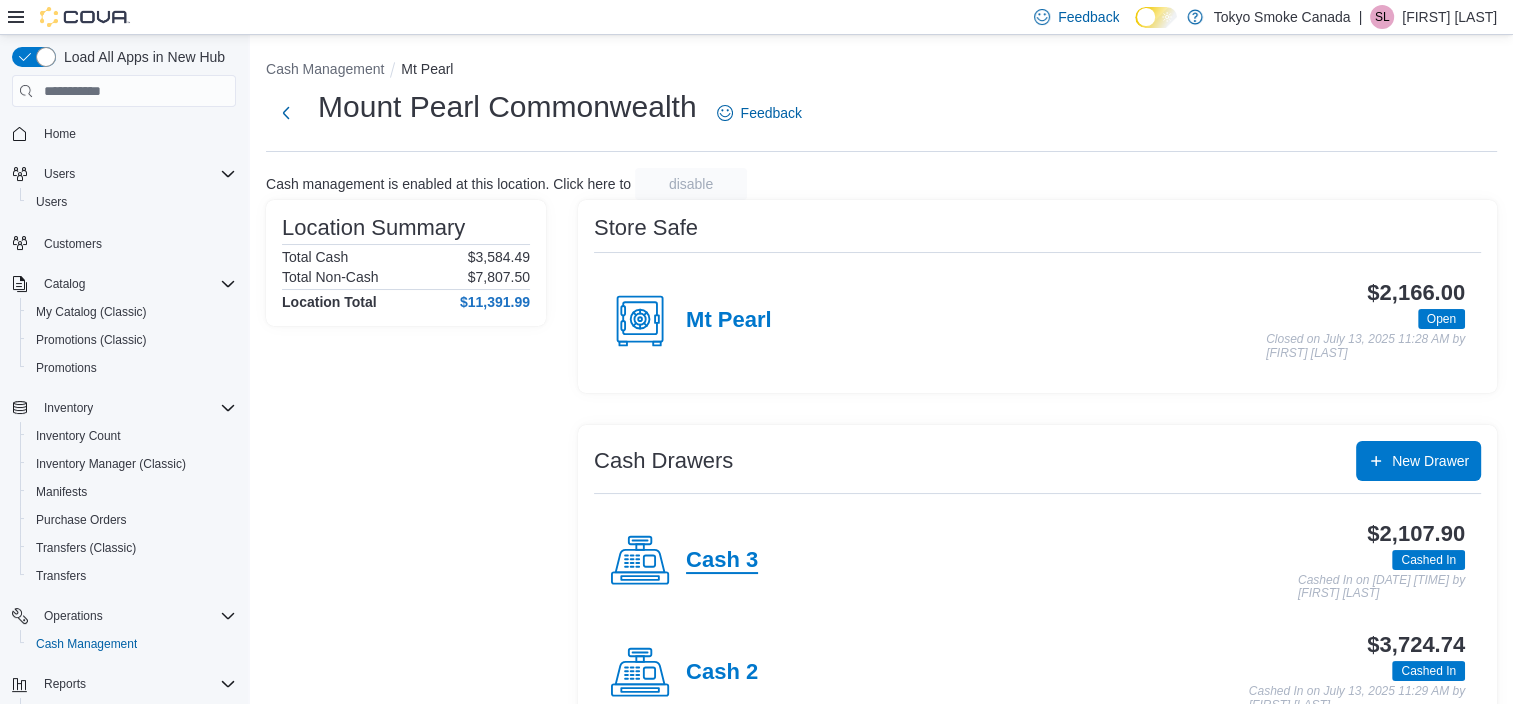 click on "Cash 3" at bounding box center [722, 561] 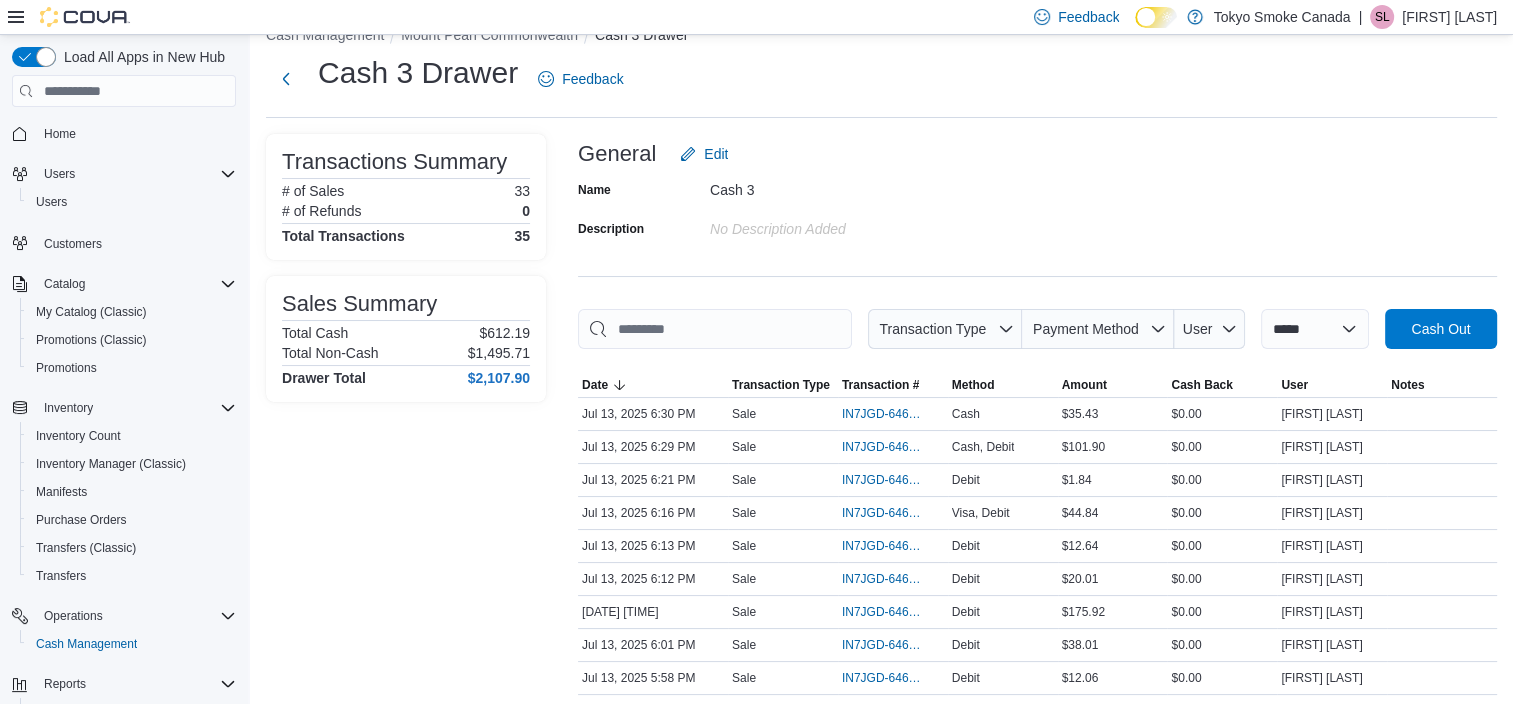 scroll, scrollTop: 0, scrollLeft: 0, axis: both 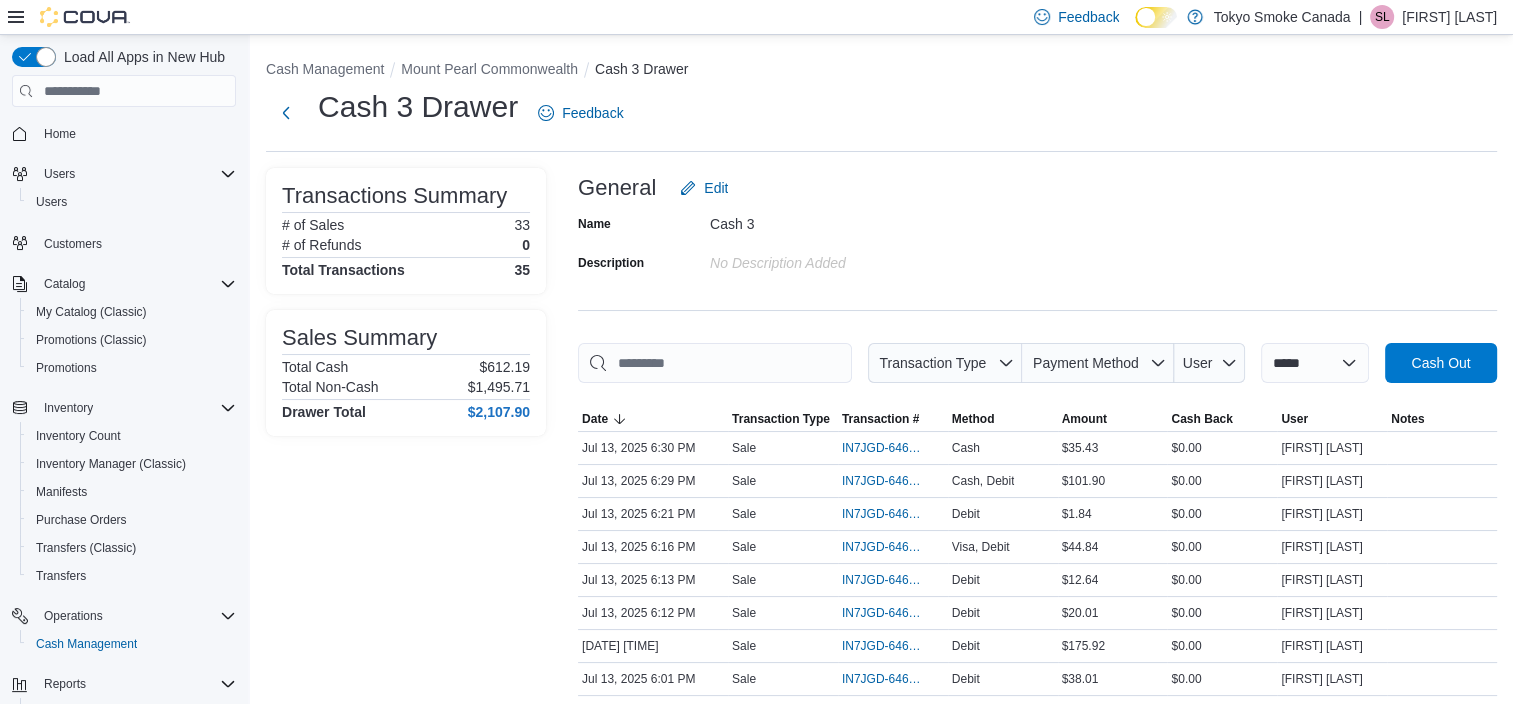 click on "**********" at bounding box center (1037, 929) 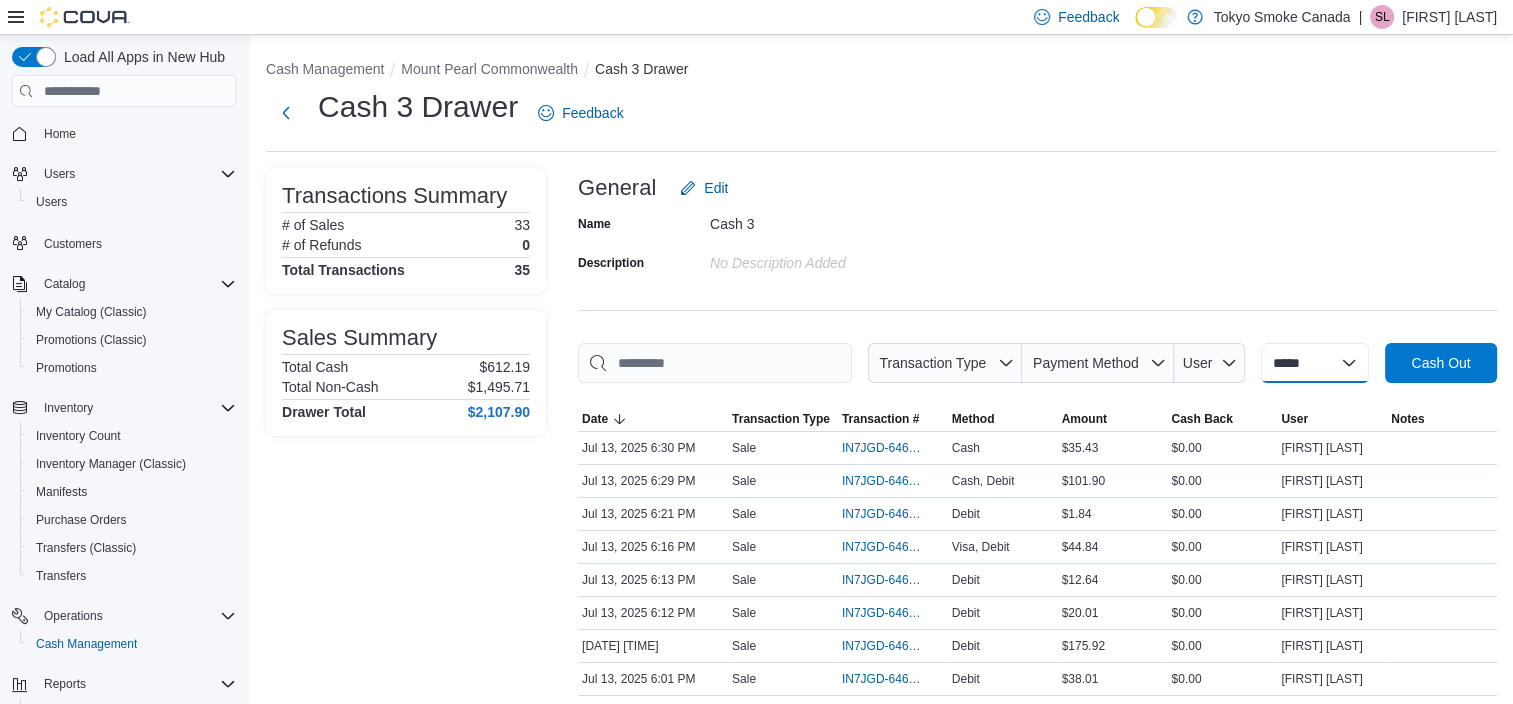 click on "**********" at bounding box center [1315, 363] 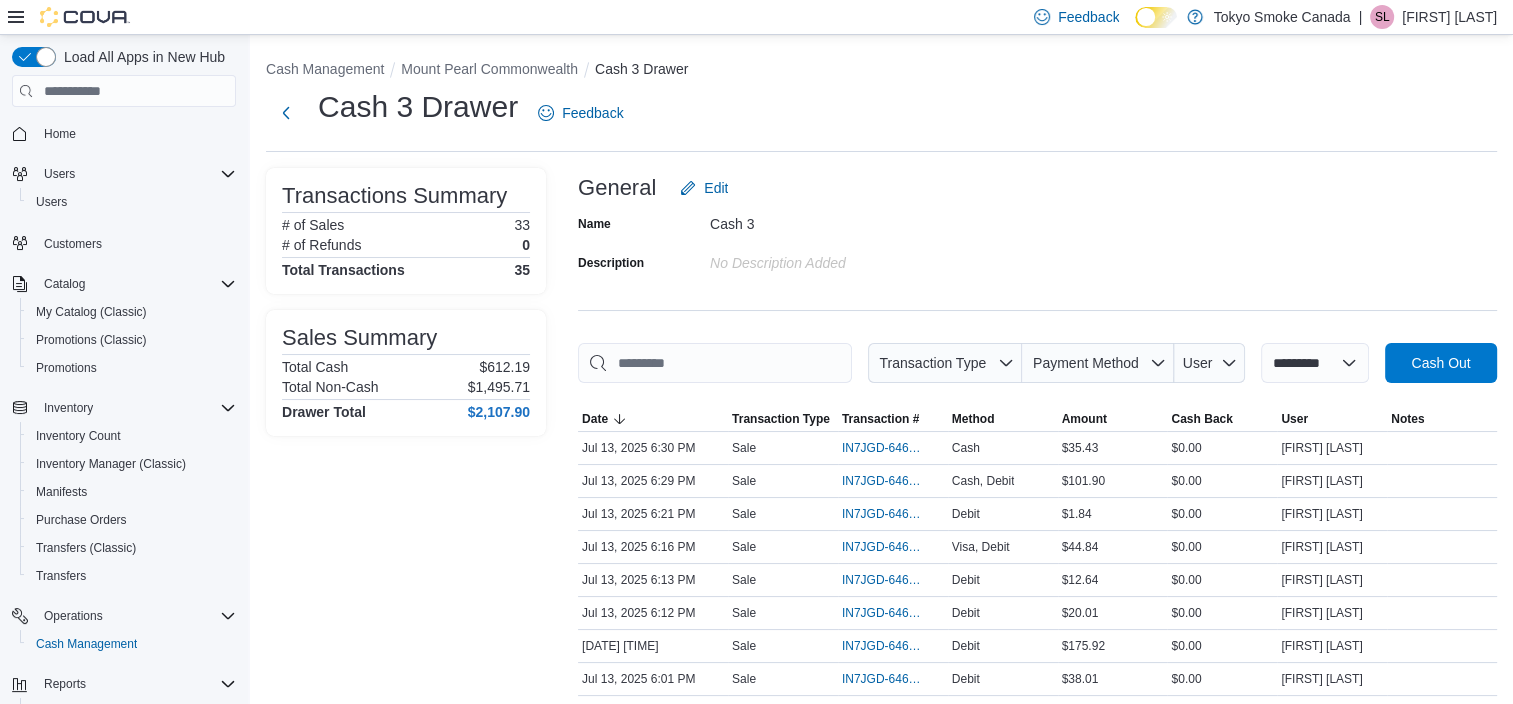 click on "**********" at bounding box center [1315, 363] 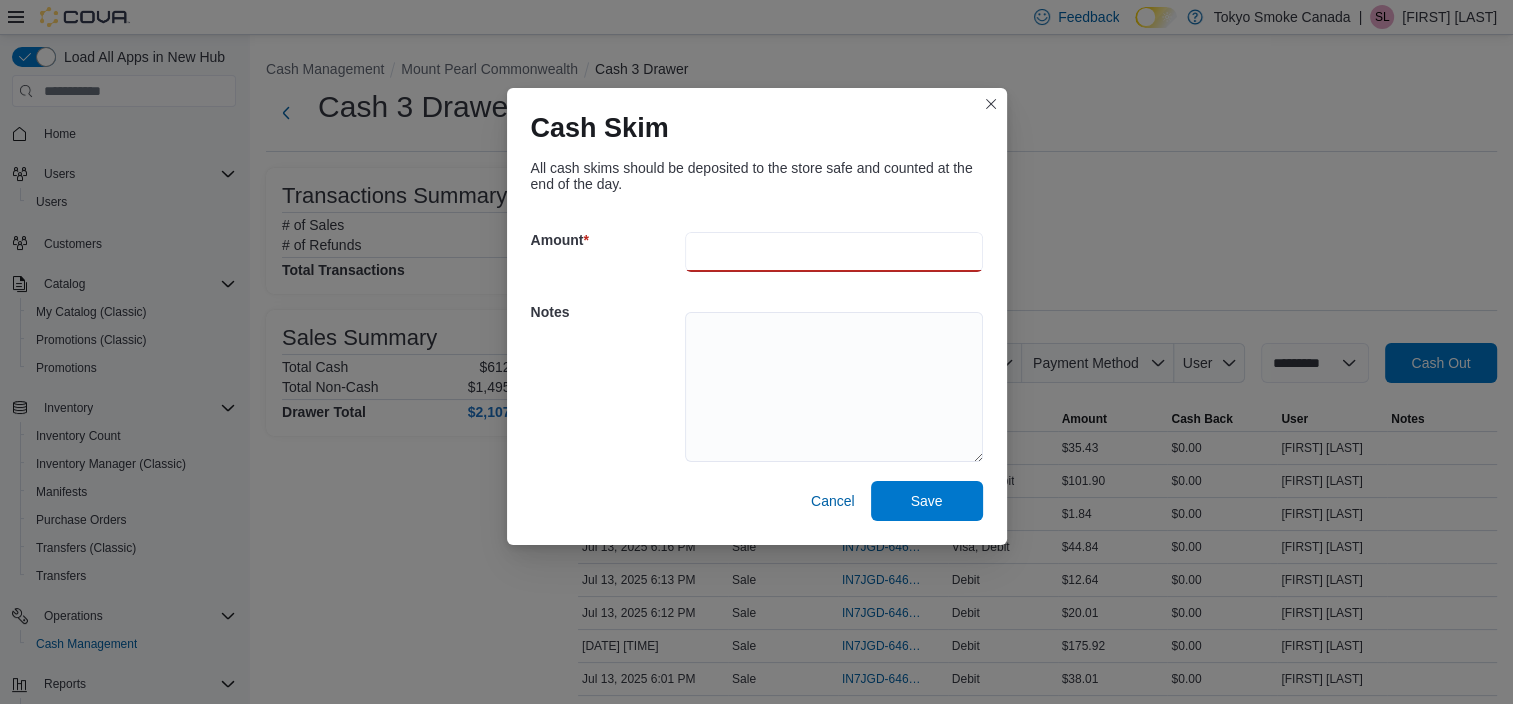click at bounding box center [834, 252] 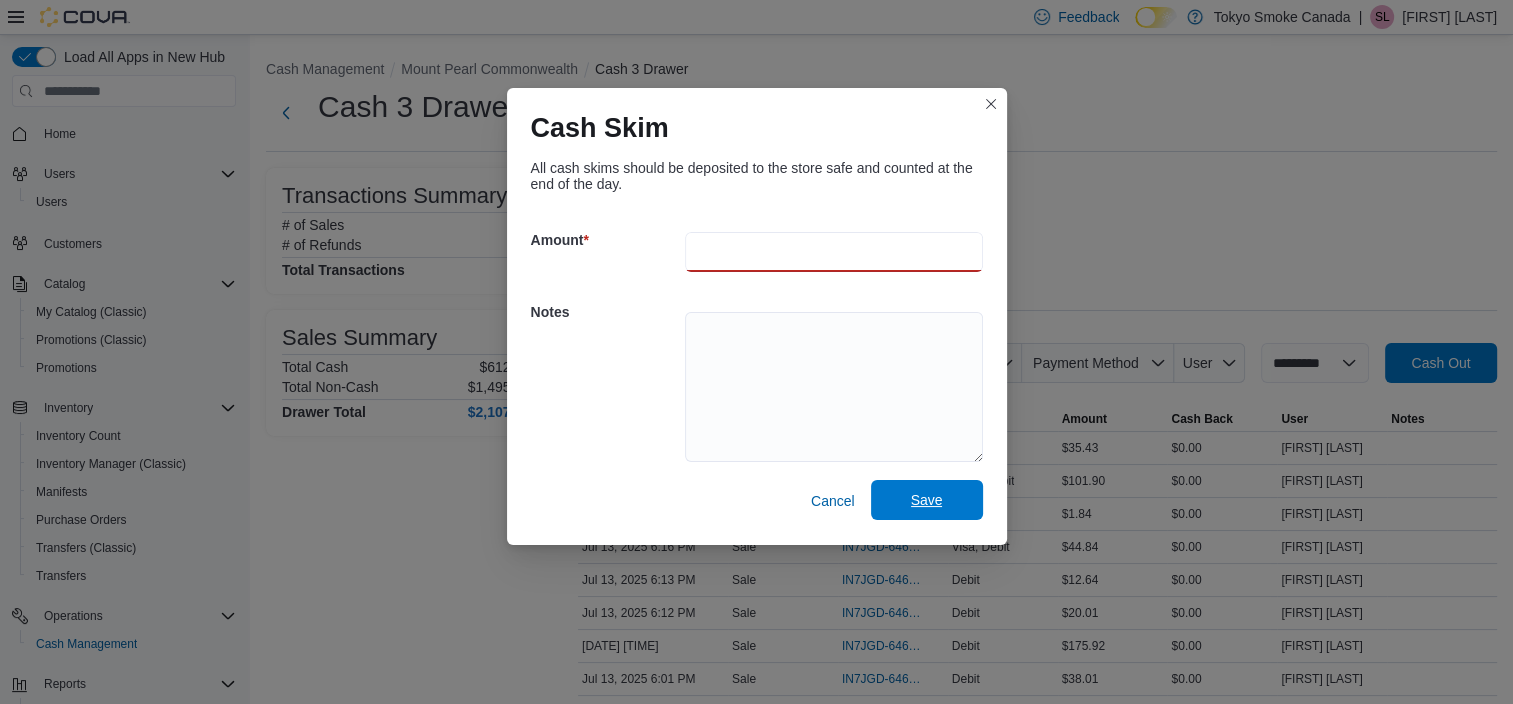 type on "******" 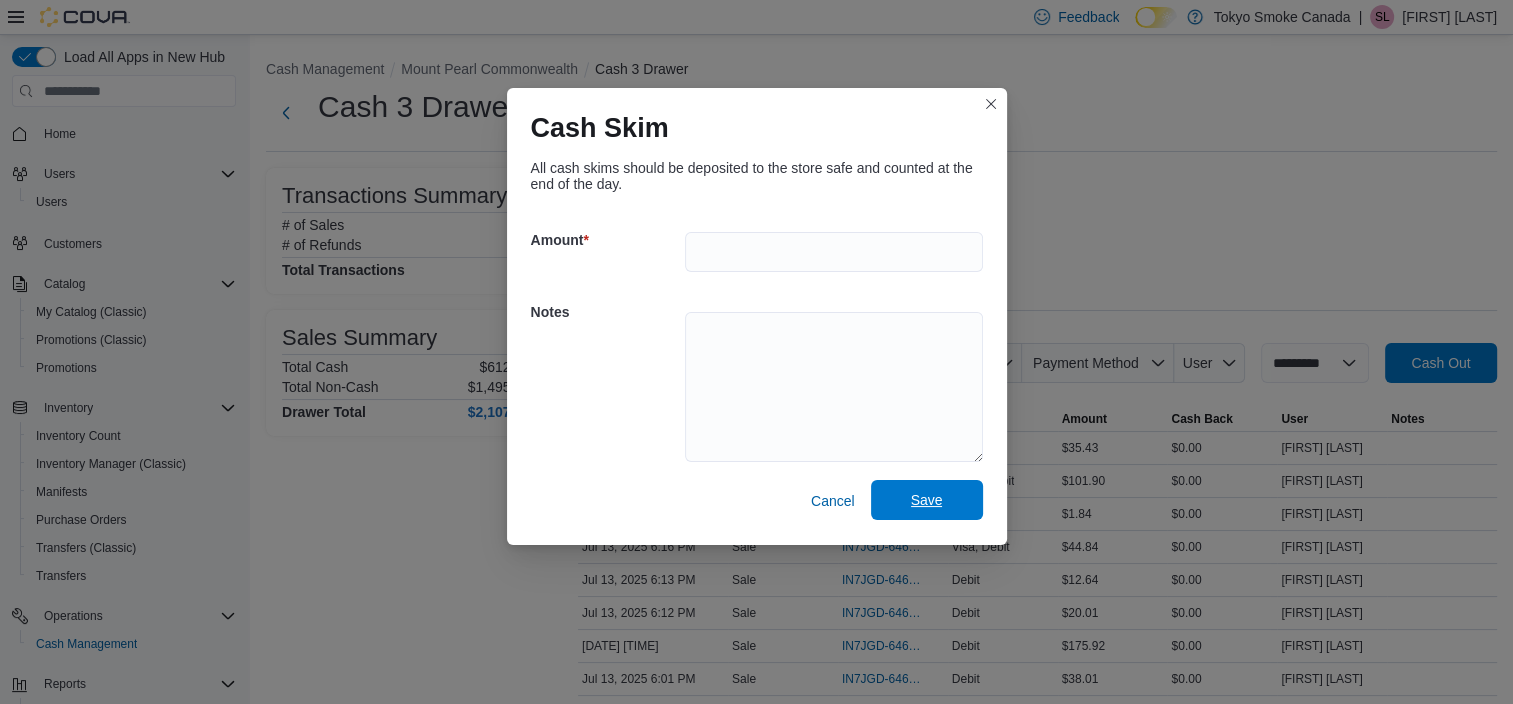 click on "Save" at bounding box center (927, 500) 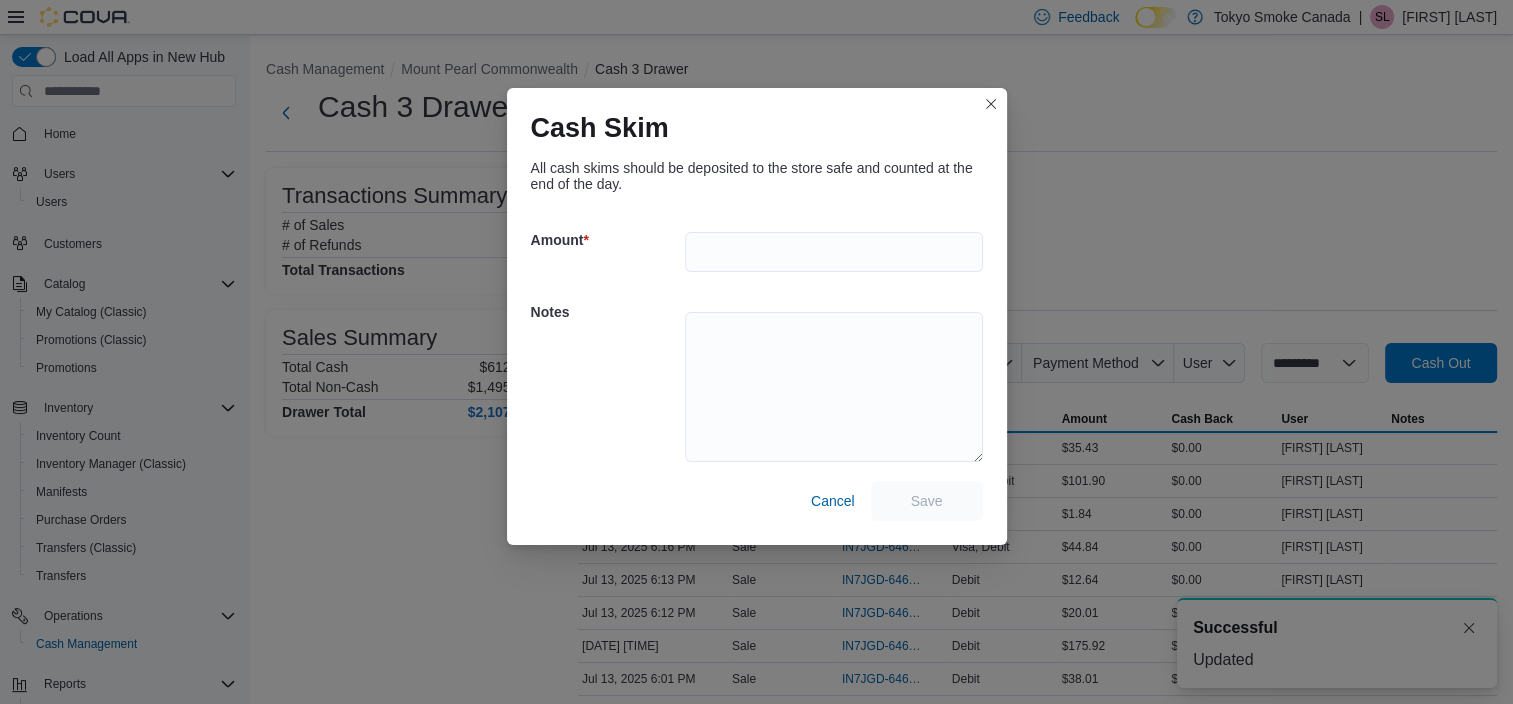 scroll, scrollTop: 0, scrollLeft: 0, axis: both 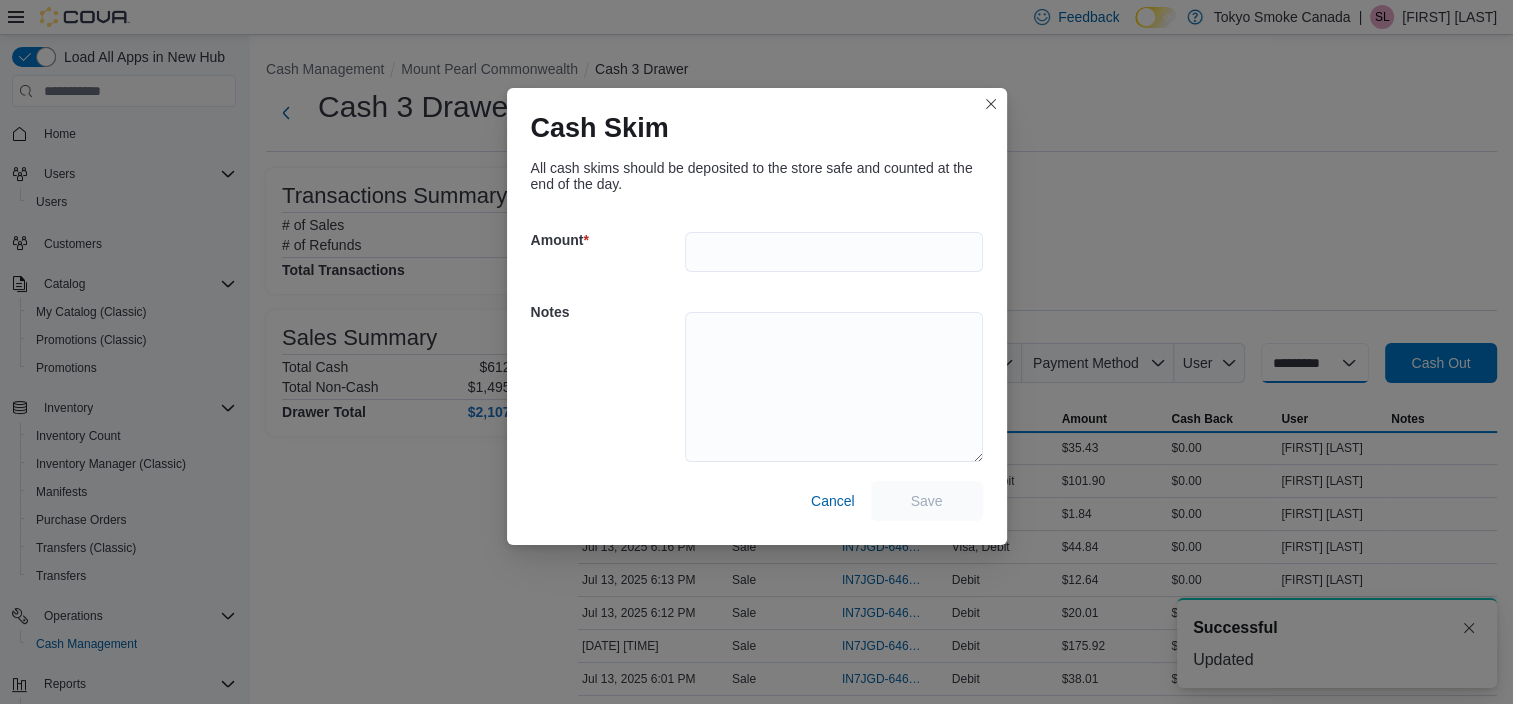 select 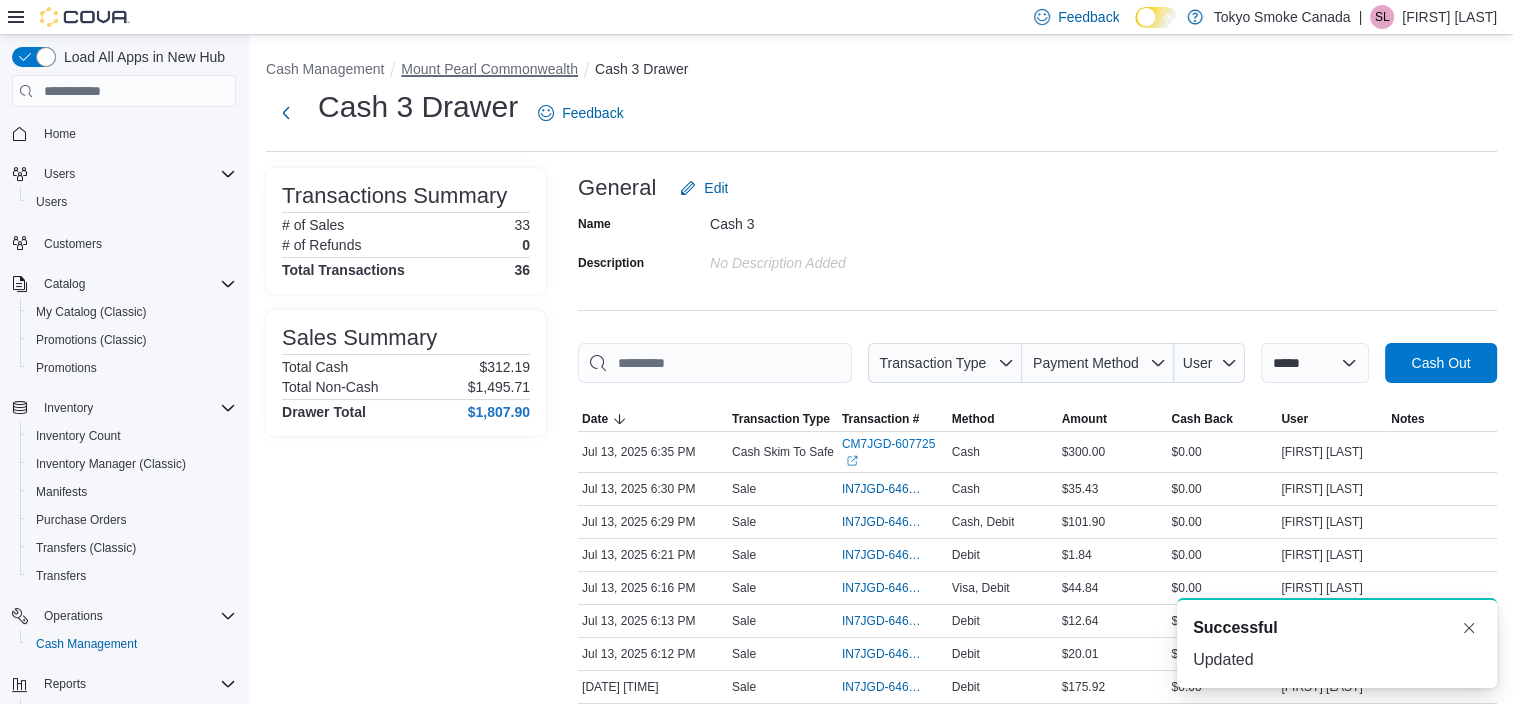 click on "Mount Pearl Commonwealth" at bounding box center [489, 69] 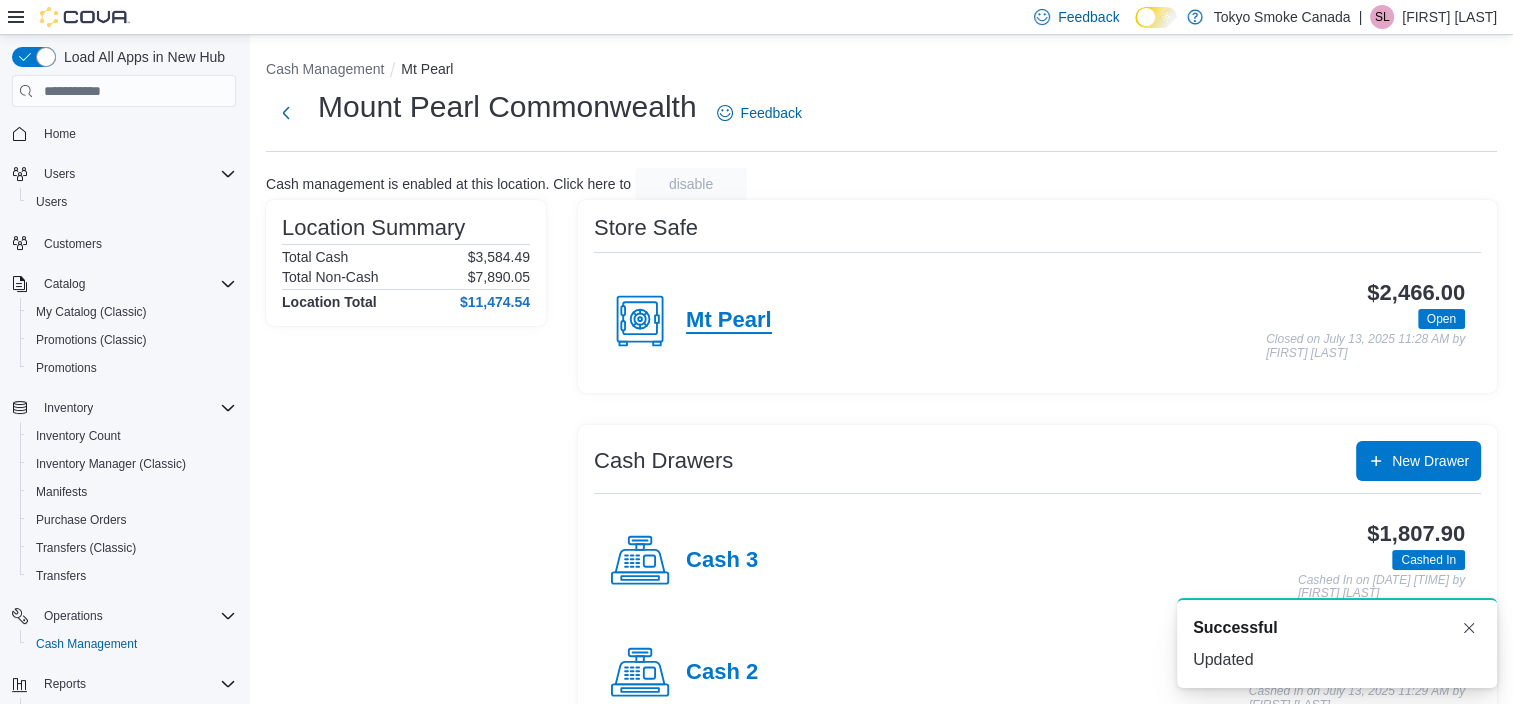 click on "Mt Pearl" at bounding box center [729, 321] 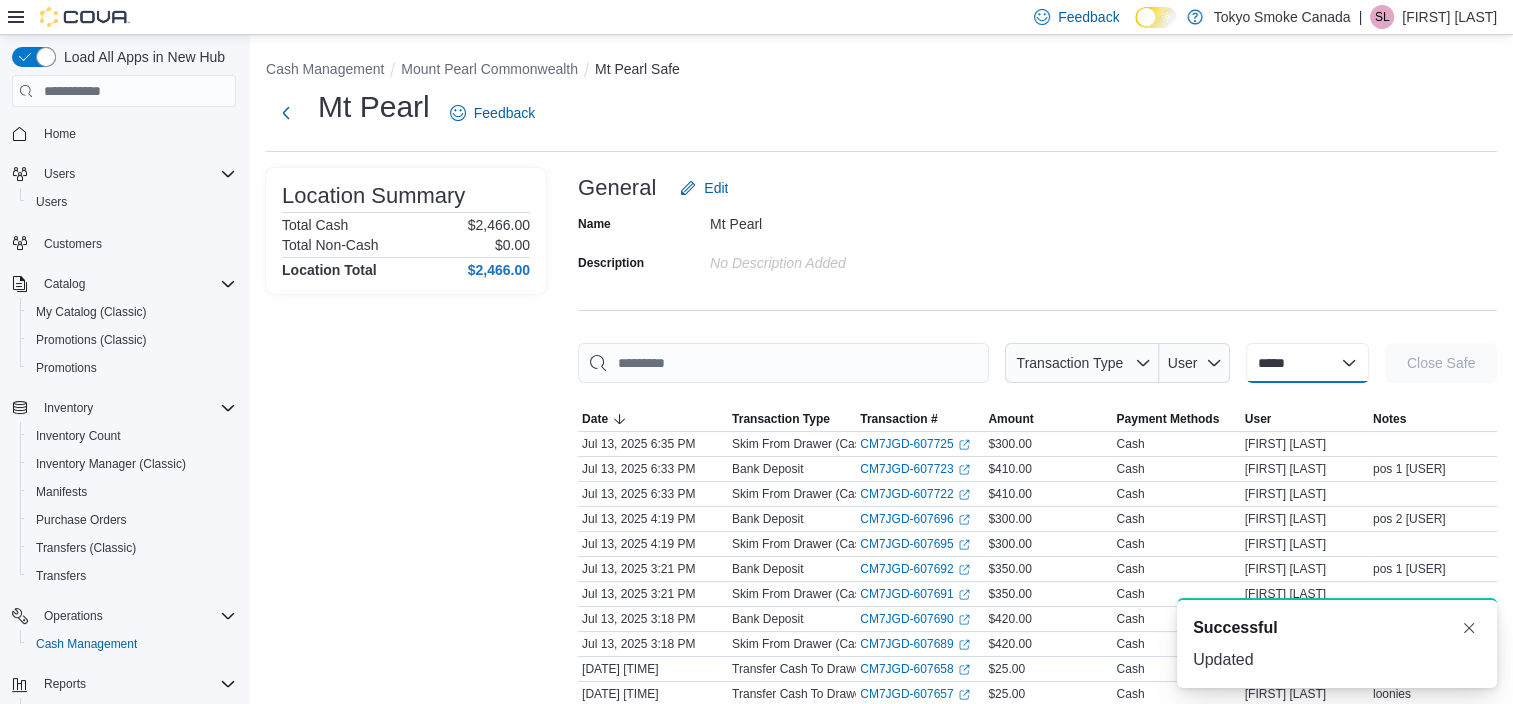 click on "**********" at bounding box center [1307, 363] 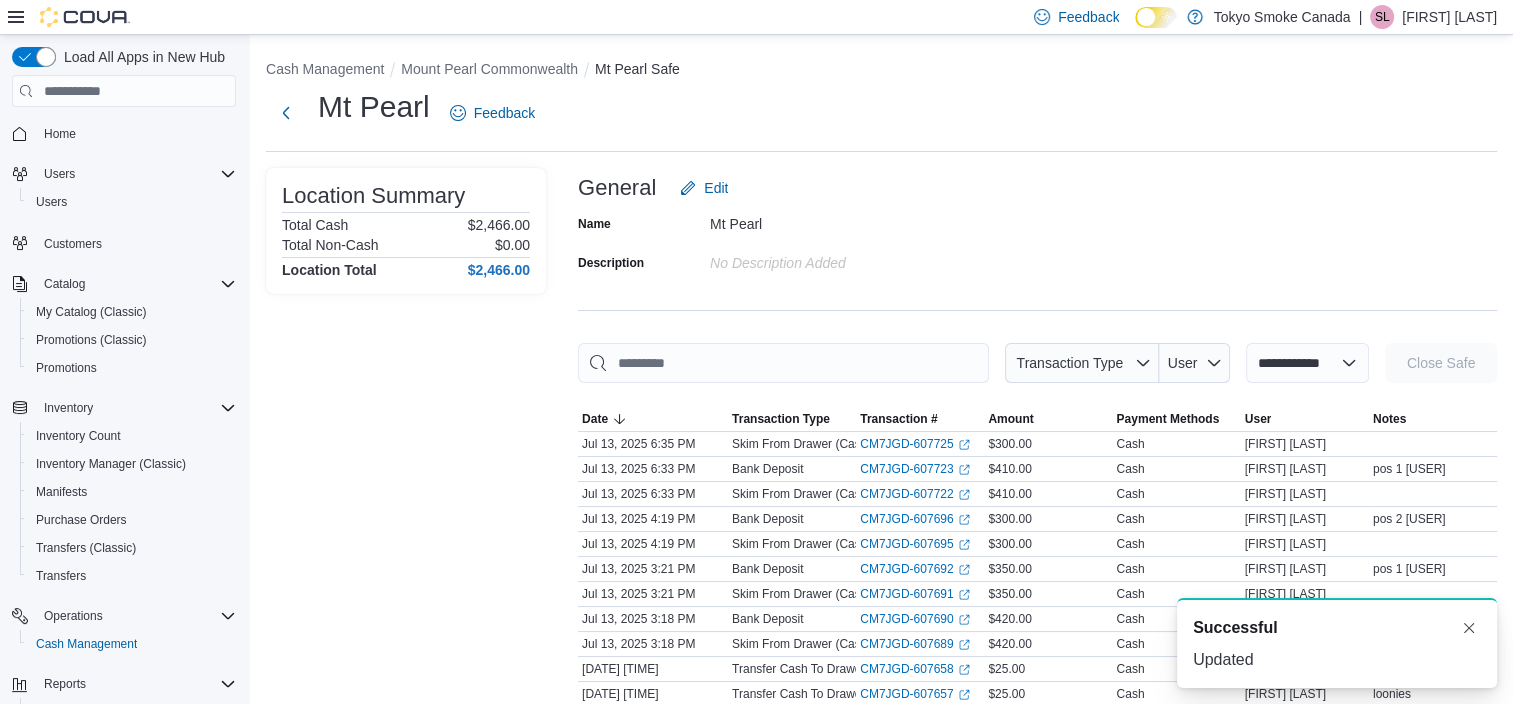 click on "**********" at bounding box center (1307, 363) 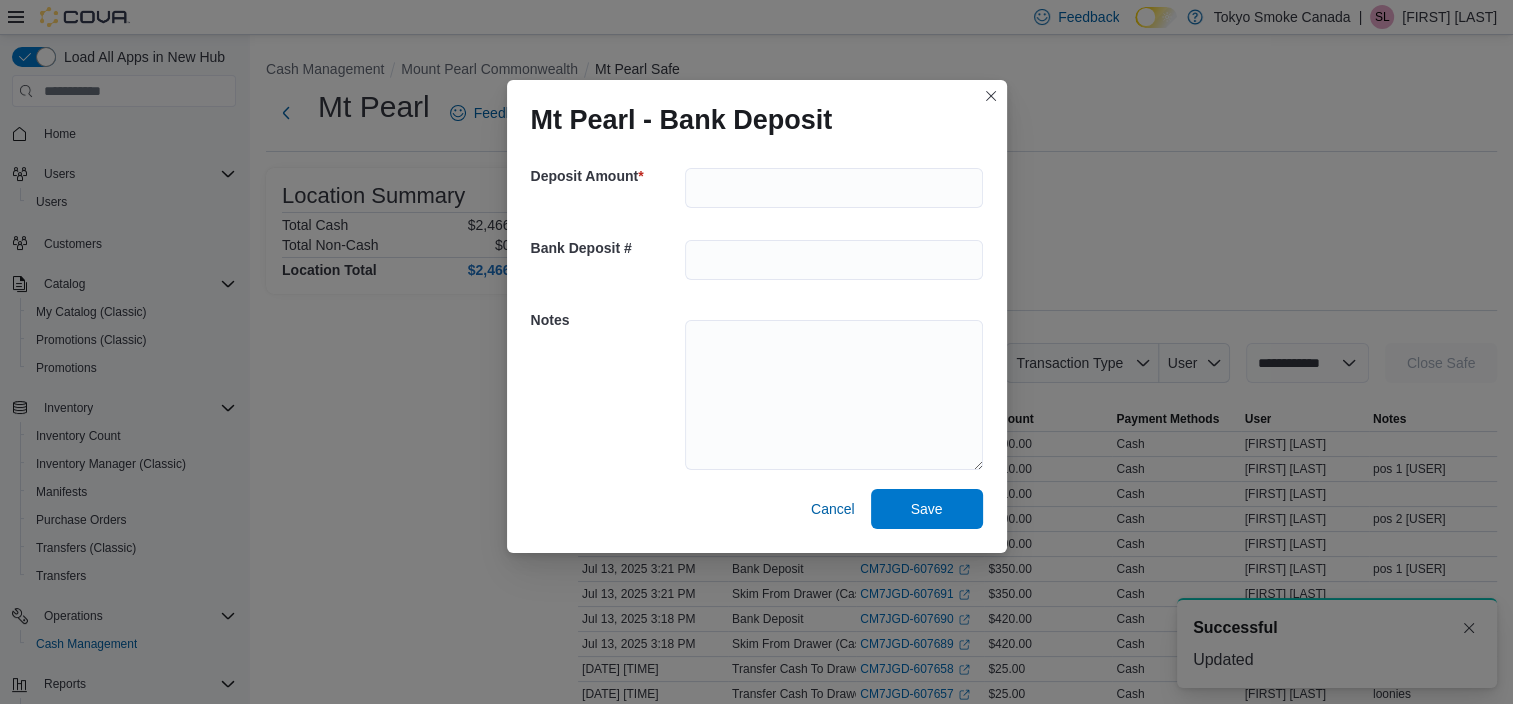 click at bounding box center (834, 188) 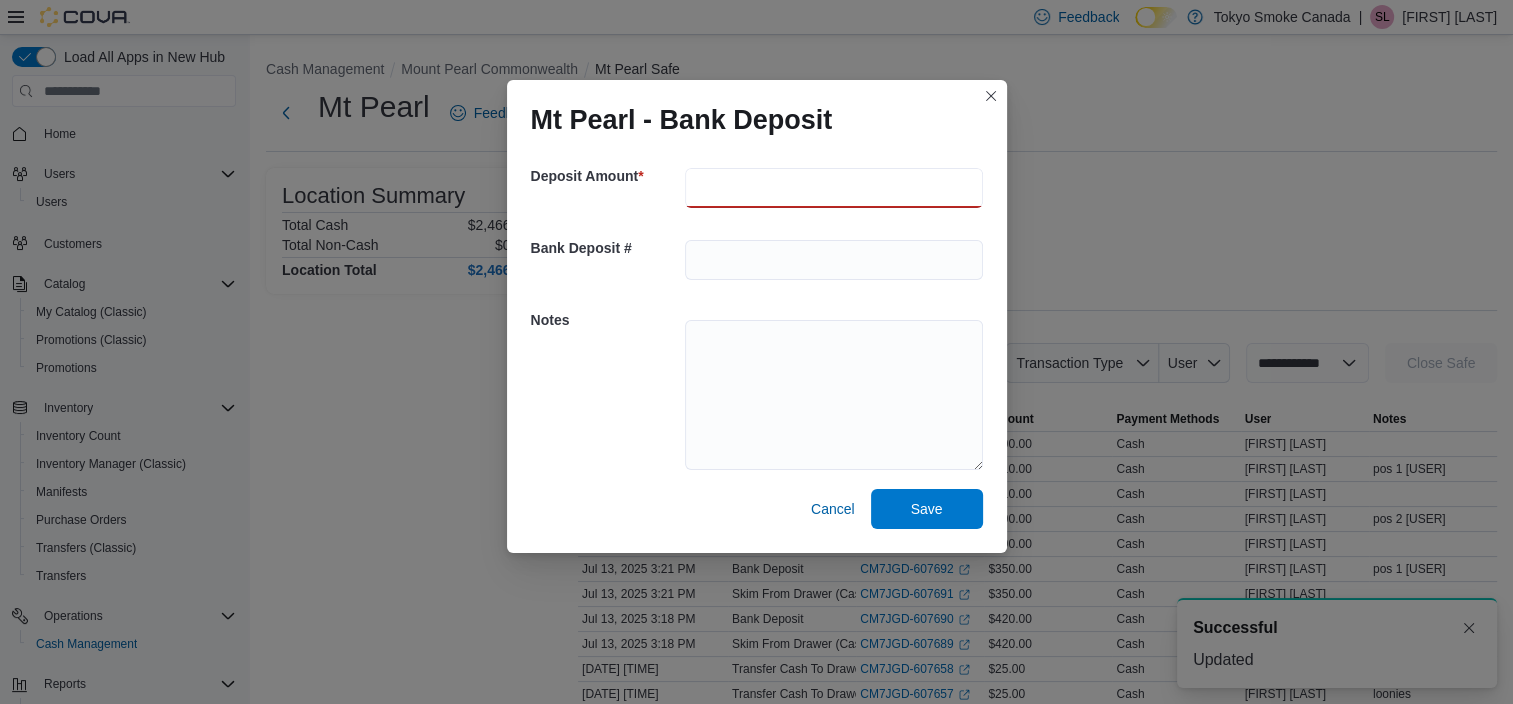 click at bounding box center [834, 188] 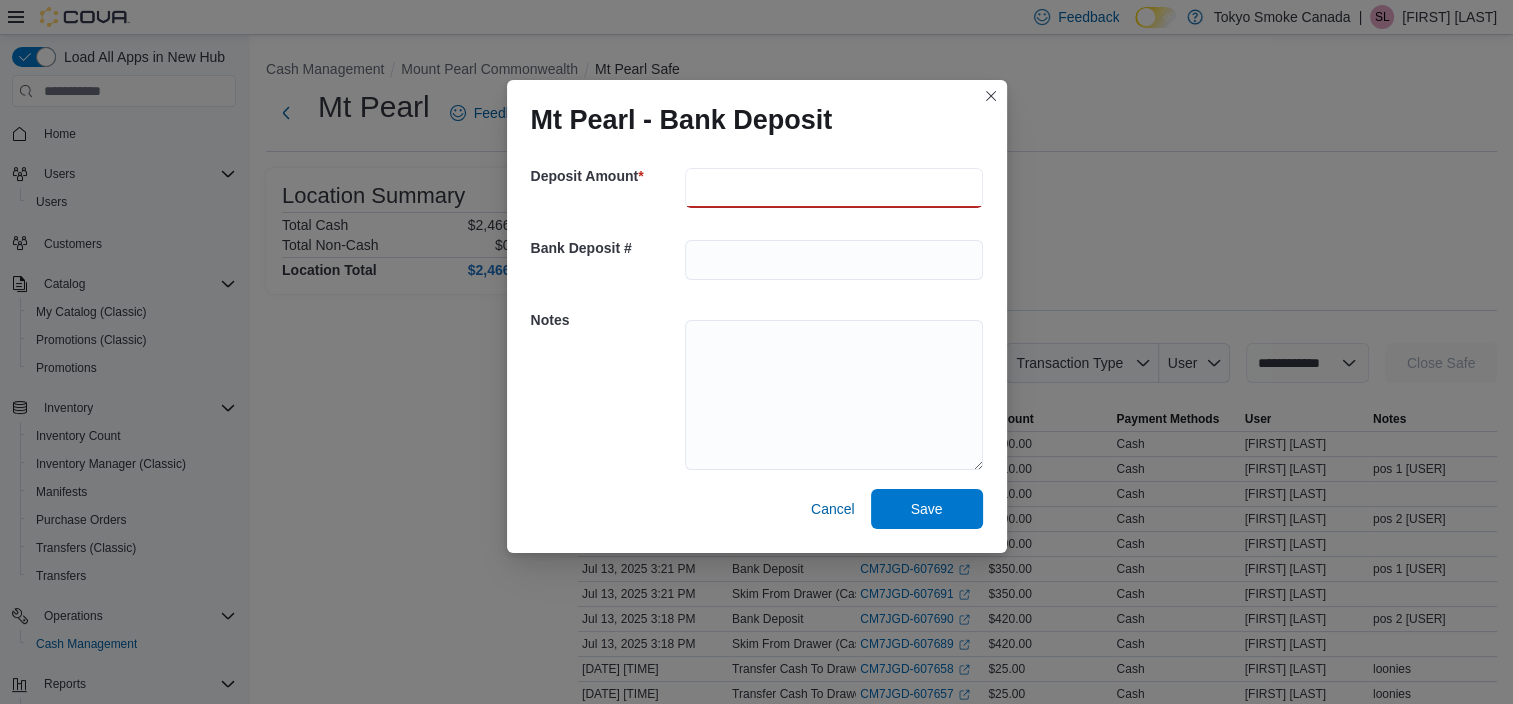 type on "******" 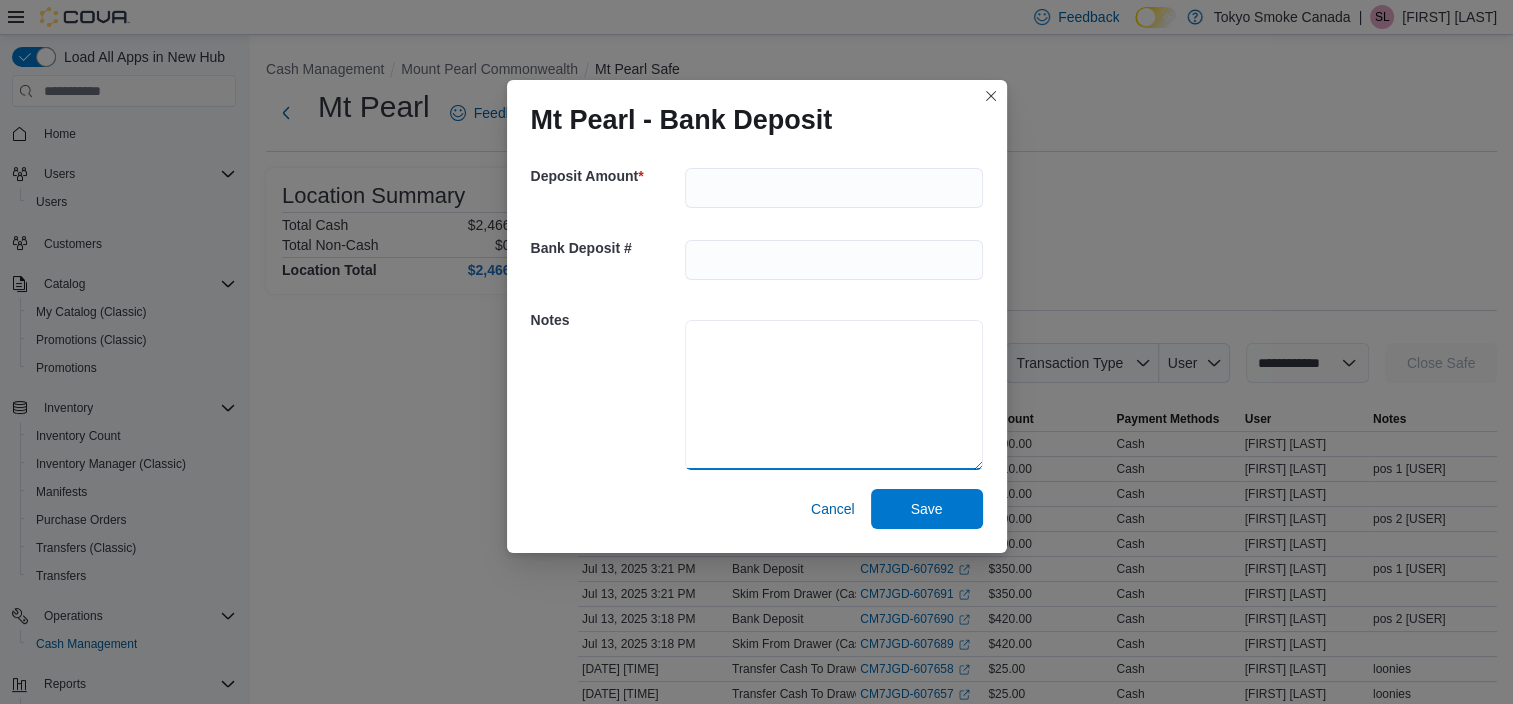 click at bounding box center (834, 395) 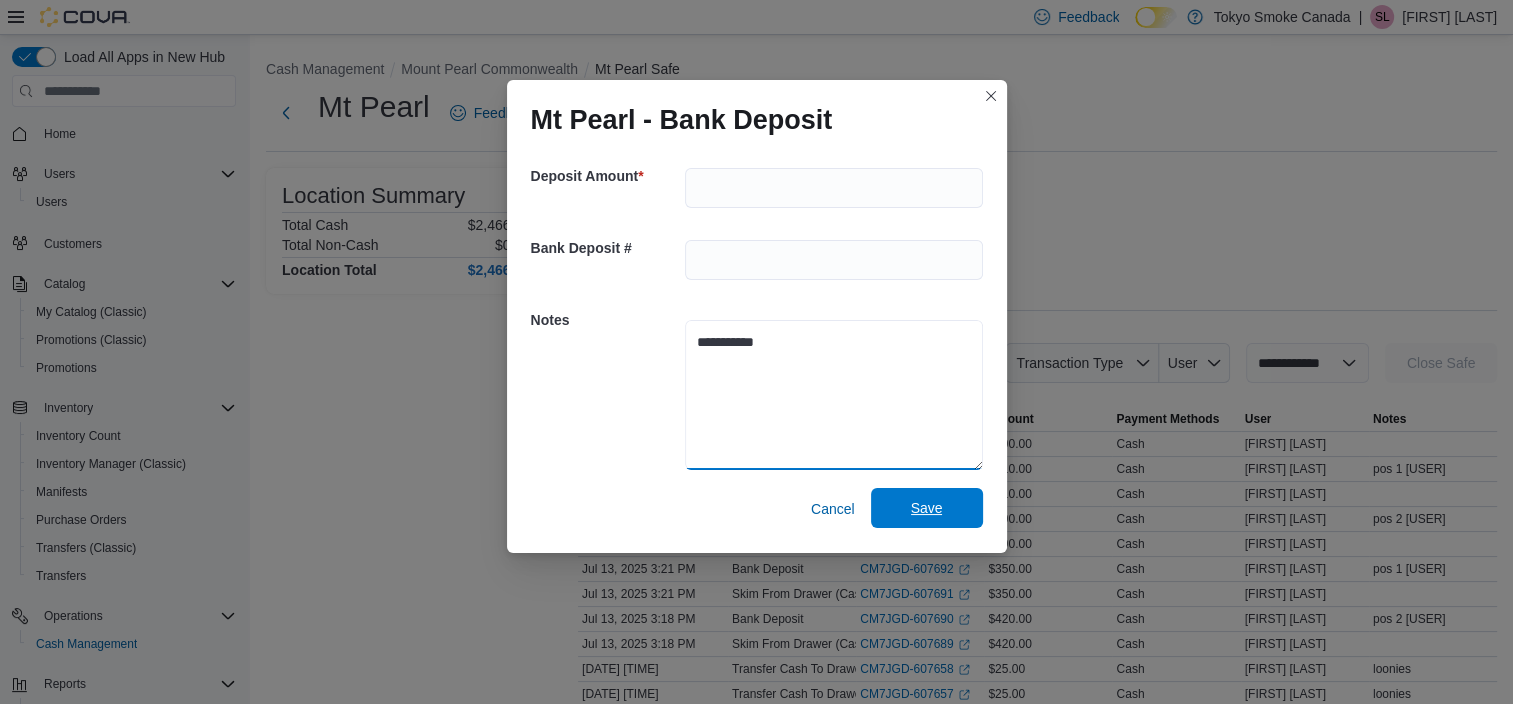 type on "**********" 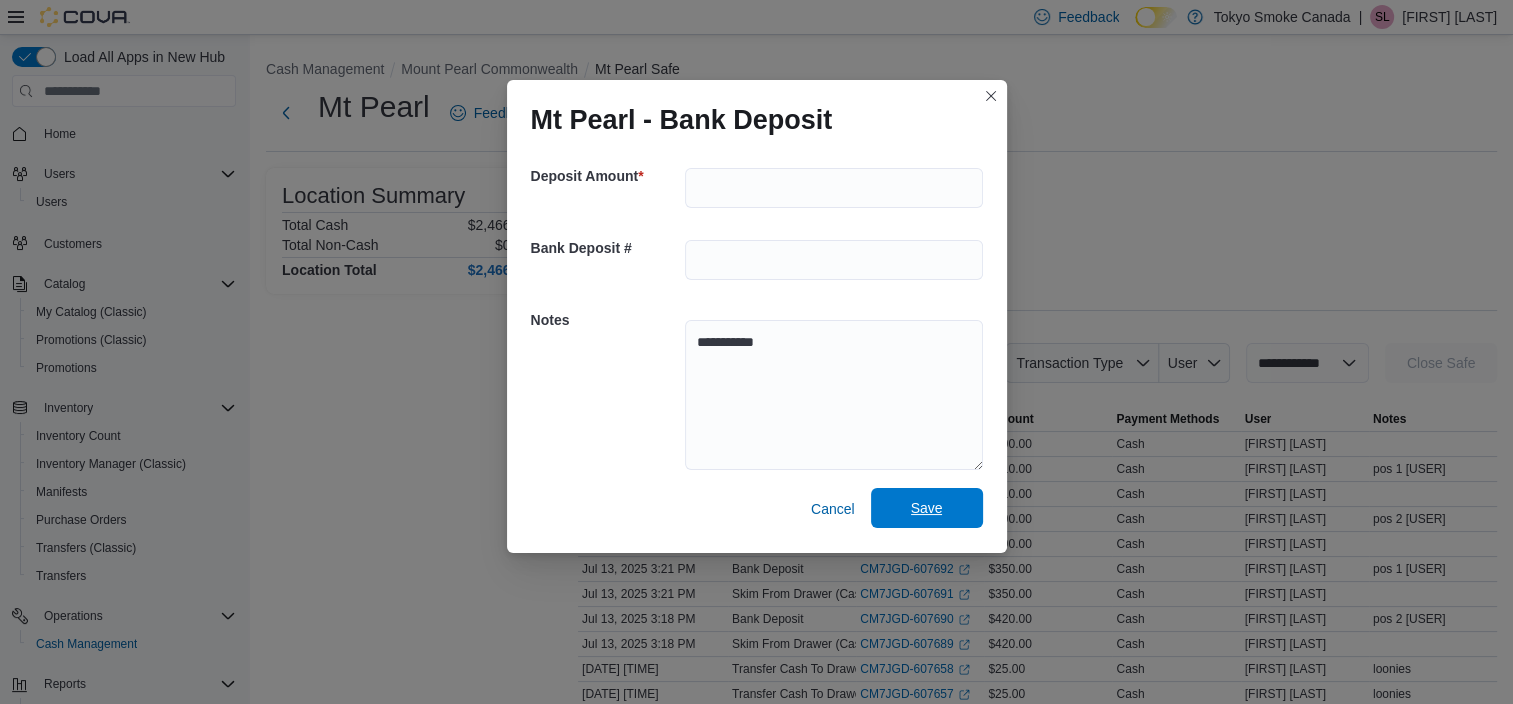 click on "Save" at bounding box center (927, 508) 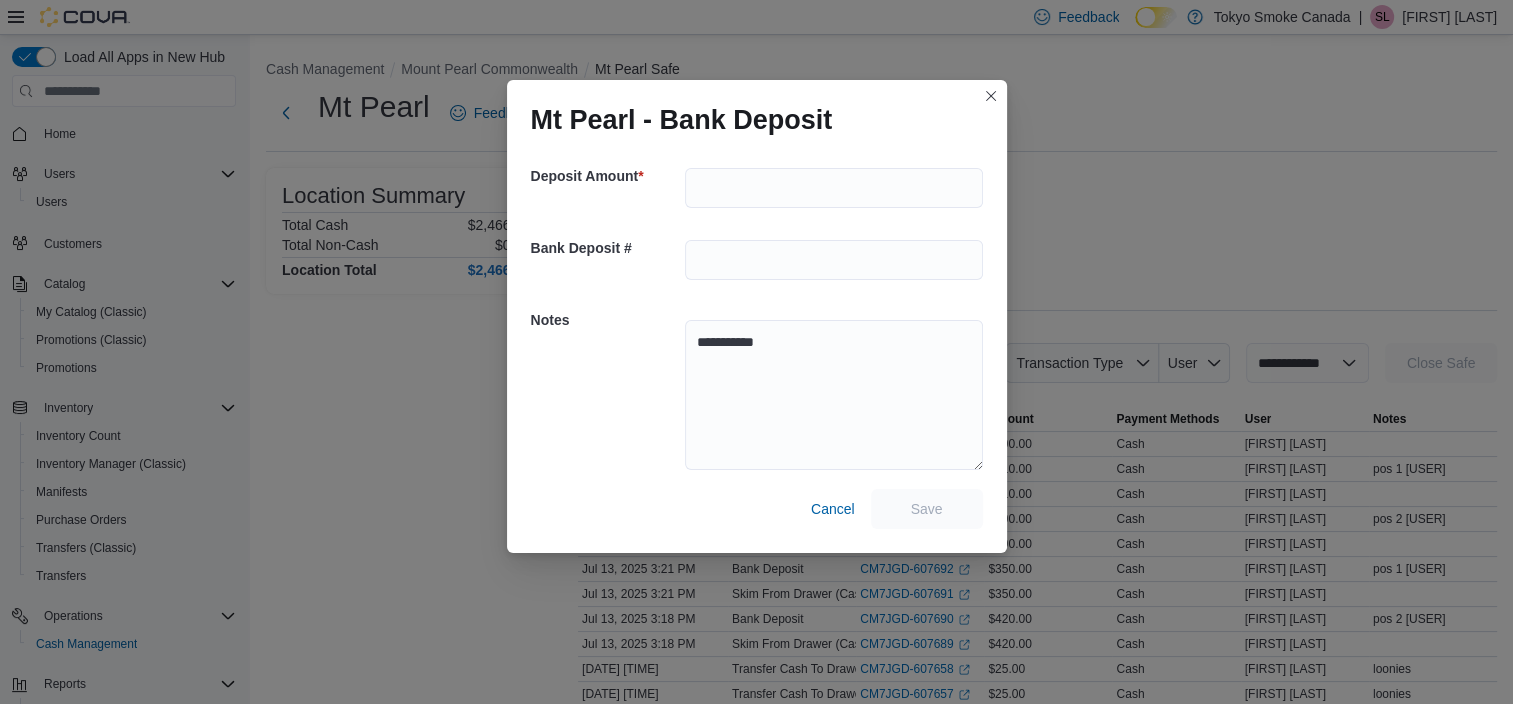 scroll, scrollTop: 0, scrollLeft: 0, axis: both 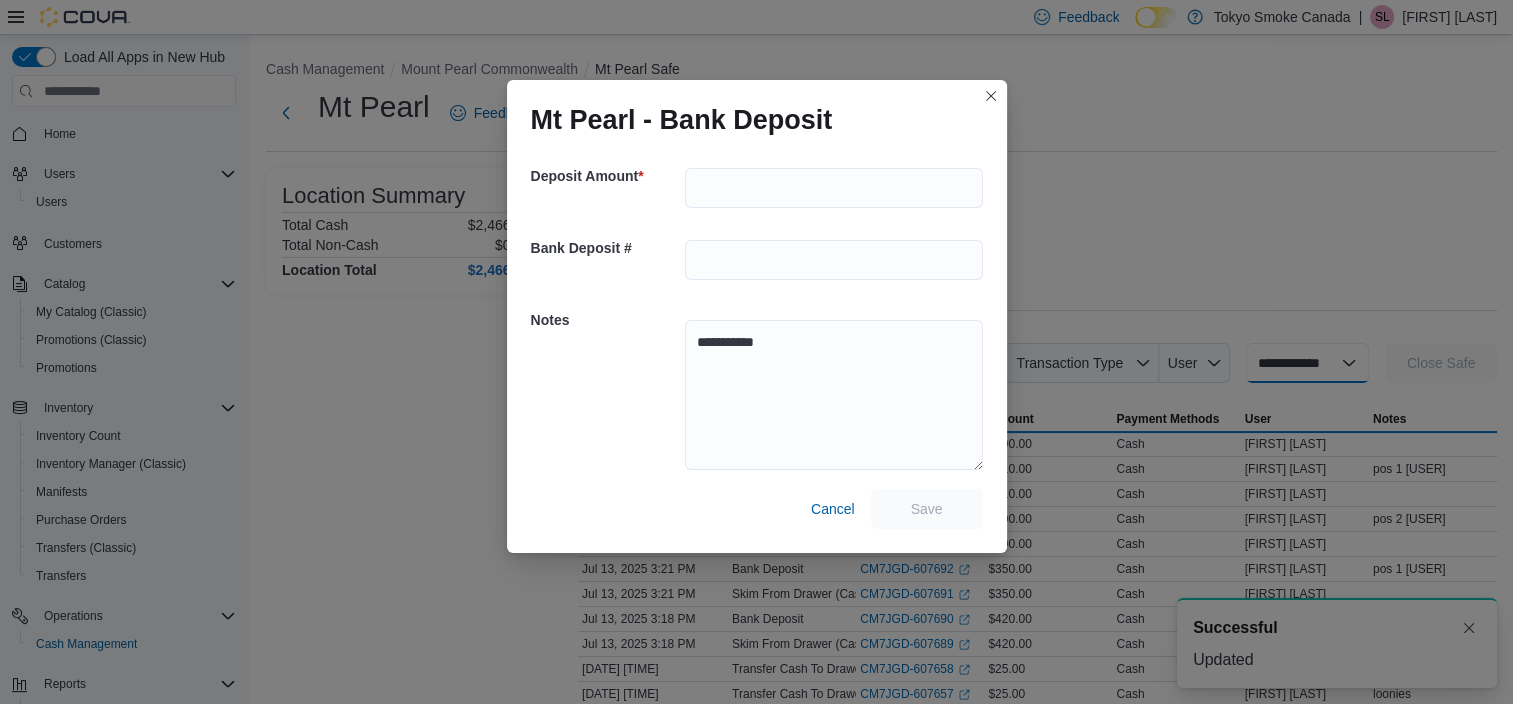 select 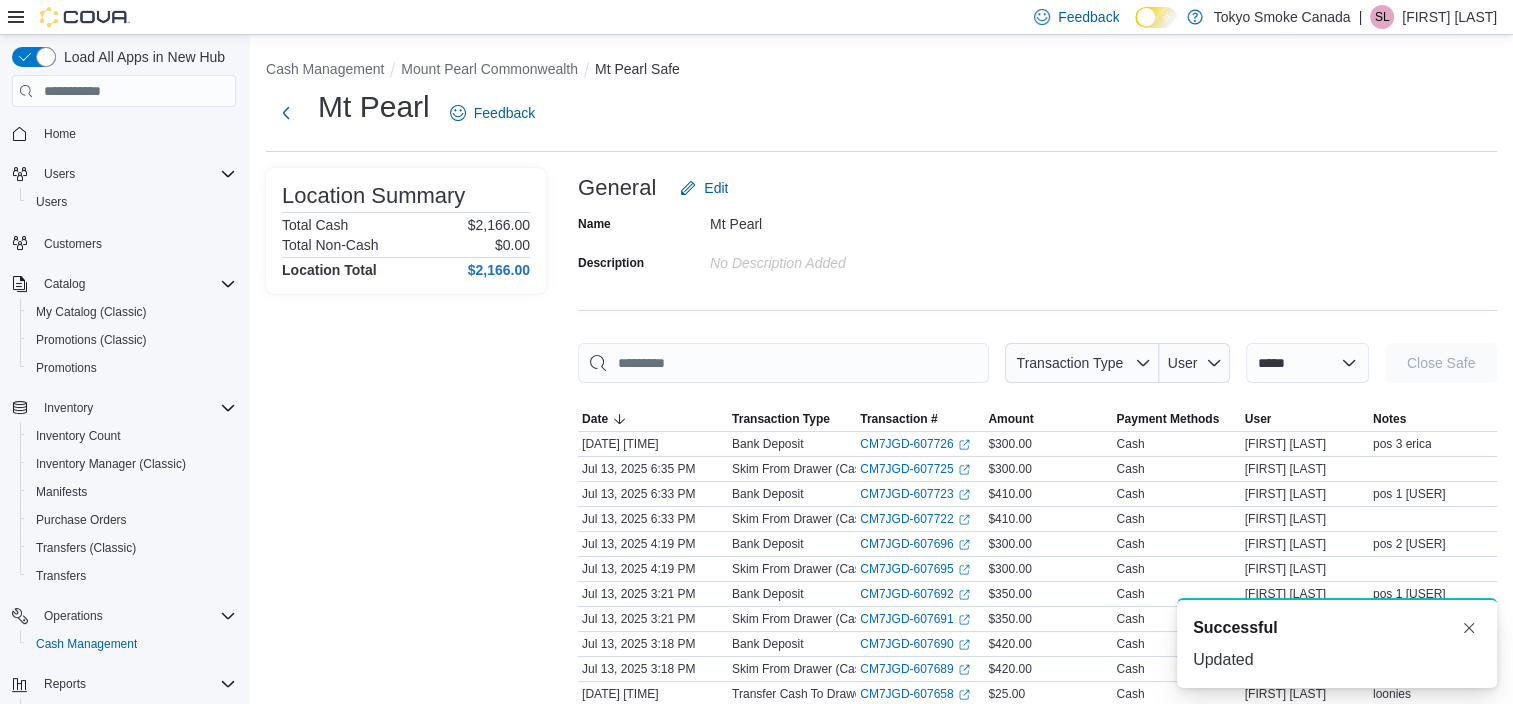 click on "**********" at bounding box center (881, 498) 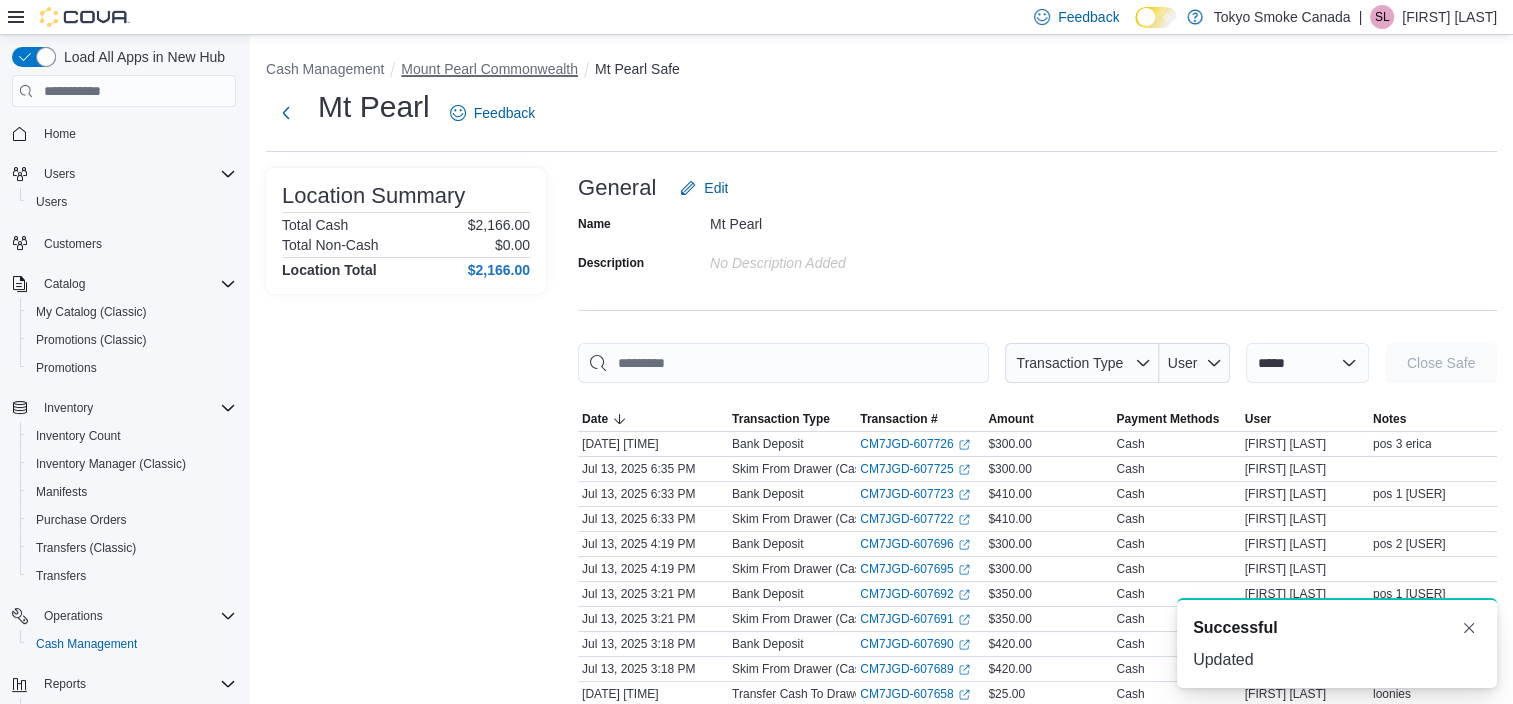 click on "Mount Pearl Commonwealth" at bounding box center [489, 69] 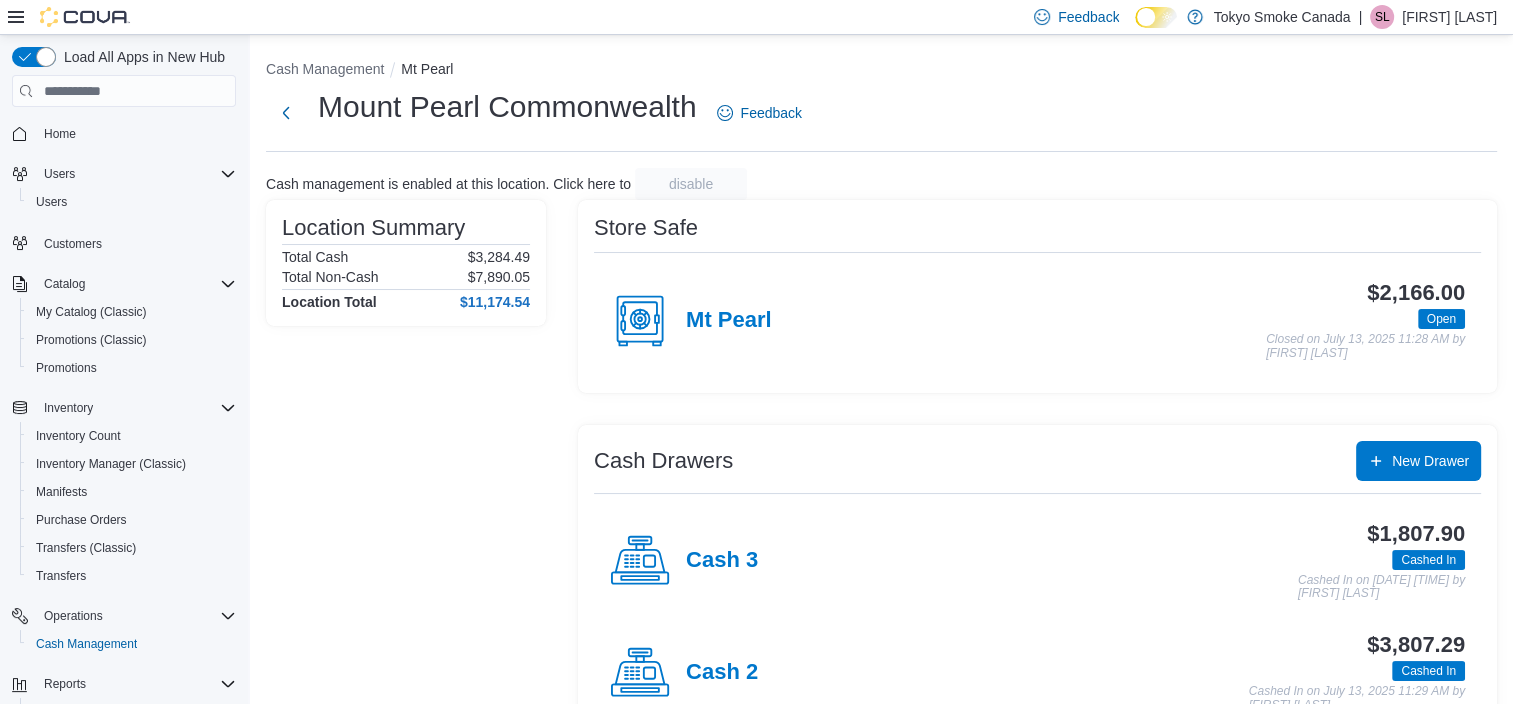 scroll, scrollTop: 166, scrollLeft: 0, axis: vertical 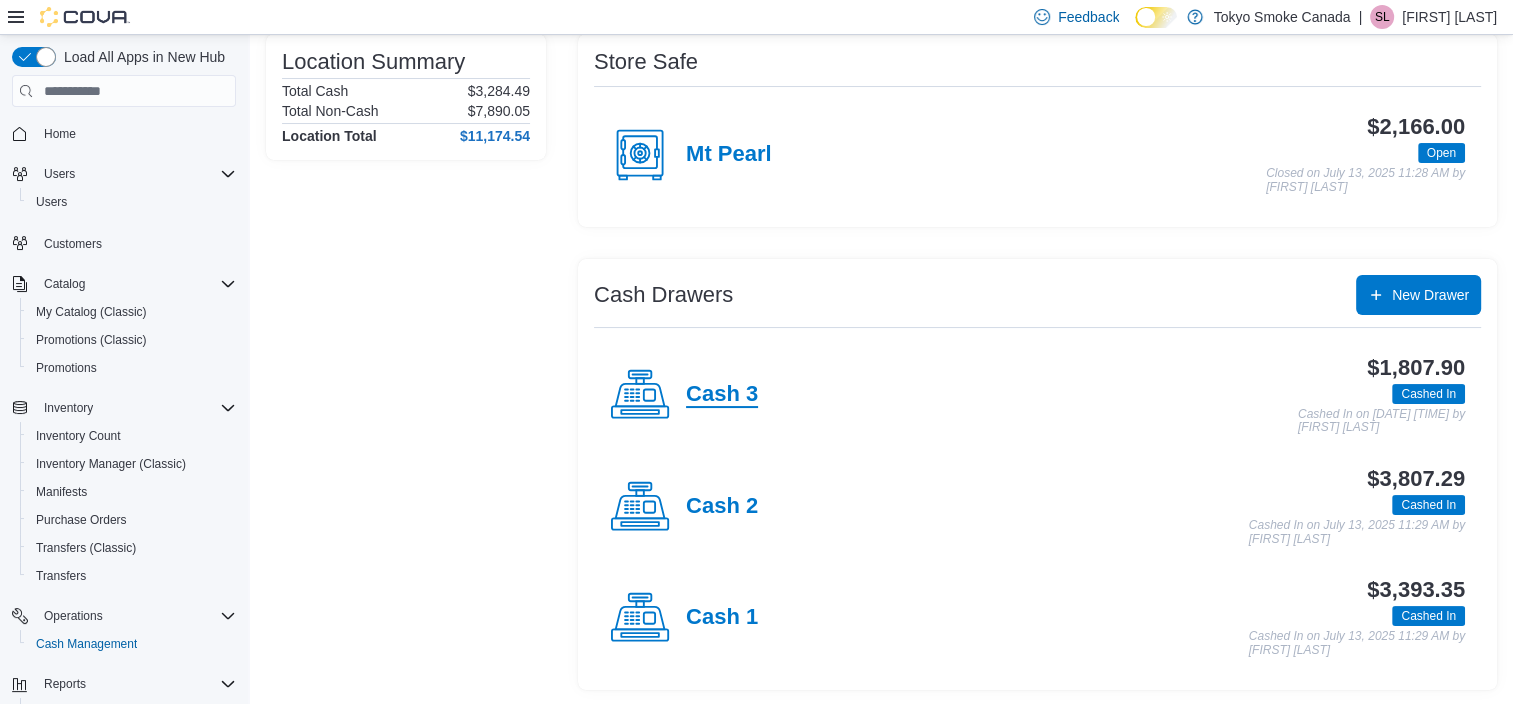 click on "Cash 3" at bounding box center [722, 395] 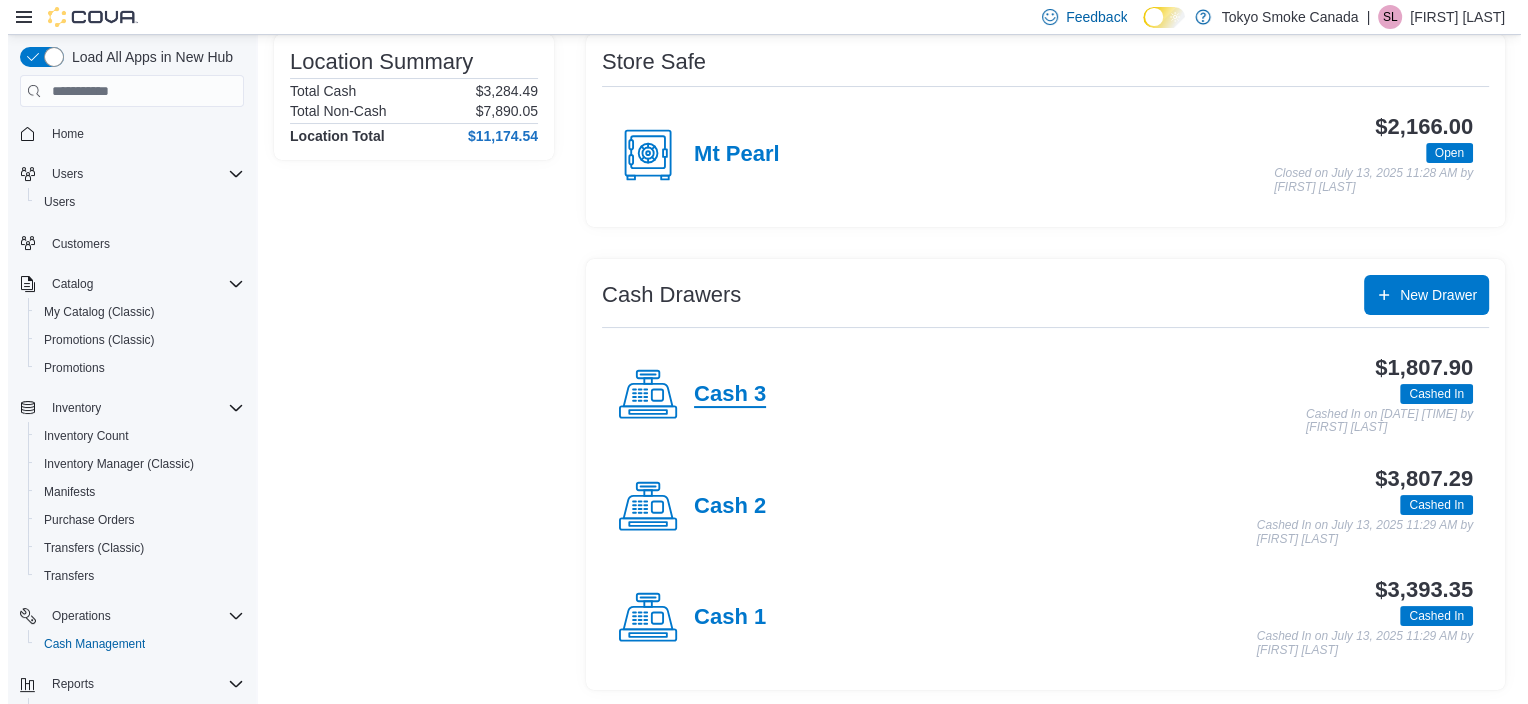 scroll, scrollTop: 0, scrollLeft: 0, axis: both 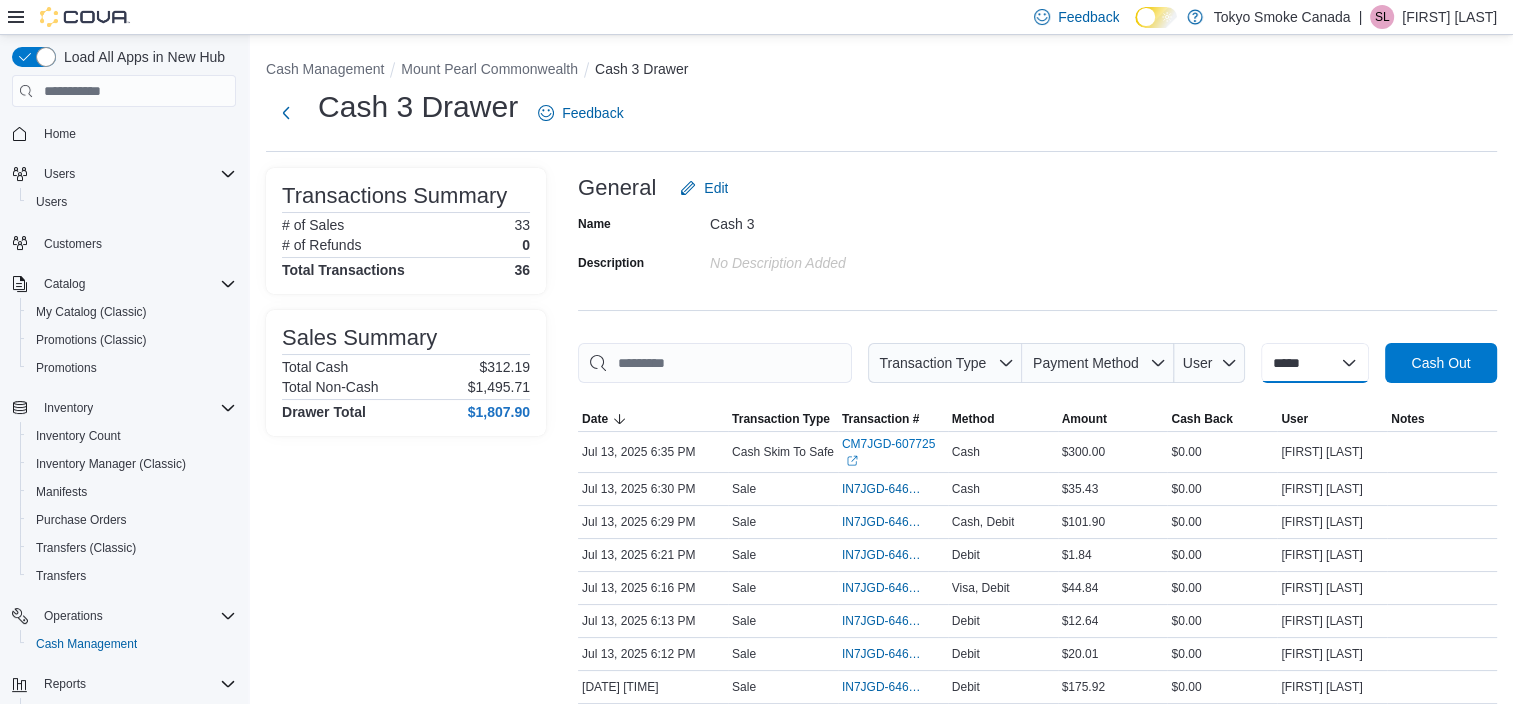 click on "**********" at bounding box center (1315, 363) 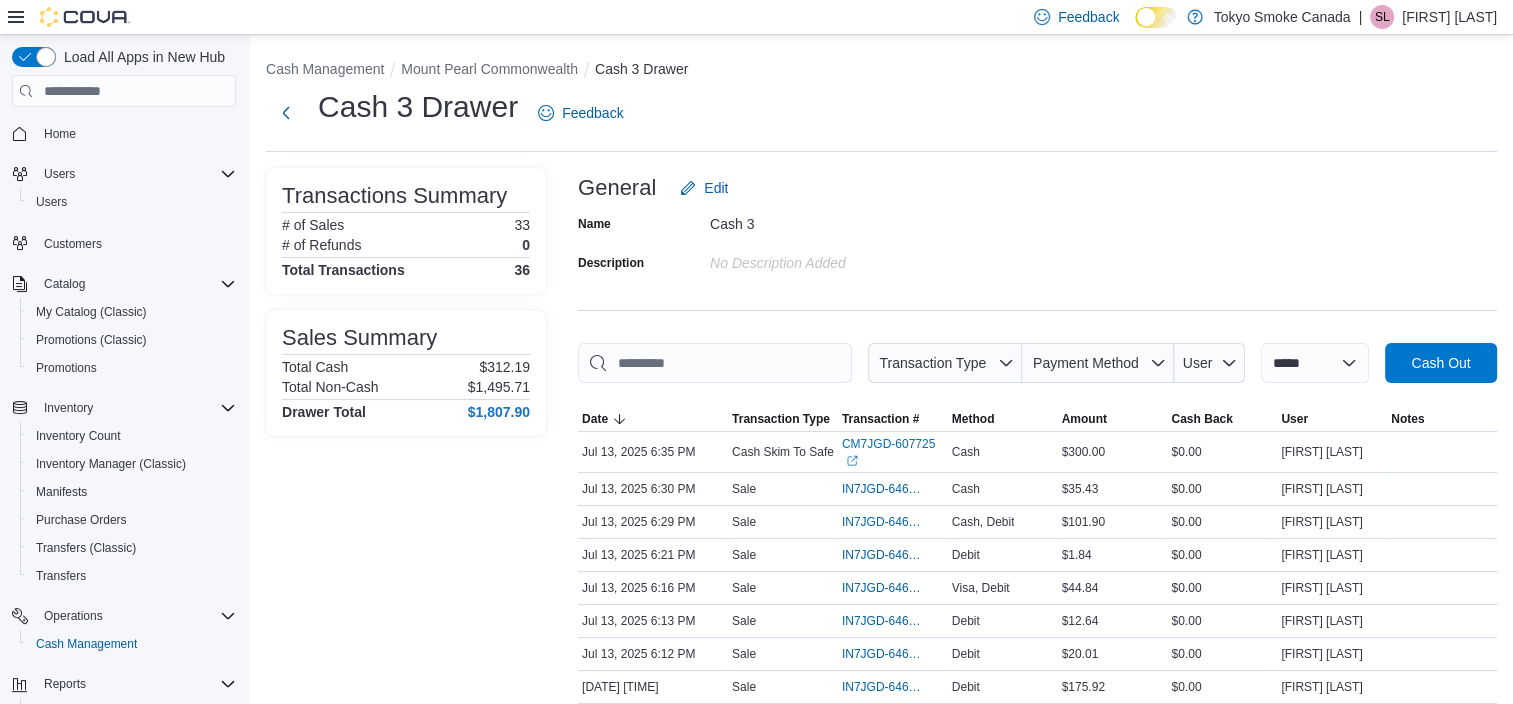 click on "Name Cash 3 Description No Description added" at bounding box center (1037, 243) 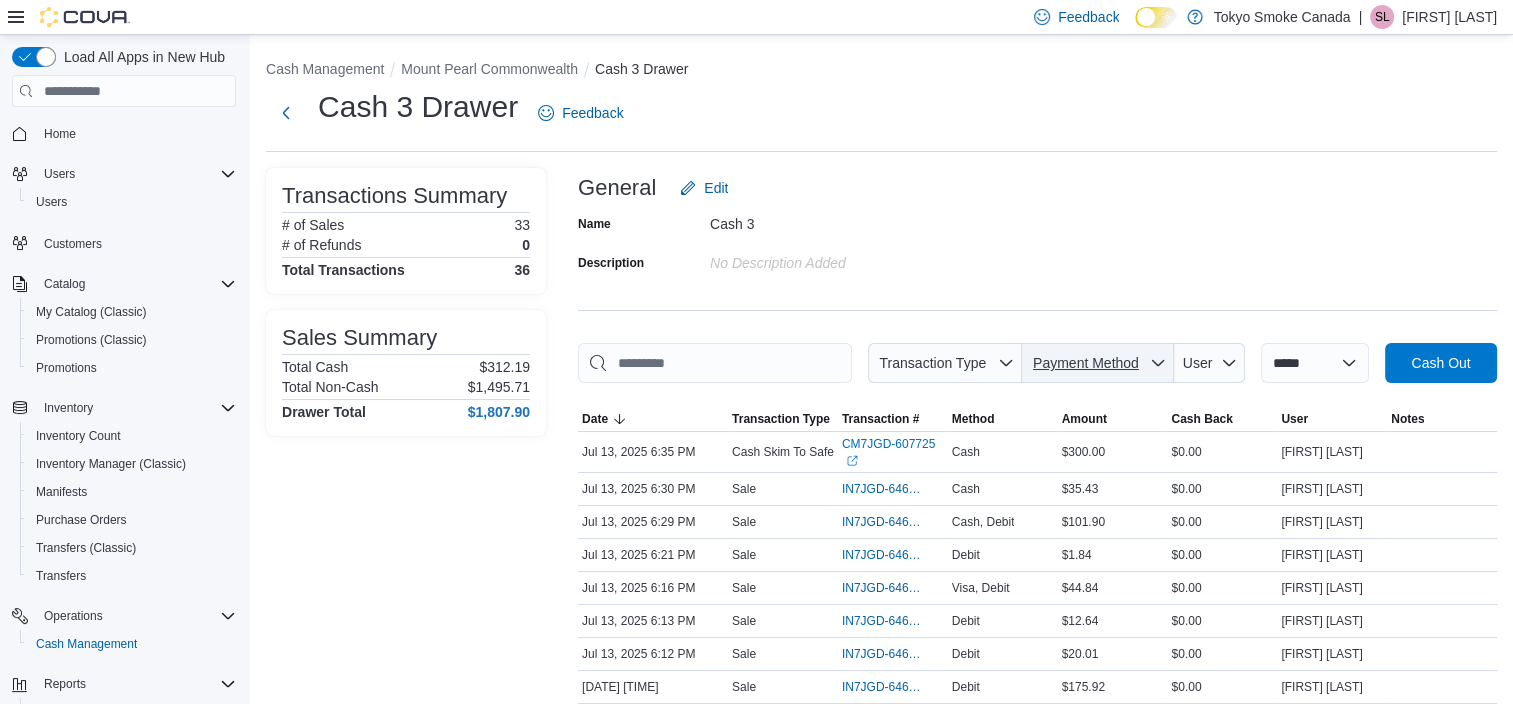 click on "Payment Method" at bounding box center [1086, 363] 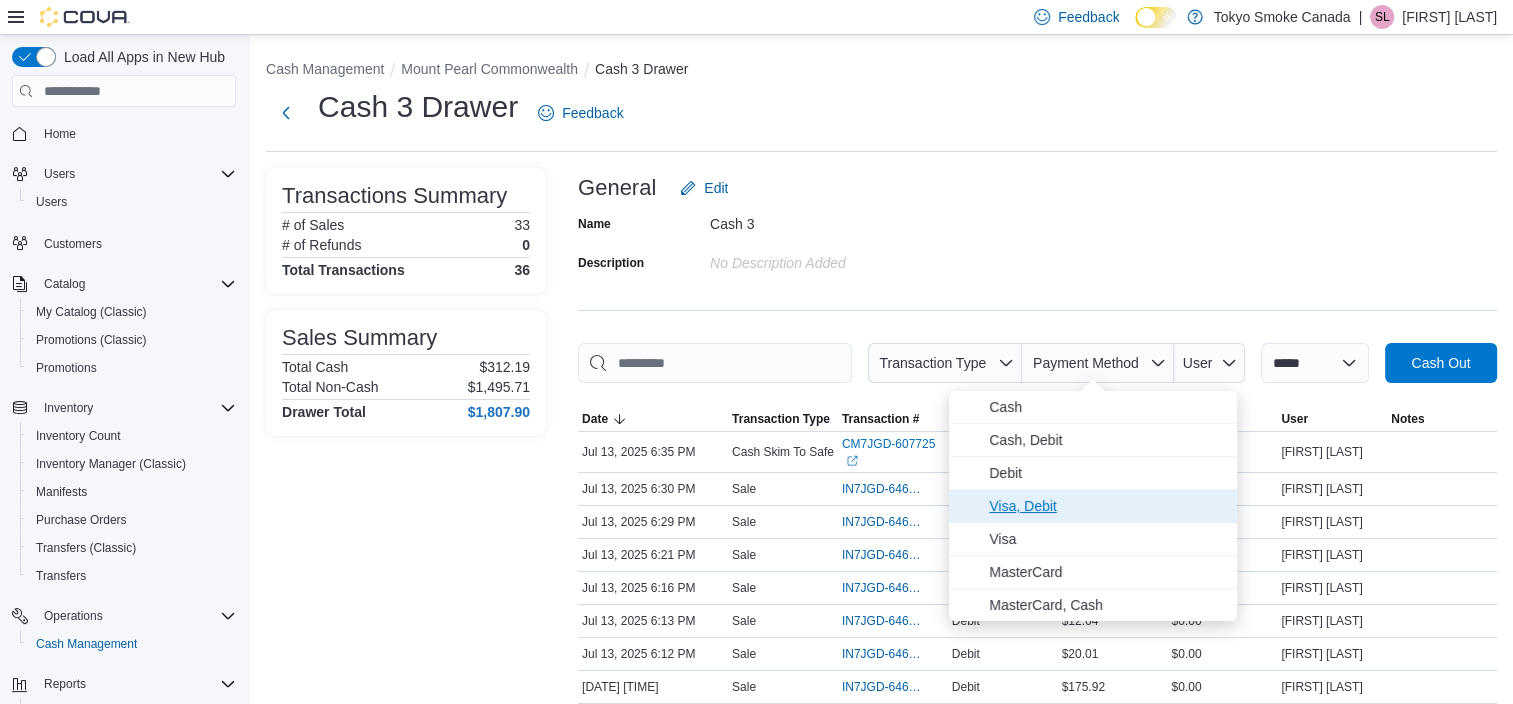 click on "Visa, Debit" at bounding box center (1107, 506) 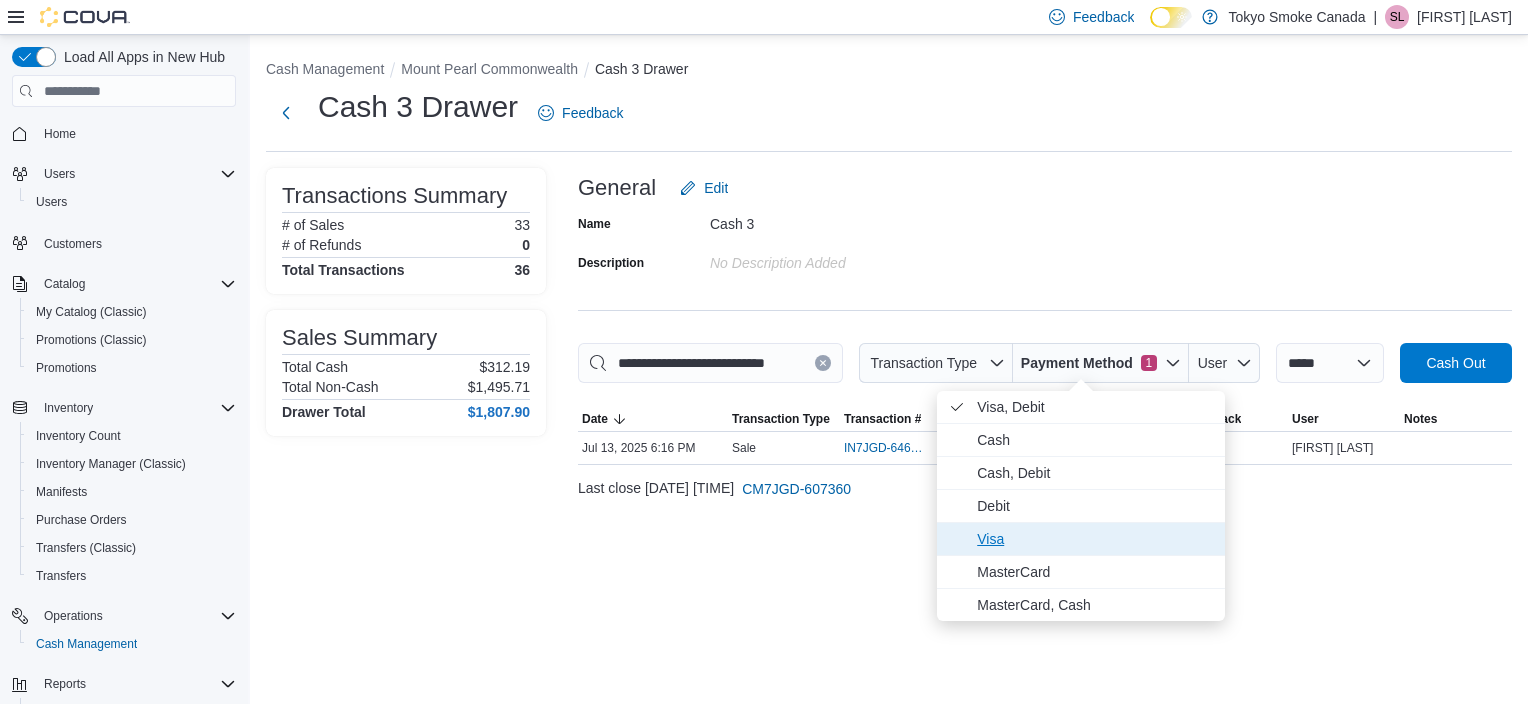 click on "Visa" at bounding box center [1095, 539] 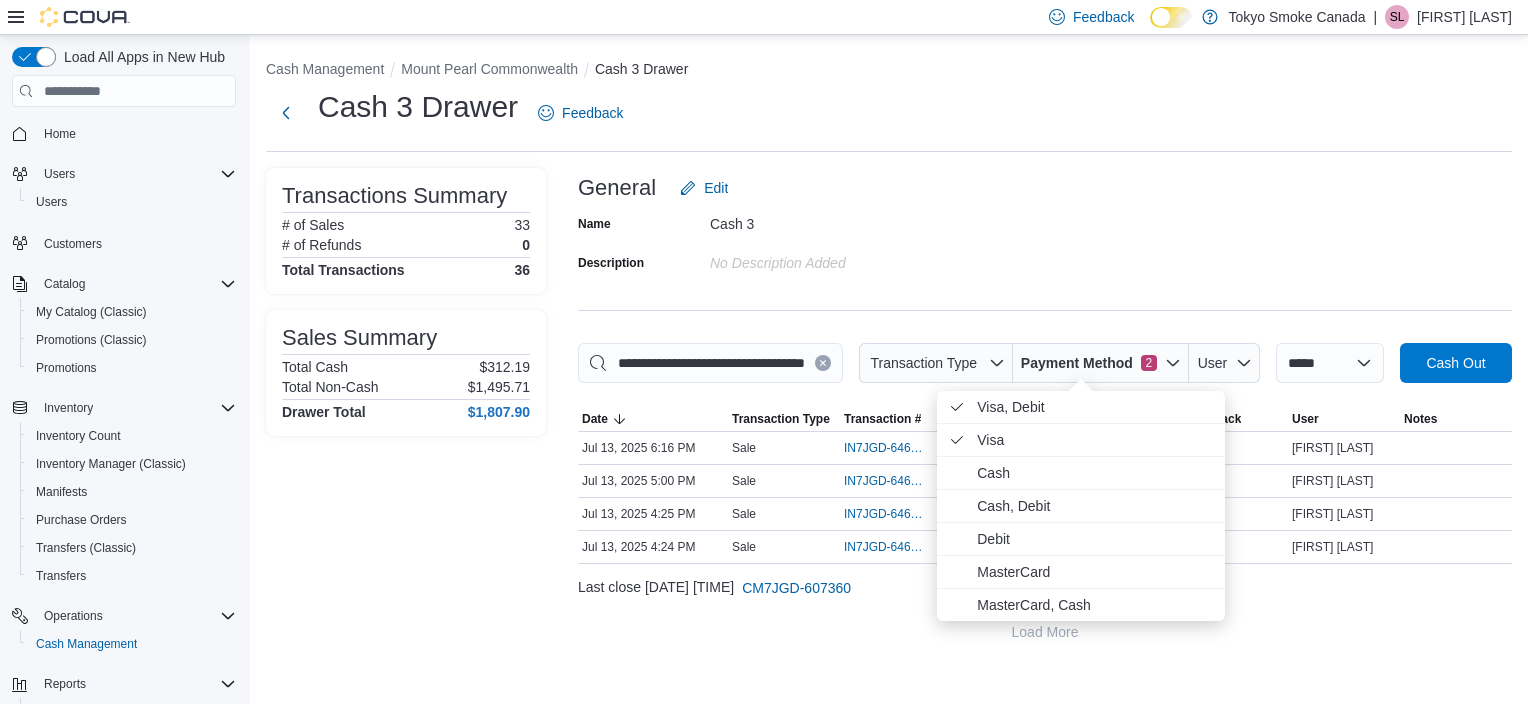 click on "Name Cash 3 Description No Description added" at bounding box center [1045, 243] 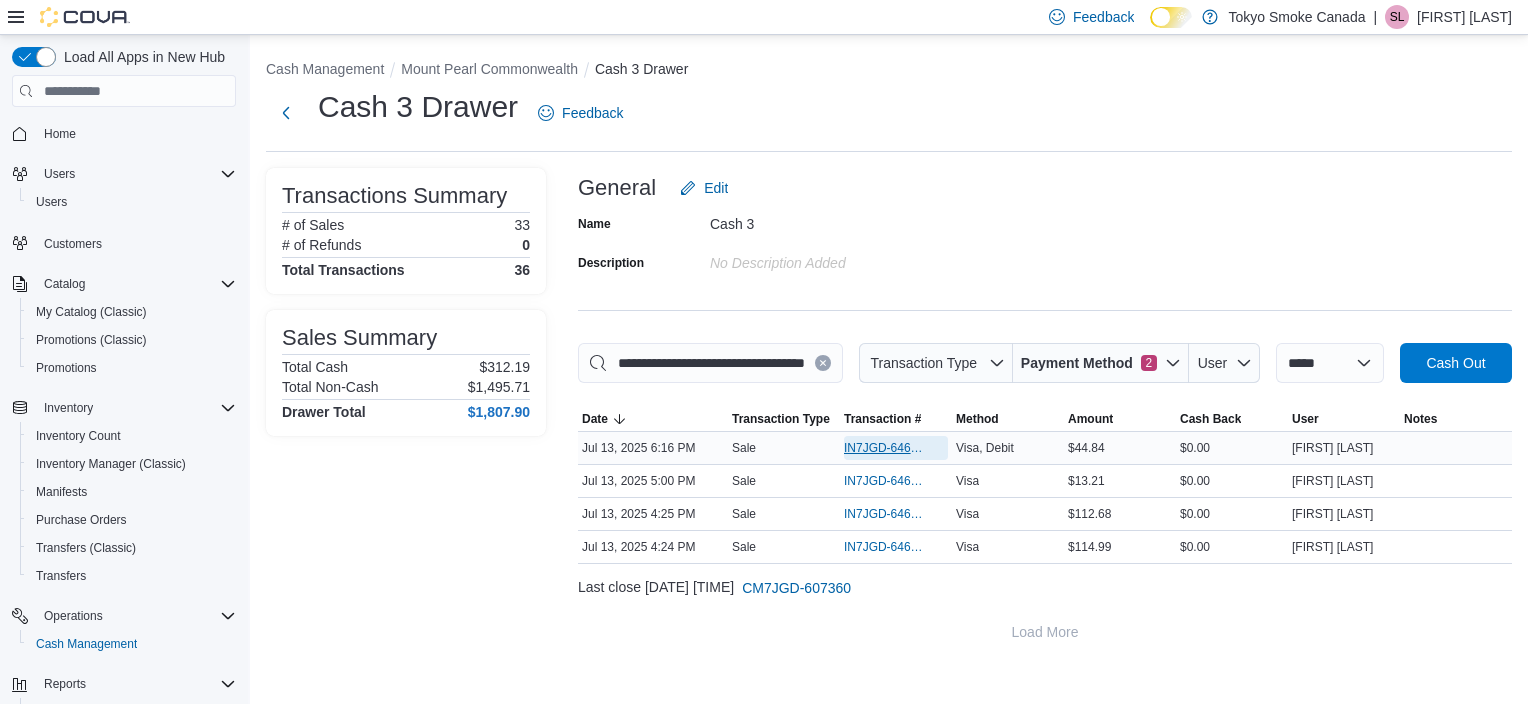 click on "IN7JGD-6469387" at bounding box center [886, 448] 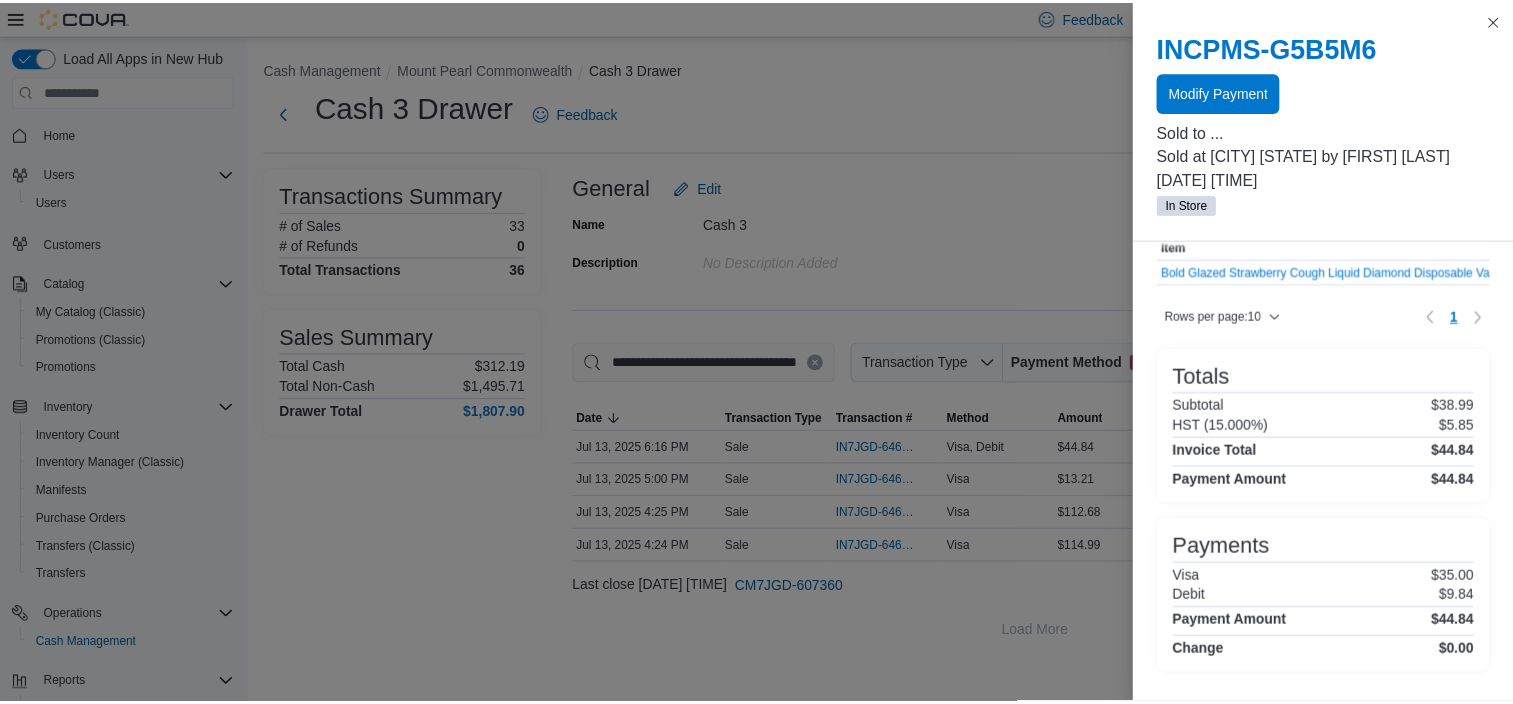 scroll, scrollTop: 143, scrollLeft: 0, axis: vertical 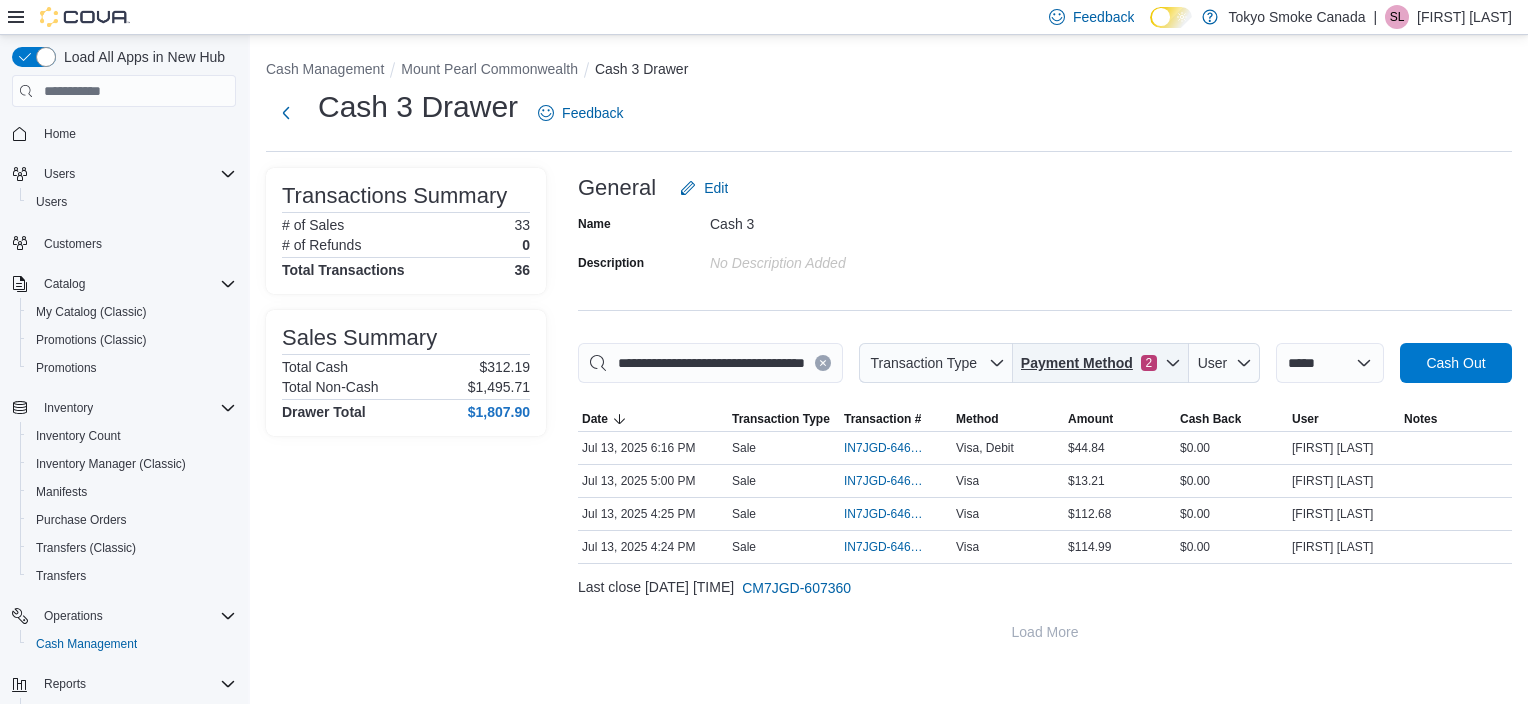 click on "Payment Method" at bounding box center [1077, 363] 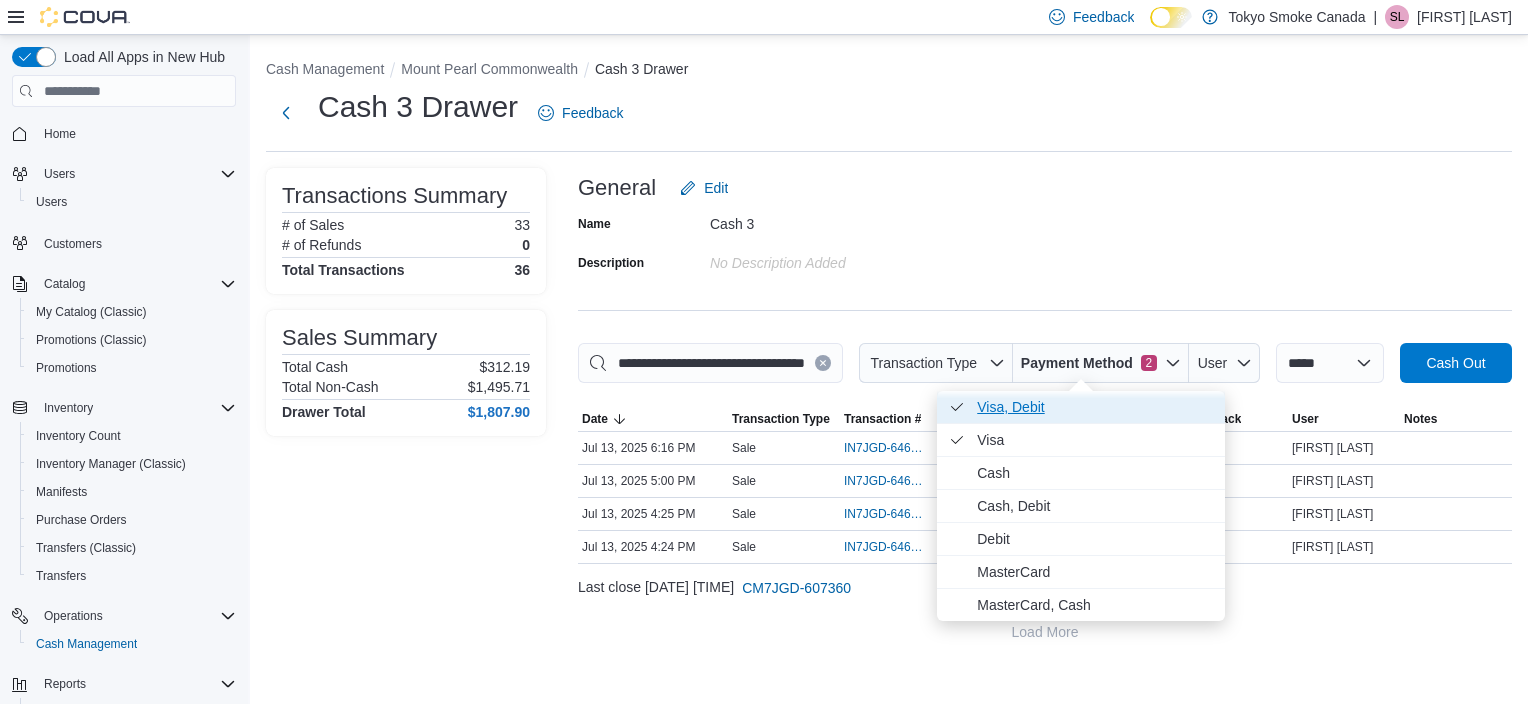 click on "Visa, Debit .  Checked option." at bounding box center (1095, 407) 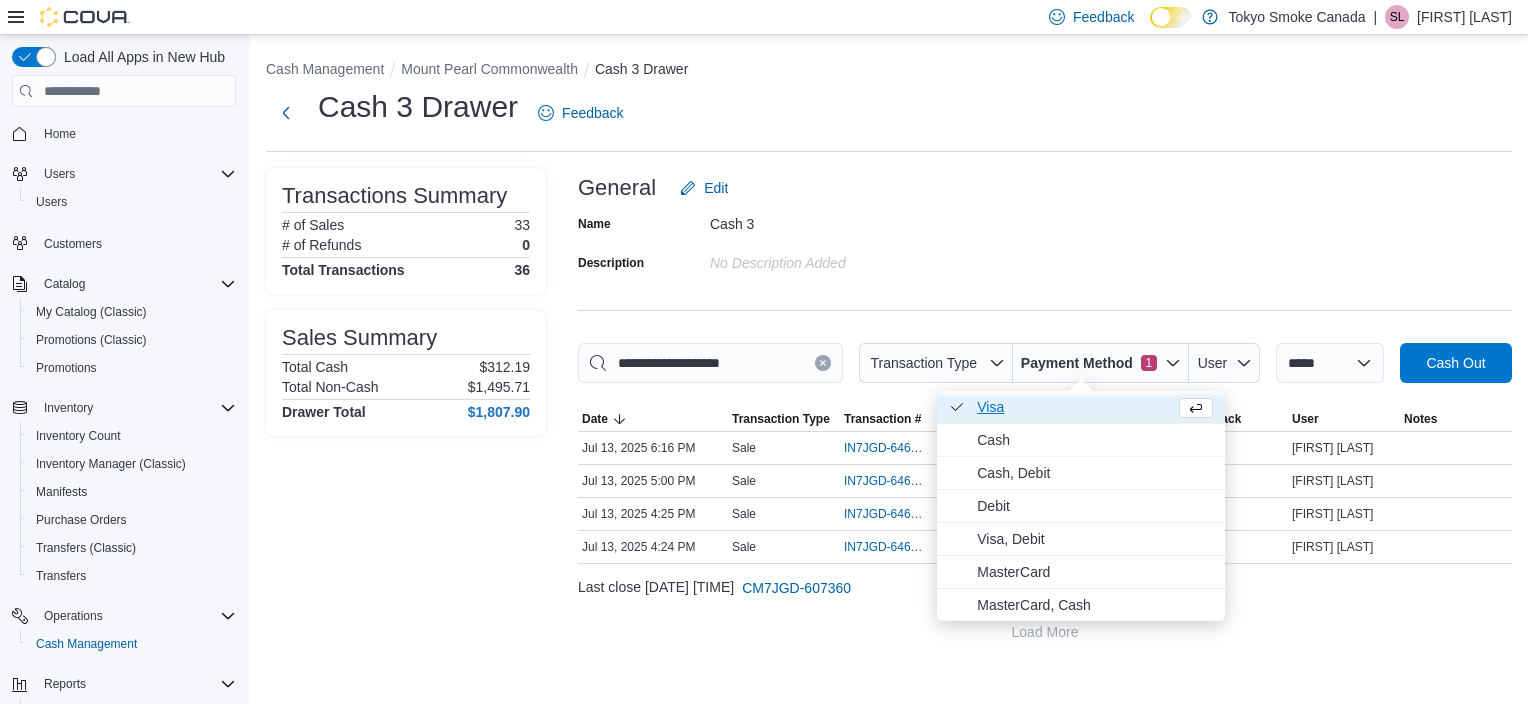 click on "Visa .  Checked option." at bounding box center [1072, 407] 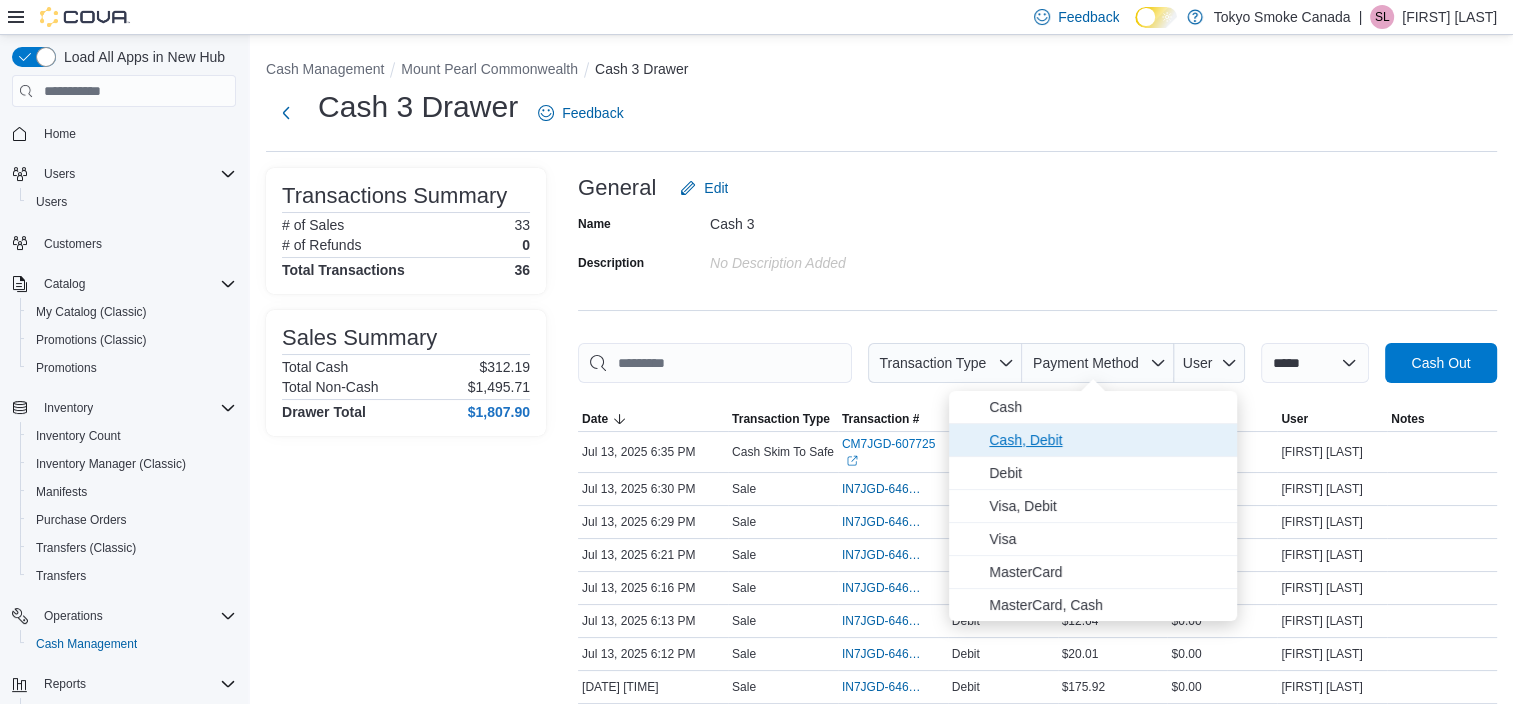 click on "Cash, Debit" at bounding box center (1107, 440) 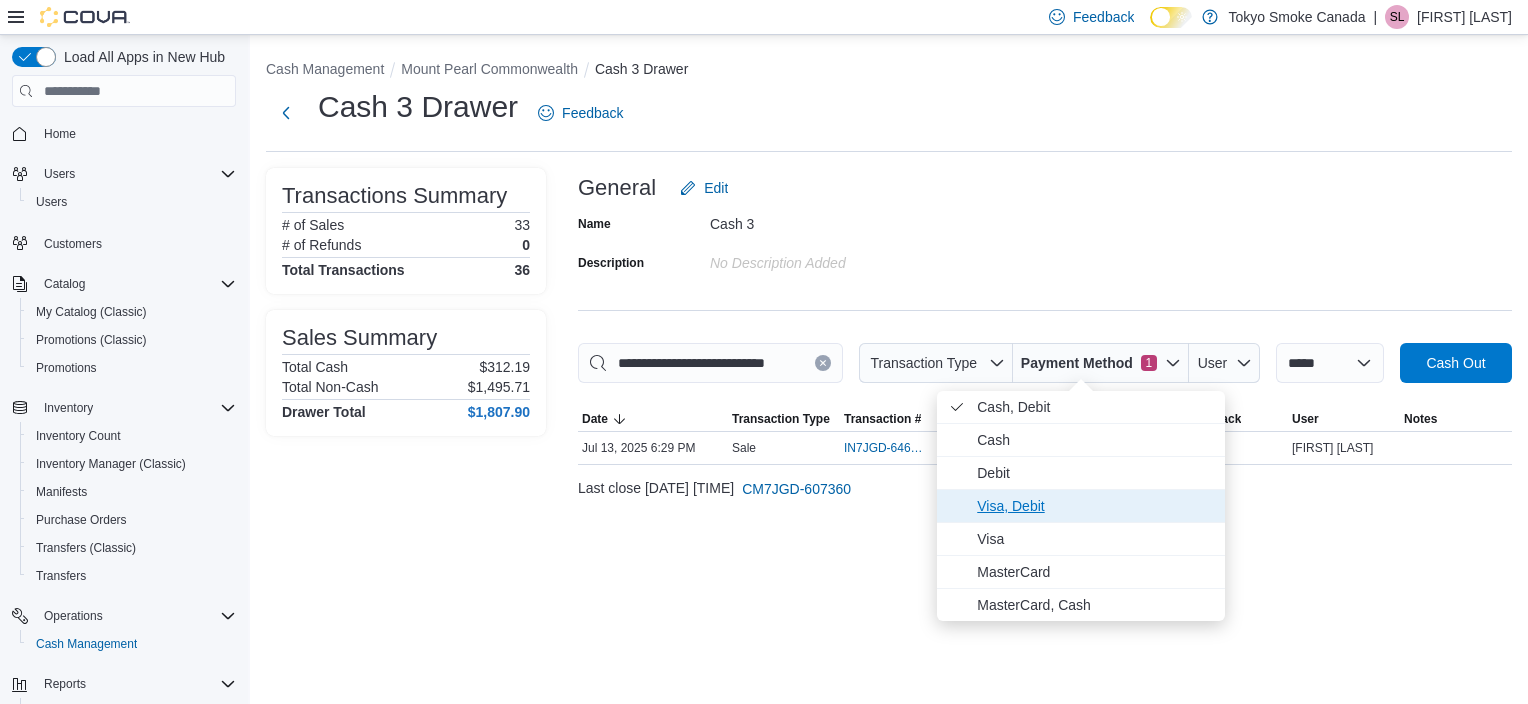 click on "Visa, Debit" at bounding box center (1095, 506) 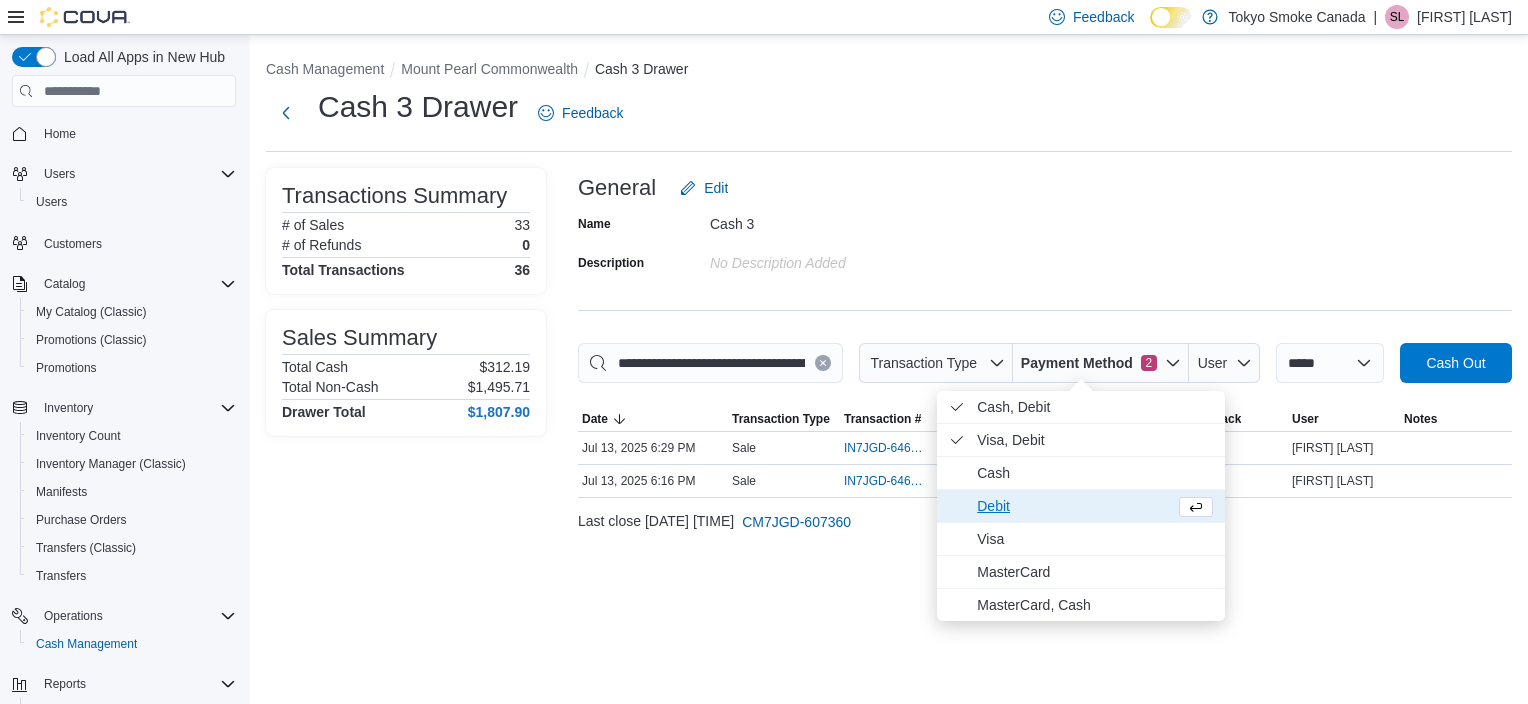 click on "Debit" at bounding box center [1072, 506] 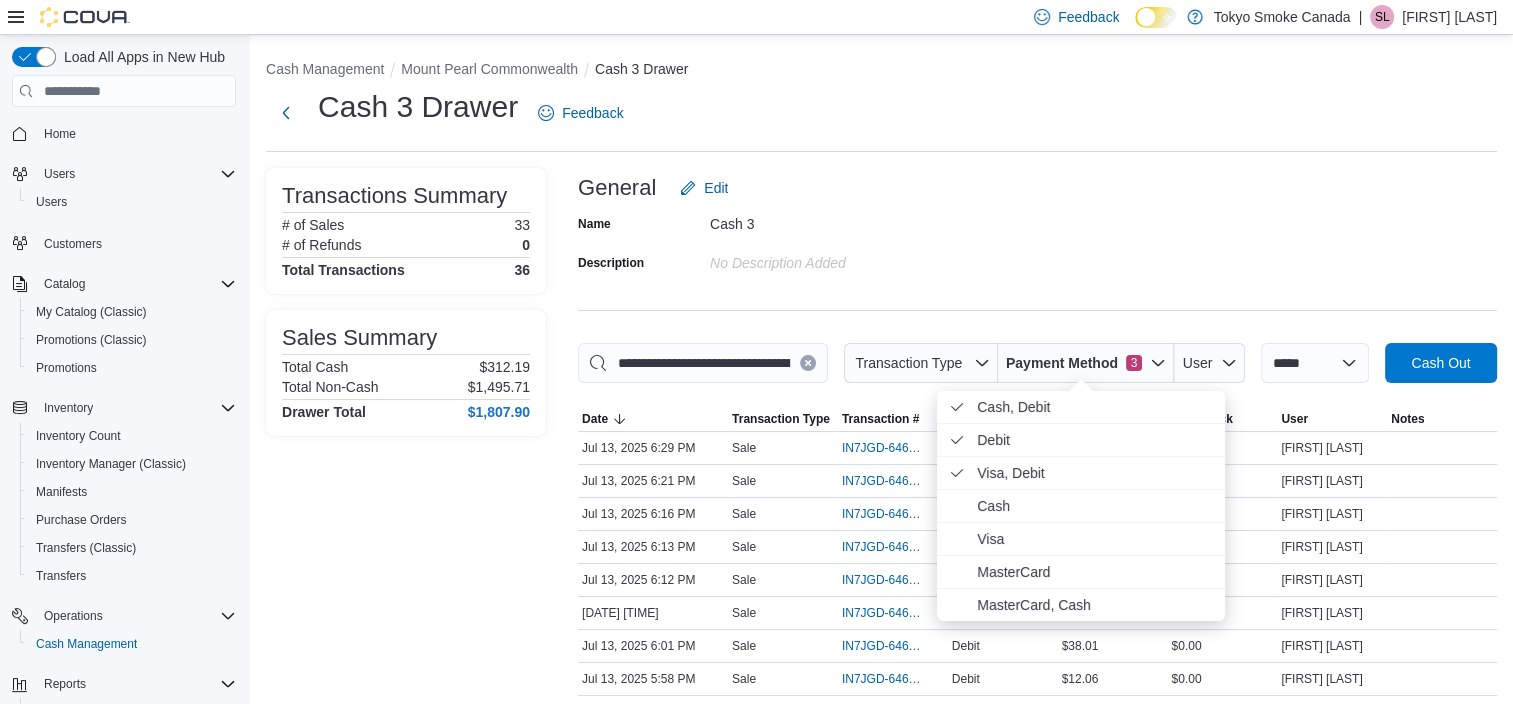 click on "Name Cash 3 Description No Description added" at bounding box center (1037, 243) 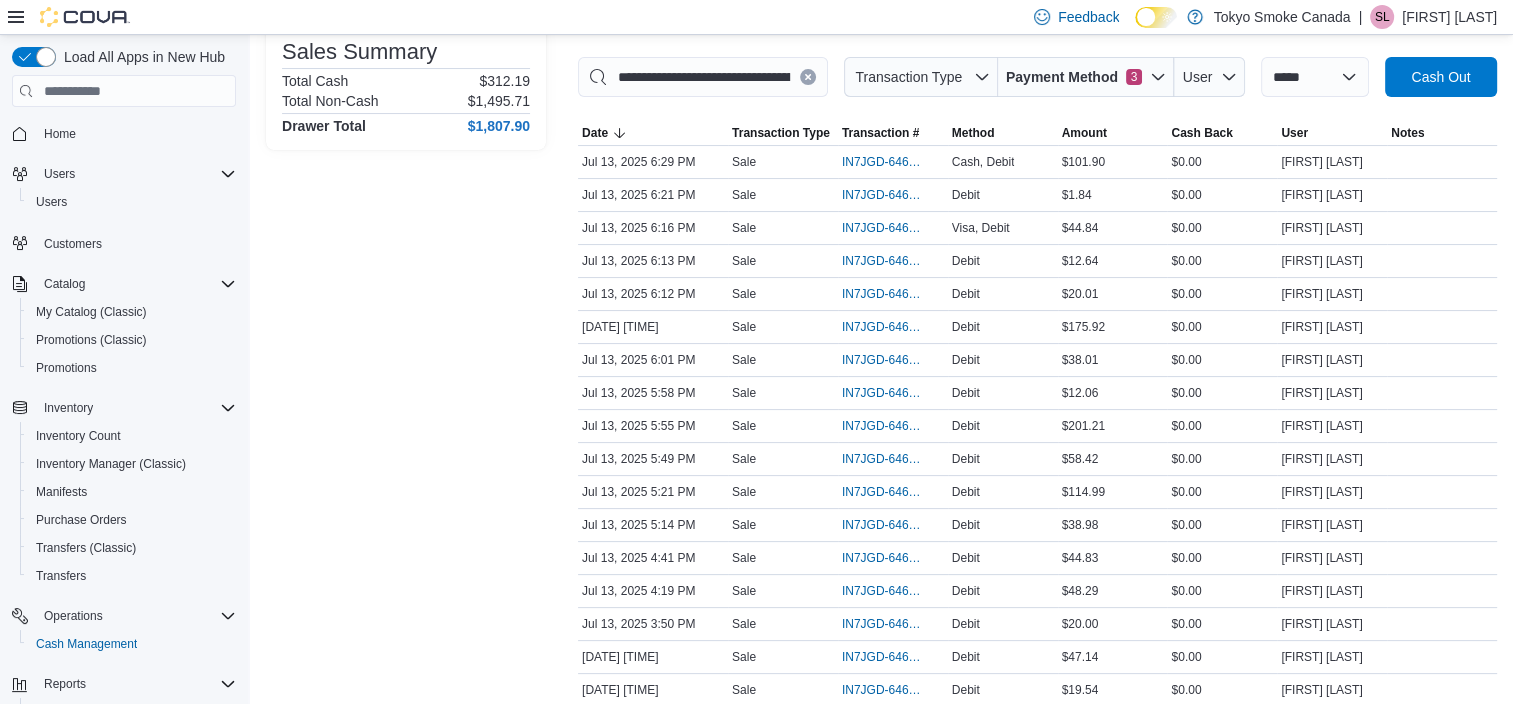 scroll, scrollTop: 553, scrollLeft: 0, axis: vertical 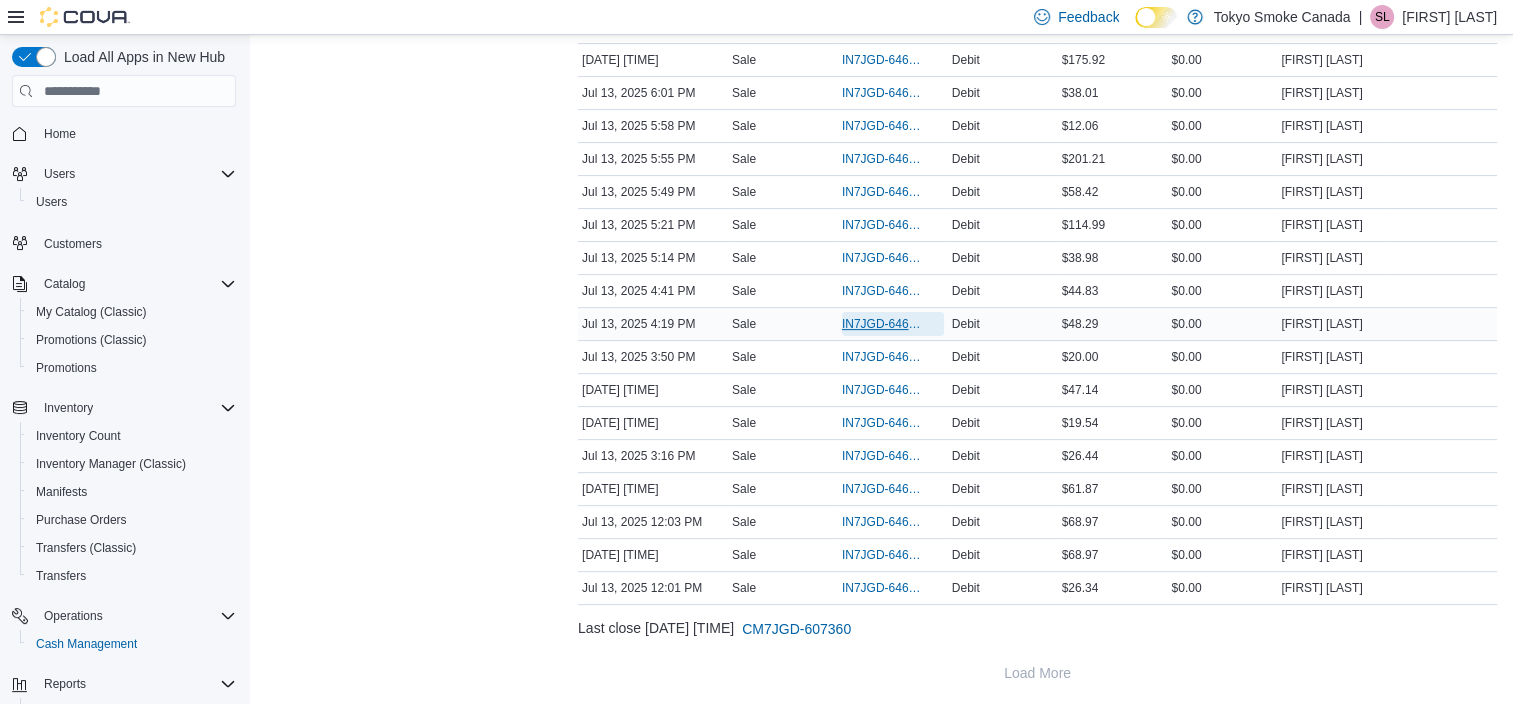 click on "IN7JGD-6468677" at bounding box center (883, 324) 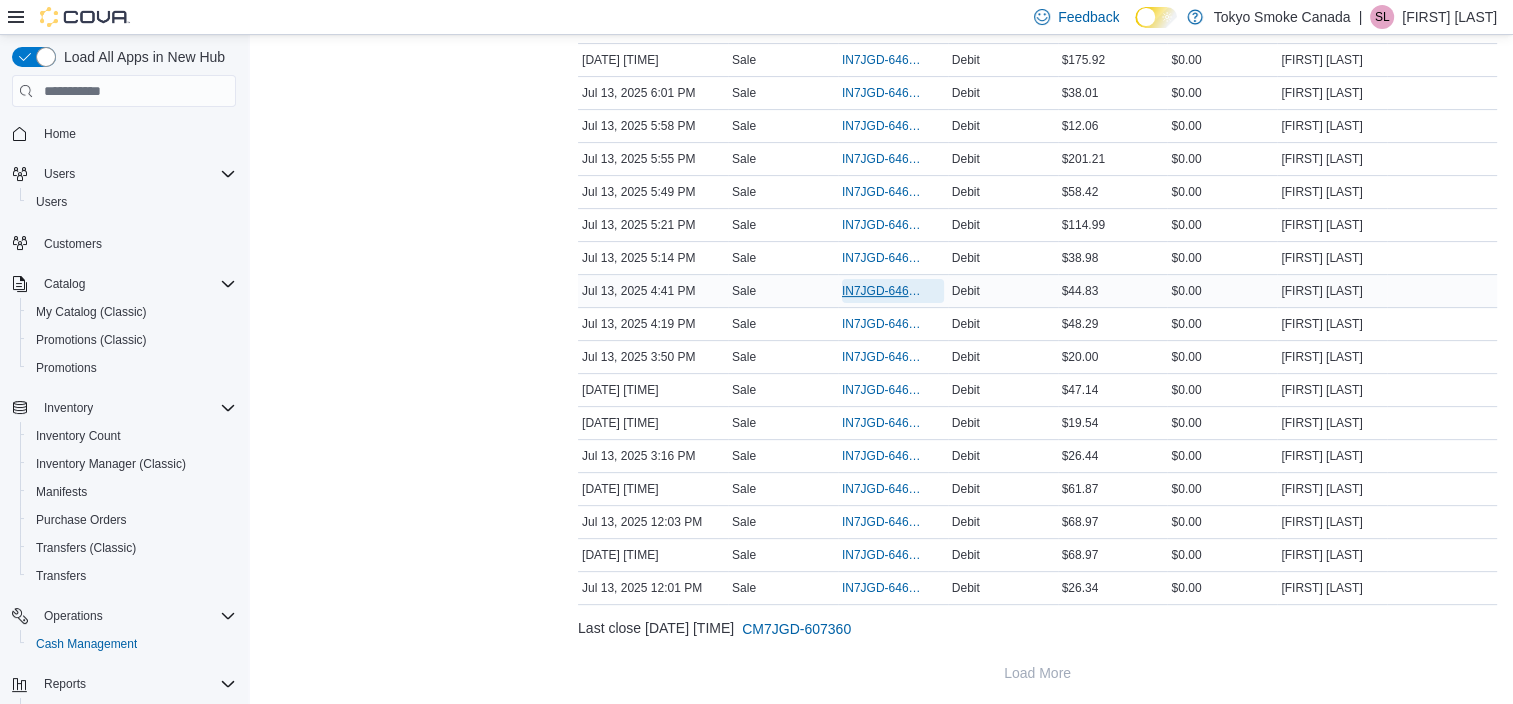 click on "IN7JGD-6468826" at bounding box center [883, 291] 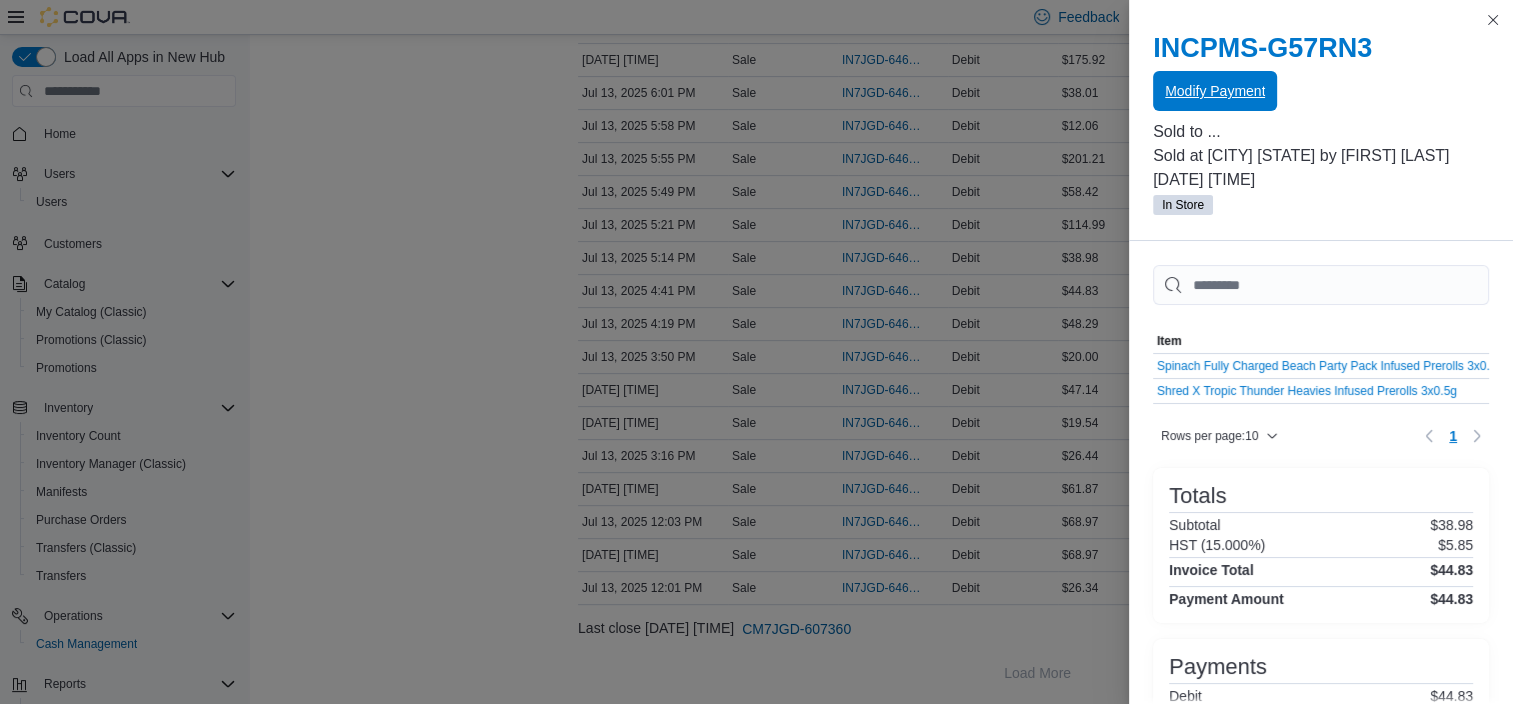 click on "Modify Payment" at bounding box center (1215, 91) 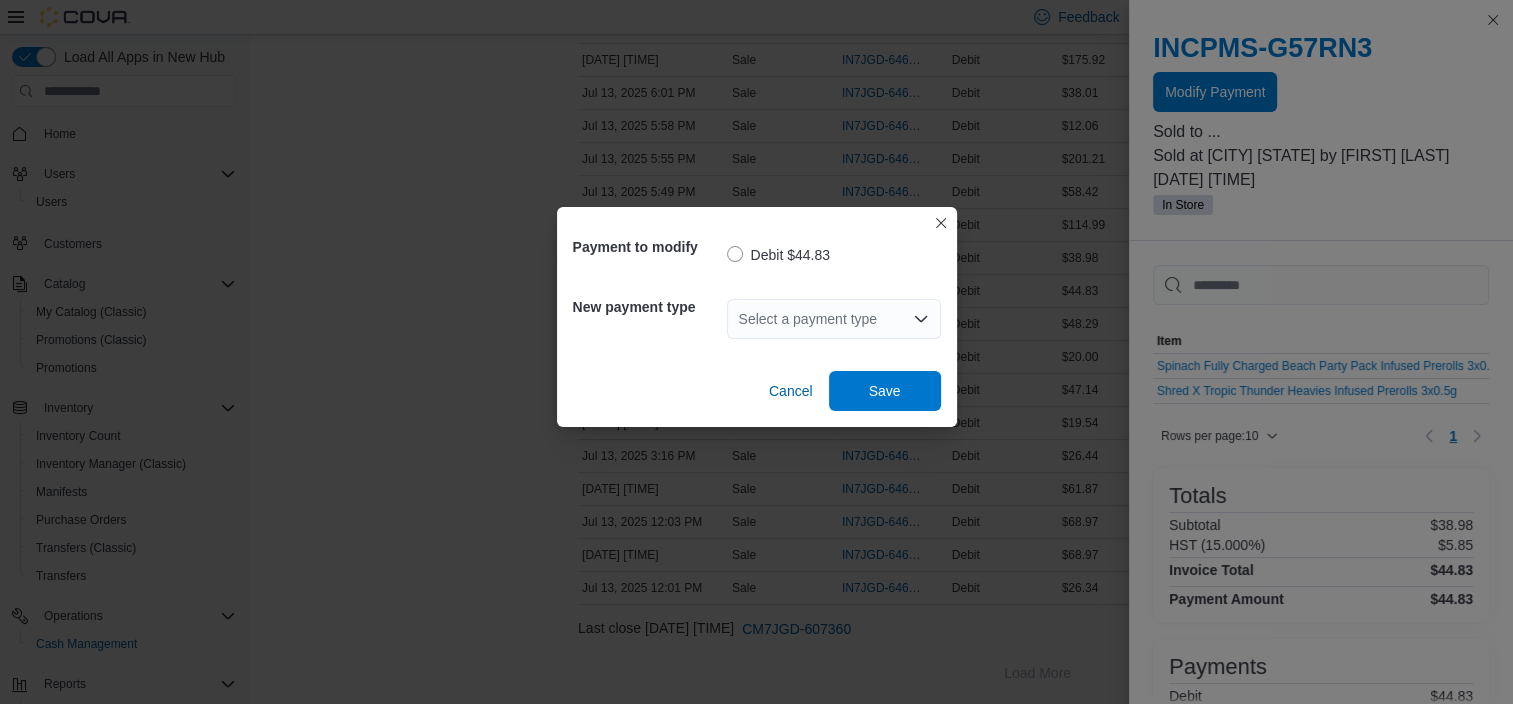click 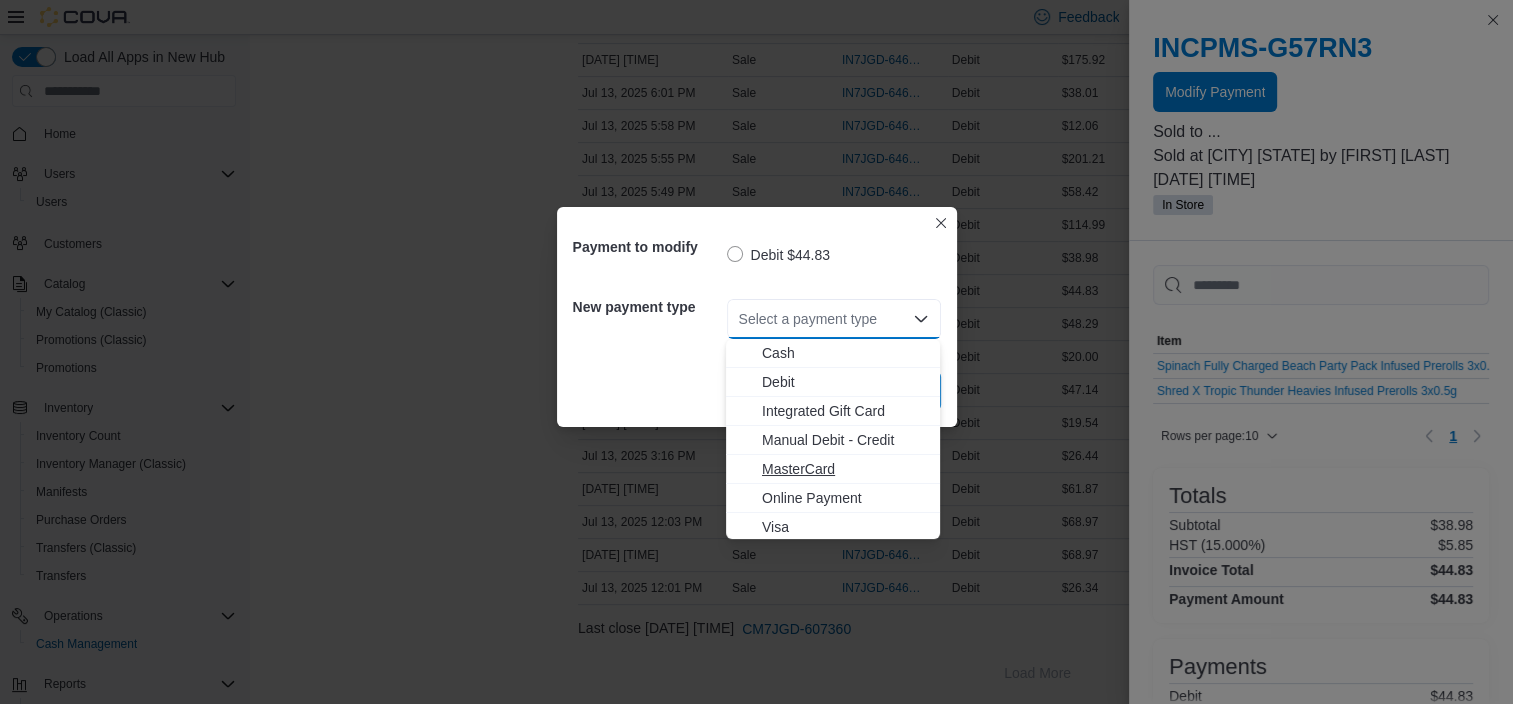 click on "MasterCard" at bounding box center [845, 469] 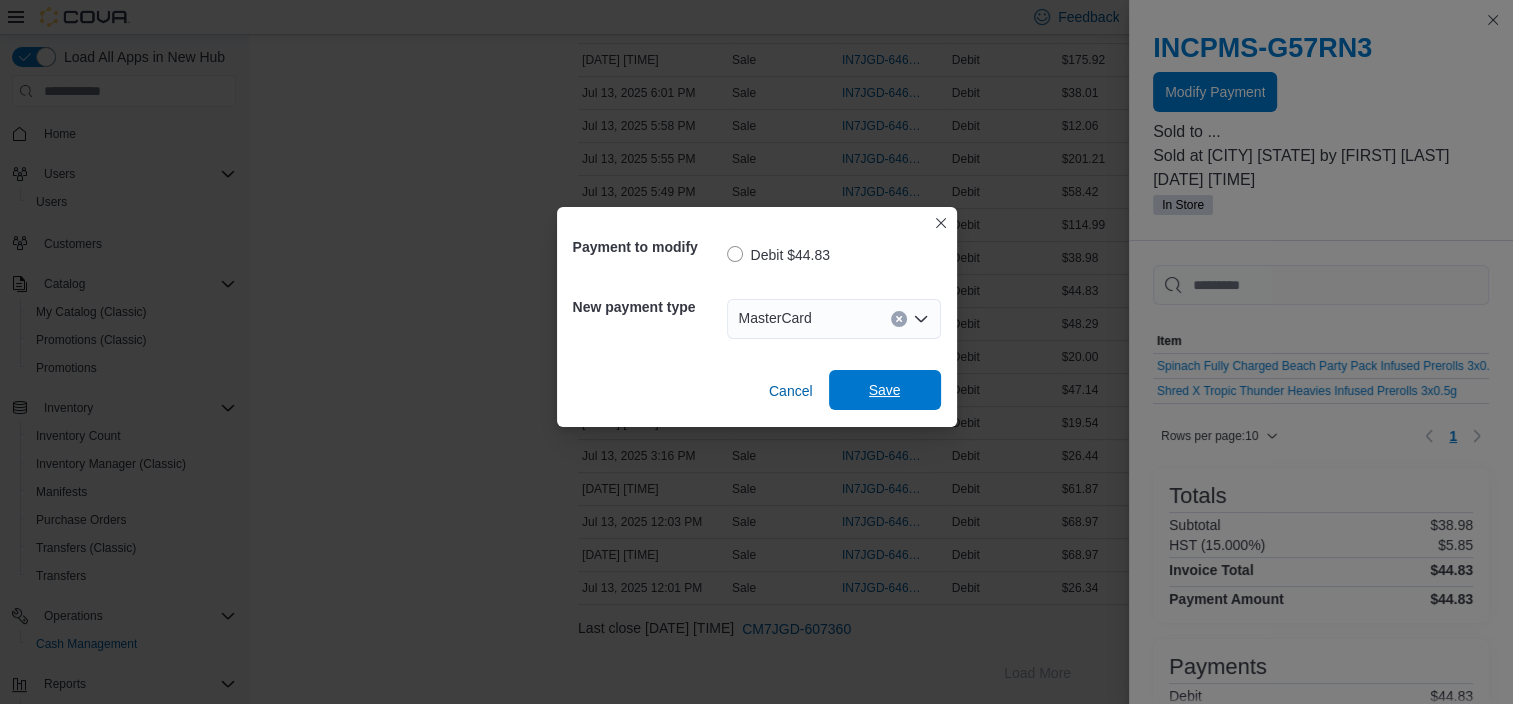 click on "Save" at bounding box center (885, 390) 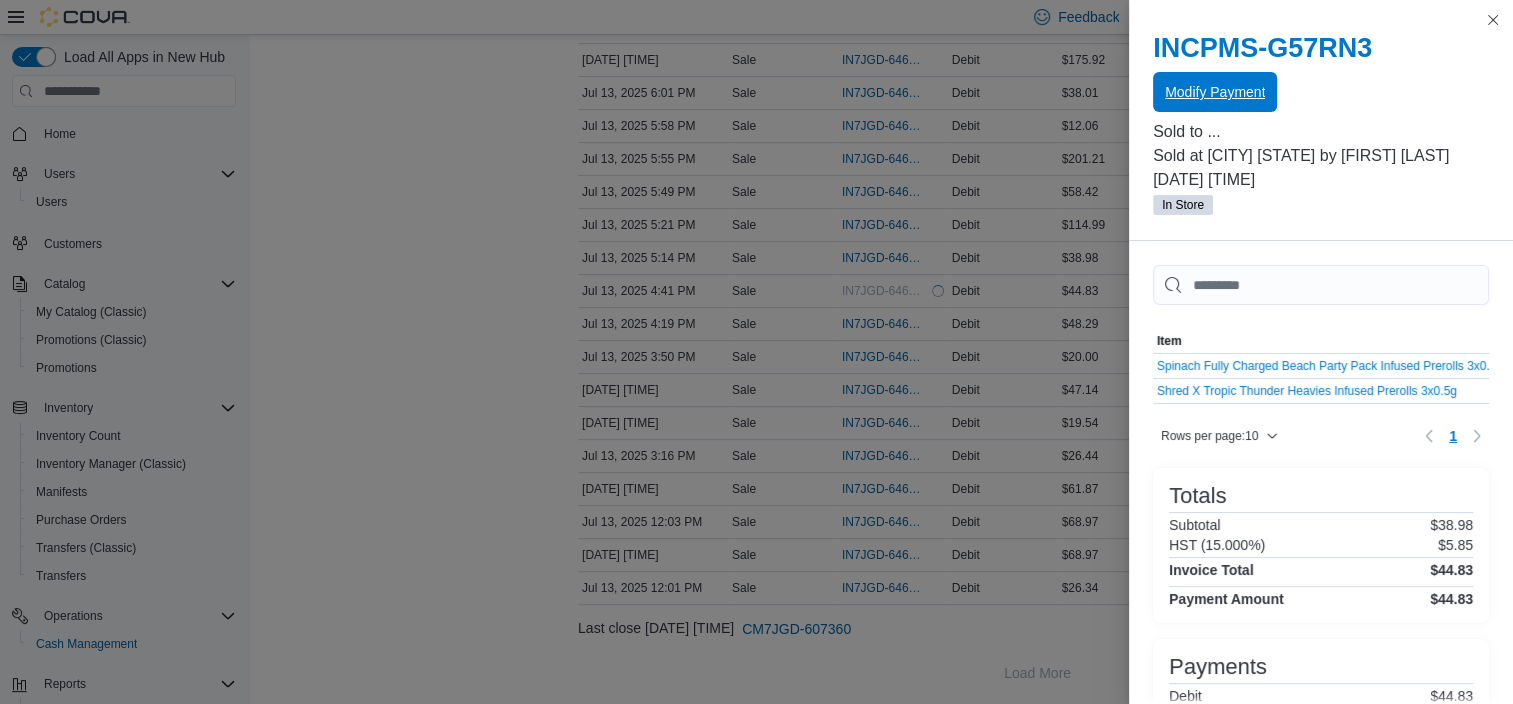 scroll, scrollTop: 0, scrollLeft: 0, axis: both 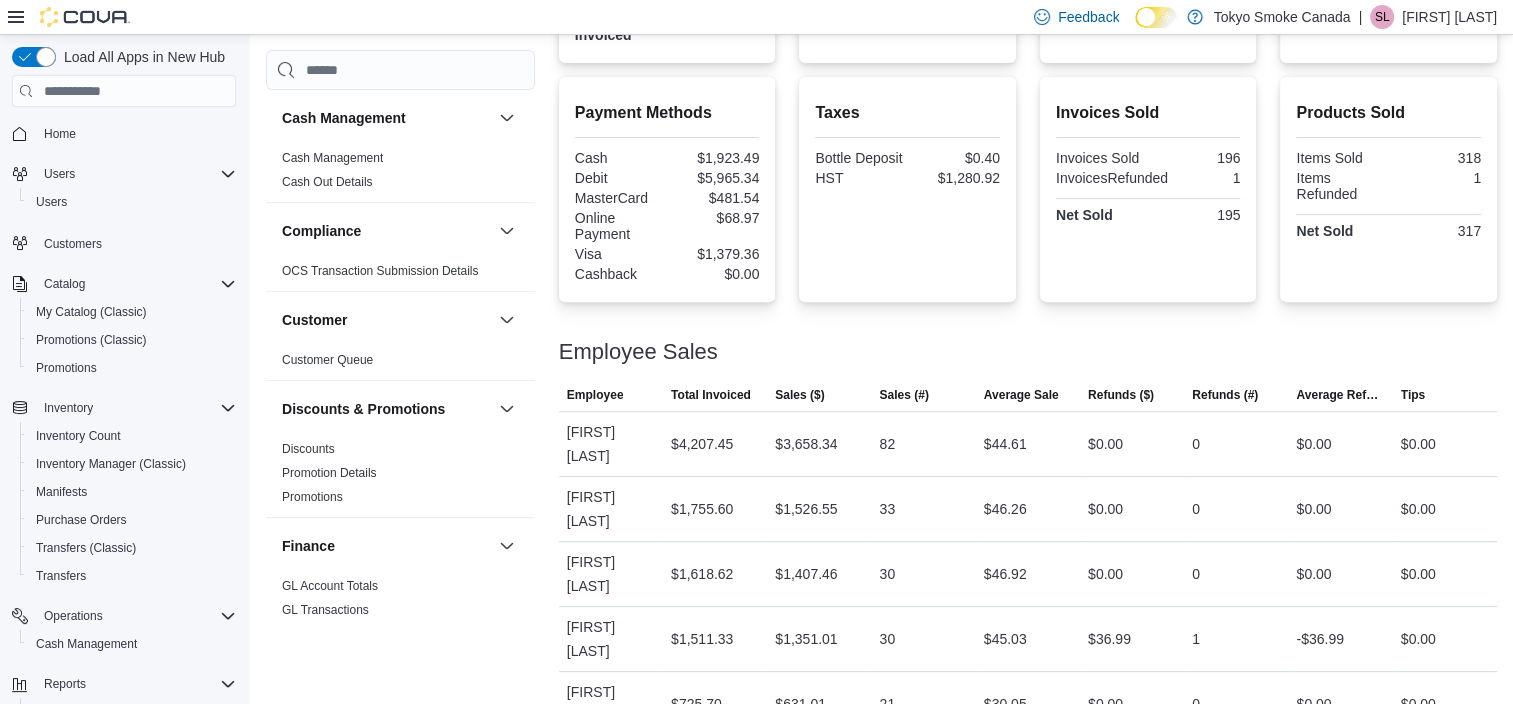 click on "Total Sales ($) Gift Cards $0.00 Subtotal $8,537.38 Total Tax $1,281.32 Total Invoiced $9,818.70 Average Spent Transaction Average $43.34 Discounts Total Discount -$59.15 Loyalty Redemptions $0.00 Cost/Profit Total Cost $6,761.73 Total Profit $1,775.65 Payment Methods Cash $1,923.49 Debit $5,965.34 MasterCard $481.54 Online Payment $68.97 Visa $1,379.36 Cashback $0.00 Taxes Bottle Deposit $0.40 HST $1,280.92 Invoices Sold Invoices Sold 196 InvoicesRefunded 1 Net Sold 195 Products Sold Items Sold 318 Items Refunded 1 Net Sold 317 Employee Sales   This table contains 5 rows. Employee Total Invoiced Sales ($) Sales (#) Average Sale Refunds ($) Refunds (#) Average Refund Tips Employee [FIRST] [LAST] Total Invoiced $4,207.45 Sales ($) $3,658.34 Sales (#) 82 Average Sale $44.61 Refunds ($) $0.00 Refunds (#) 0 Average Refund $0.00 Tips $0.00 Employee [FIRST] [LAST] Total Invoiced $1,755.60 Sales ($) $1,526.55 Sales (#) 33 Average Sale $46.26 Refunds ($) $0.00 Refunds (#) 0 Average Refund $0.00 Tips $0.00 Employee 0" at bounding box center (1028, 299) 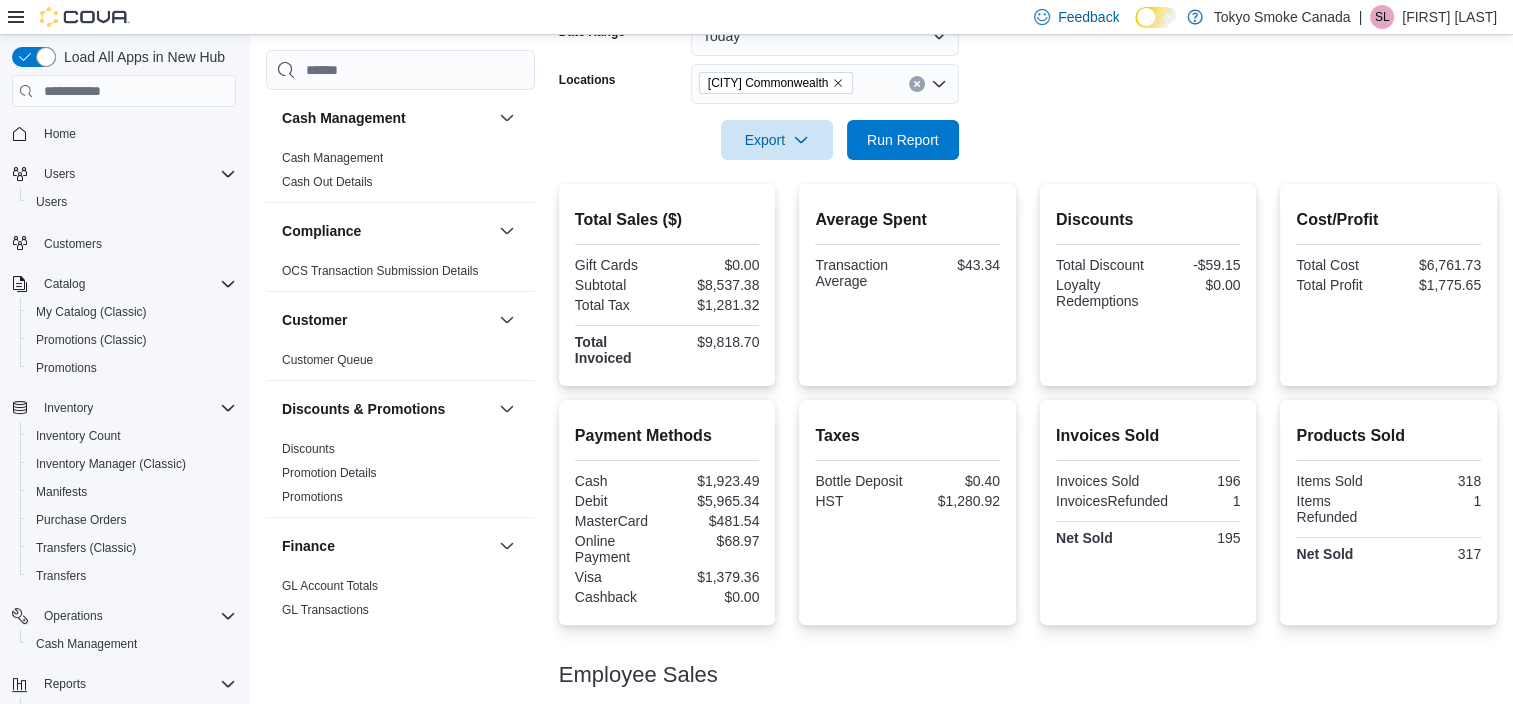 scroll, scrollTop: 52, scrollLeft: 0, axis: vertical 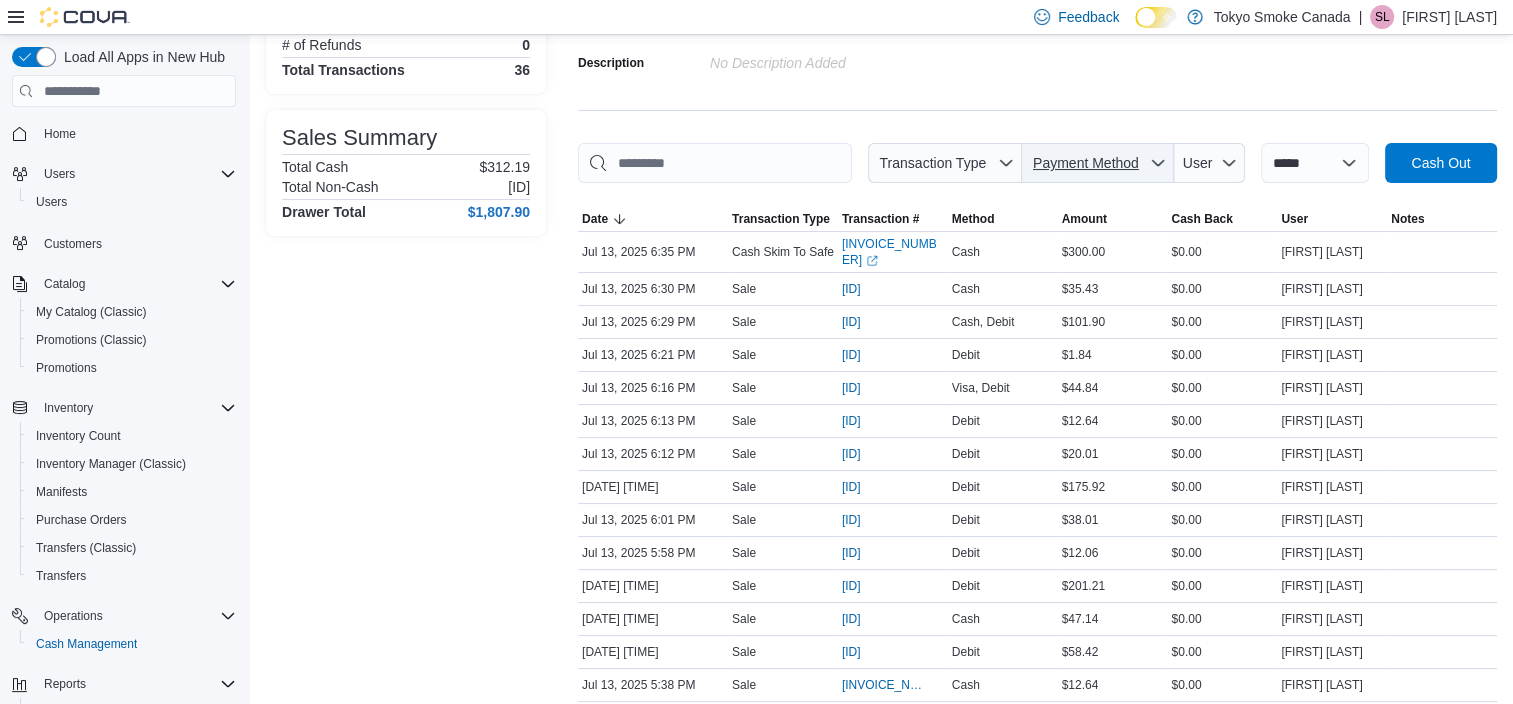 click on "Payment Method" at bounding box center (1086, 163) 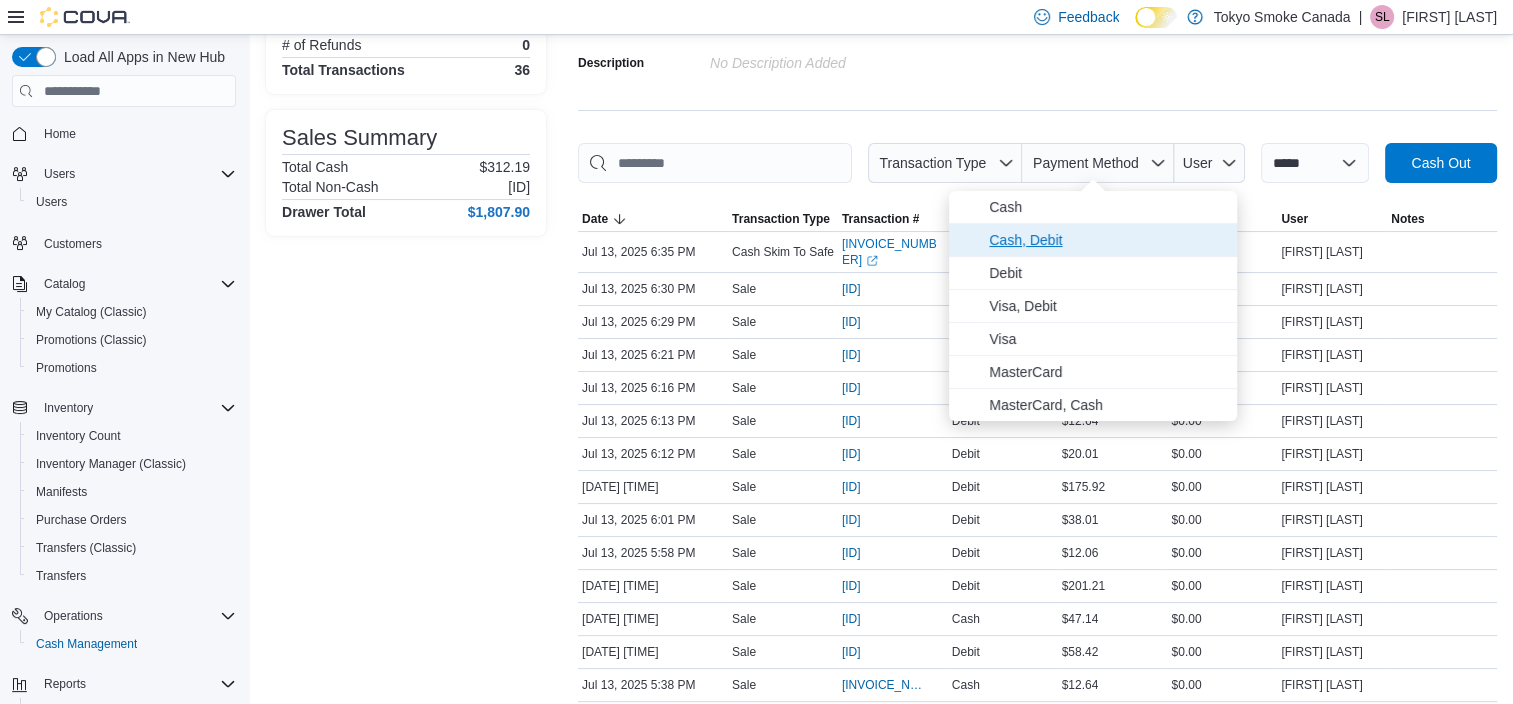 click on "Cash, Debit" at bounding box center [1093, 240] 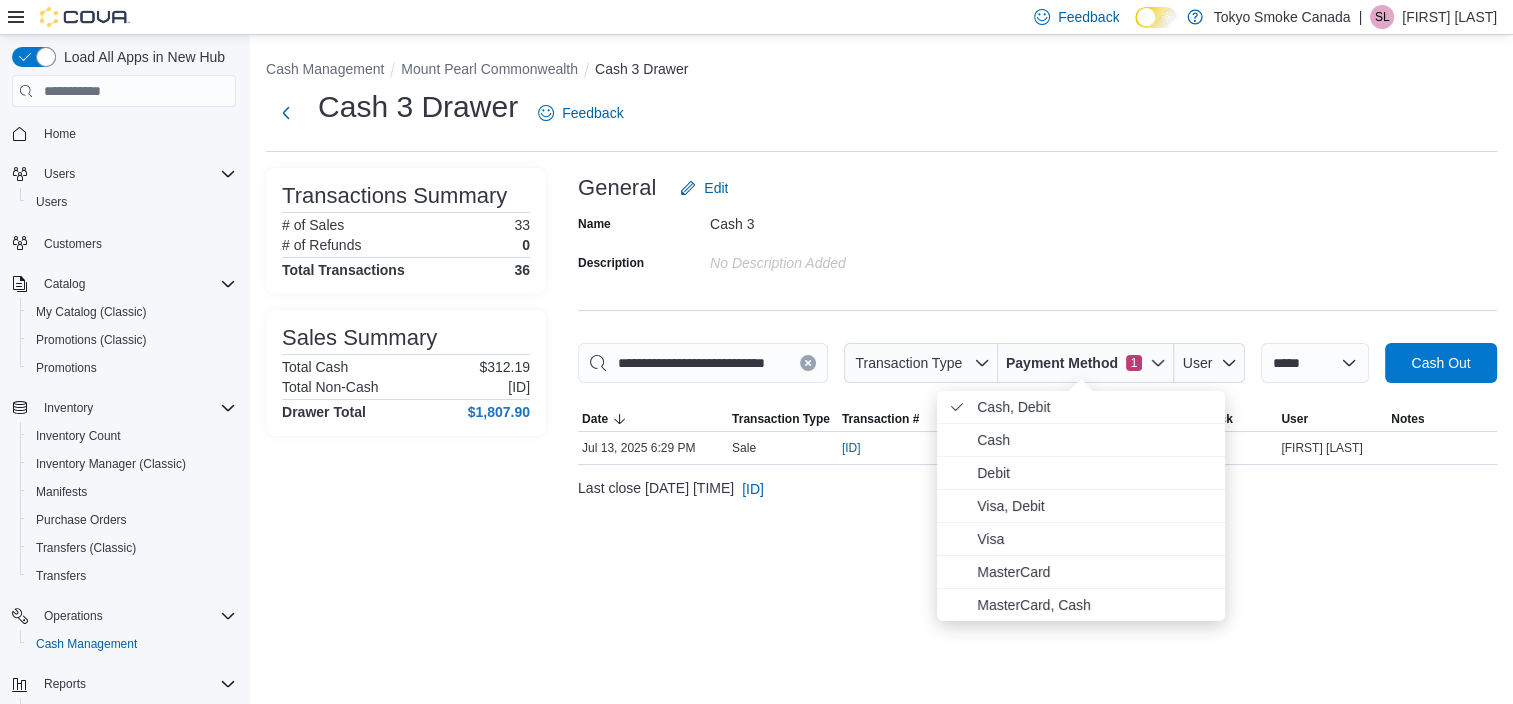 scroll, scrollTop: 0, scrollLeft: 0, axis: both 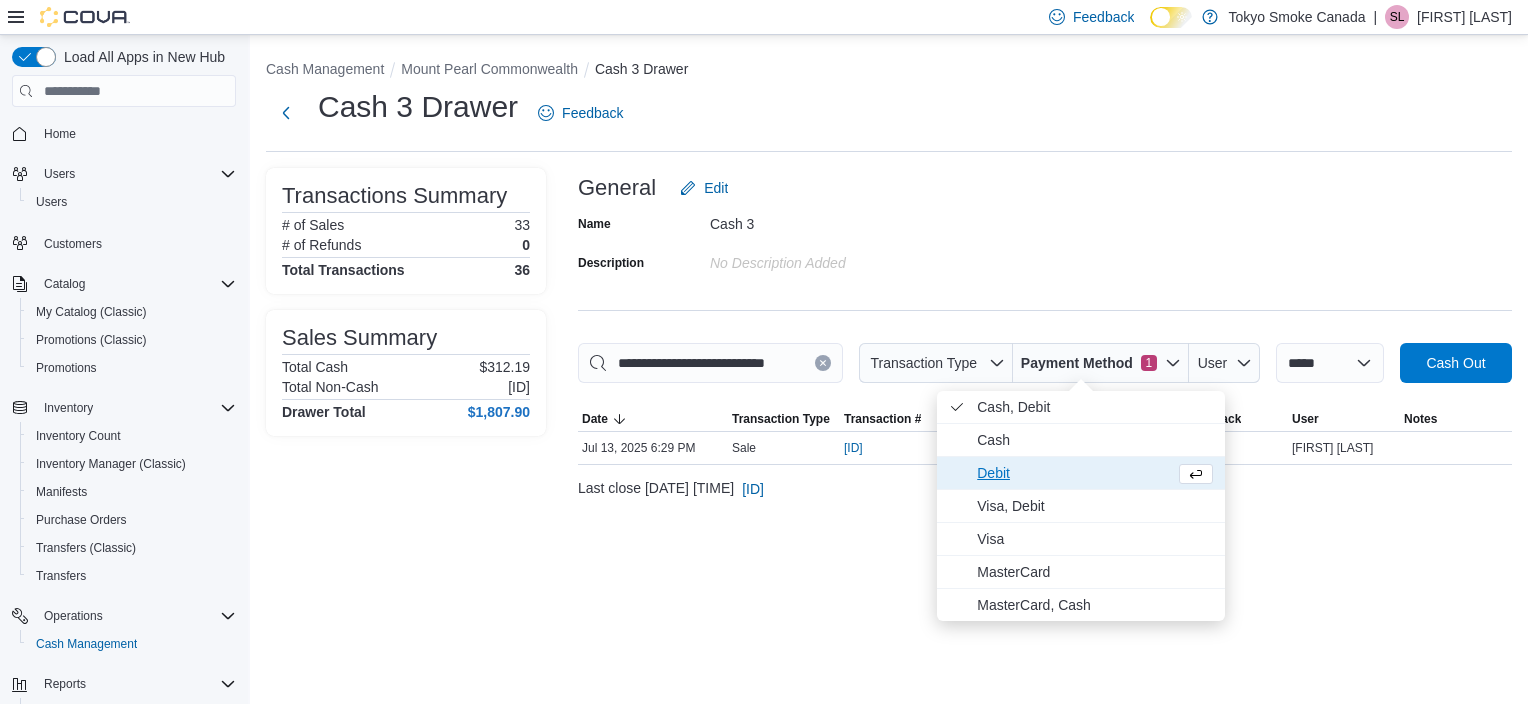click on "Debit" at bounding box center [1072, 473] 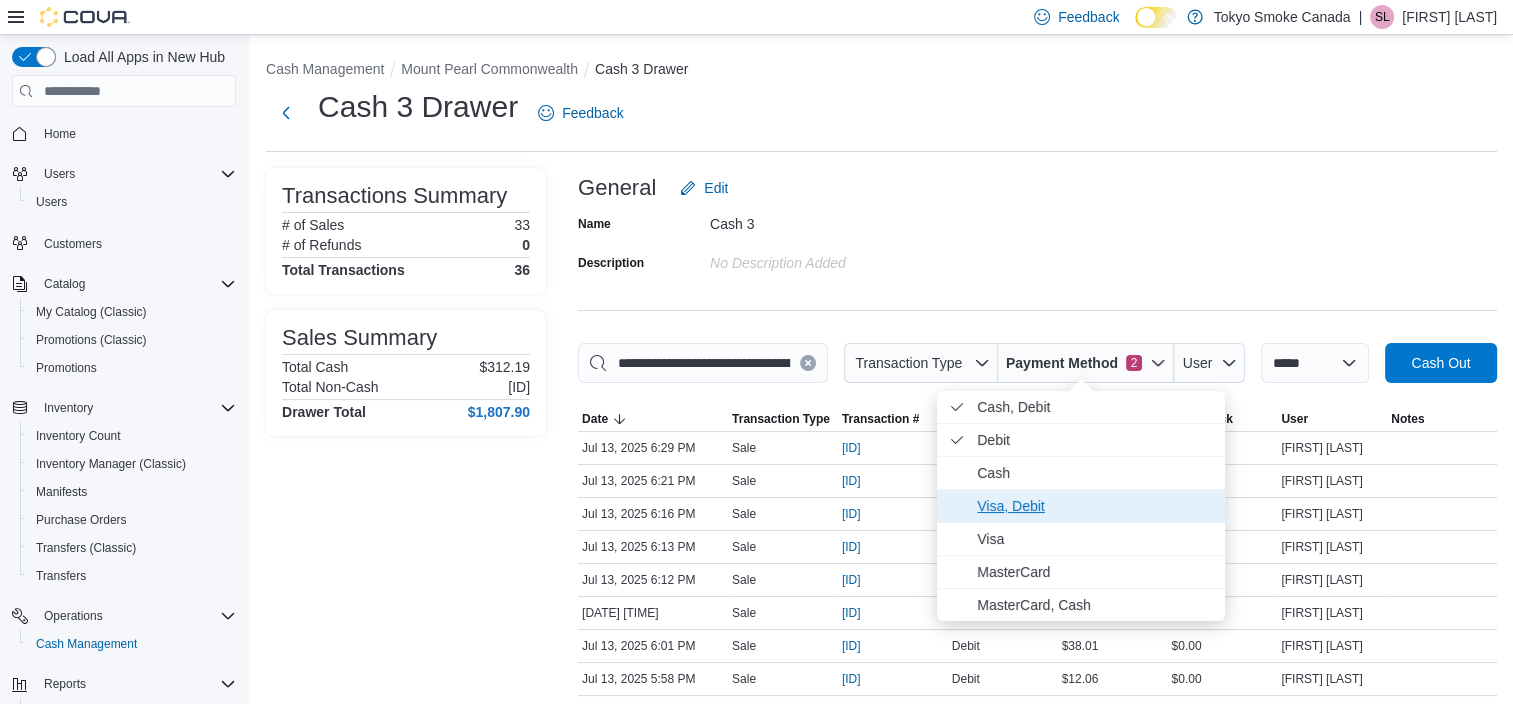 click on "Visa, Debit" at bounding box center [1095, 506] 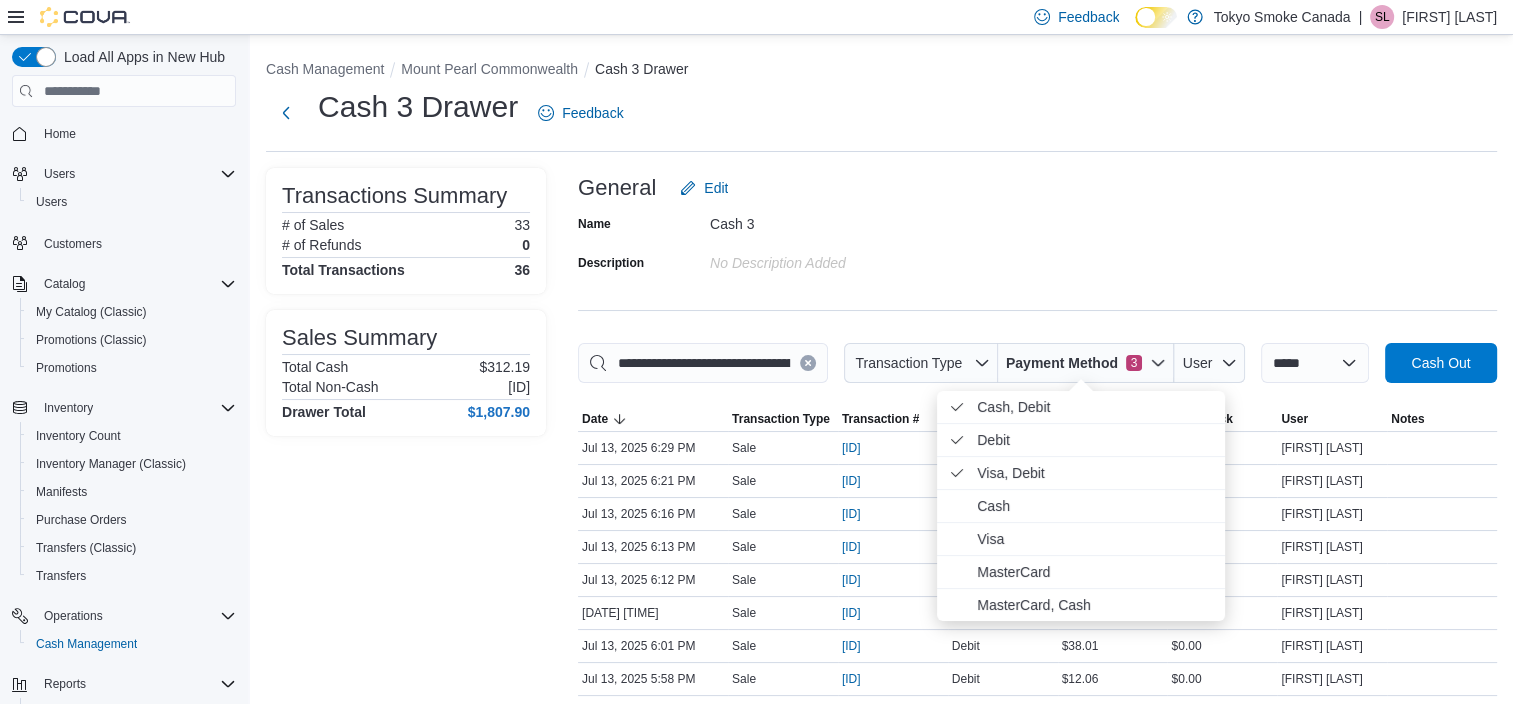 click on "Cash 3" at bounding box center [844, 220] 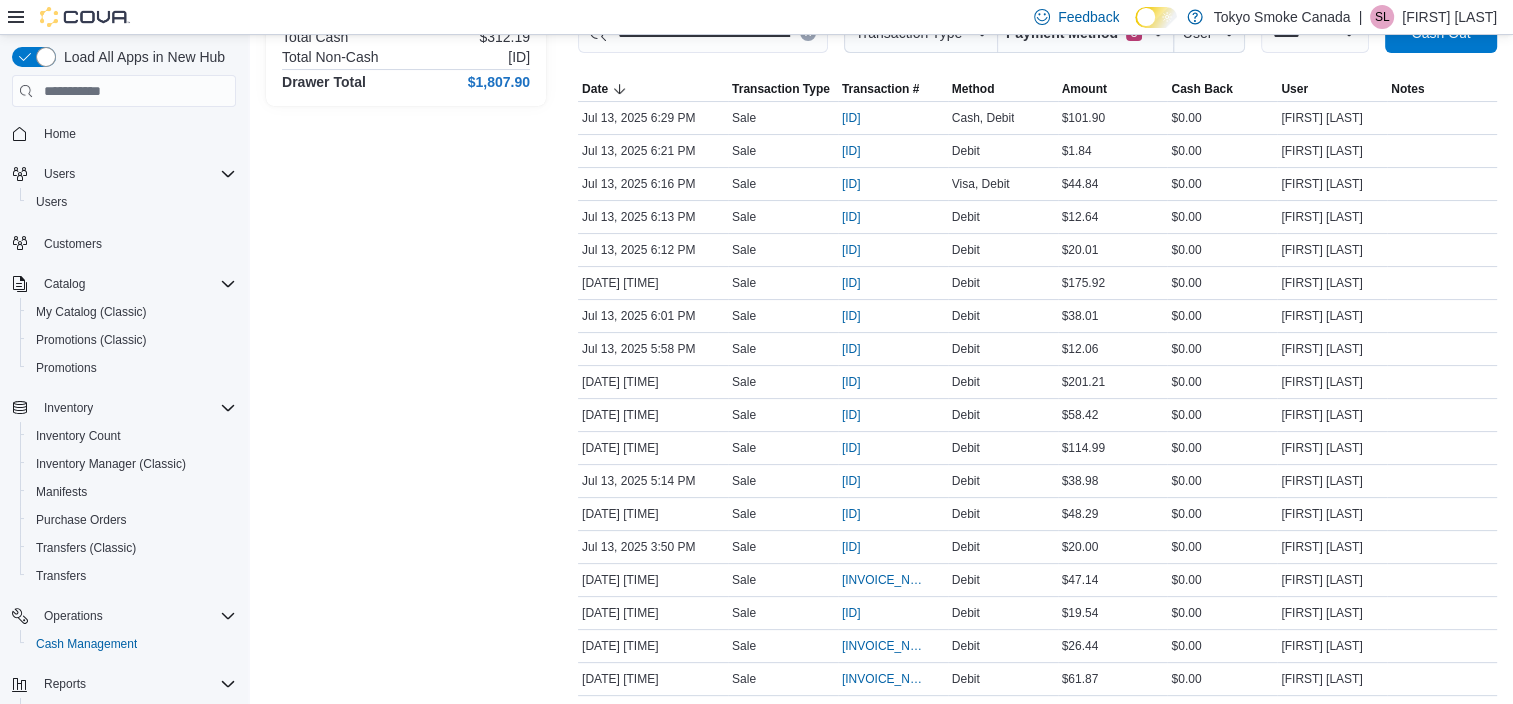 scroll, scrollTop: 320, scrollLeft: 0, axis: vertical 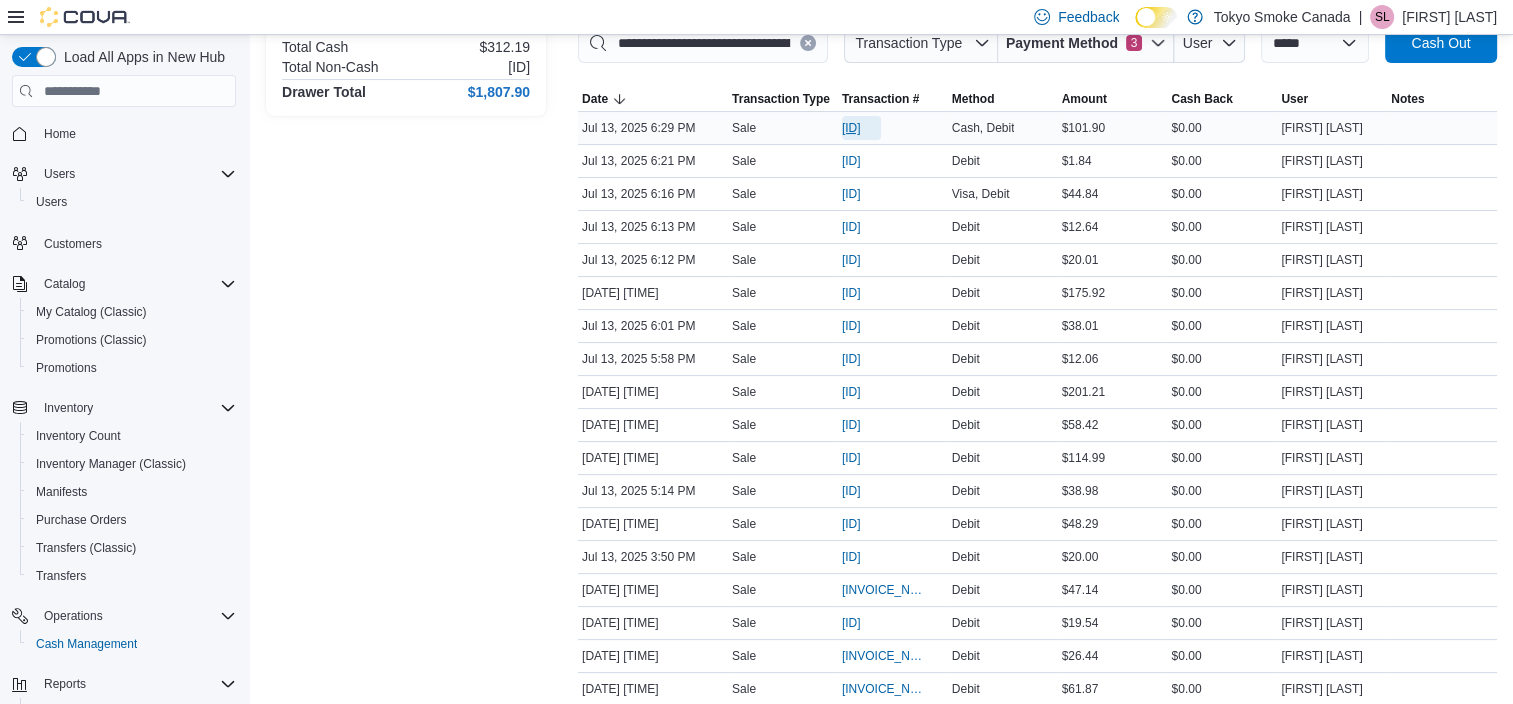click on "IN7JGD-6469459" at bounding box center (851, 128) 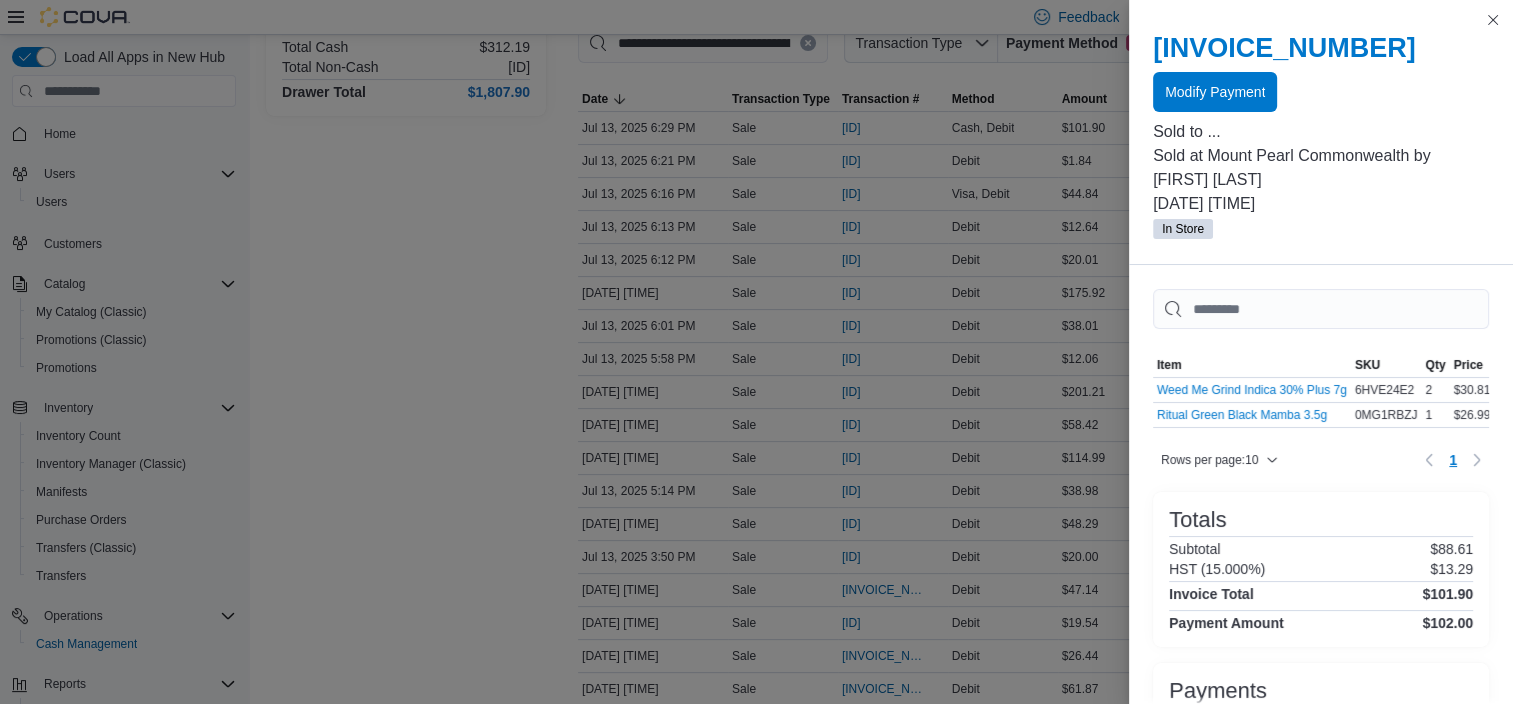 scroll, scrollTop: 168, scrollLeft: 0, axis: vertical 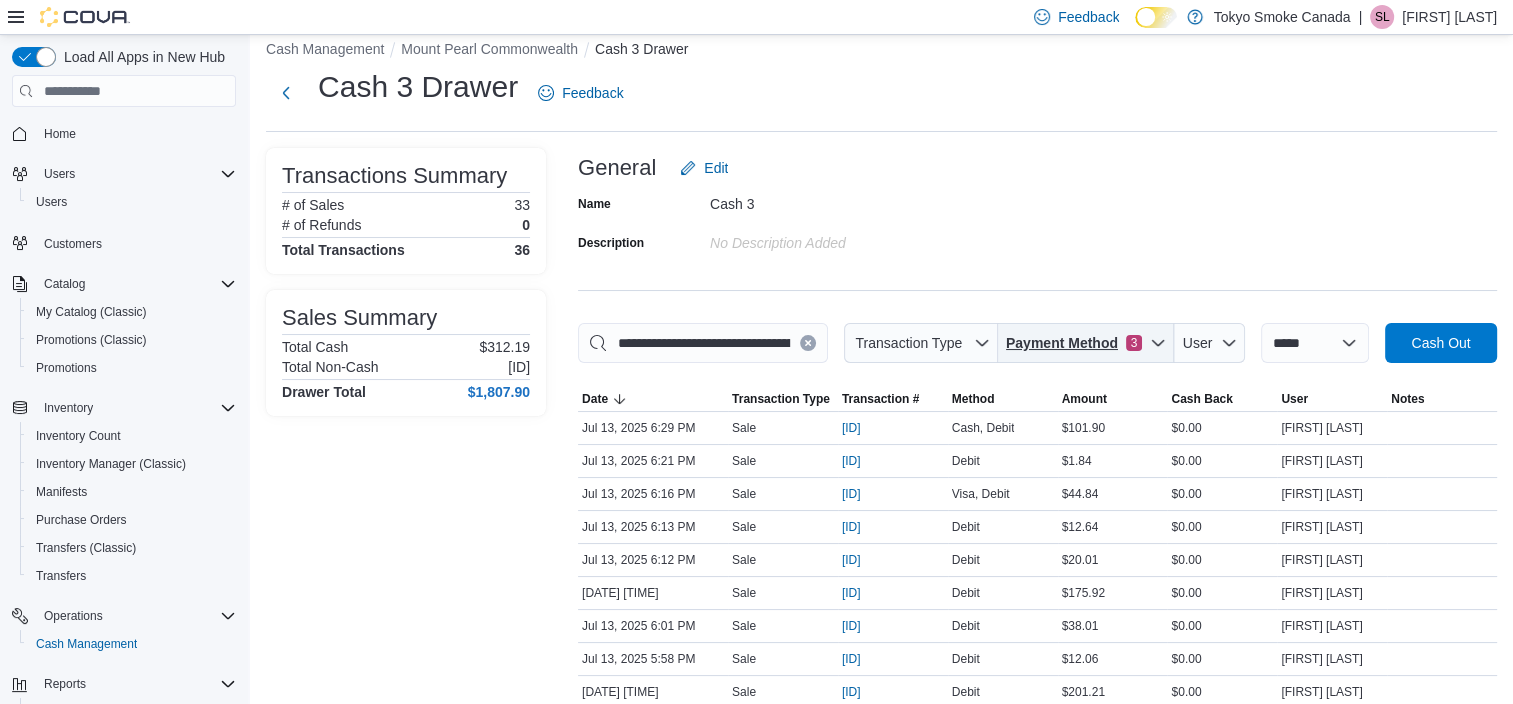 click on "Payment Method" at bounding box center (1062, 343) 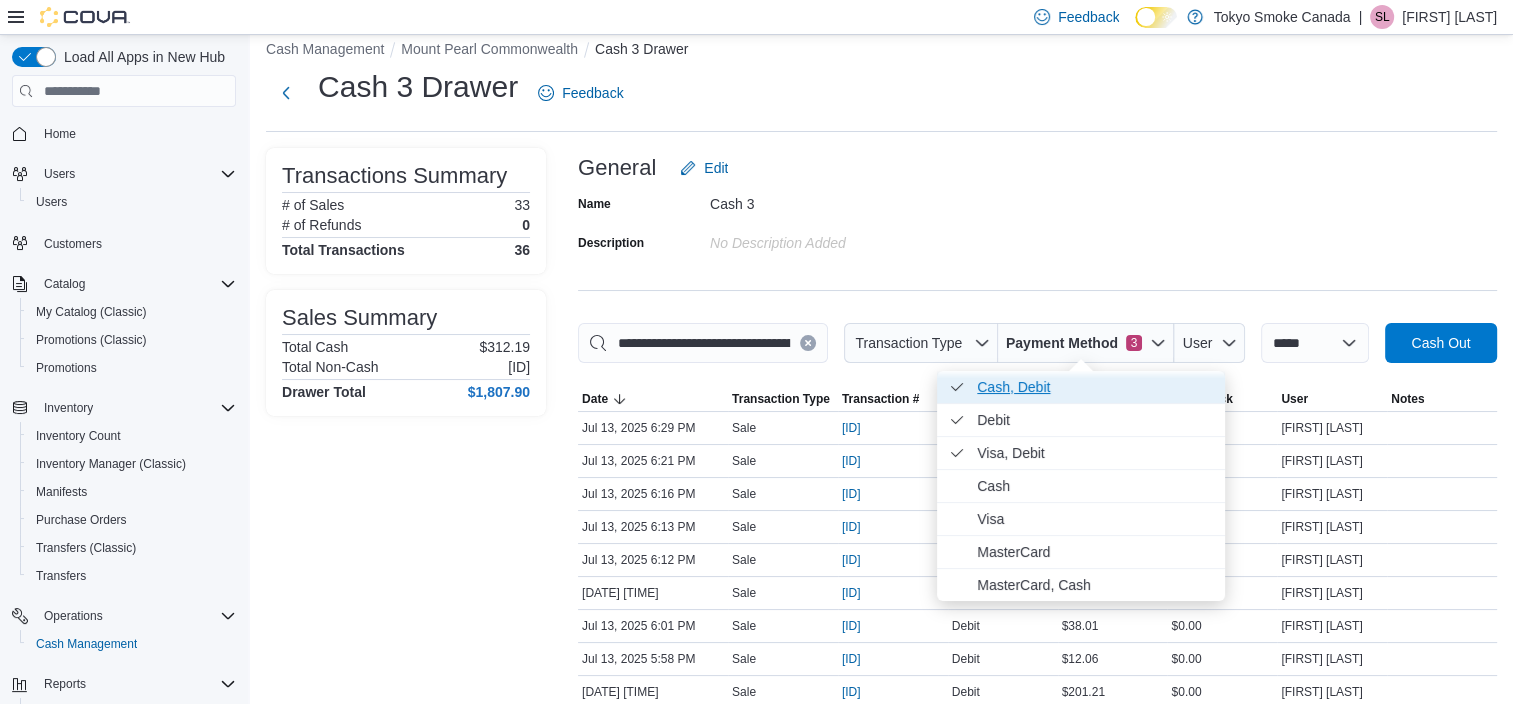 click on "Cash, Debit .  Checked option." at bounding box center [1095, 387] 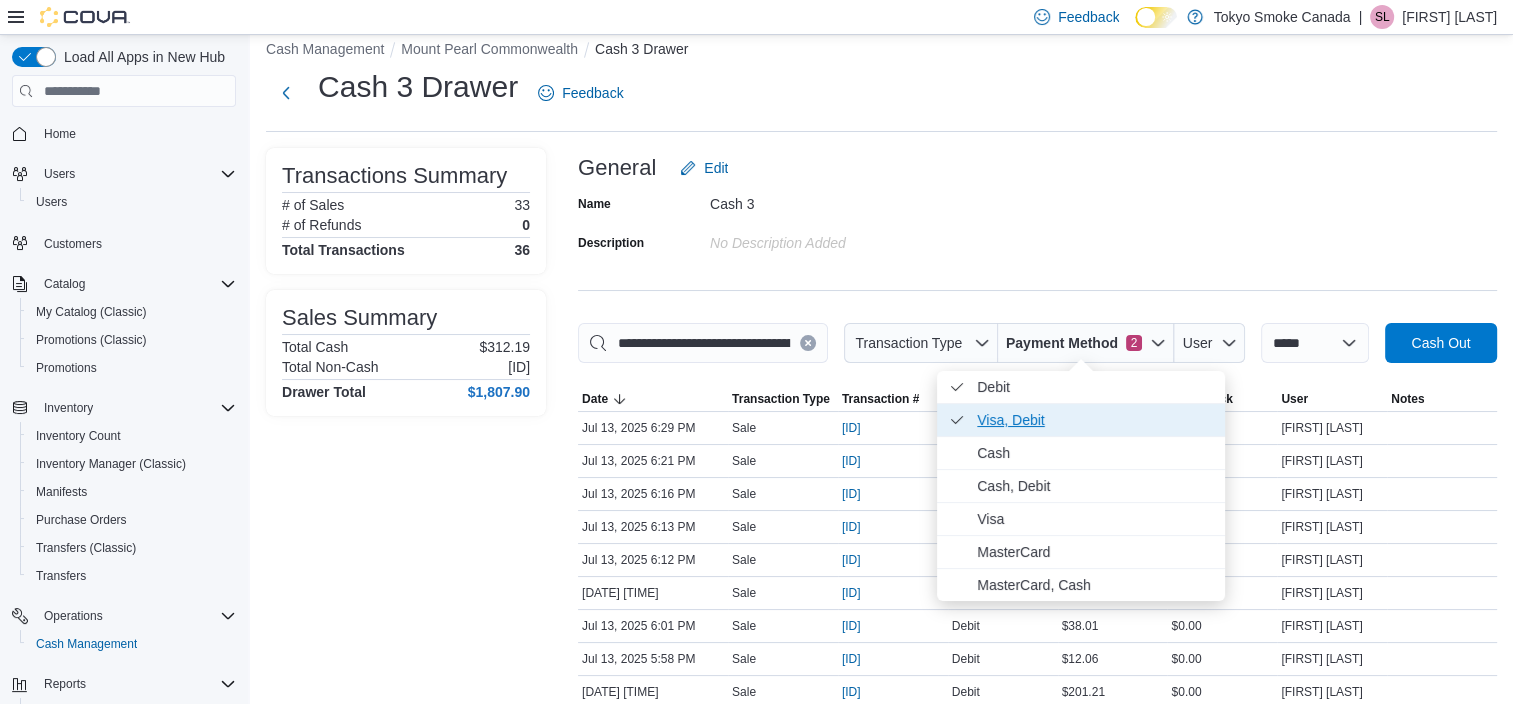 click on "Visa, Debit .  Checked option." at bounding box center (1081, 420) 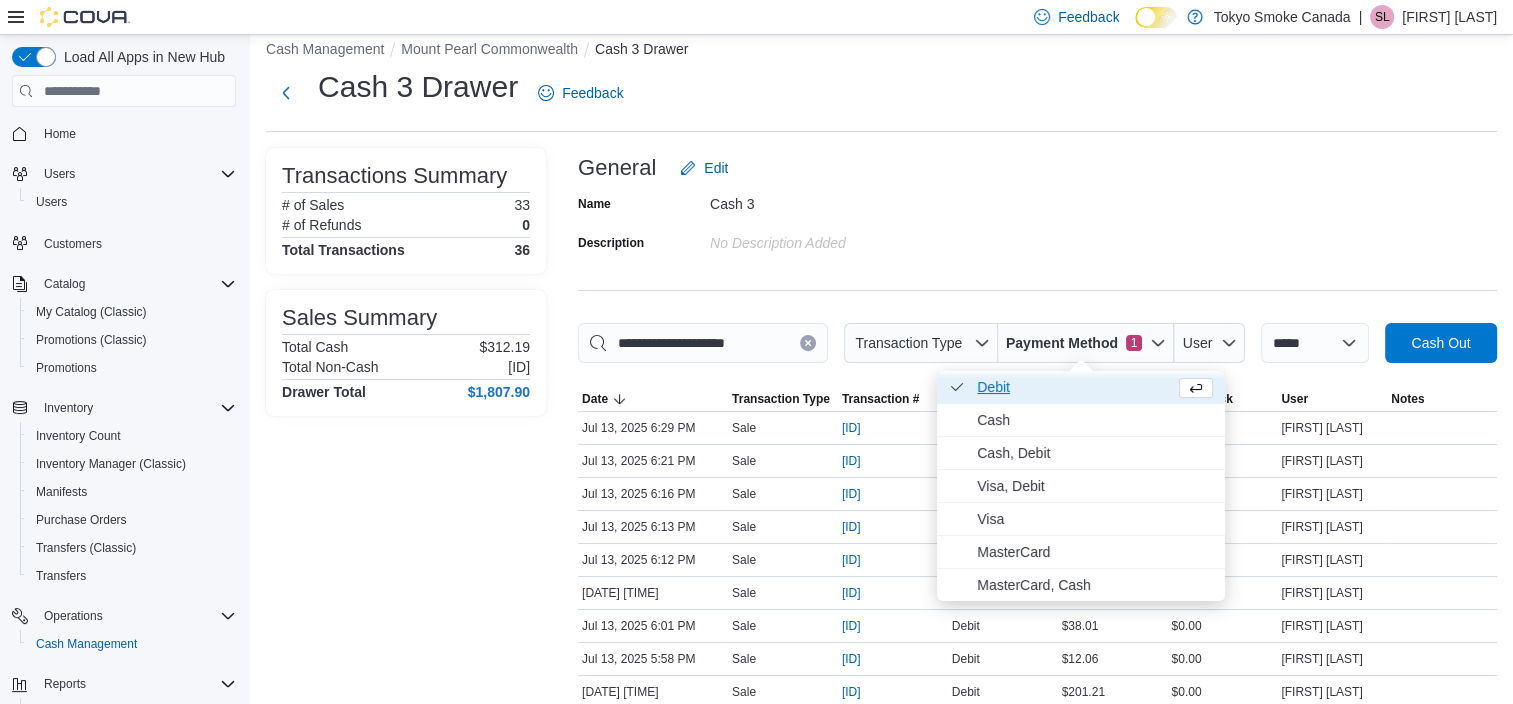 click on "Debit .  Checked option." at bounding box center [1072, 387] 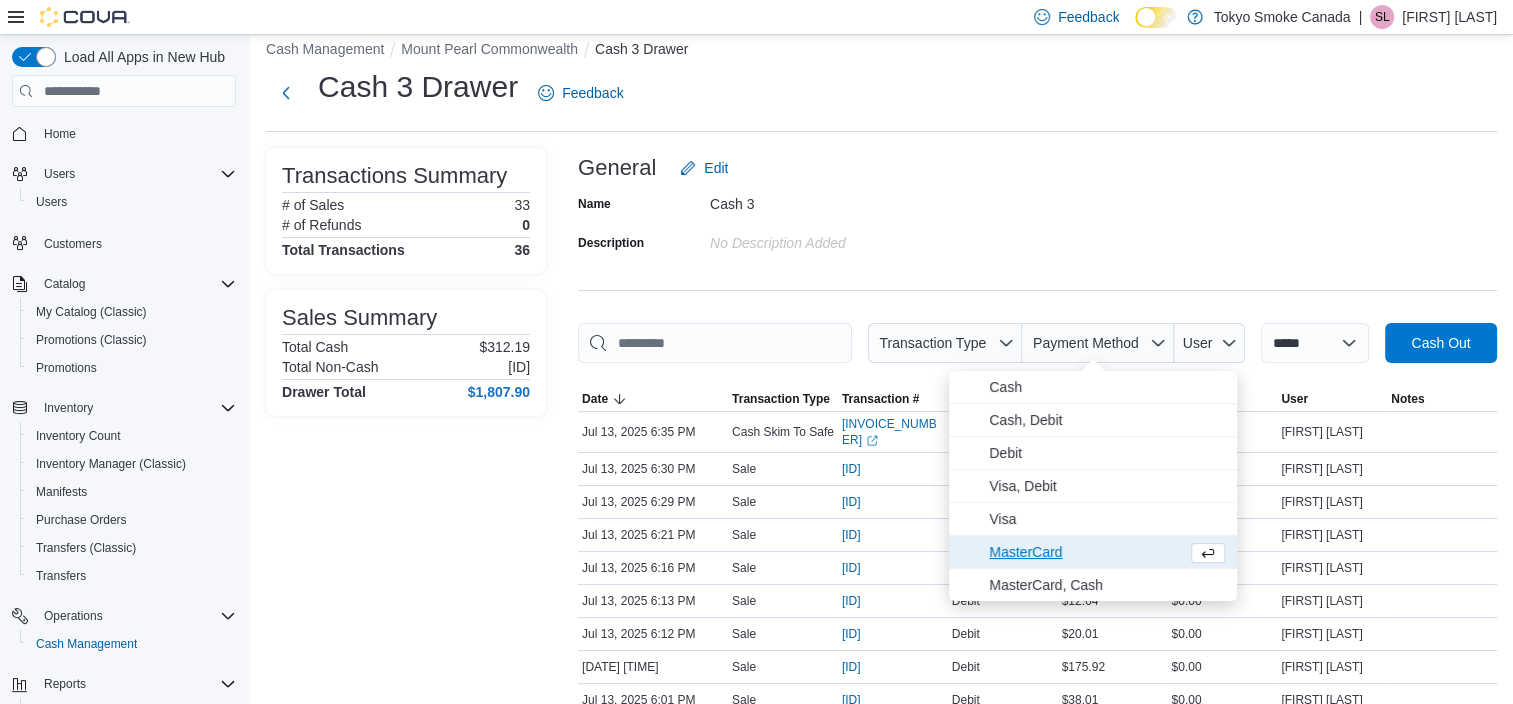click on "MasterCard" at bounding box center [1093, 552] 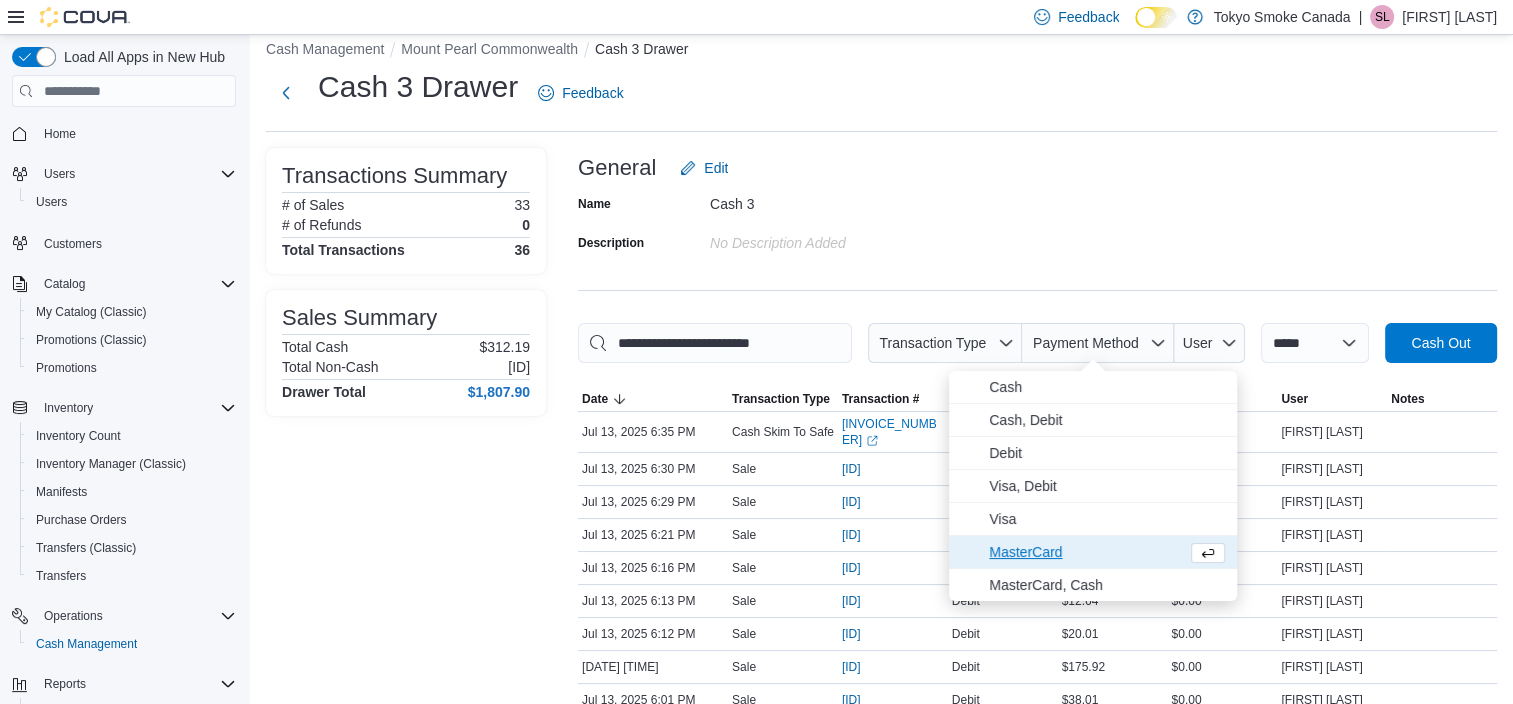scroll, scrollTop: 0, scrollLeft: 0, axis: both 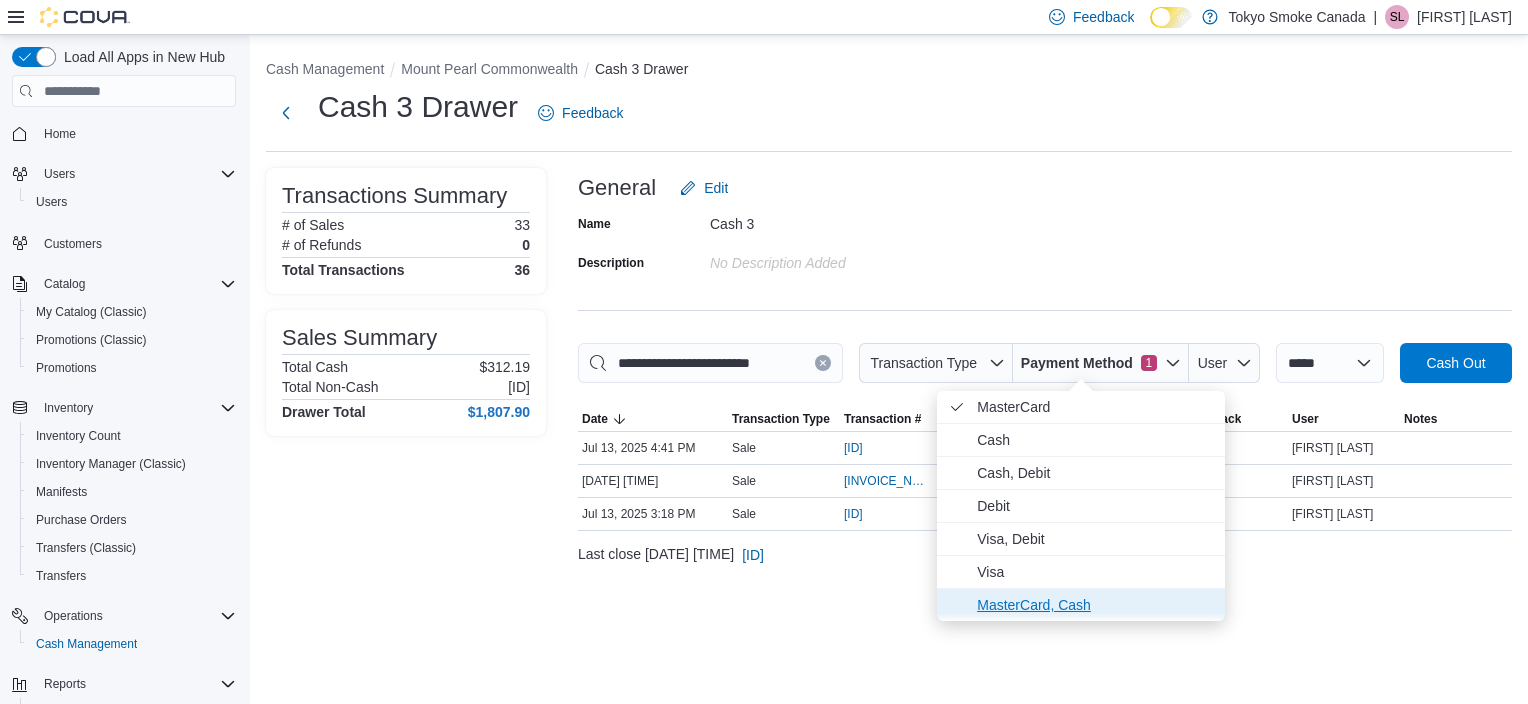 click on "MasterCard, Cash" at bounding box center [1095, 605] 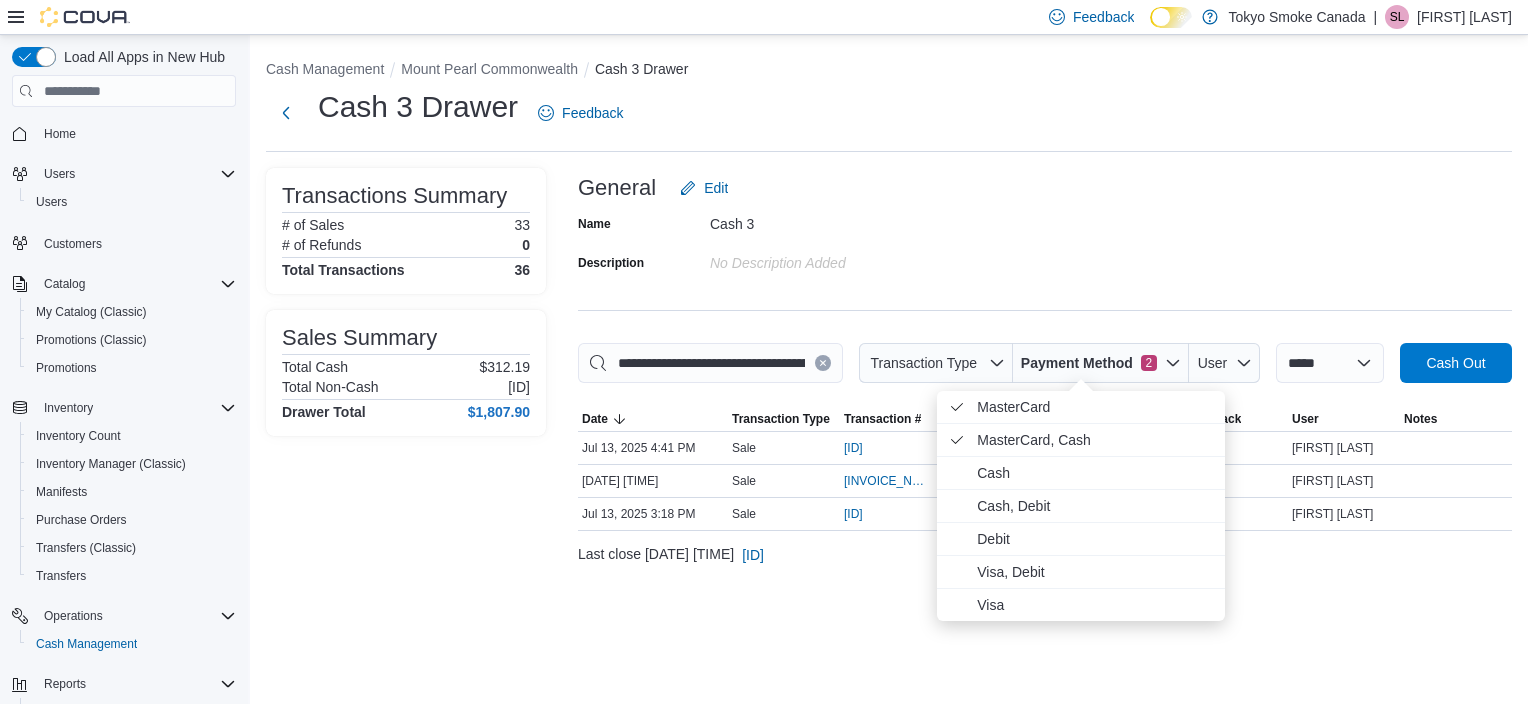 click on "Cash 3" at bounding box center (844, 223) 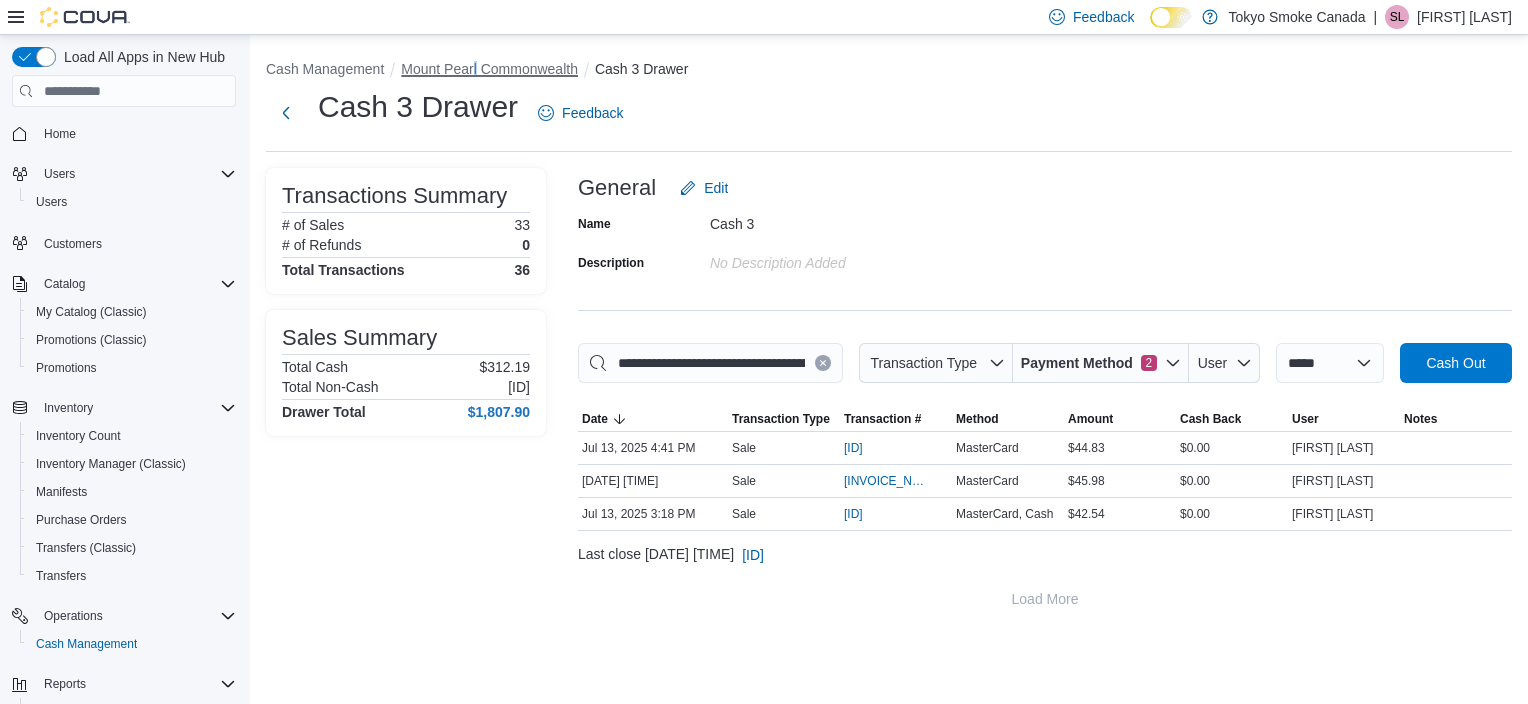 click on "Mount Pearl Commonwealth" at bounding box center [489, 69] 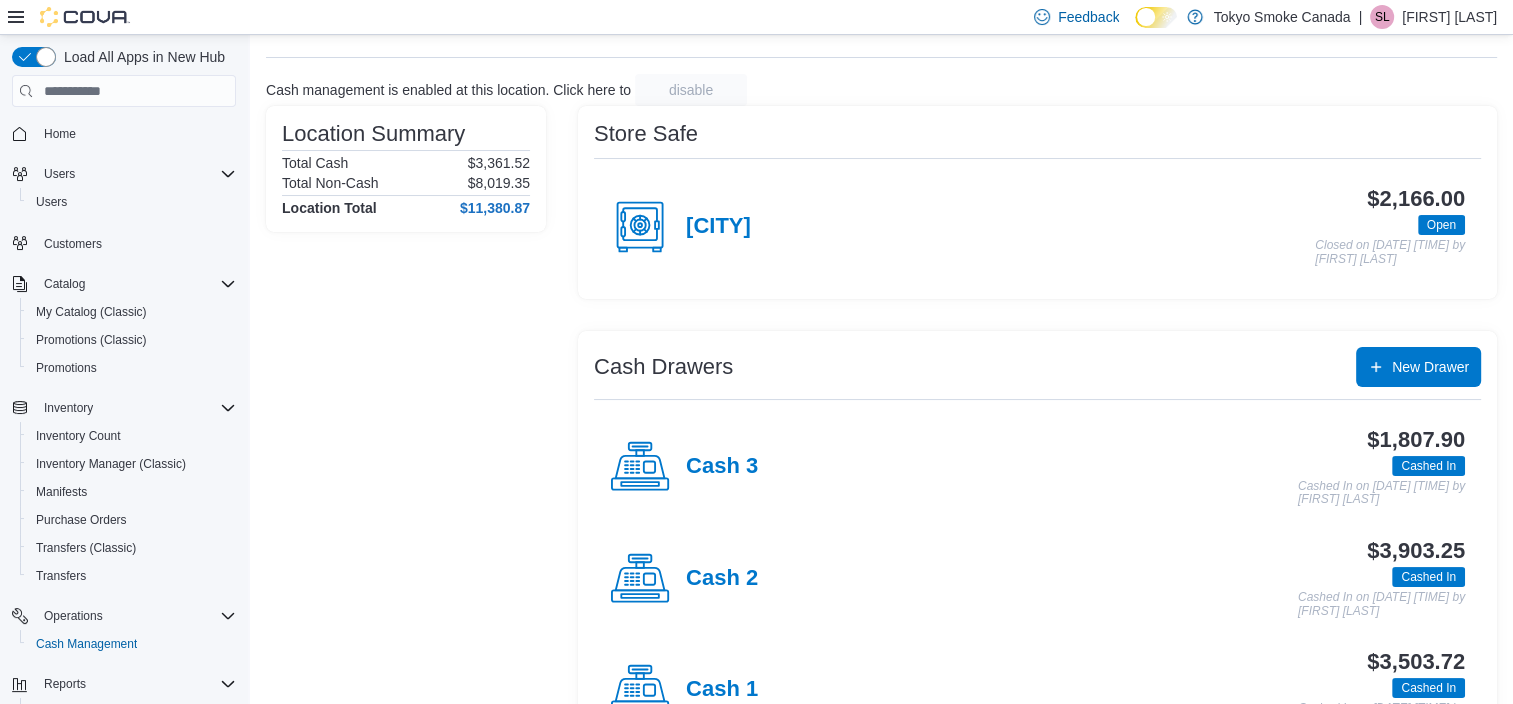 scroll, scrollTop: 166, scrollLeft: 0, axis: vertical 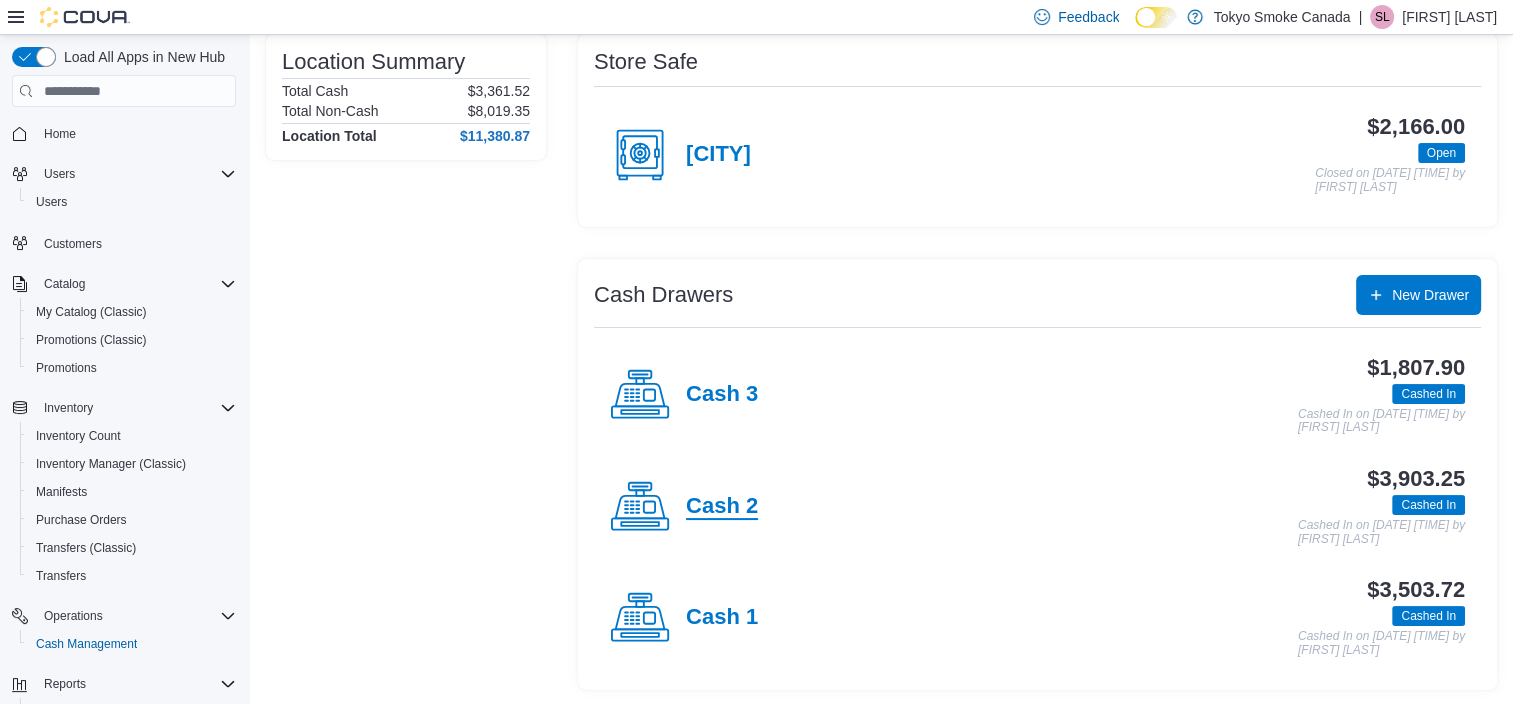 click on "Cash 2" at bounding box center (722, 507) 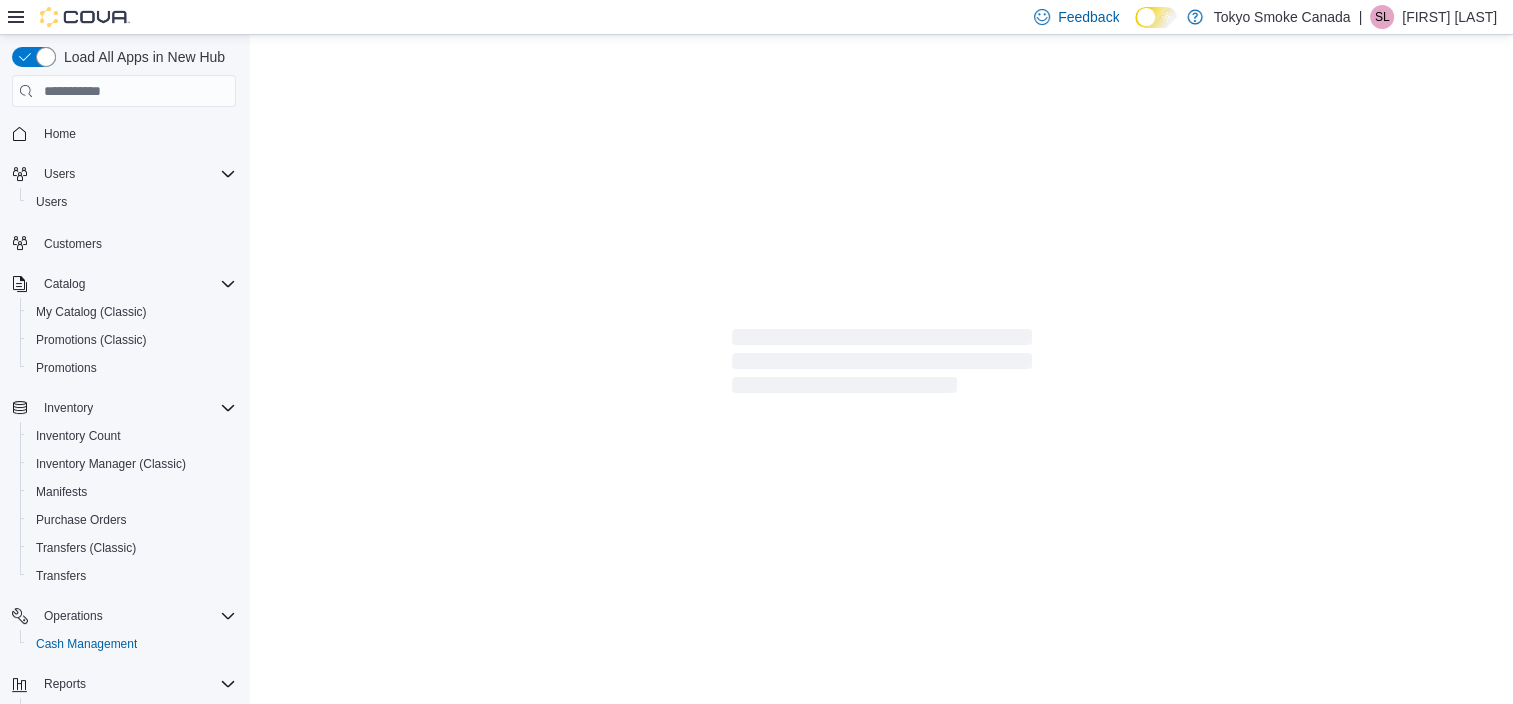 scroll, scrollTop: 0, scrollLeft: 0, axis: both 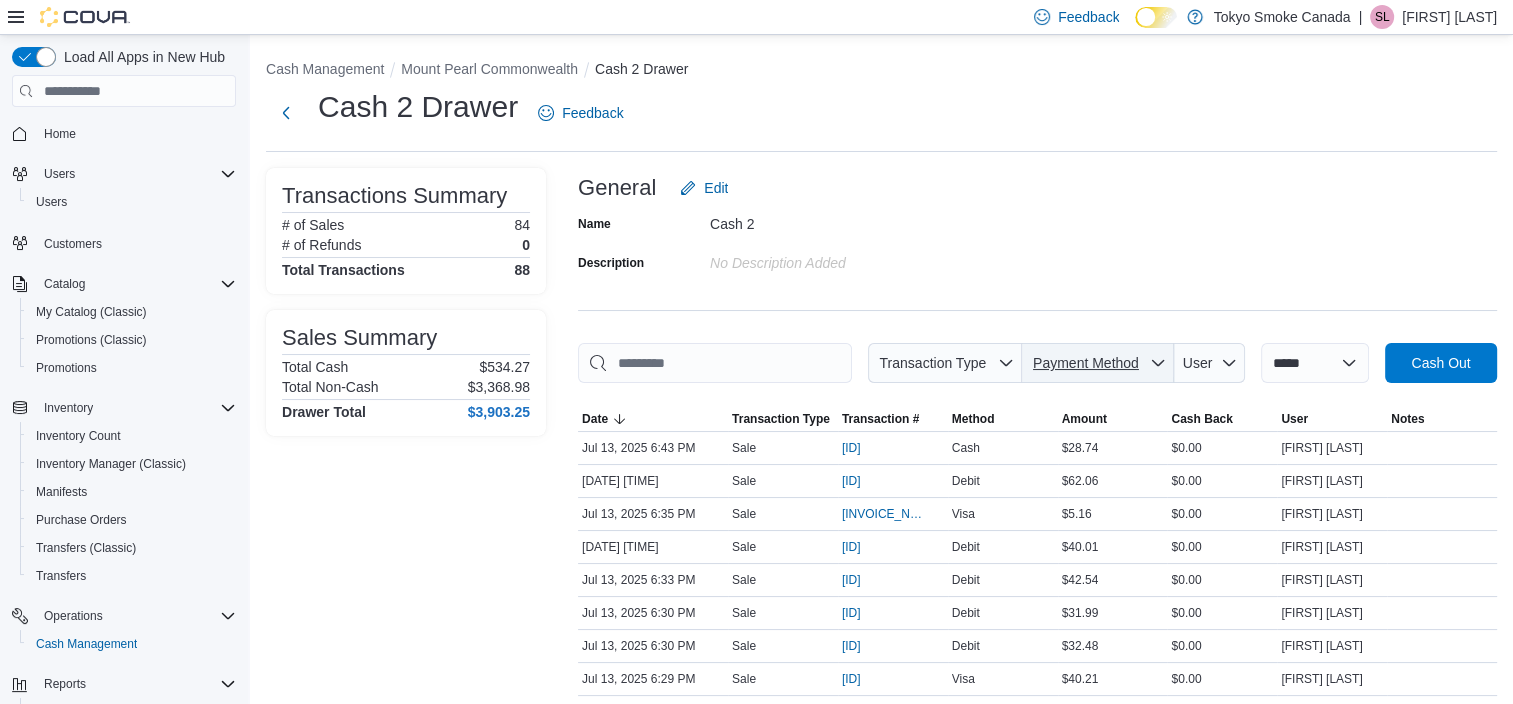 click on "Payment Method" at bounding box center (1086, 363) 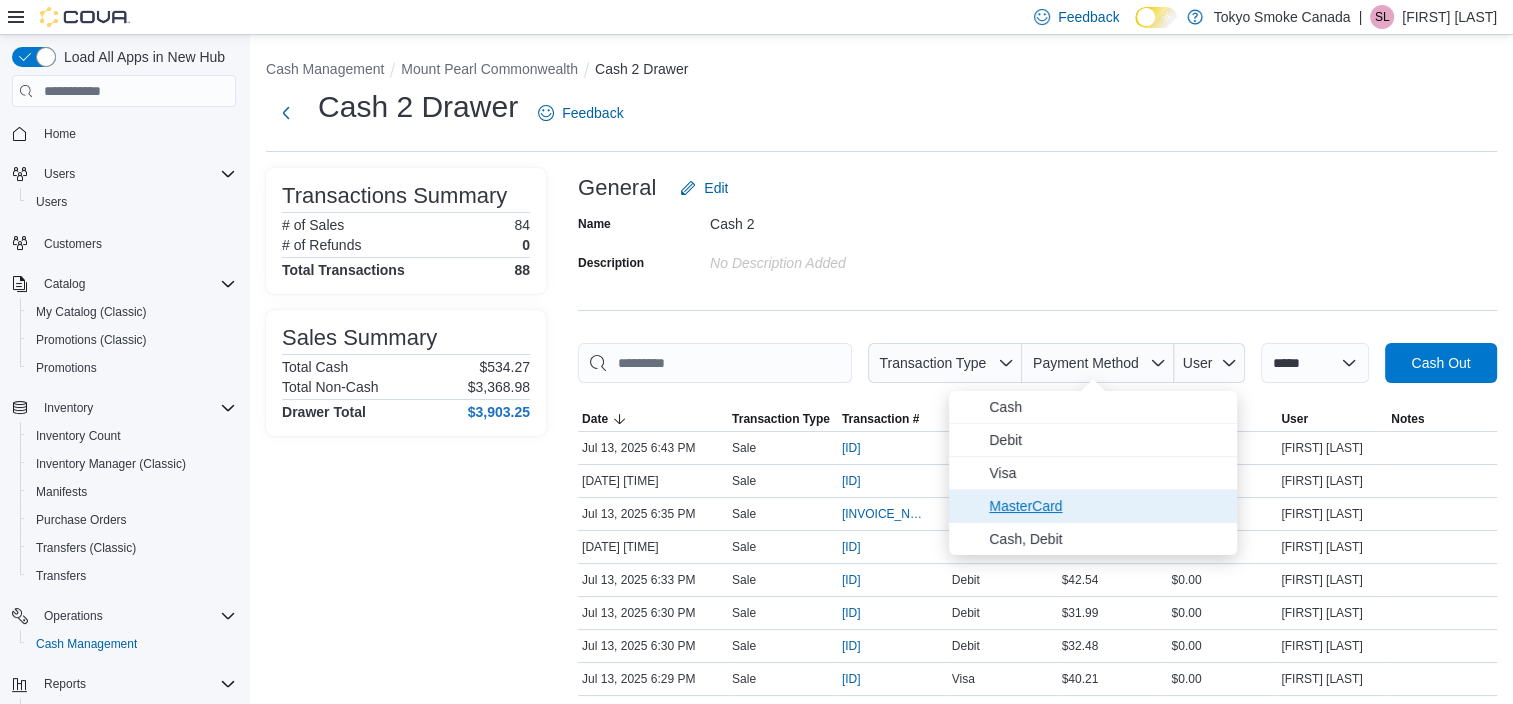 click on "MasterCard" at bounding box center (1107, 506) 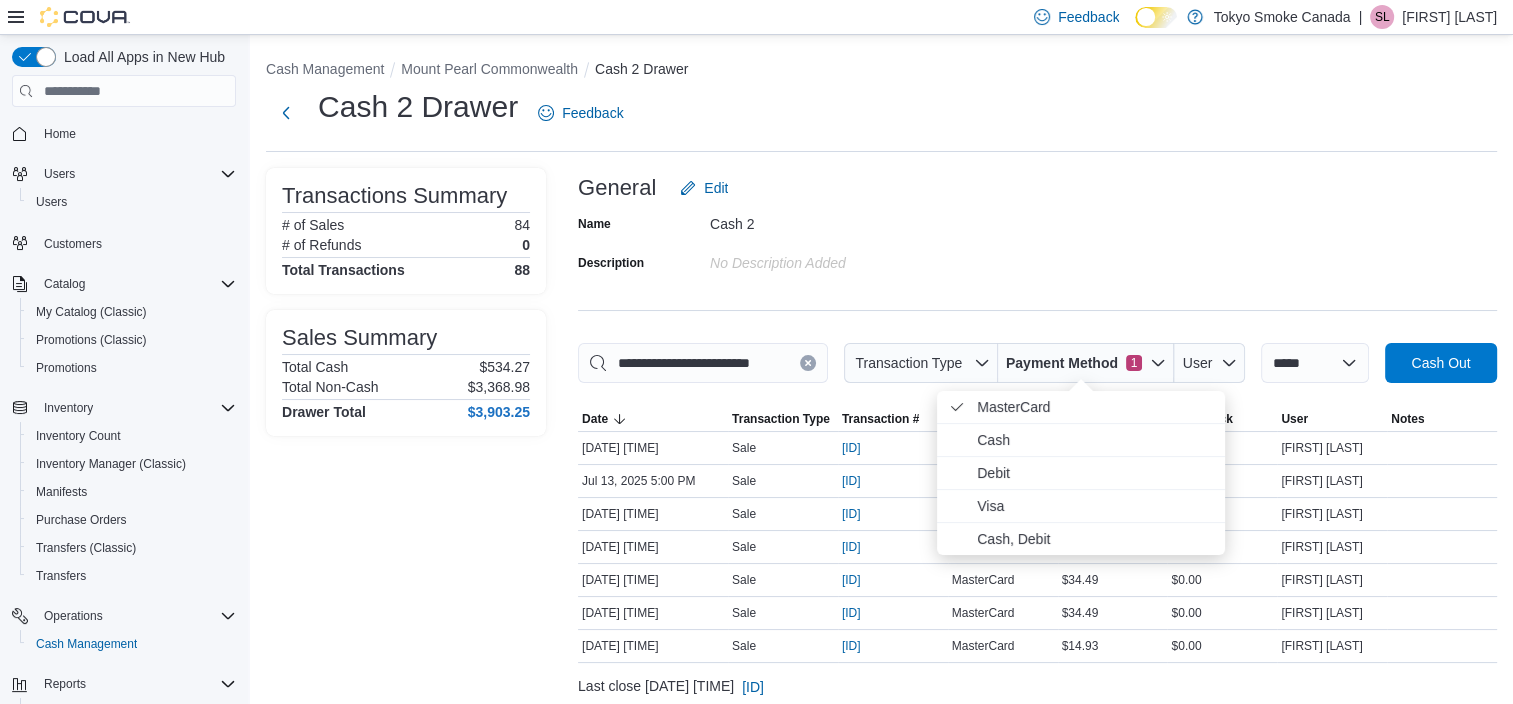 click on "Name Cash 2 Description No Description added" at bounding box center [1037, 243] 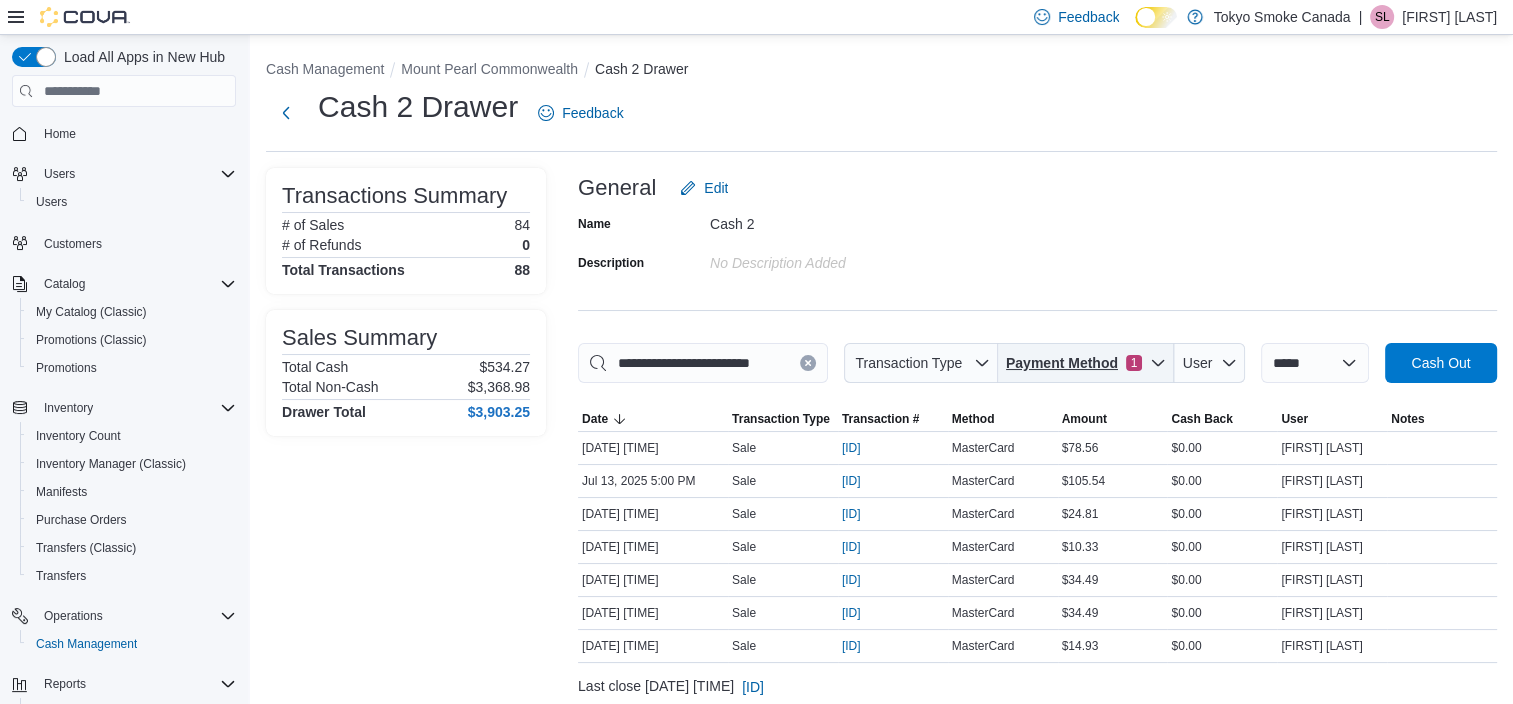 click on "Payment Method" at bounding box center (1062, 363) 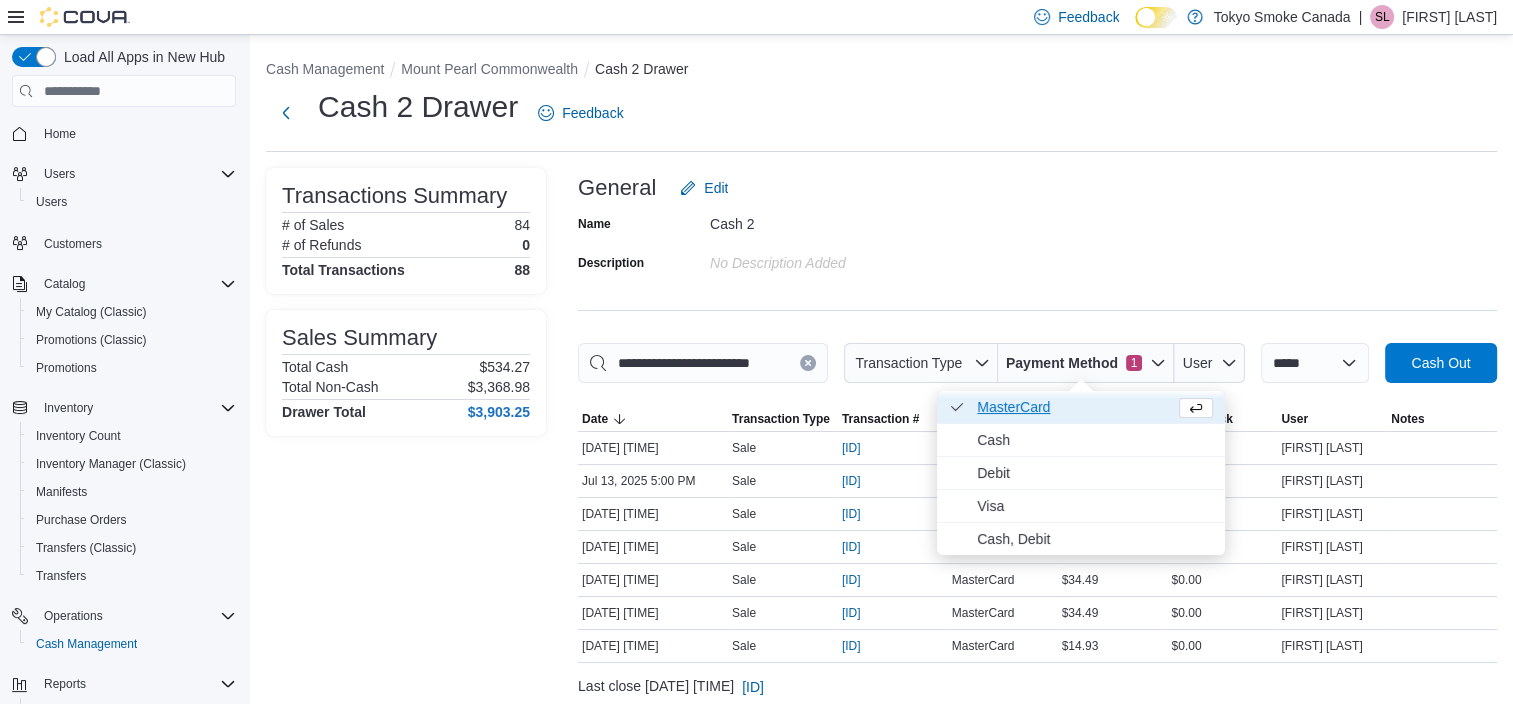 click on "MasterCard .  Checked option." at bounding box center [1072, 407] 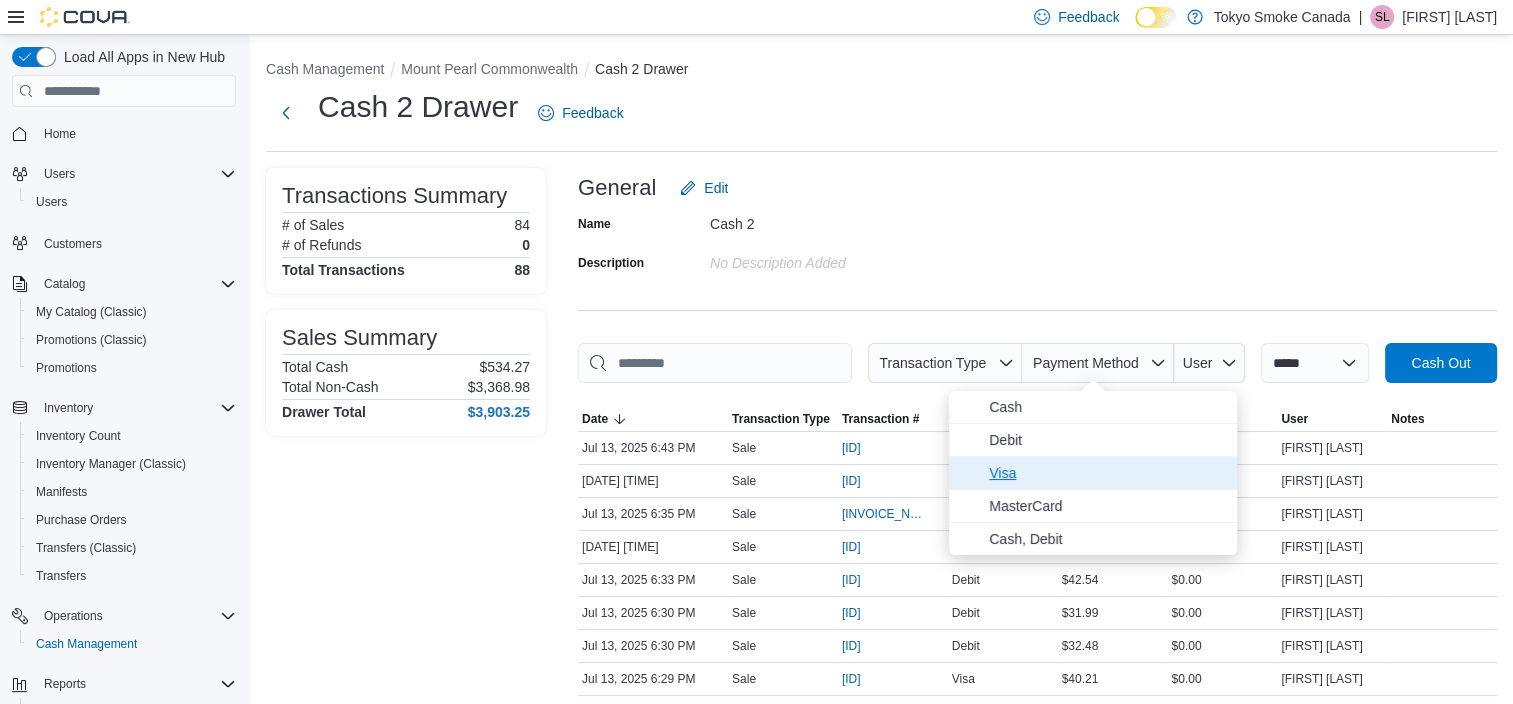 click on "Visa" at bounding box center (1107, 473) 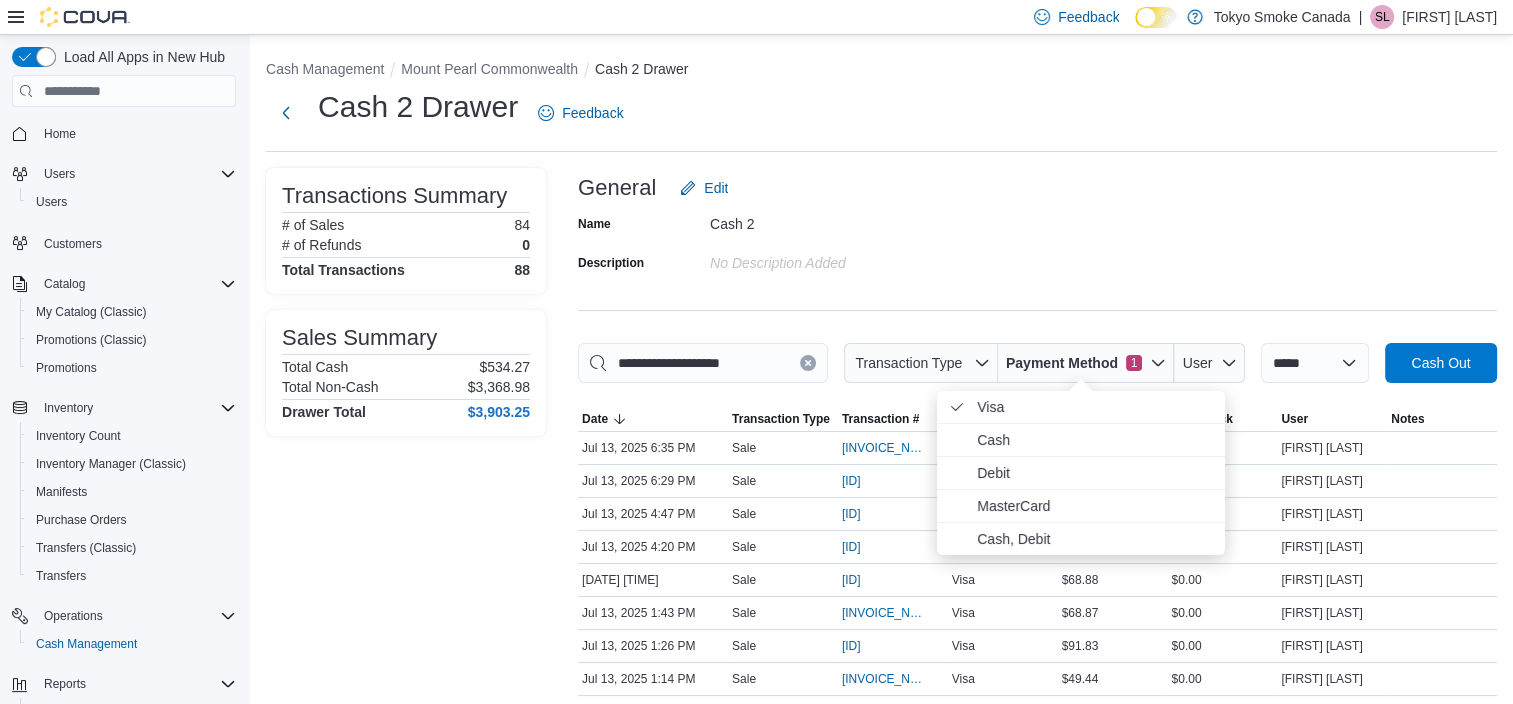 click on "Cash 2" at bounding box center (844, 220) 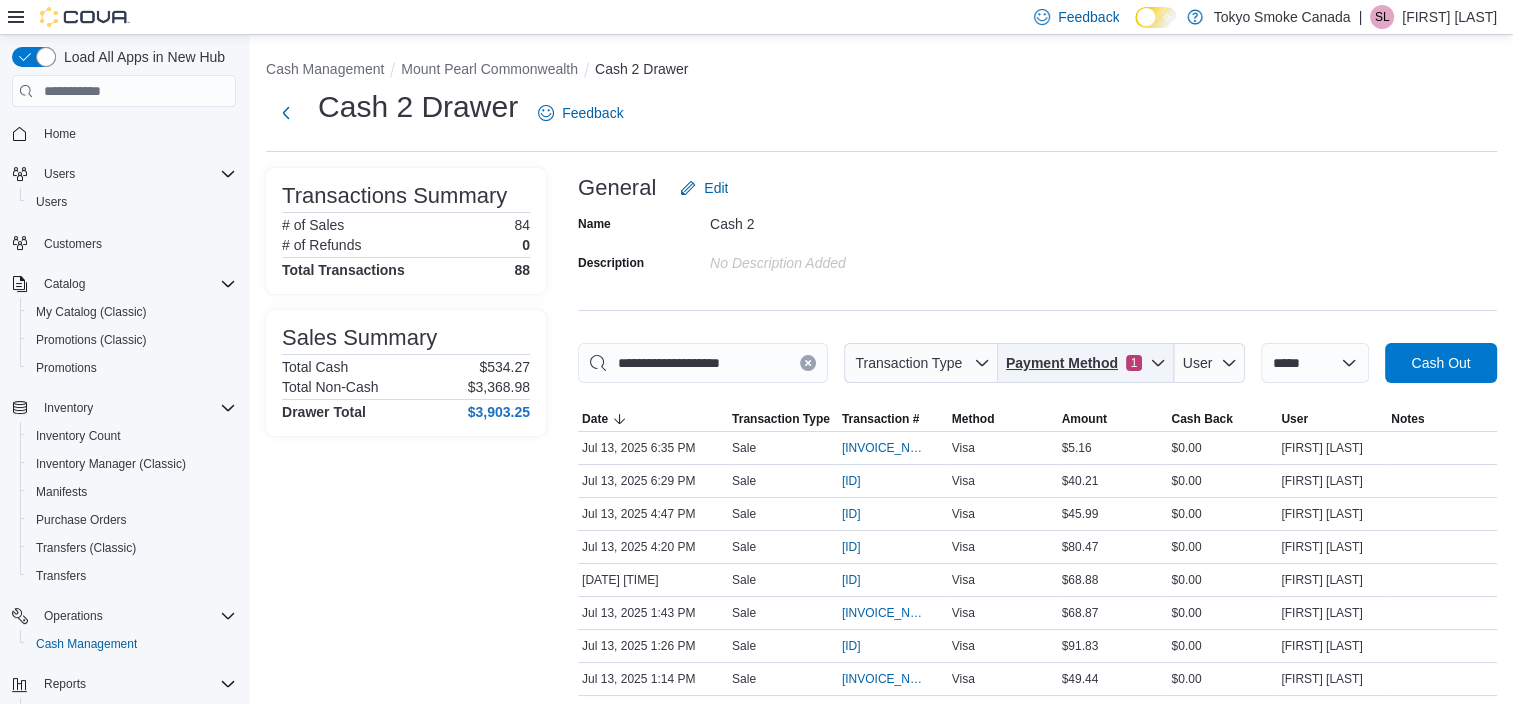 click on "Payment Method" at bounding box center [1062, 363] 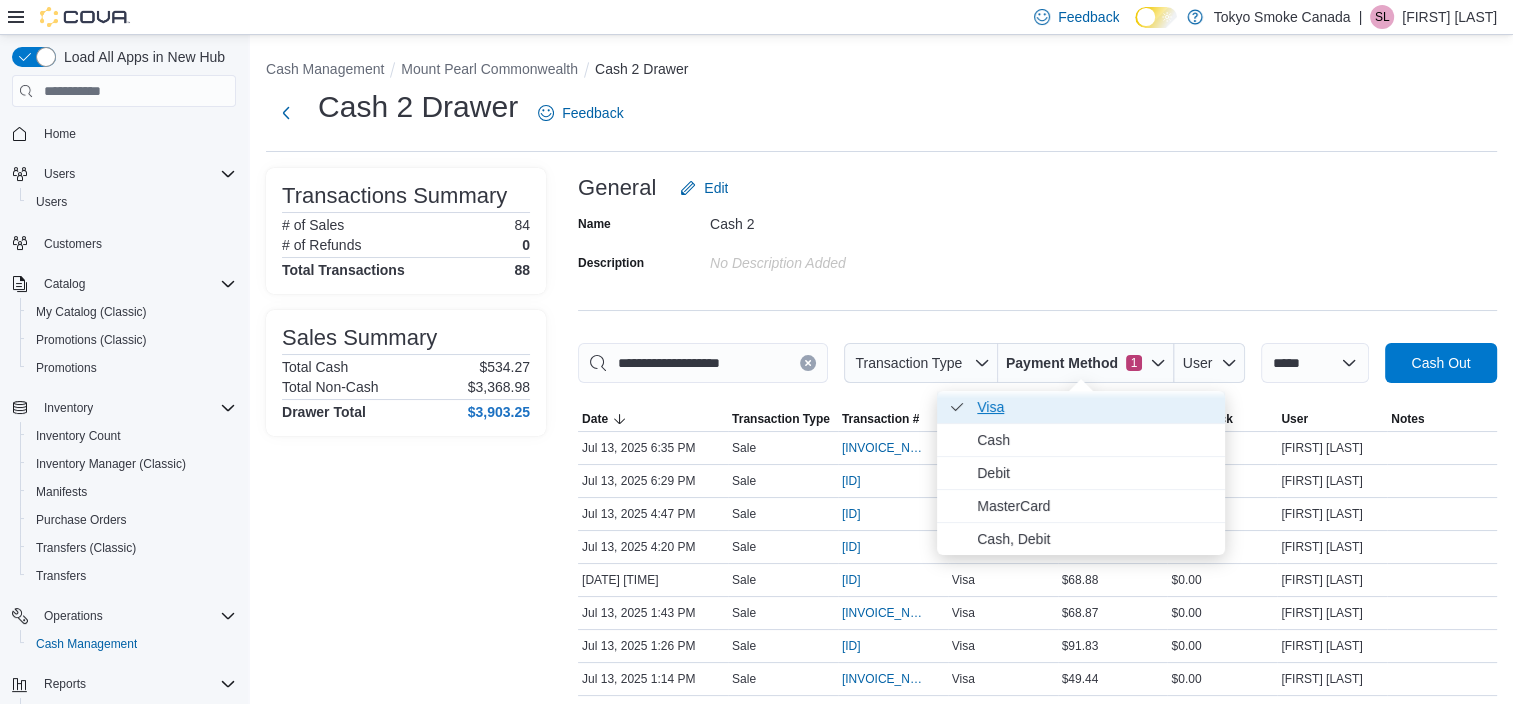 click on "Visa .  Checked option." at bounding box center [1095, 407] 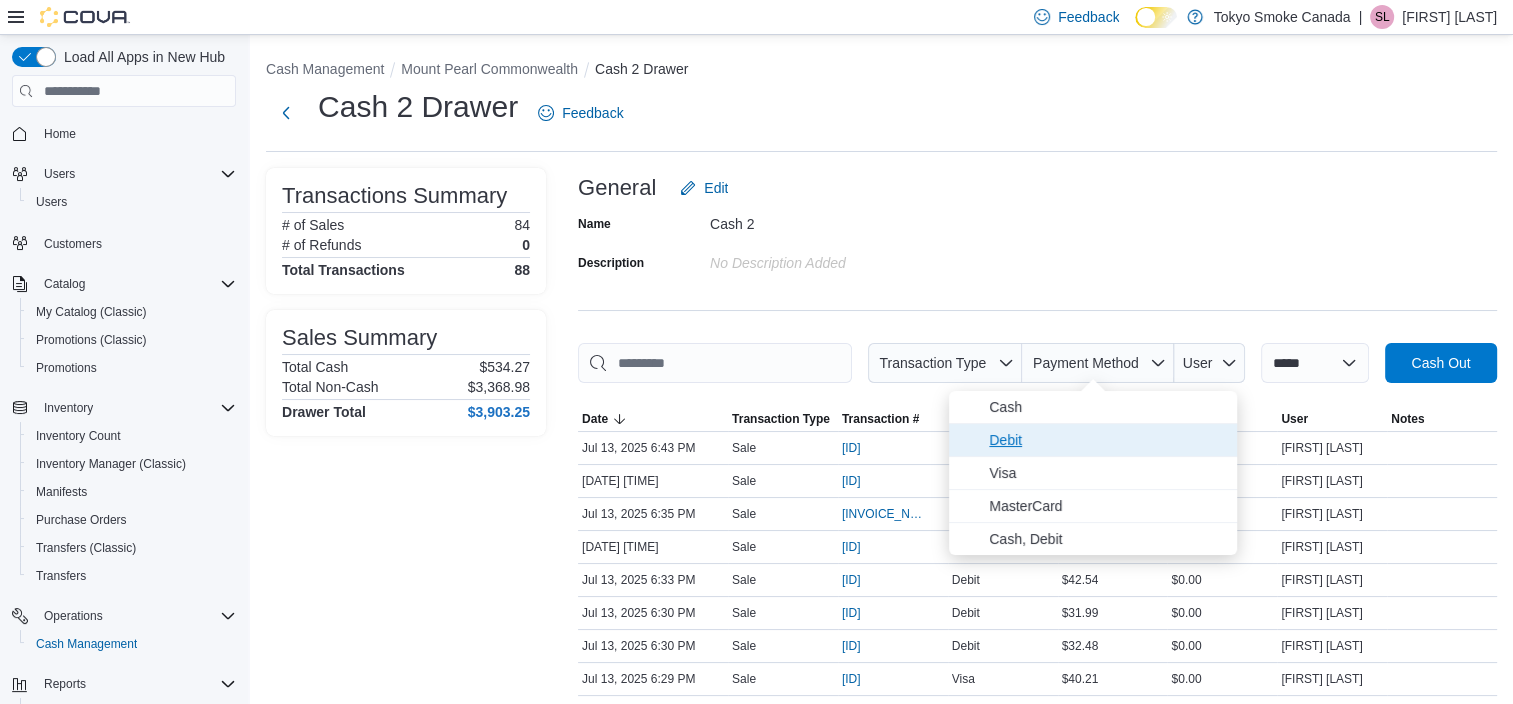 click on "Debit" at bounding box center [1107, 440] 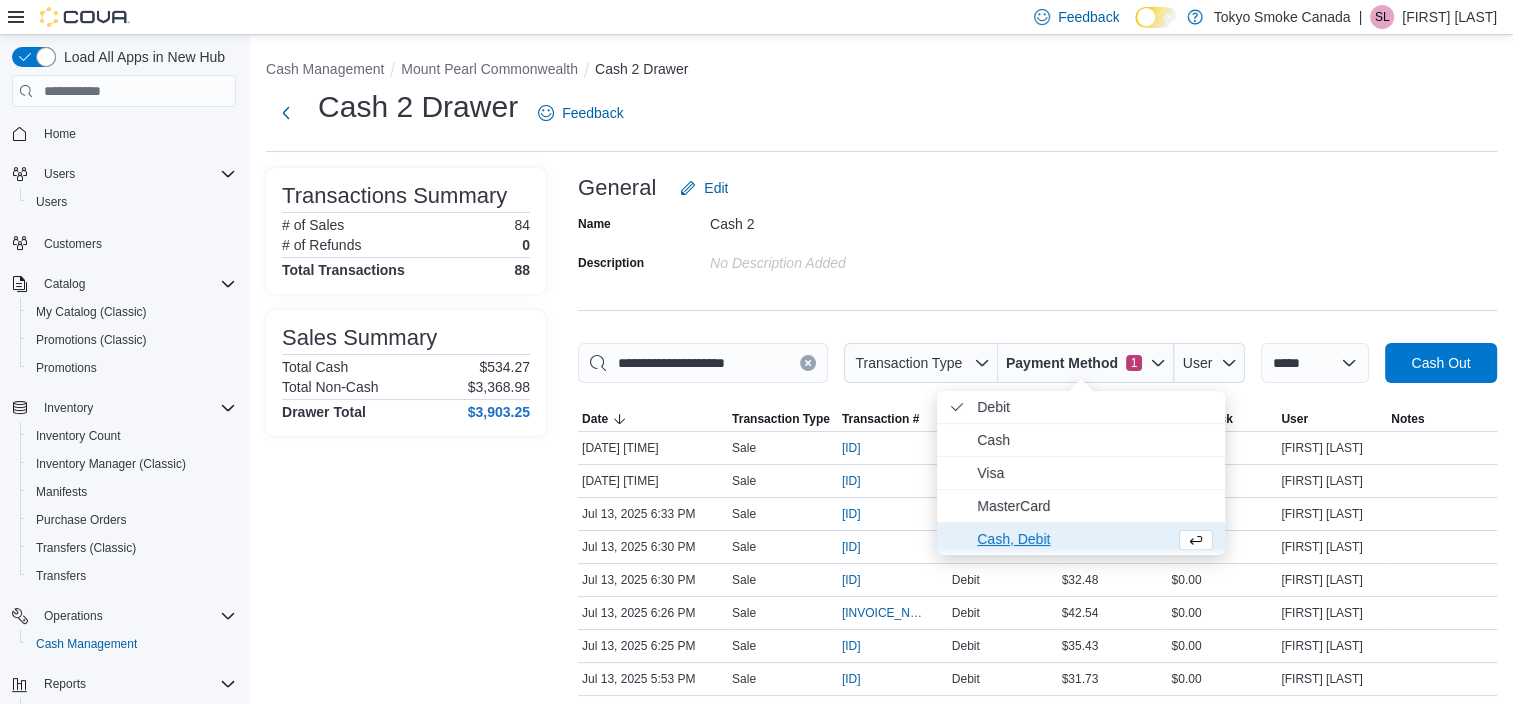 click on "Cash, Debit" at bounding box center [1072, 539] 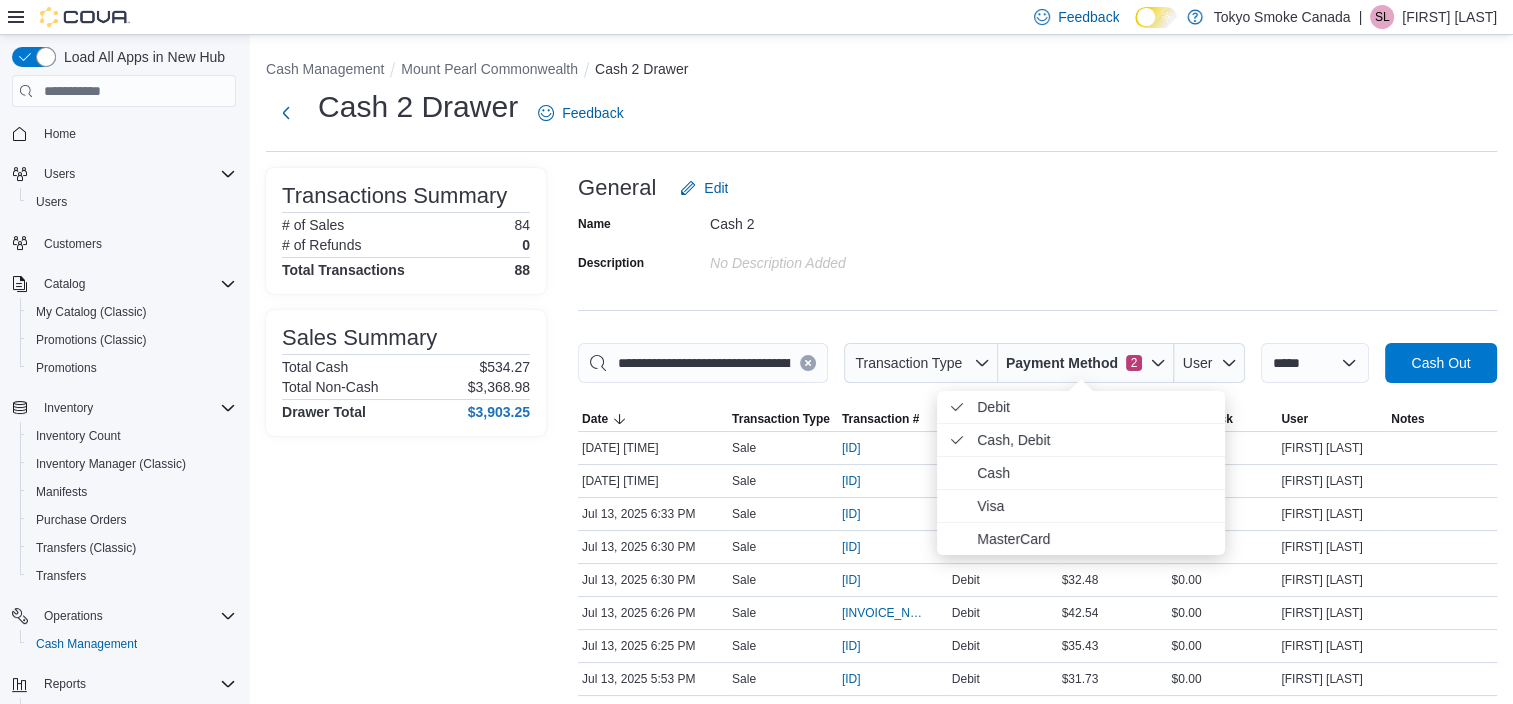click on "Cash 2" at bounding box center (844, 220) 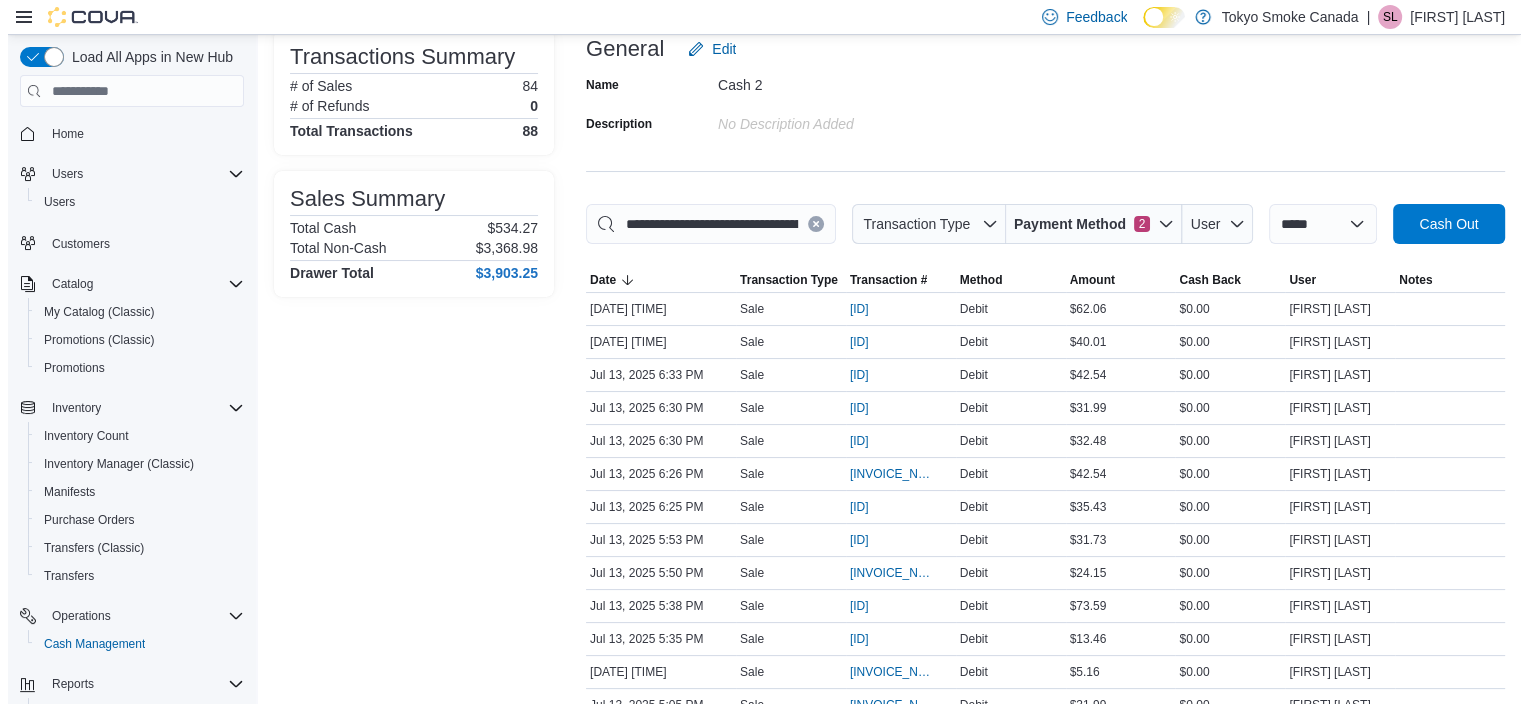 scroll, scrollTop: 0, scrollLeft: 0, axis: both 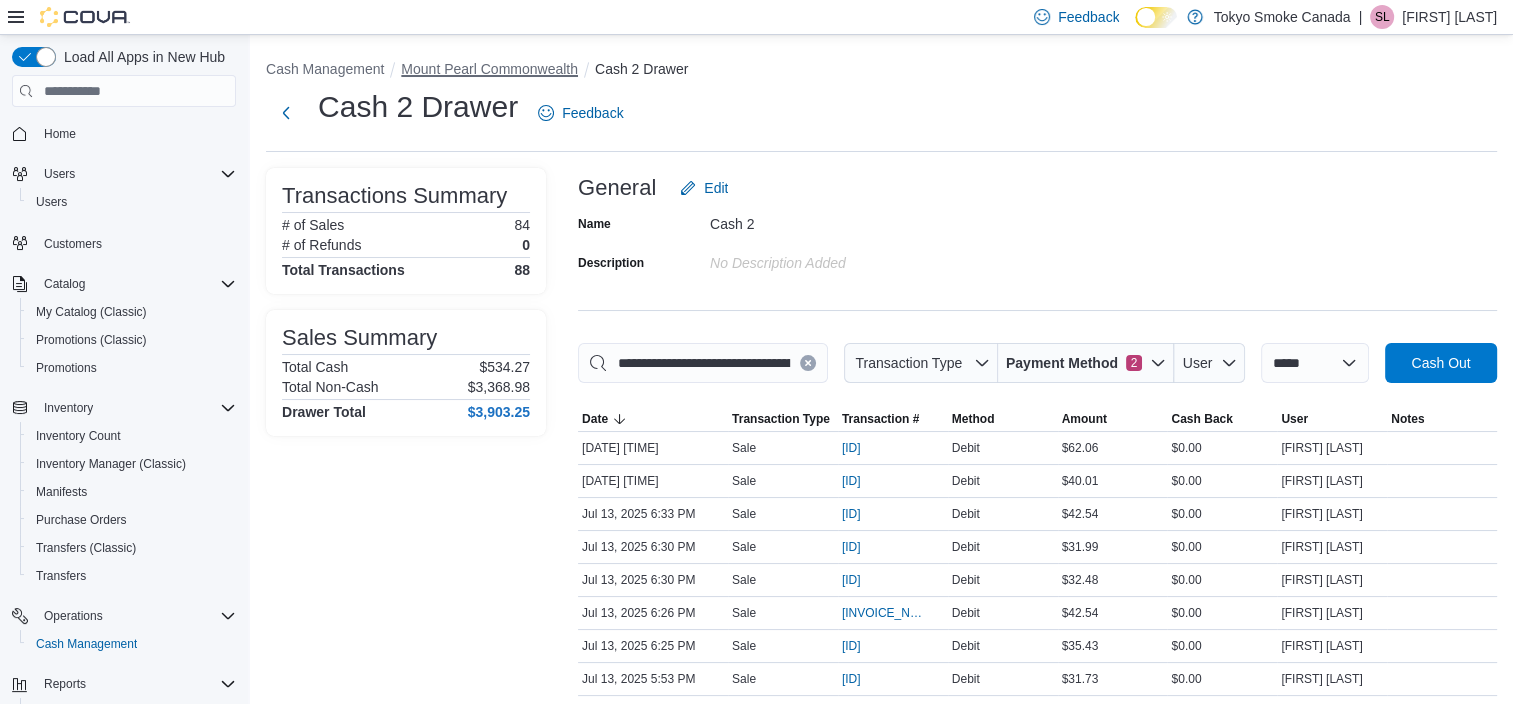 click on "Mount Pearl Commonwealth" at bounding box center (489, 69) 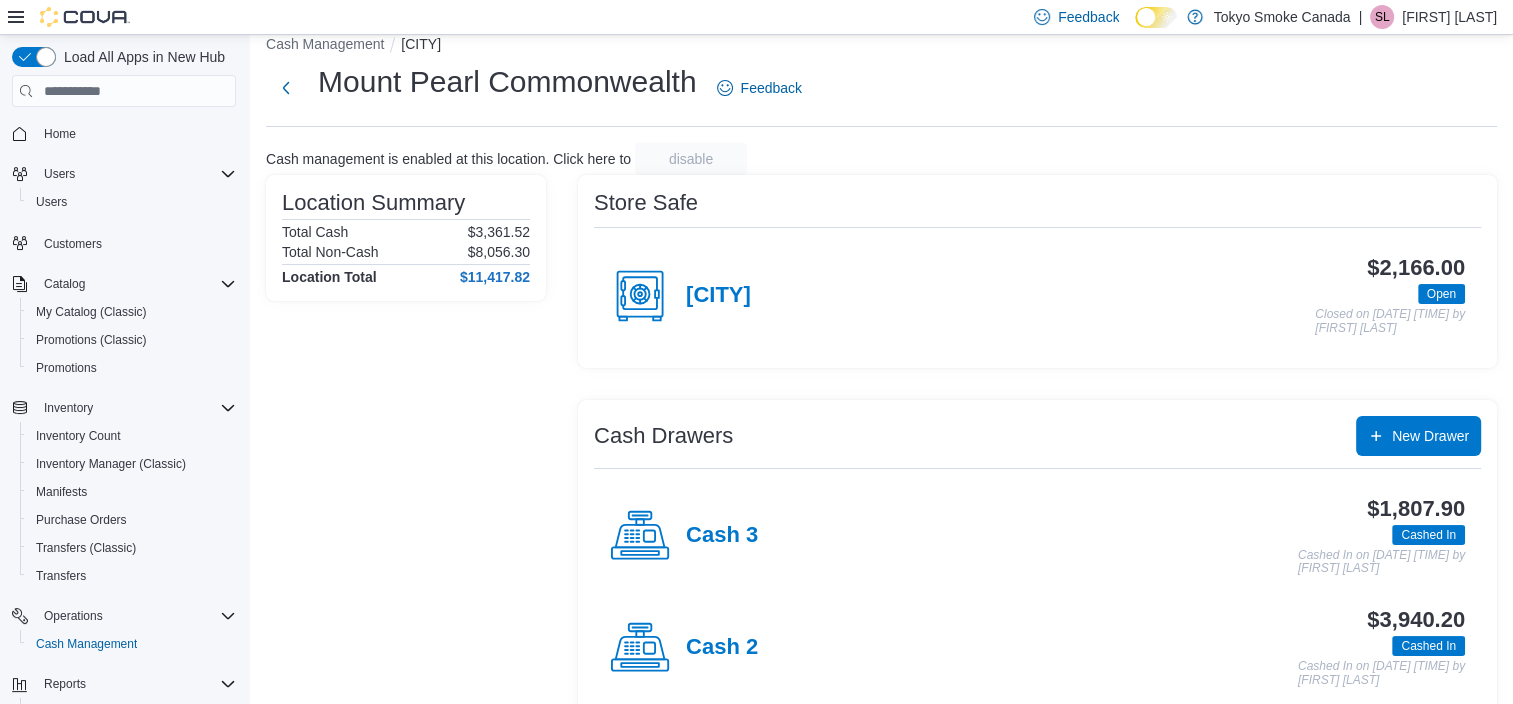 scroll, scrollTop: 100, scrollLeft: 0, axis: vertical 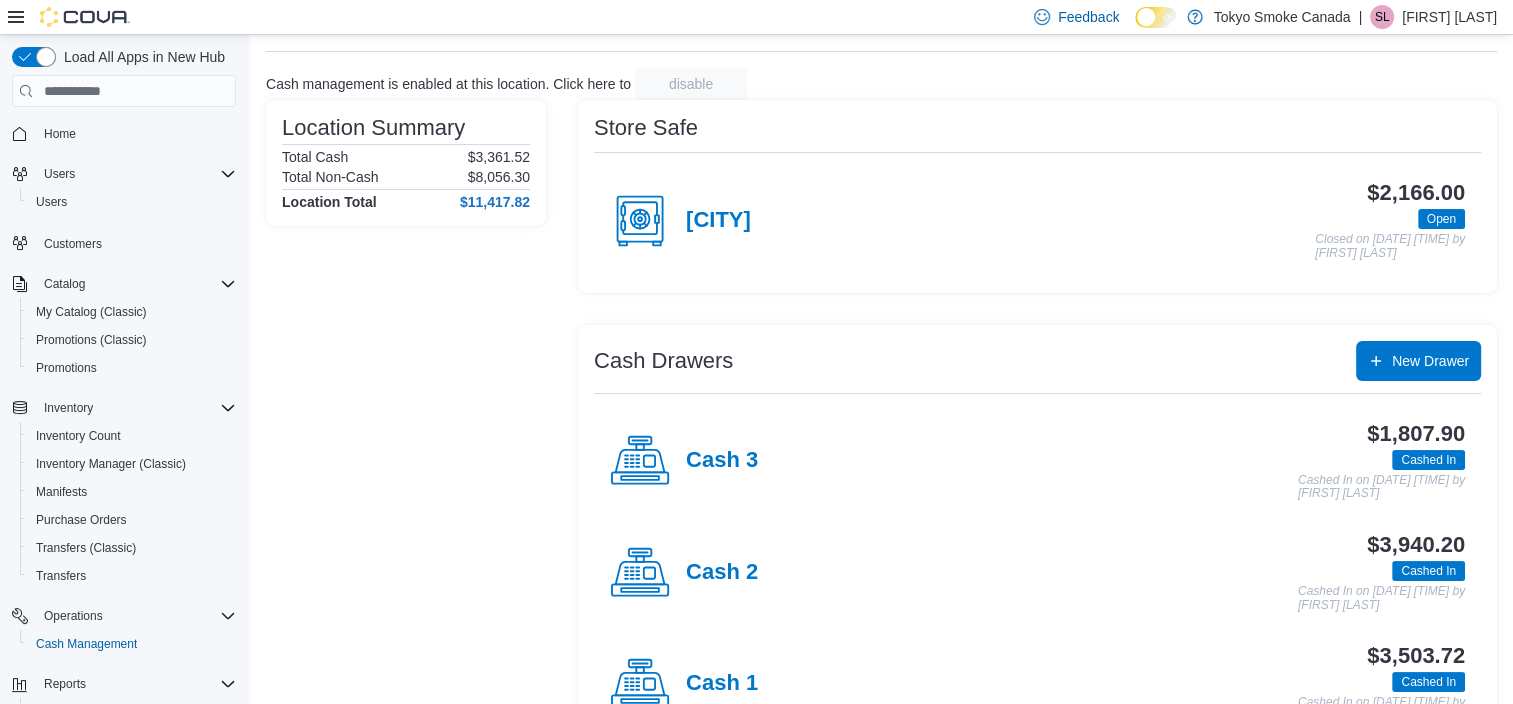 click on "Cash 1" at bounding box center [684, 684] 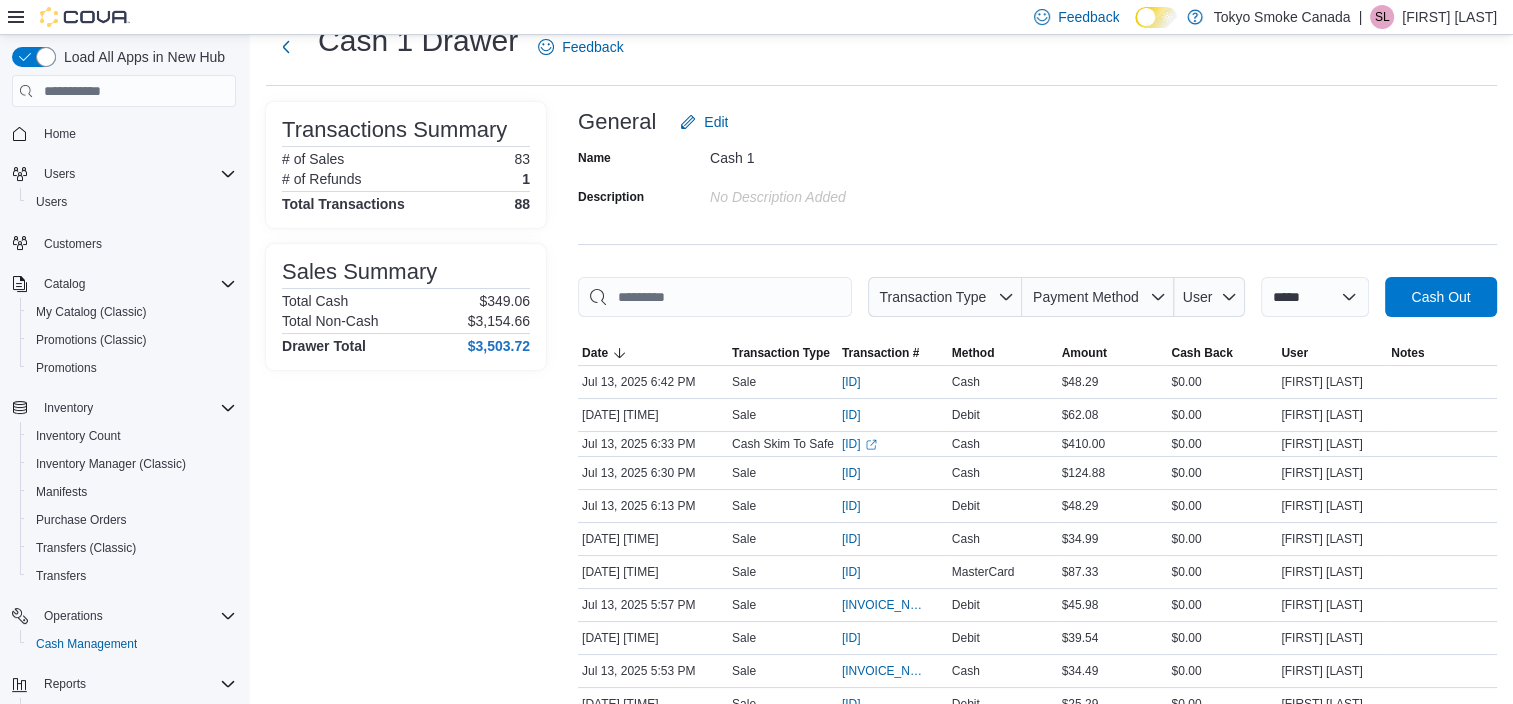 scroll, scrollTop: 100, scrollLeft: 0, axis: vertical 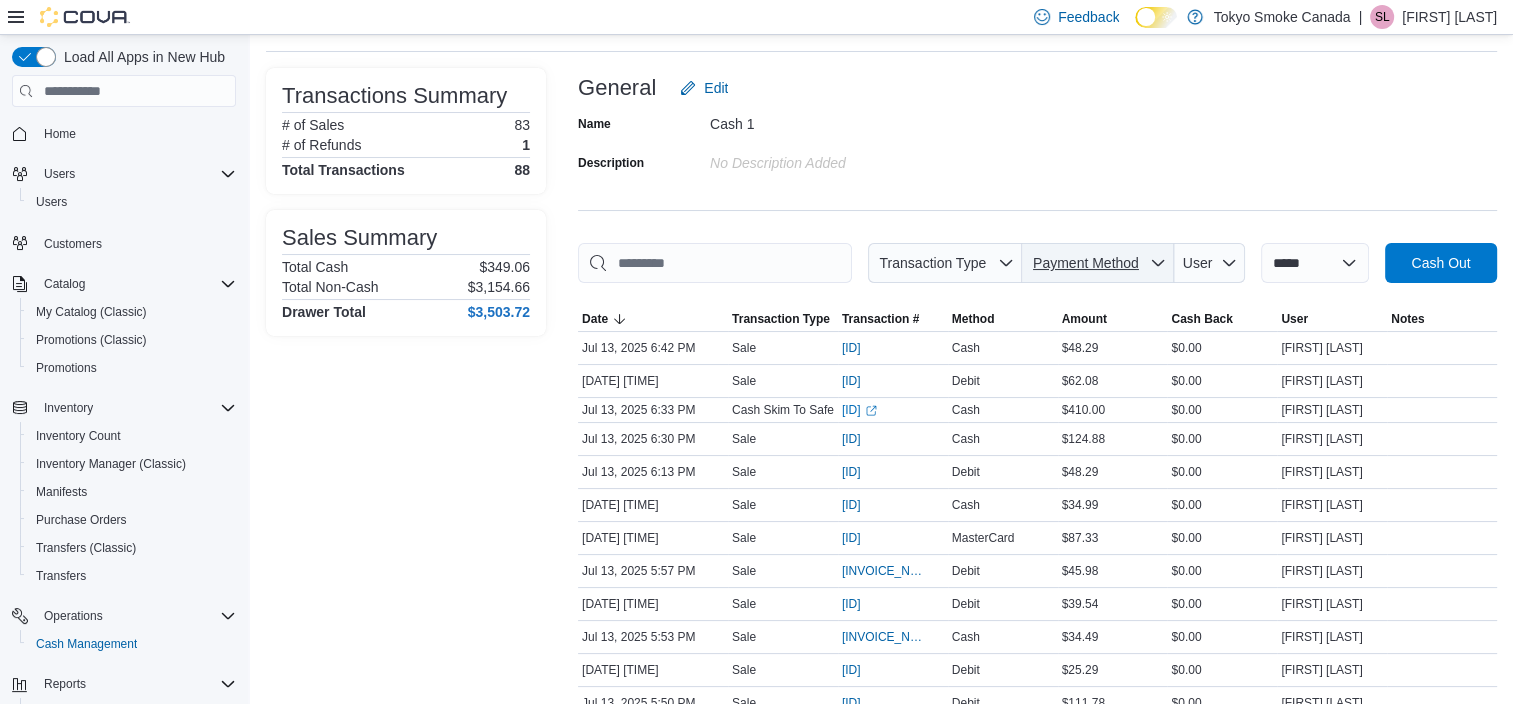click on "Payment Method" at bounding box center [1098, 263] 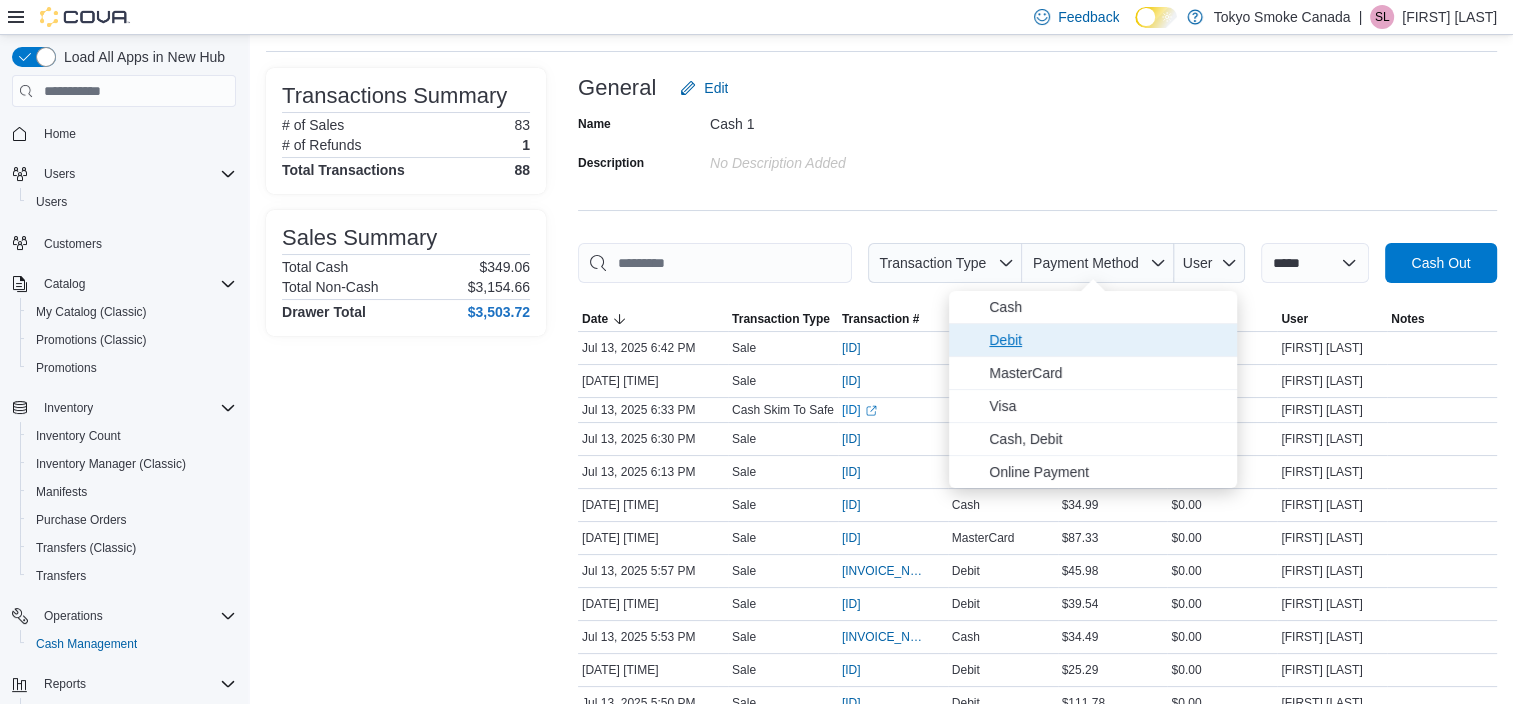 click on "Debit" at bounding box center (1107, 340) 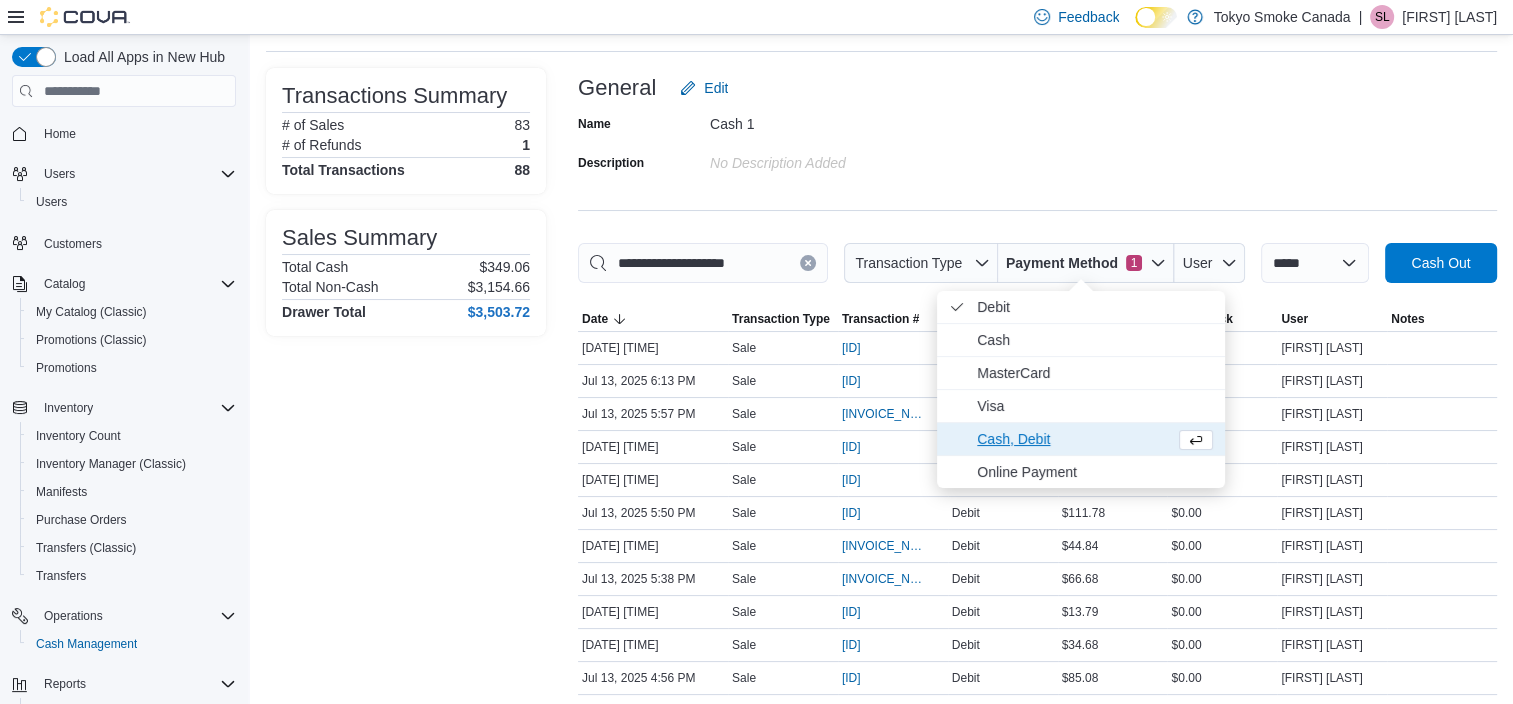 click on "Cash, Debit" at bounding box center (1072, 439) 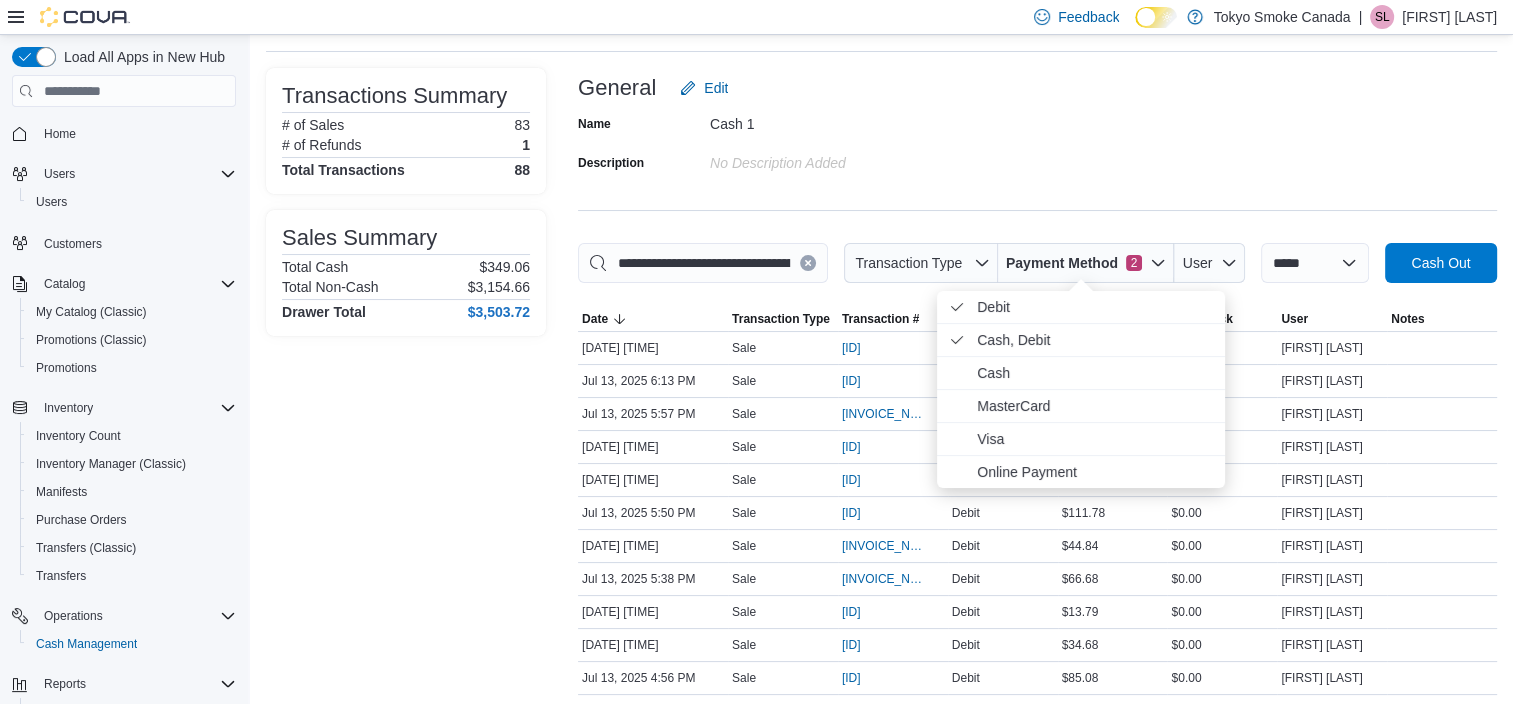 click on "No Description added" at bounding box center [844, 159] 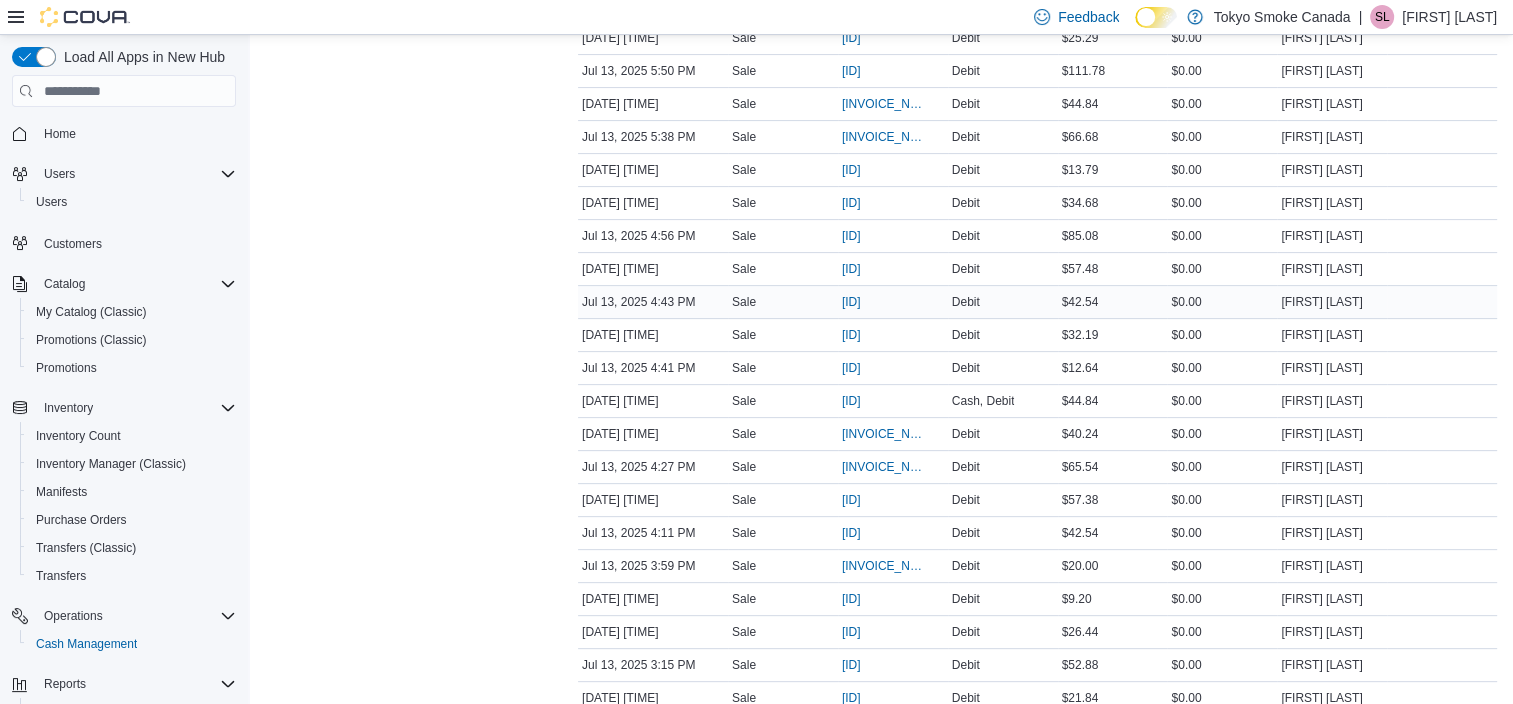 scroll, scrollTop: 0, scrollLeft: 0, axis: both 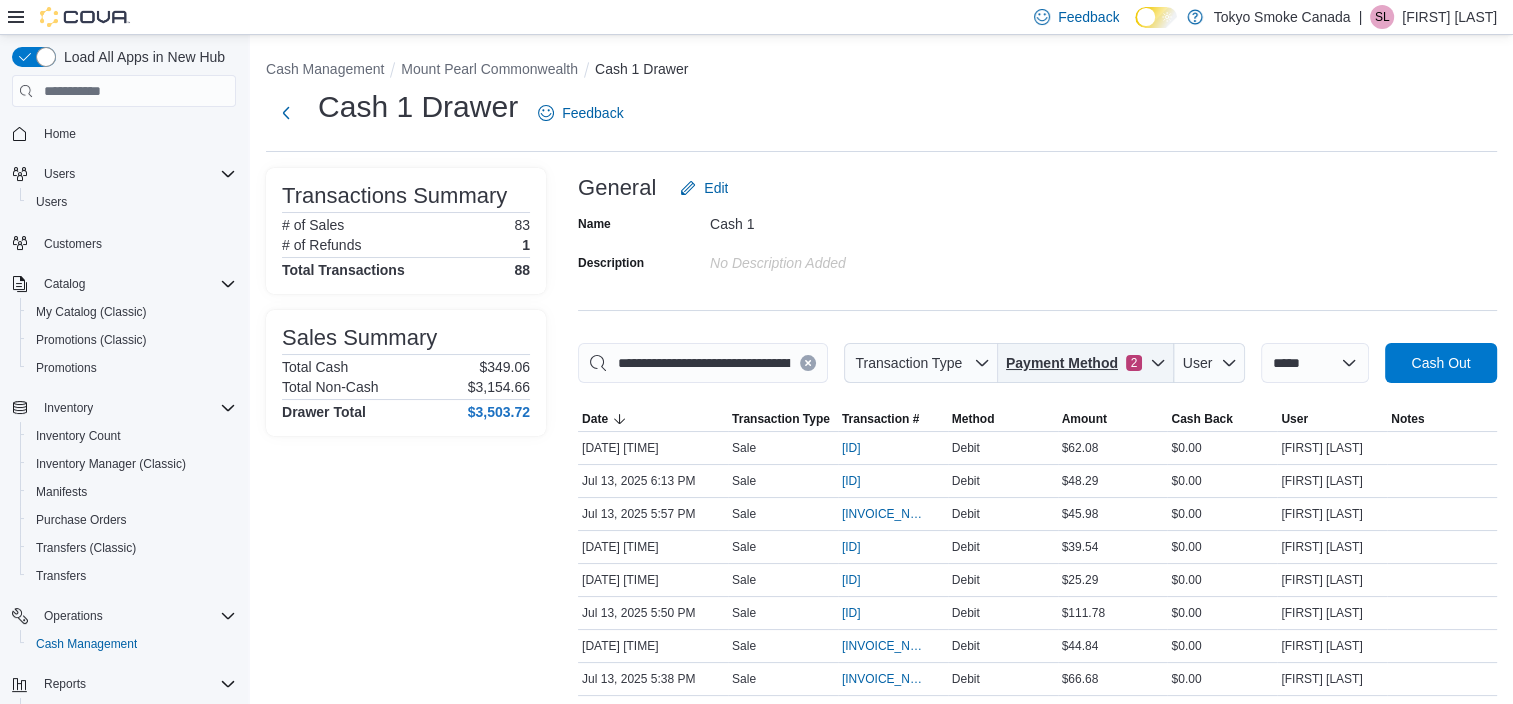 click on "Payment Method" at bounding box center (1062, 363) 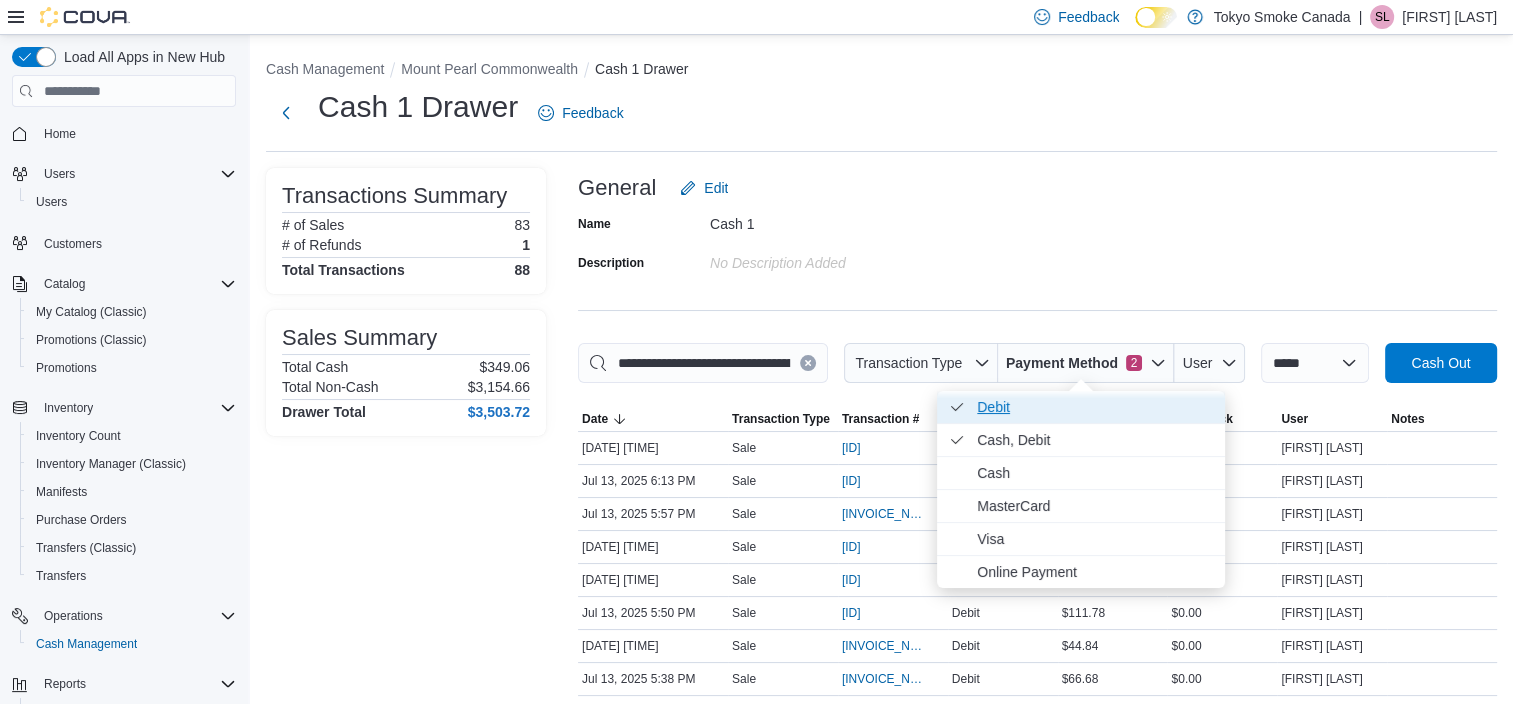 click on "Debit .  Checked option." at bounding box center (1095, 407) 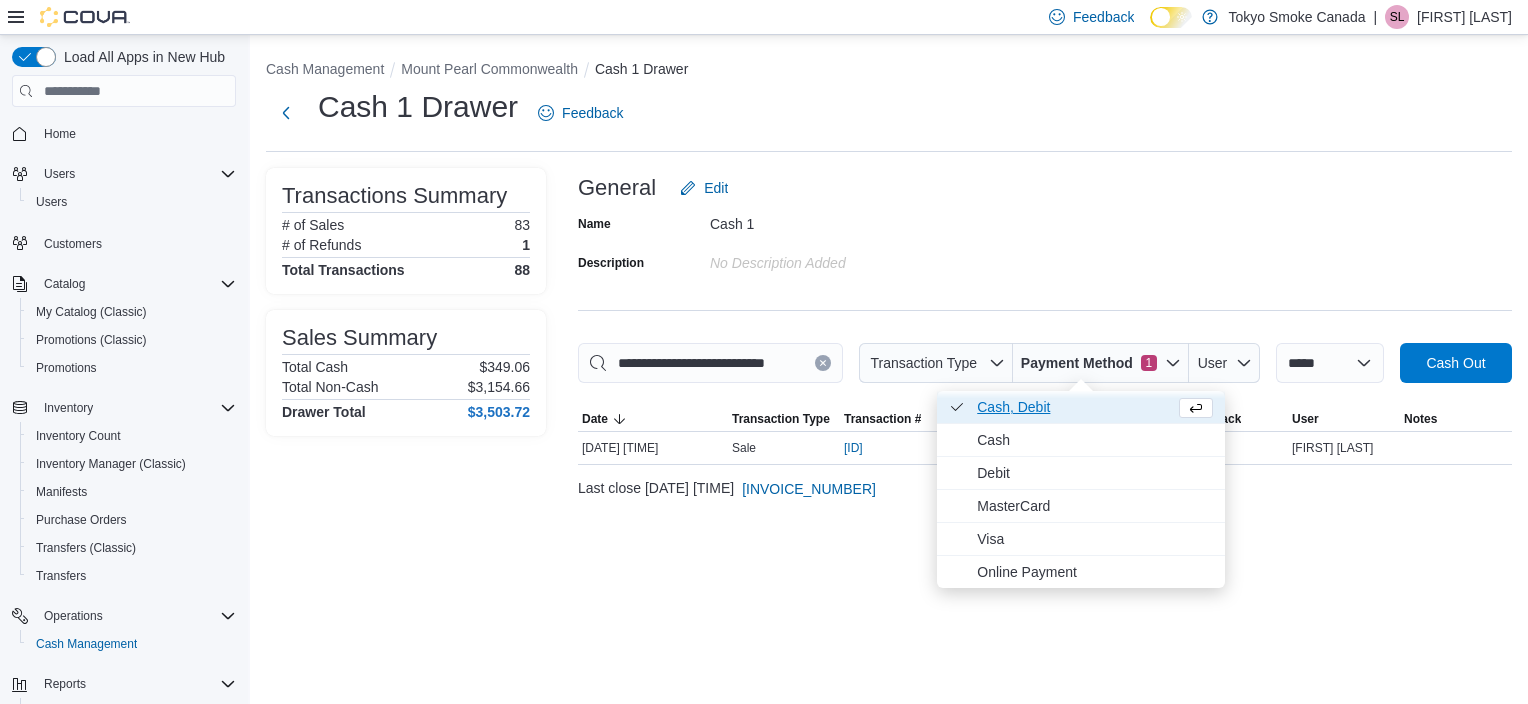 click on "Cash, Debit .  Checked option." at bounding box center (1072, 407) 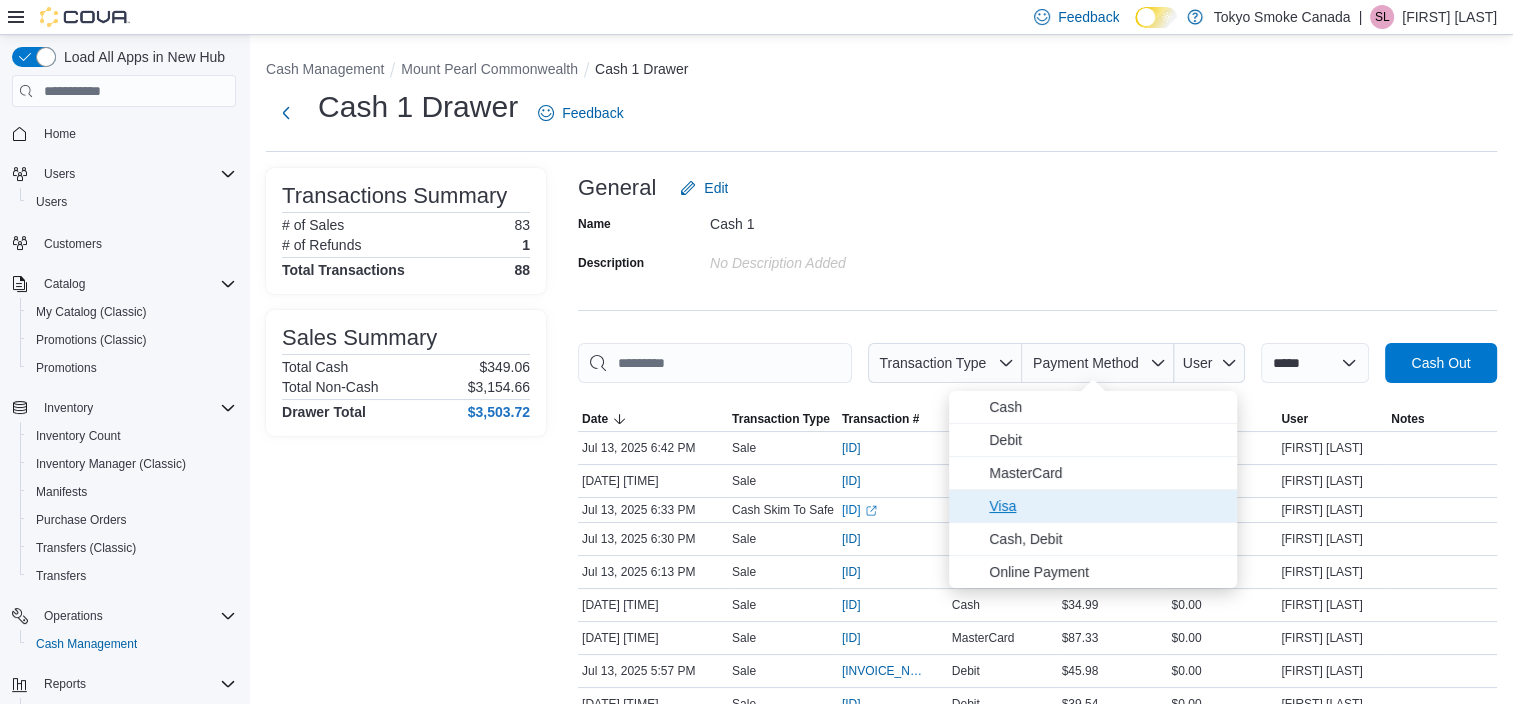 click on "Visa" at bounding box center (1093, 506) 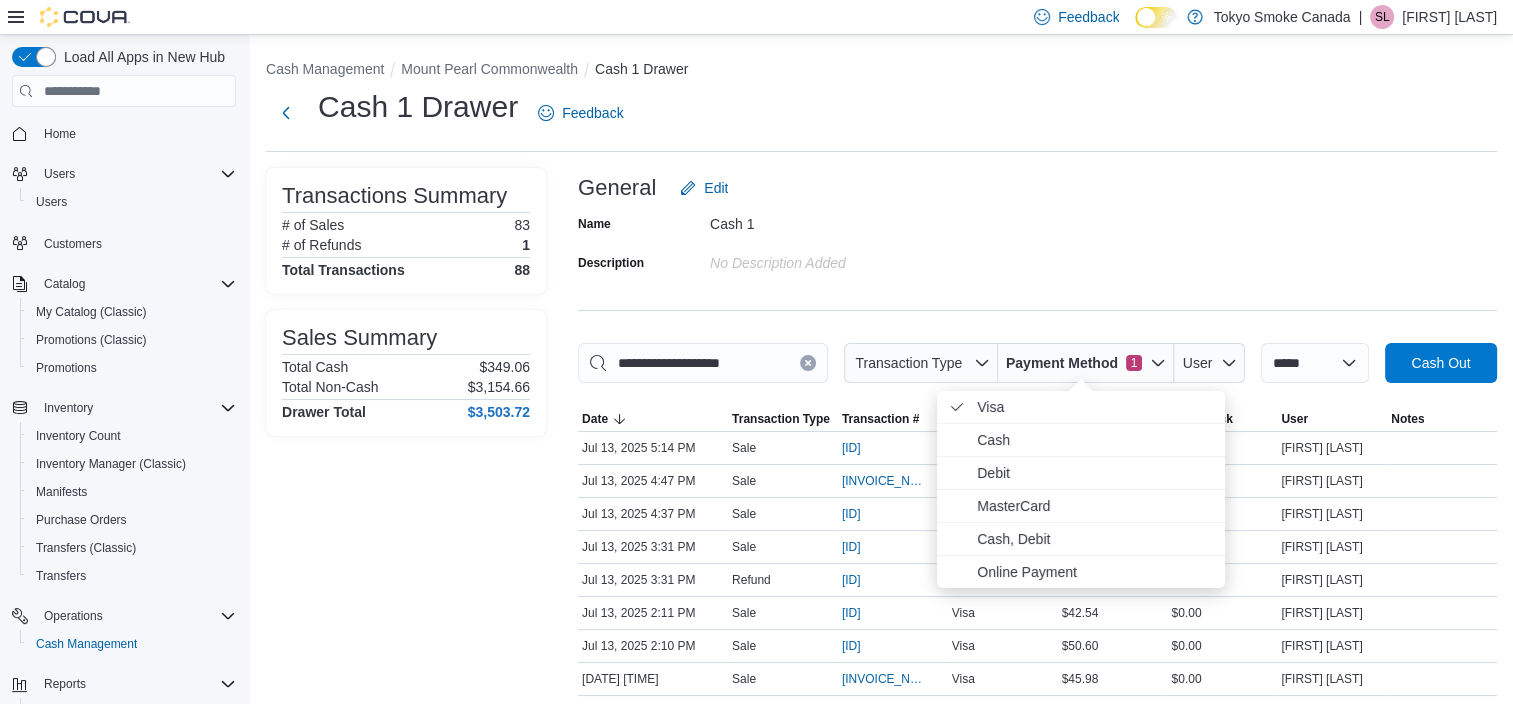 click on "Name Cash 1 Description No Description added" at bounding box center (1037, 243) 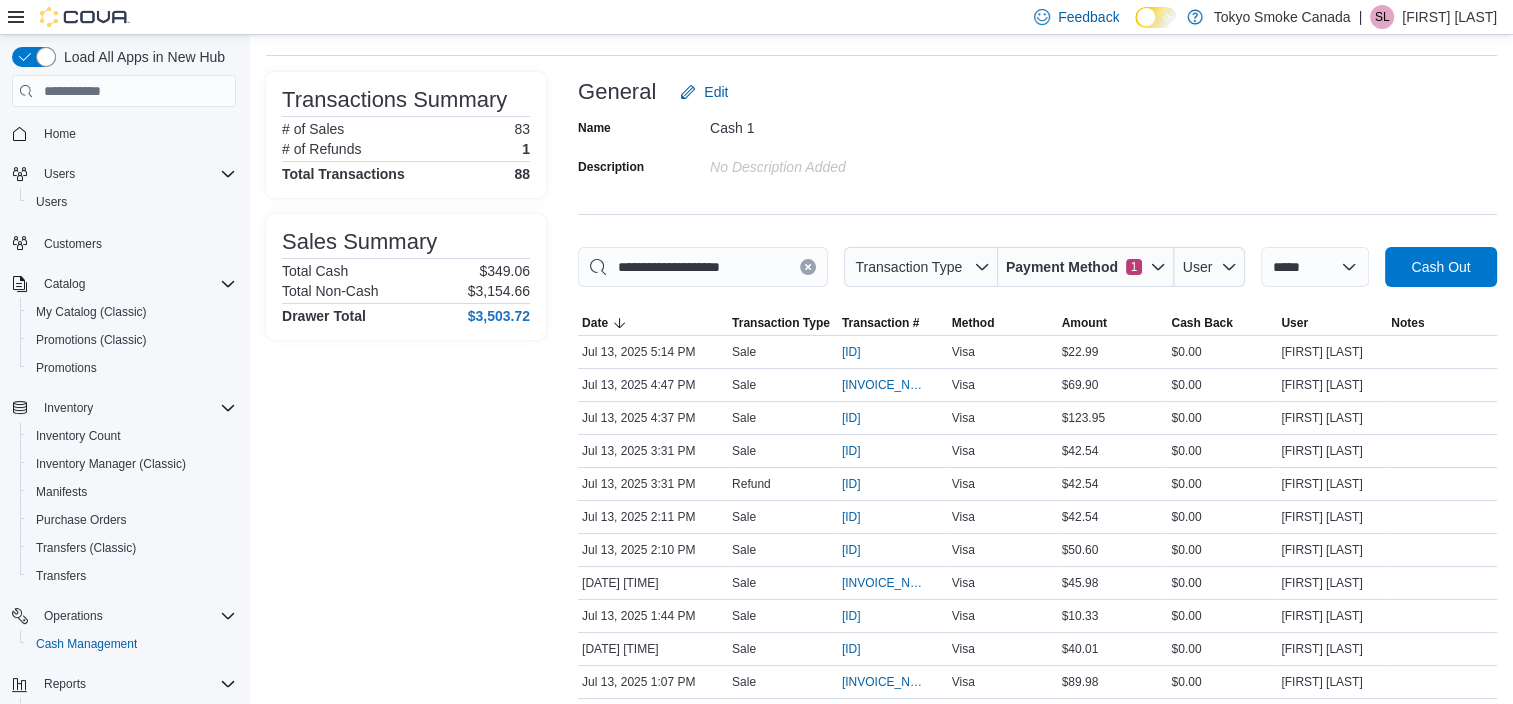 scroll, scrollTop: 225, scrollLeft: 0, axis: vertical 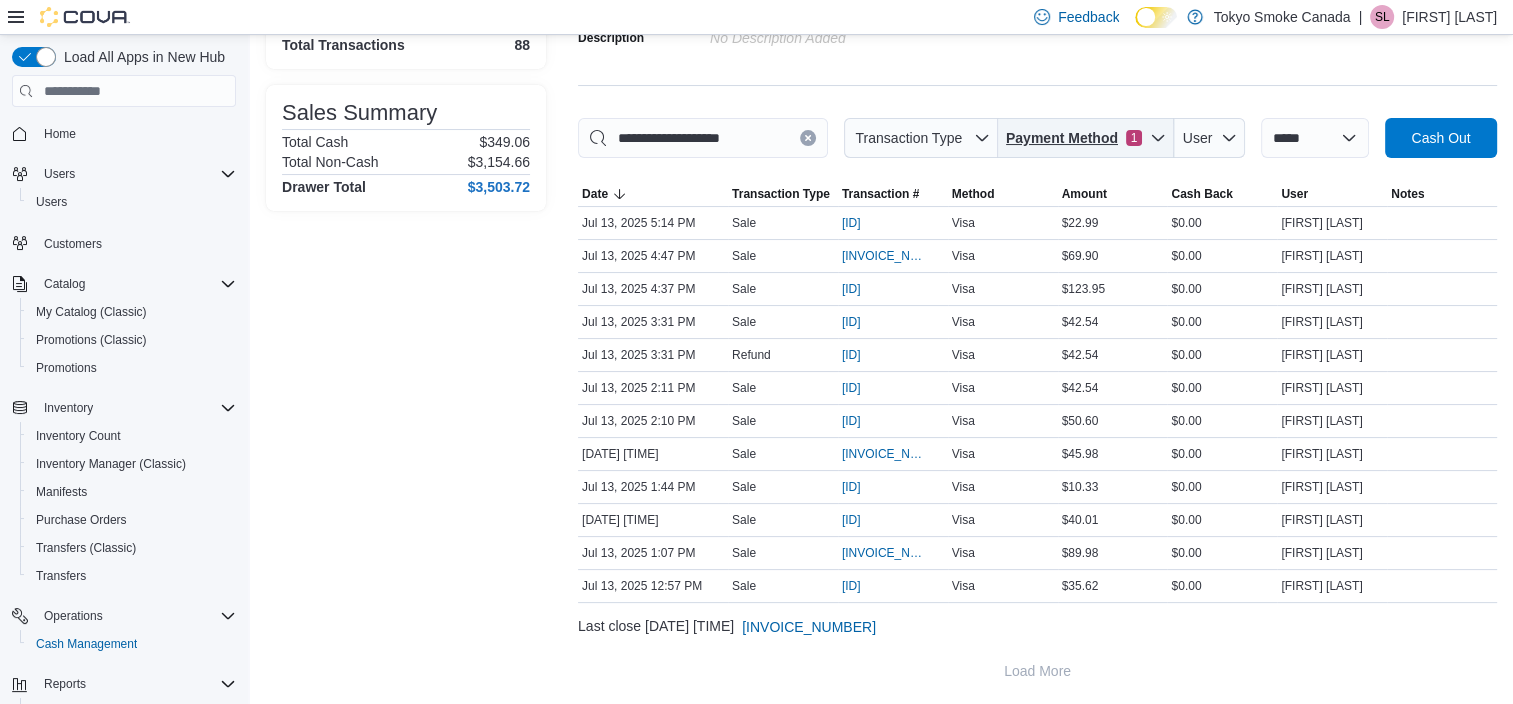 click on "Payment Method 1" at bounding box center [1086, 138] 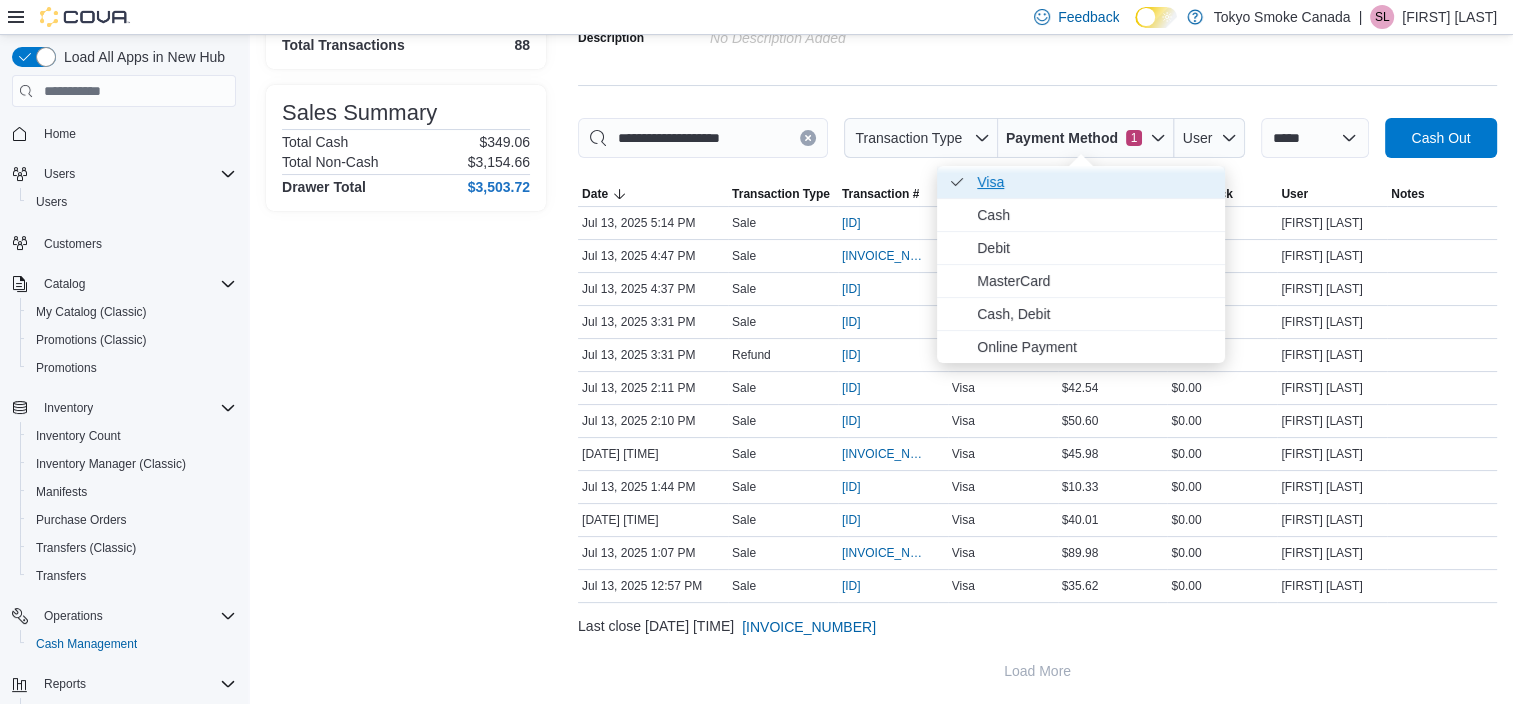 click on "Visa .  Checked option." at bounding box center [1095, 182] 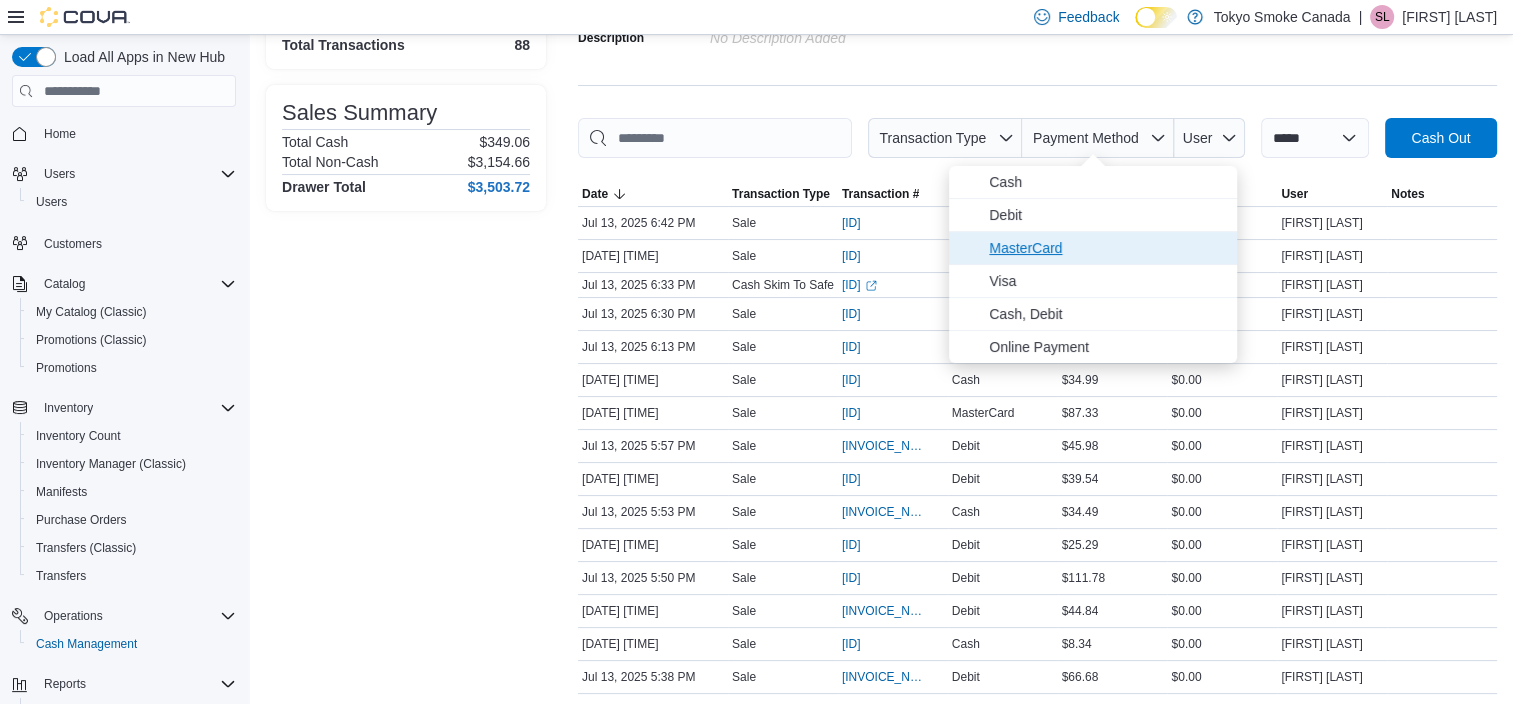 click on "MasterCard" at bounding box center [1107, 248] 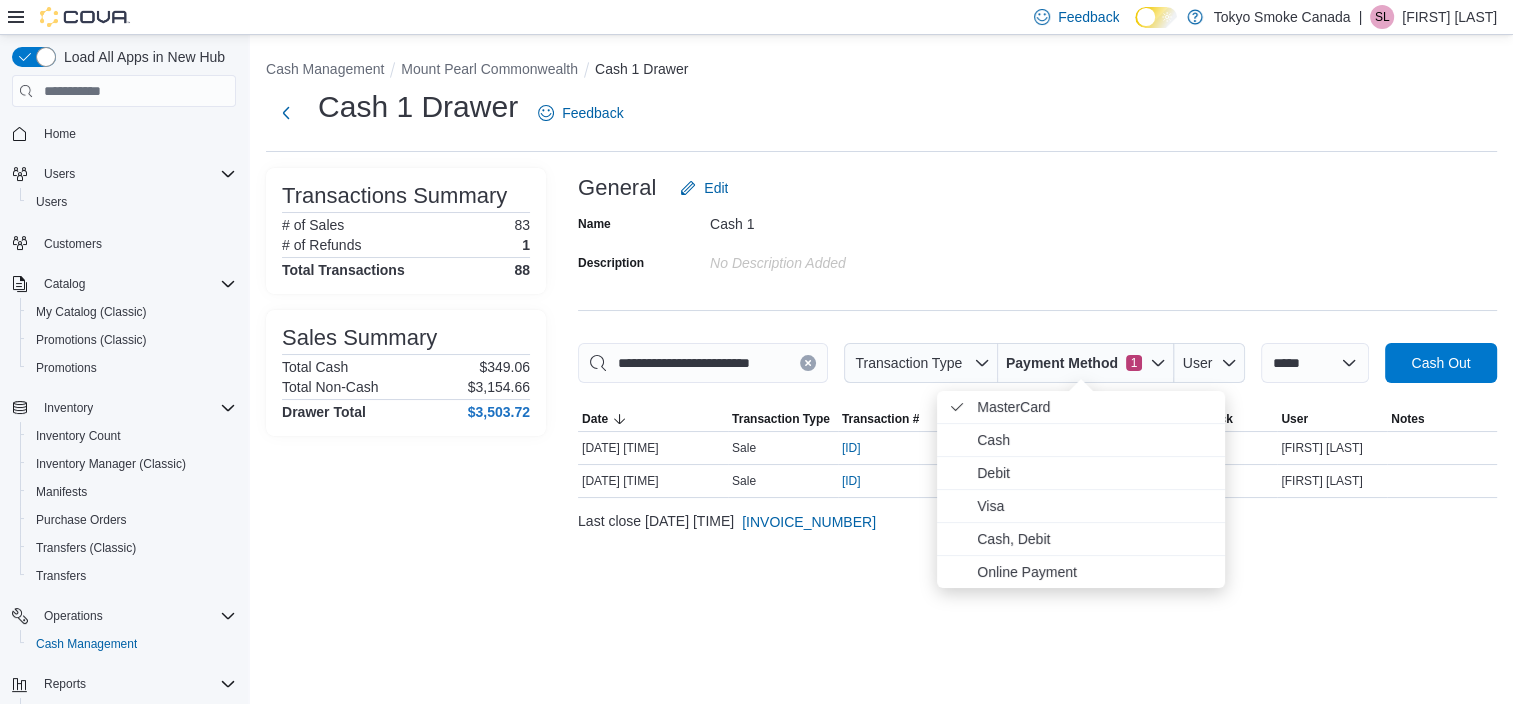 scroll, scrollTop: 0, scrollLeft: 0, axis: both 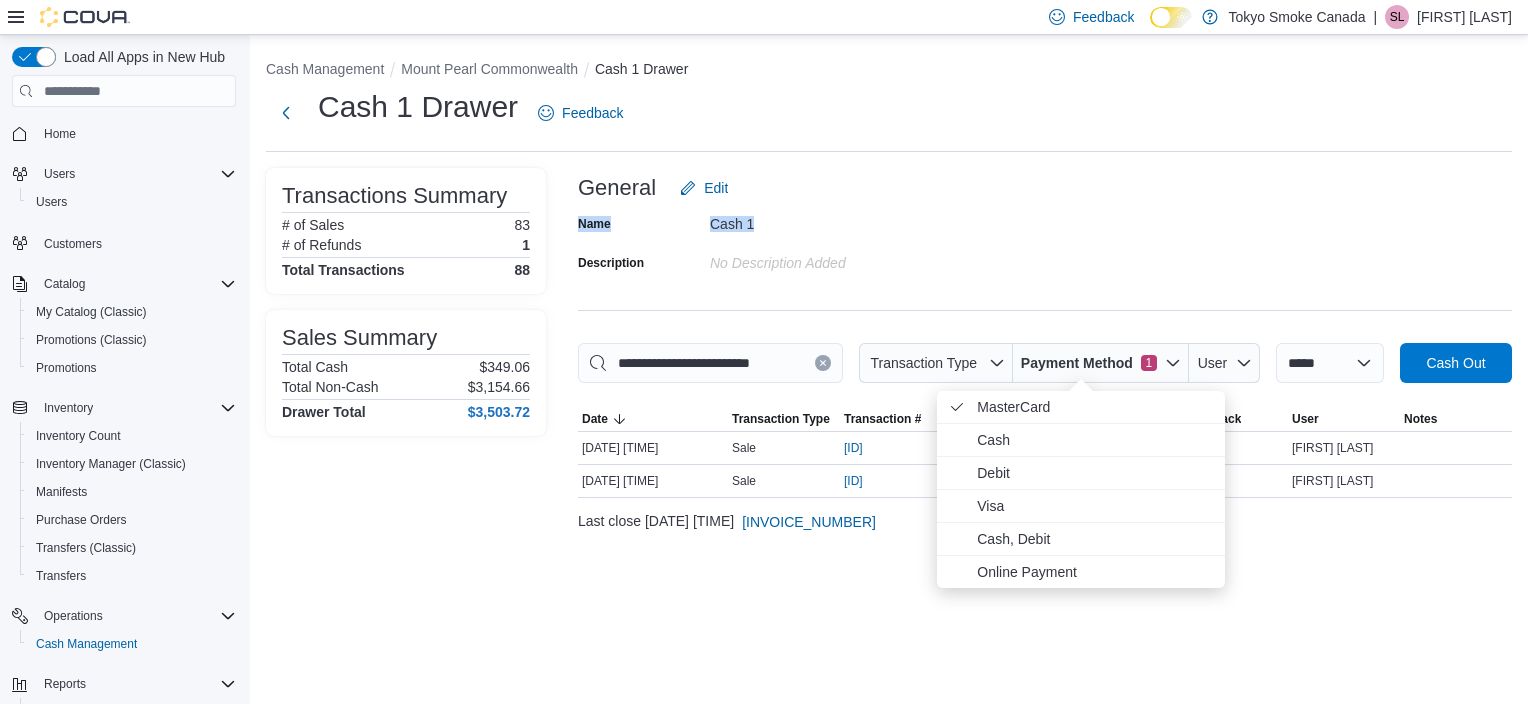 click on "General Edit   Name Cash 1 Description No Description added" at bounding box center (1045, 223) 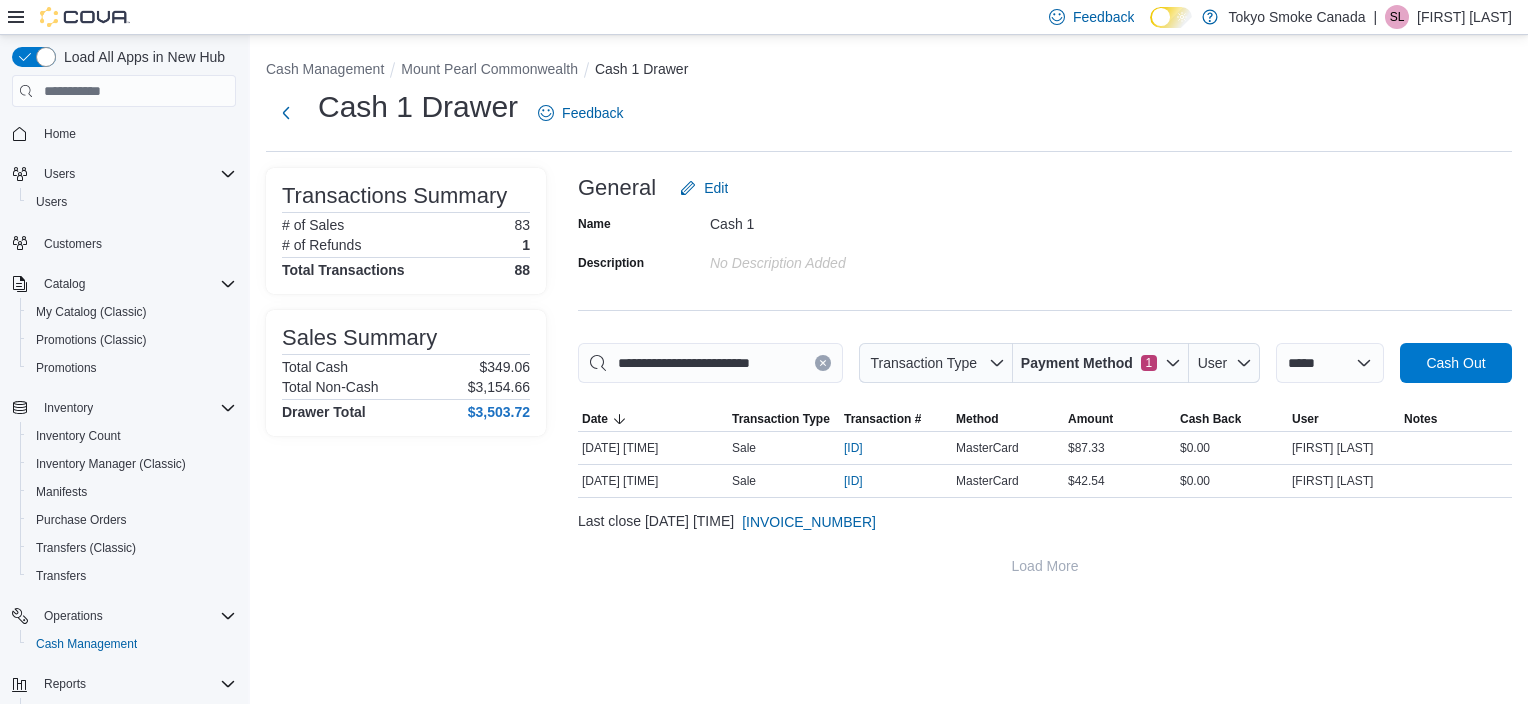 click on "Last close July 12, 2025 10:04 PM CM7JGD-607382" at bounding box center [1045, 522] 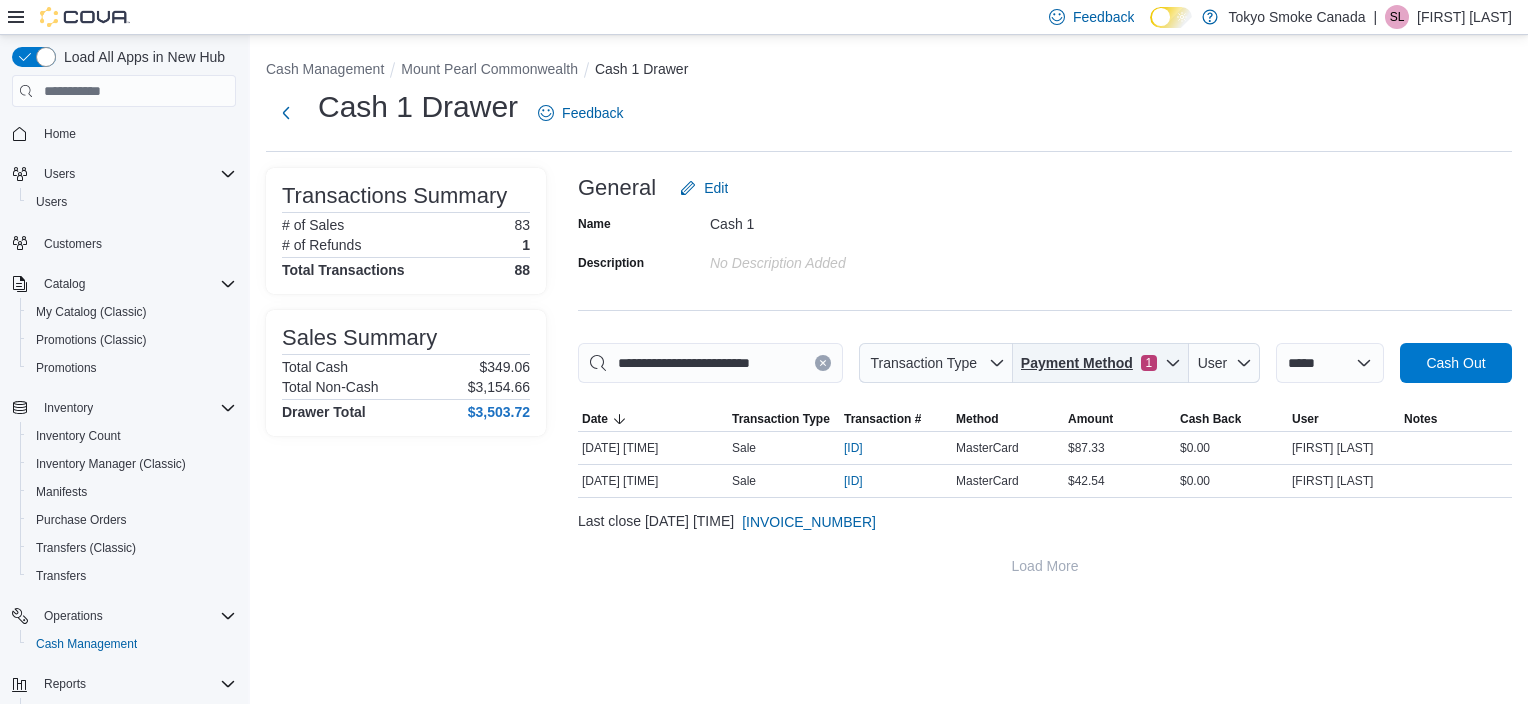 click on "Payment Method" at bounding box center [1077, 363] 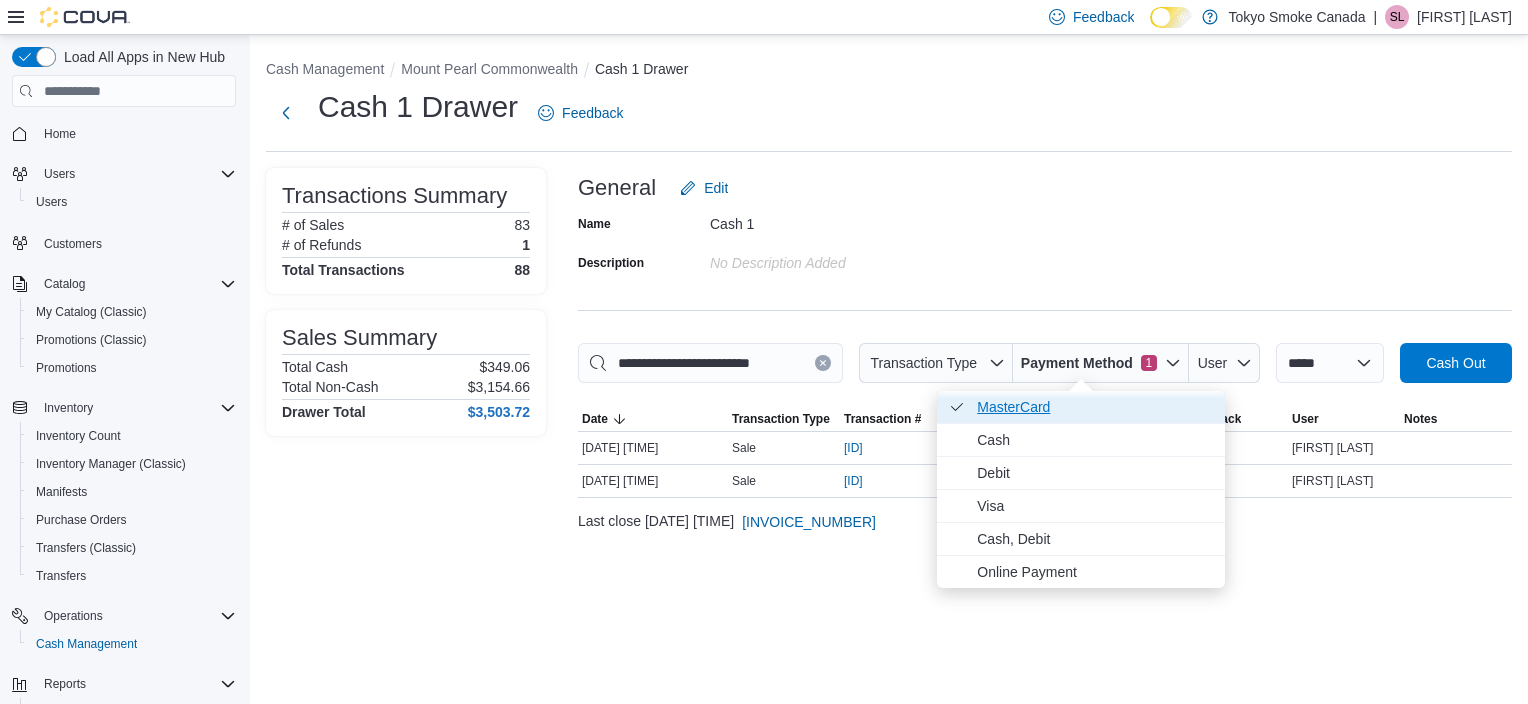 click on "MasterCard .  Checked option." at bounding box center (1095, 407) 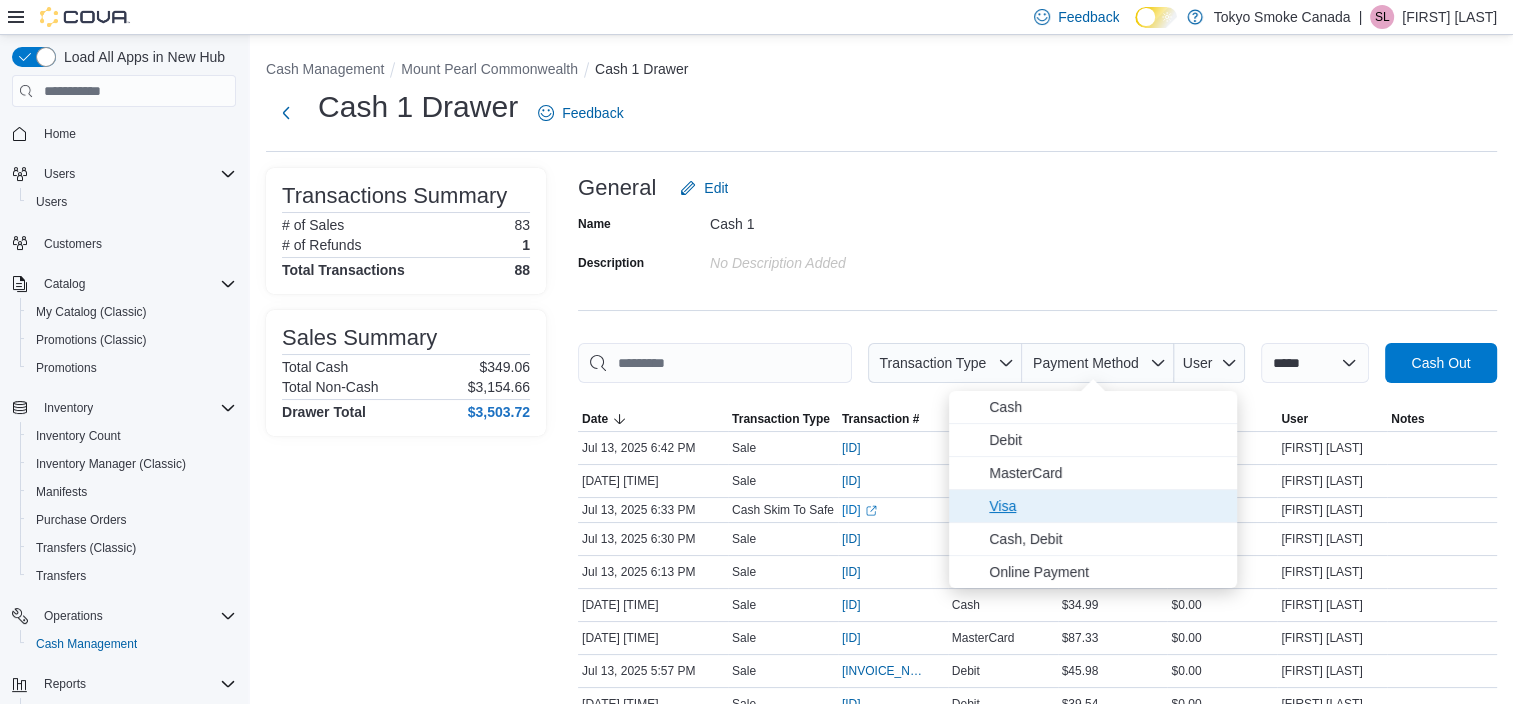 click on "Visa" at bounding box center [1107, 506] 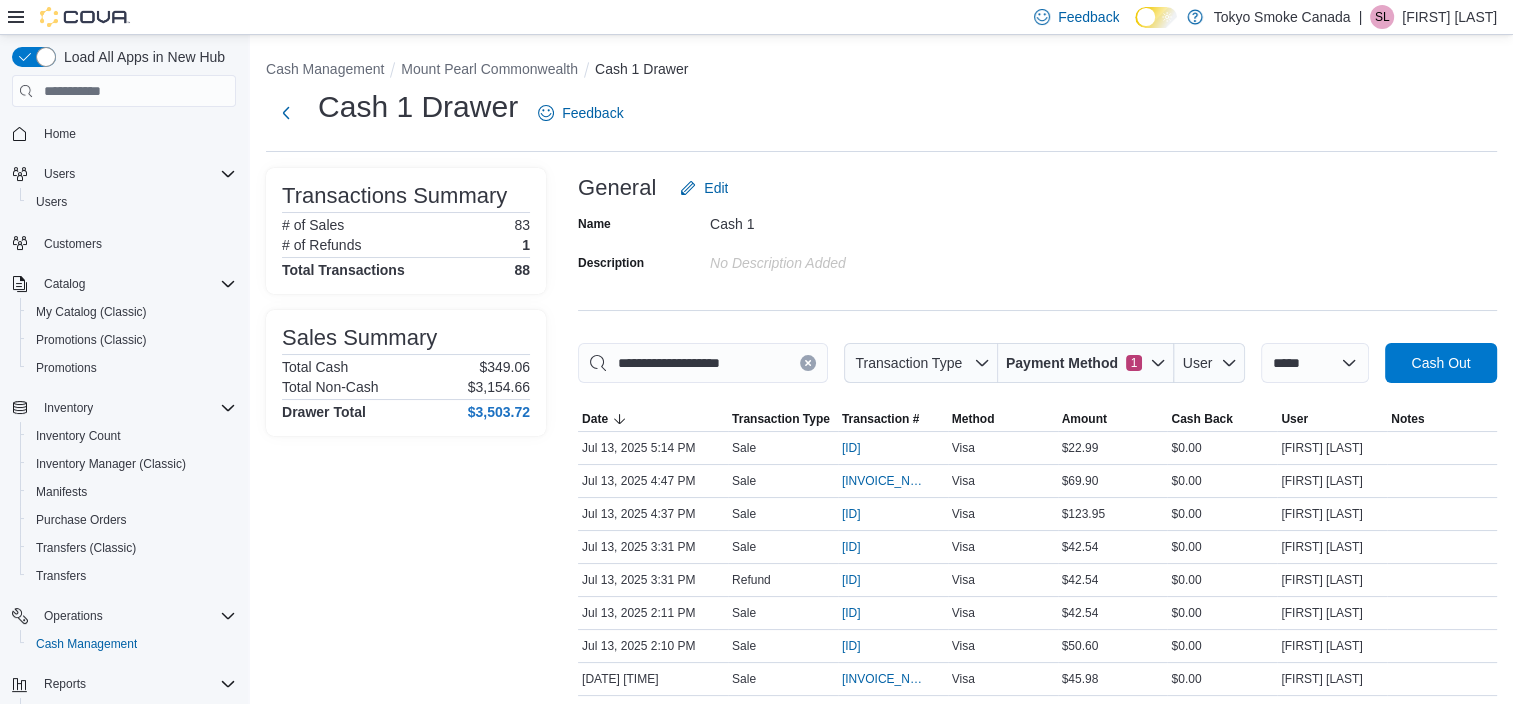 click on "Name Cash 1 Description No Description added" at bounding box center [1037, 243] 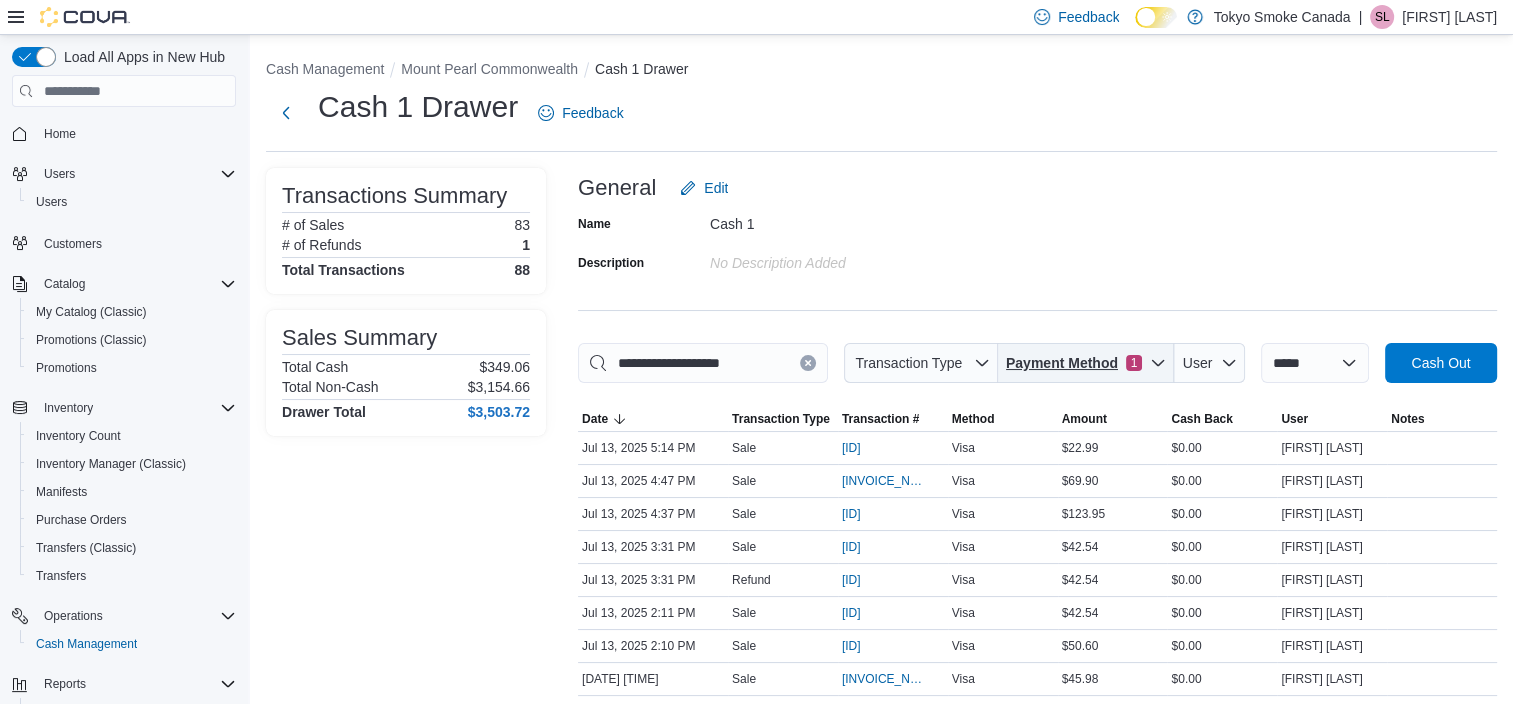 click on "1" at bounding box center [1134, 363] 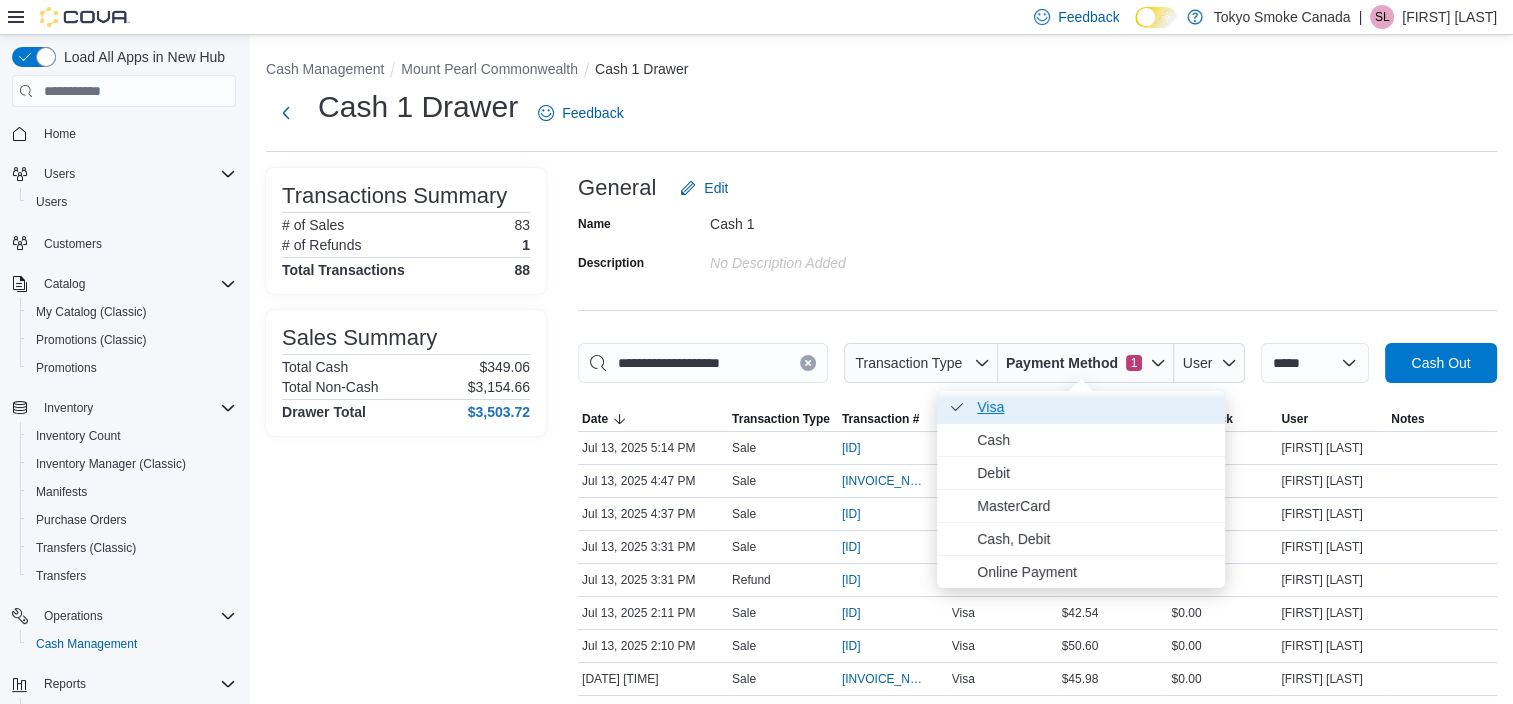 click on "Visa .  Checked option." at bounding box center (1095, 407) 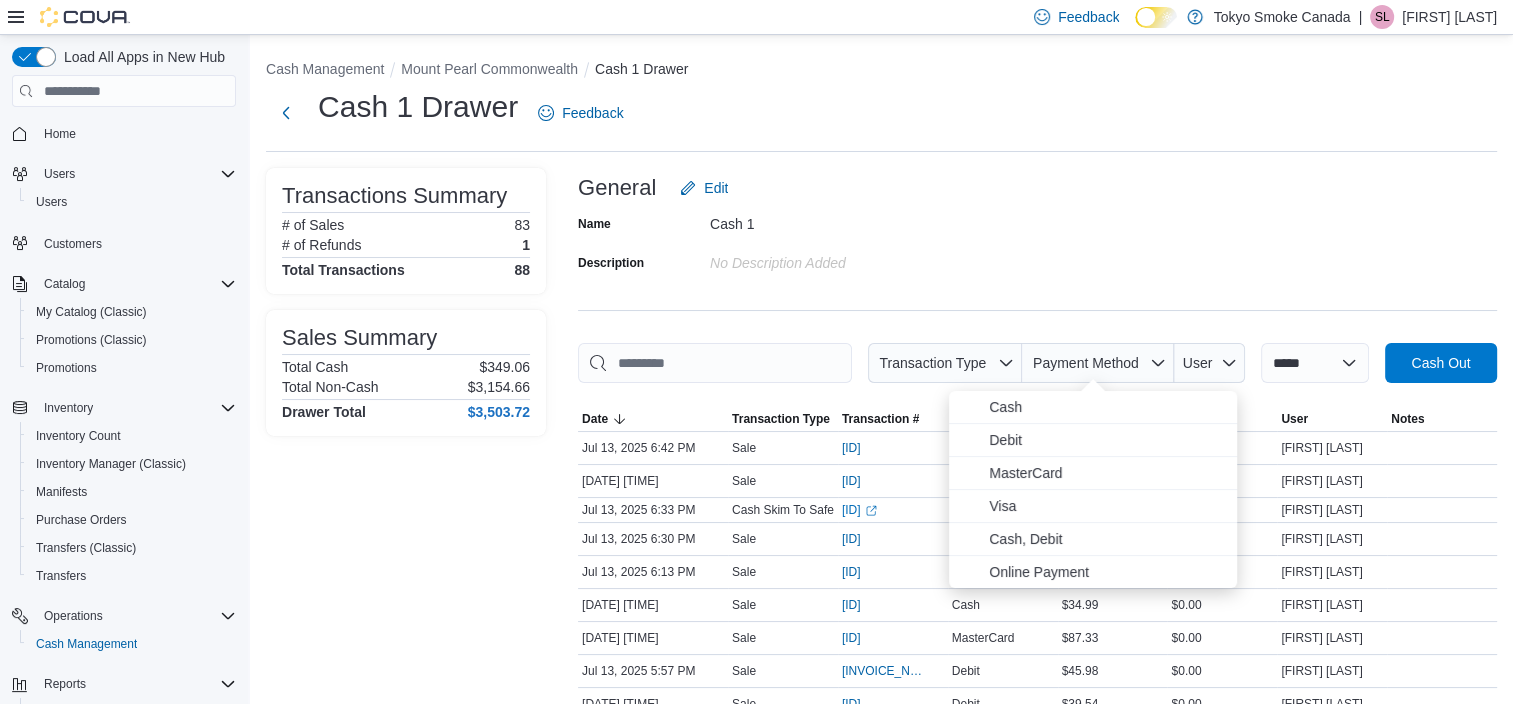 click on "Name Cash 1 Description No Description added" at bounding box center (1037, 243) 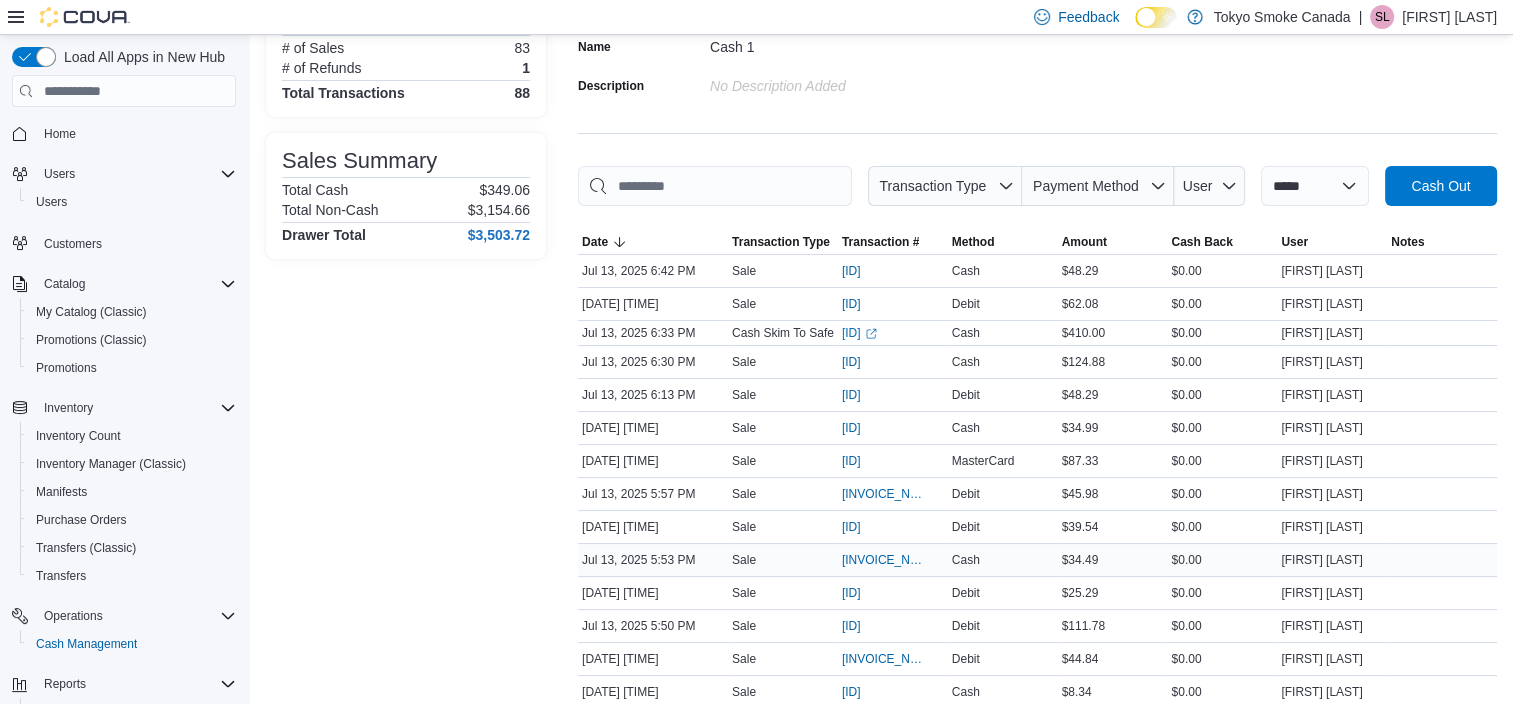 scroll, scrollTop: 300, scrollLeft: 0, axis: vertical 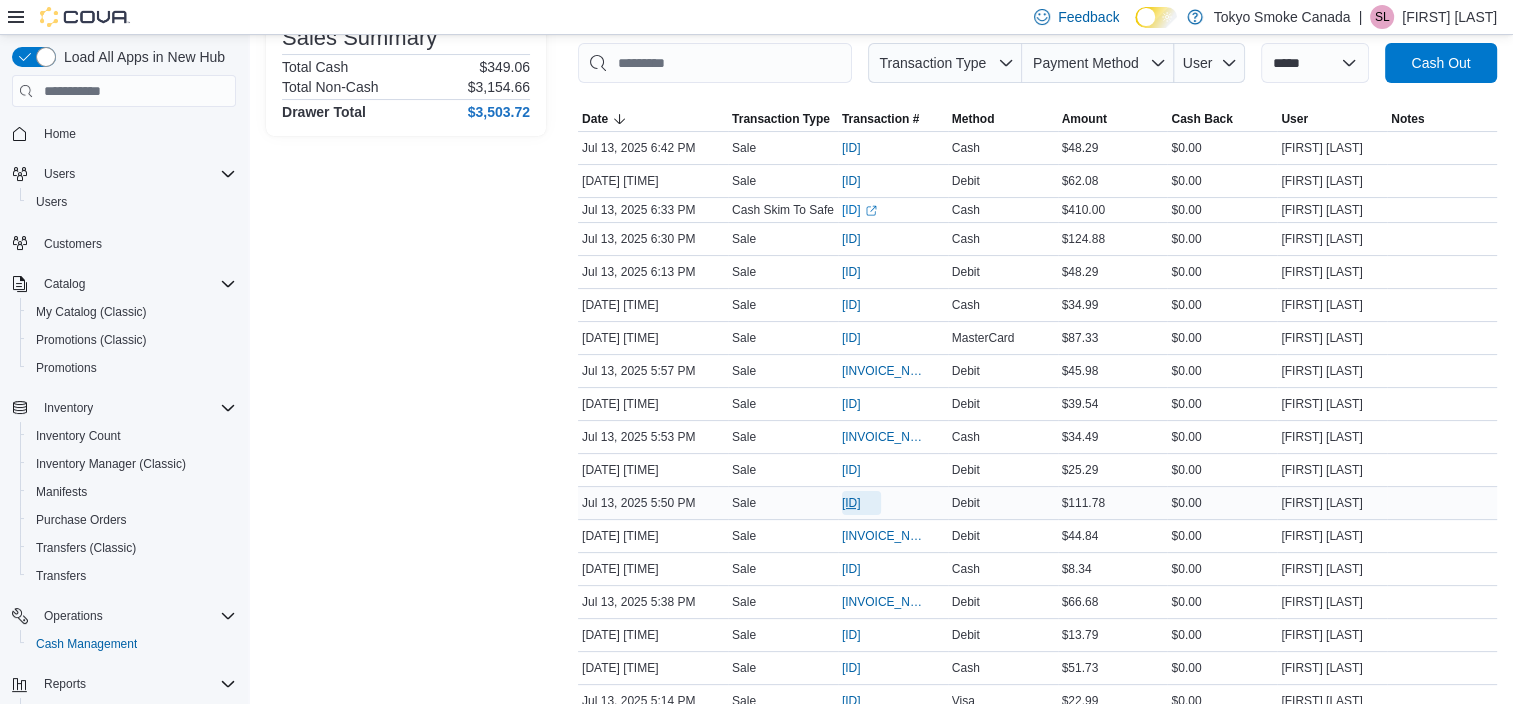 click on "IN7JGD-6469247" at bounding box center [851, 503] 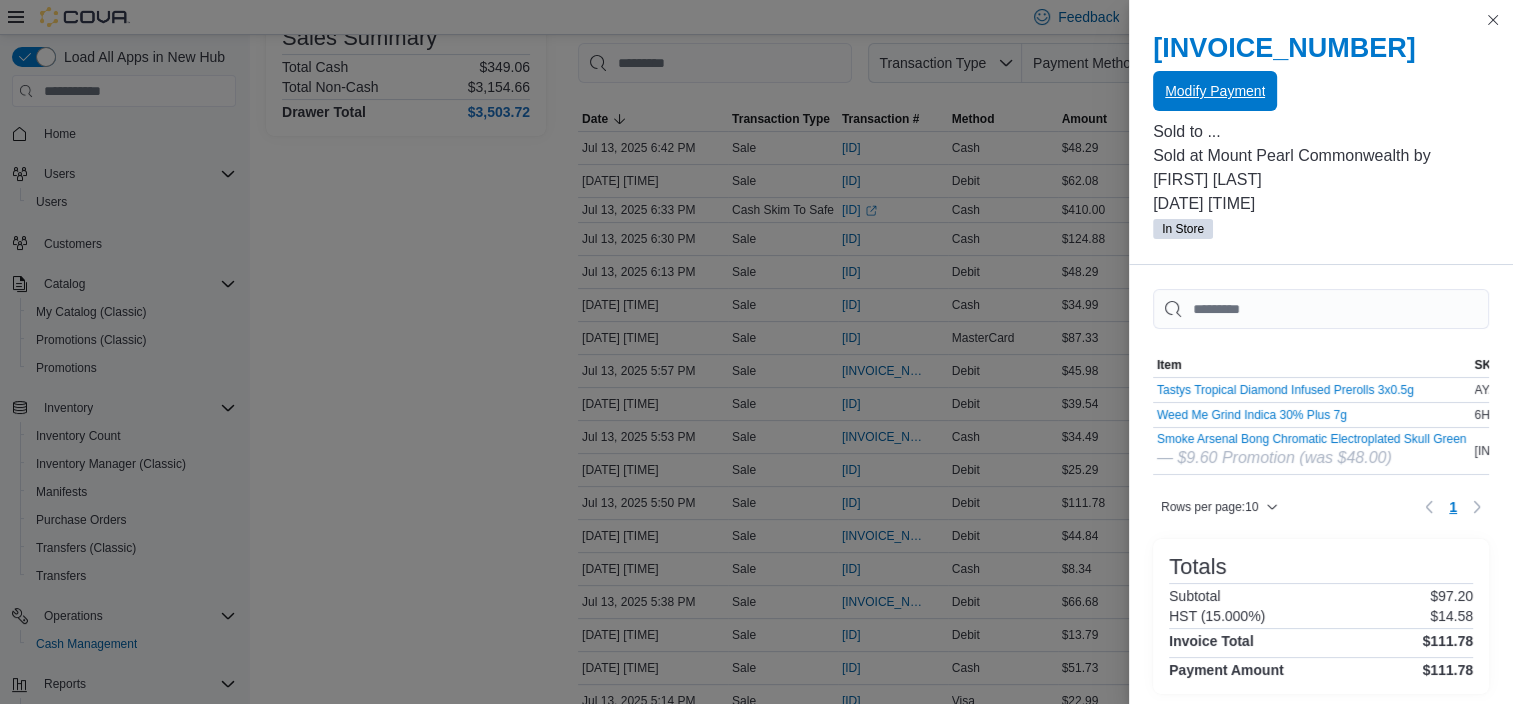 click on "Modify Payment" at bounding box center [1215, 91] 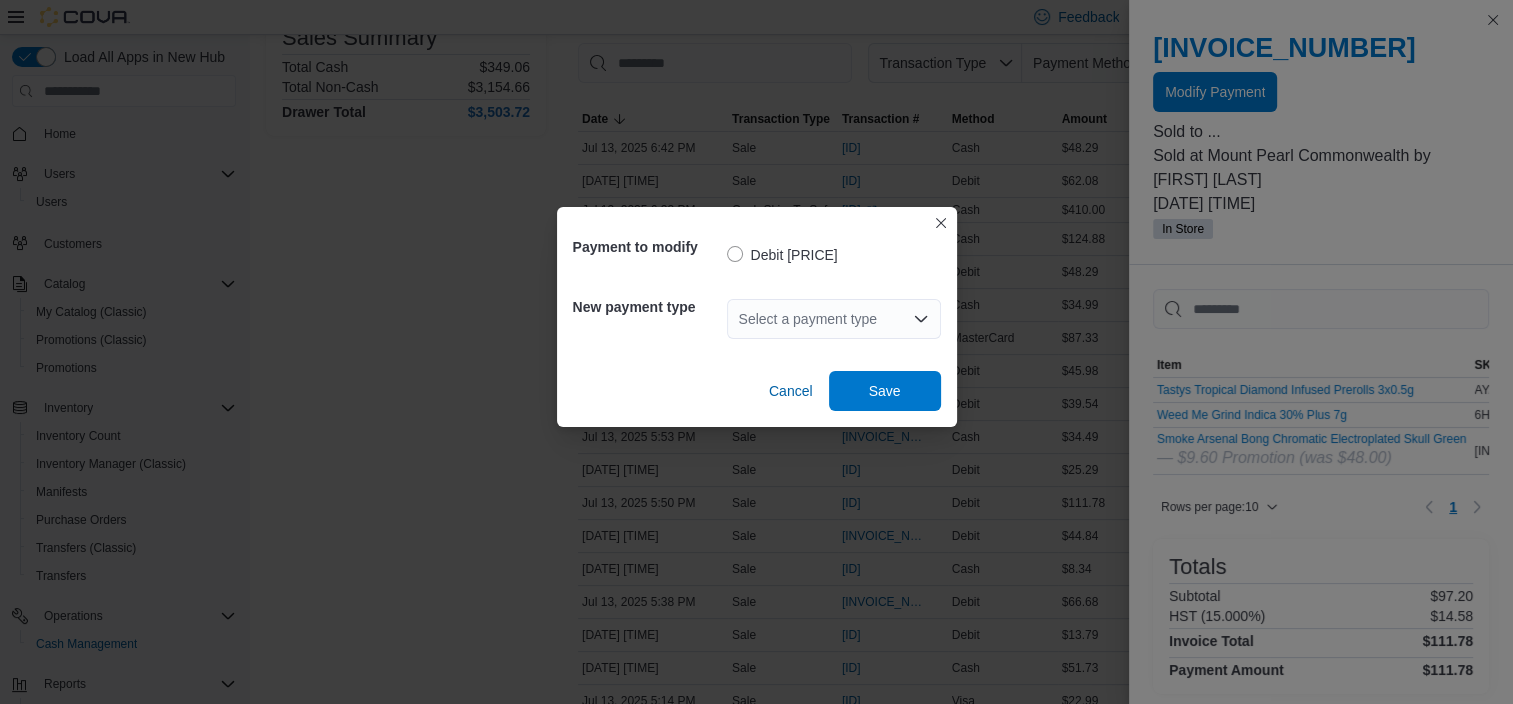 click on "Select a payment type" at bounding box center [834, 319] 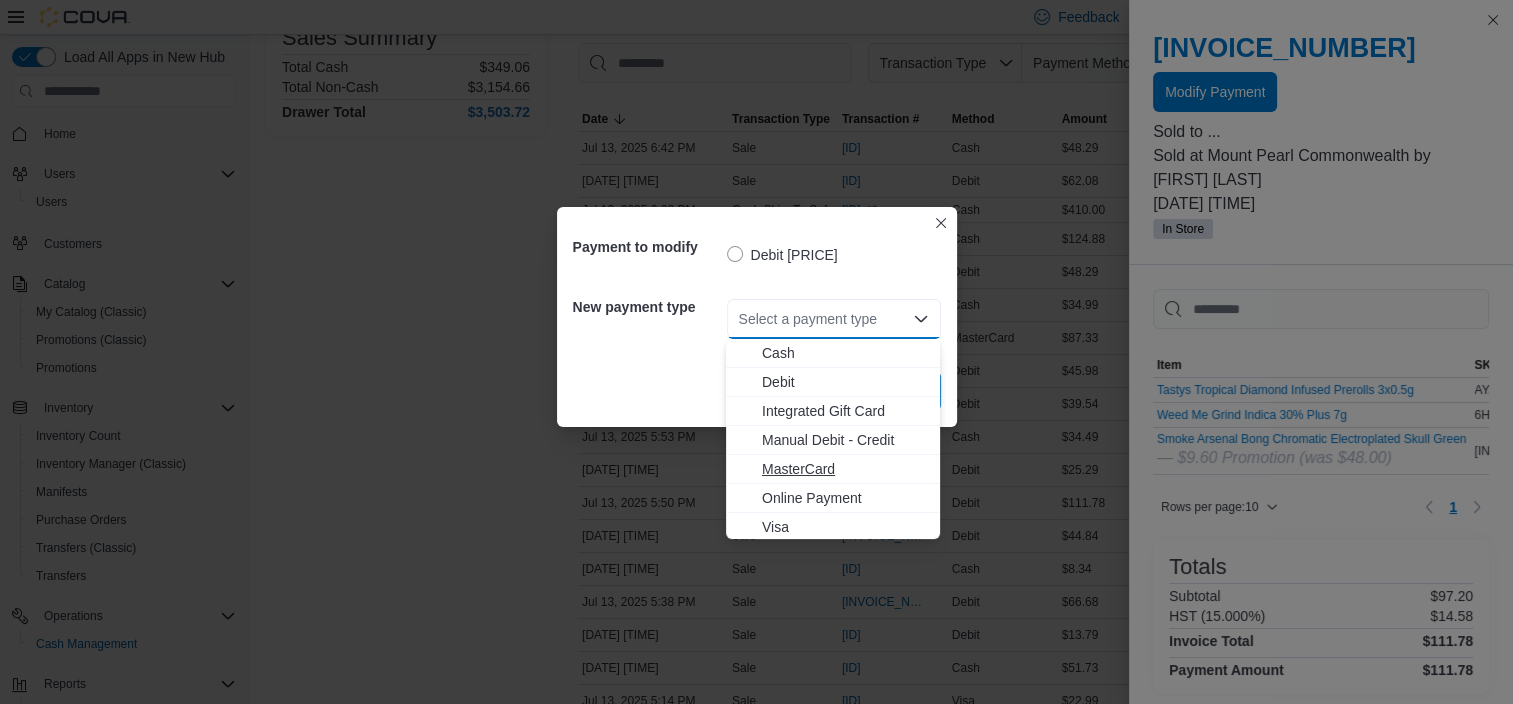 click on "MasterCard" at bounding box center (845, 469) 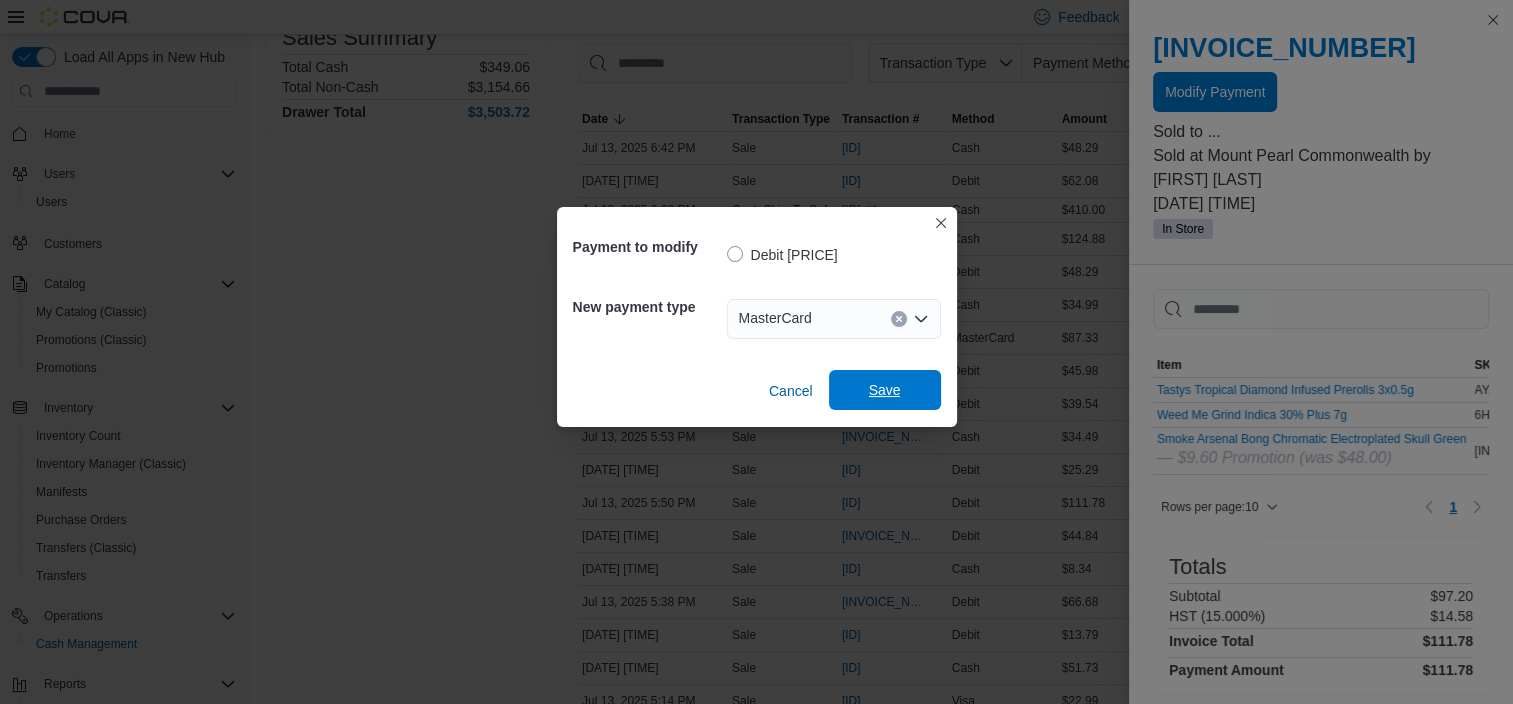 click on "Save" at bounding box center (885, 390) 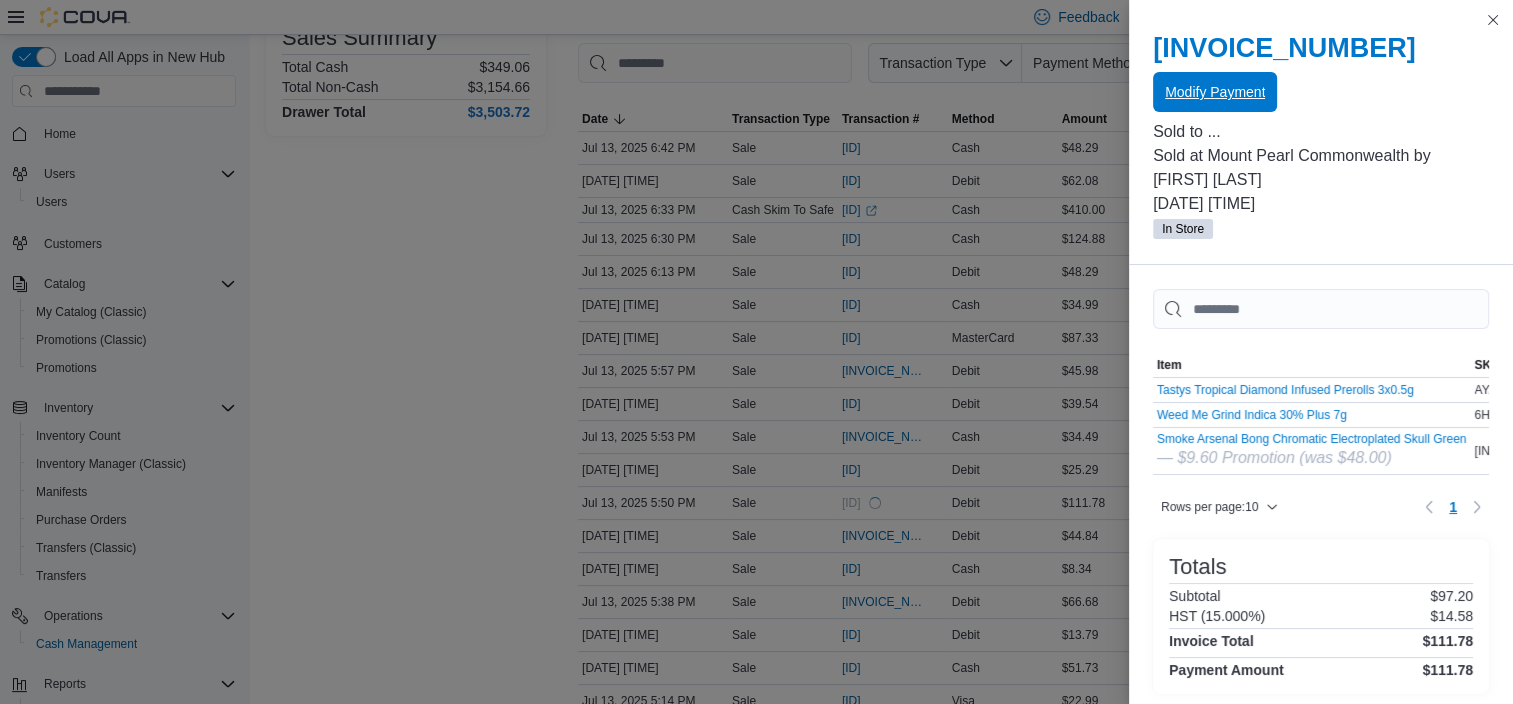 scroll, scrollTop: 0, scrollLeft: 0, axis: both 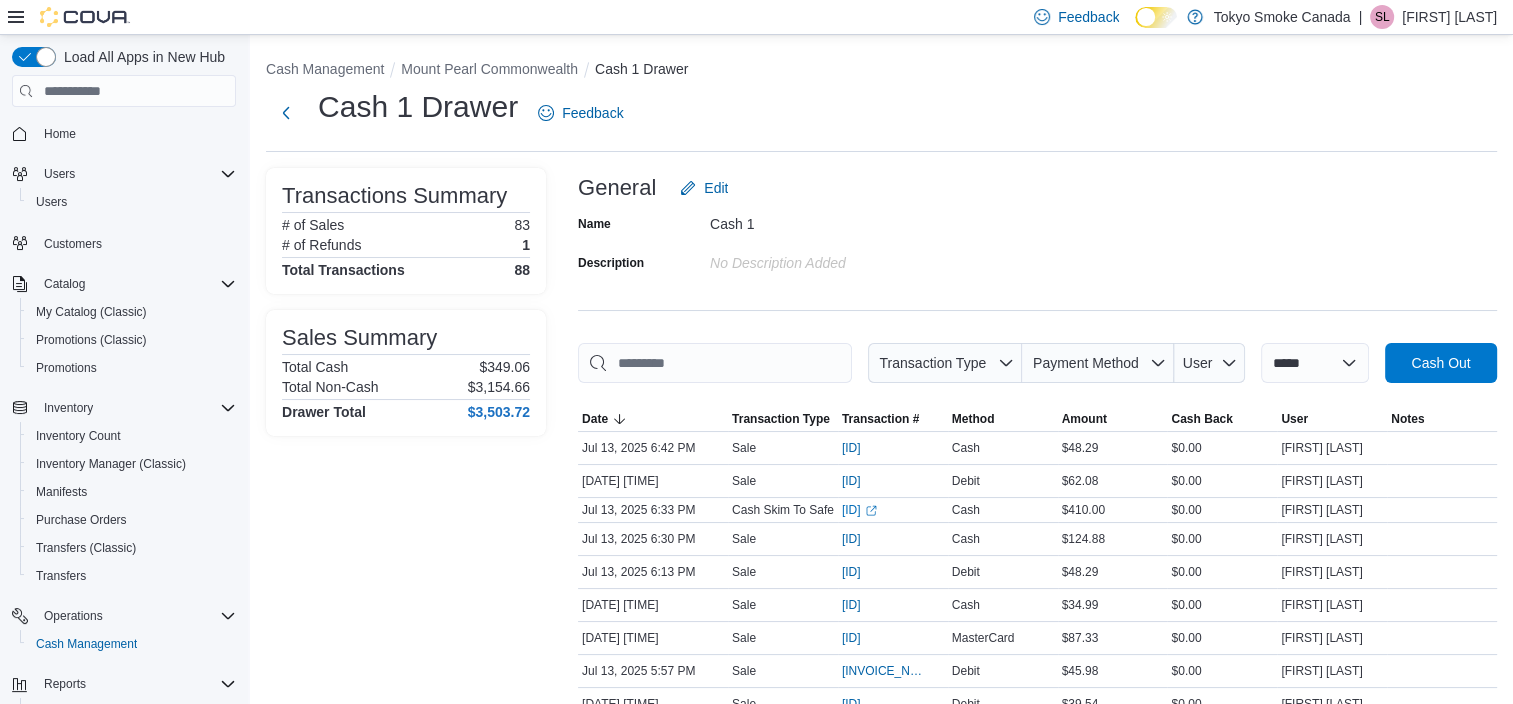 click on "**********" at bounding box center (1037, 1788) 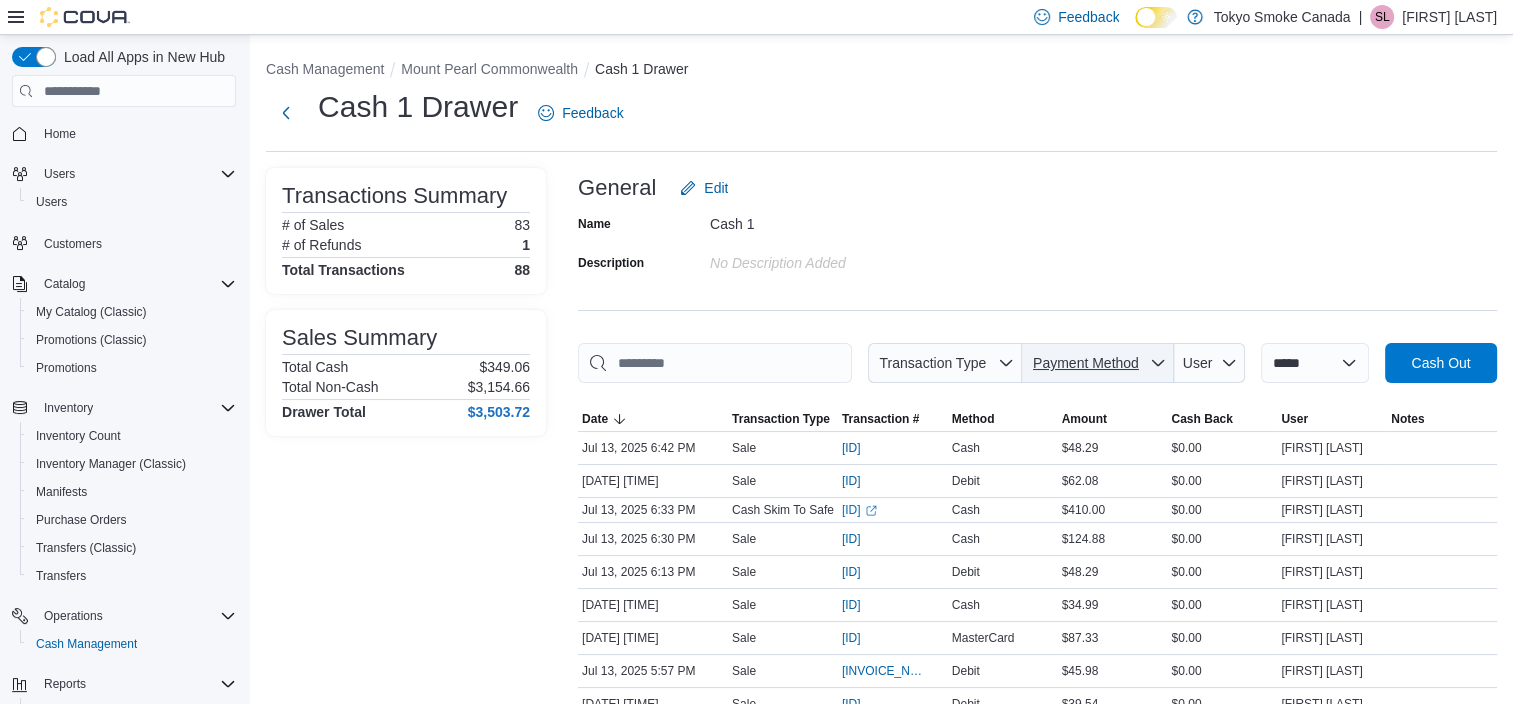 click on "Payment Method" at bounding box center (1086, 363) 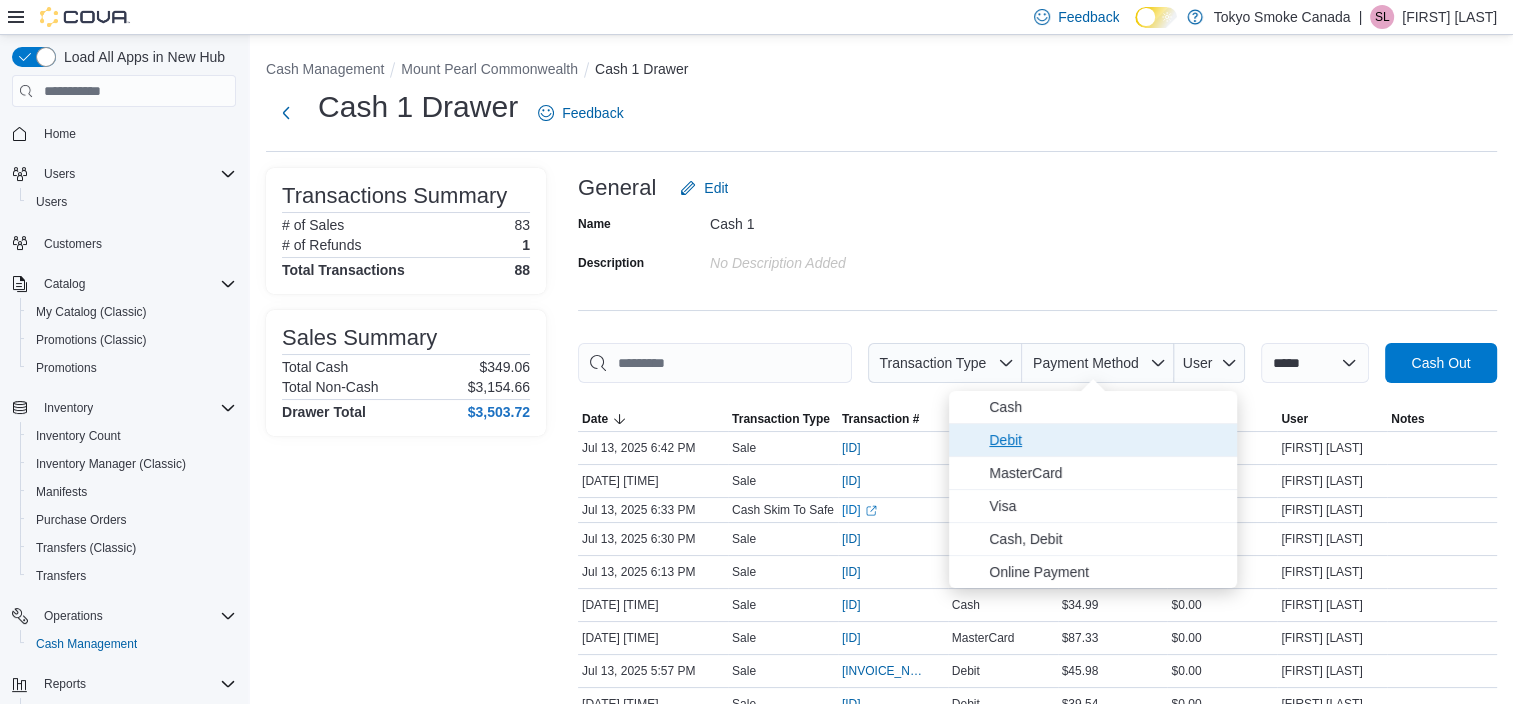 click on "Debit" at bounding box center [1093, 440] 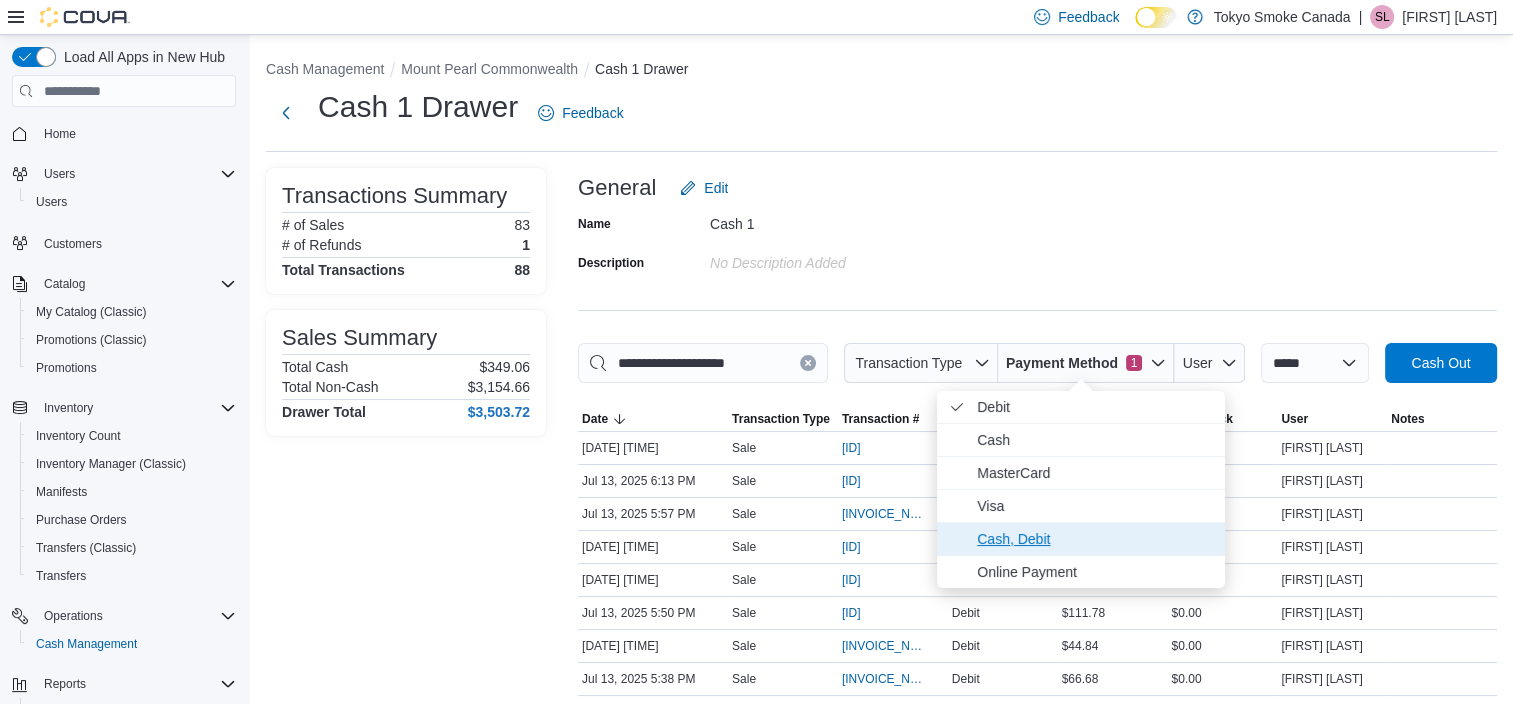 click on "Cash, Debit" at bounding box center (1095, 539) 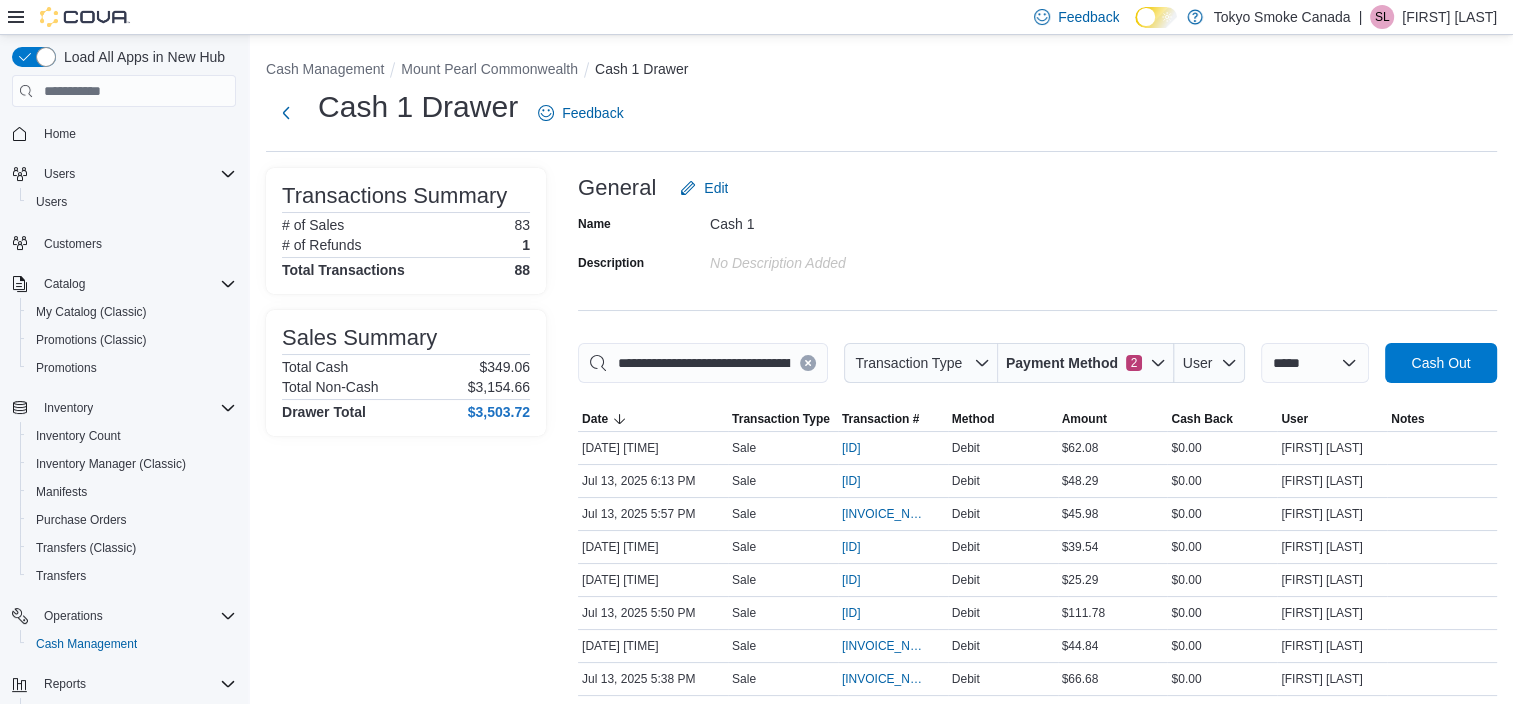 click on "Name Cash 1 Description No Description added" at bounding box center [1037, 243] 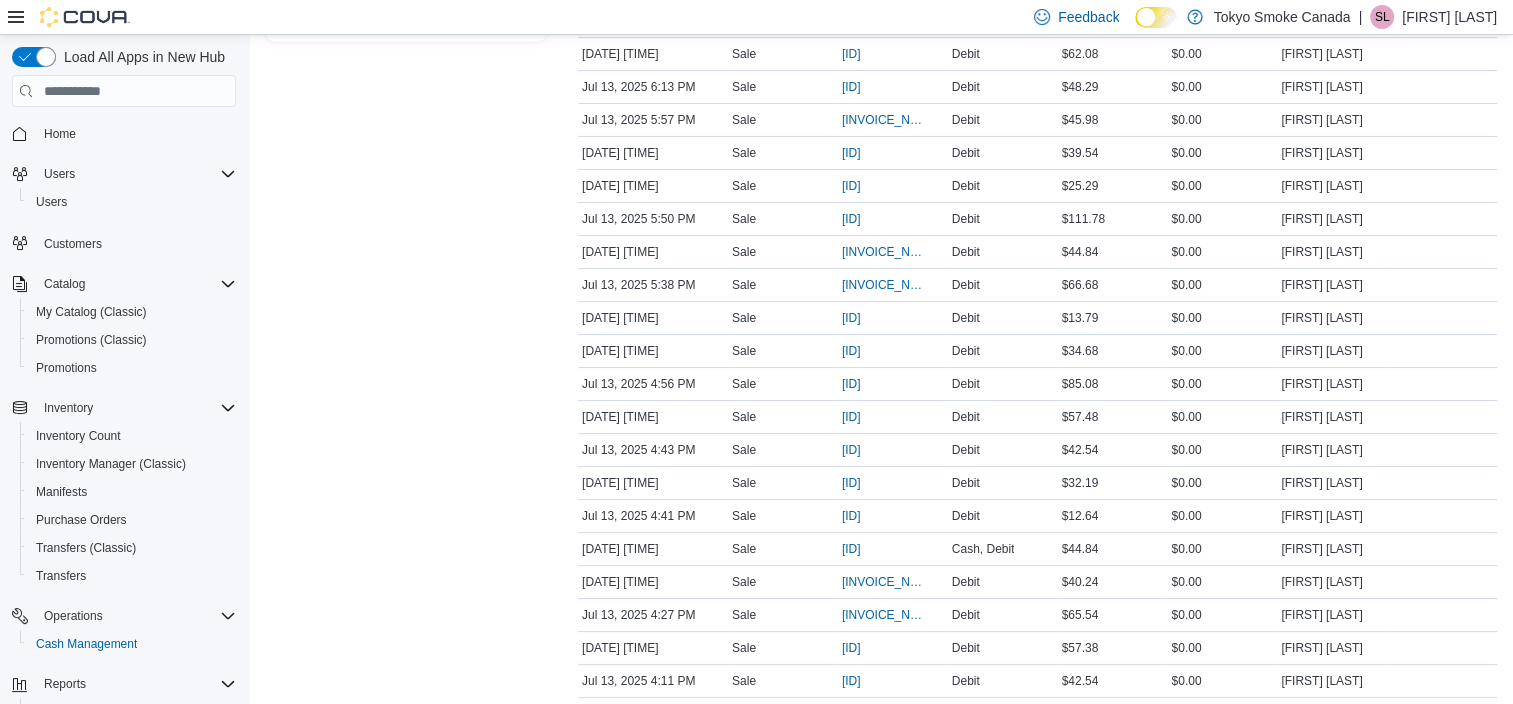 scroll, scrollTop: 400, scrollLeft: 0, axis: vertical 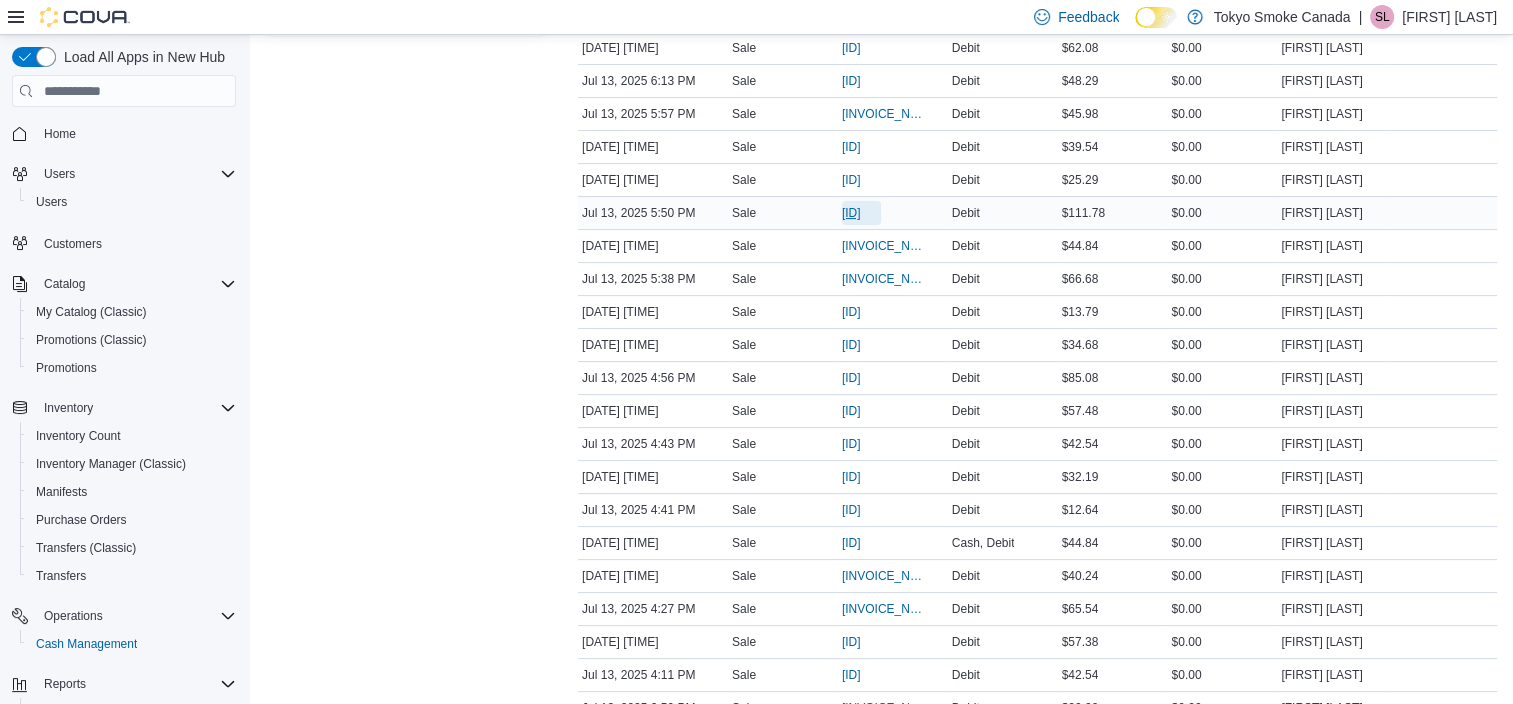 click on "IN7JGD-6469247" at bounding box center [851, 213] 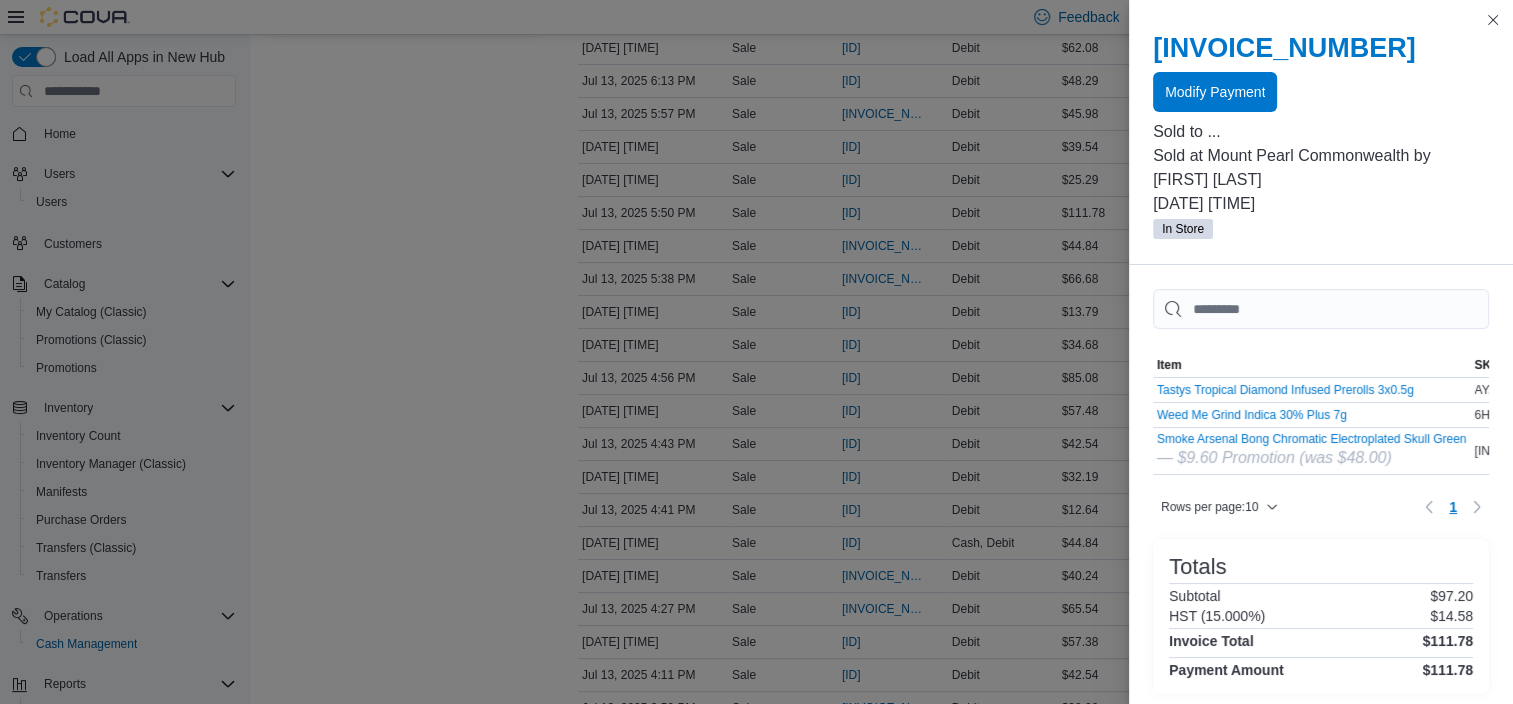 click at bounding box center (1321, 116) 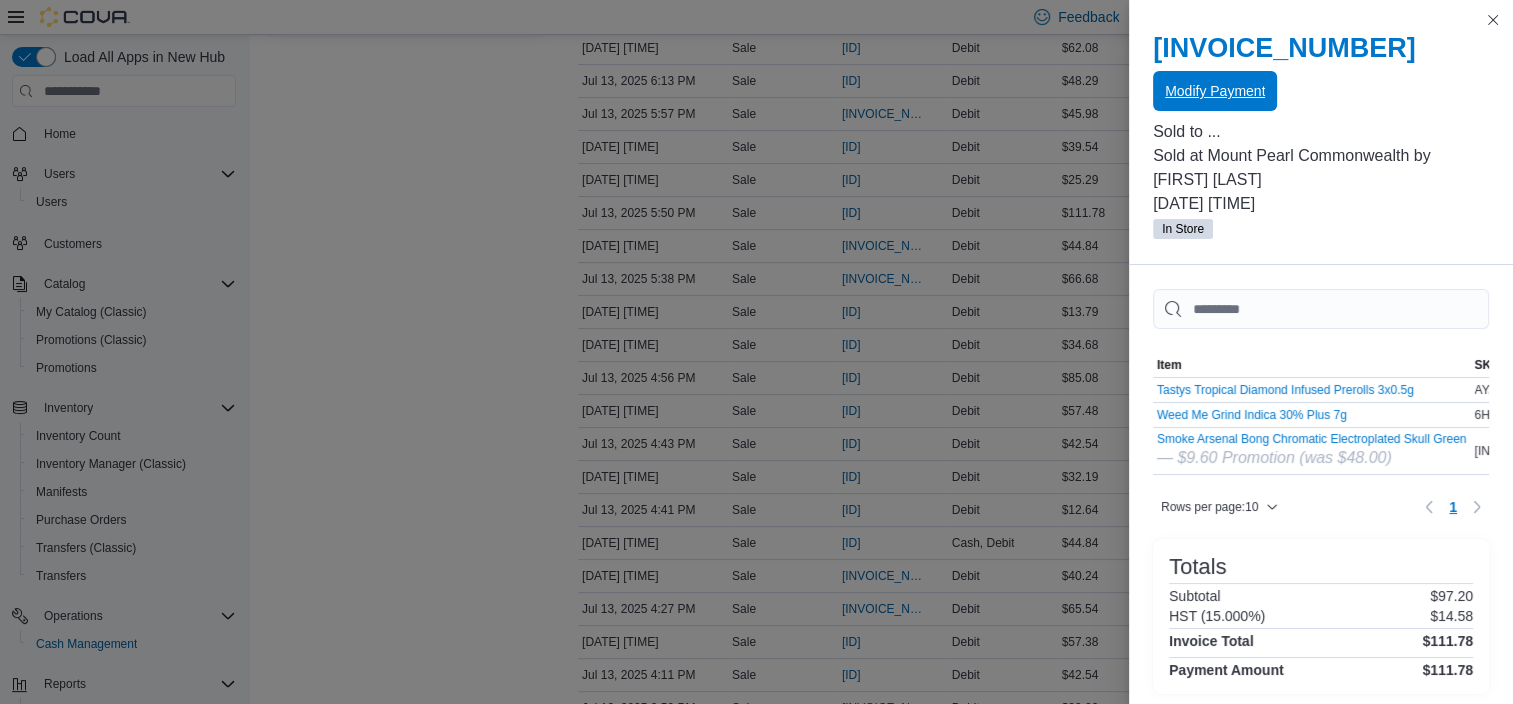 click on "Modify Payment" at bounding box center (1215, 91) 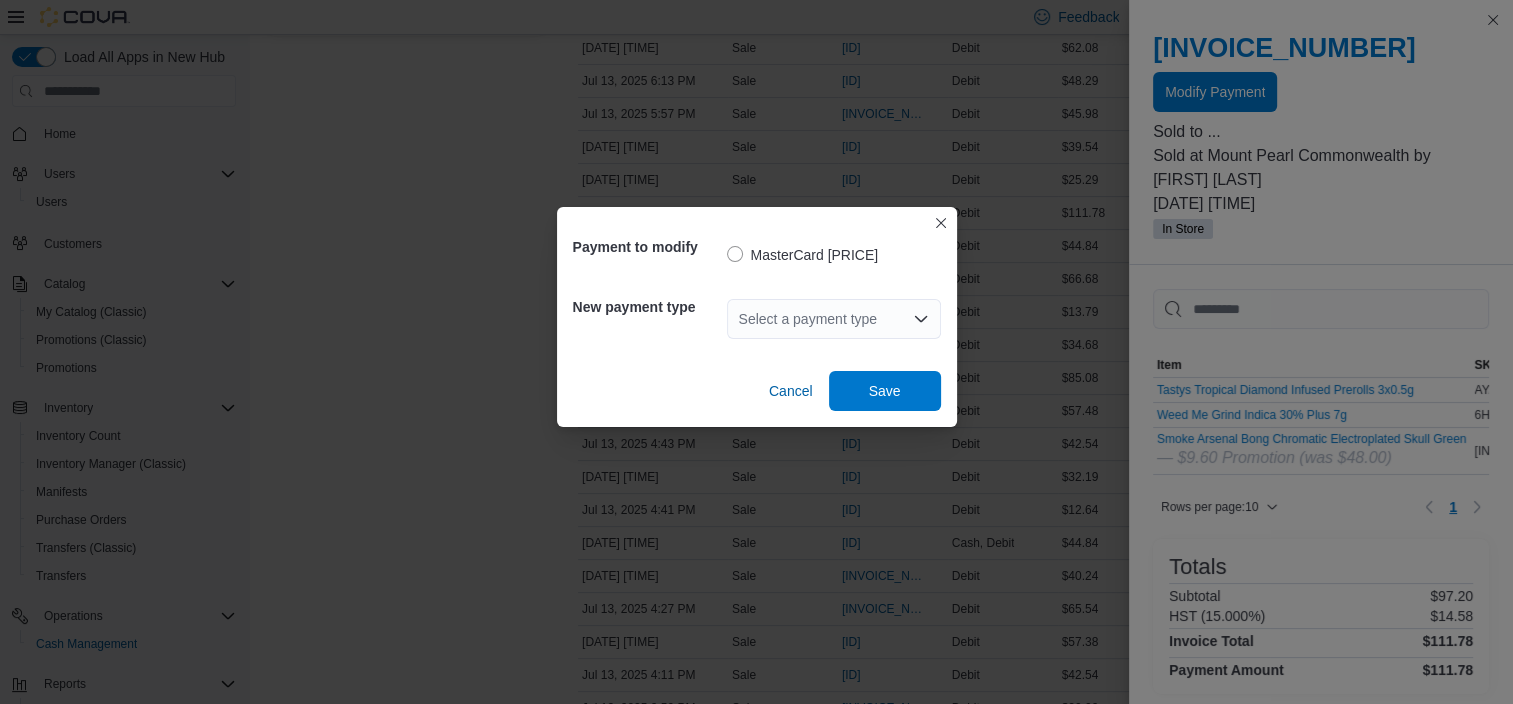 click on "Select a payment type" at bounding box center (834, 319) 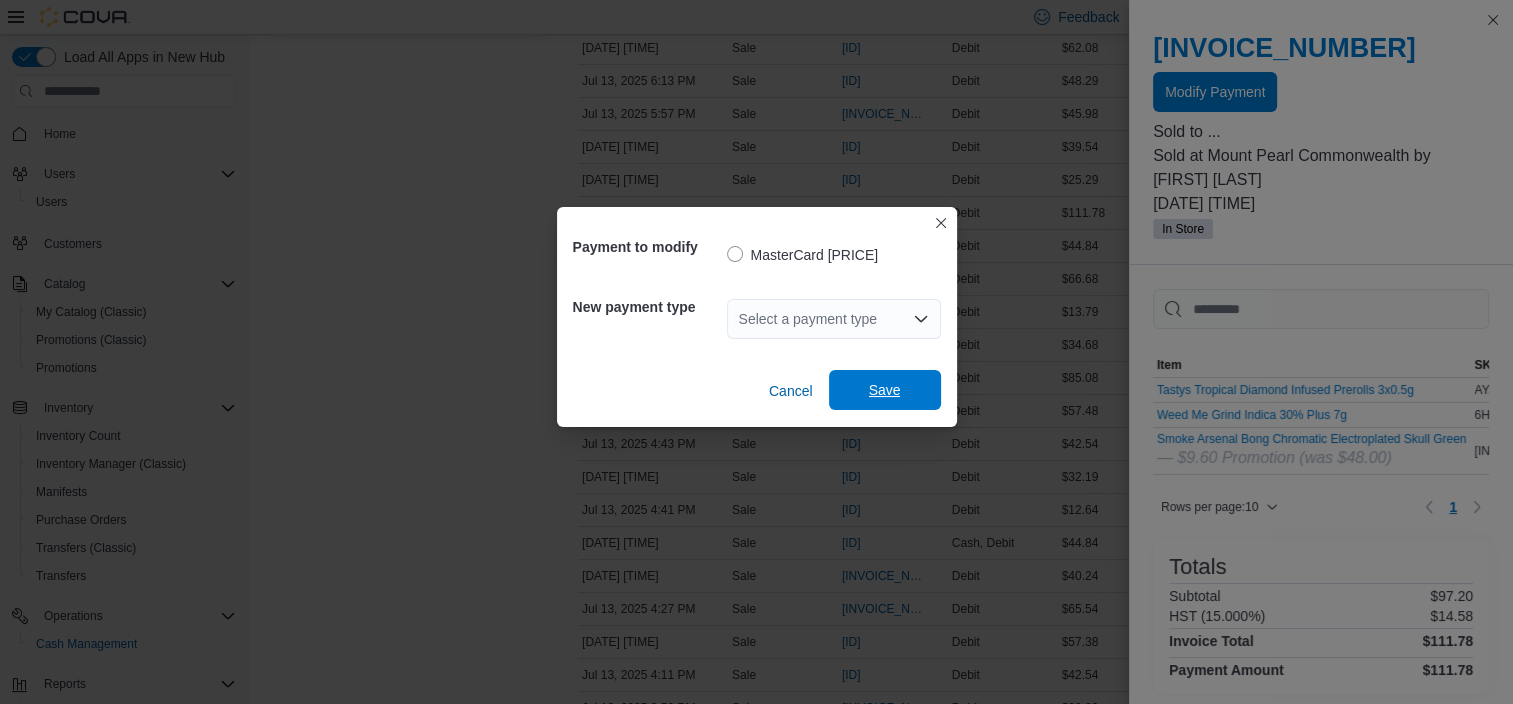 click on "Save" at bounding box center (885, 390) 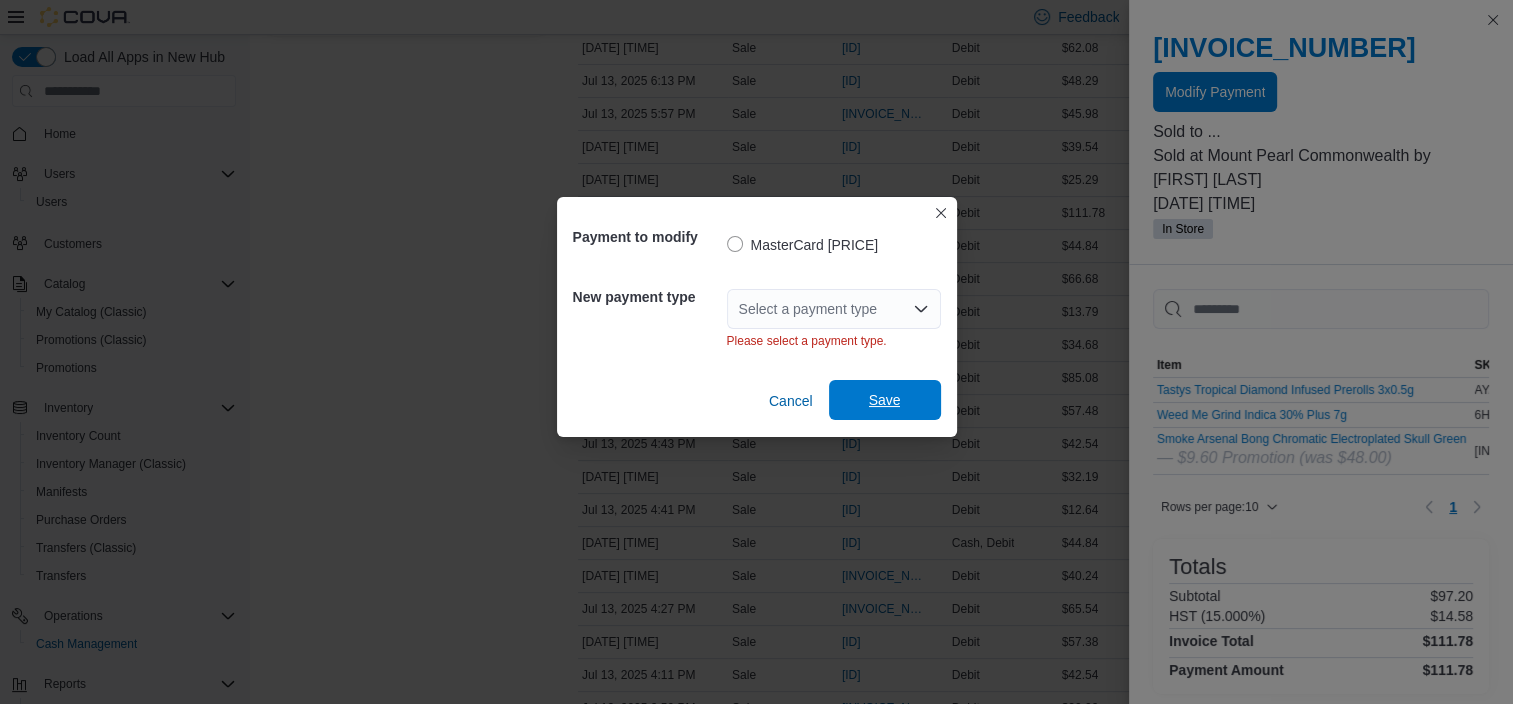 click on "Cancel Save" at bounding box center [757, 393] 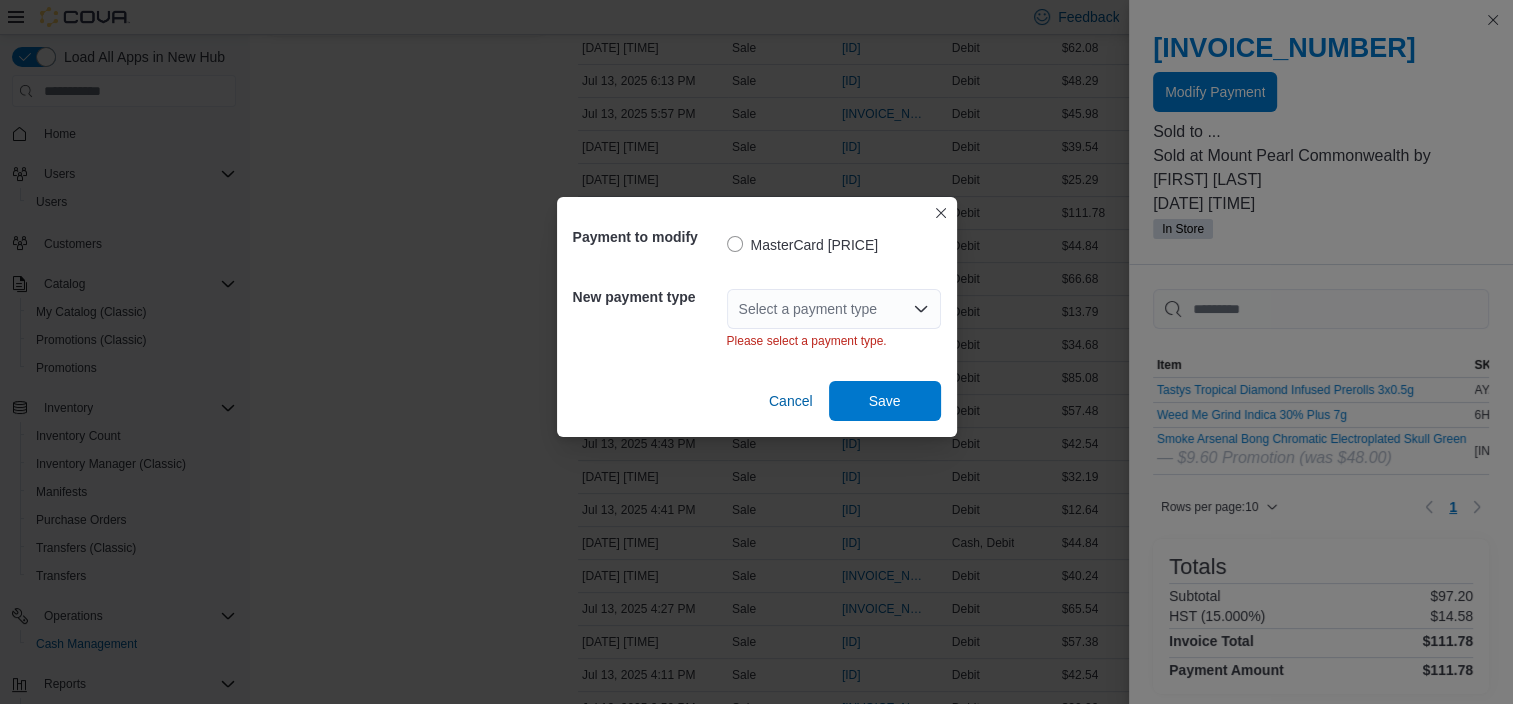 click on "Select a payment type" at bounding box center (834, 309) 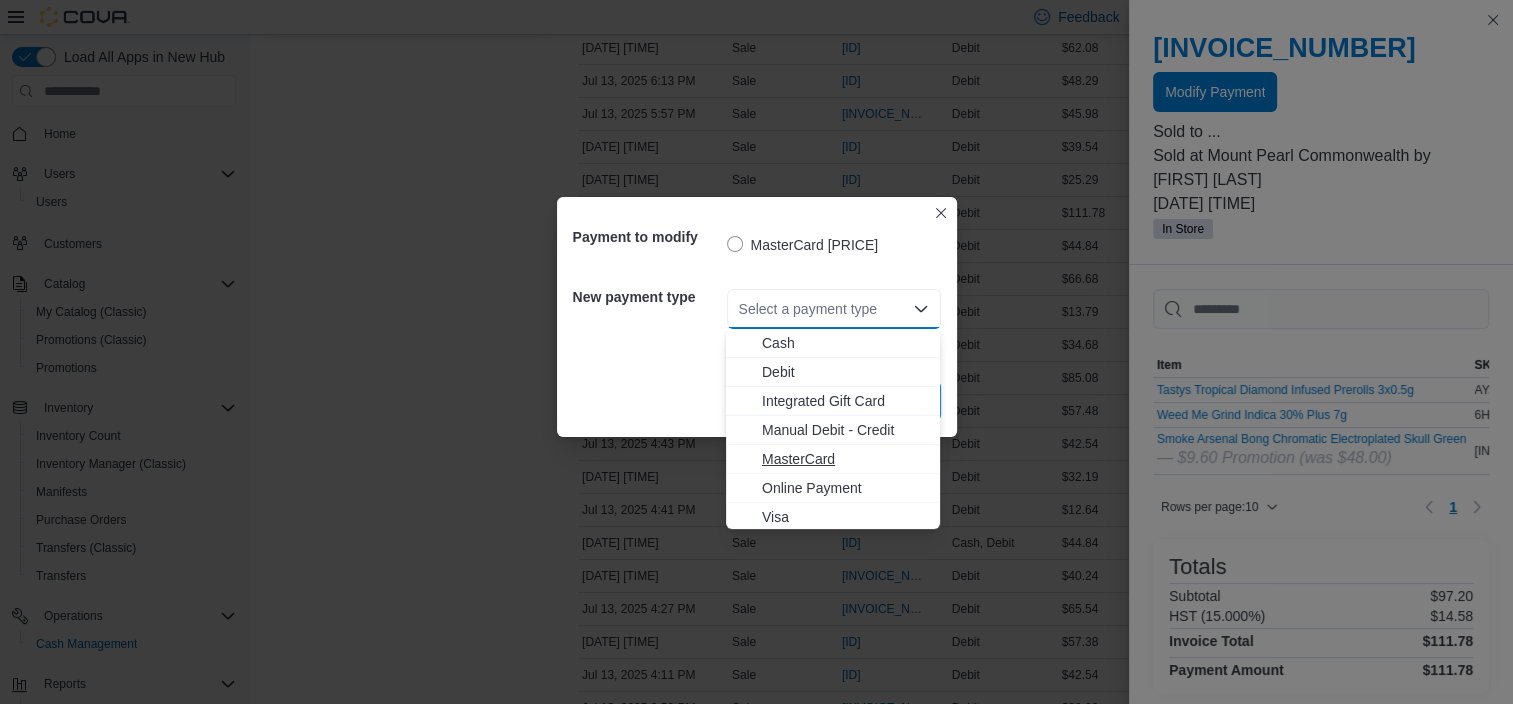 click on "MasterCard" at bounding box center (845, 459) 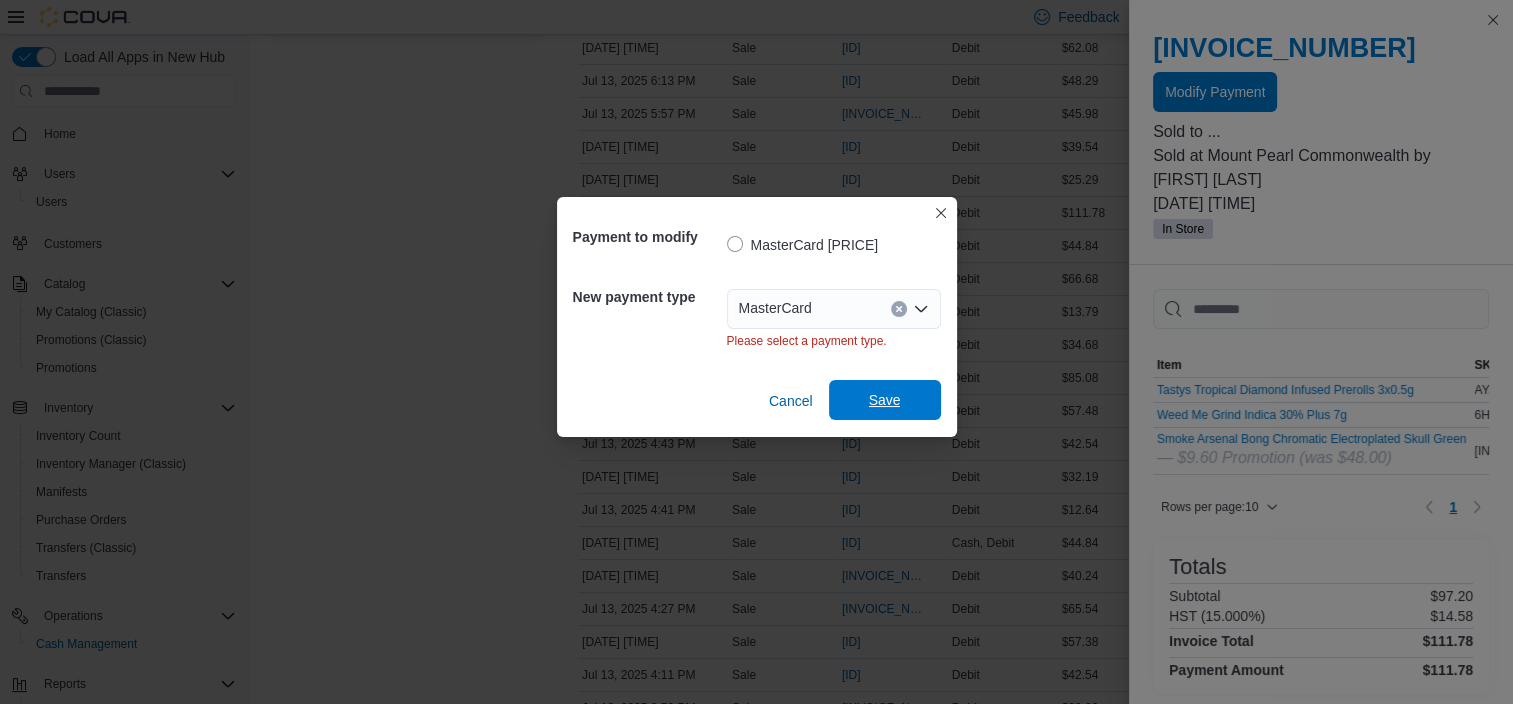 click on "Save" at bounding box center [885, 400] 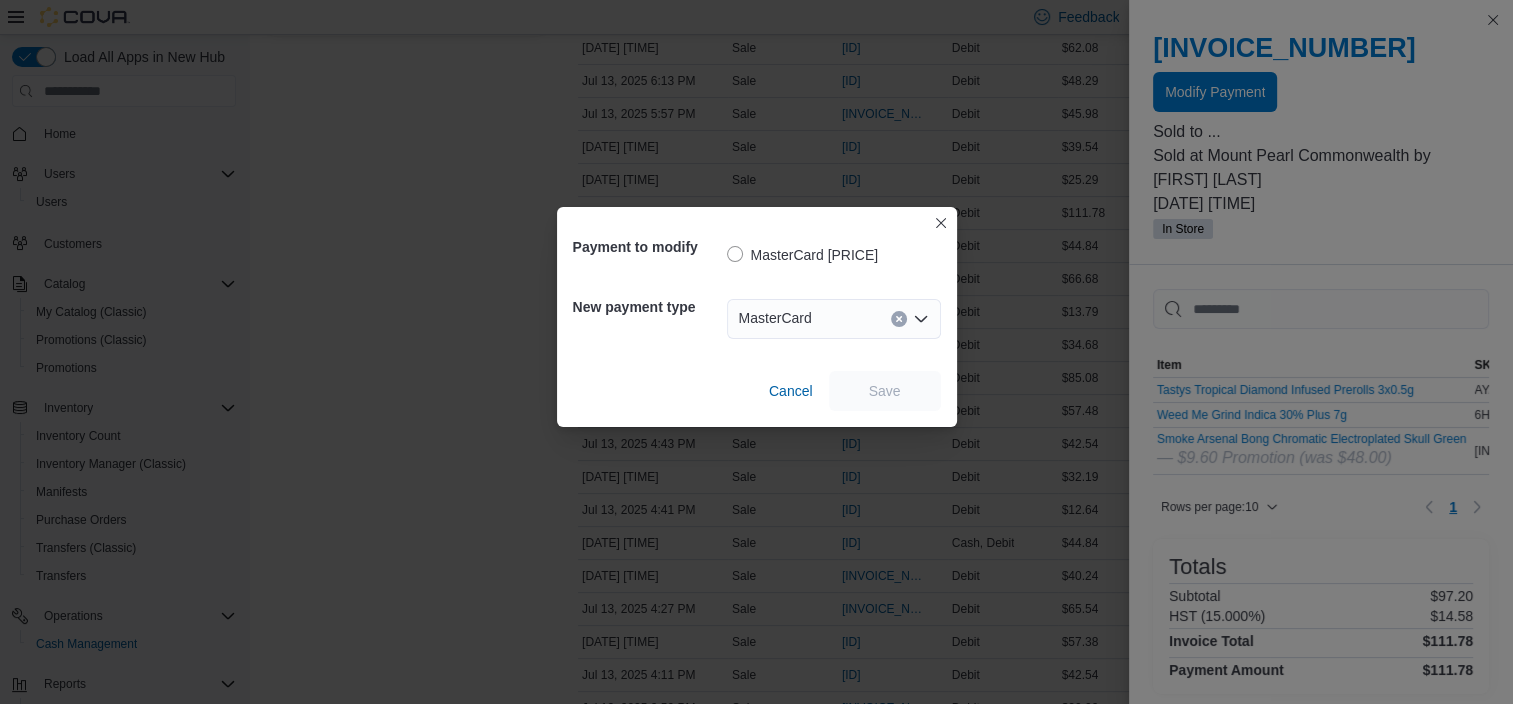 scroll, scrollTop: 0, scrollLeft: 0, axis: both 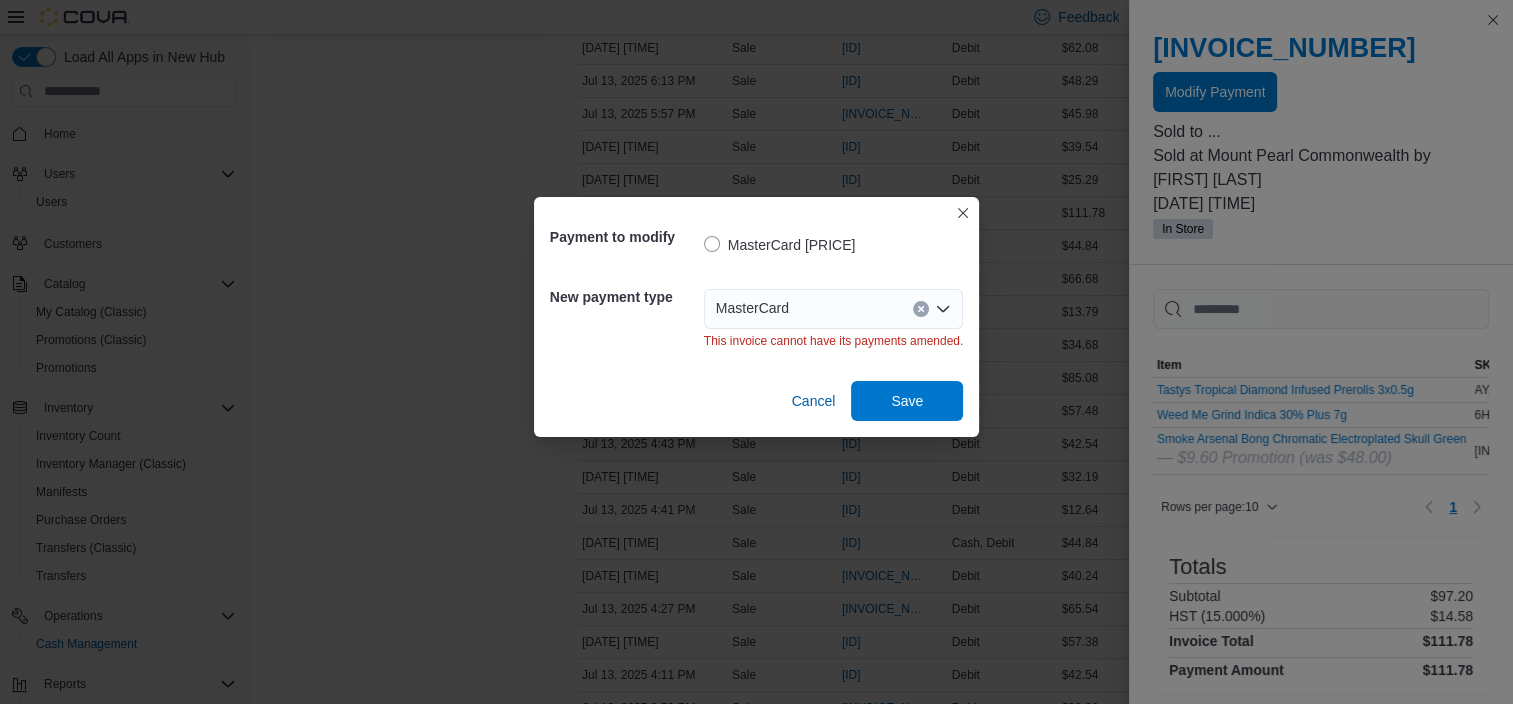 click on "Payment to modify MasterCard $111.78 New payment type MasterCard This invoice cannot have its payments amended. Cancel Save" at bounding box center (756, 352) 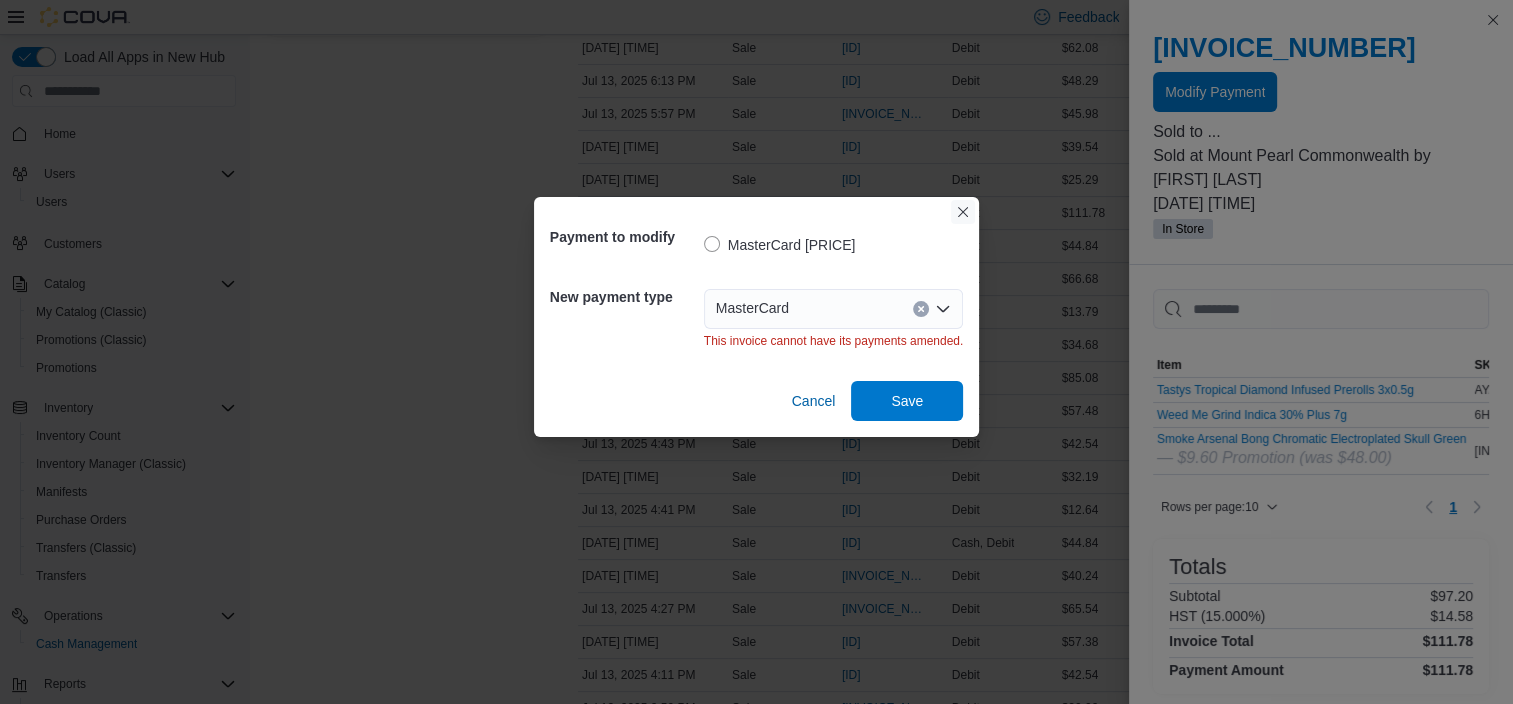 click at bounding box center (963, 212) 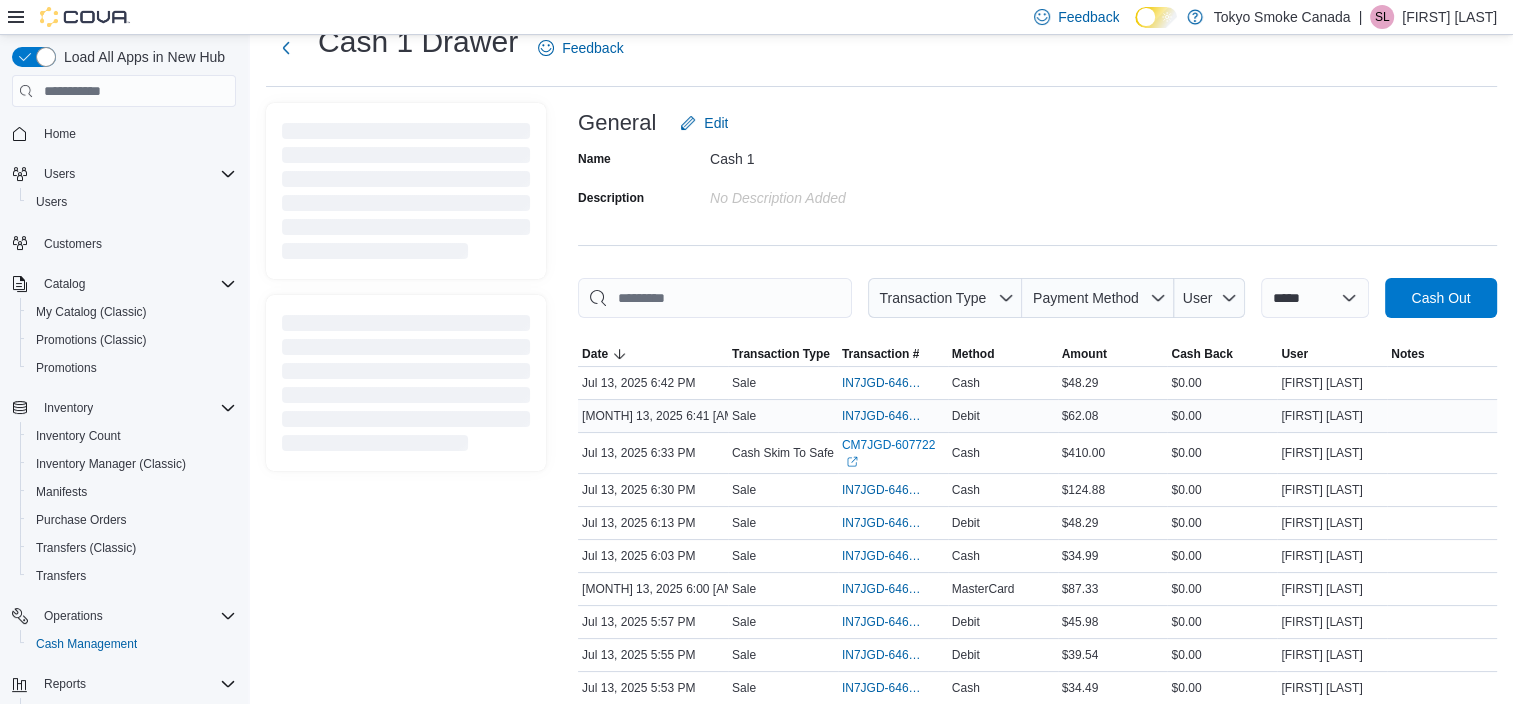 scroll, scrollTop: 200, scrollLeft: 0, axis: vertical 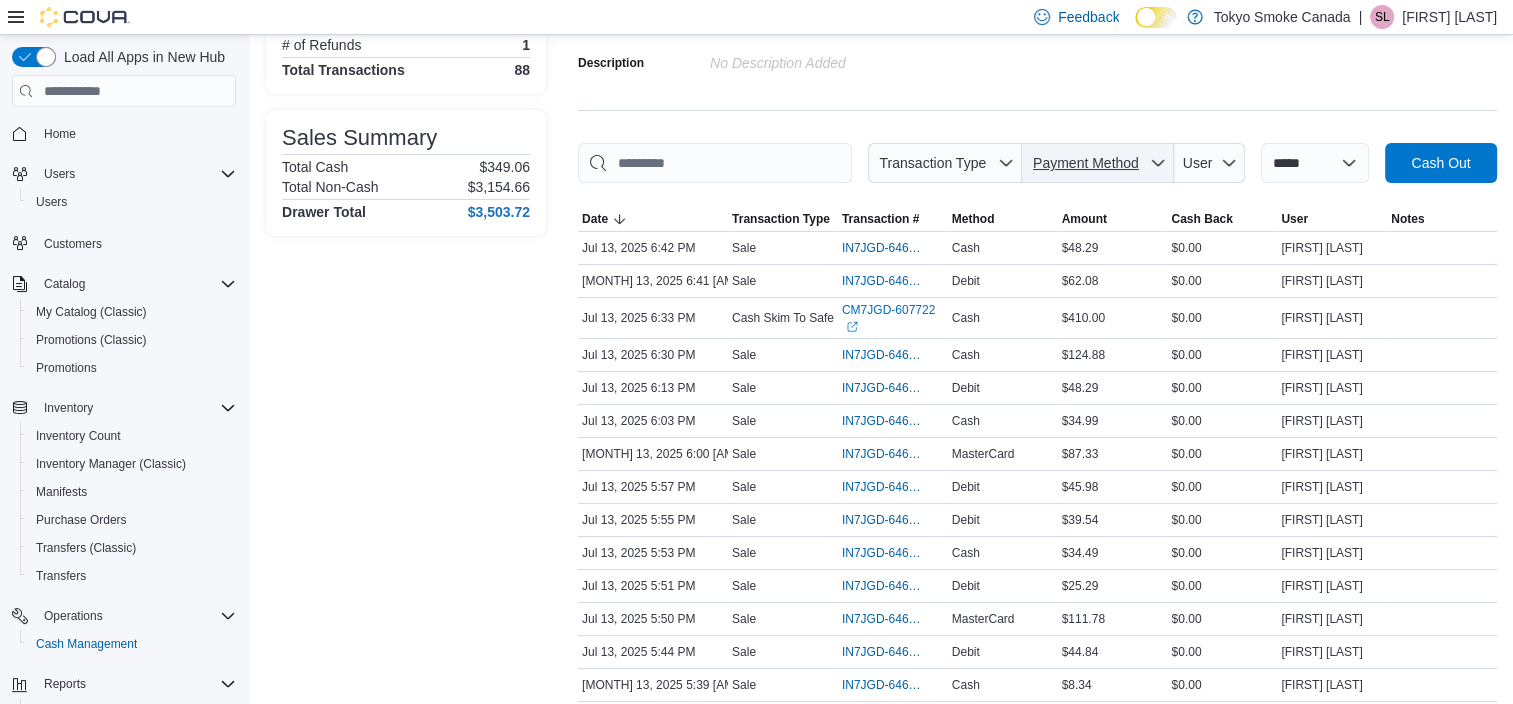 click on "Payment Method" at bounding box center [1098, 163] 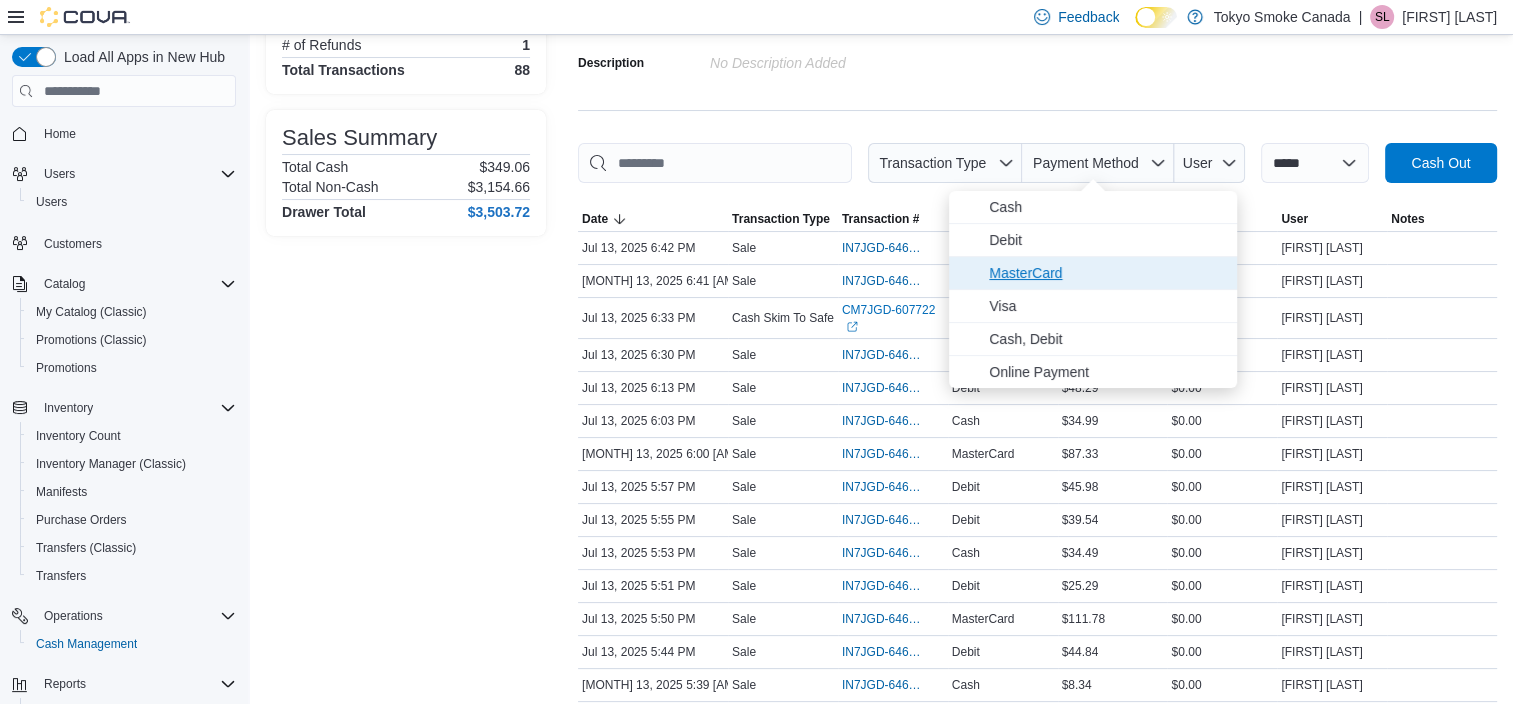 click on "MasterCard" at bounding box center [1107, 273] 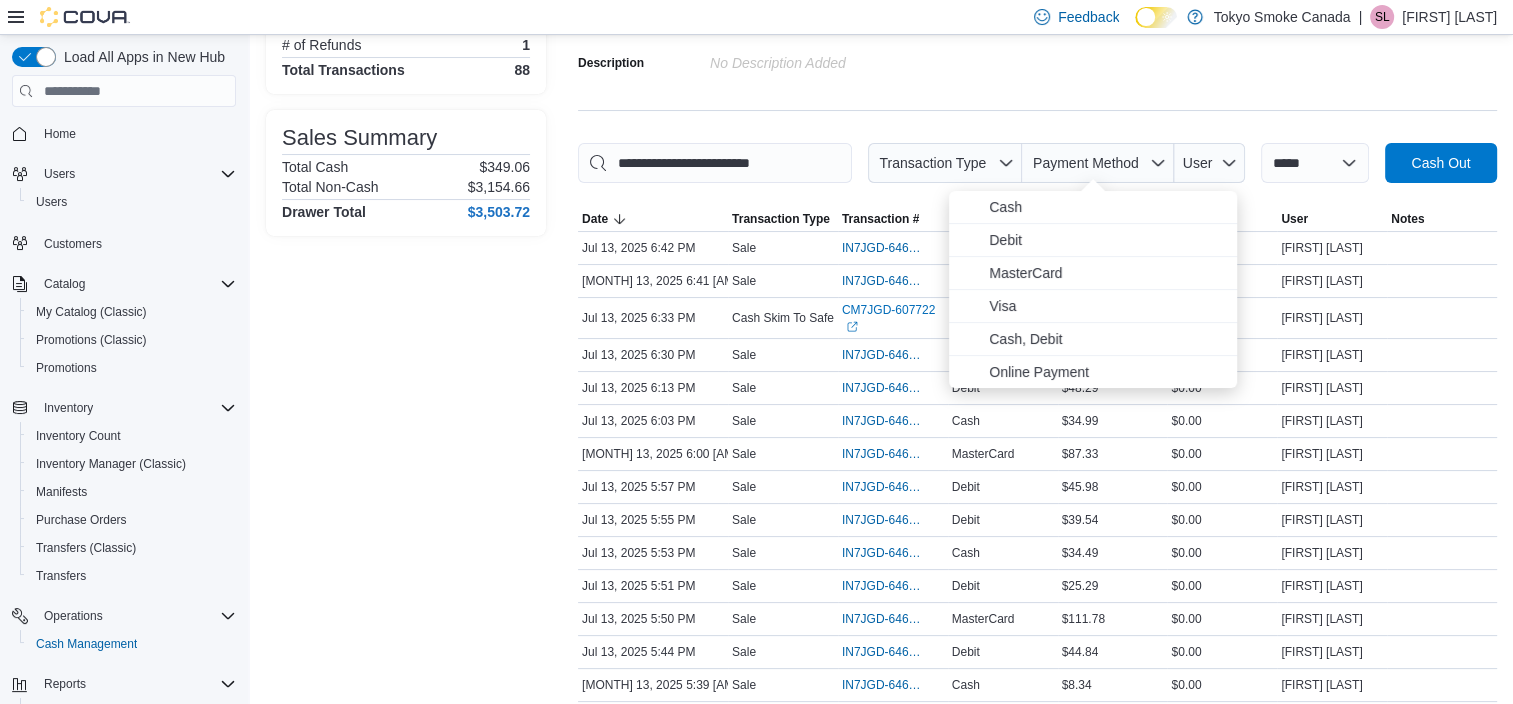 scroll, scrollTop: 0, scrollLeft: 0, axis: both 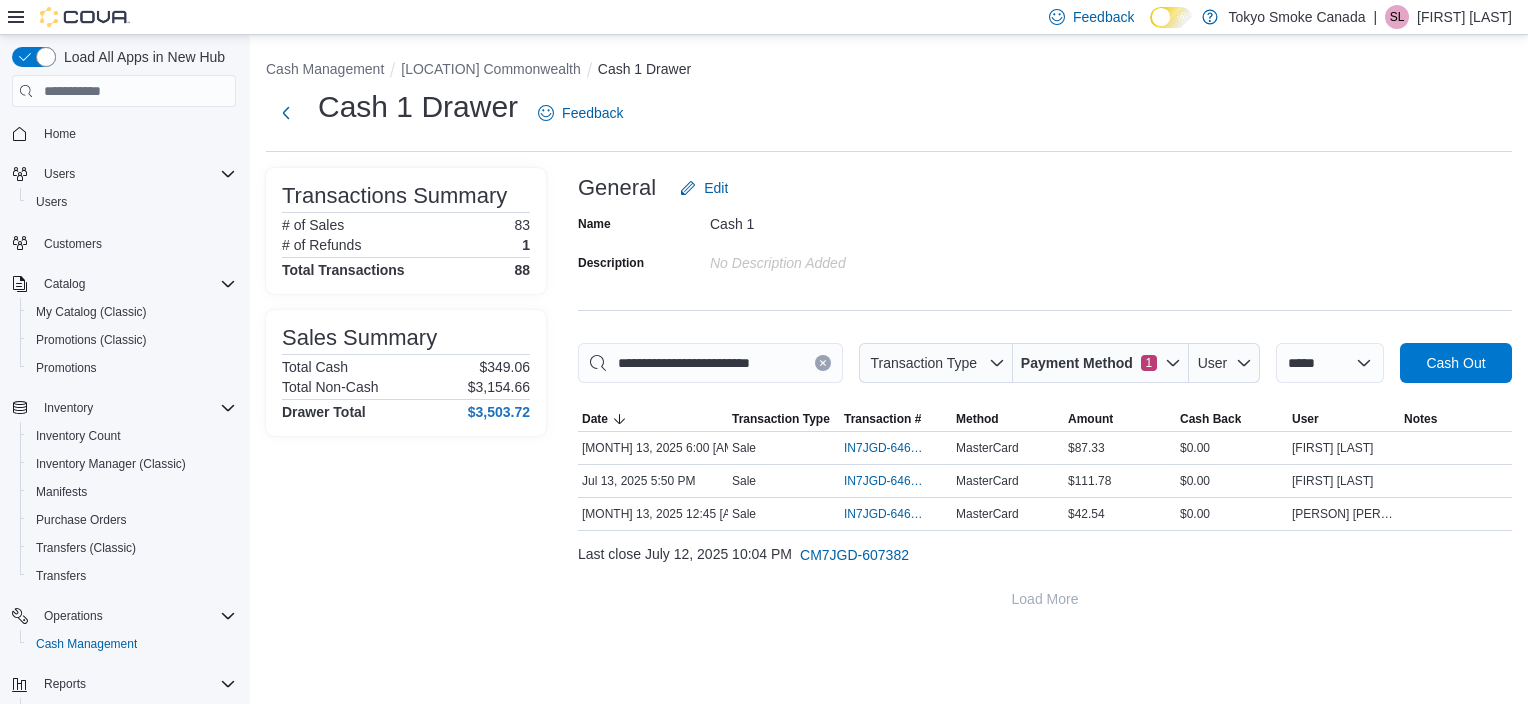 click on "General Edit" at bounding box center (1045, 188) 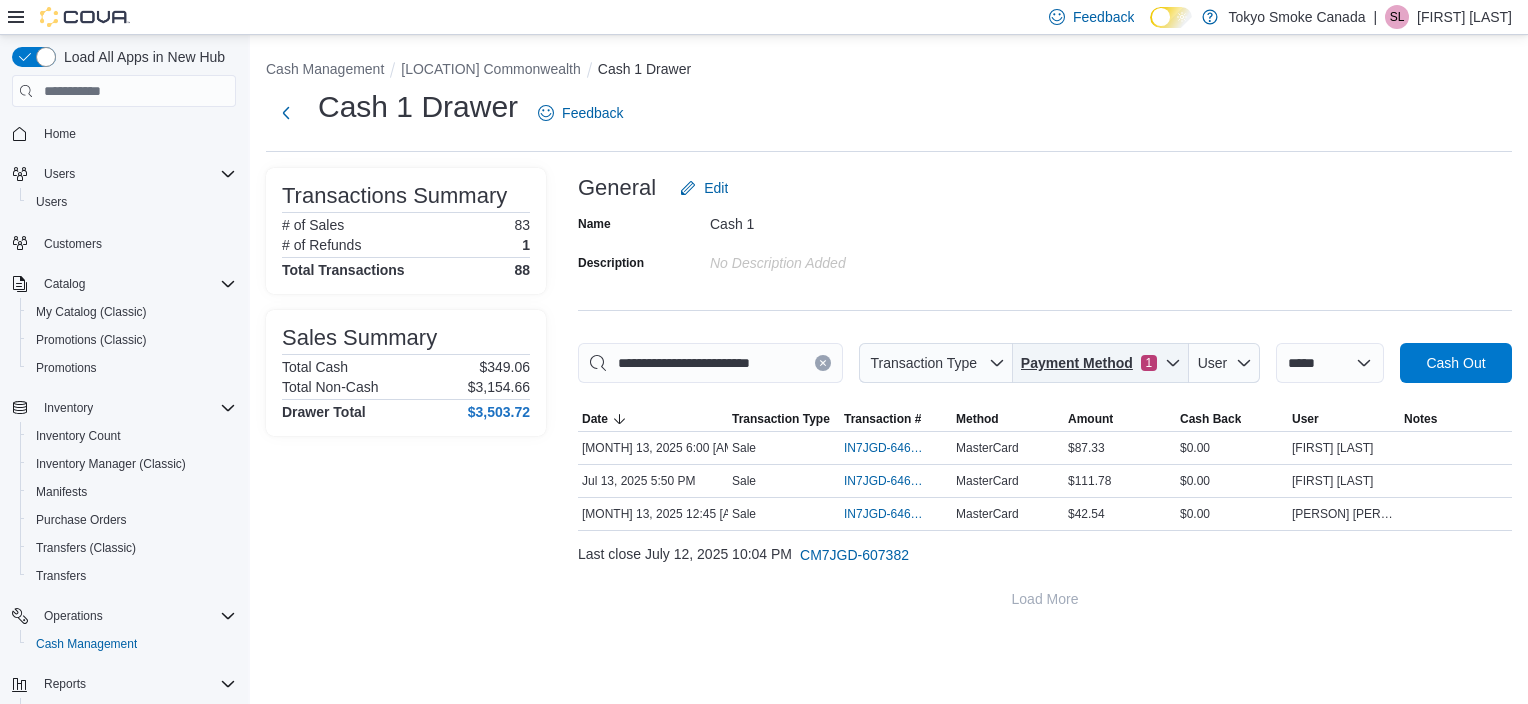 click on "Payment Method" at bounding box center [1077, 363] 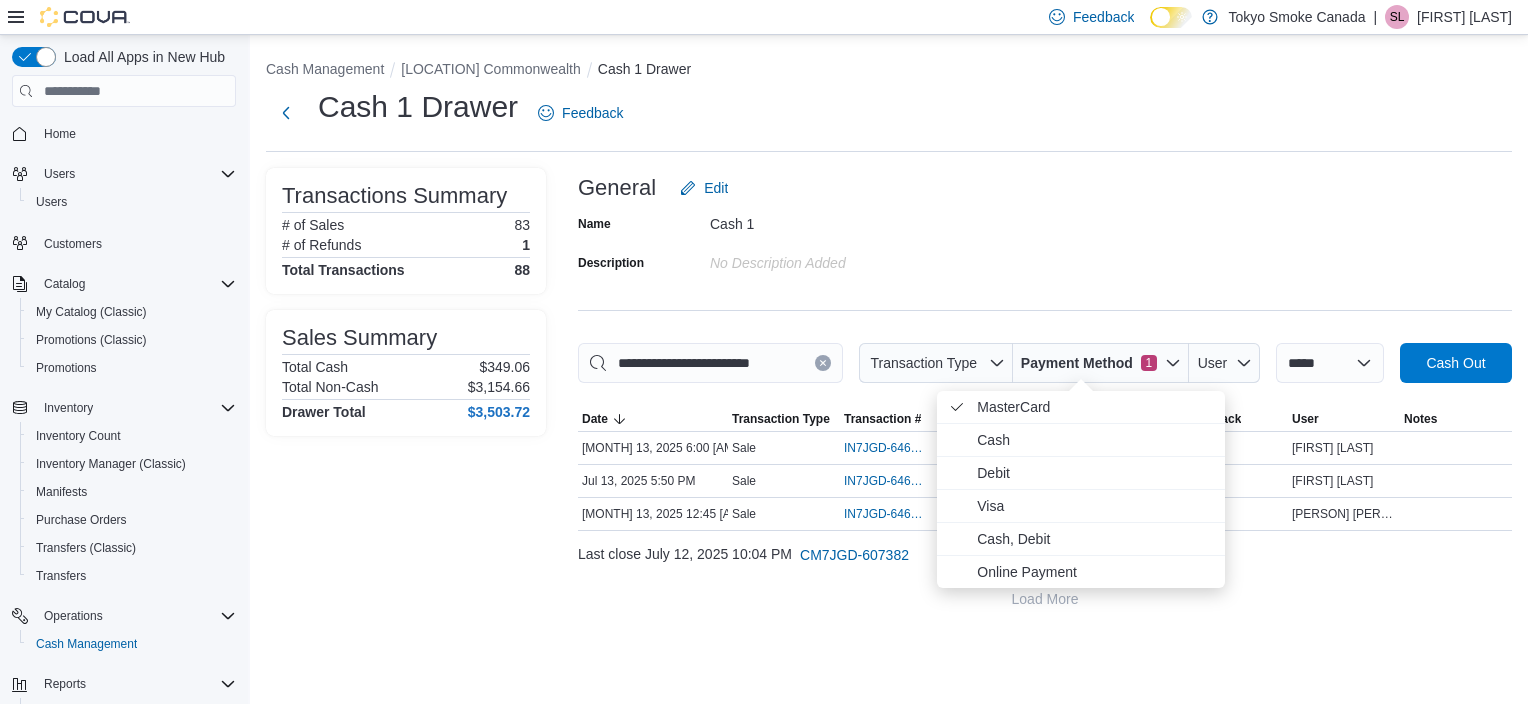 drag, startPoint x: 1090, startPoint y: 404, endPoint x: 1079, endPoint y: 296, distance: 108.55874 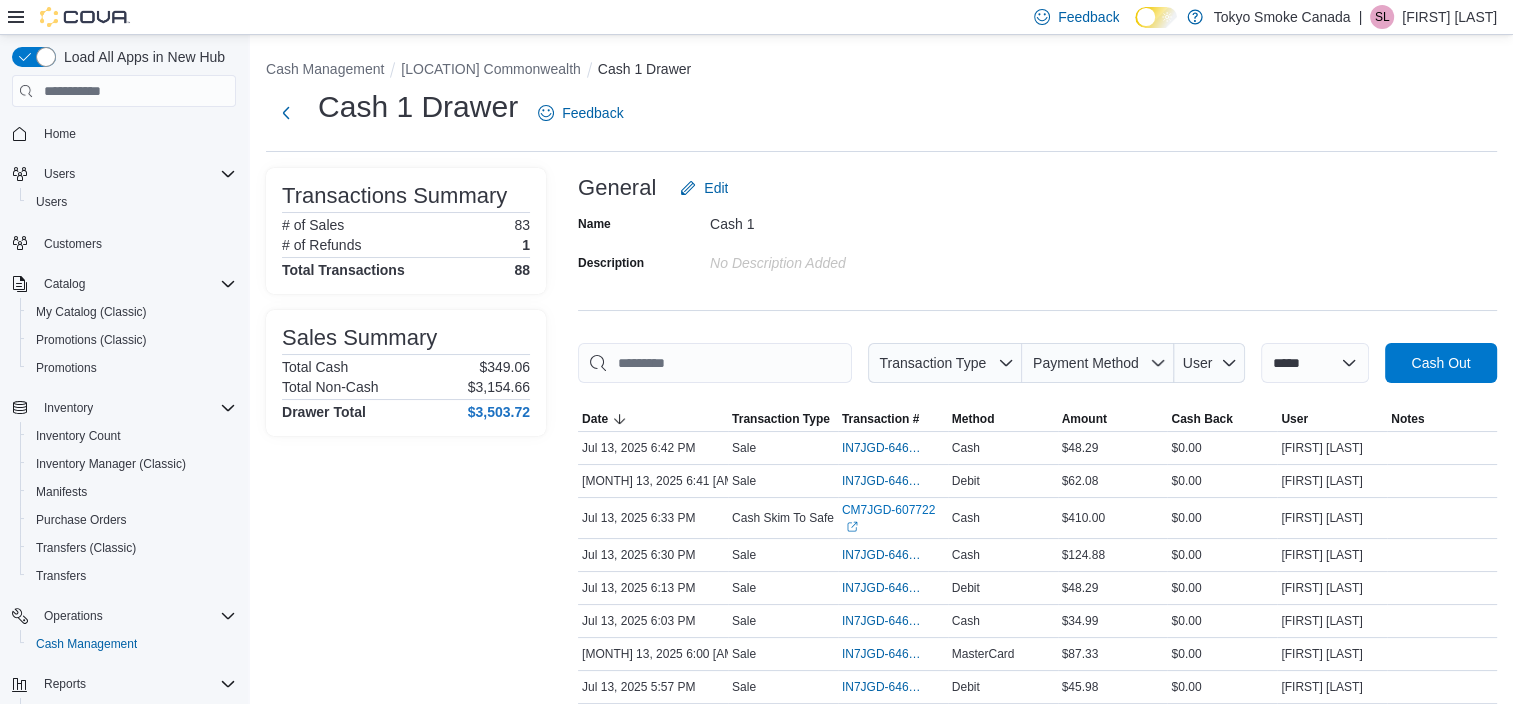 click on "General Edit" at bounding box center [1037, 188] 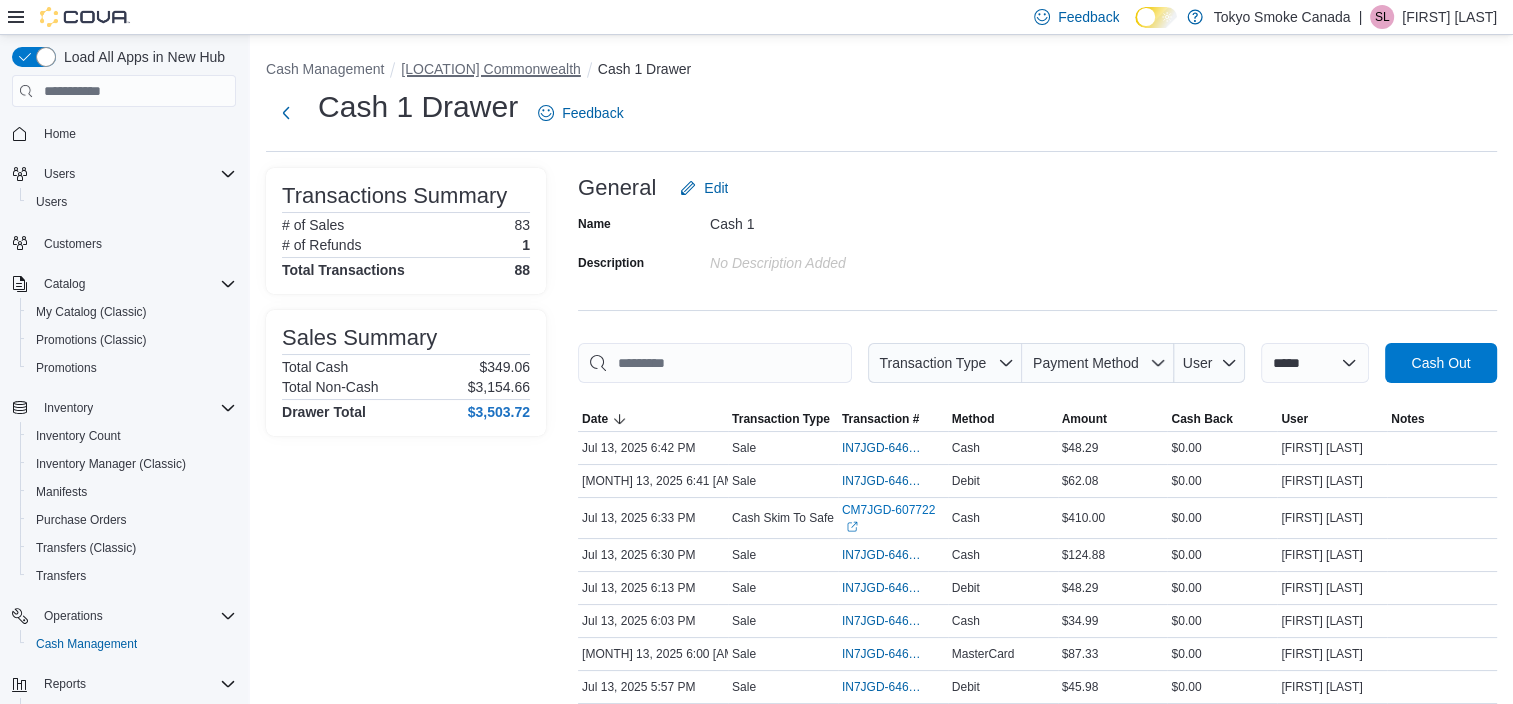 click on "Mount Pearl Commonwealth" at bounding box center (490, 69) 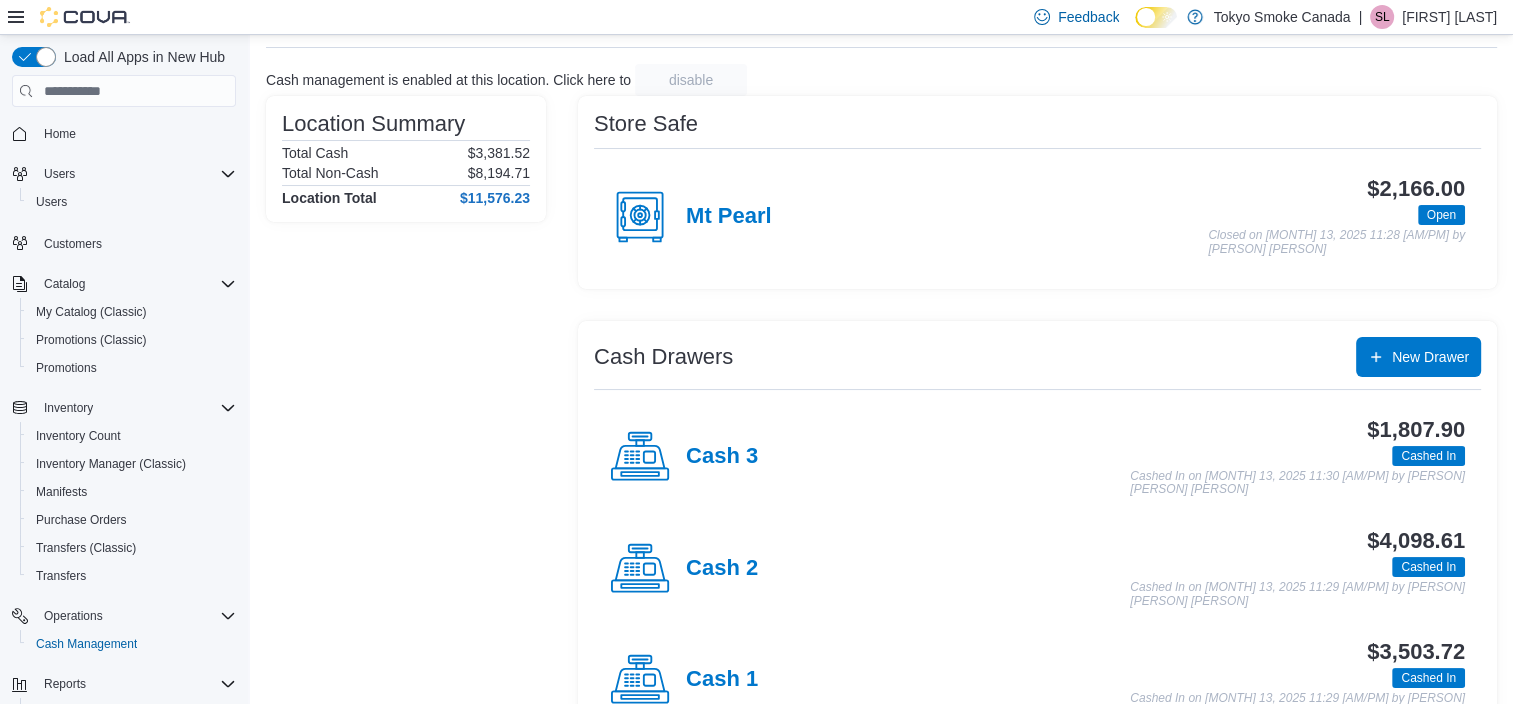 scroll, scrollTop: 166, scrollLeft: 0, axis: vertical 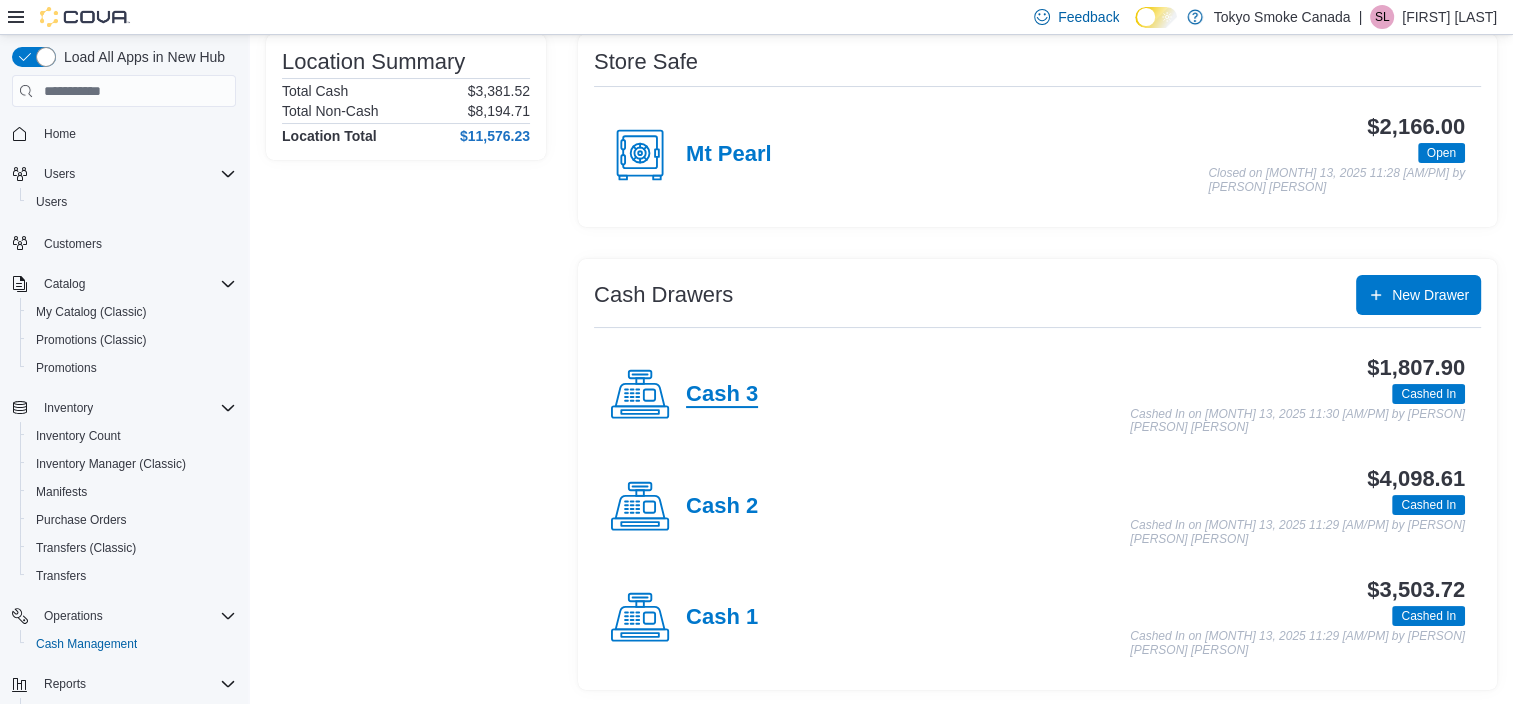 click on "Cash 3" at bounding box center (722, 395) 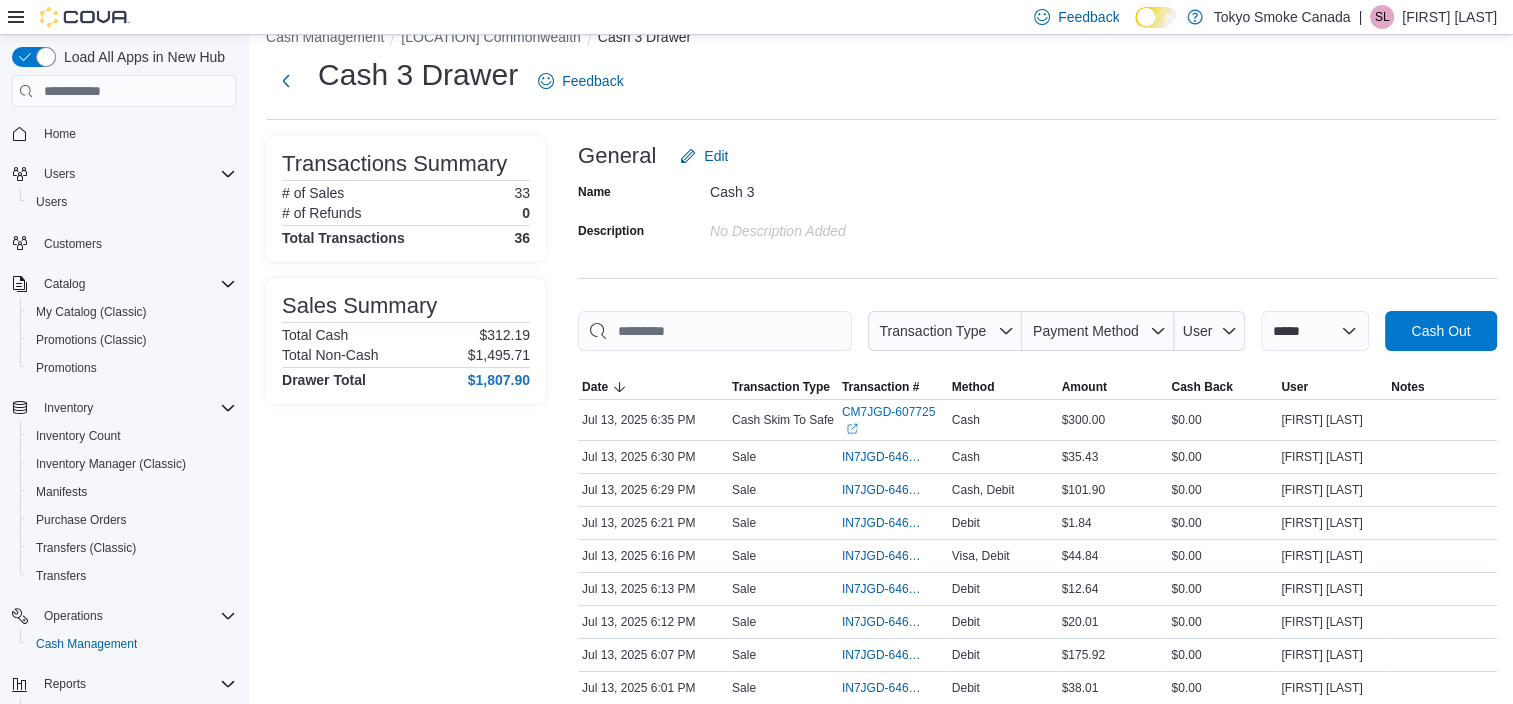 scroll, scrollTop: 0, scrollLeft: 0, axis: both 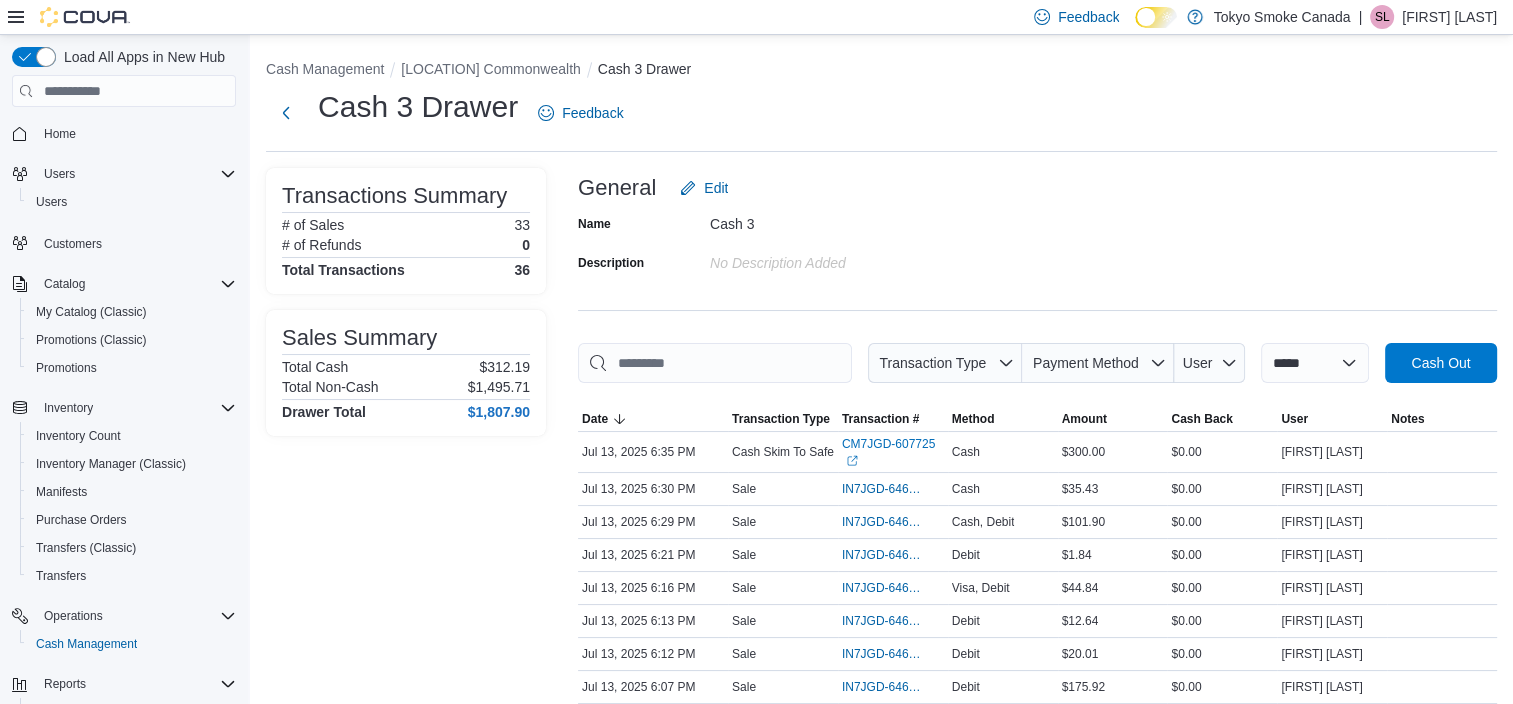 click on "General Edit" at bounding box center [1037, 188] 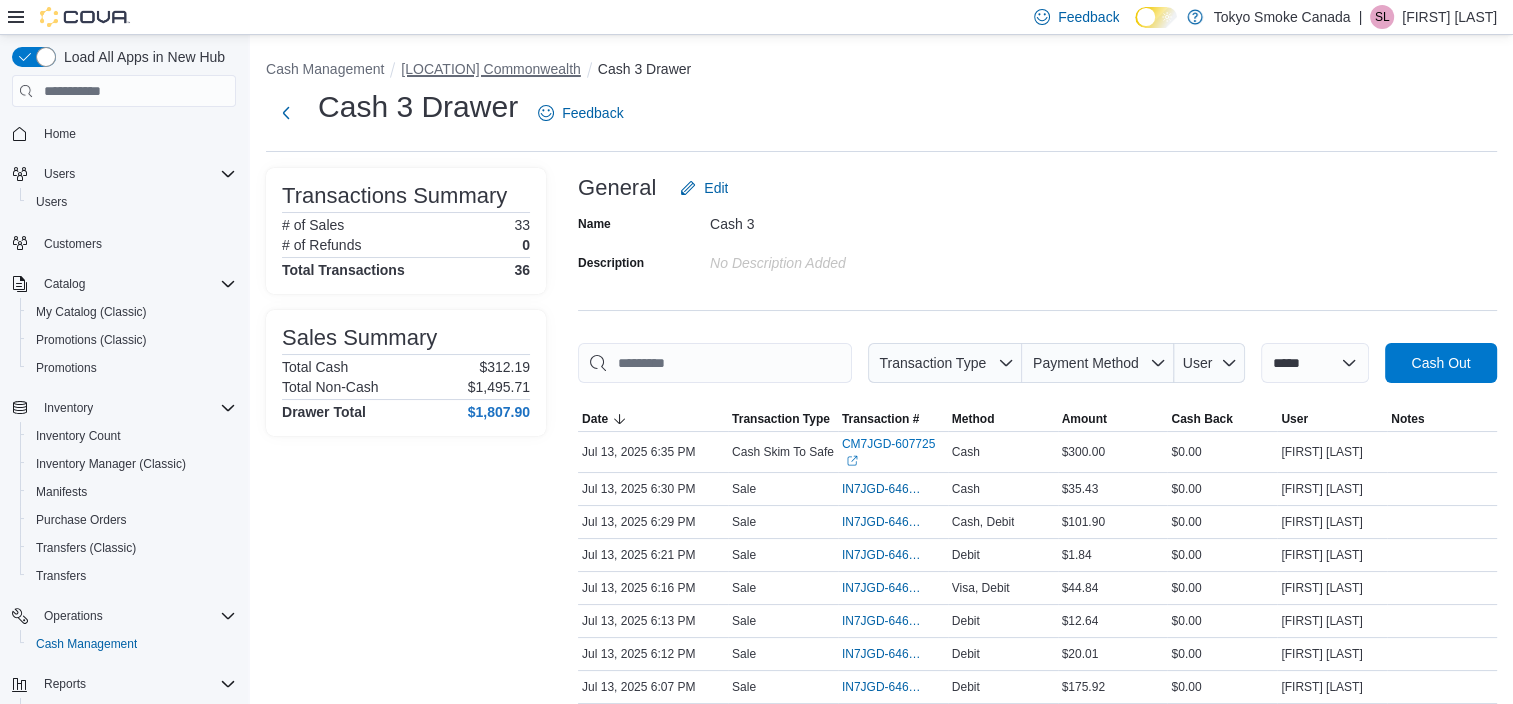 click on "Mount Pearl Commonwealth" at bounding box center (490, 69) 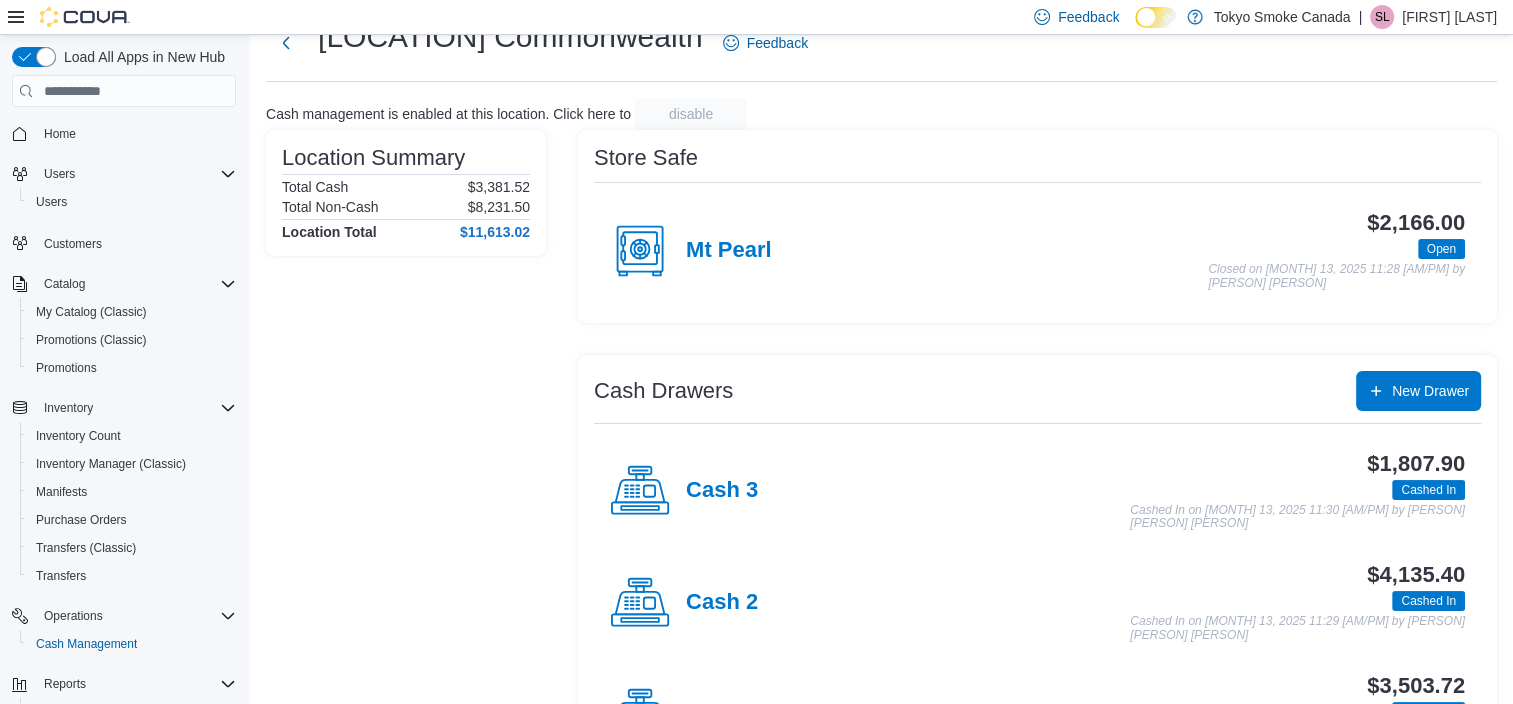 scroll, scrollTop: 100, scrollLeft: 0, axis: vertical 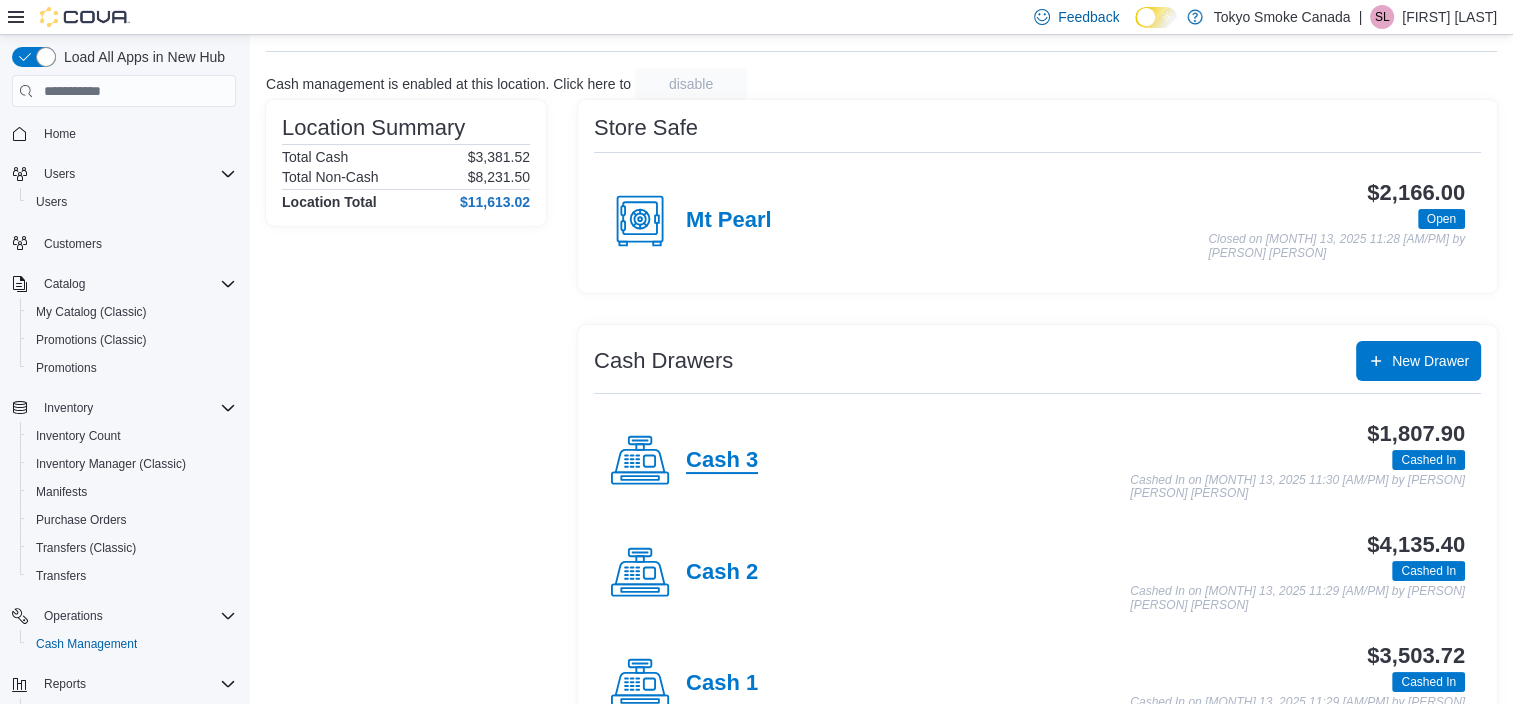 click on "Cash 3" at bounding box center (722, 461) 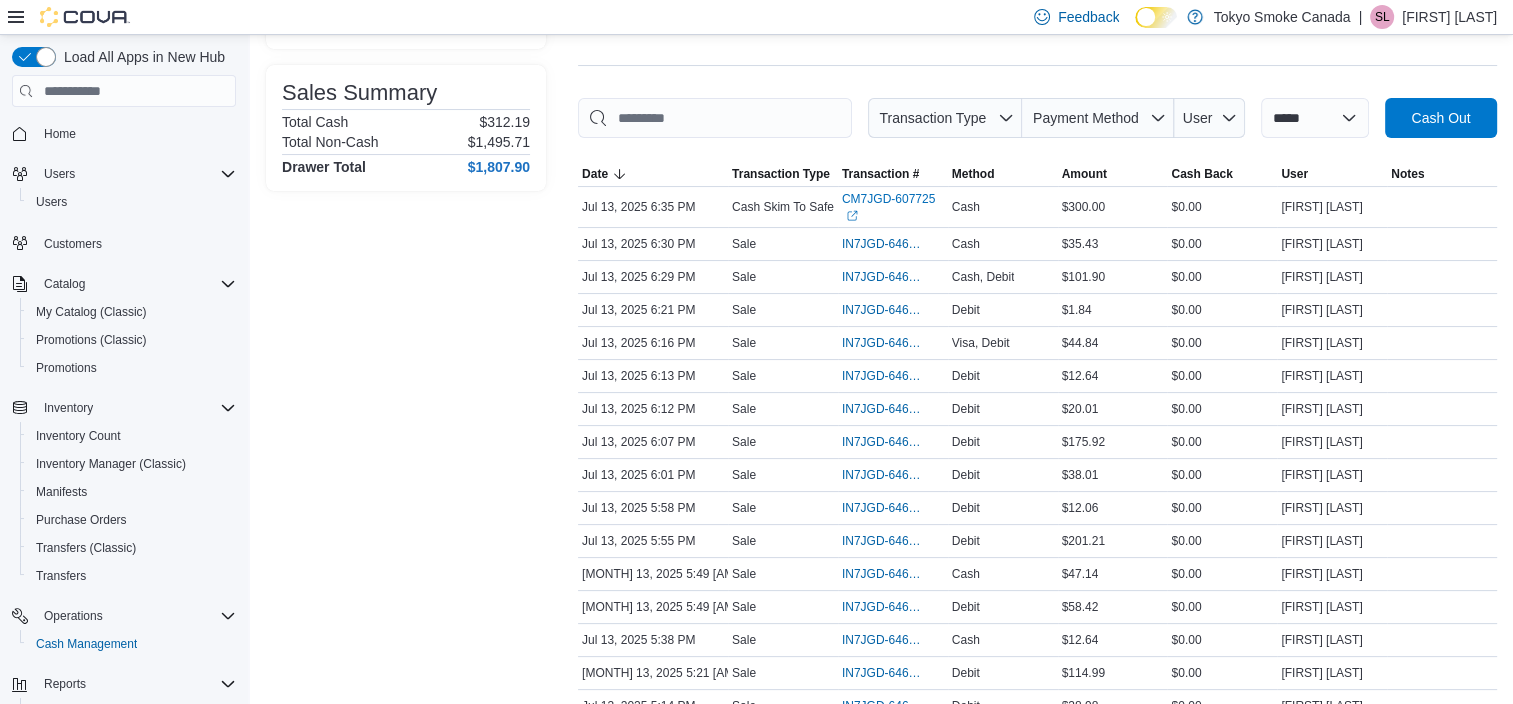scroll, scrollTop: 100, scrollLeft: 0, axis: vertical 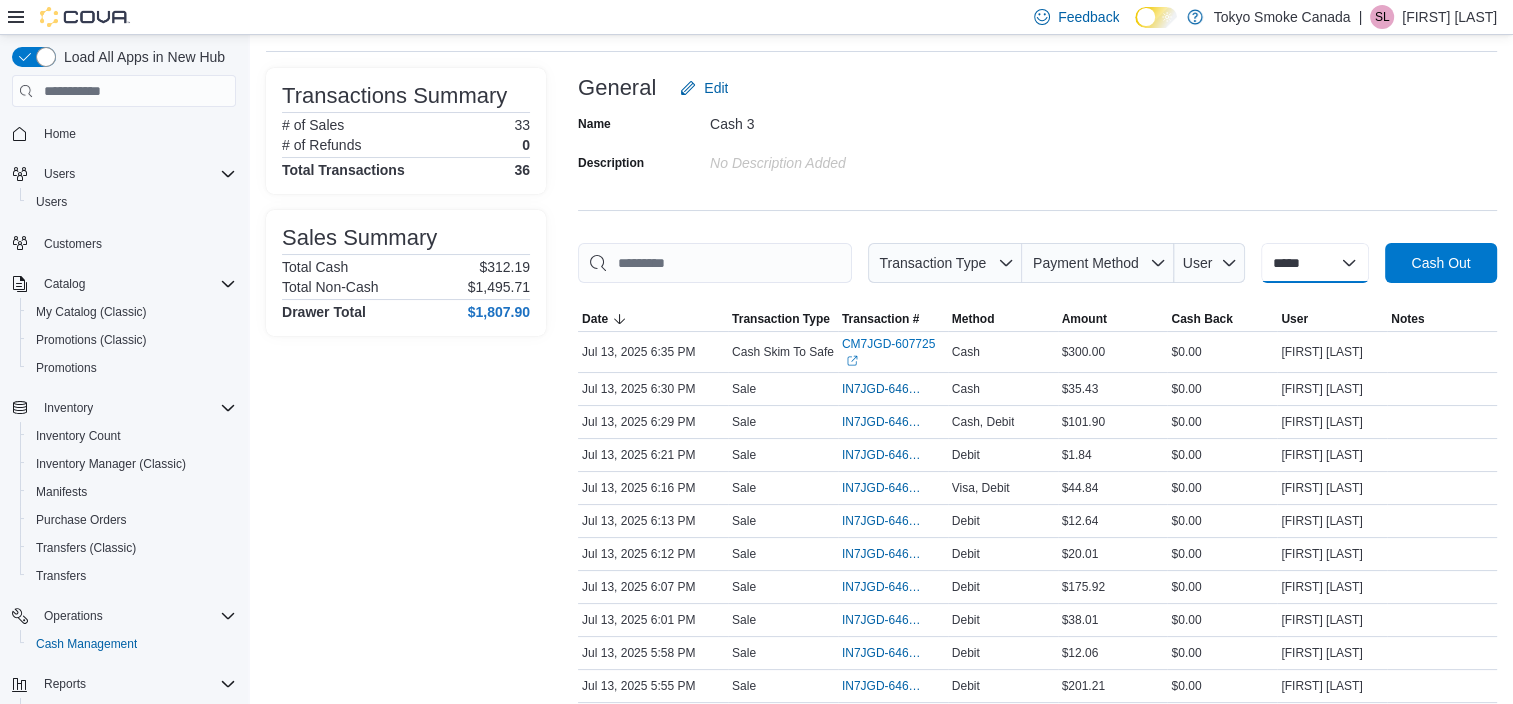 click on "**********" at bounding box center (1315, 263) 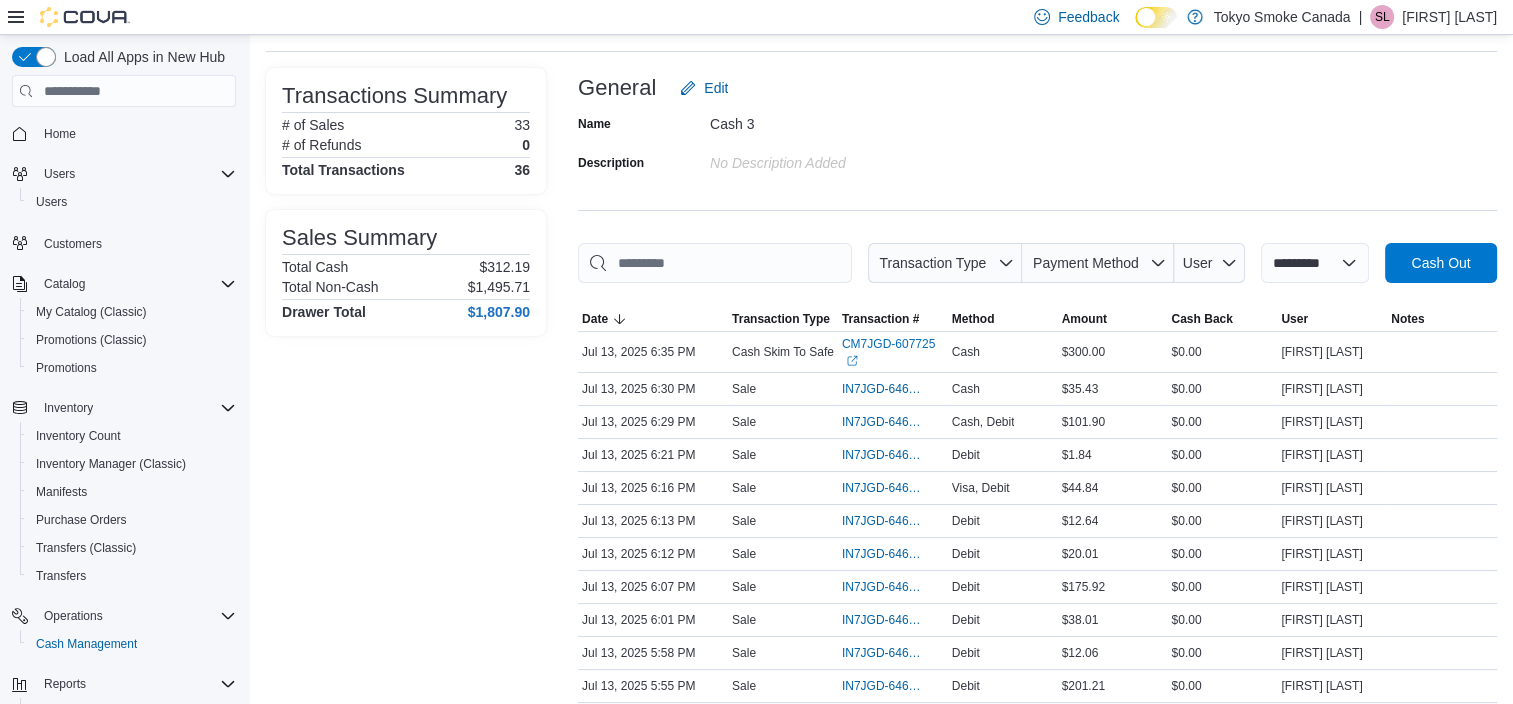 click on "**********" at bounding box center (1315, 263) 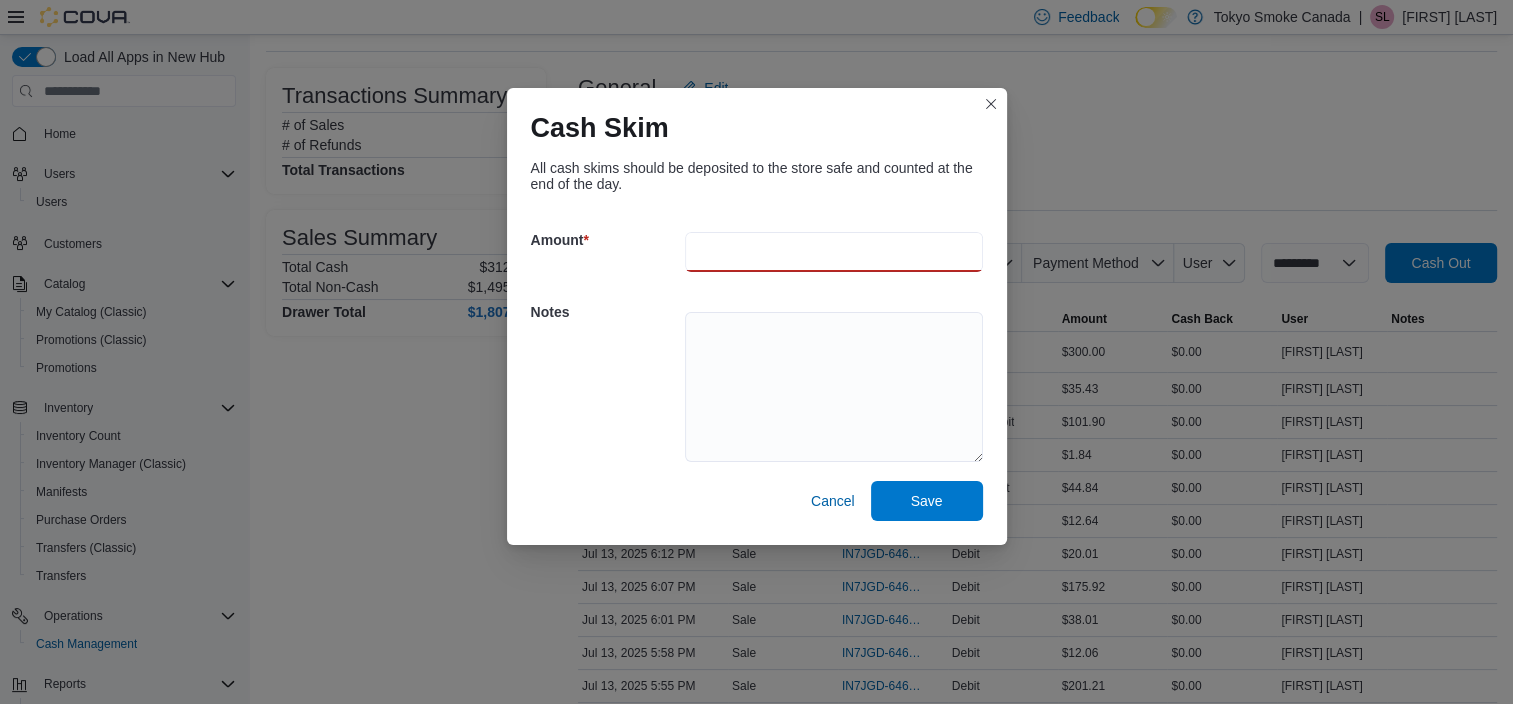 click at bounding box center (834, 252) 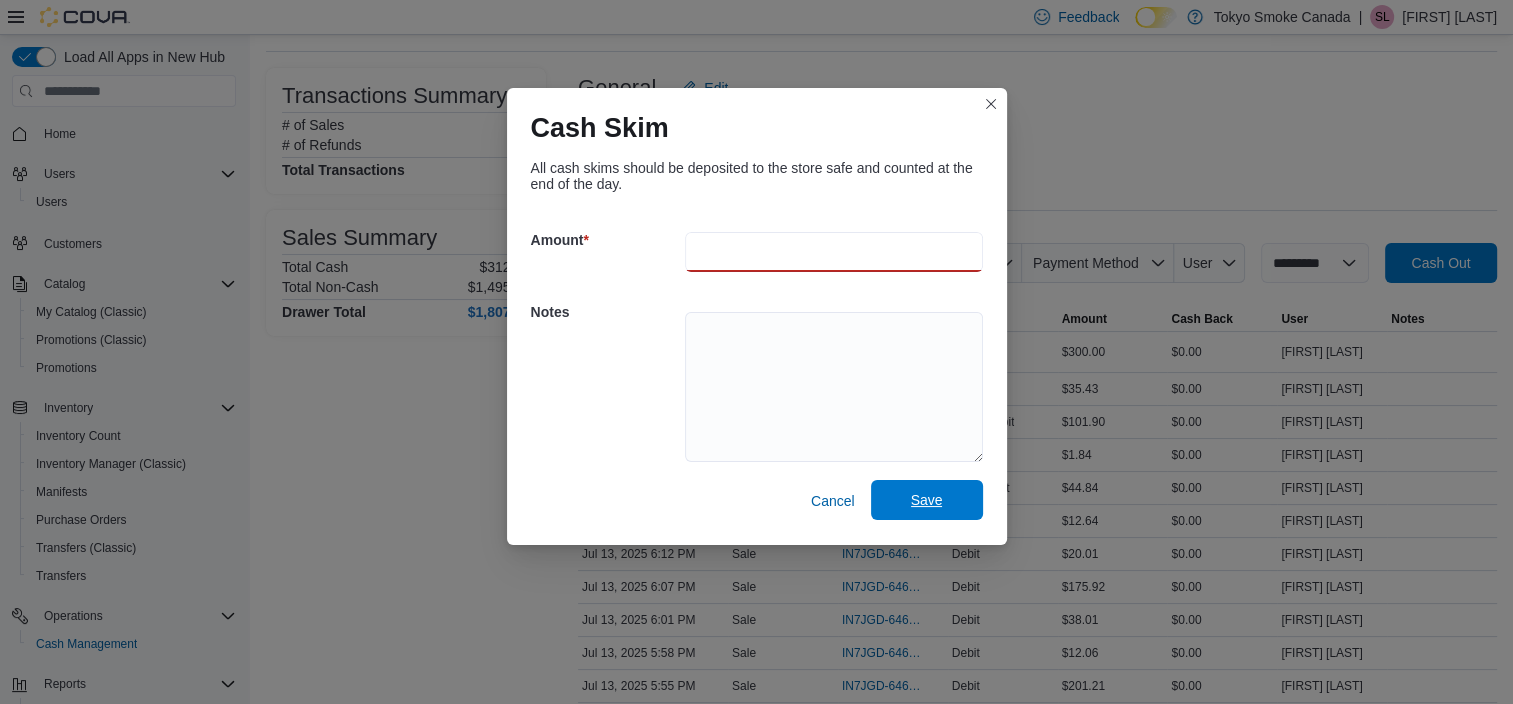 type on "*****" 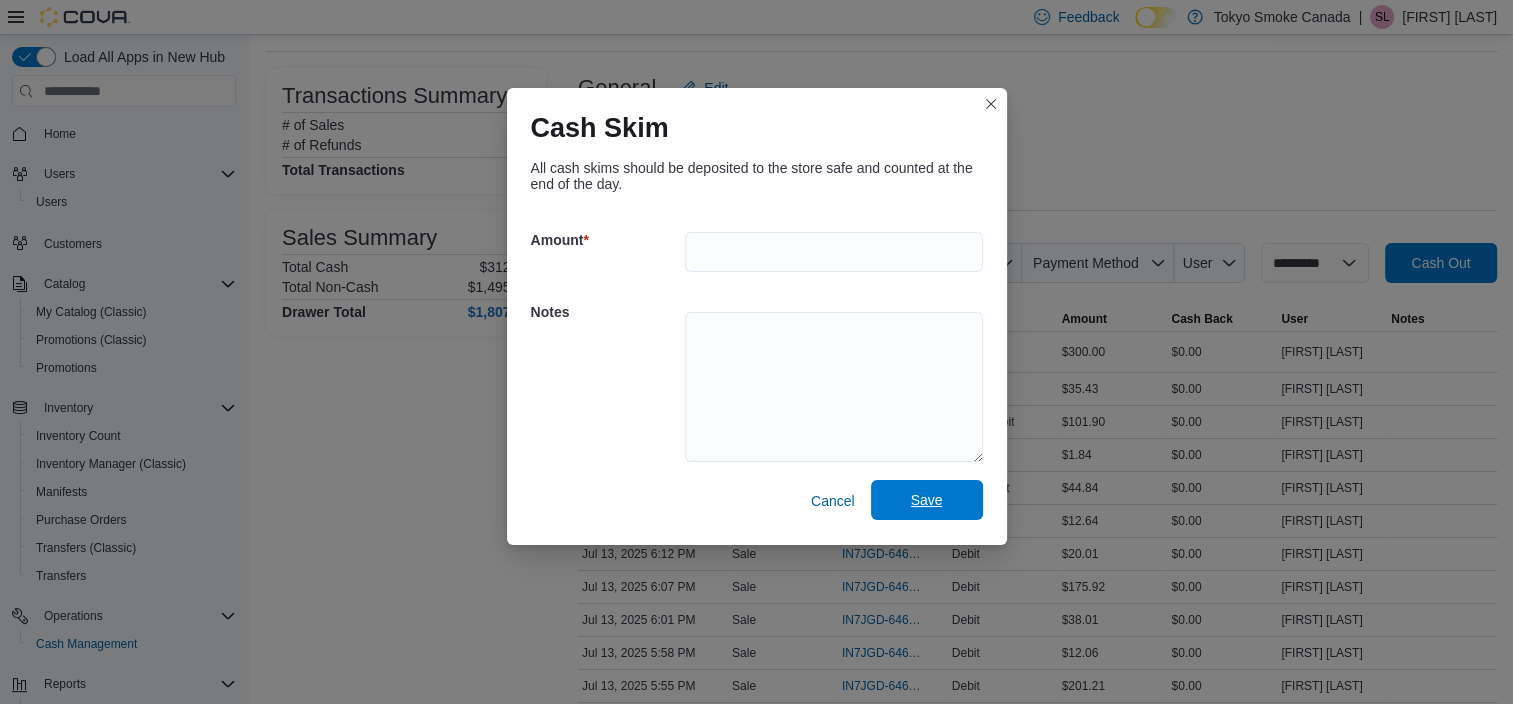 click on "Save" at bounding box center [927, 500] 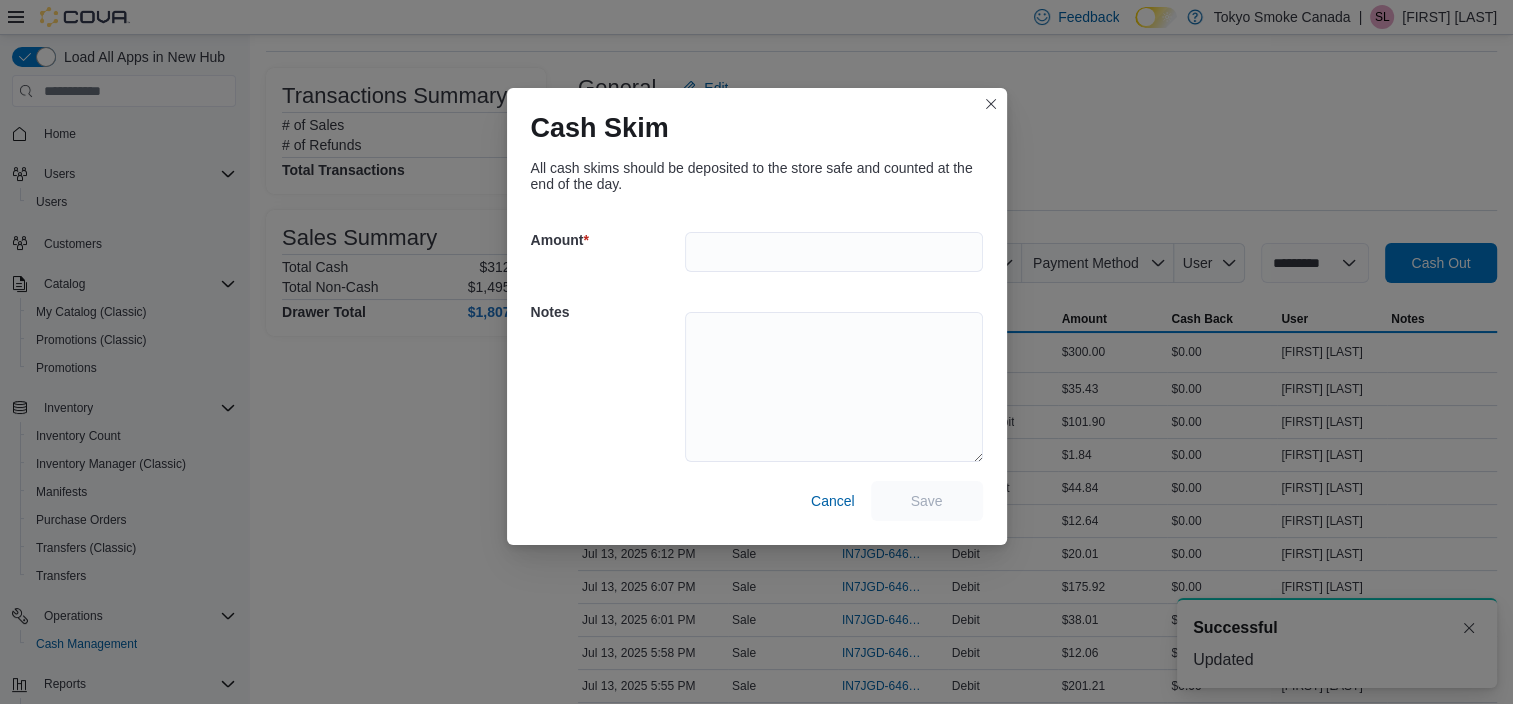 scroll, scrollTop: 0, scrollLeft: 0, axis: both 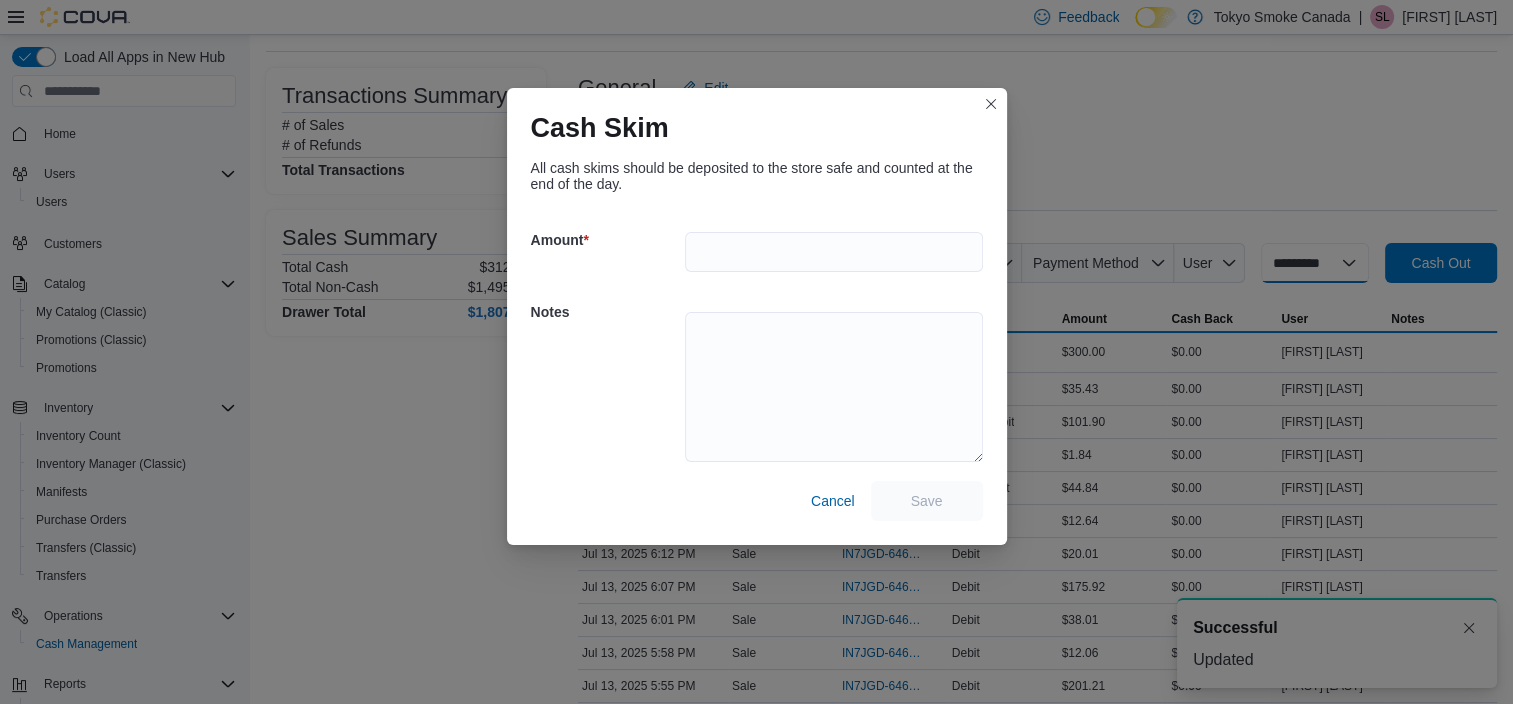 select 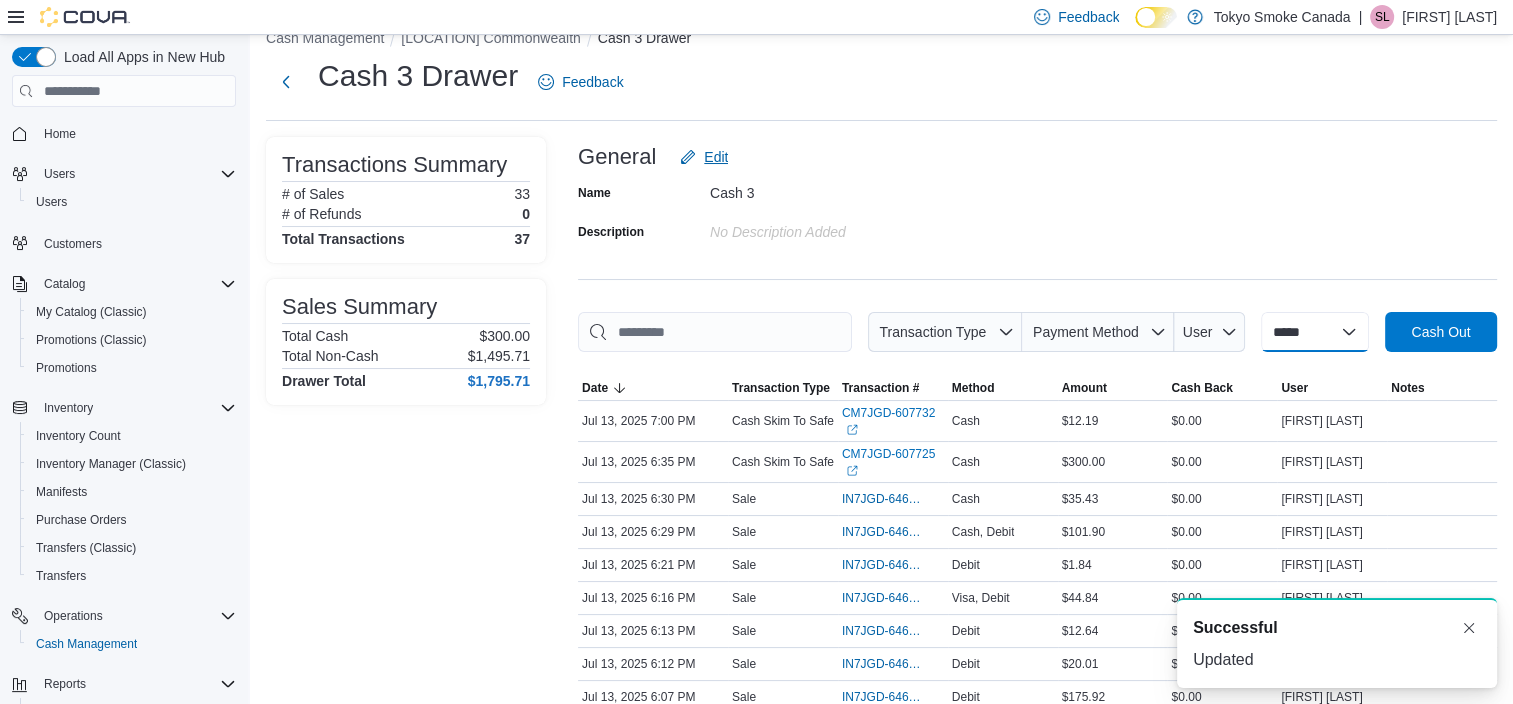 scroll, scrollTop: 0, scrollLeft: 0, axis: both 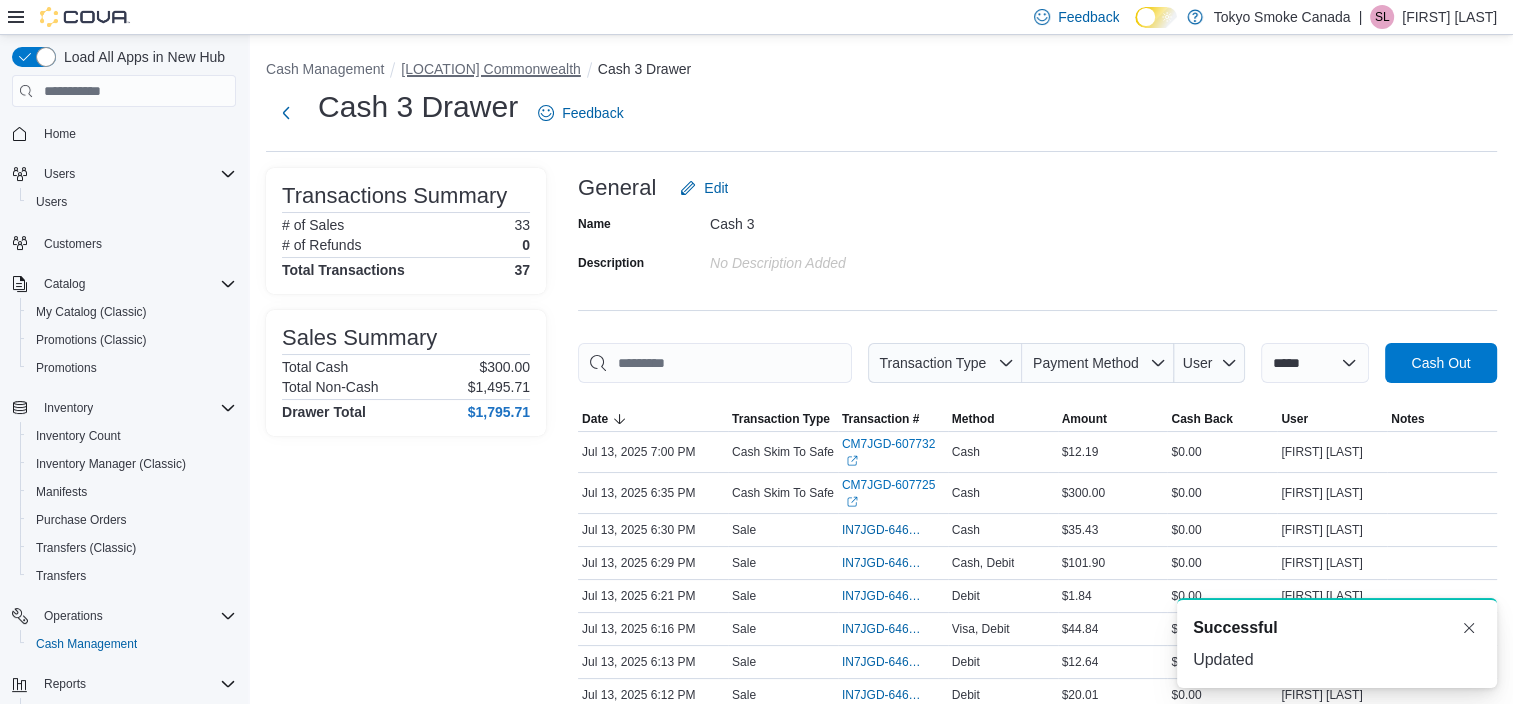 click on "Mount Pearl Commonwealth" at bounding box center (490, 69) 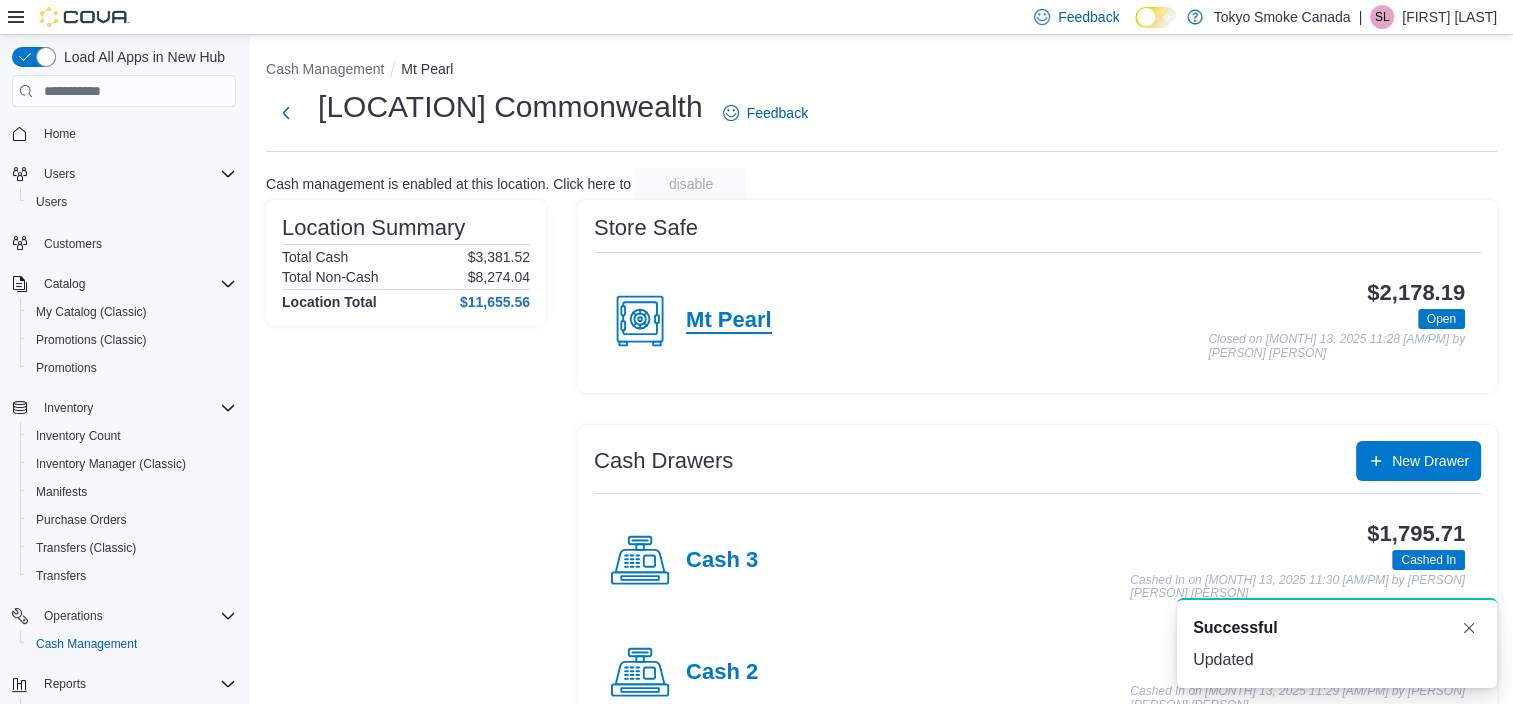 click on "Mt Pearl" at bounding box center [729, 321] 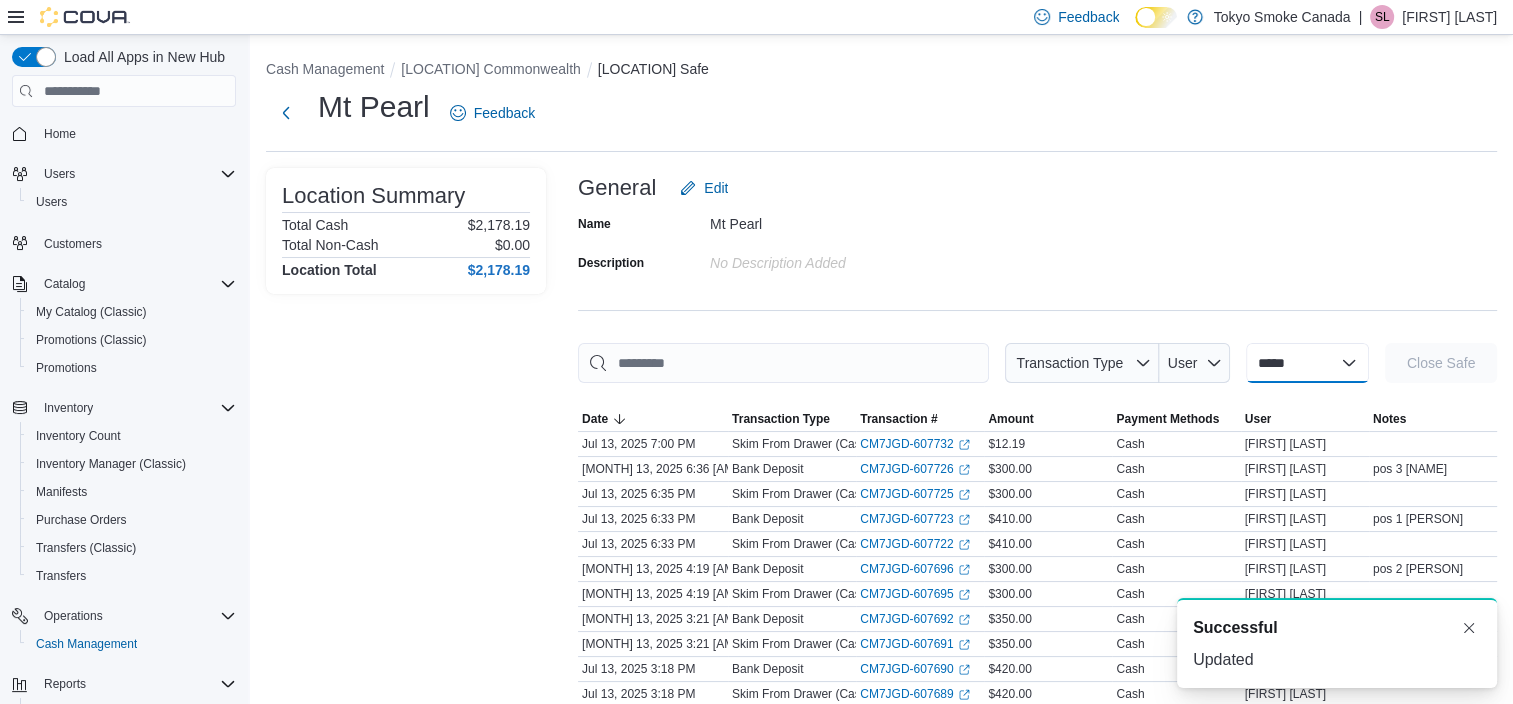 click on "**********" at bounding box center [1307, 363] 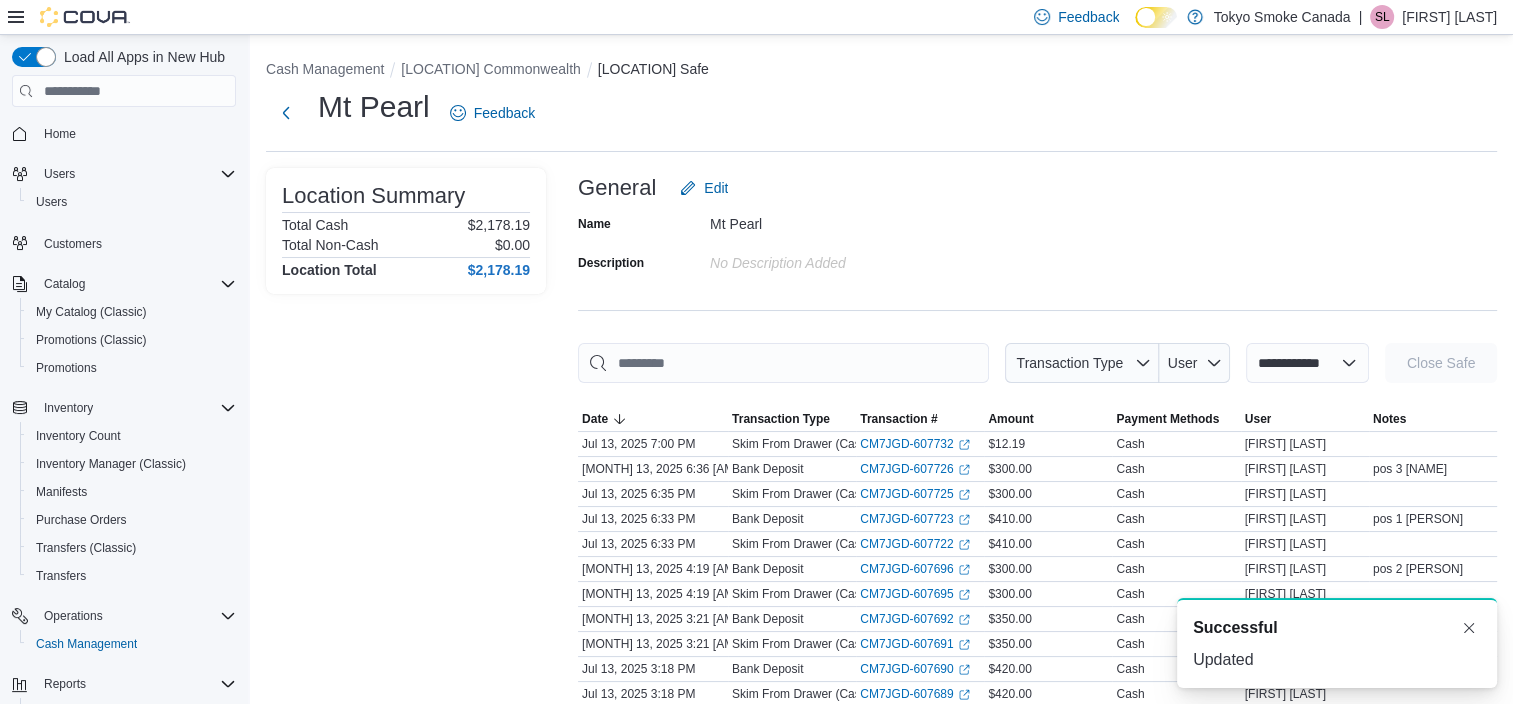 click on "**********" at bounding box center [1307, 363] 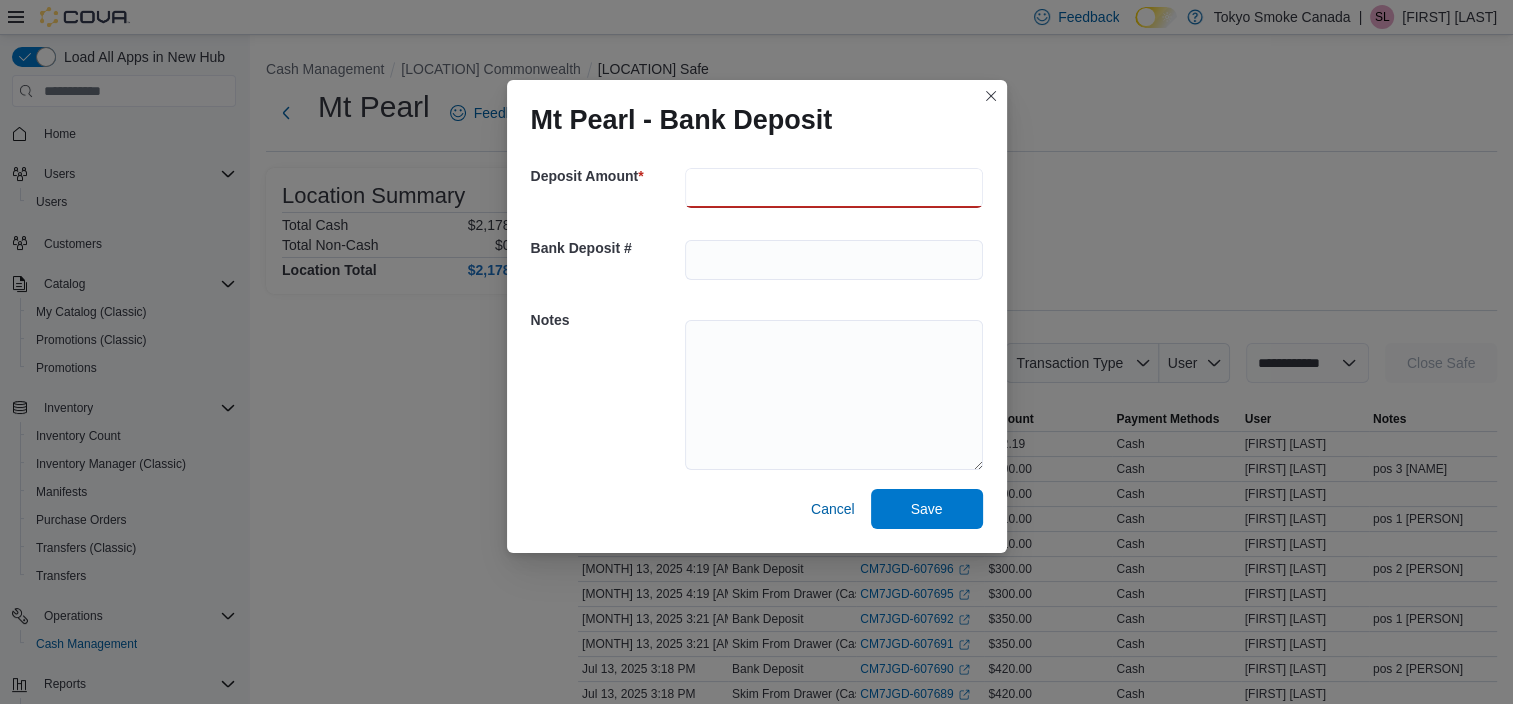 click at bounding box center (834, 188) 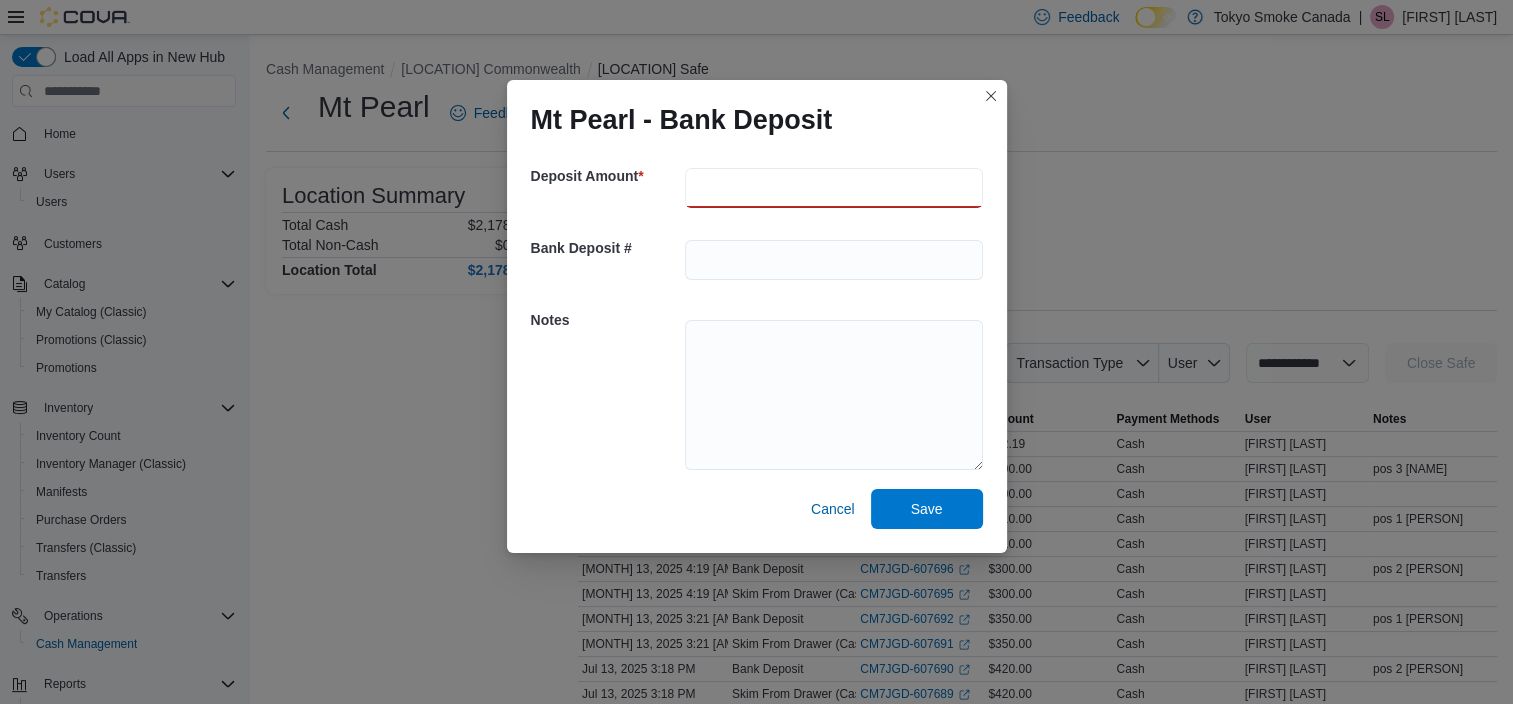 type on "*****" 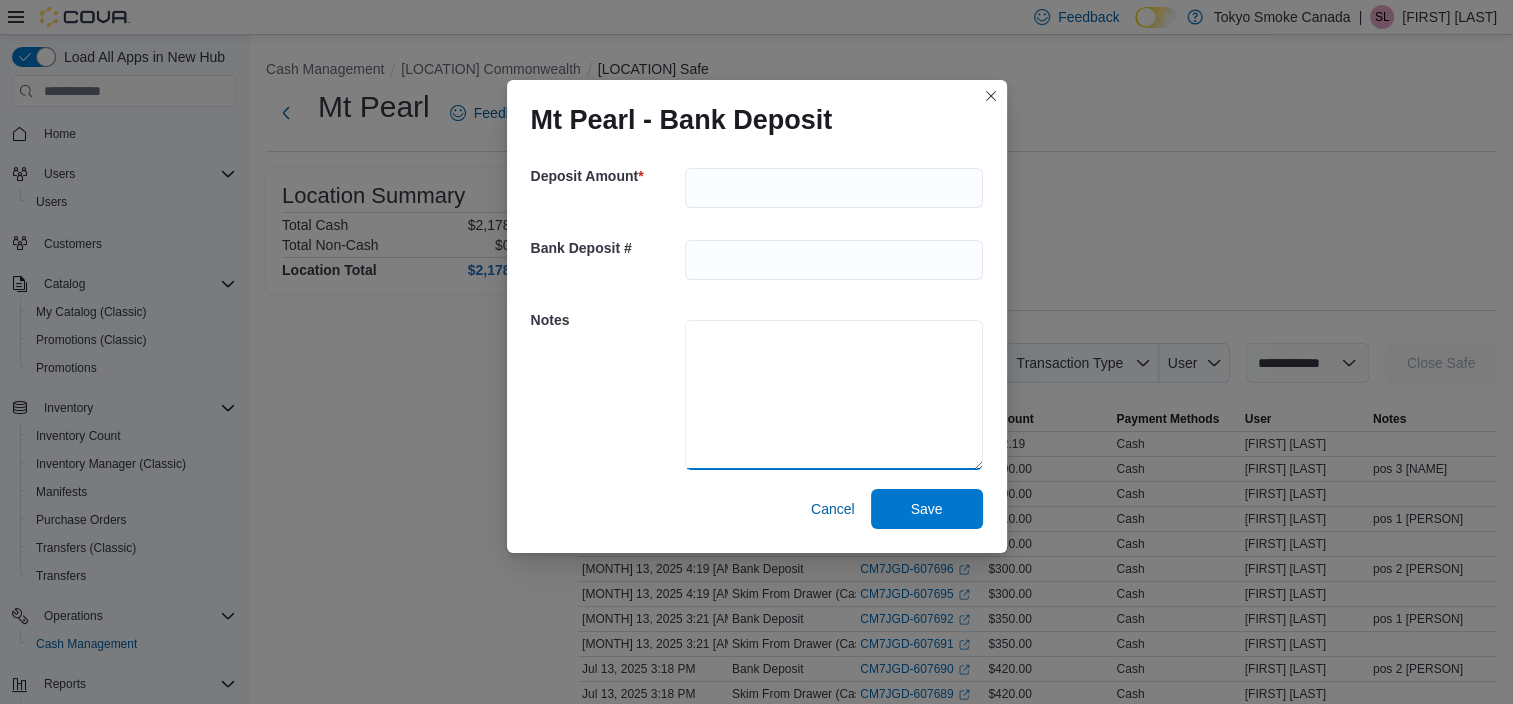 click at bounding box center (834, 395) 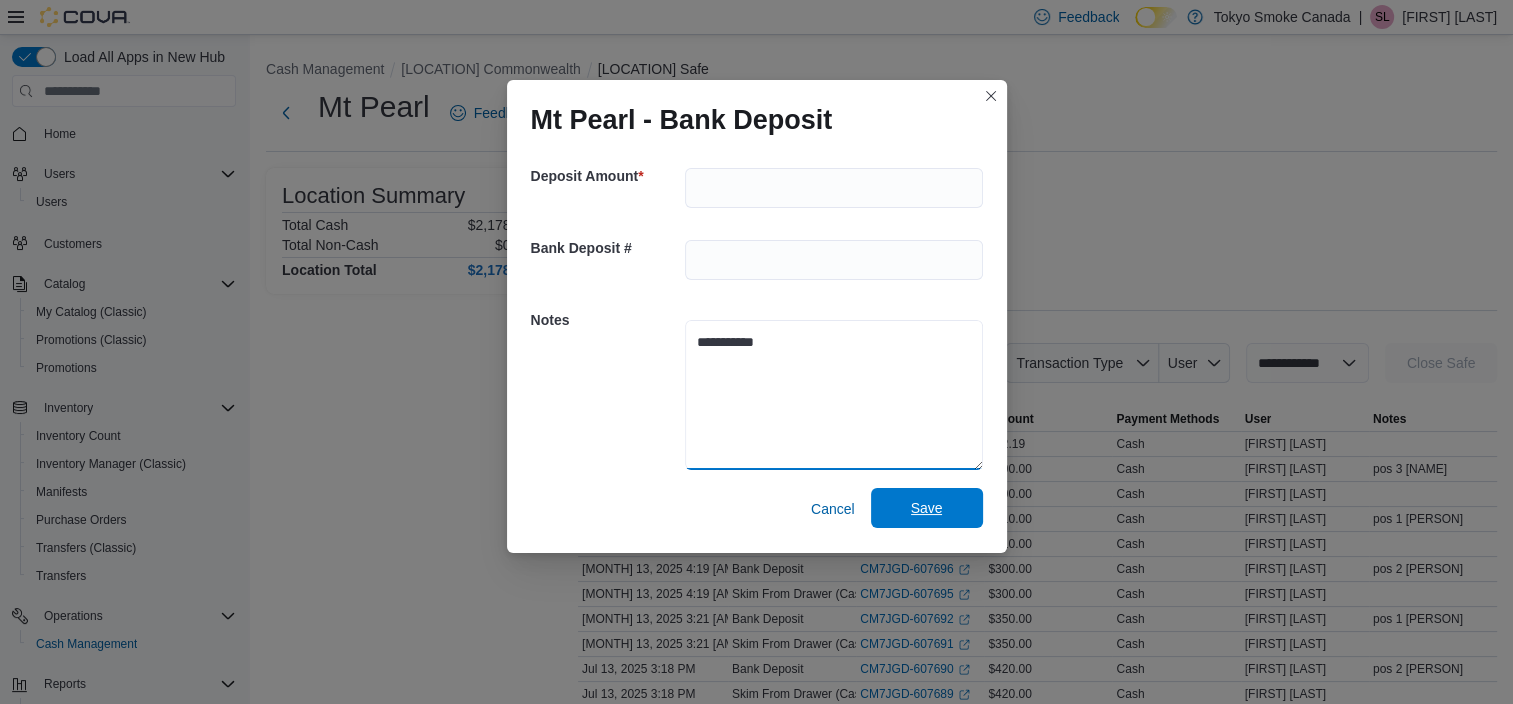type on "**********" 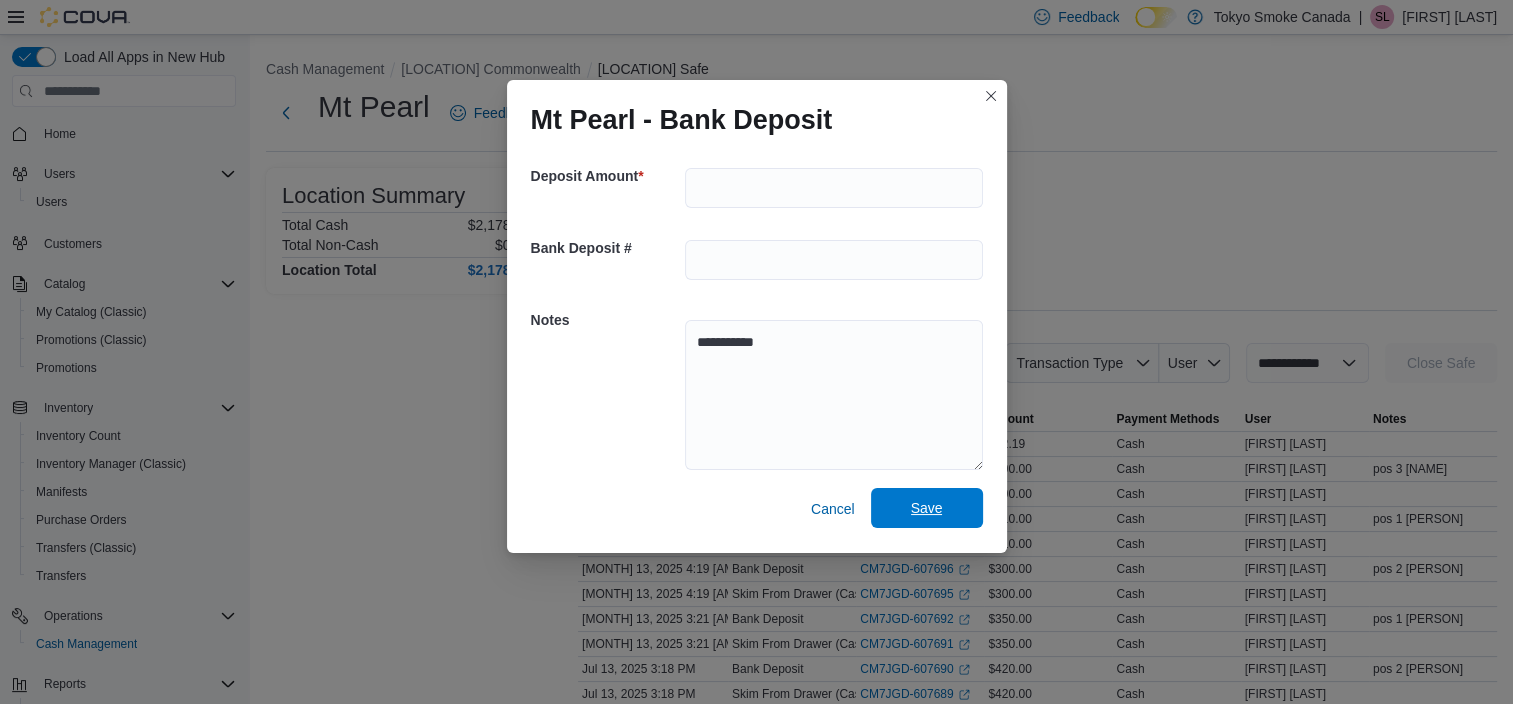 click on "Save" at bounding box center (927, 508) 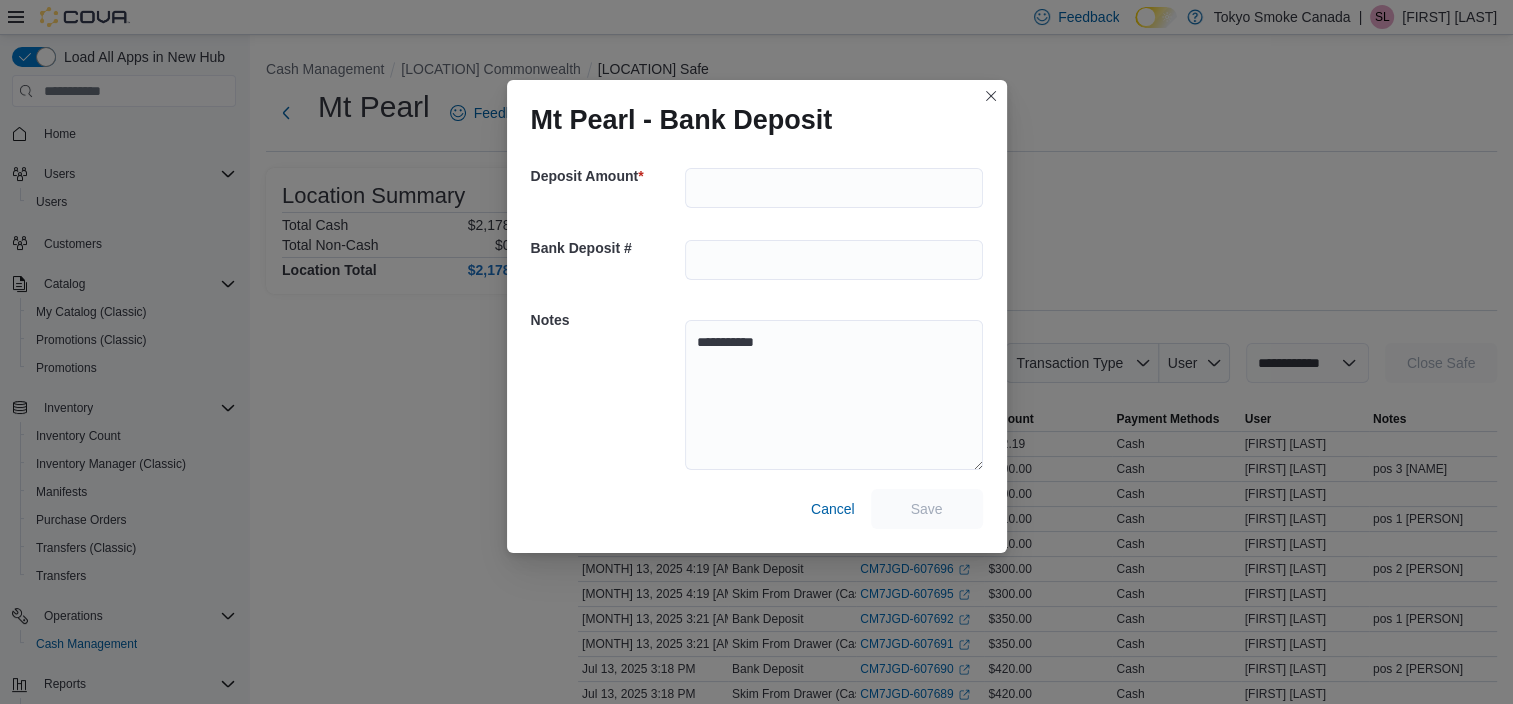 scroll, scrollTop: 0, scrollLeft: 0, axis: both 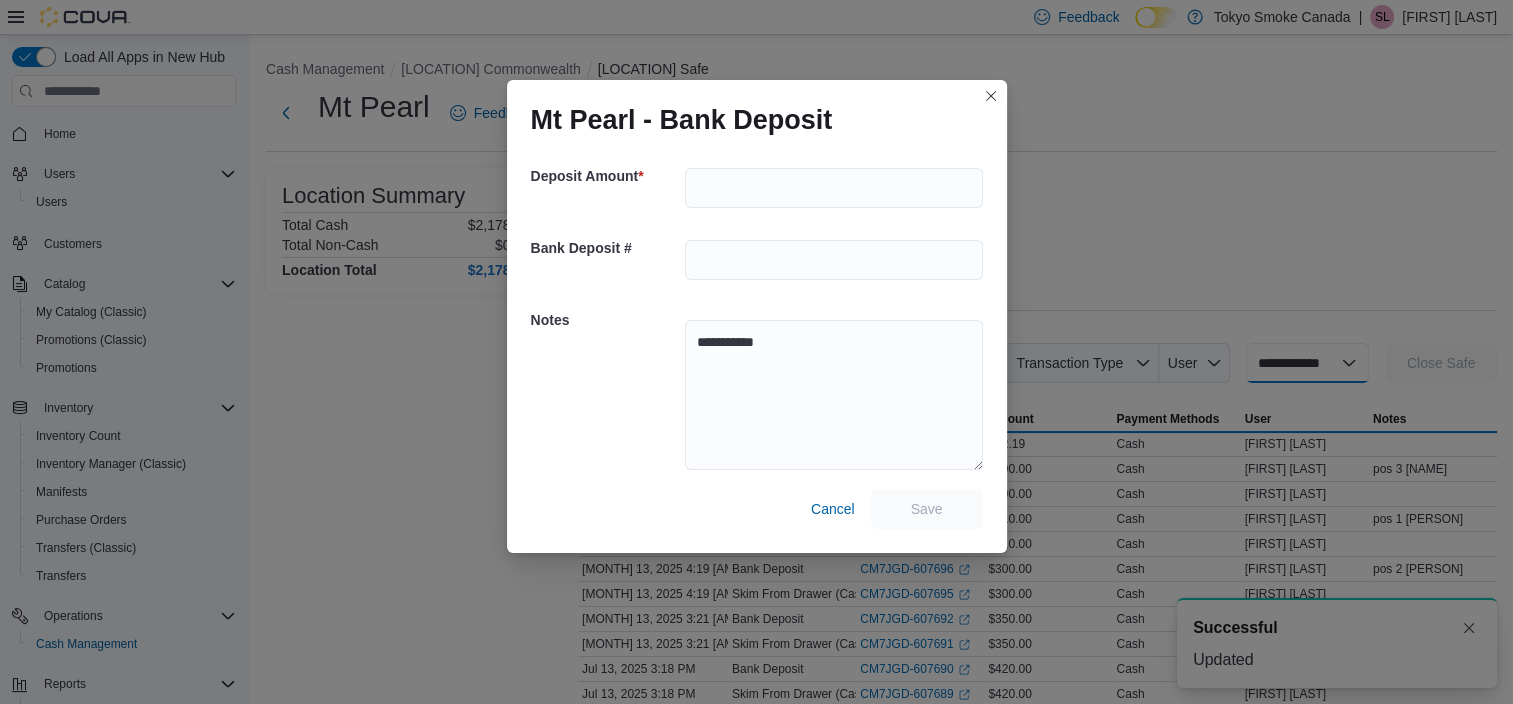 select 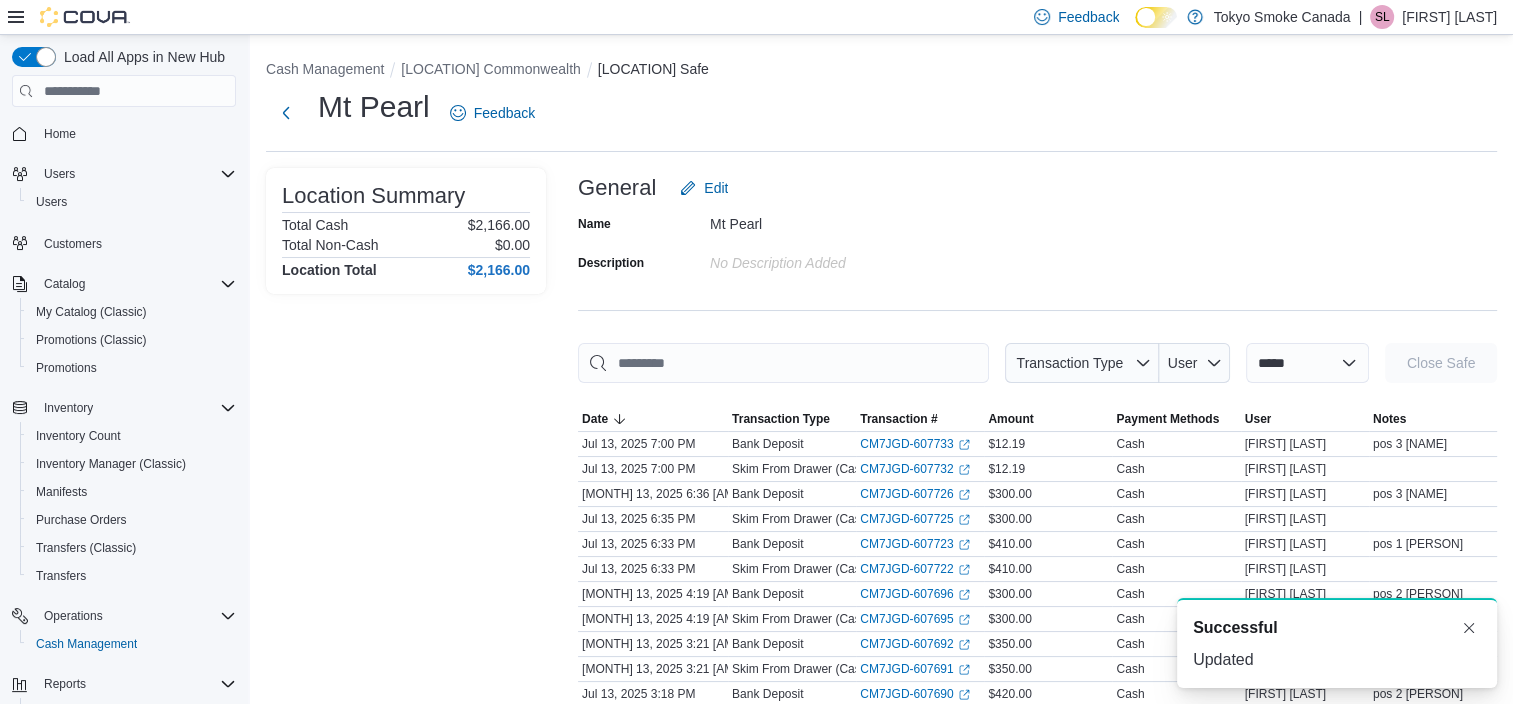 click on "Name Mt Pearl Description No Description added" at bounding box center [1037, 243] 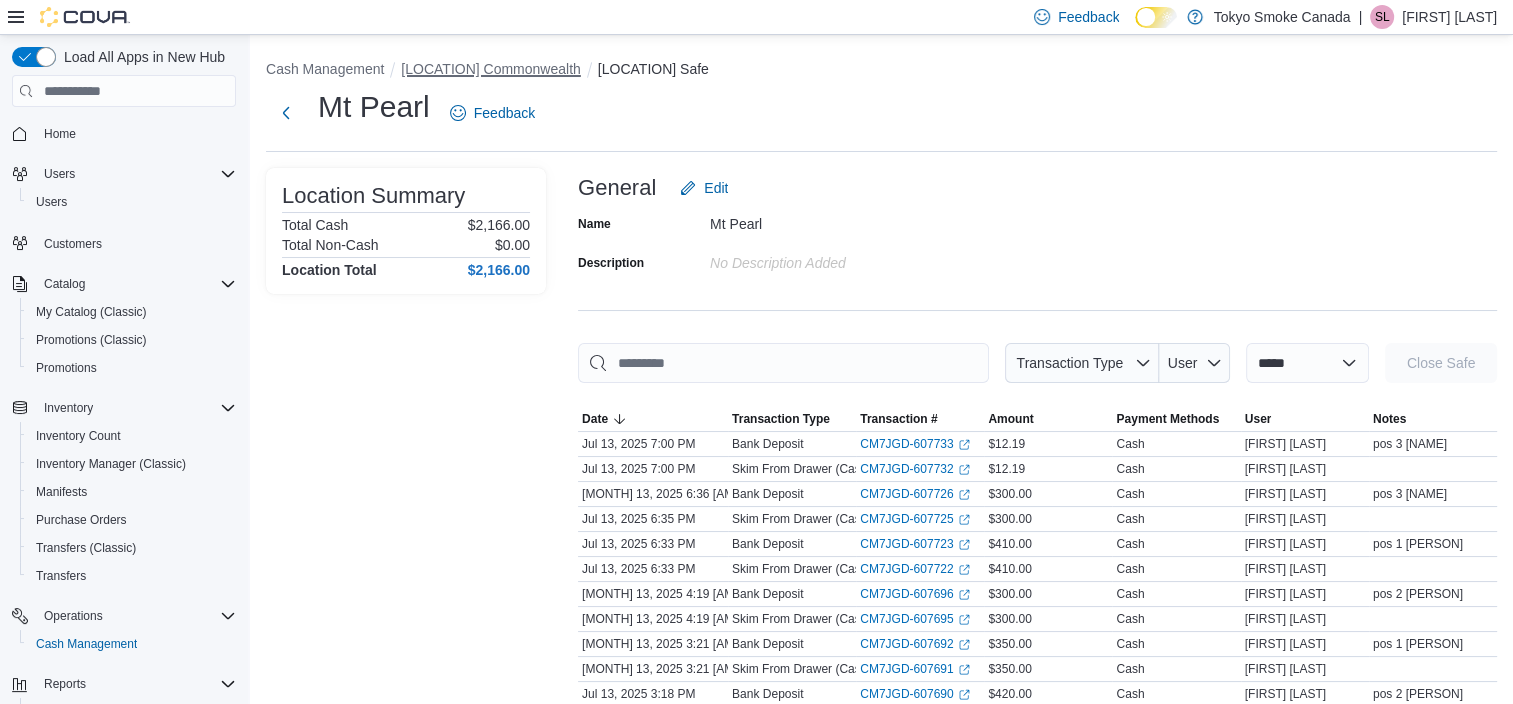 click on "Mount Pearl Commonwealth" at bounding box center [490, 69] 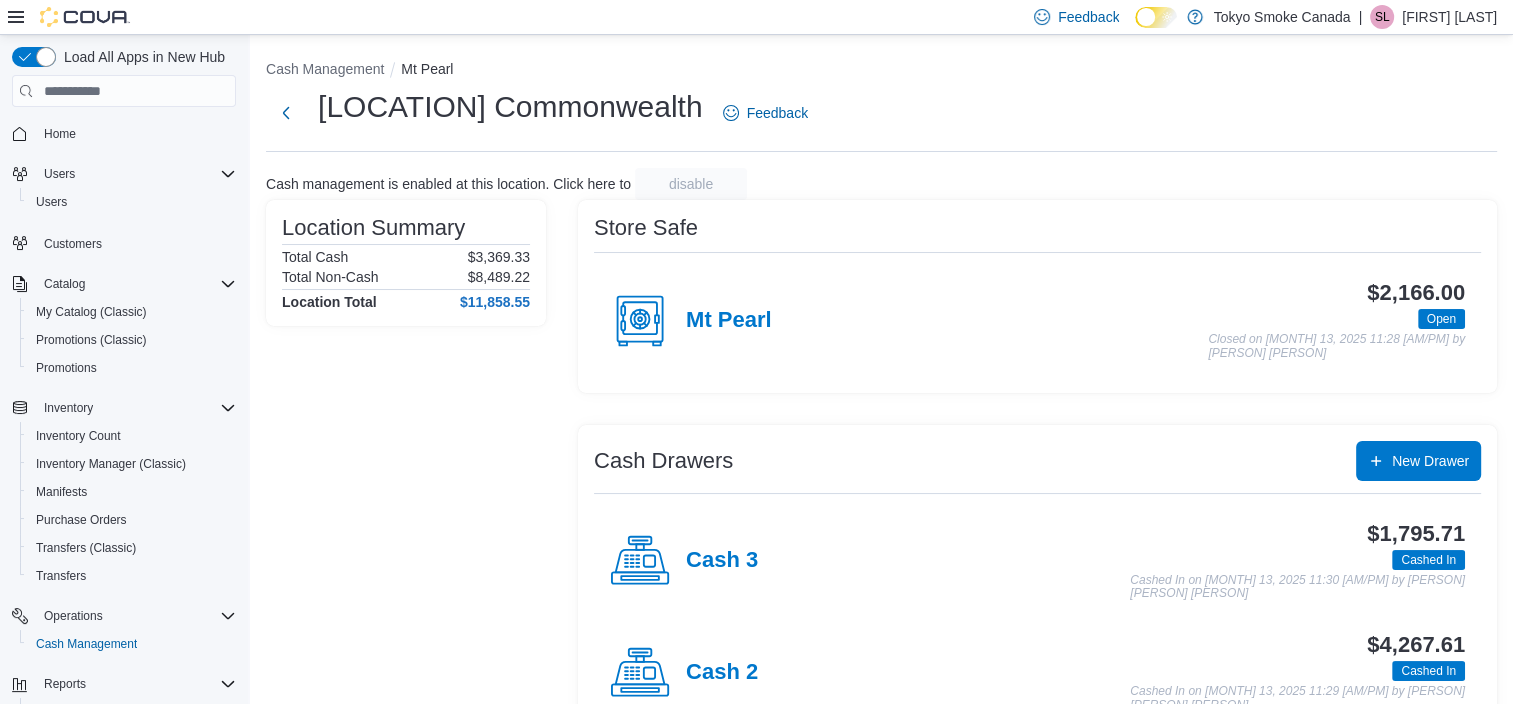 scroll, scrollTop: 166, scrollLeft: 0, axis: vertical 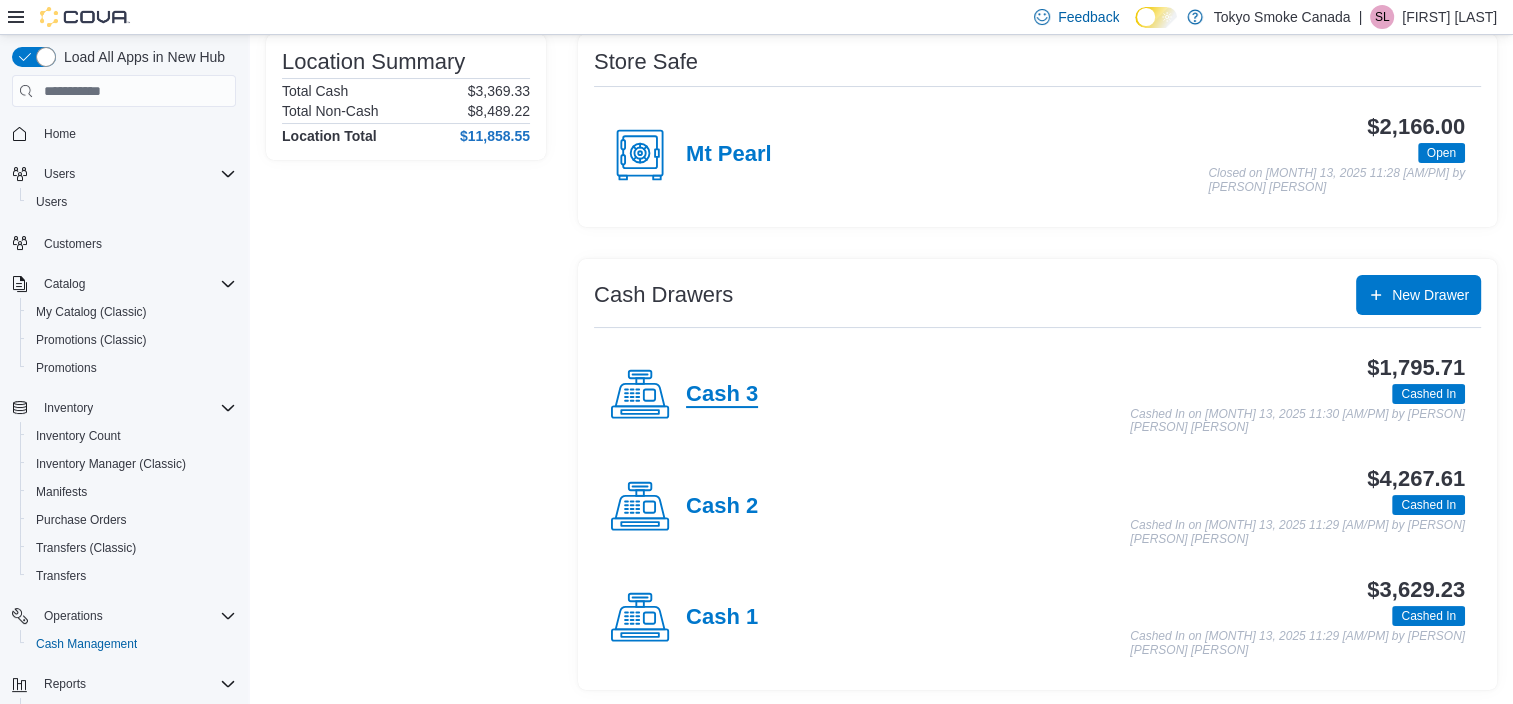 click on "Cash 3" at bounding box center [722, 395] 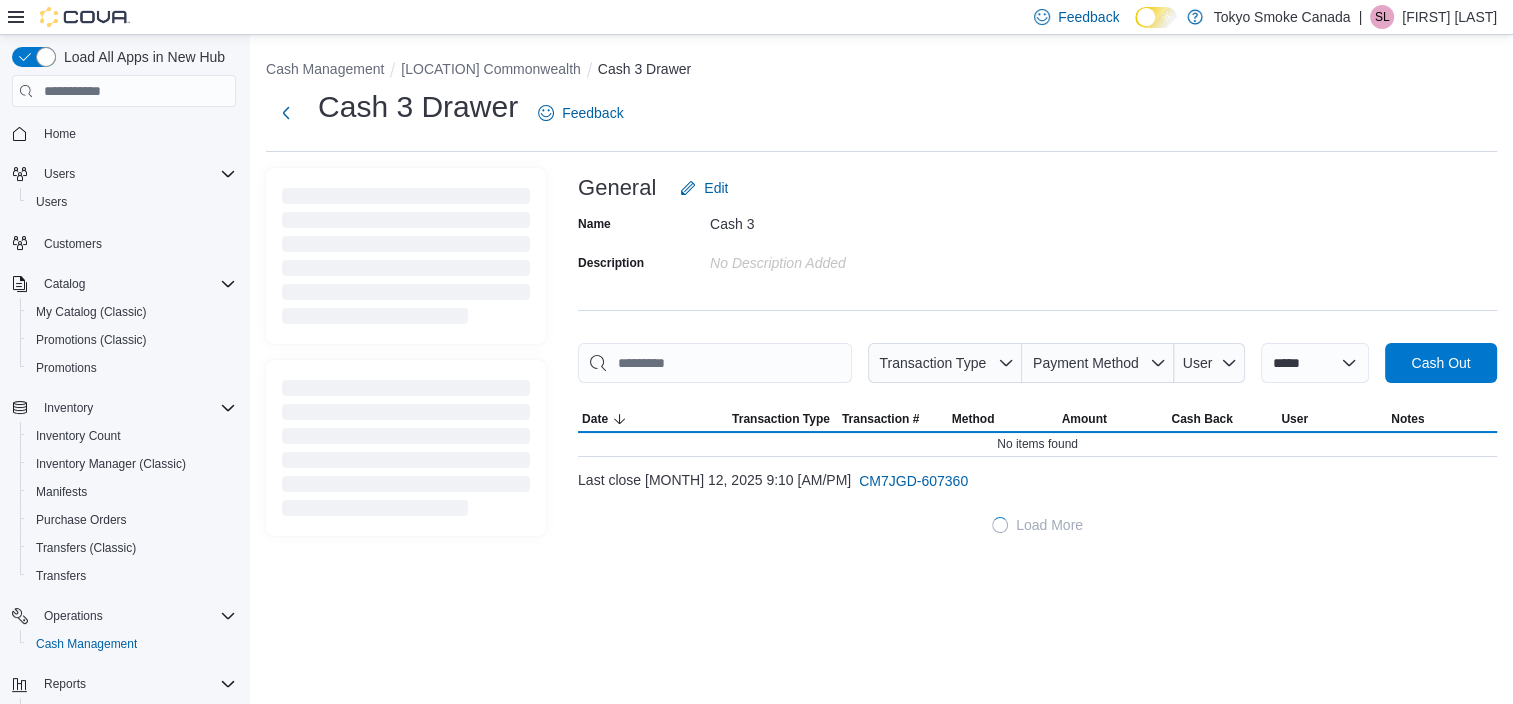 scroll, scrollTop: 0, scrollLeft: 0, axis: both 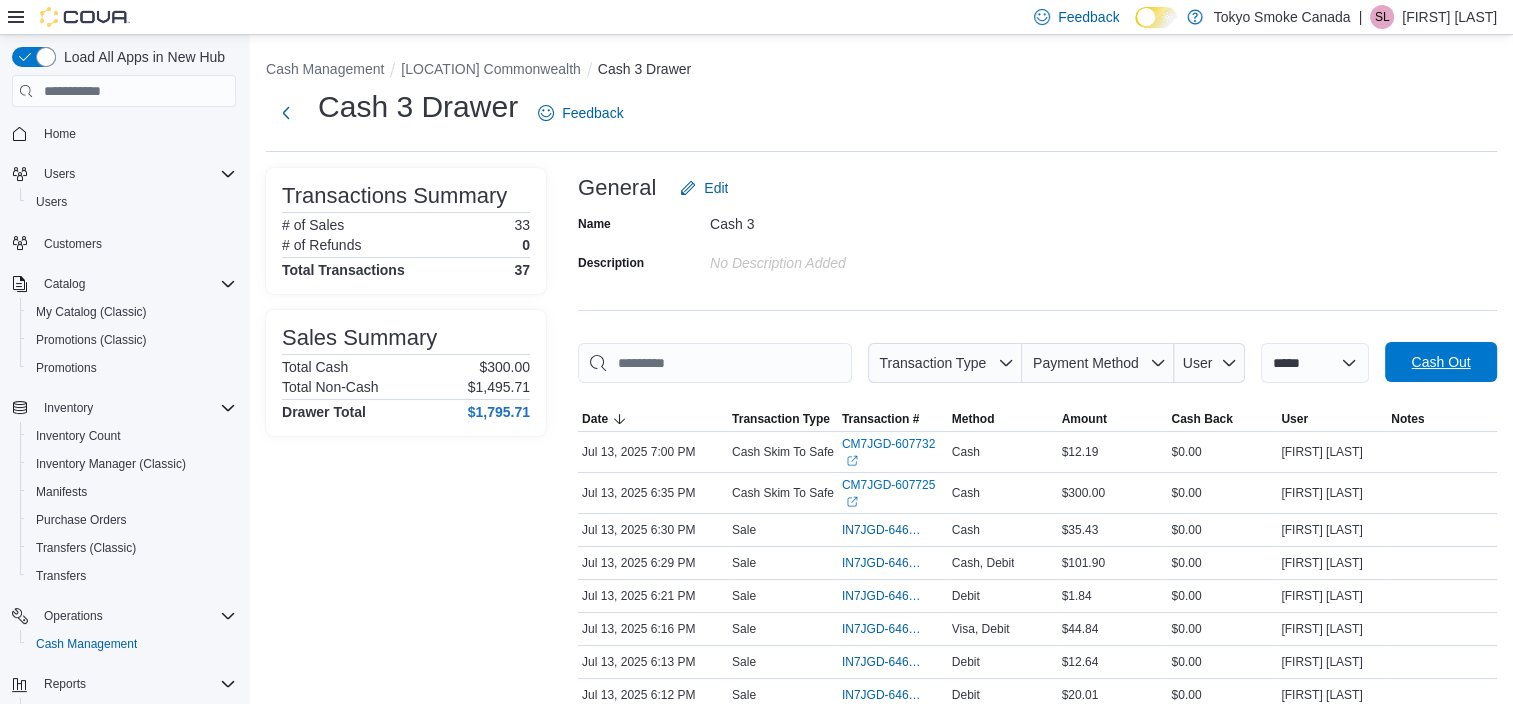 click on "Cash Out" at bounding box center [1440, 362] 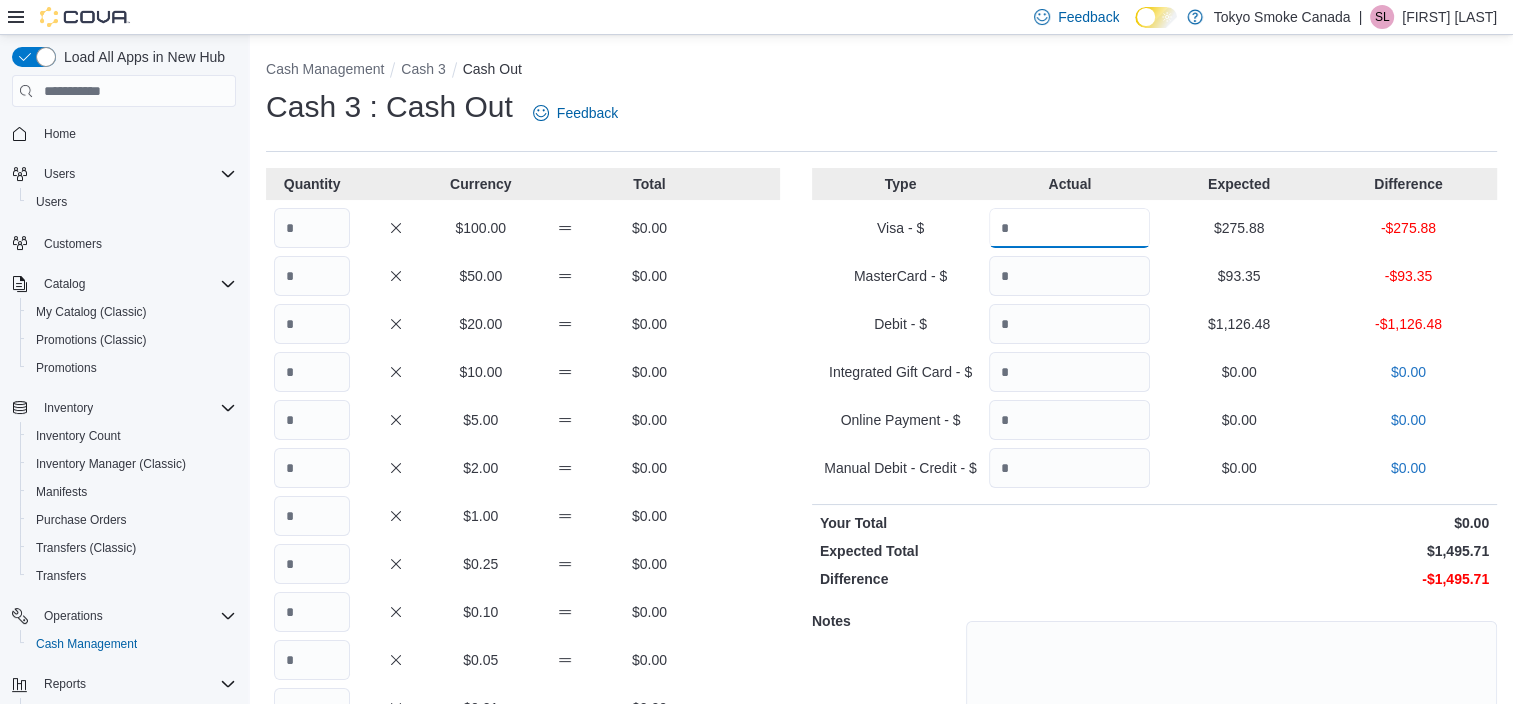 click at bounding box center (1069, 228) 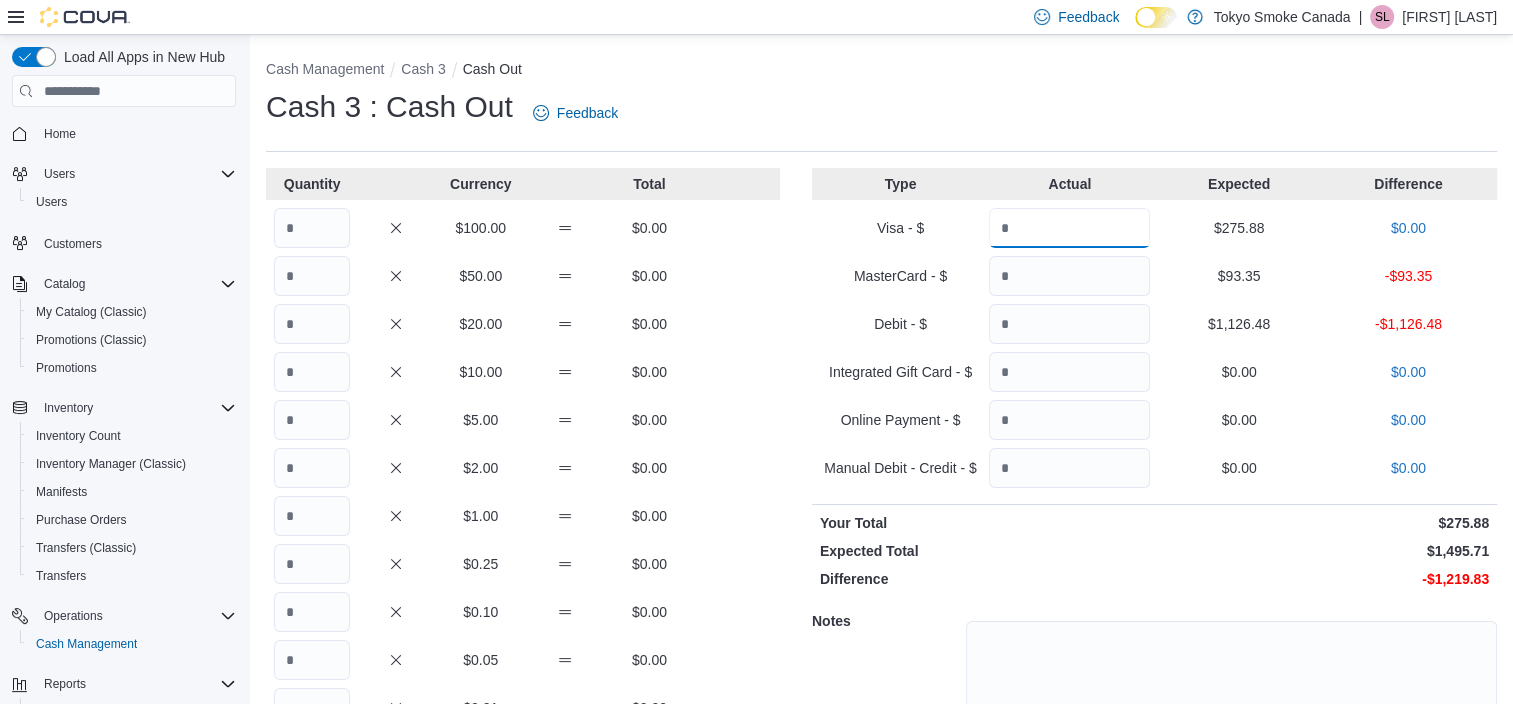 type on "******" 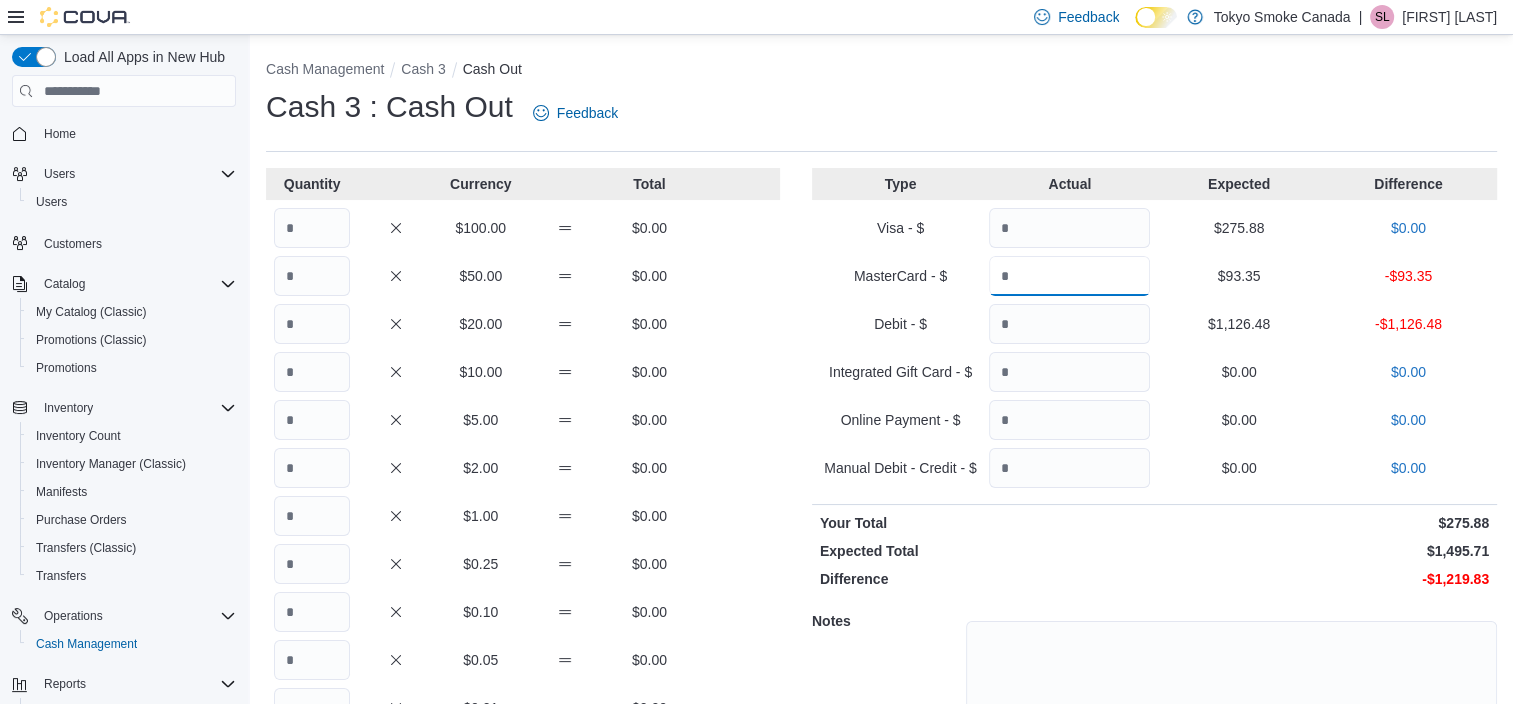 click at bounding box center [1069, 276] 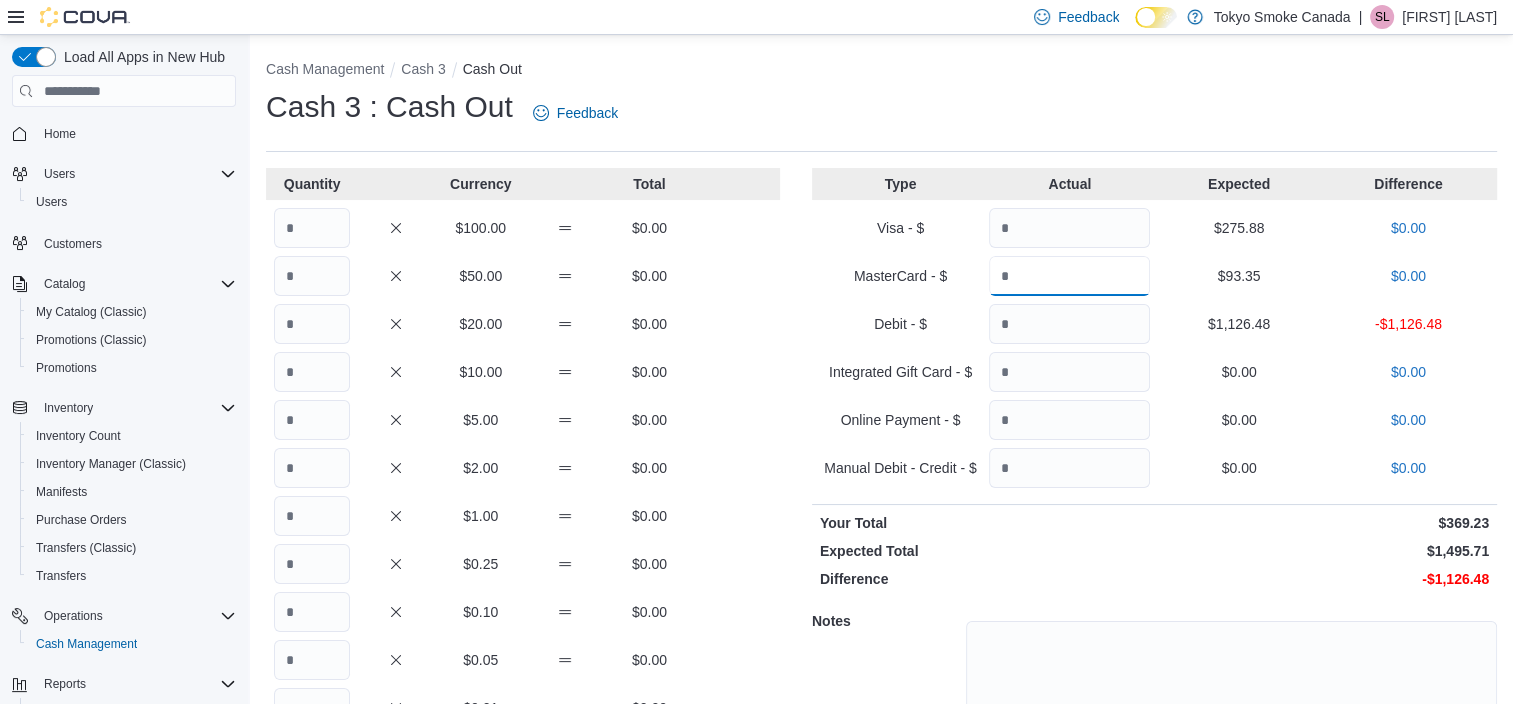 type on "*****" 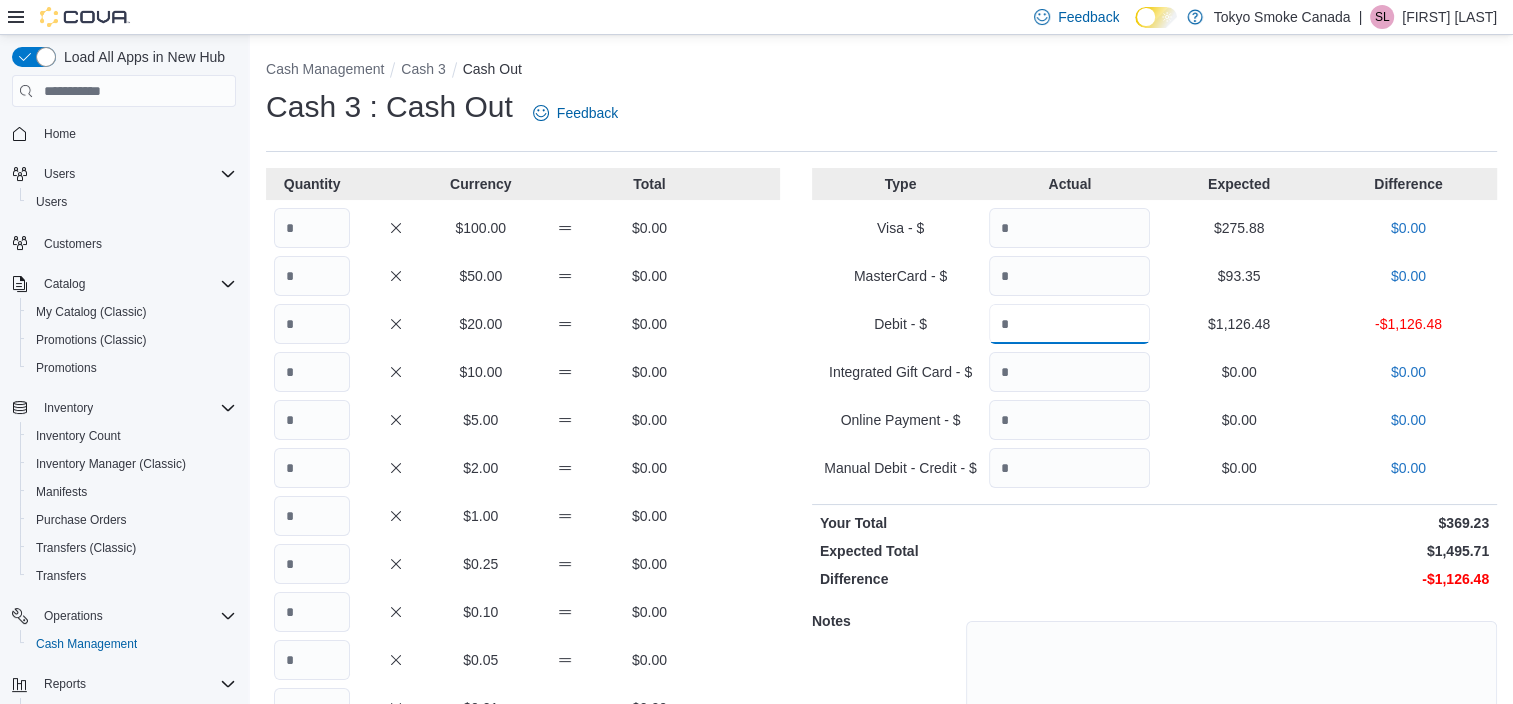 click at bounding box center [1069, 324] 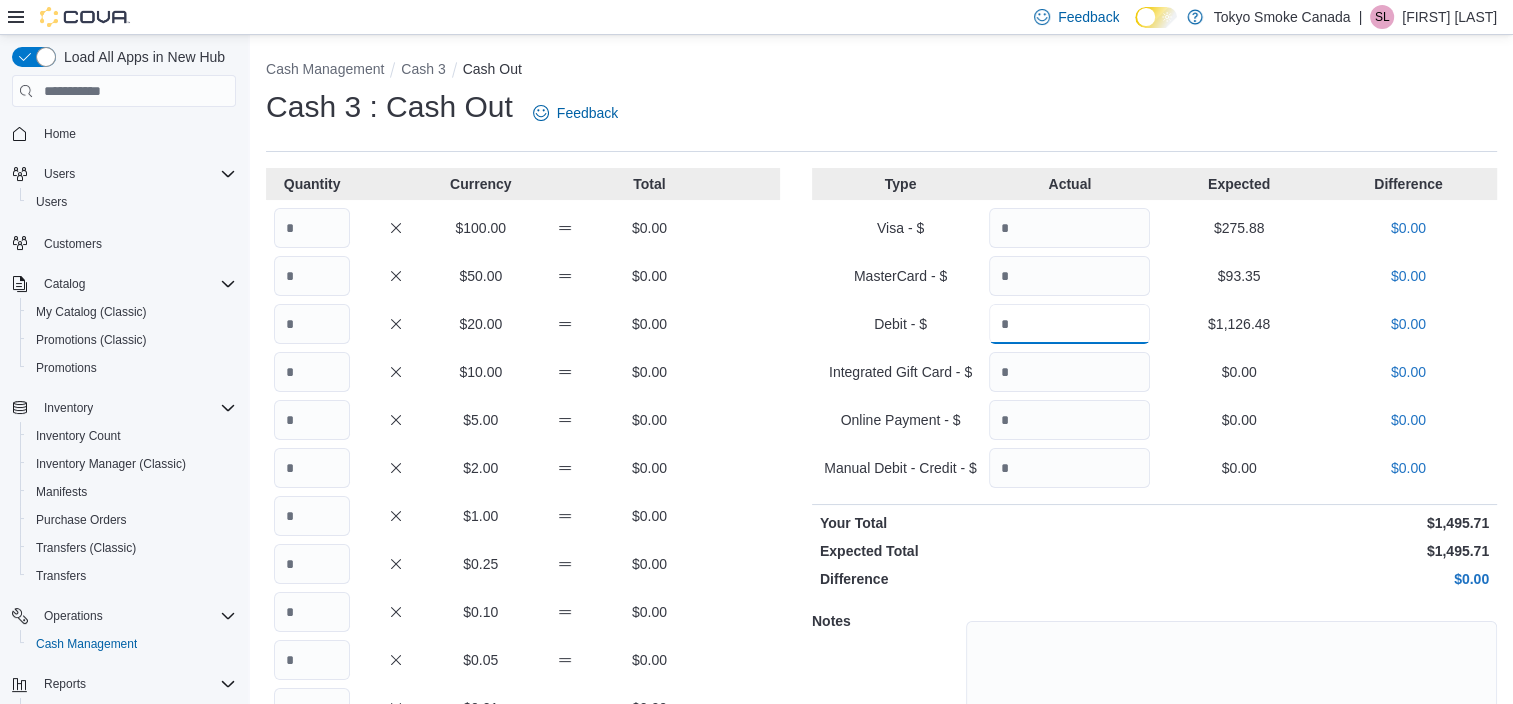 type on "*******" 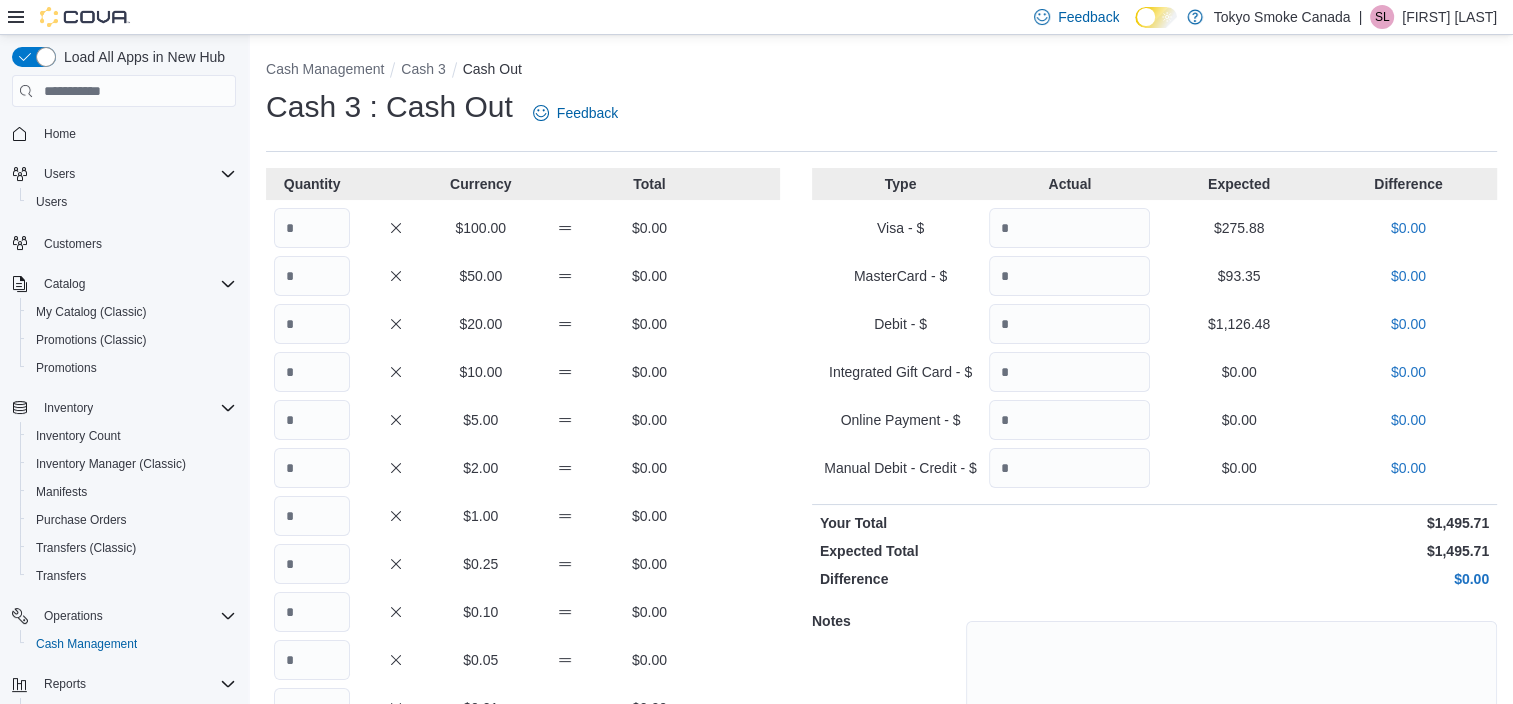 click on "$0.00" at bounding box center (1238, 372) 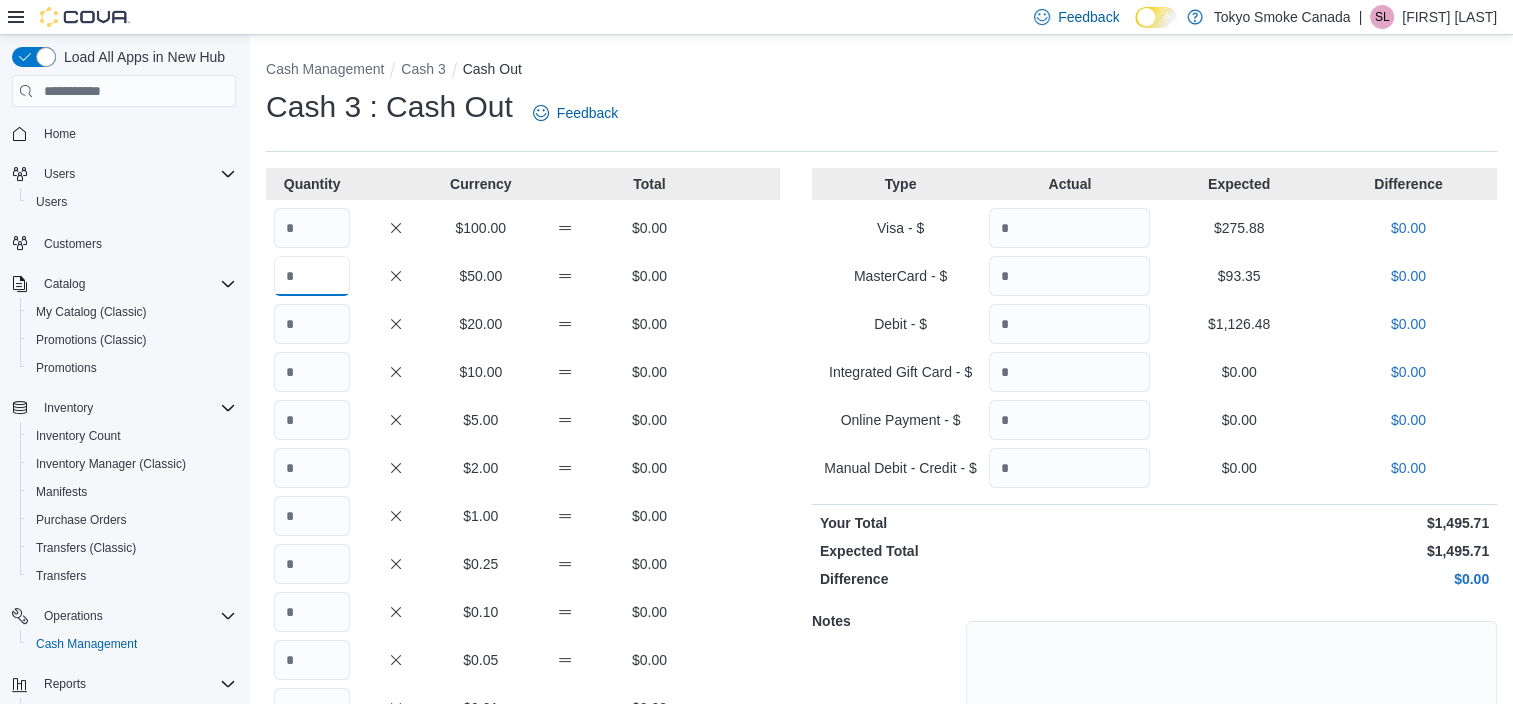 click at bounding box center [312, 276] 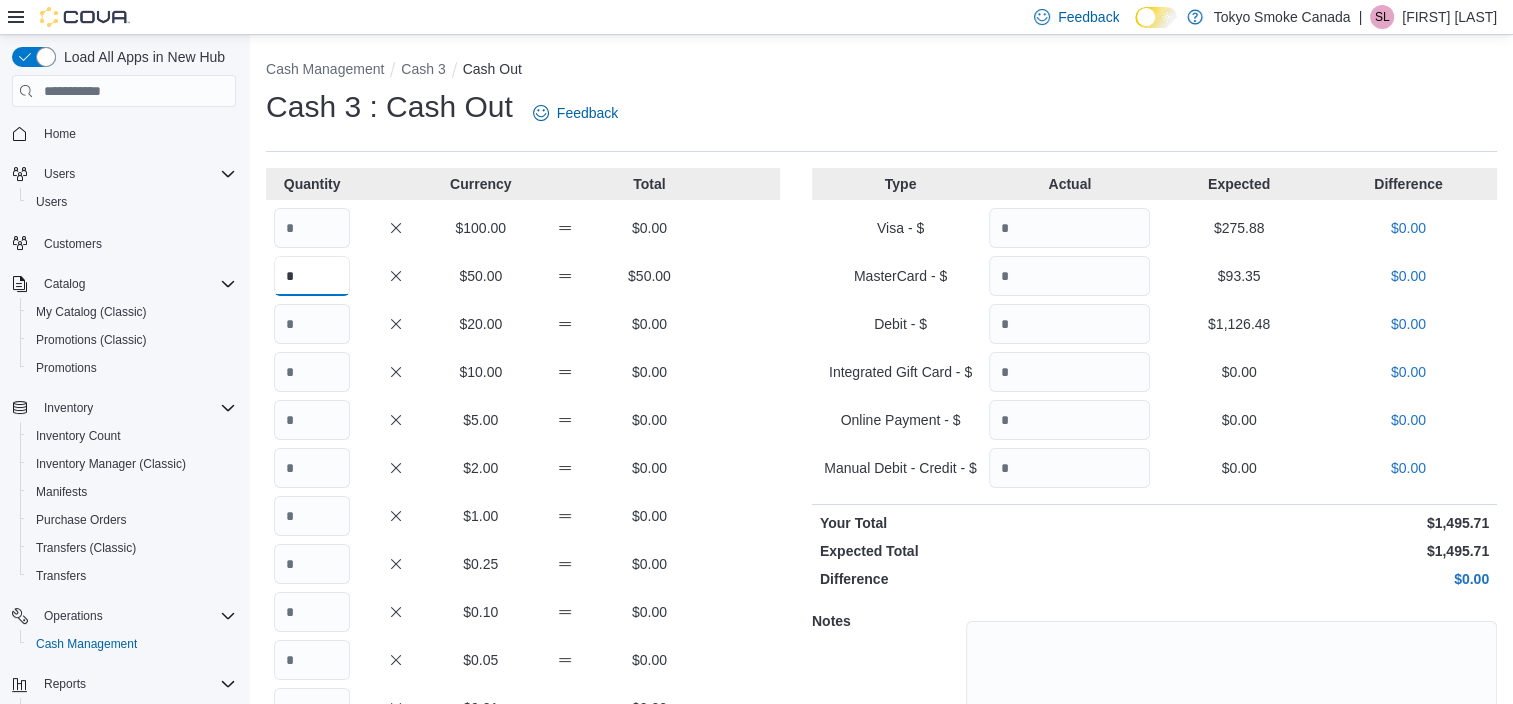 type on "*" 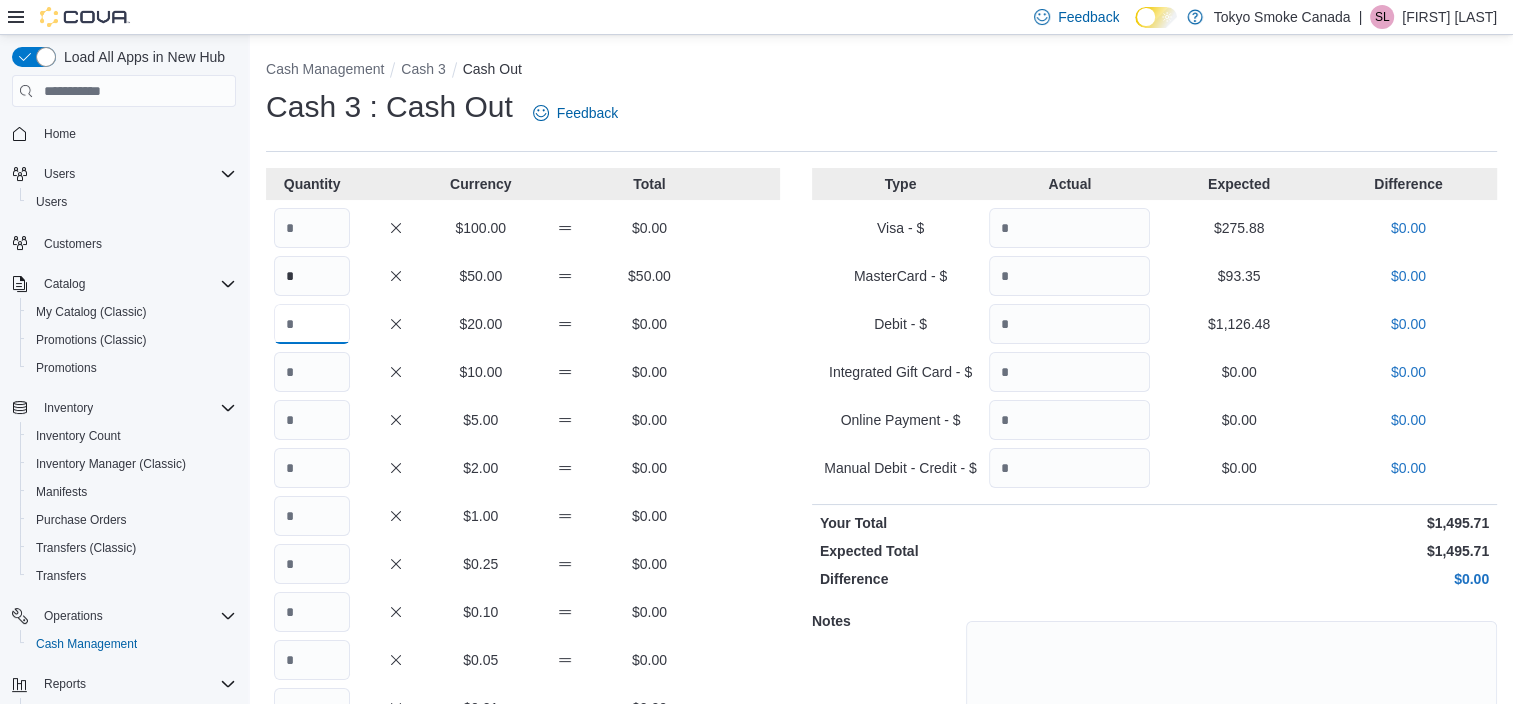click at bounding box center [312, 324] 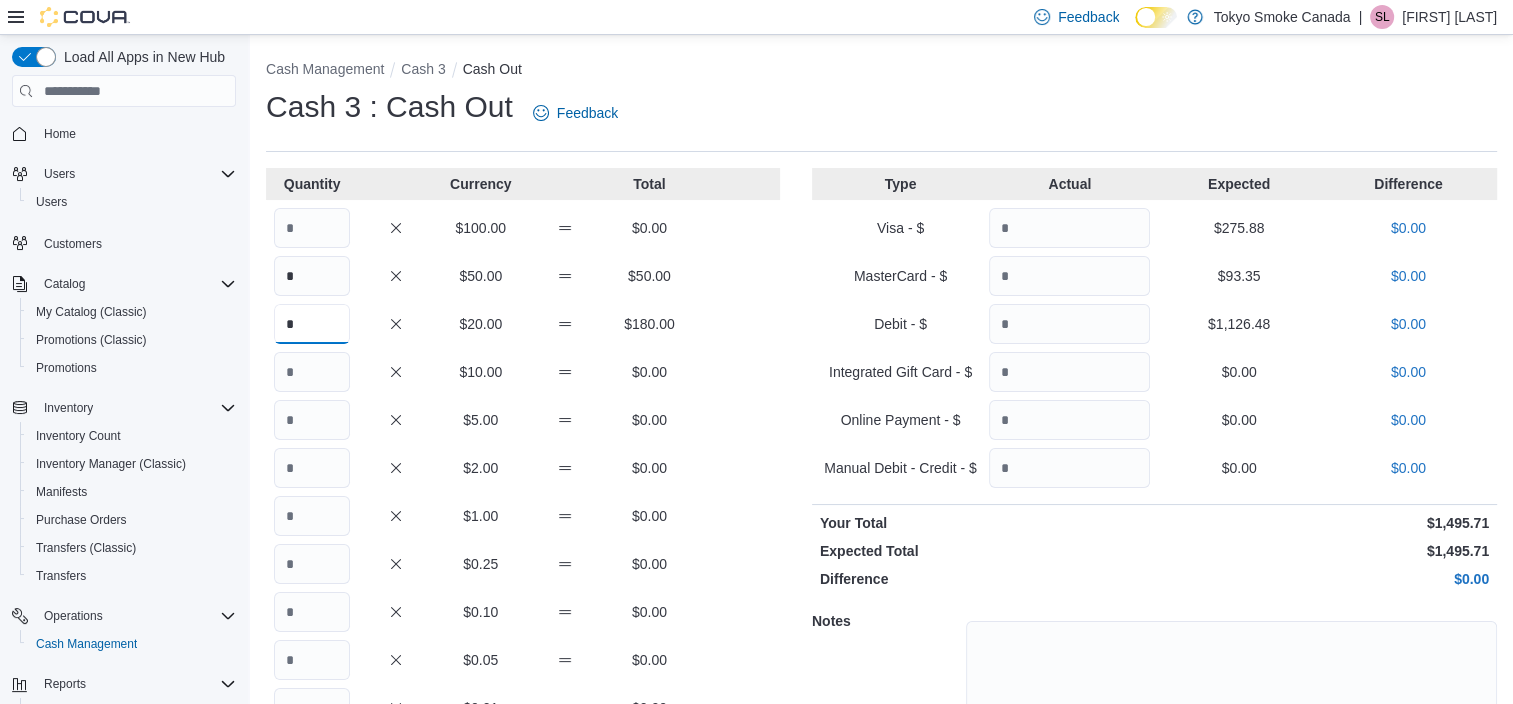 type on "*" 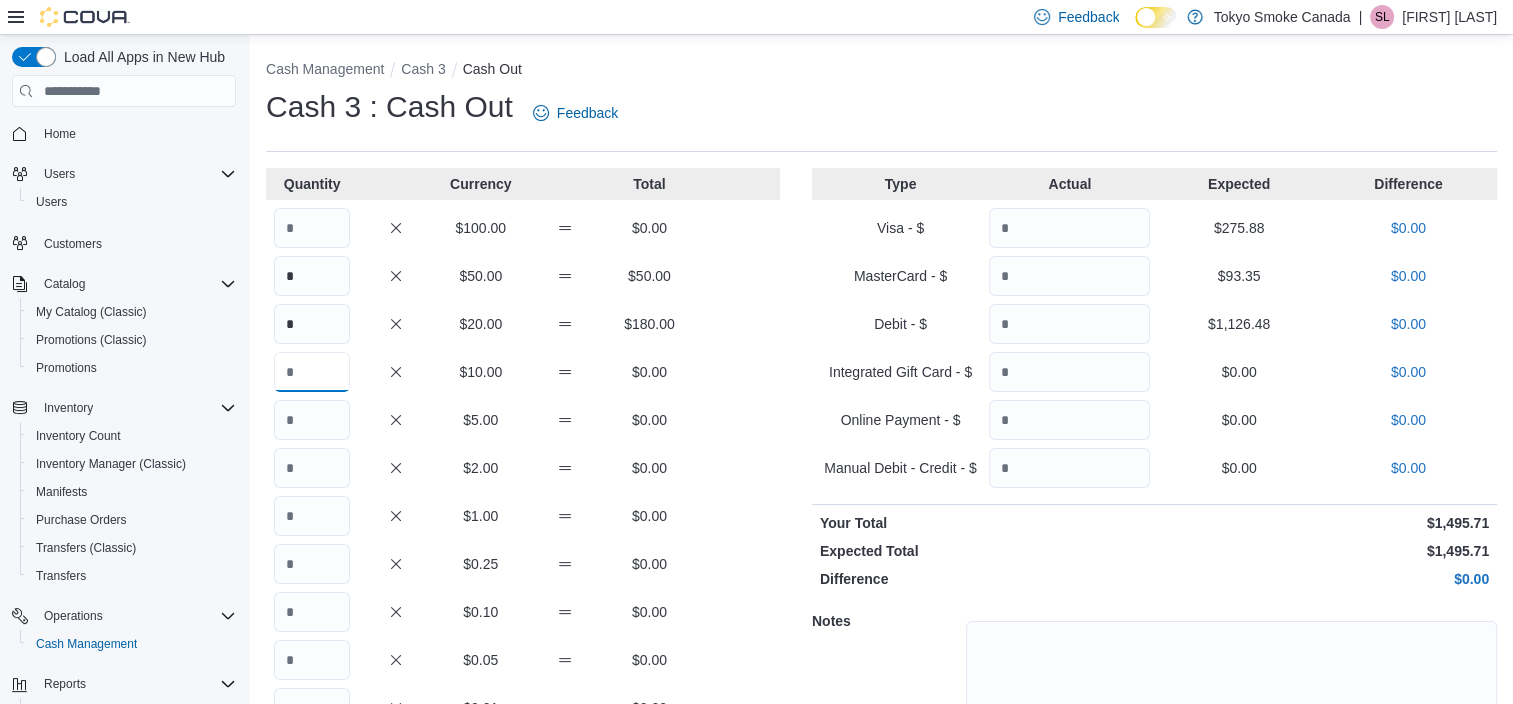 click at bounding box center (312, 372) 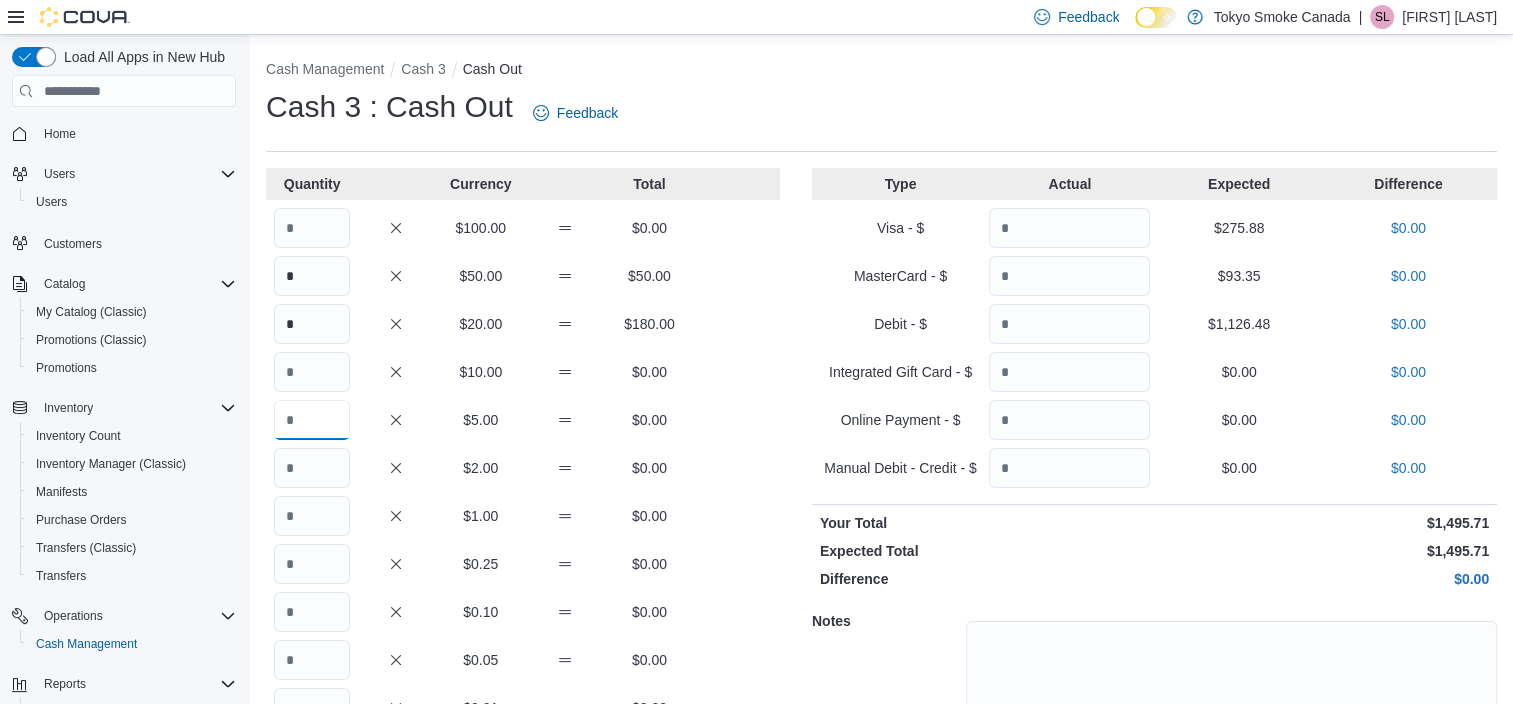 click at bounding box center [312, 420] 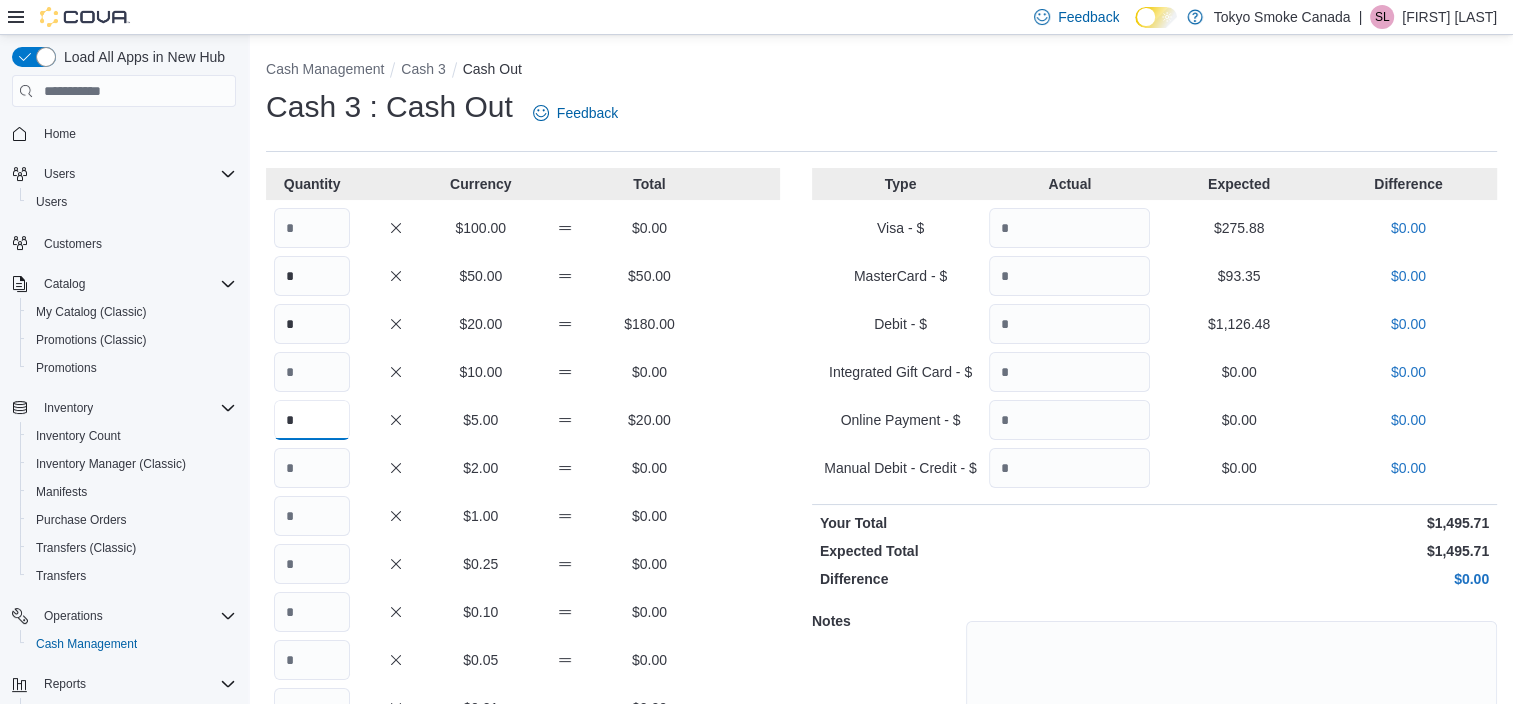 scroll, scrollTop: 24, scrollLeft: 0, axis: vertical 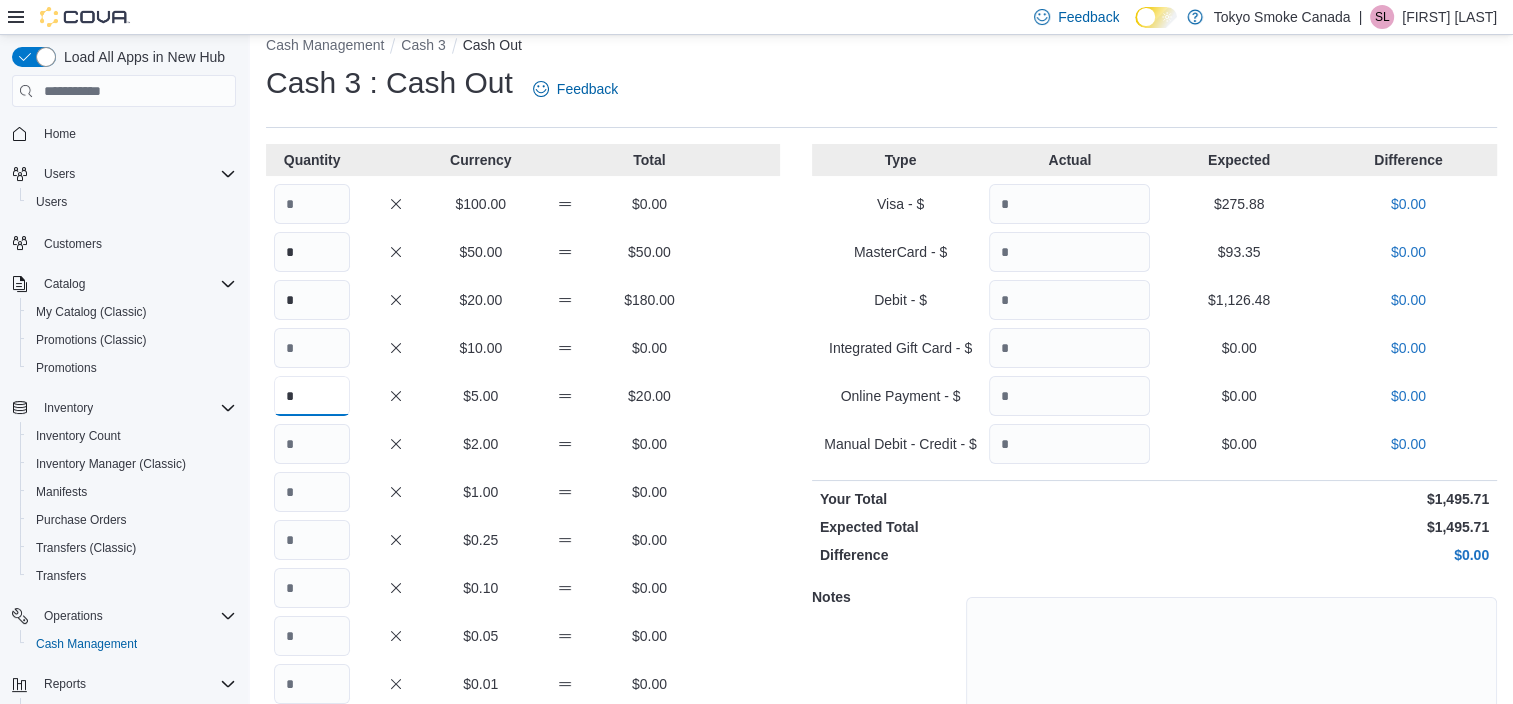 type on "*" 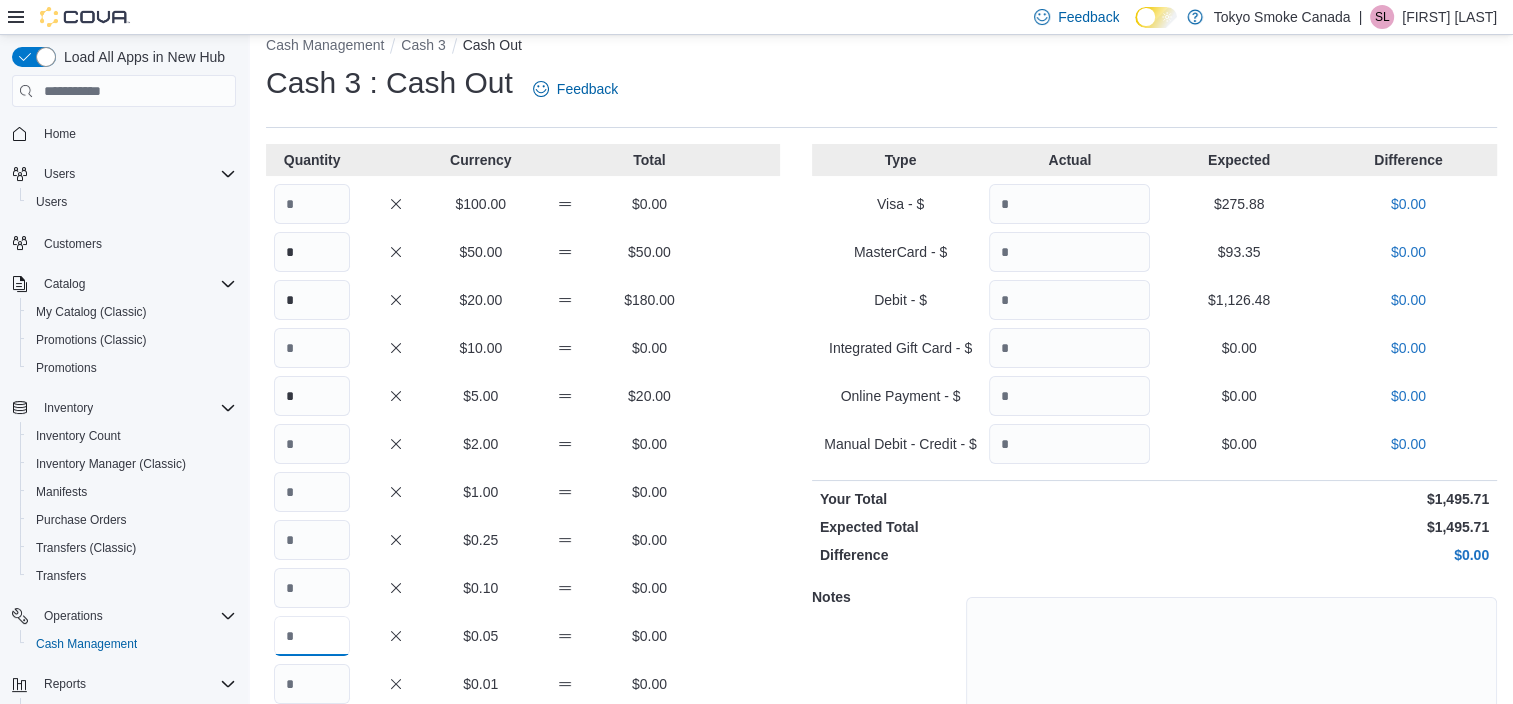 click at bounding box center [312, 636] 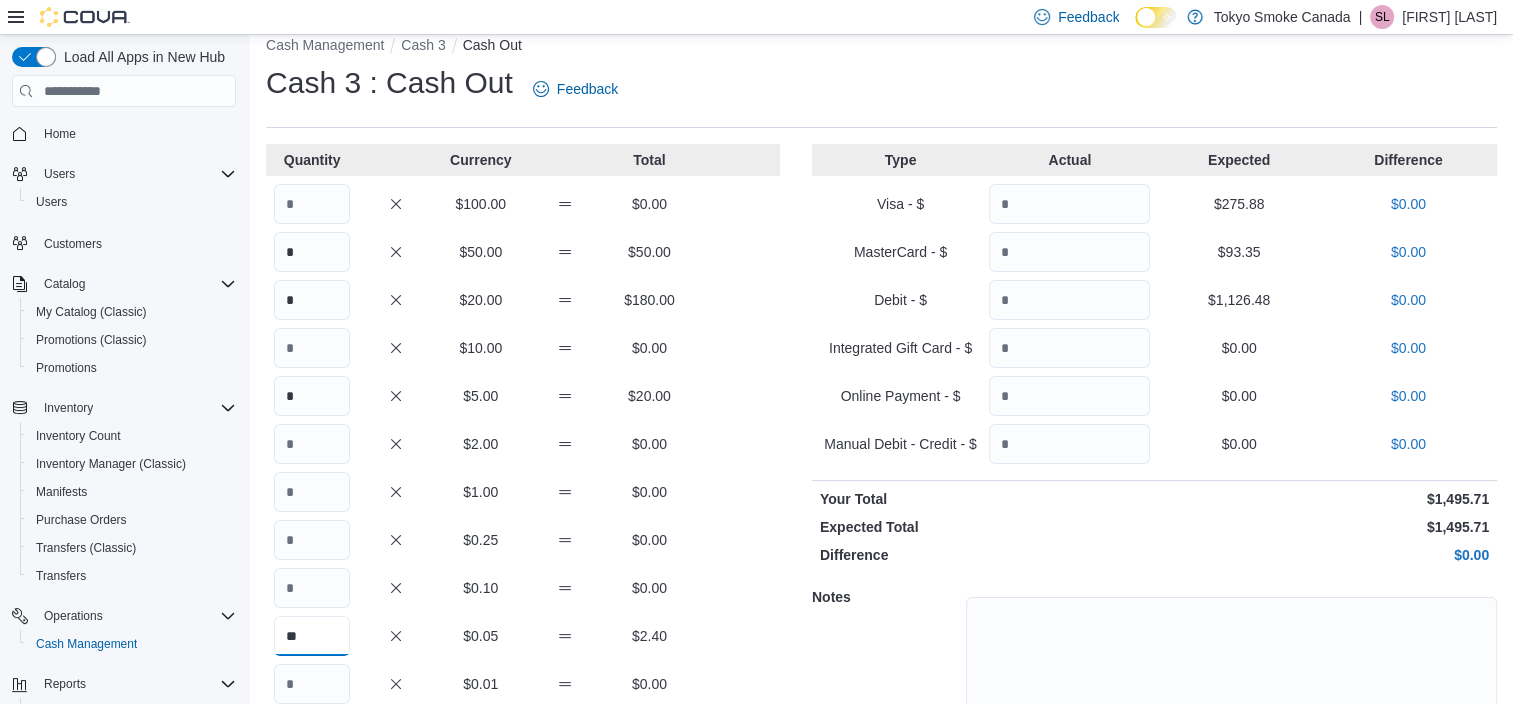 type on "**" 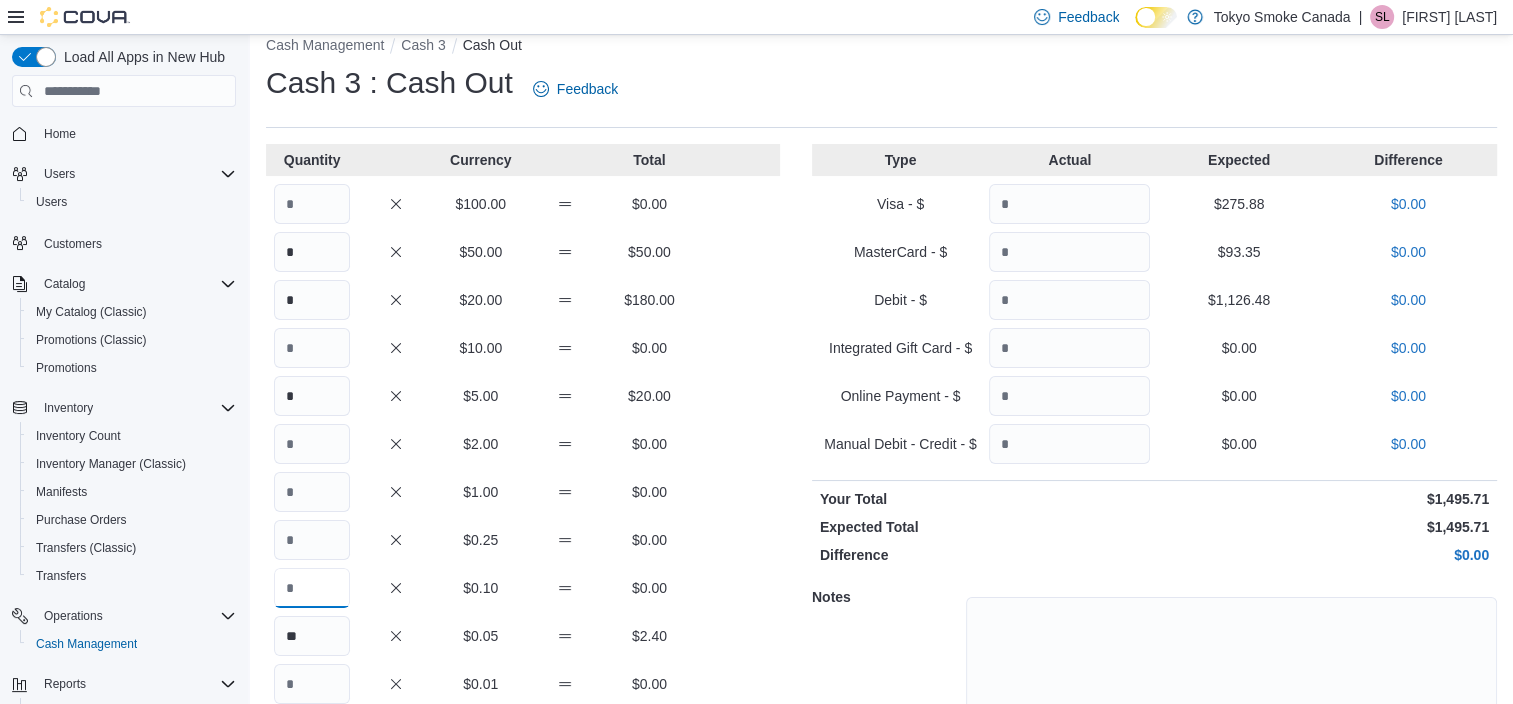 click at bounding box center (312, 588) 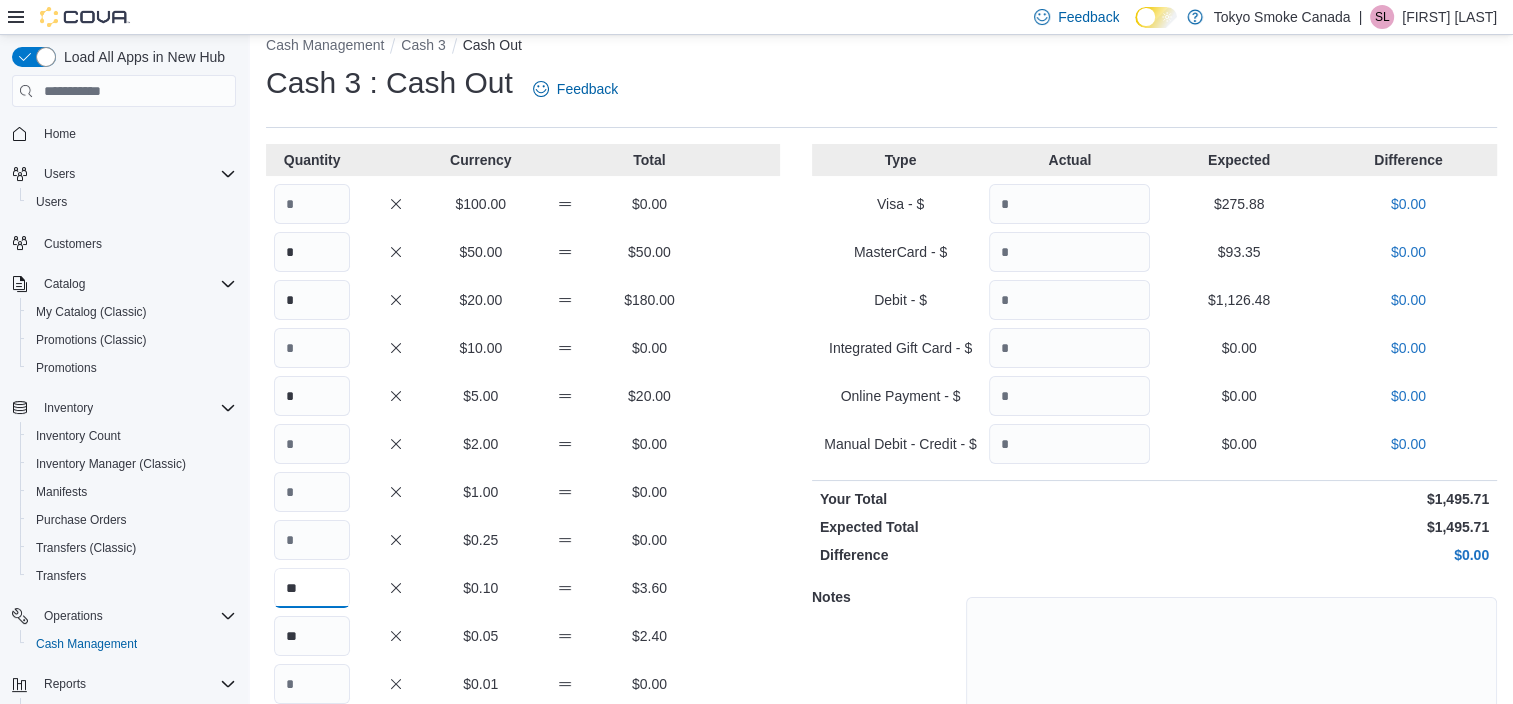 drag, startPoint x: 308, startPoint y: 588, endPoint x: 285, endPoint y: 550, distance: 44.418465 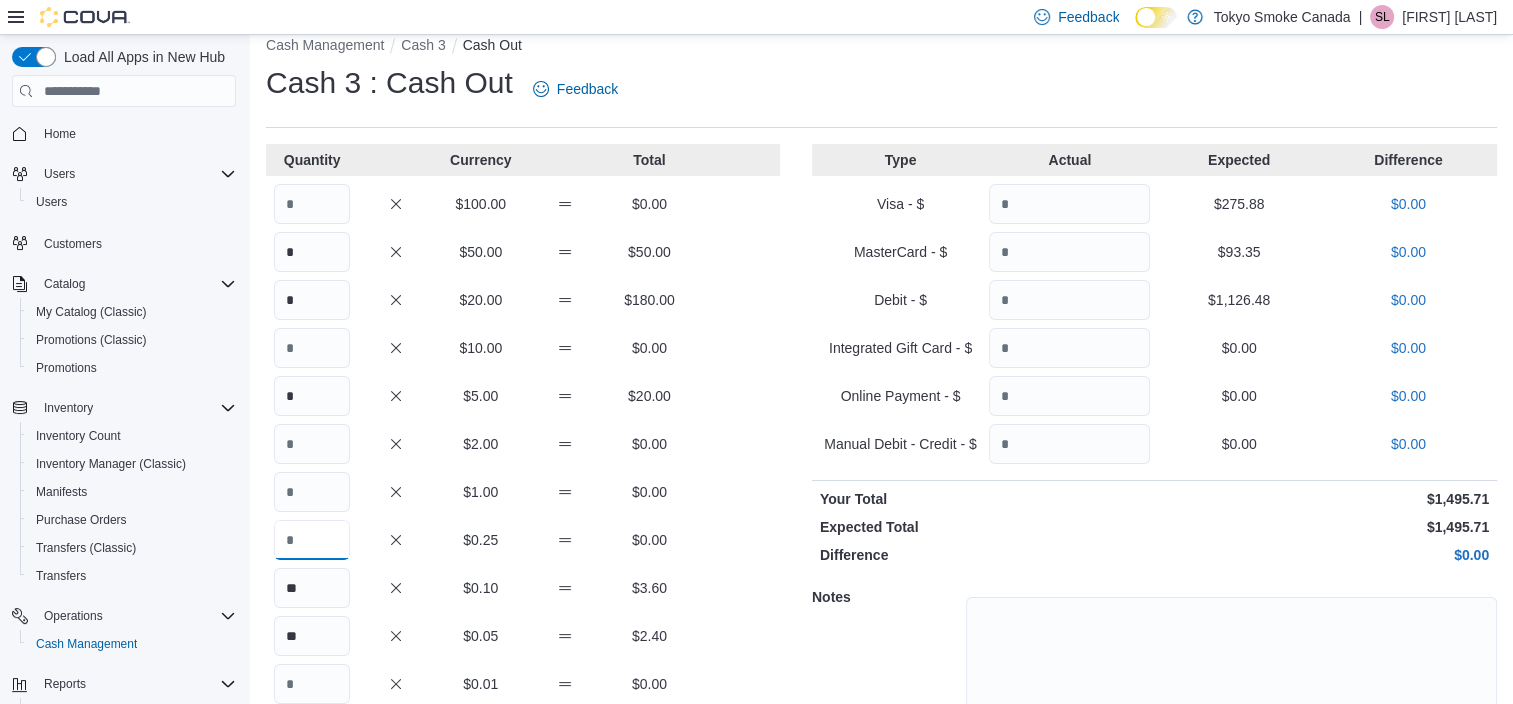 click at bounding box center (312, 540) 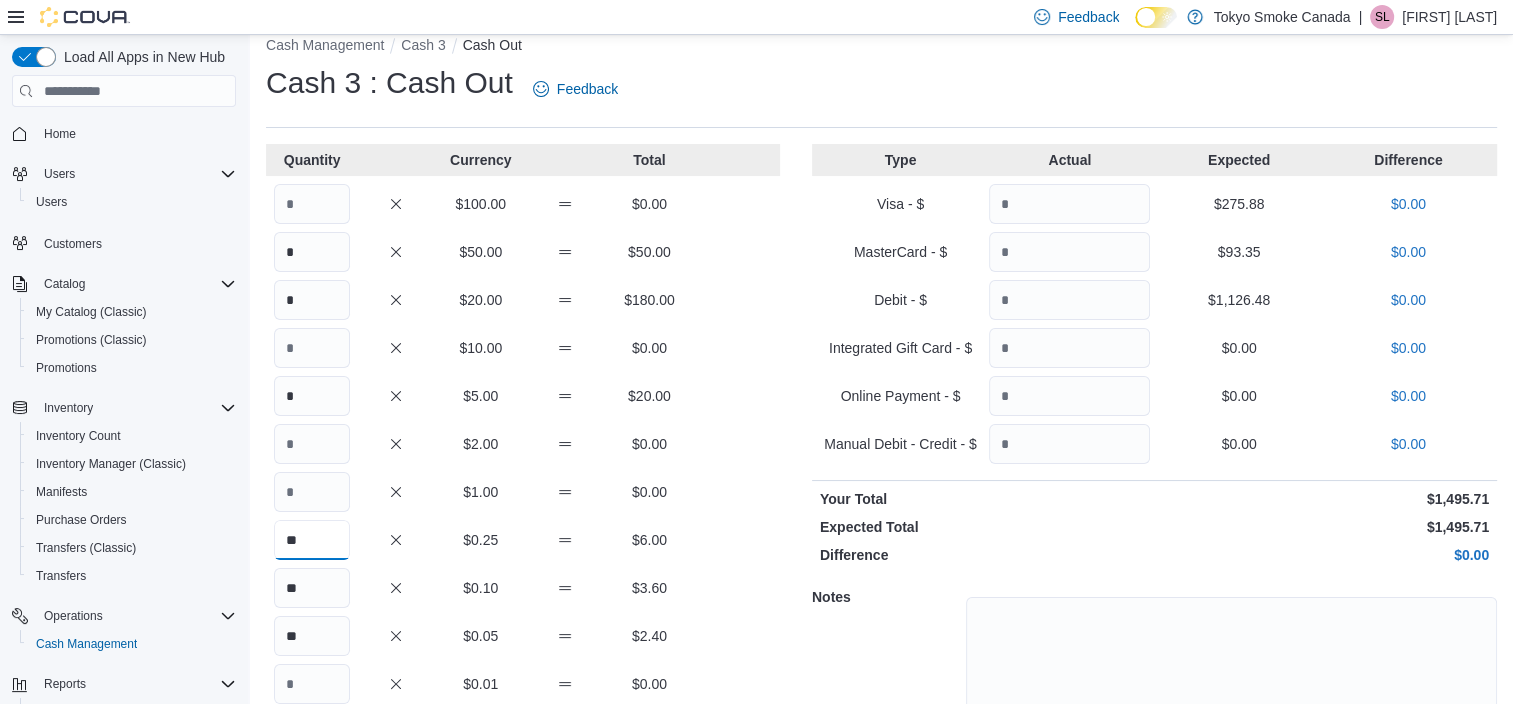 type on "**" 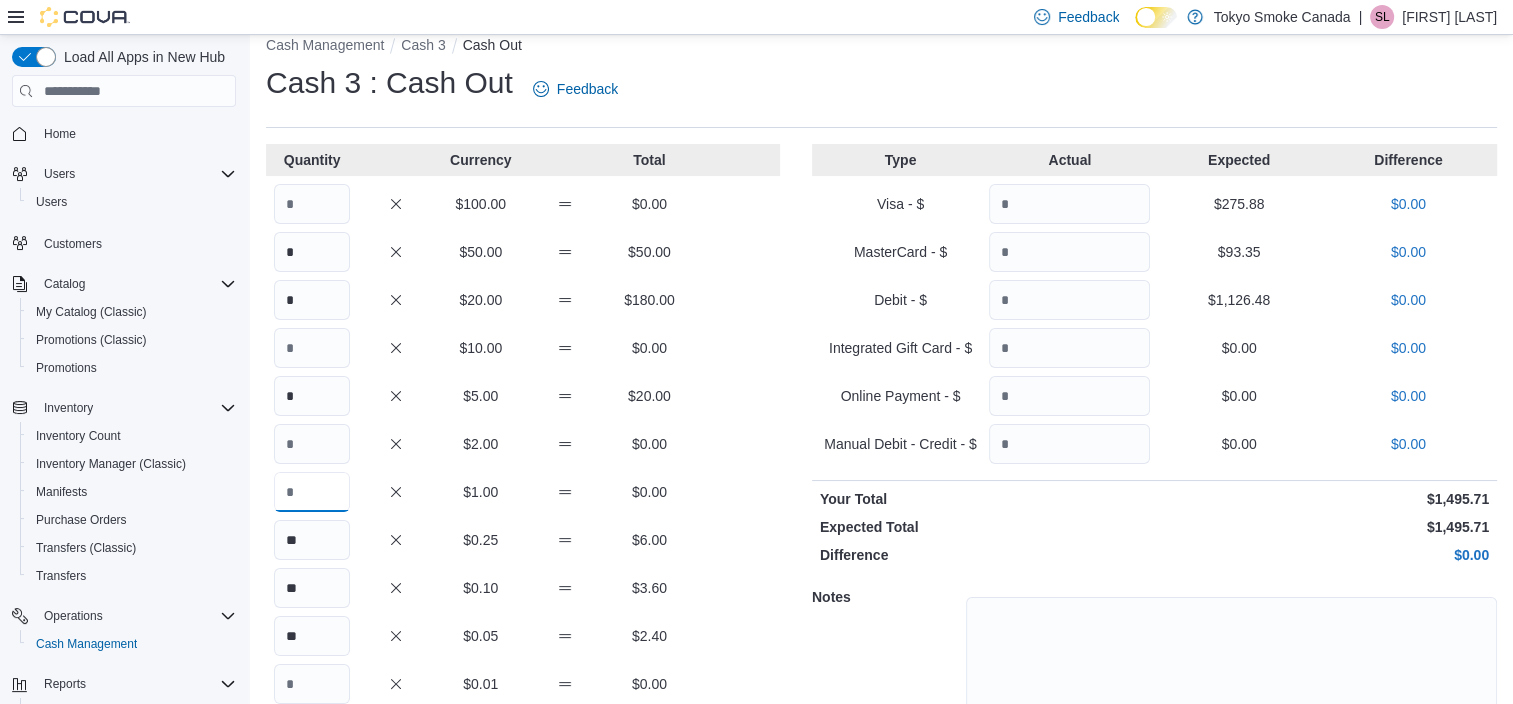 click at bounding box center [312, 492] 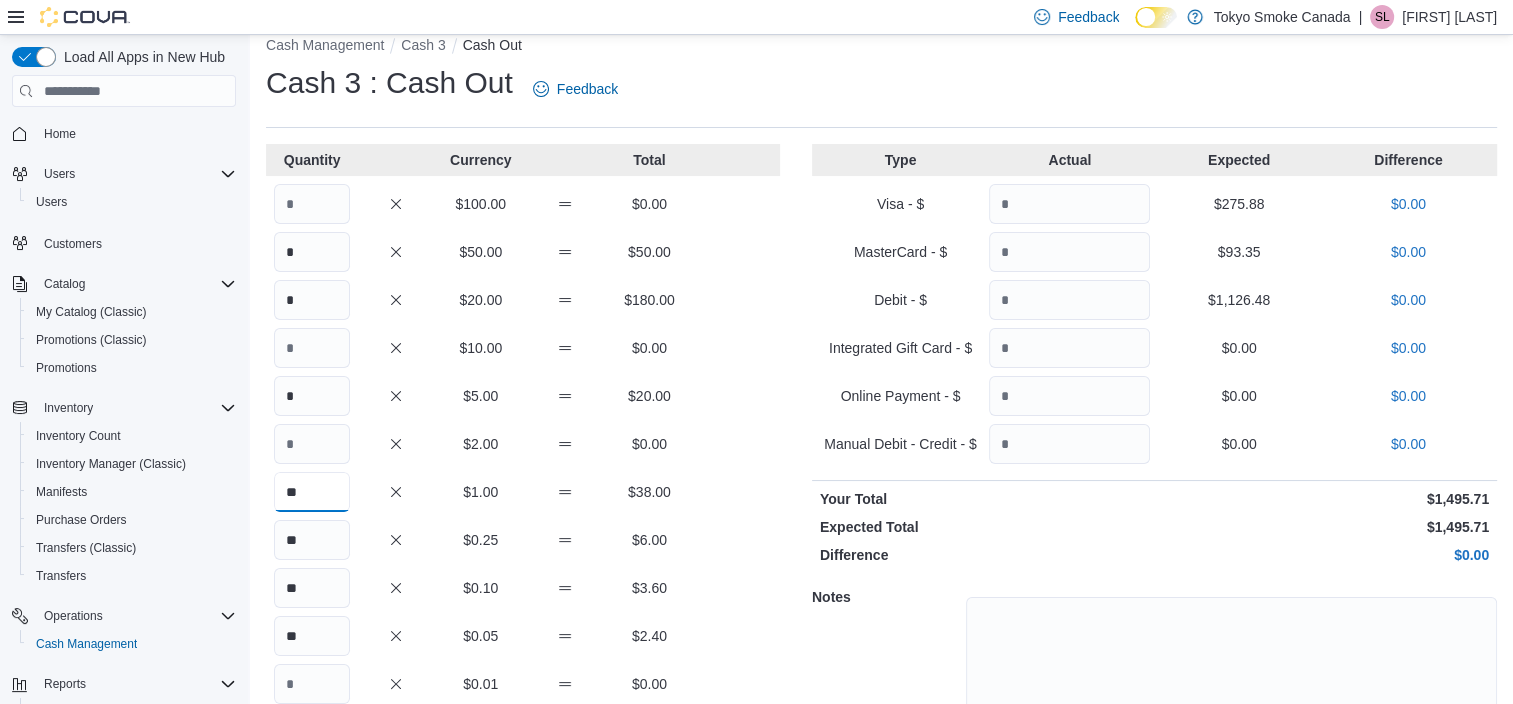 type on "**" 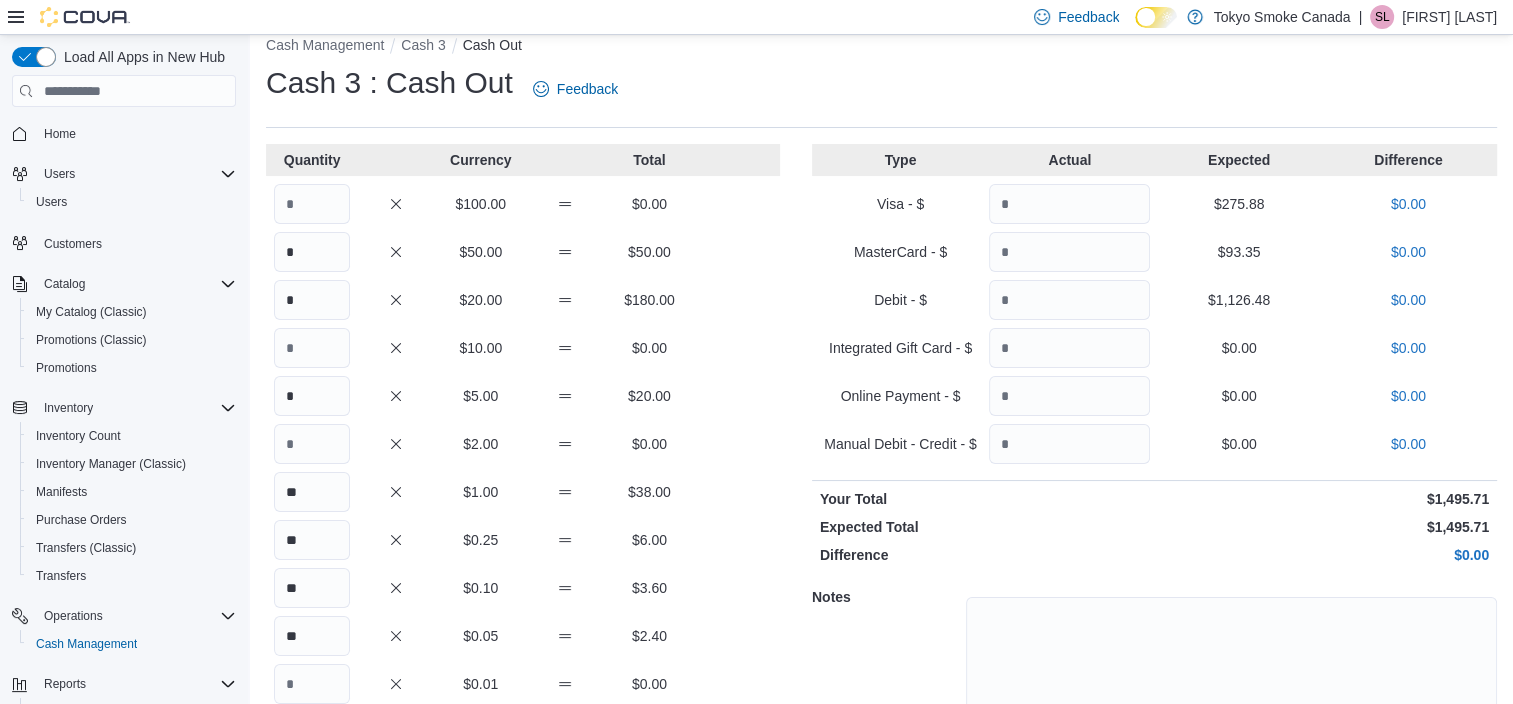 click on "$2.00 $0.00" at bounding box center (523, 444) 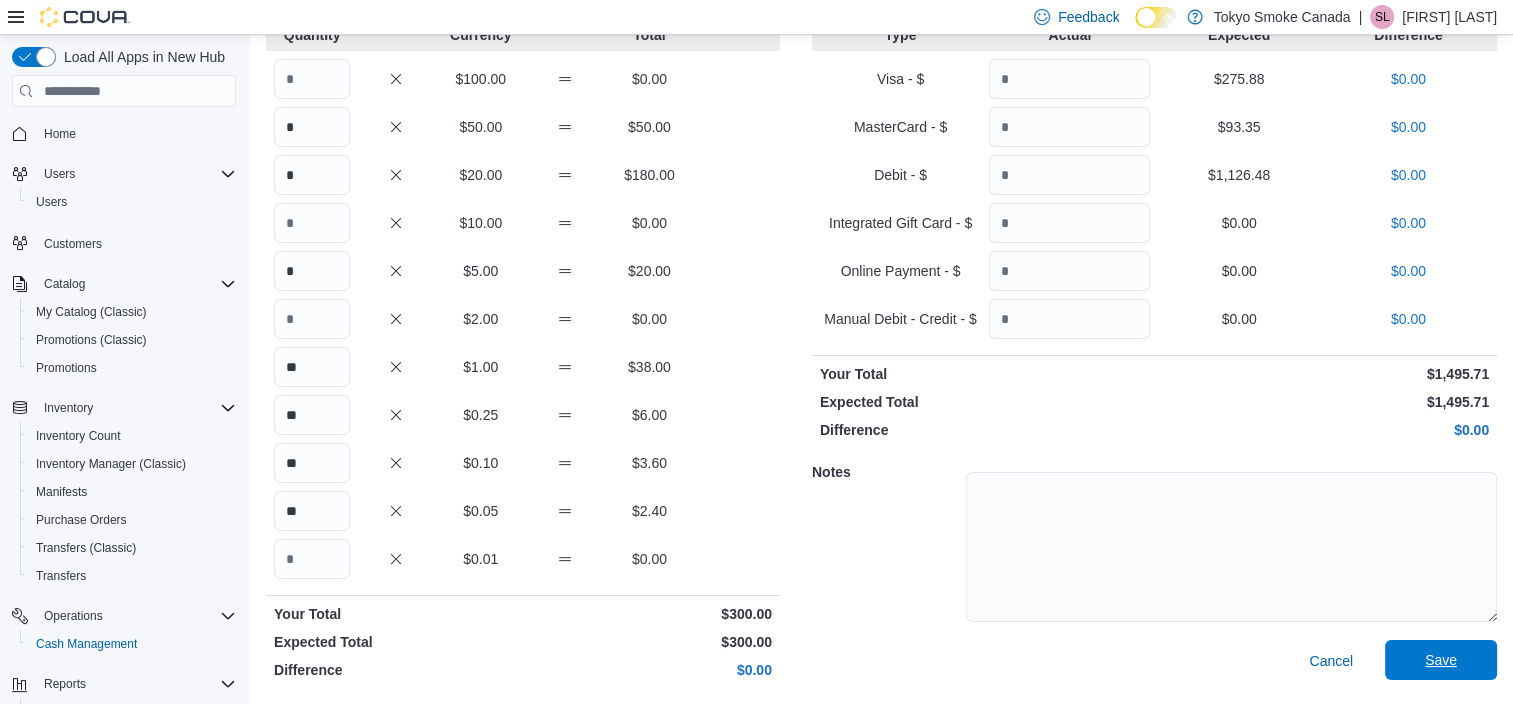 click on "Save" at bounding box center (1441, 660) 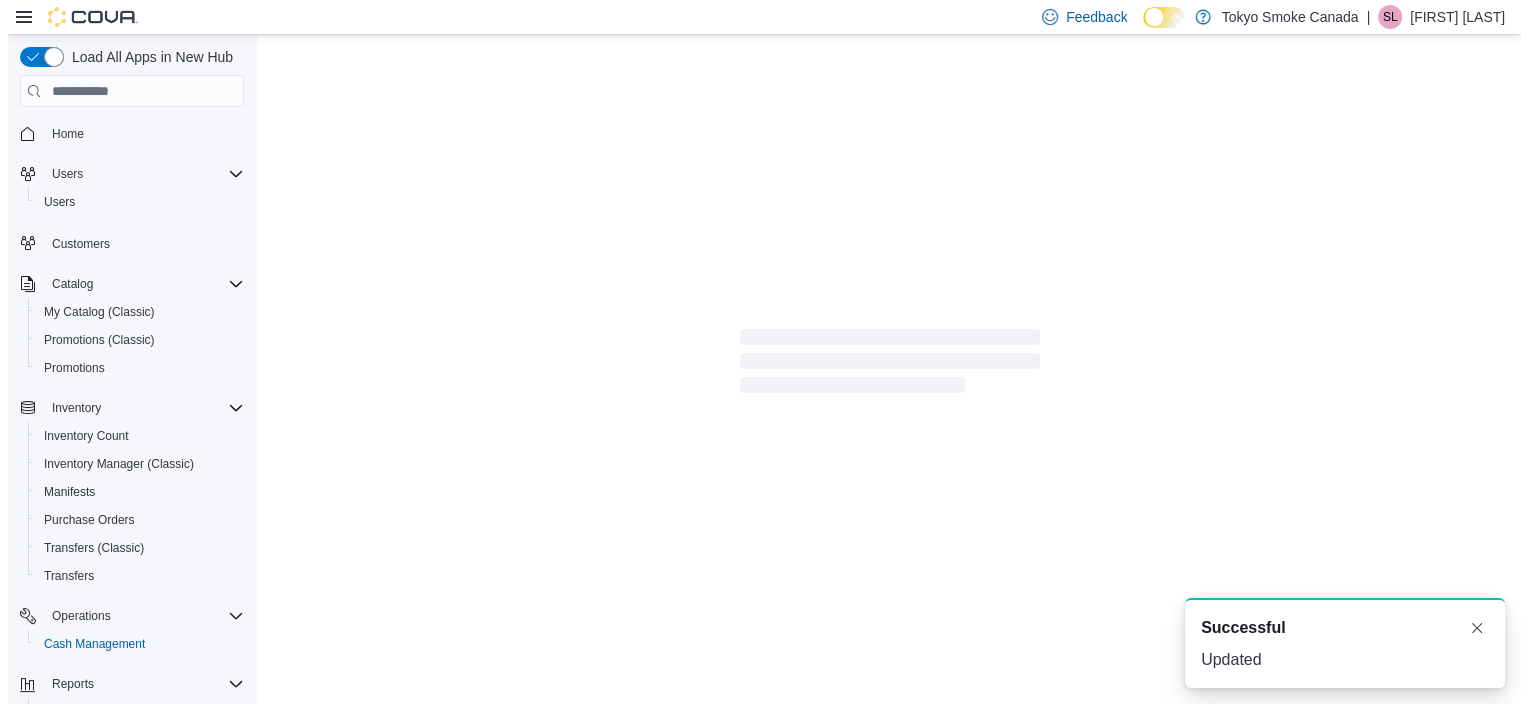 scroll, scrollTop: 0, scrollLeft: 0, axis: both 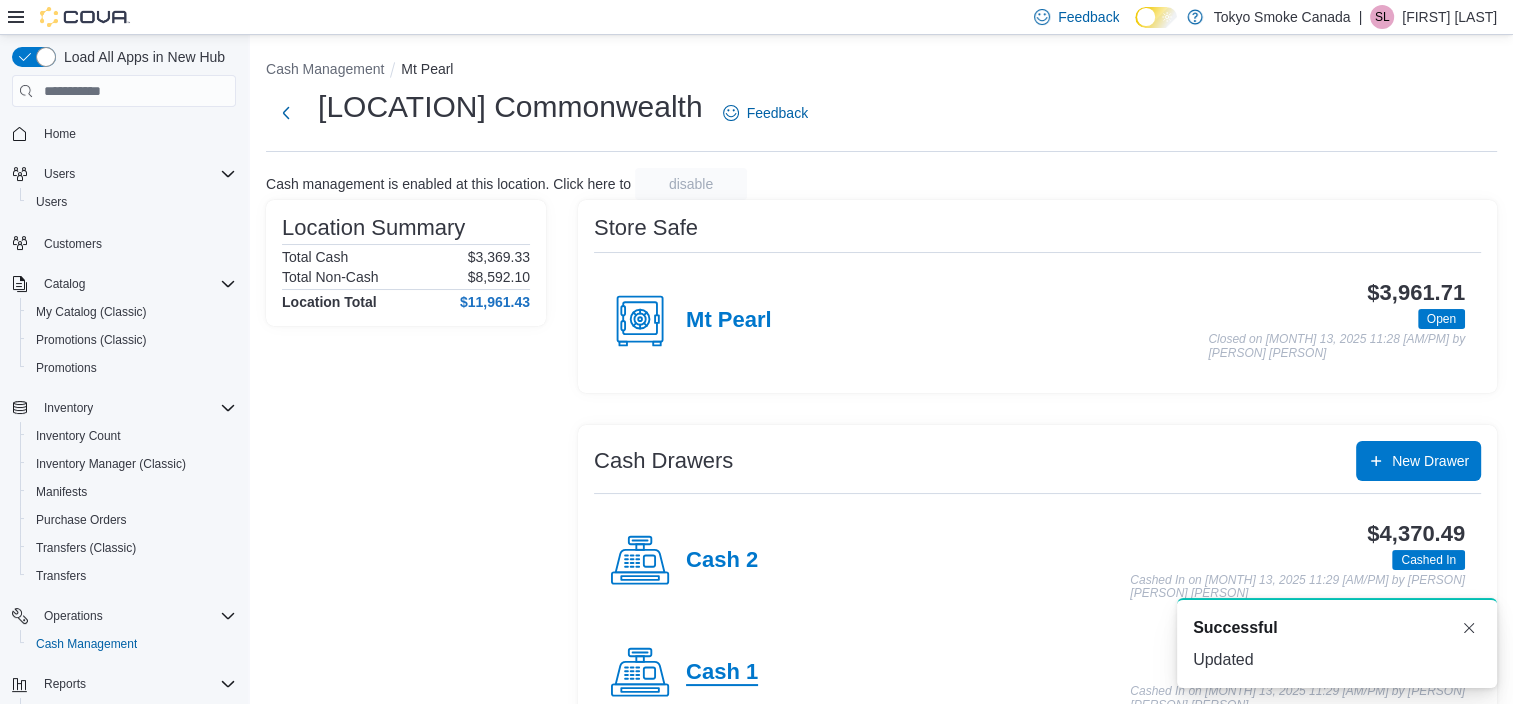click on "Cash 1" at bounding box center [722, 673] 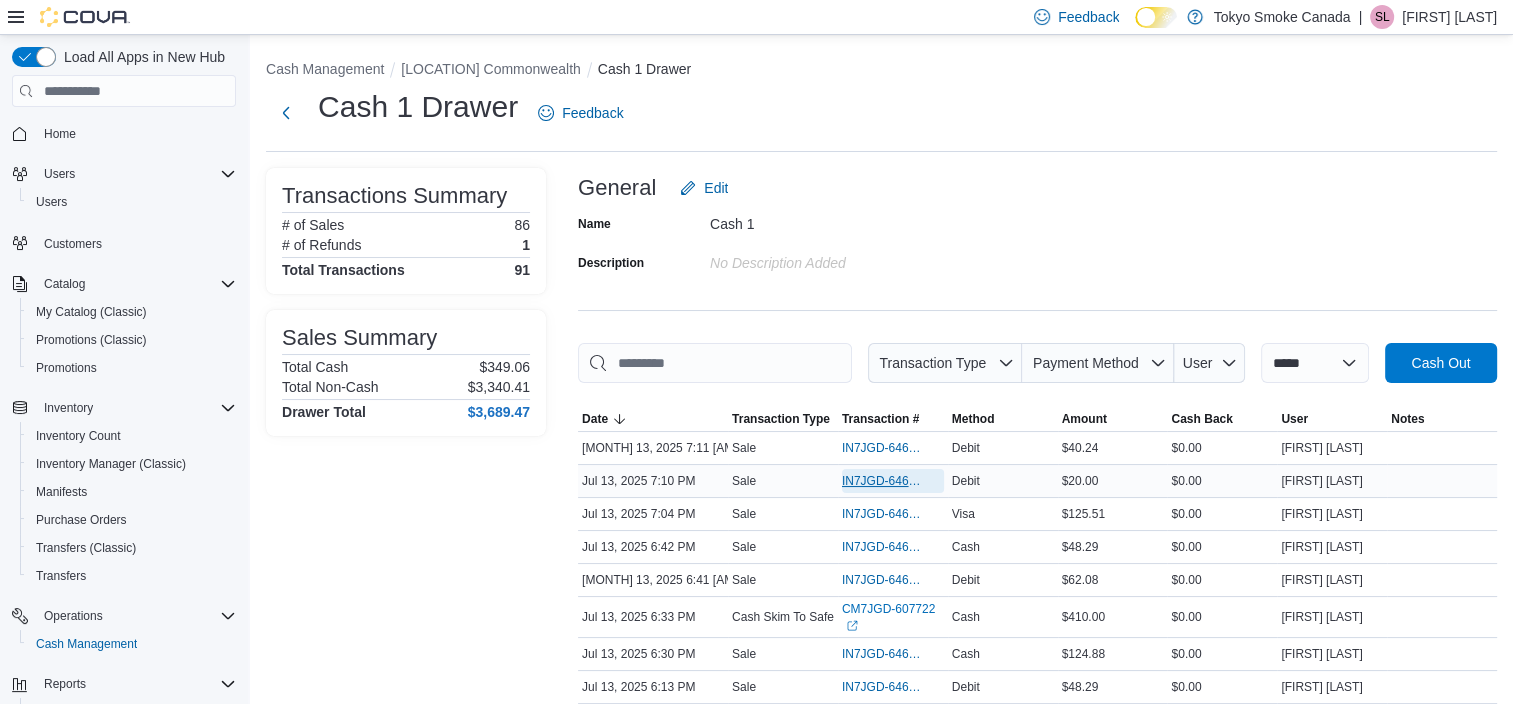 click on "IN7JGD-6469672" at bounding box center [883, 481] 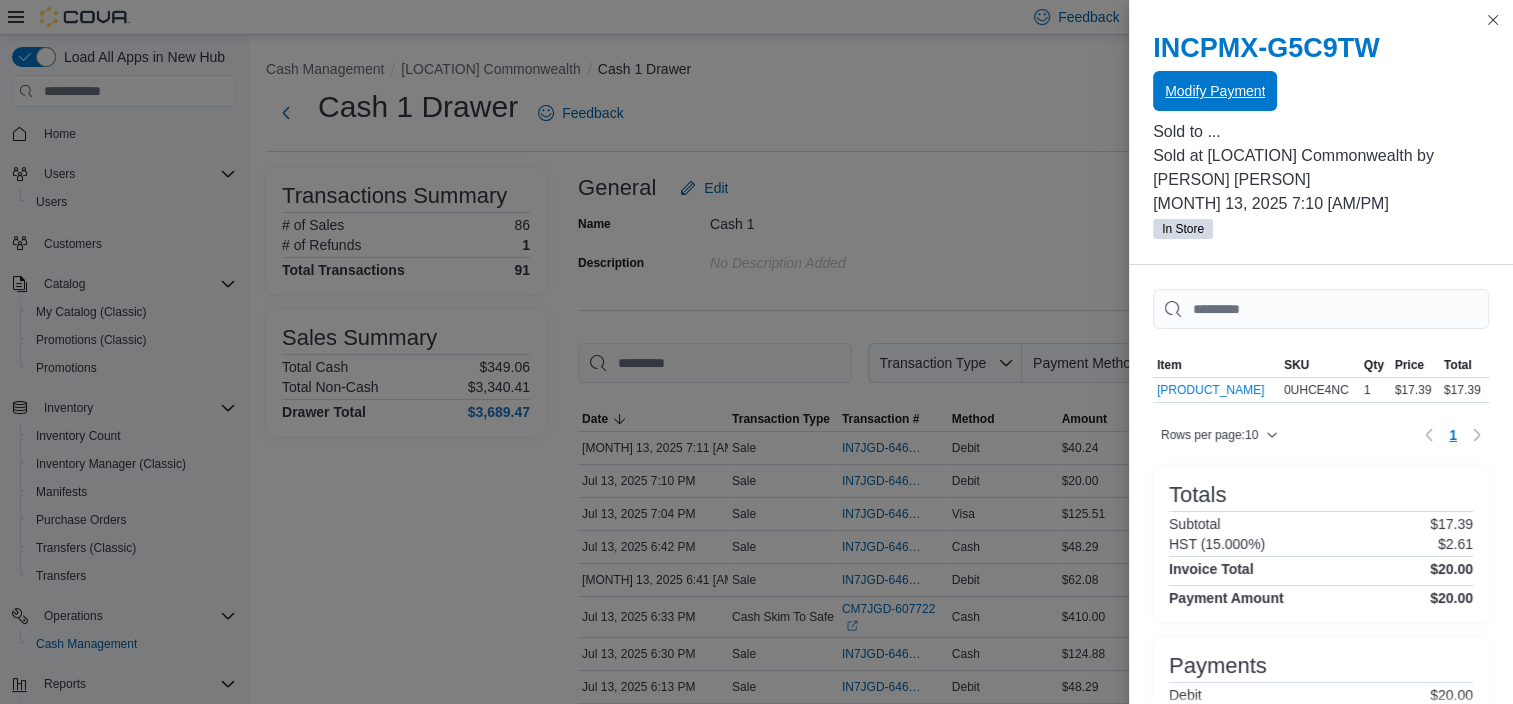 click on "Modify Payment" at bounding box center (1215, 91) 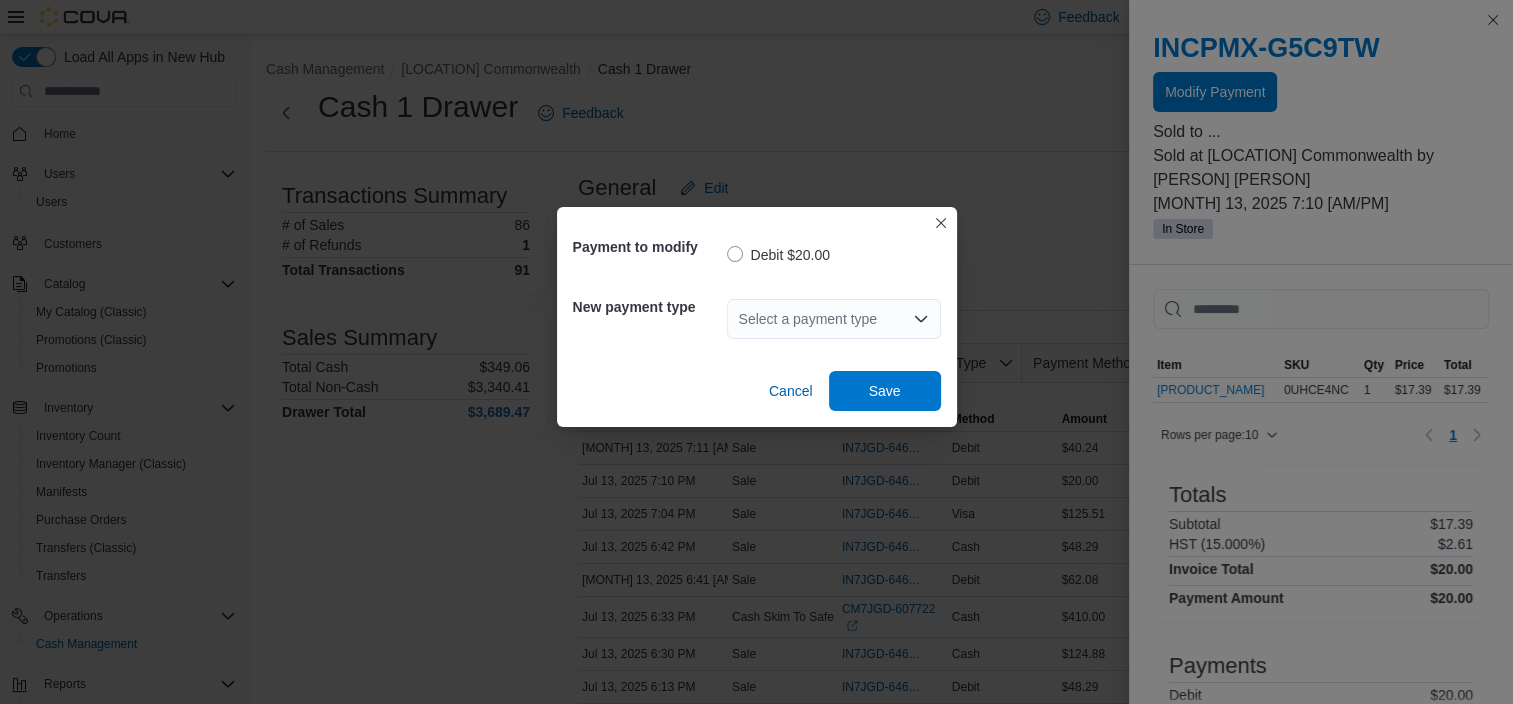 click on "Select a payment type" at bounding box center (834, 319) 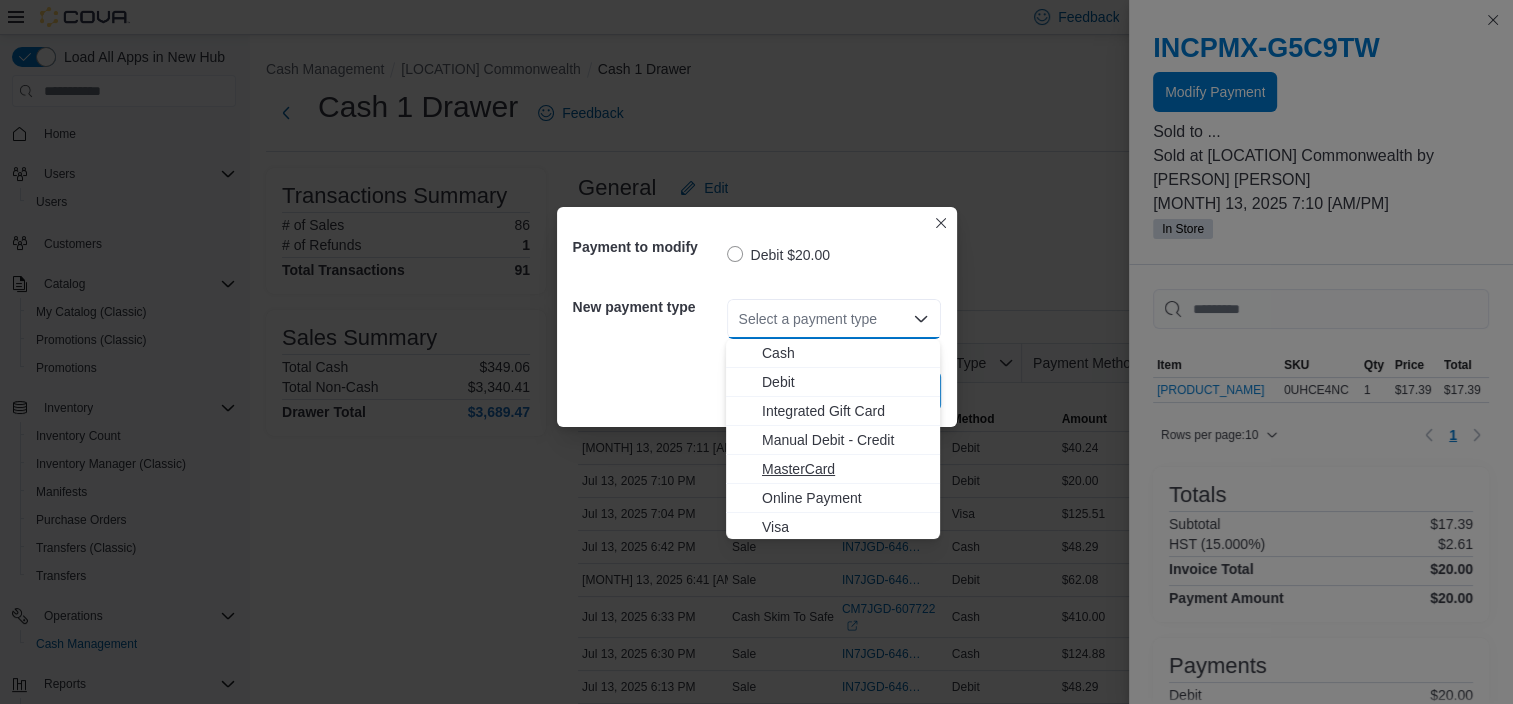click on "MasterCard" at bounding box center (845, 469) 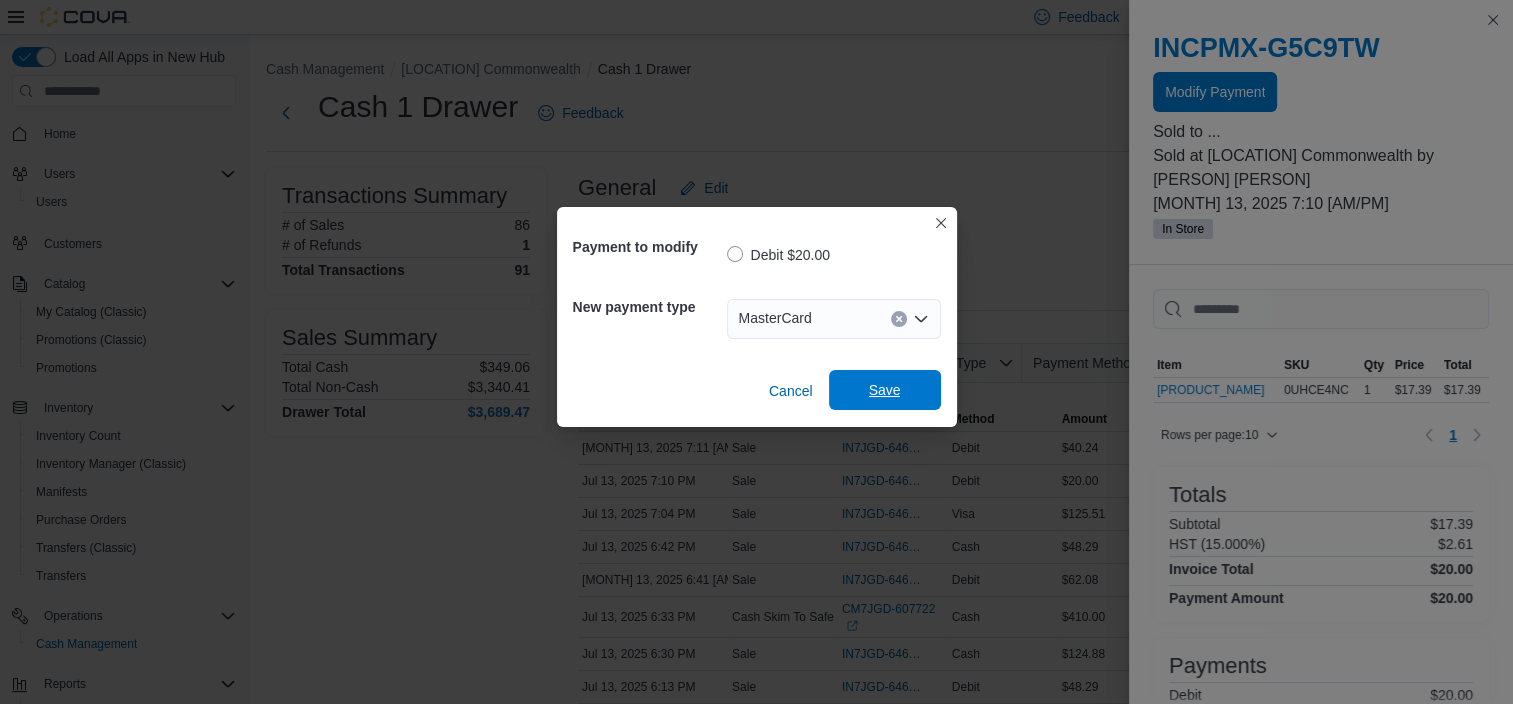 click on "Save" at bounding box center (885, 390) 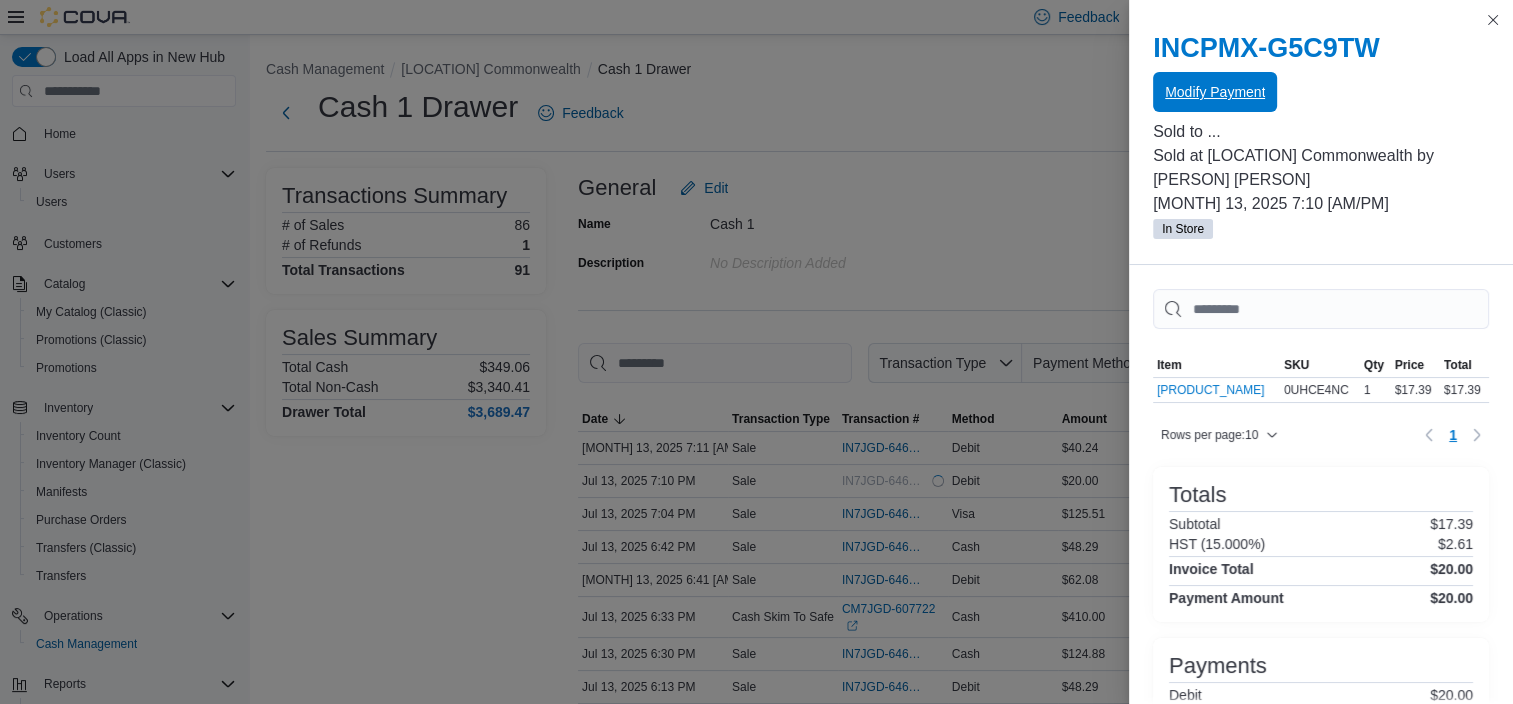 scroll, scrollTop: 0, scrollLeft: 0, axis: both 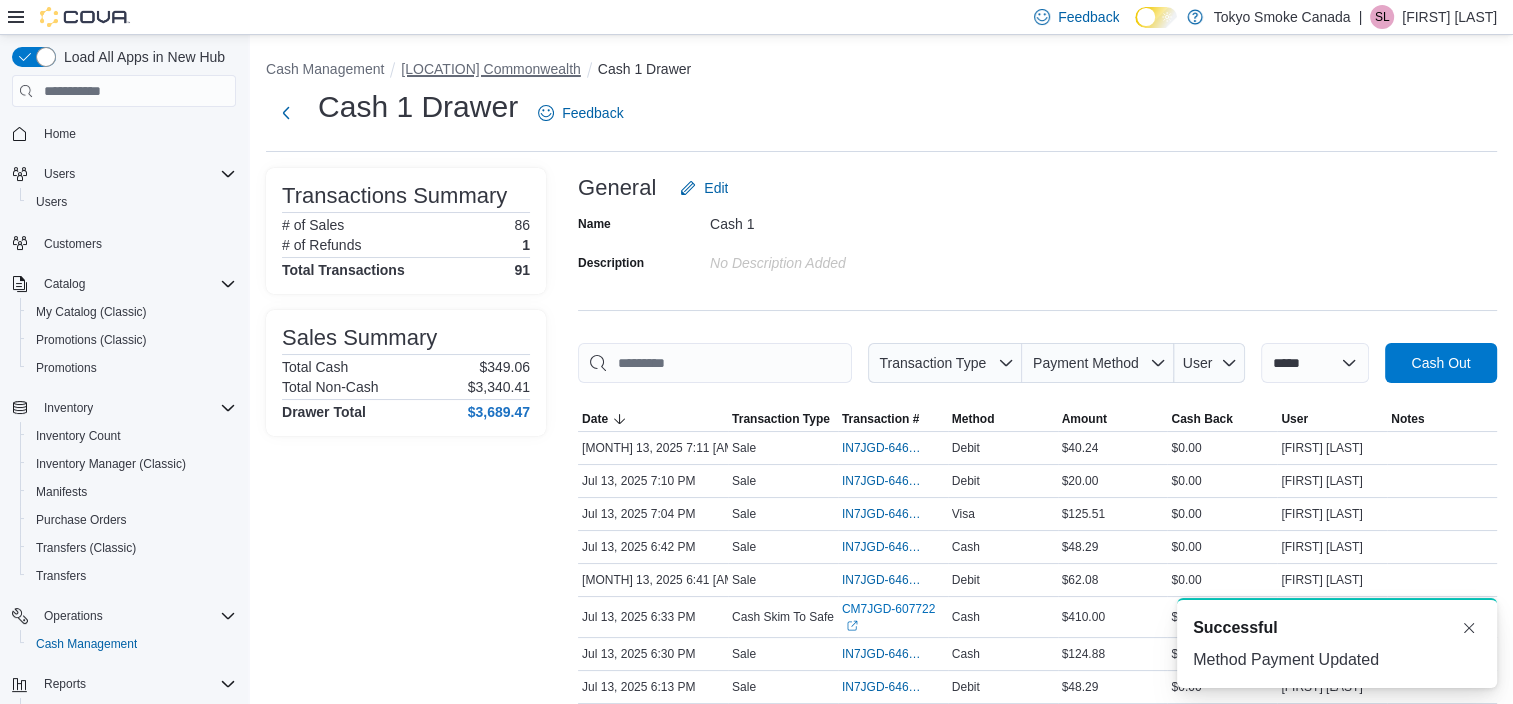 click on "Mount Pearl Commonwealth" at bounding box center [490, 69] 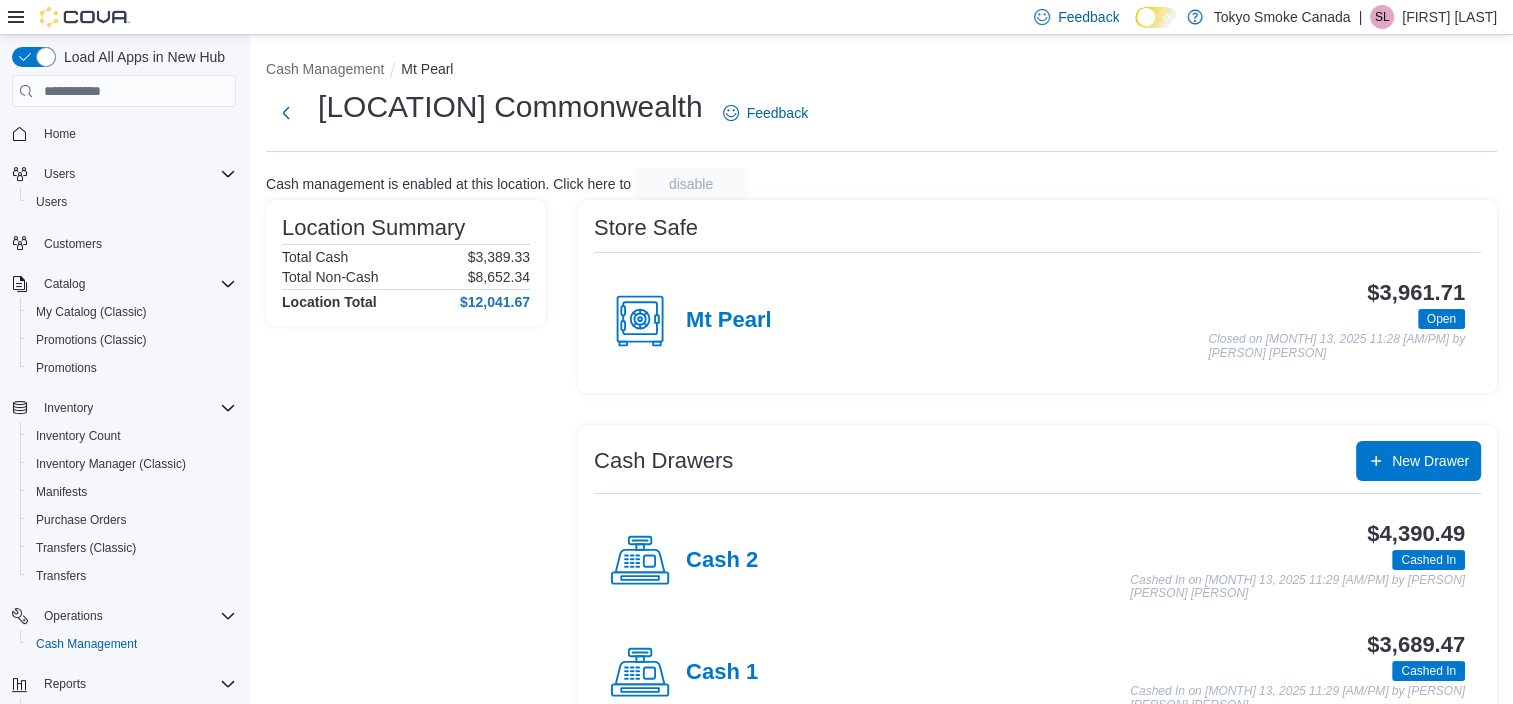 click on "Cash 2" at bounding box center [684, 561] 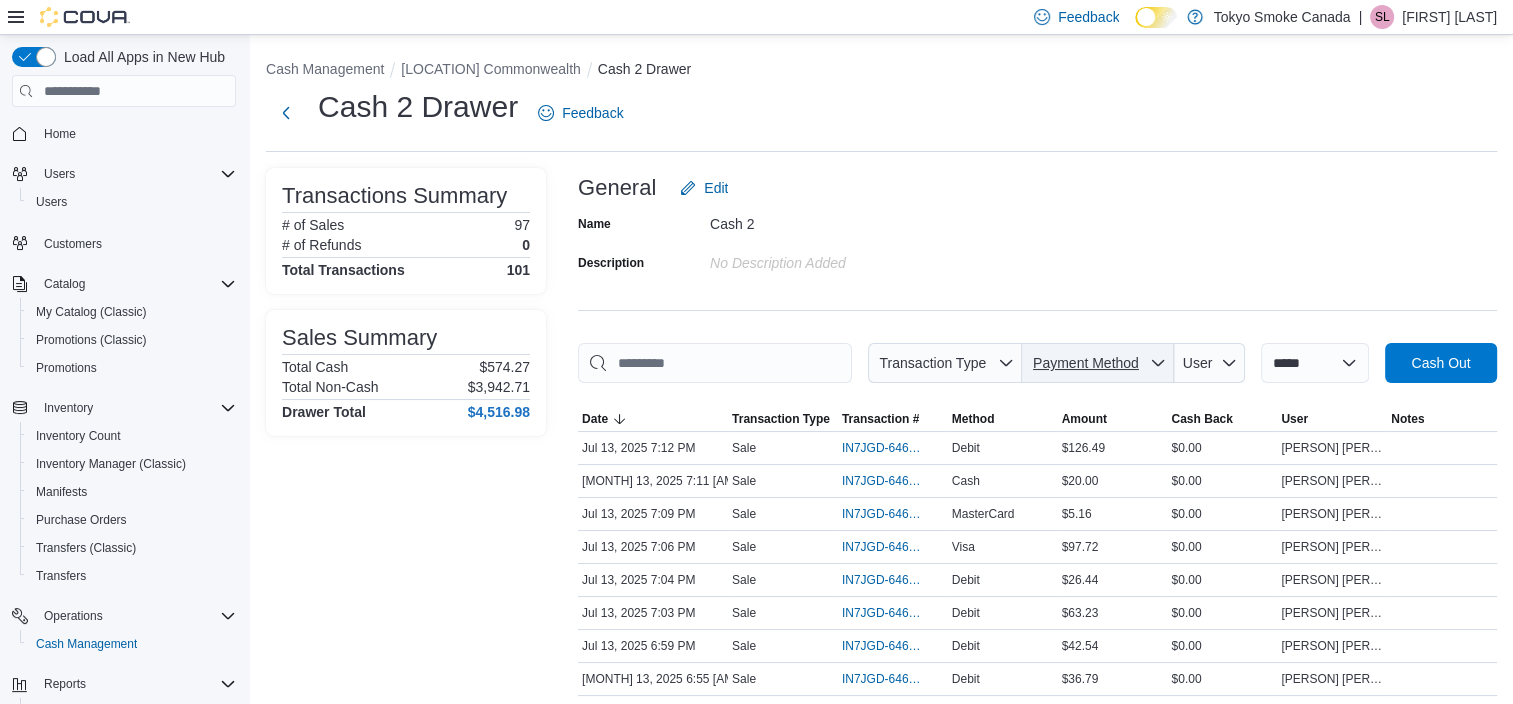 click on "Payment Method" at bounding box center [1098, 363] 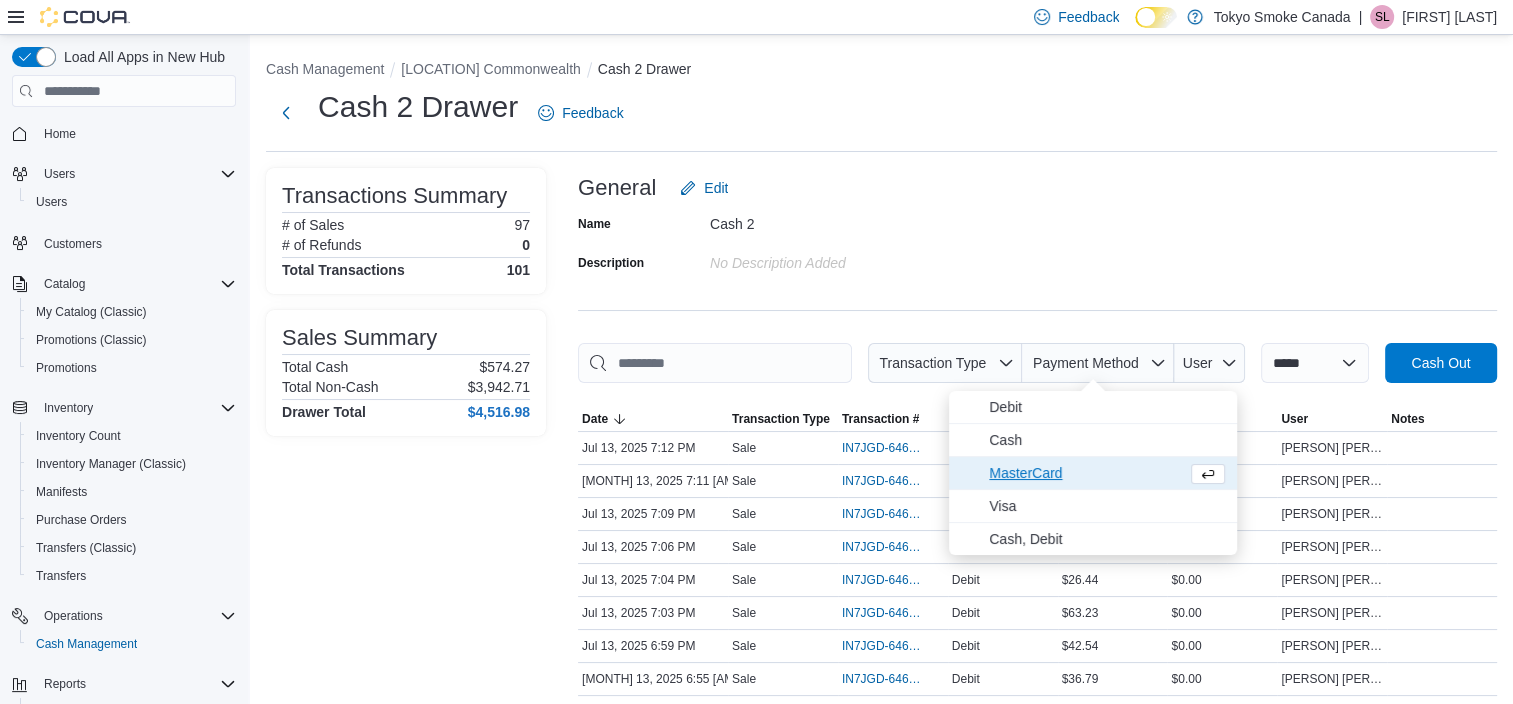 click on "MasterCard" at bounding box center (1084, 473) 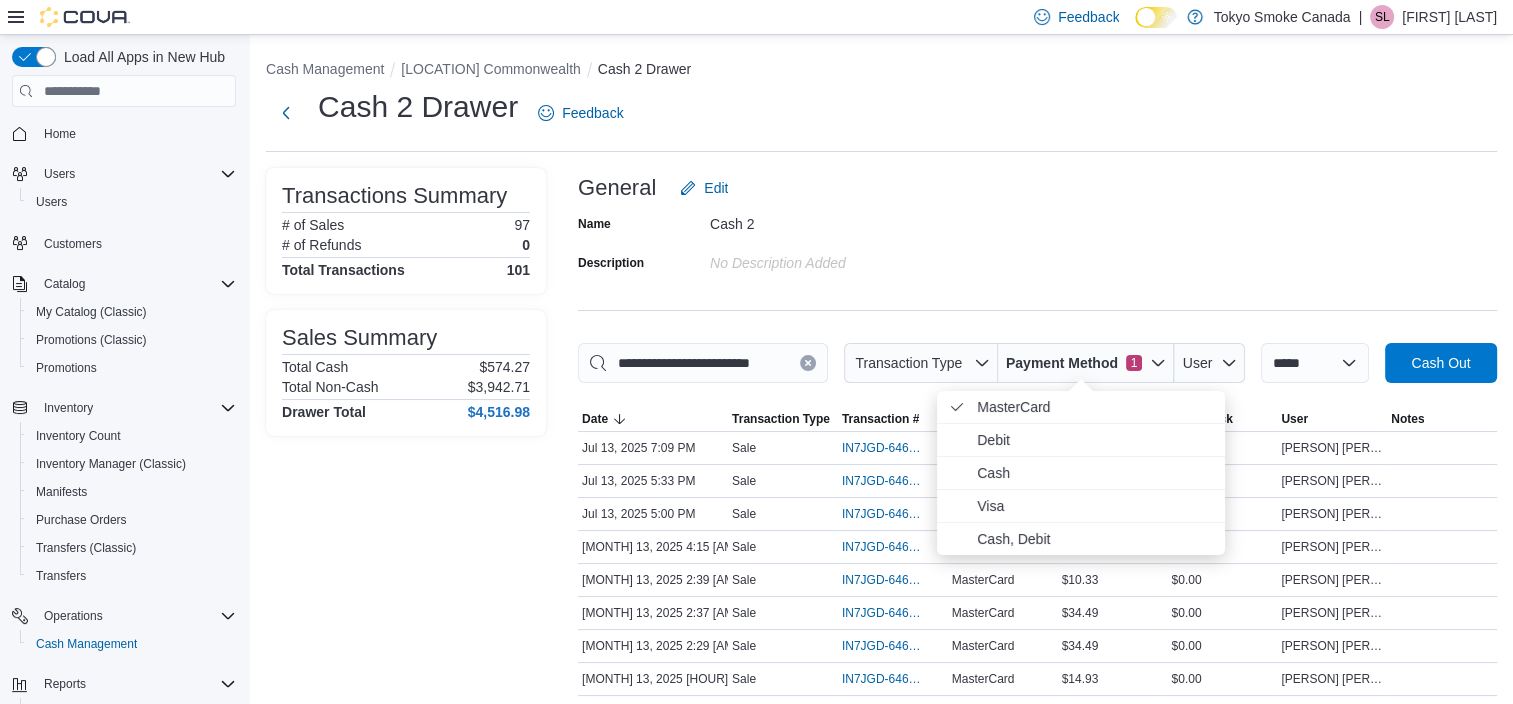 click on "General Edit" at bounding box center [1037, 188] 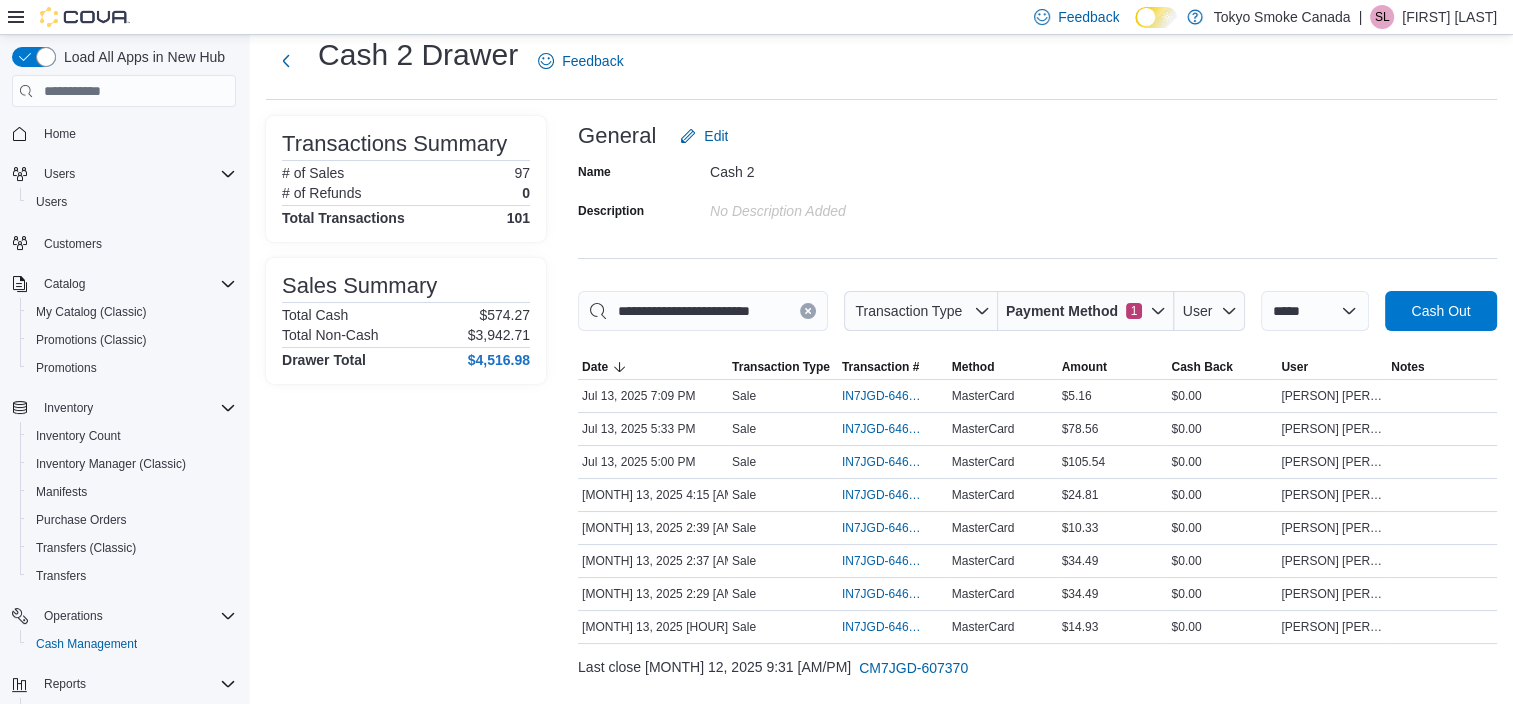 scroll, scrollTop: 94, scrollLeft: 0, axis: vertical 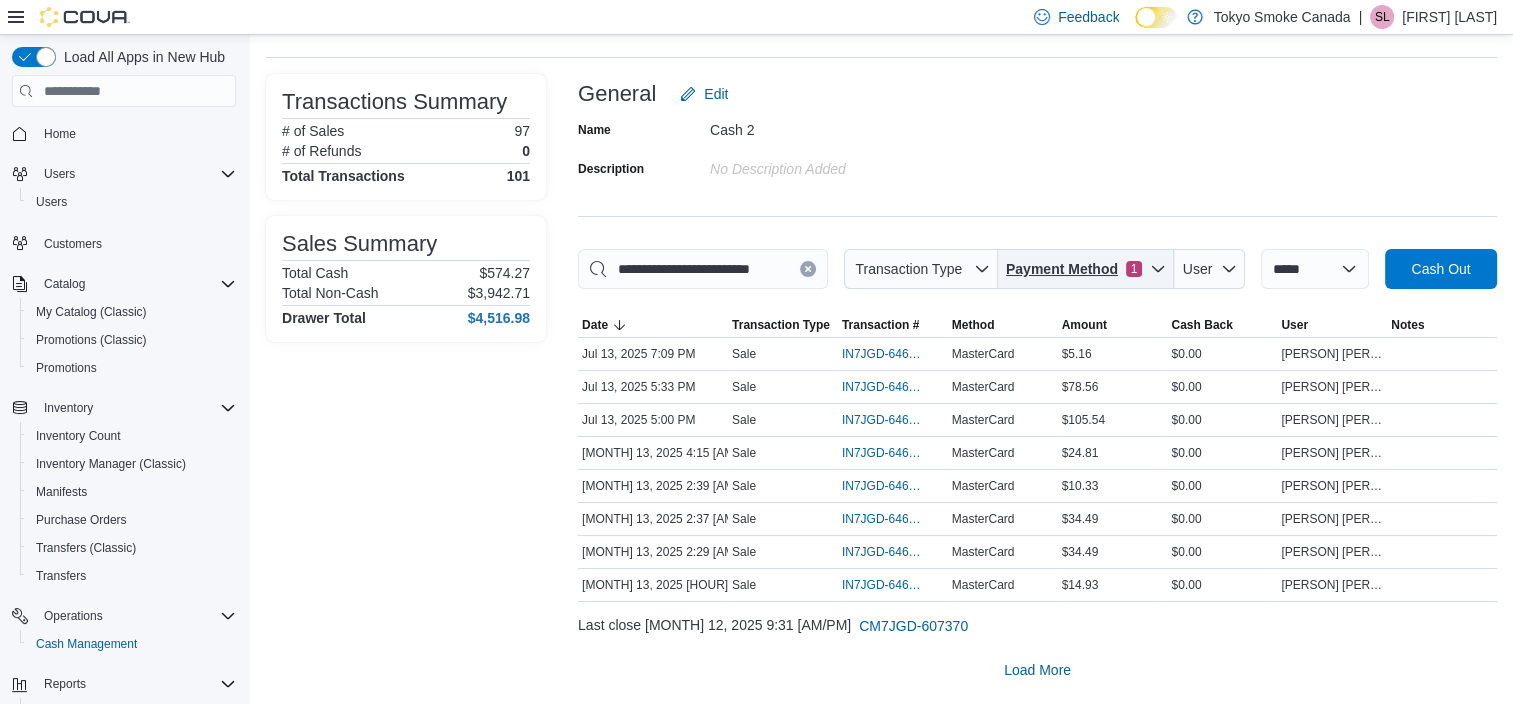 click on "Payment Method" at bounding box center (1062, 269) 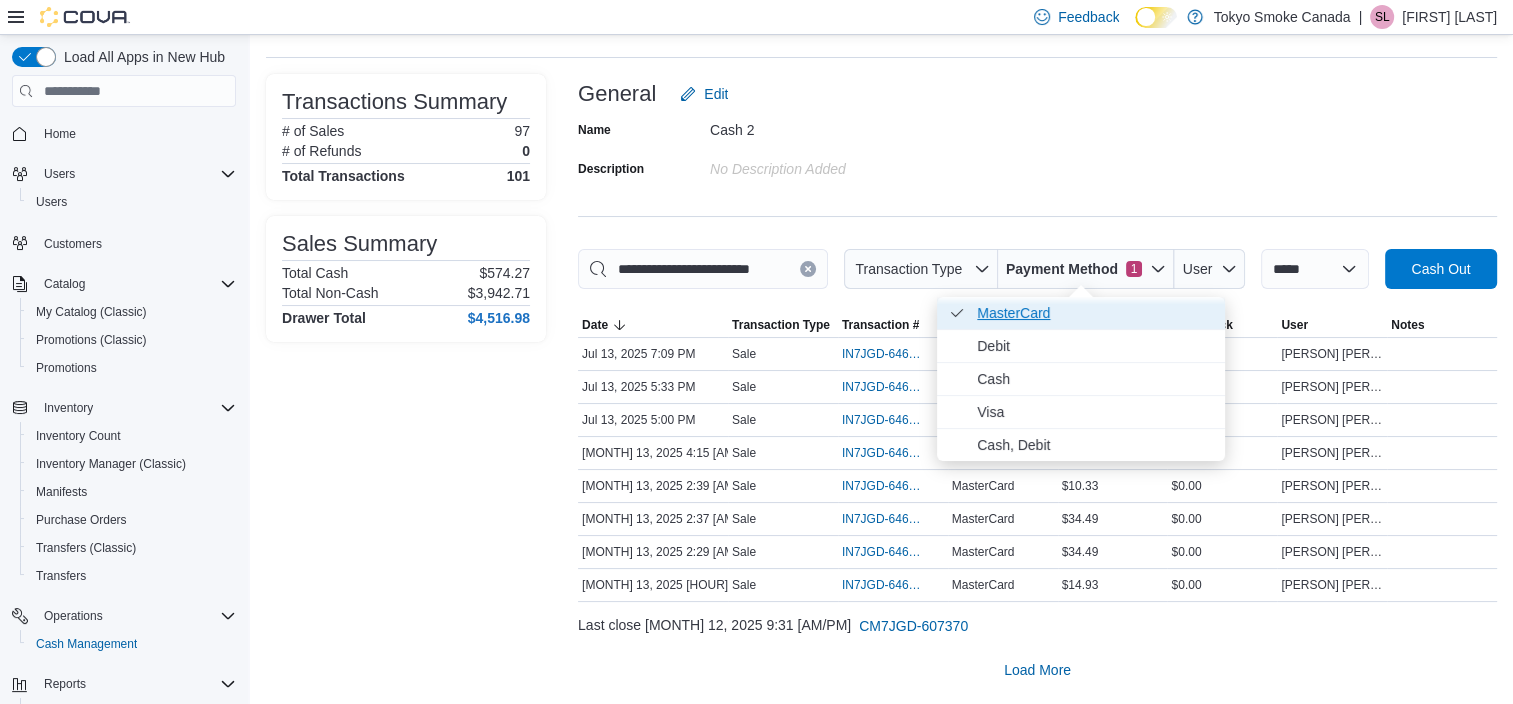 click on "MasterCard .  Checked option." at bounding box center [1095, 313] 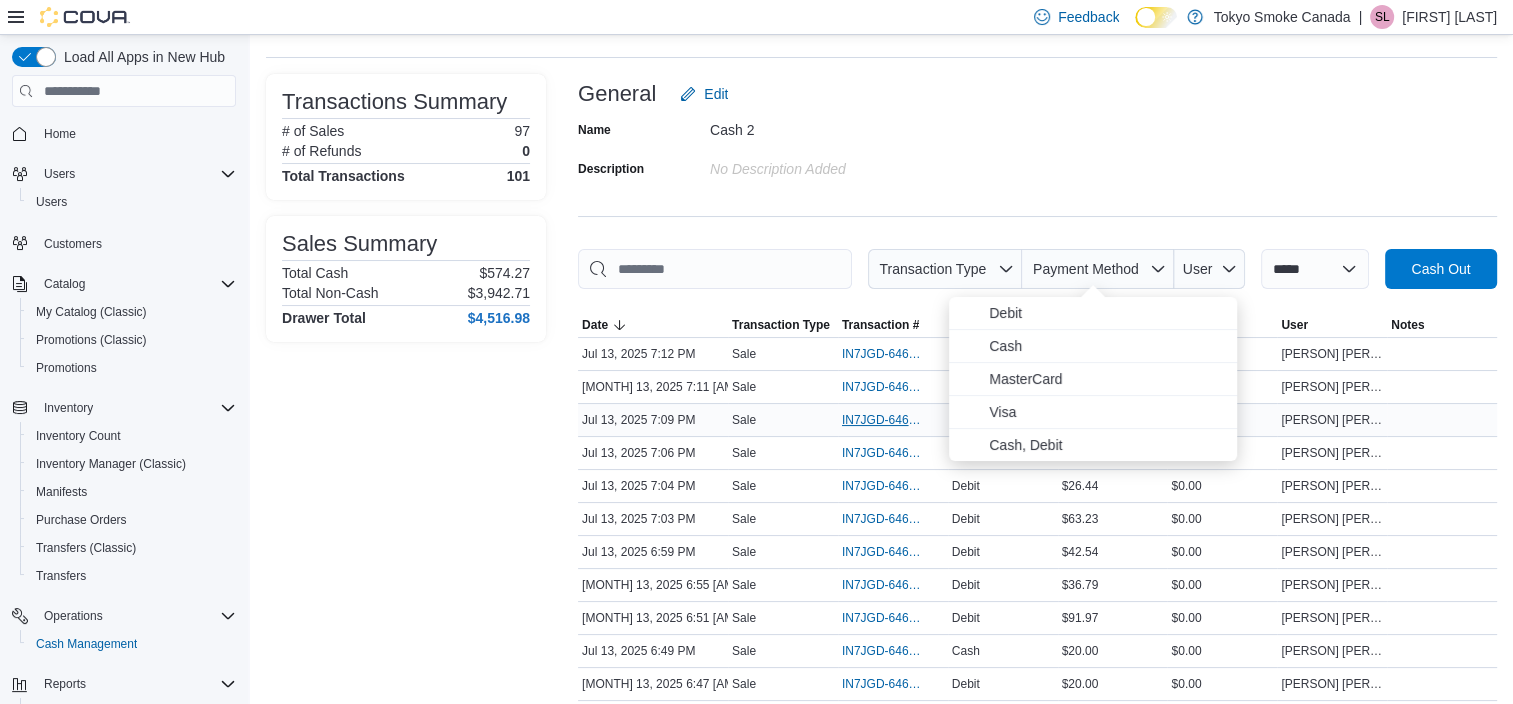 drag, startPoint x: 1028, startPoint y: 412, endPoint x: 904, endPoint y: 417, distance: 124.10077 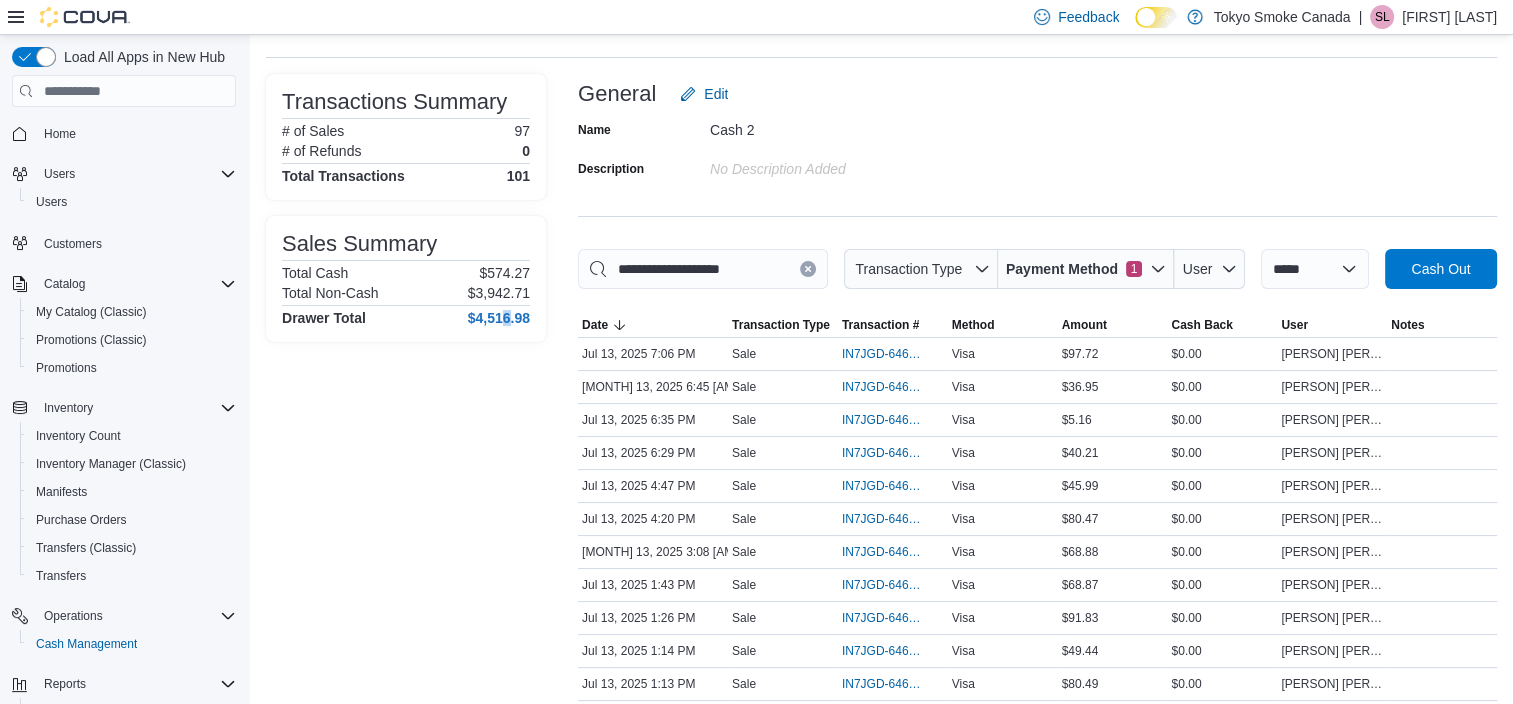 click on "Transactions Summary   # of Sales 97 # of Refunds 0 Total Transactions 101 Sales Summary   Total Cash $574.27 Total Non-Cash $3,942.71 Drawer Total $4,516.98" at bounding box center [406, 448] 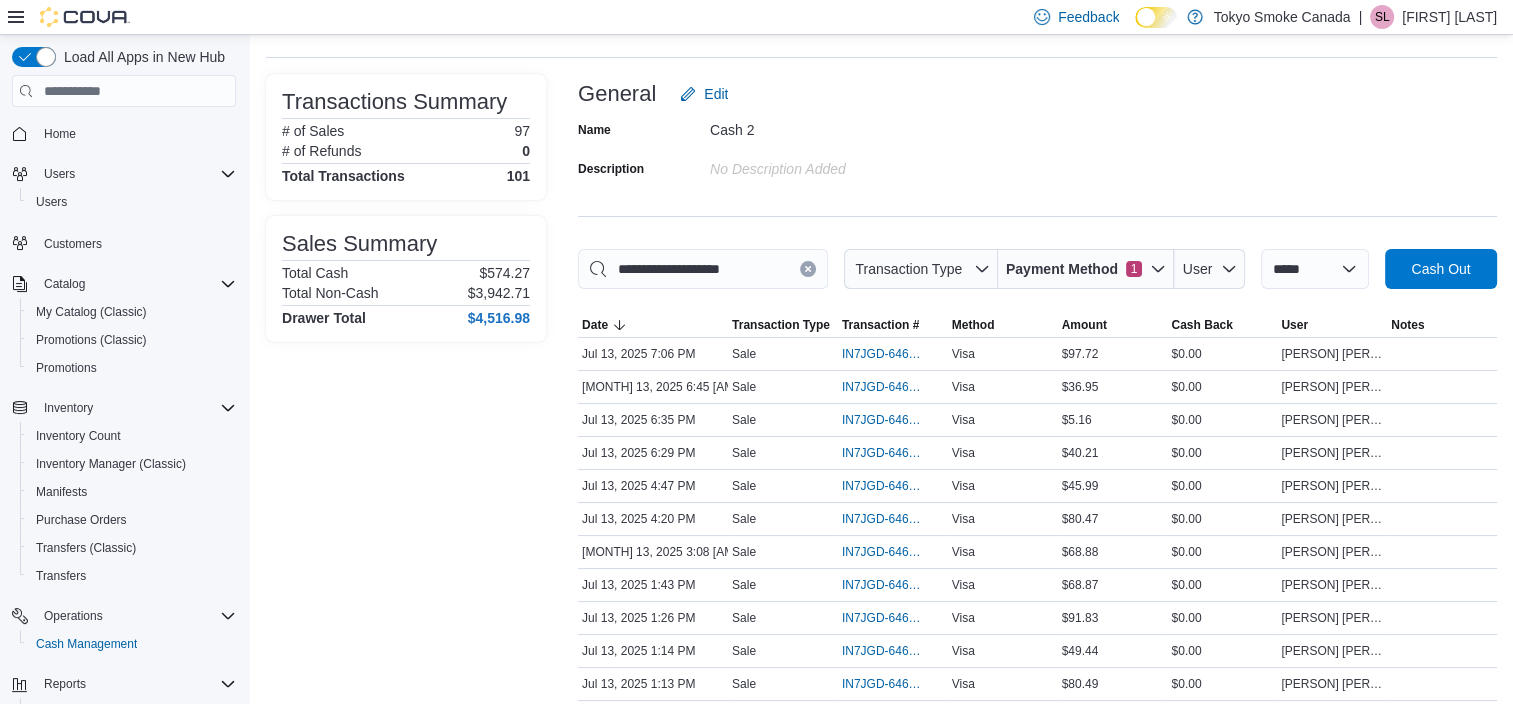 click on "**********" at bounding box center (1037, 448) 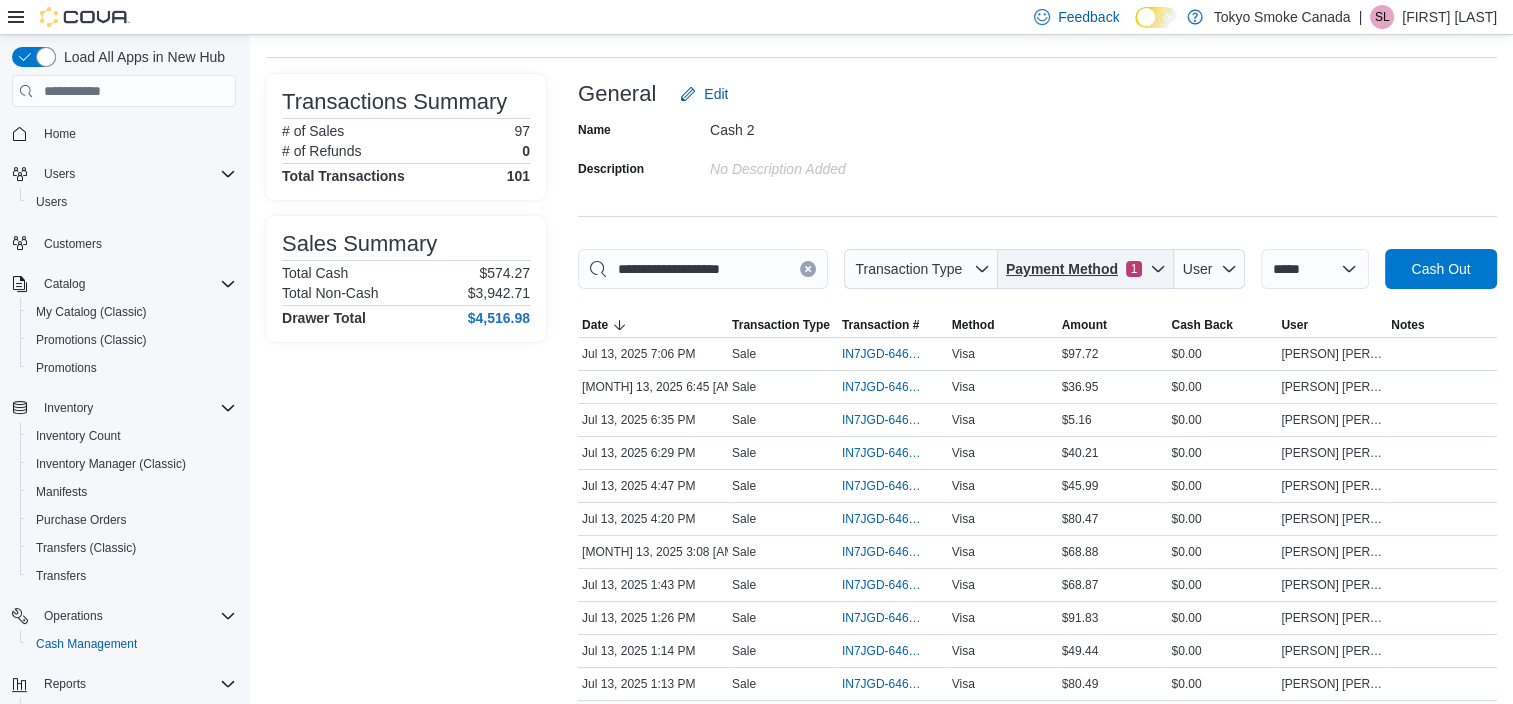 click on "Payment Method" at bounding box center [1062, 269] 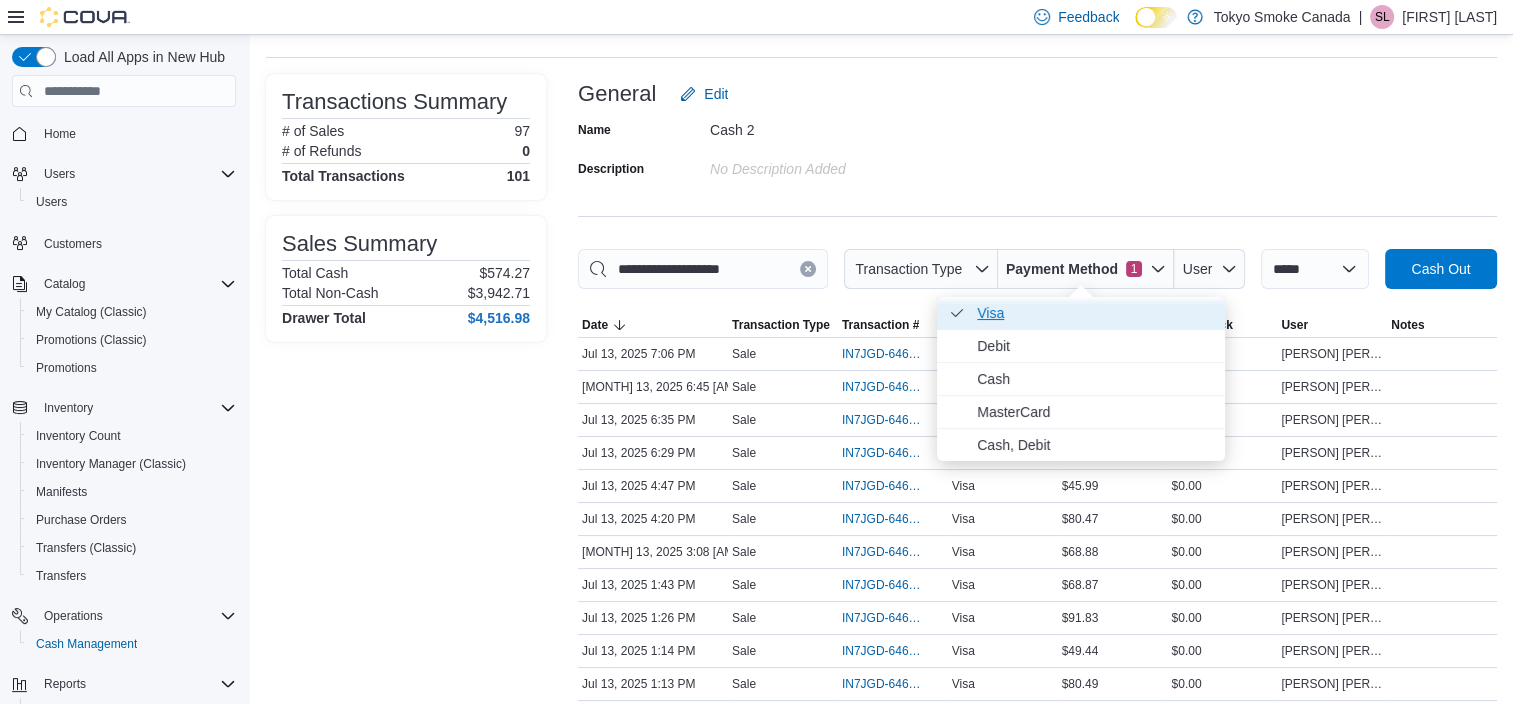click on "Visa .  Checked option." at bounding box center (1081, 313) 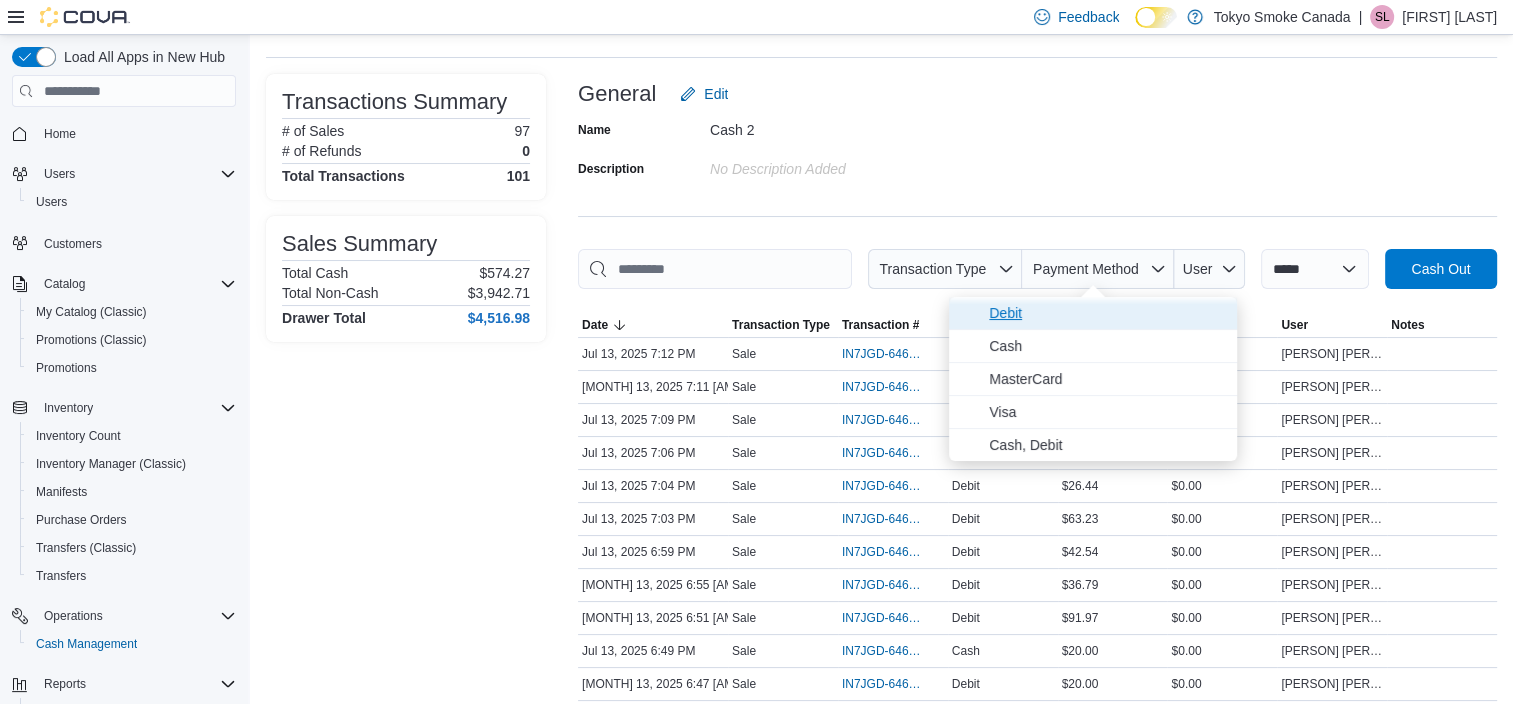 click on "Debit" at bounding box center (1107, 313) 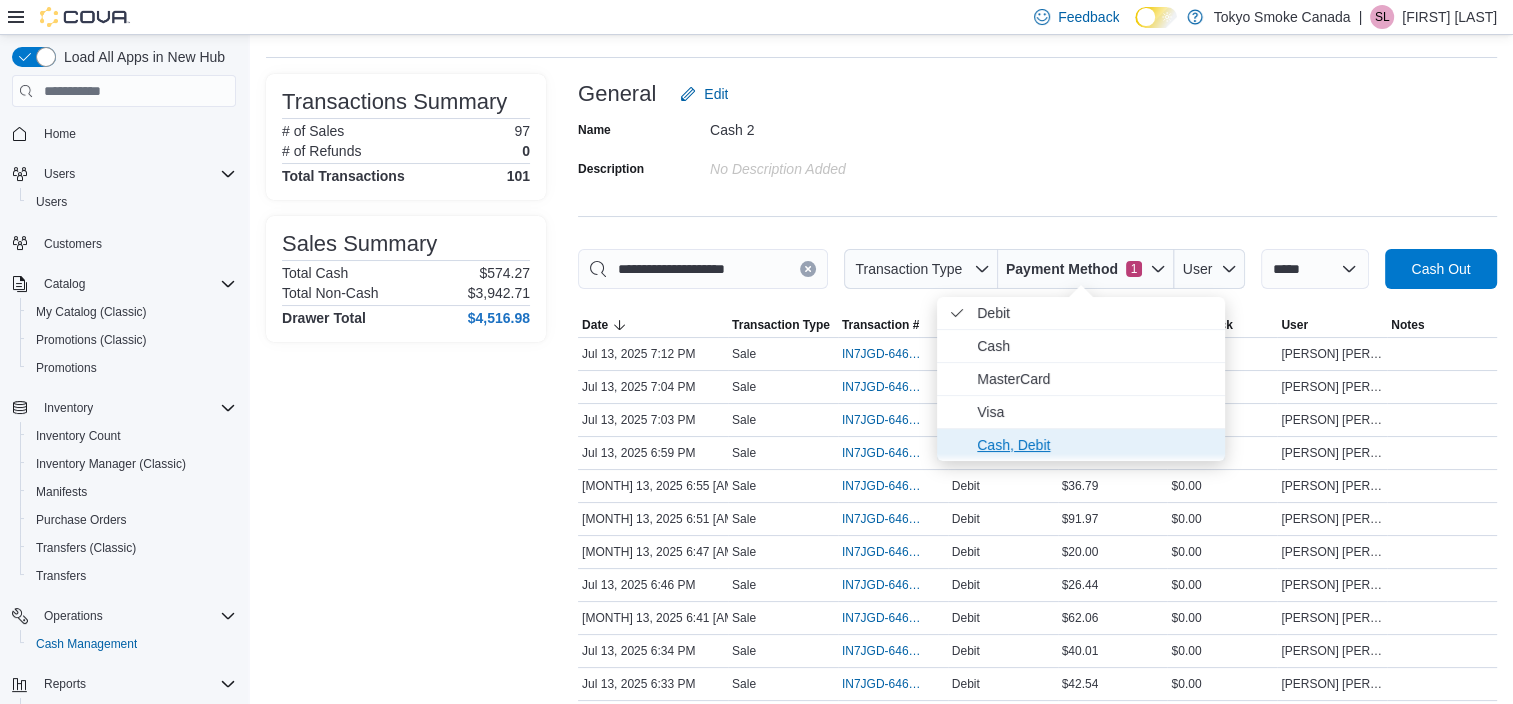 click on "Cash, Debit" at bounding box center (1095, 445) 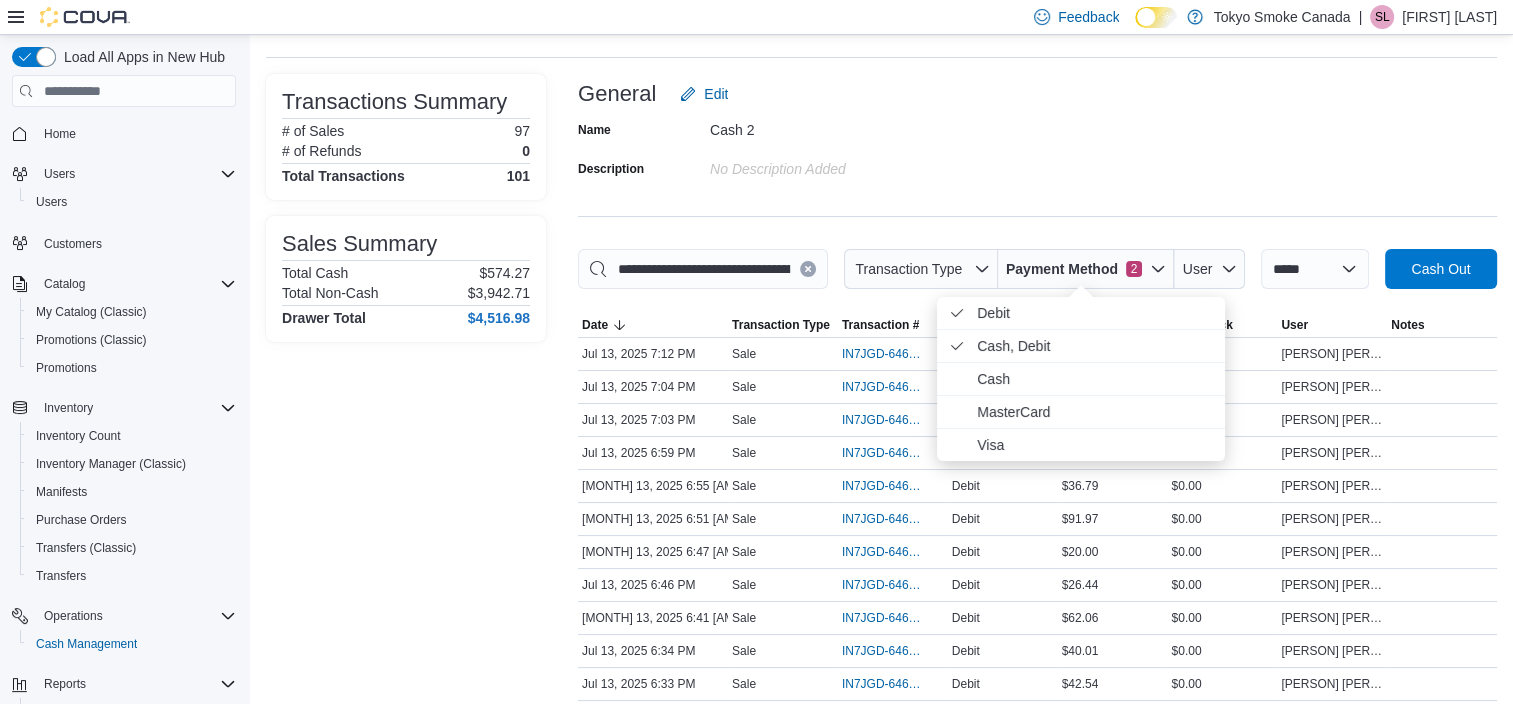 click on "Transactions Summary   # of Sales 97 # of Refunds 0 Total Transactions 101 Sales Summary   Total Cash $574.27 Total Non-Cash $3,942.71 Drawer Total $4,516.98" at bounding box center [406, 1256] 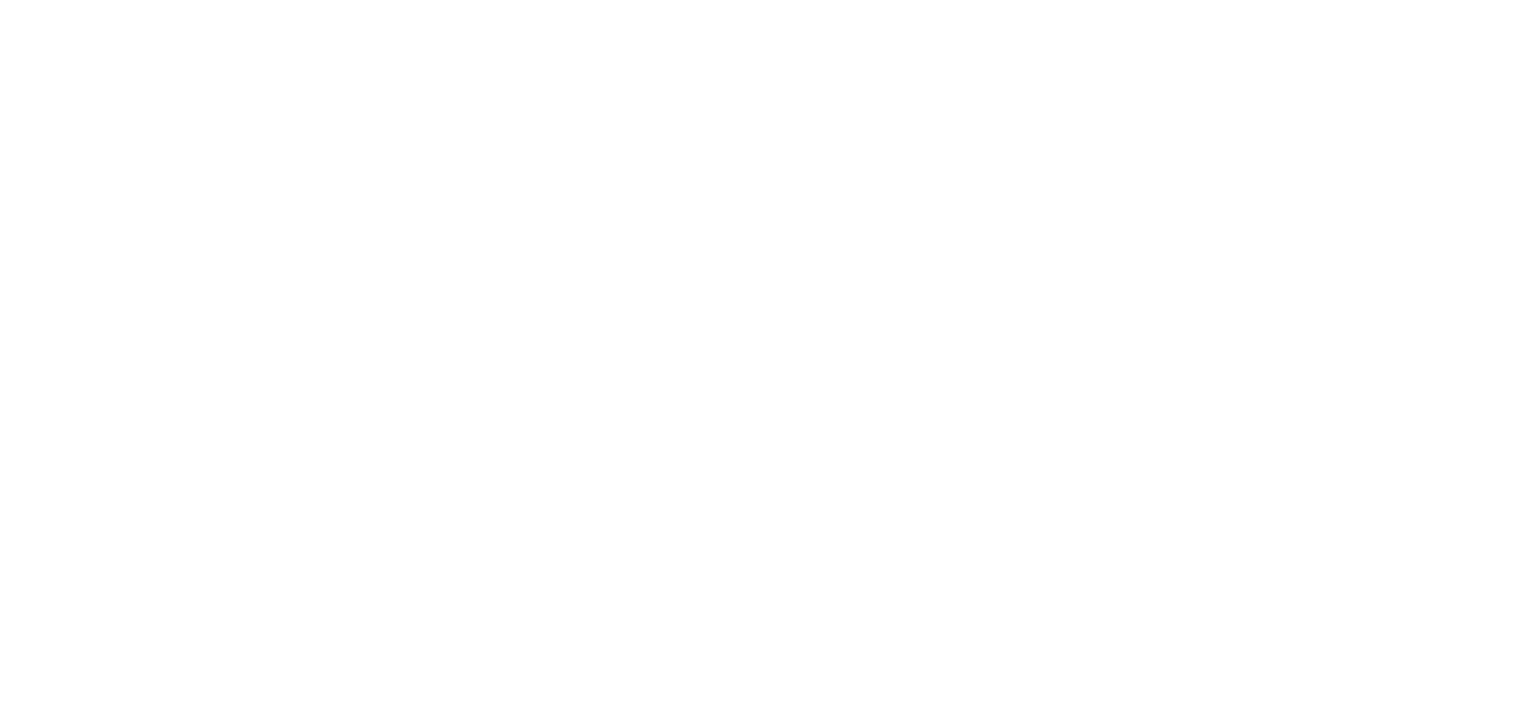 scroll, scrollTop: 0, scrollLeft: 0, axis: both 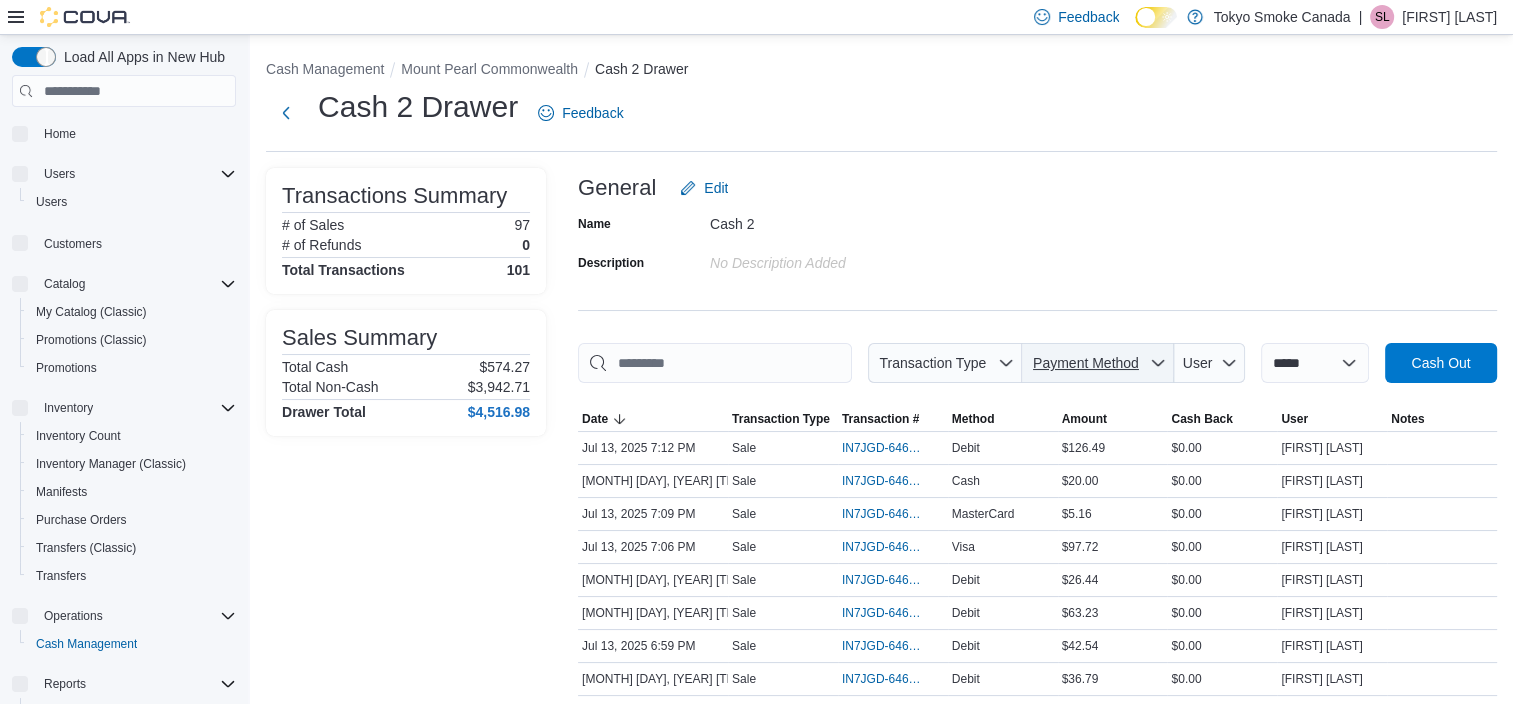 click on "Payment Method" at bounding box center (1086, 363) 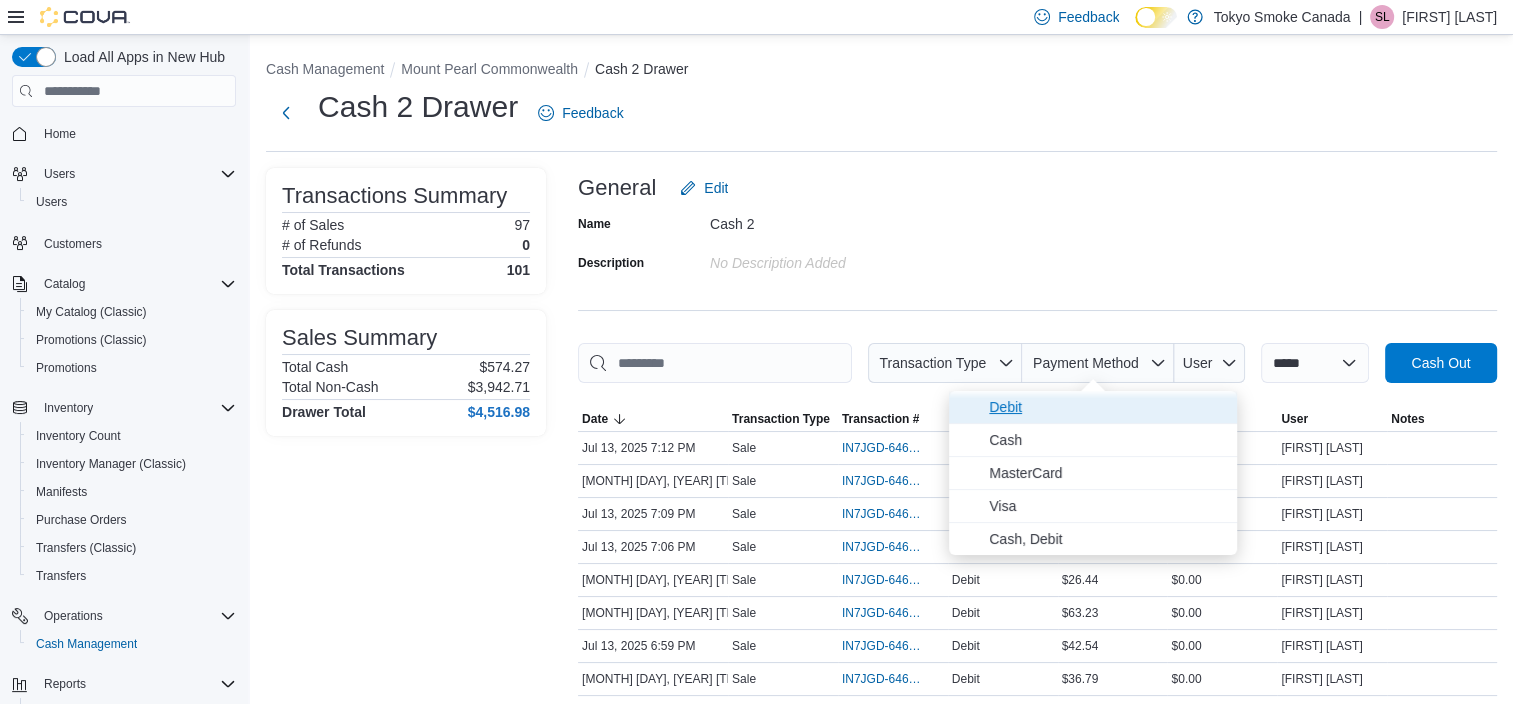 click on "Debit" at bounding box center (1107, 407) 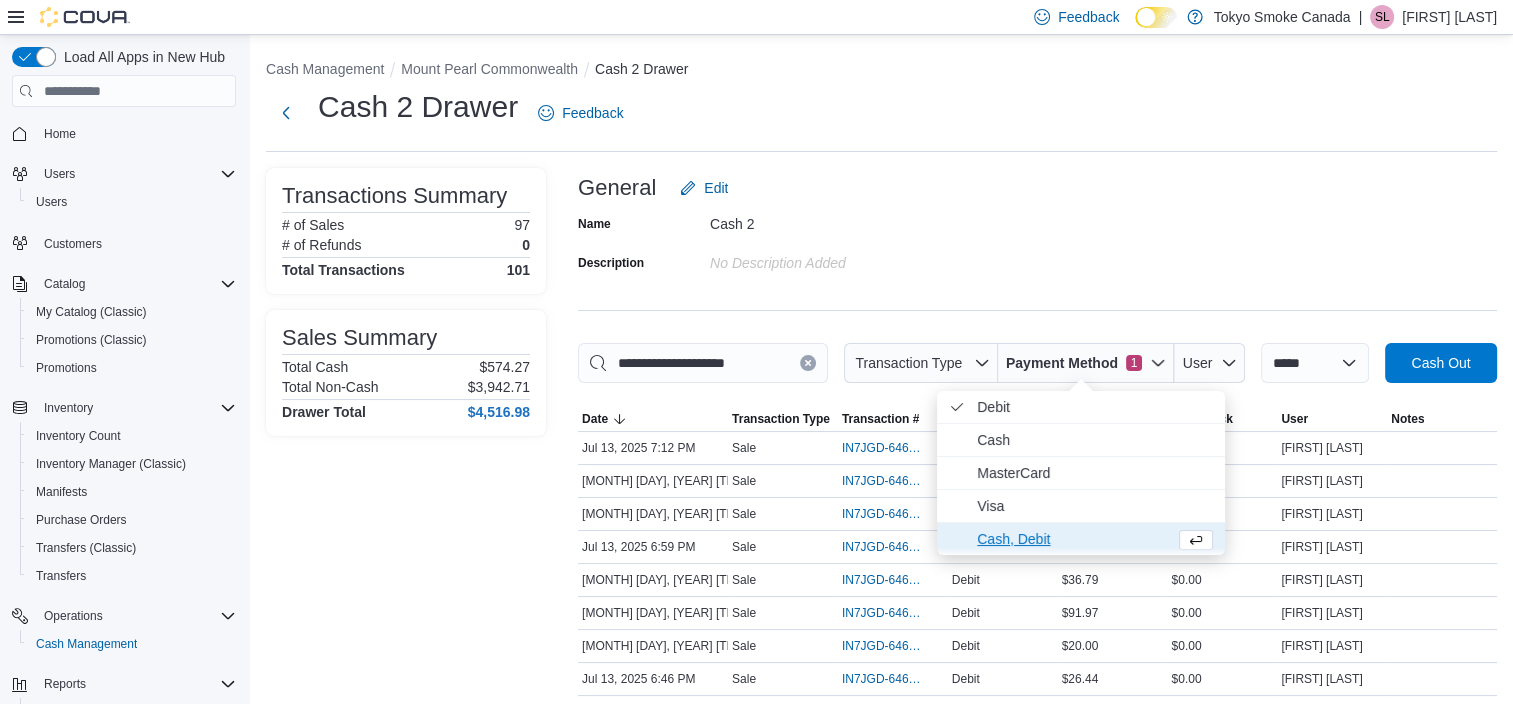 click on "Cash, Debit" at bounding box center (1072, 539) 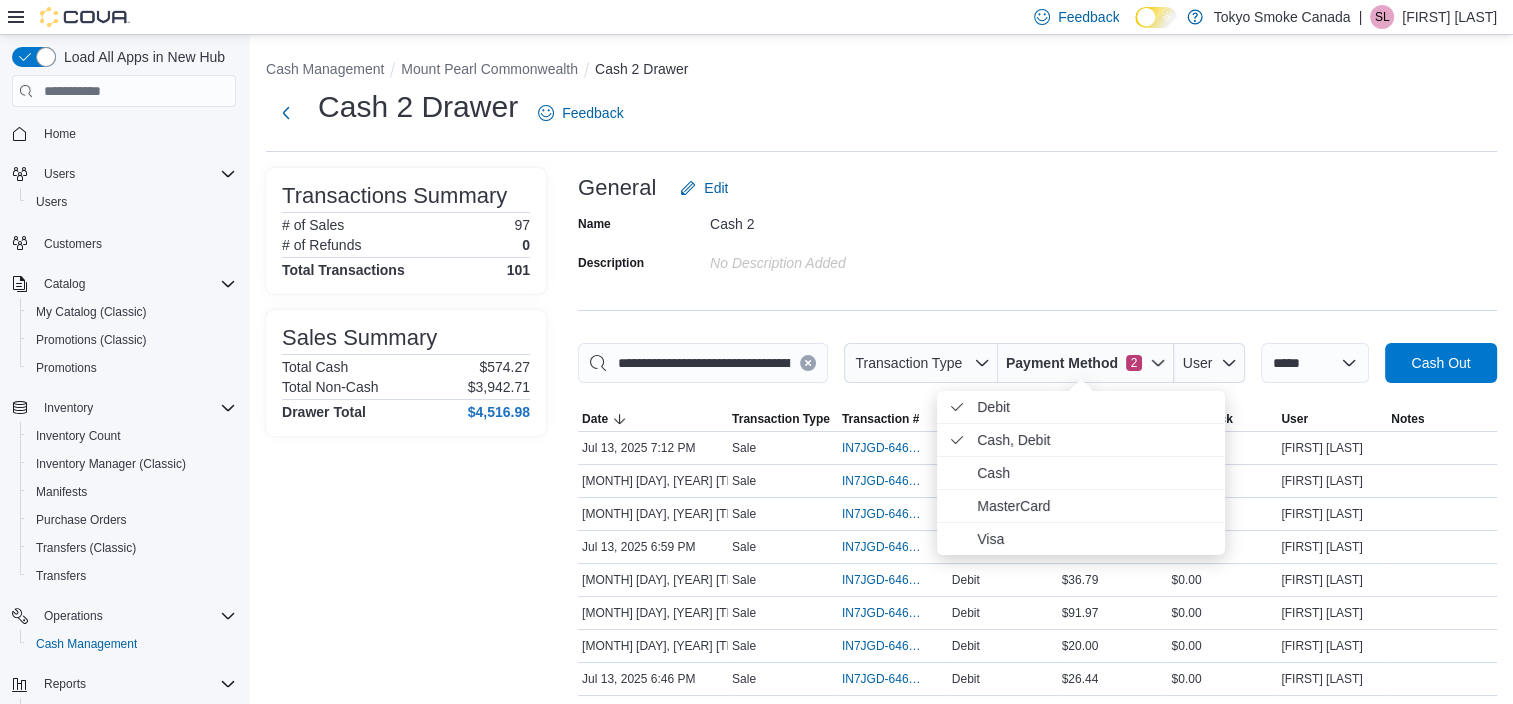 click on "Name Cash 2 Description No Description added" at bounding box center (1037, 243) 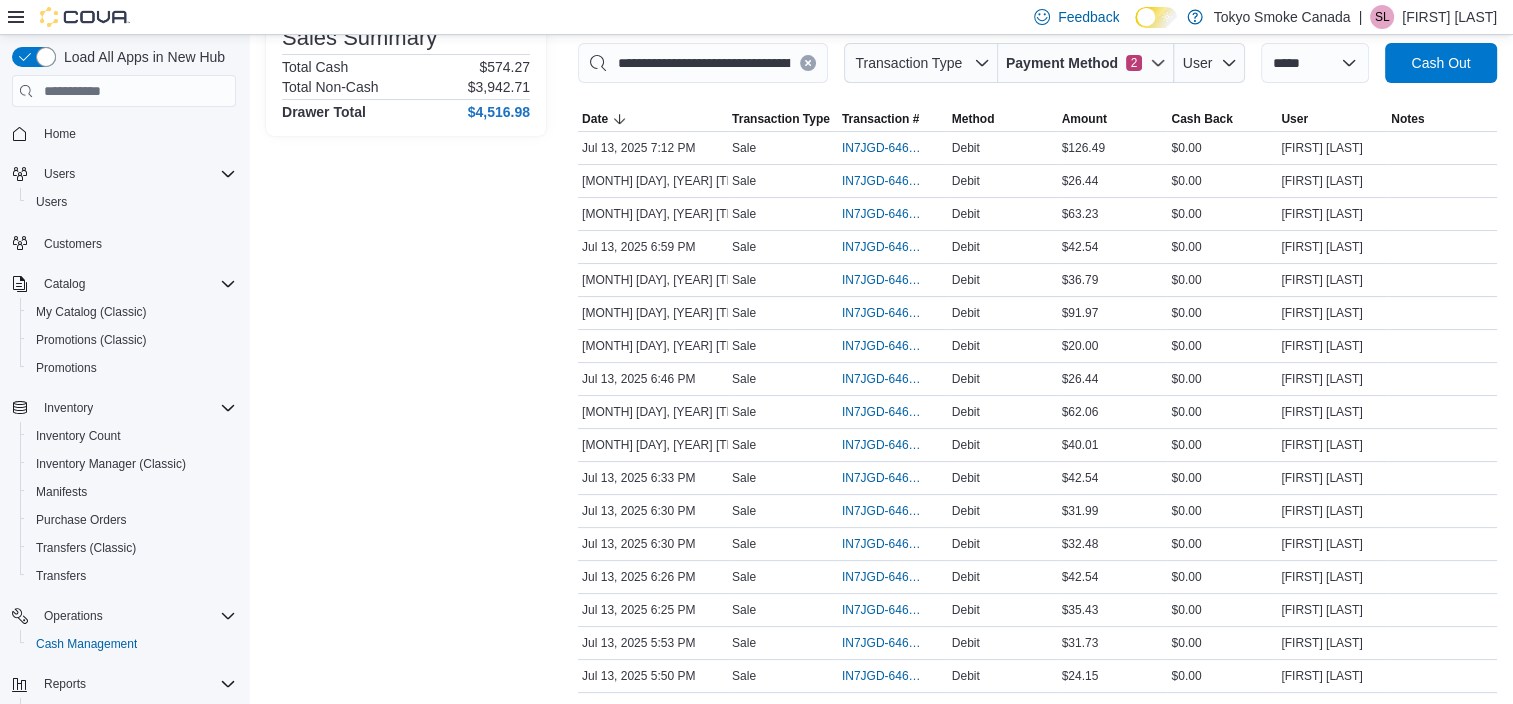 scroll, scrollTop: 200, scrollLeft: 0, axis: vertical 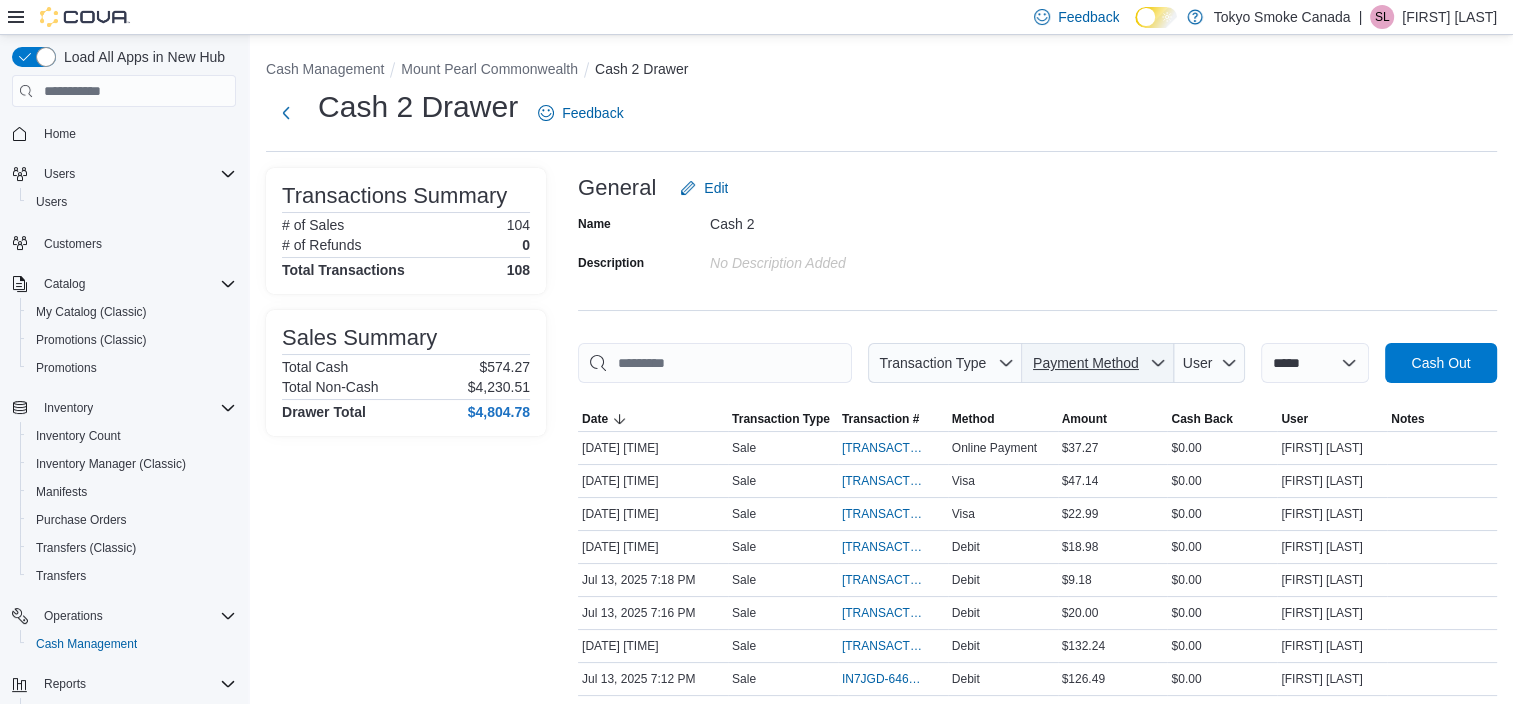 click on "Payment Method" at bounding box center (1086, 363) 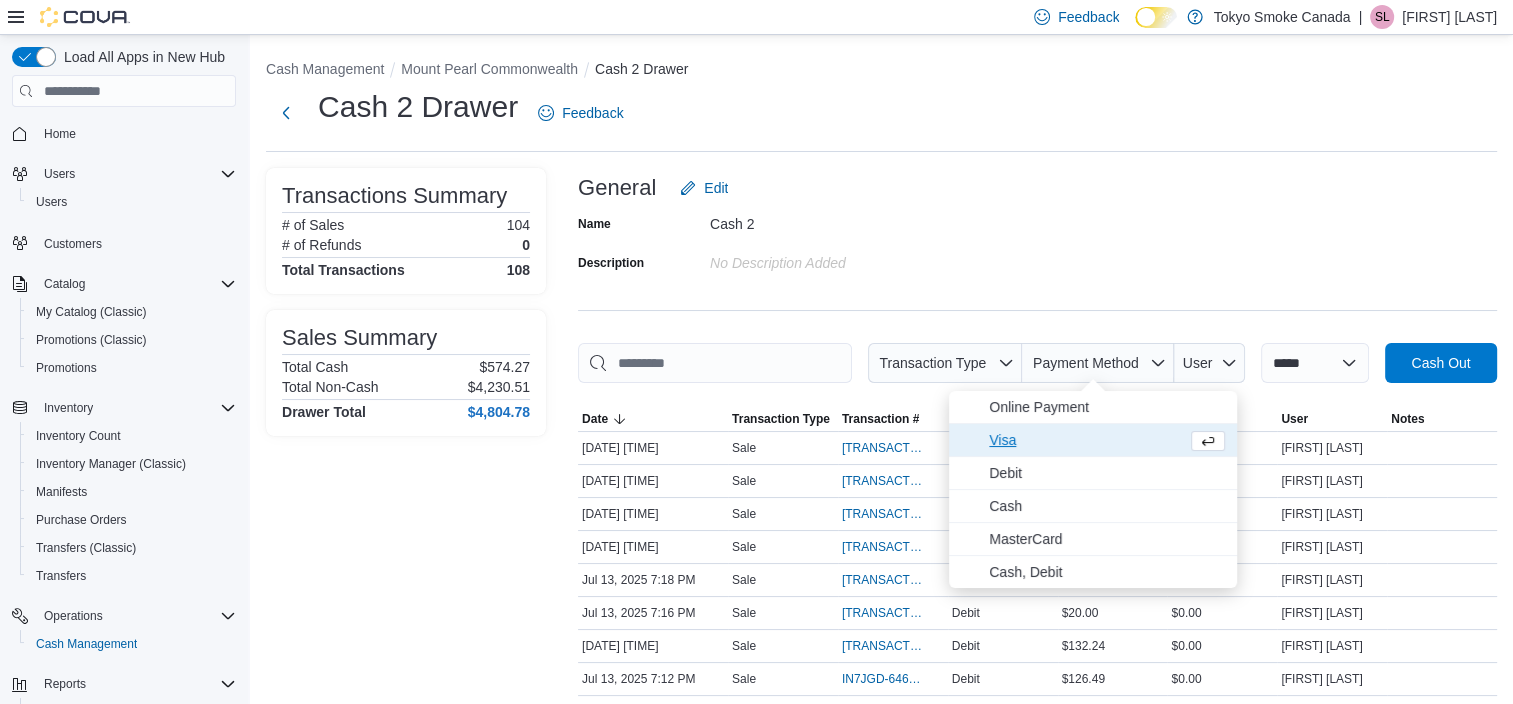 click on "Visa" at bounding box center [1084, 440] 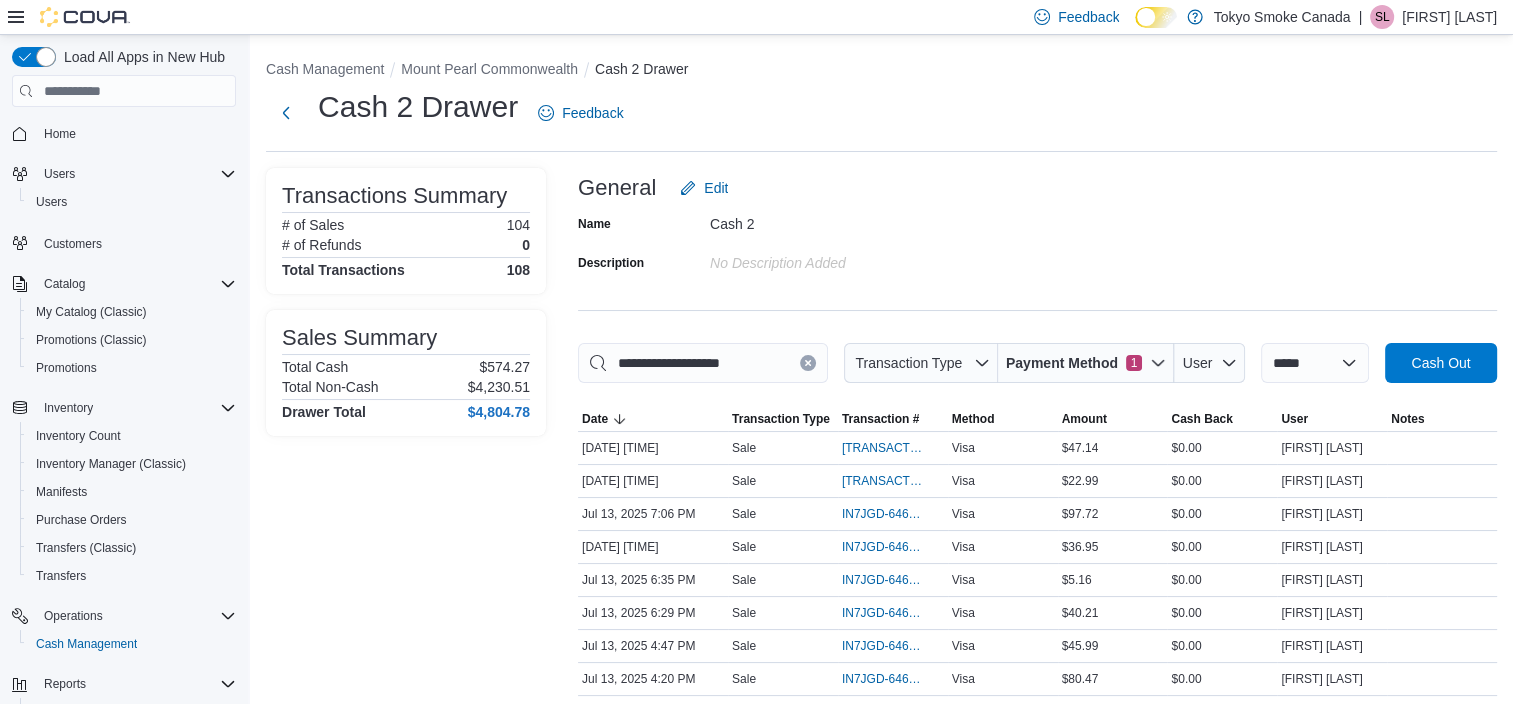 click on "Cash 2 Drawer Feedback" at bounding box center [881, 119] 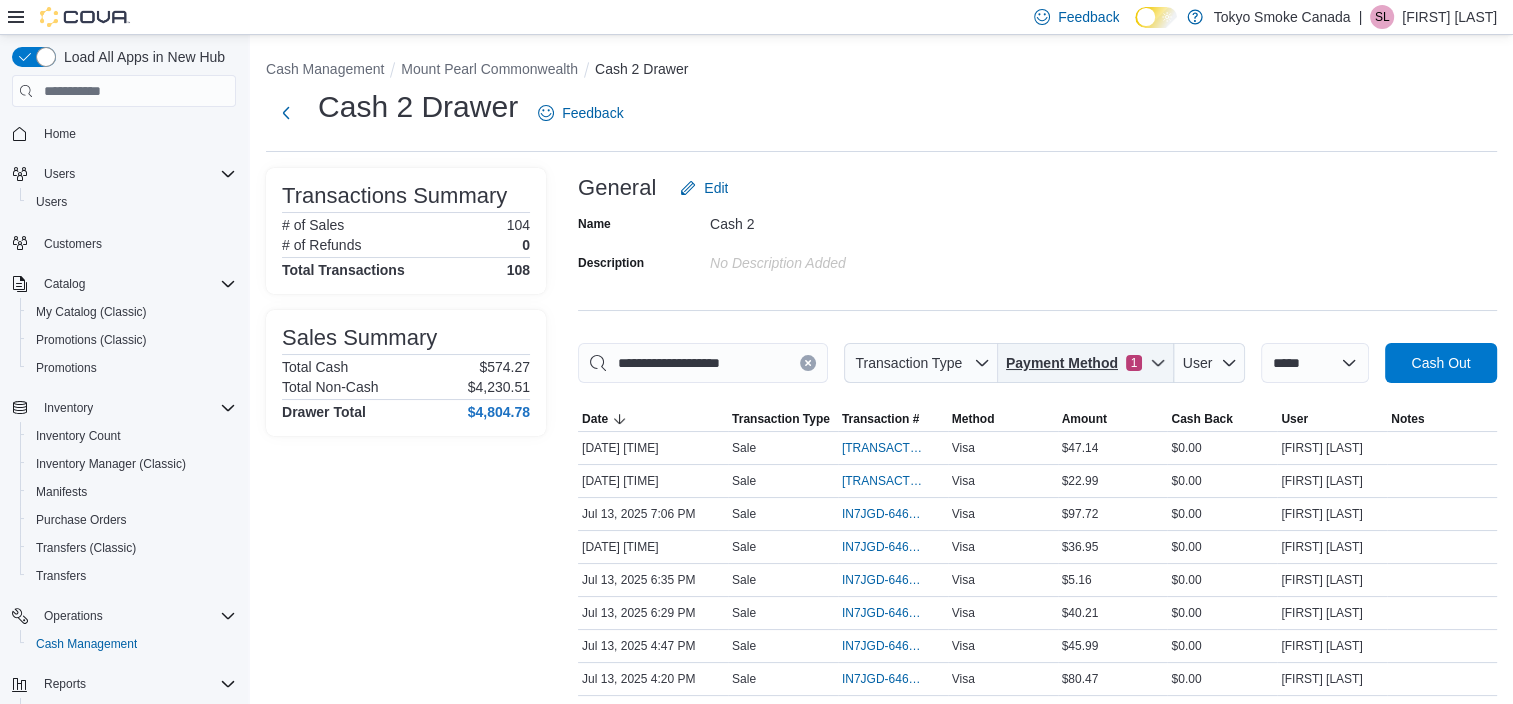 click on "Payment Method" at bounding box center [1062, 363] 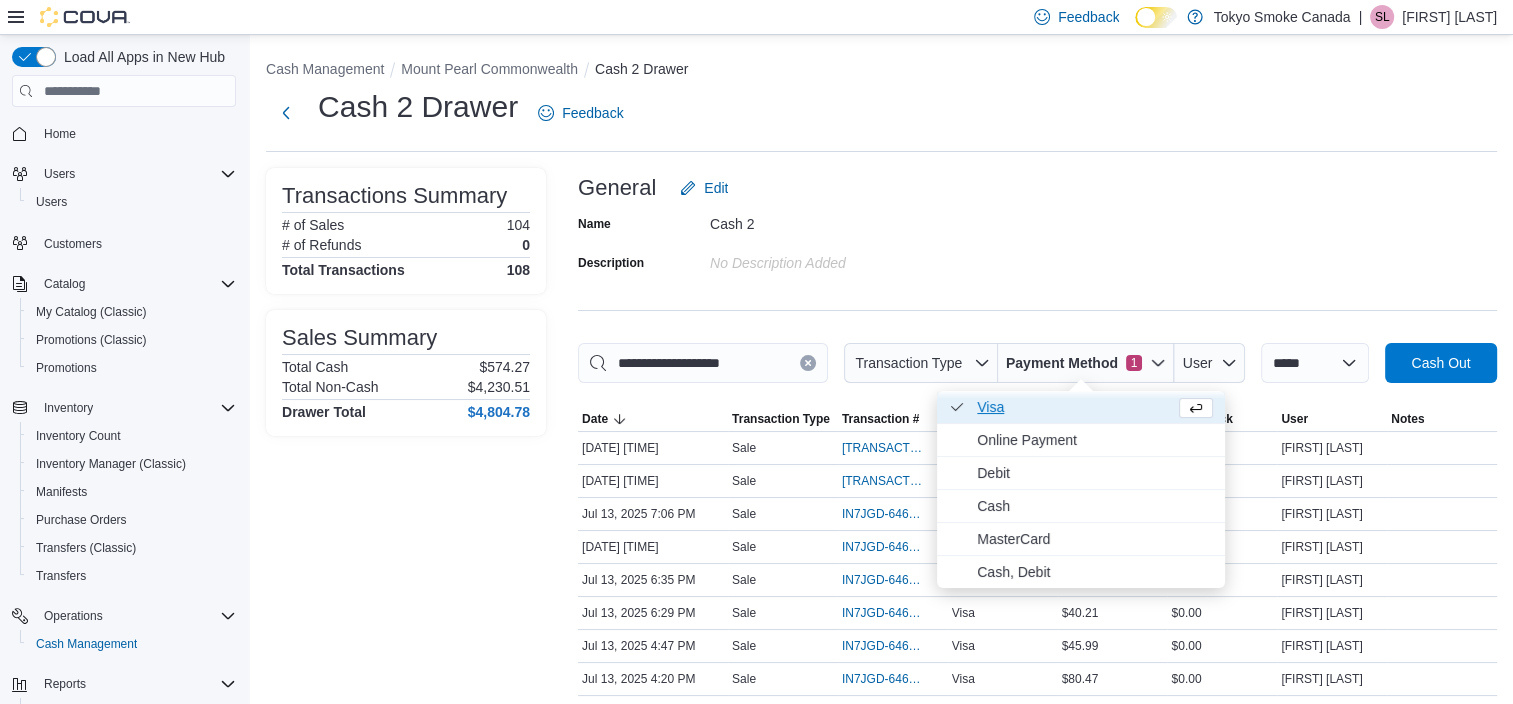 click on "Visa .  Checked option." at bounding box center [1072, 407] 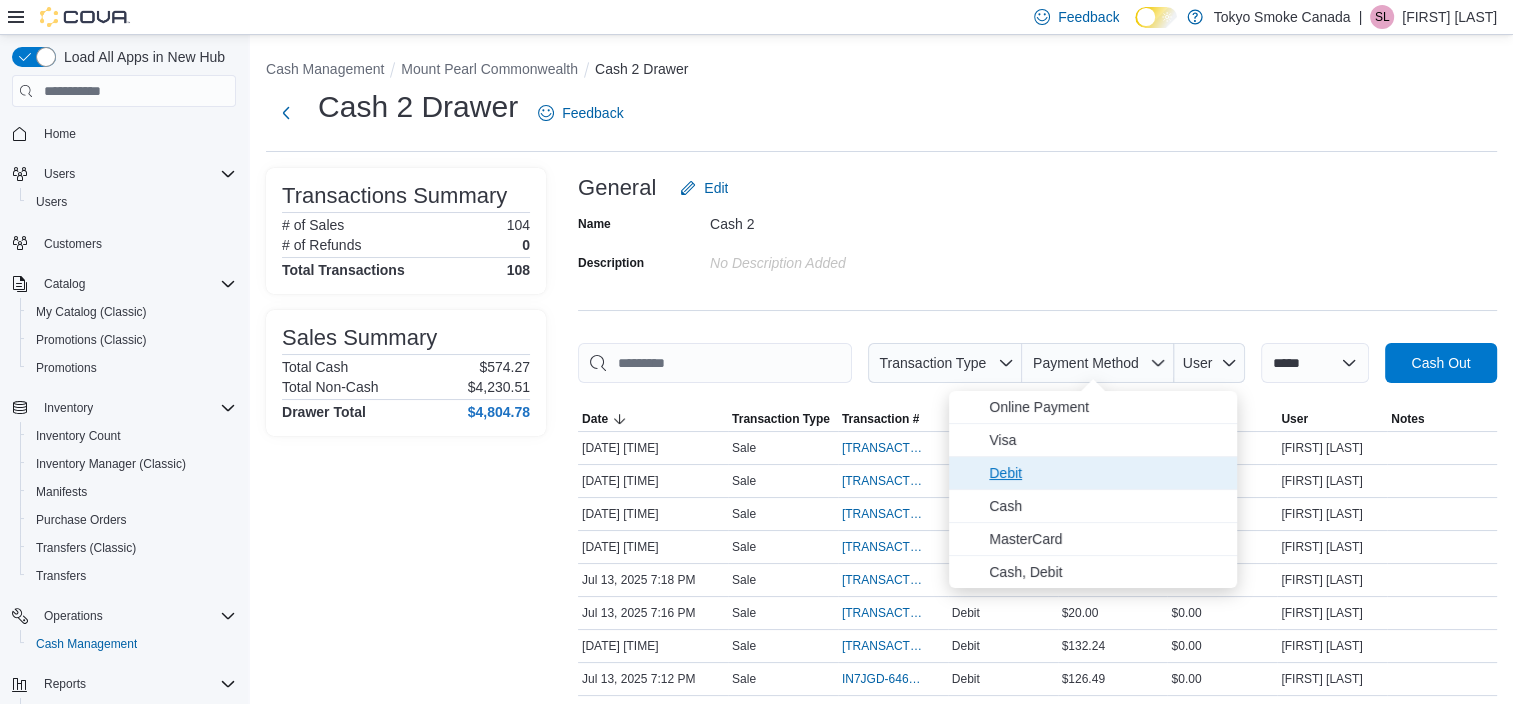 click on "Debit" at bounding box center (1107, 473) 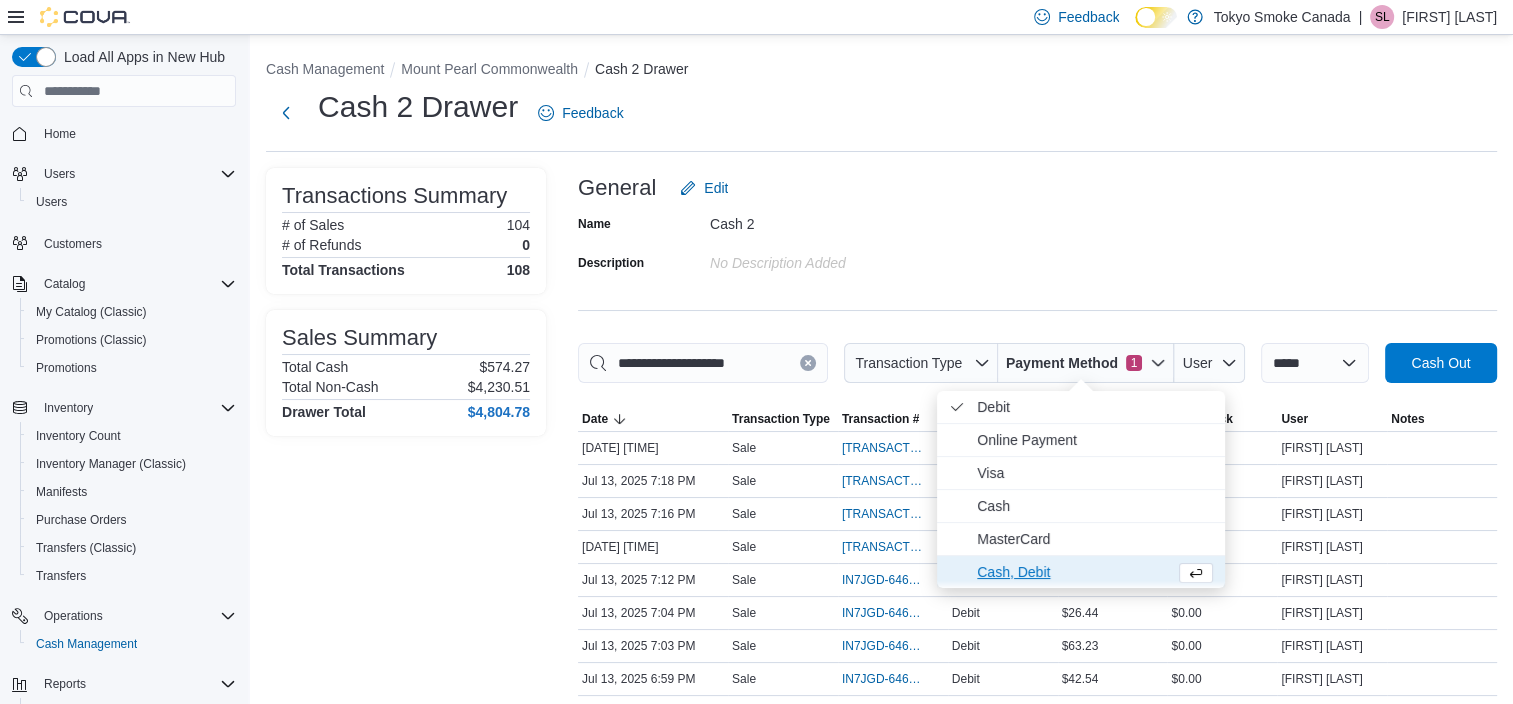 click on "Cash, Debit" at bounding box center (1072, 572) 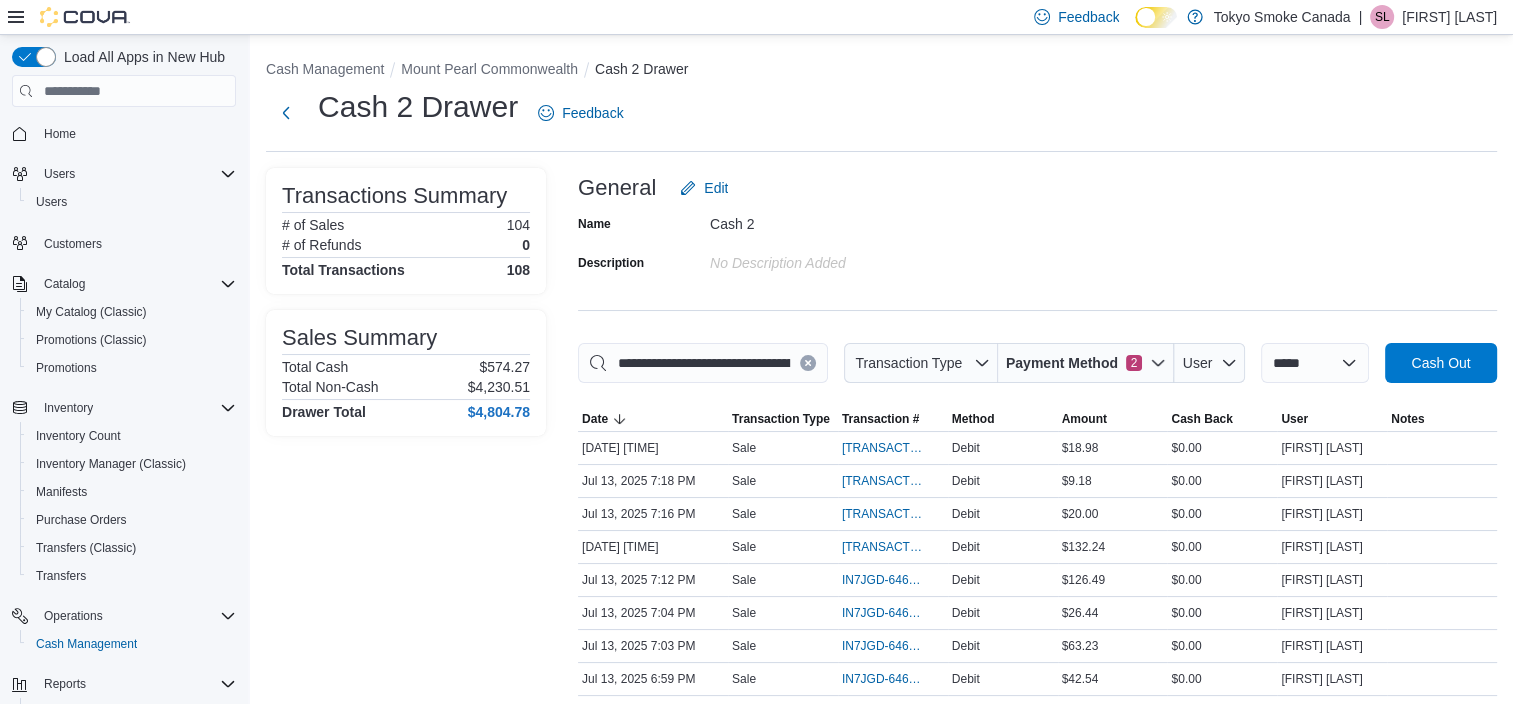 click on "No Description added" at bounding box center [844, 262] 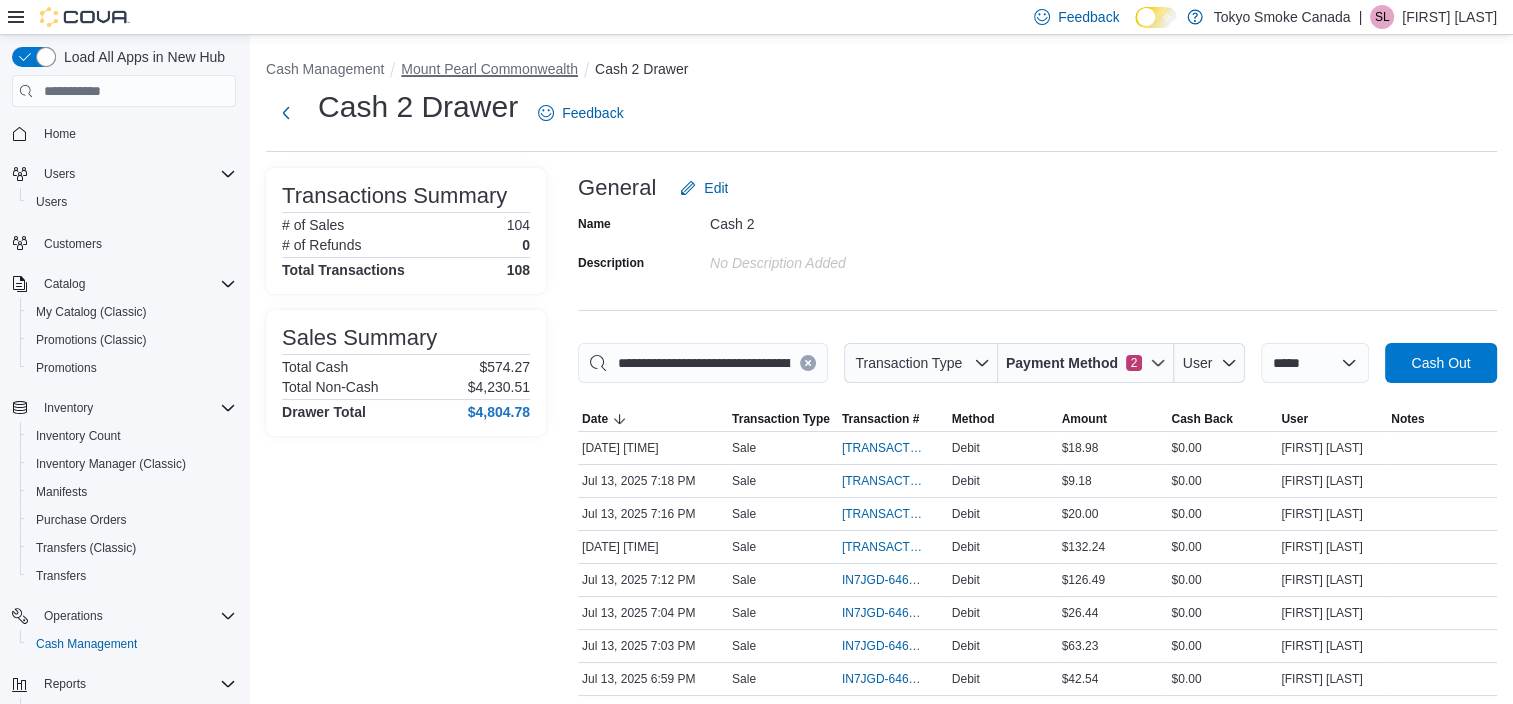 click on "Mount Pearl Commonwealth" at bounding box center [489, 69] 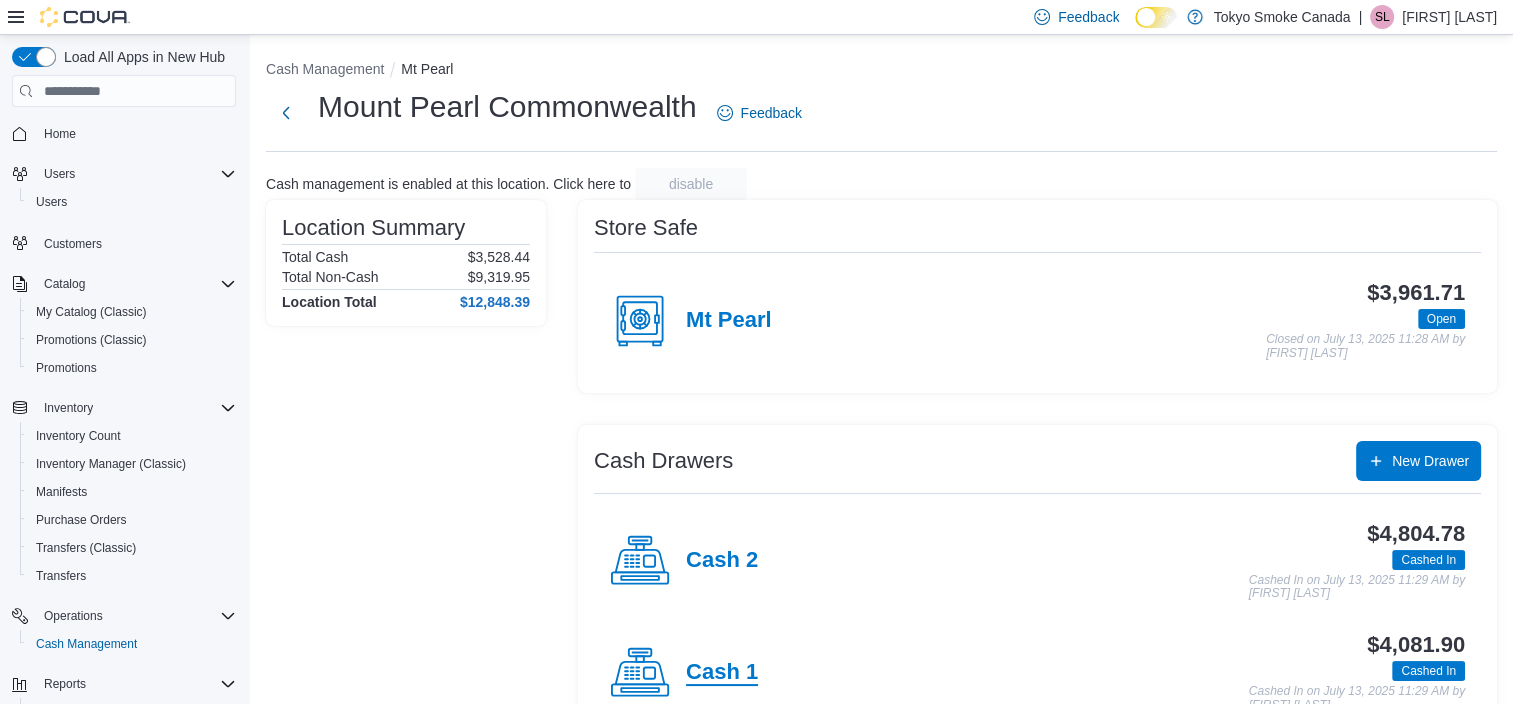 click on "Cash 1" at bounding box center (722, 673) 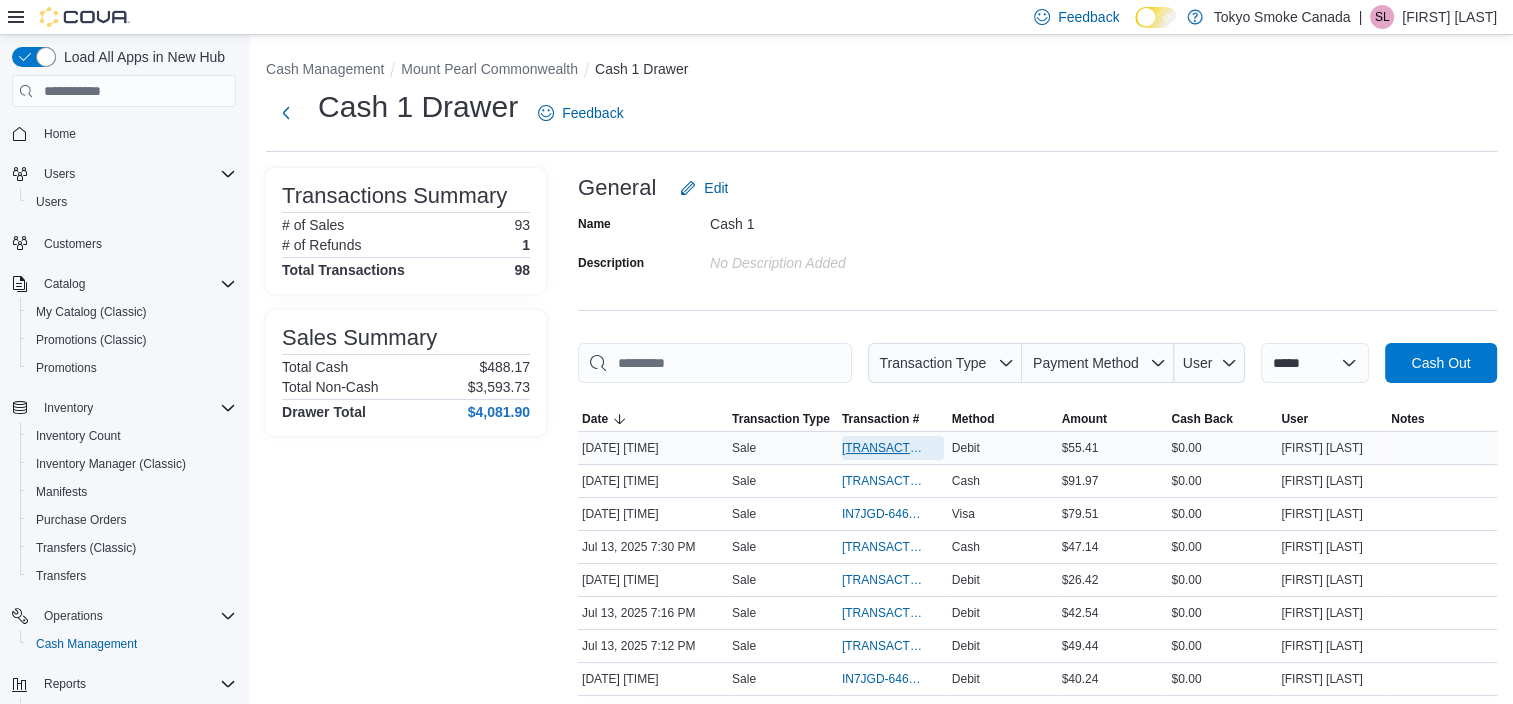 click on "[TRANSACTION_ID]" at bounding box center (883, 448) 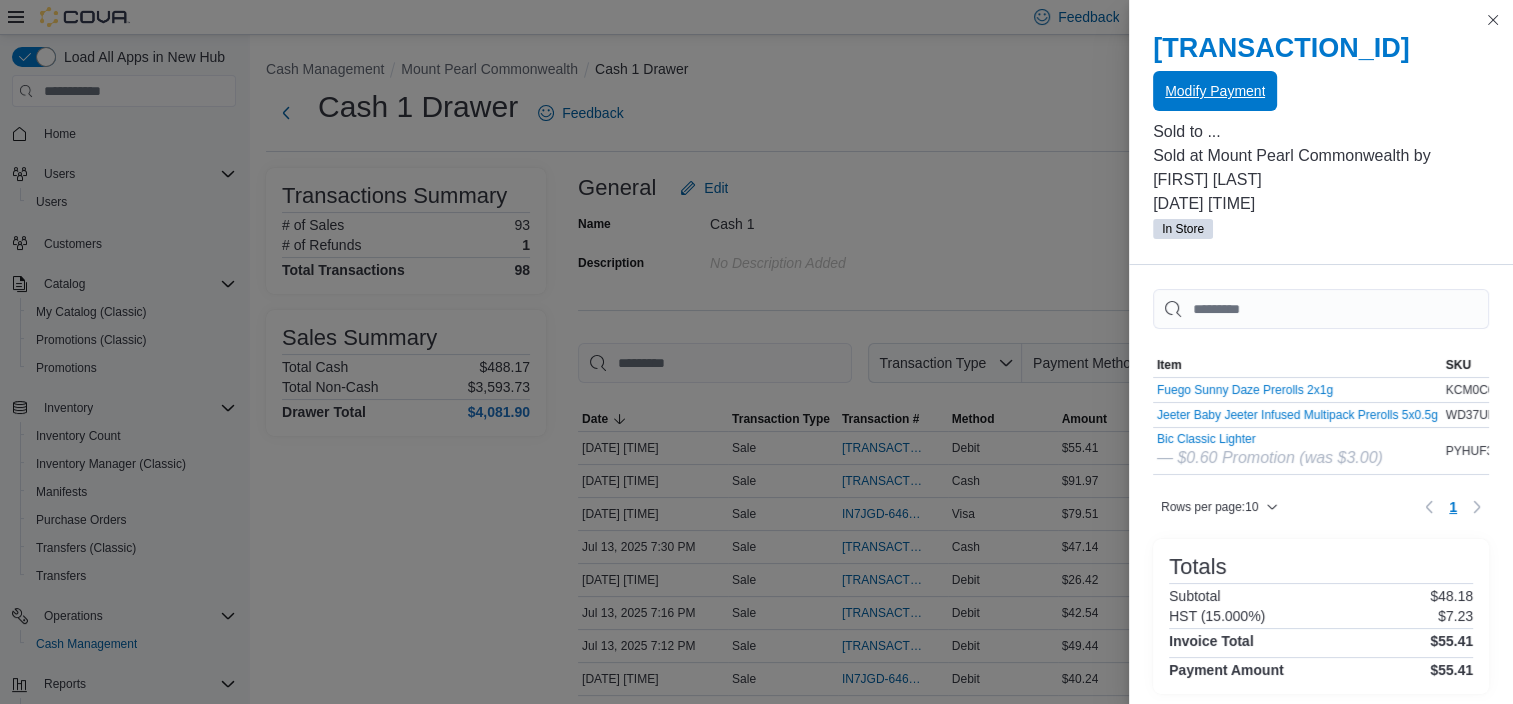 click on "Modify Payment" at bounding box center (1215, 91) 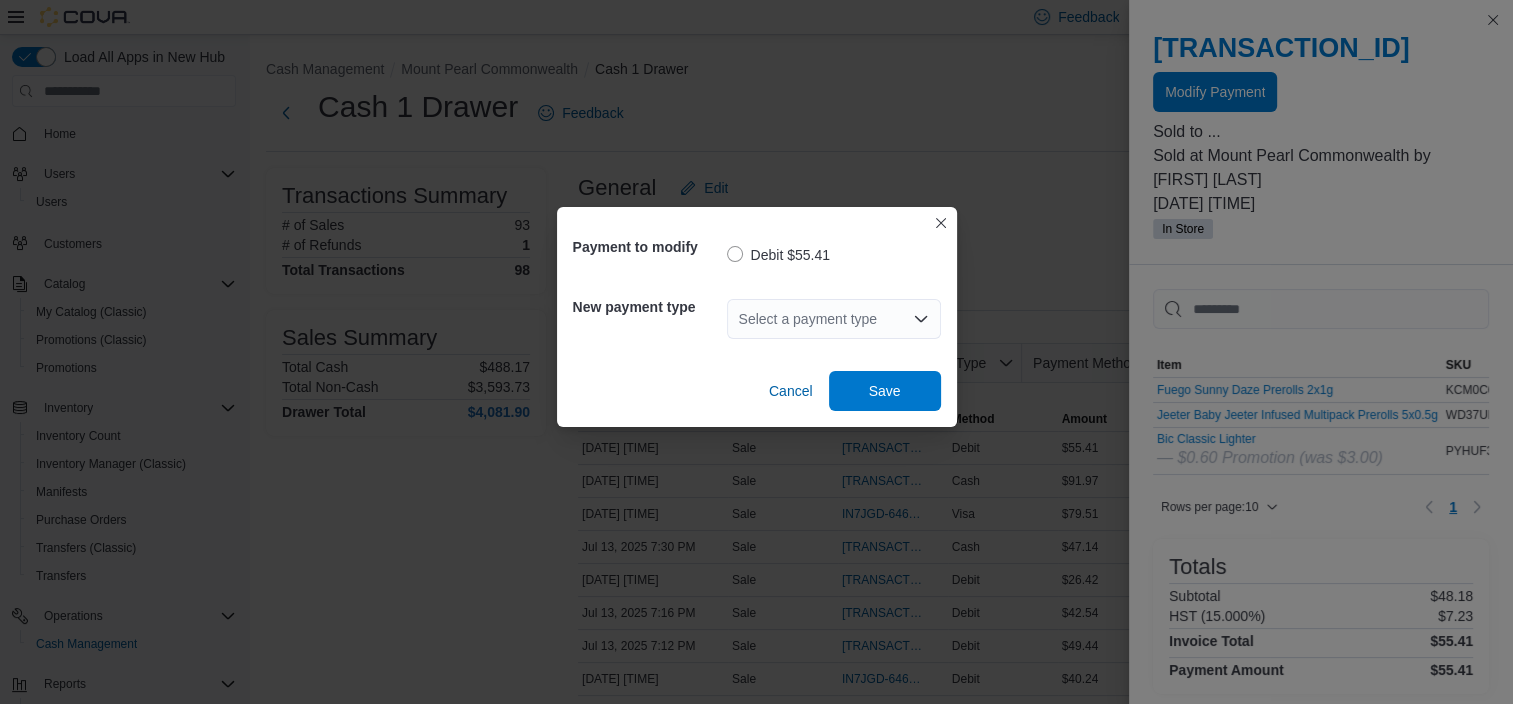 click on "Select a payment type" at bounding box center [834, 319] 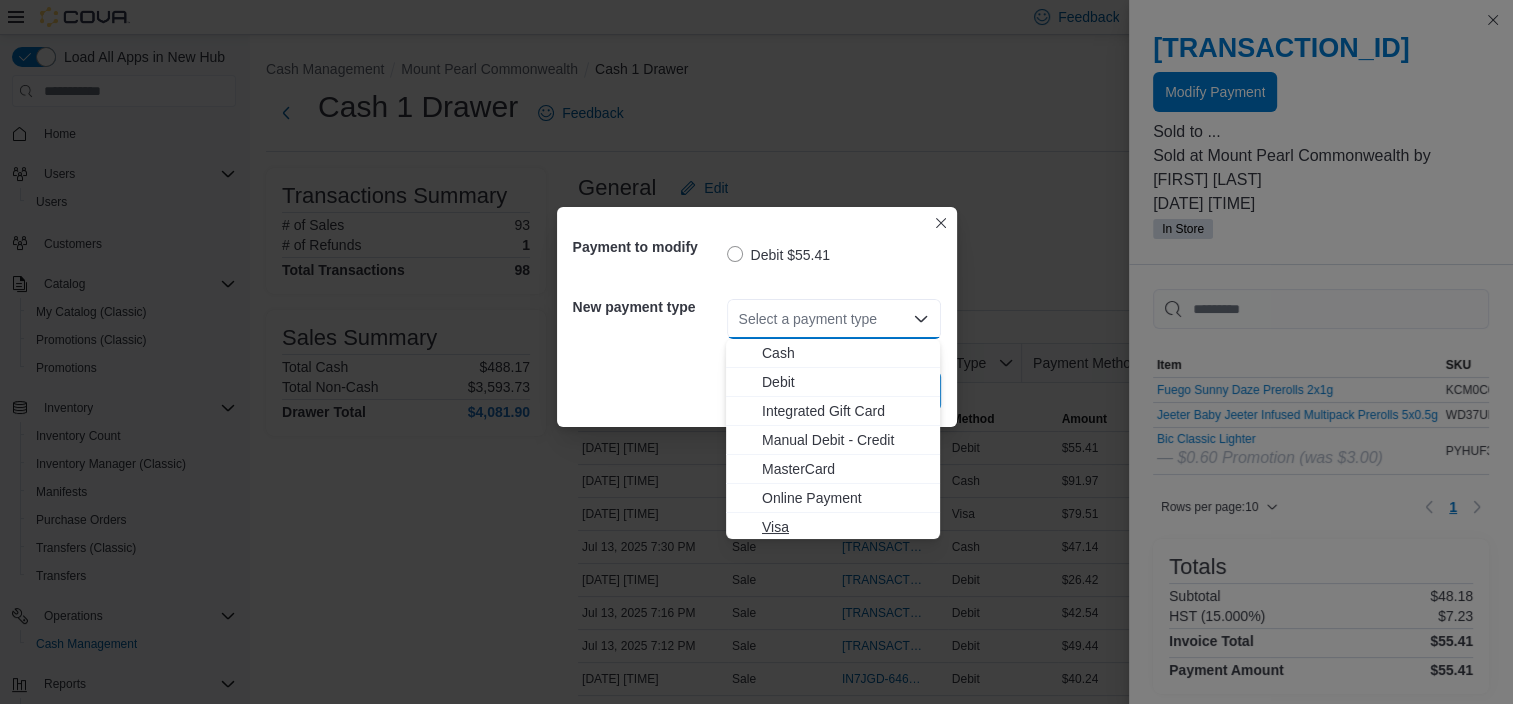 click on "Visa" at bounding box center (845, 527) 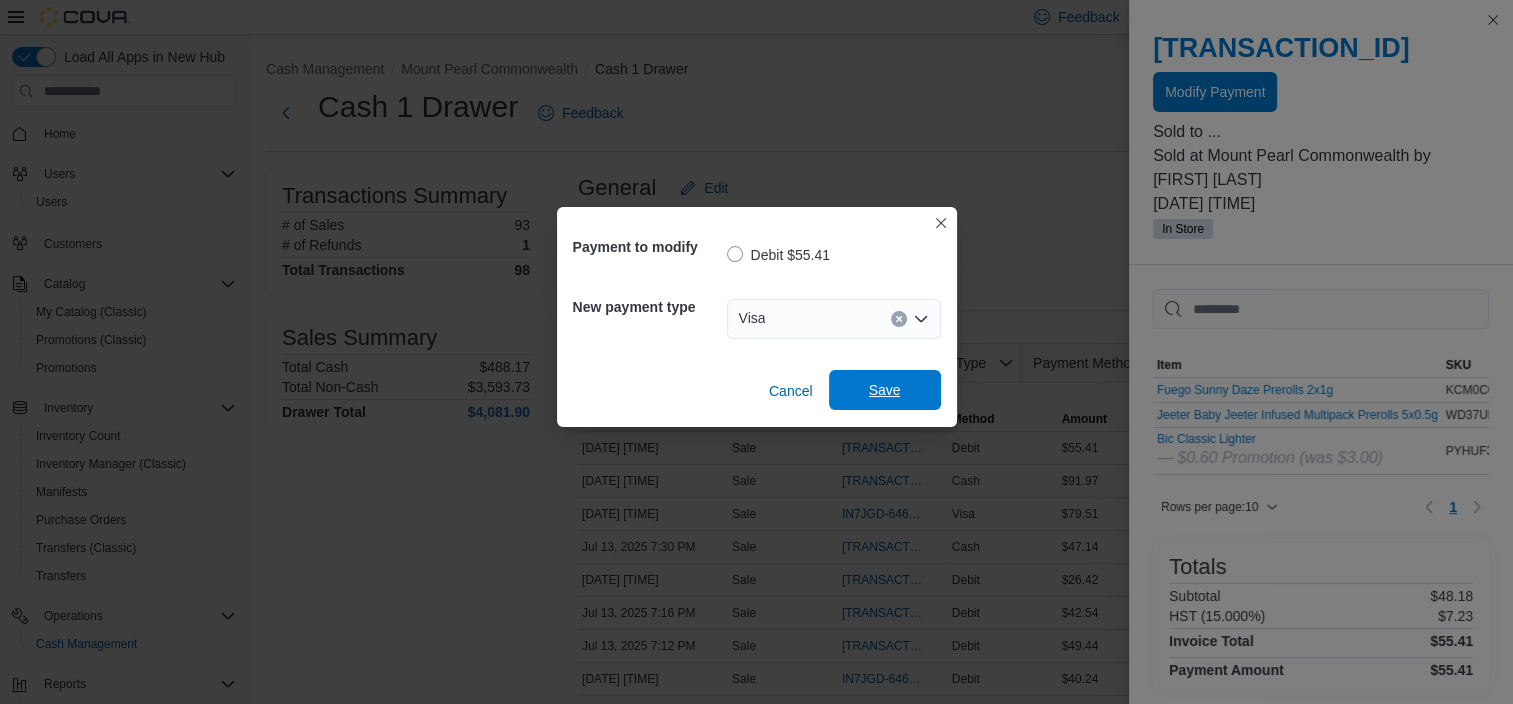 click on "Save" at bounding box center [885, 390] 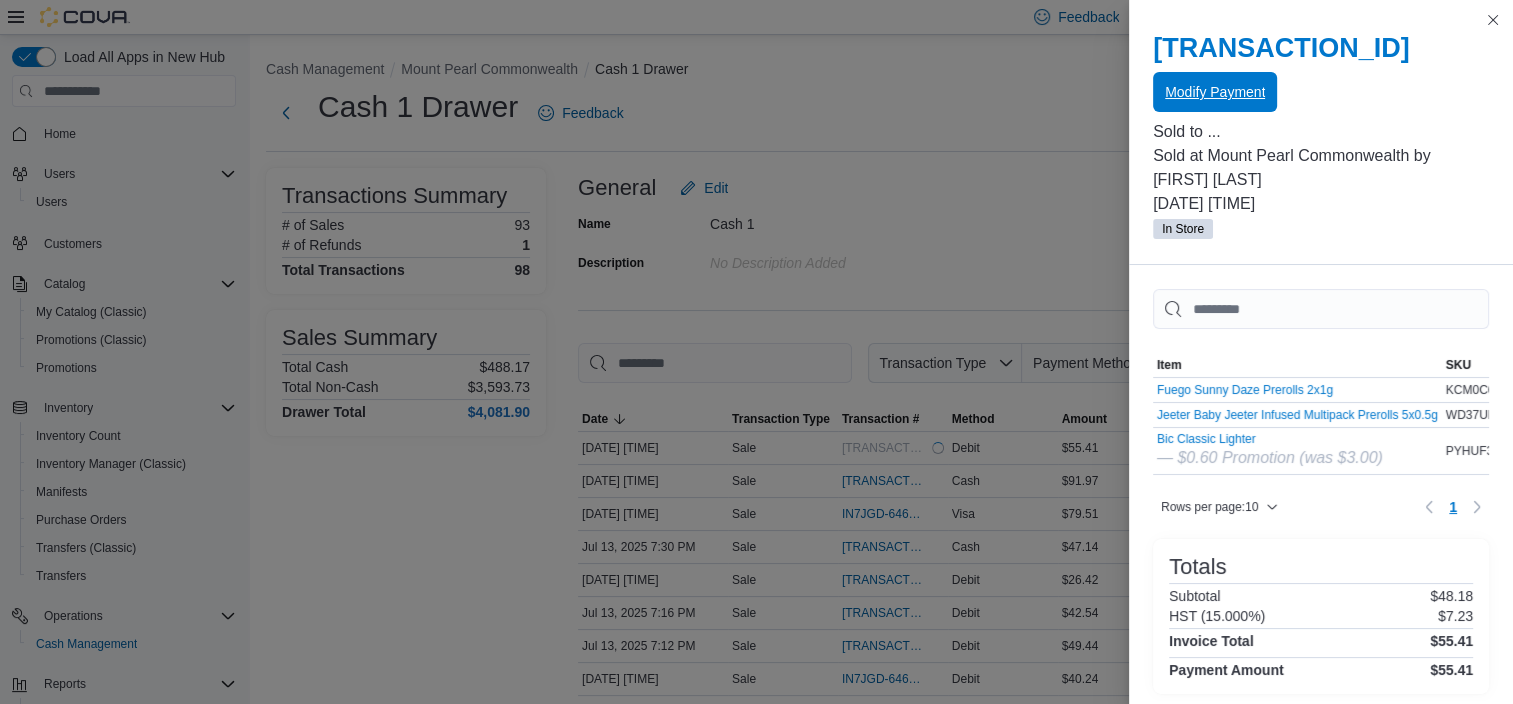 scroll, scrollTop: 0, scrollLeft: 0, axis: both 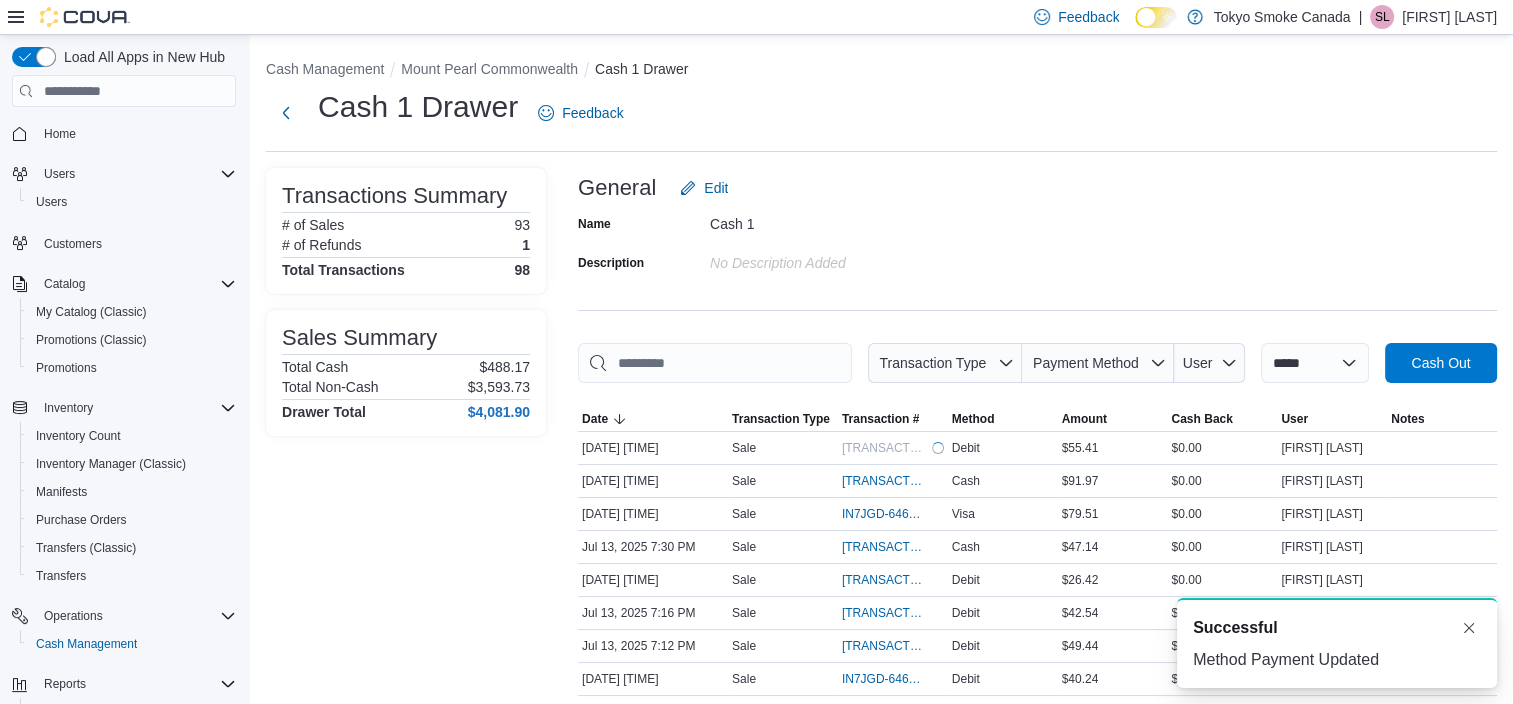 click on "Mount Pearl Commonwealth" at bounding box center [498, 69] 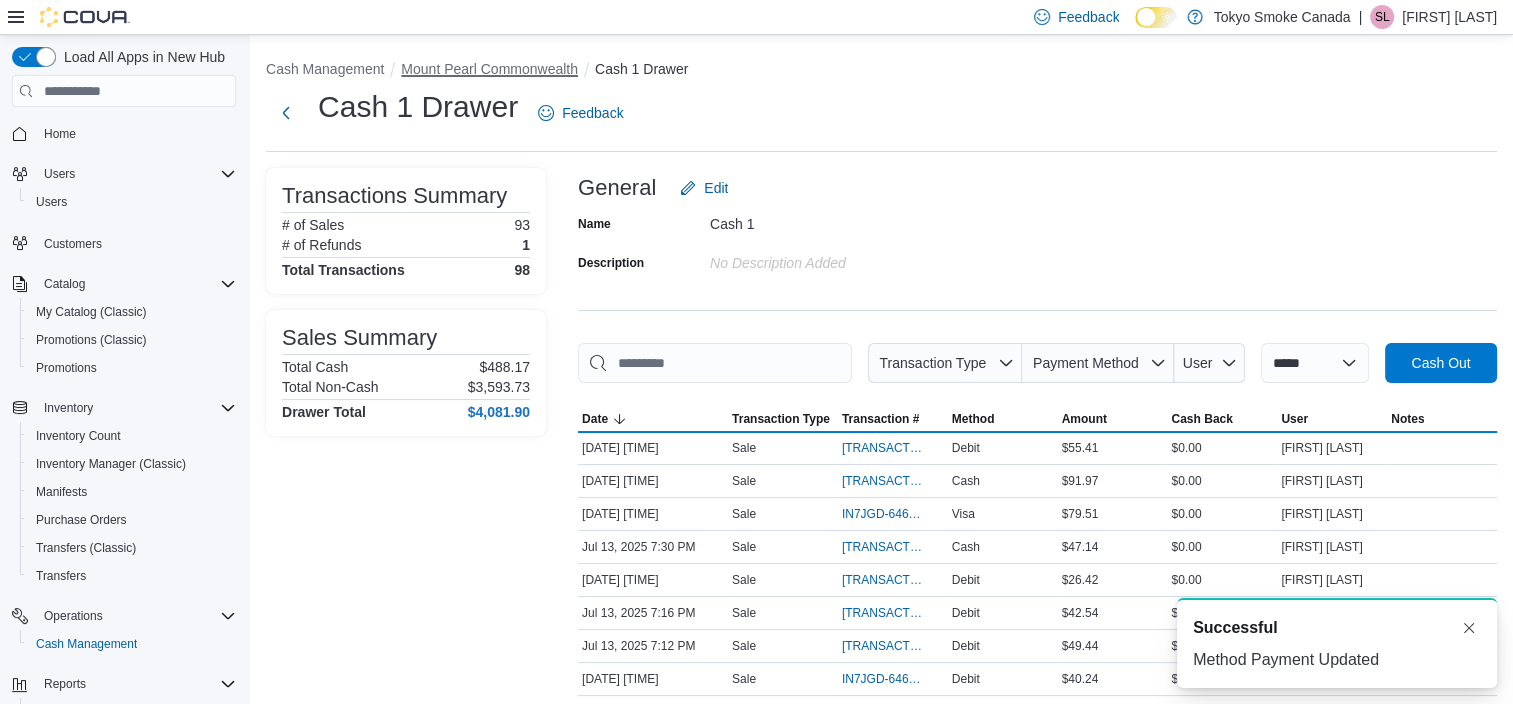 click on "Mount Pearl Commonwealth" at bounding box center (489, 69) 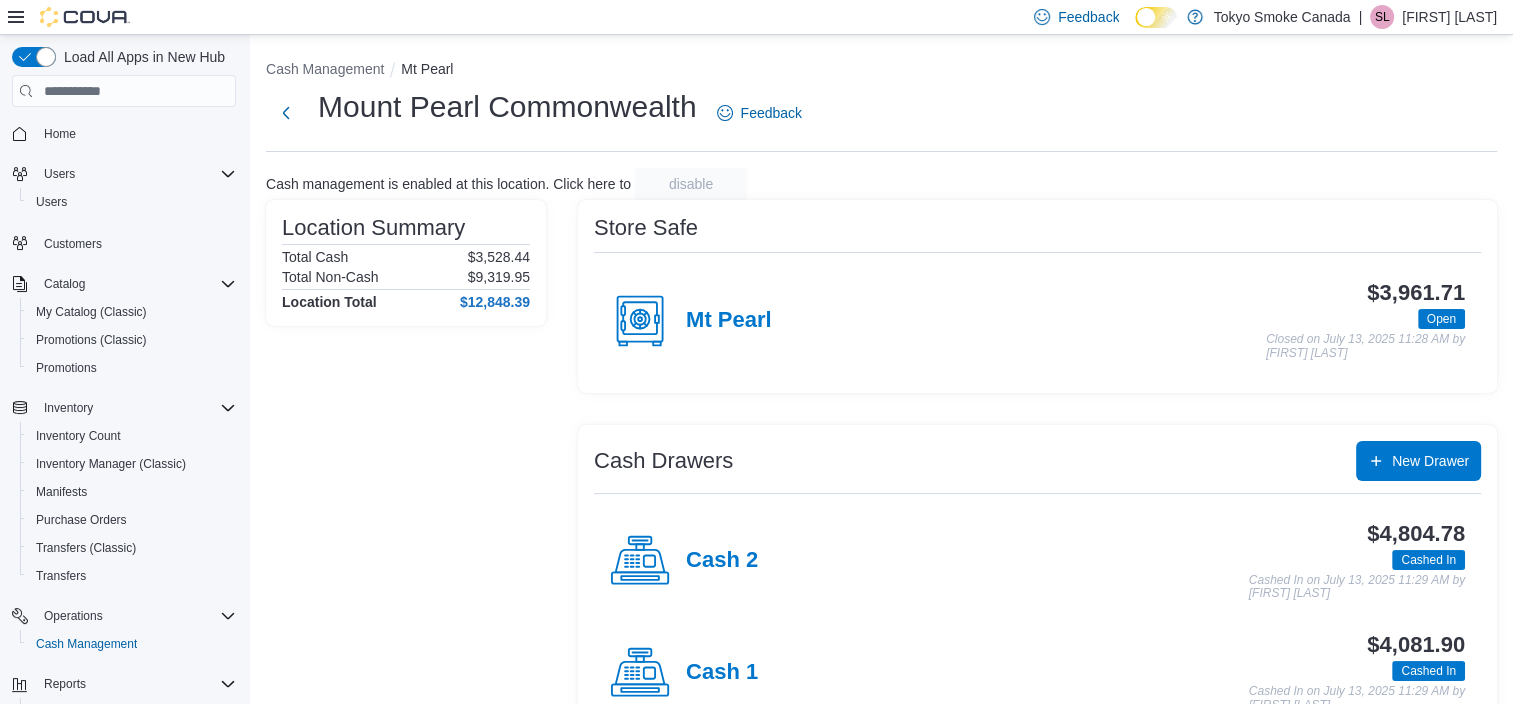 click on "Cash 2" at bounding box center (684, 561) 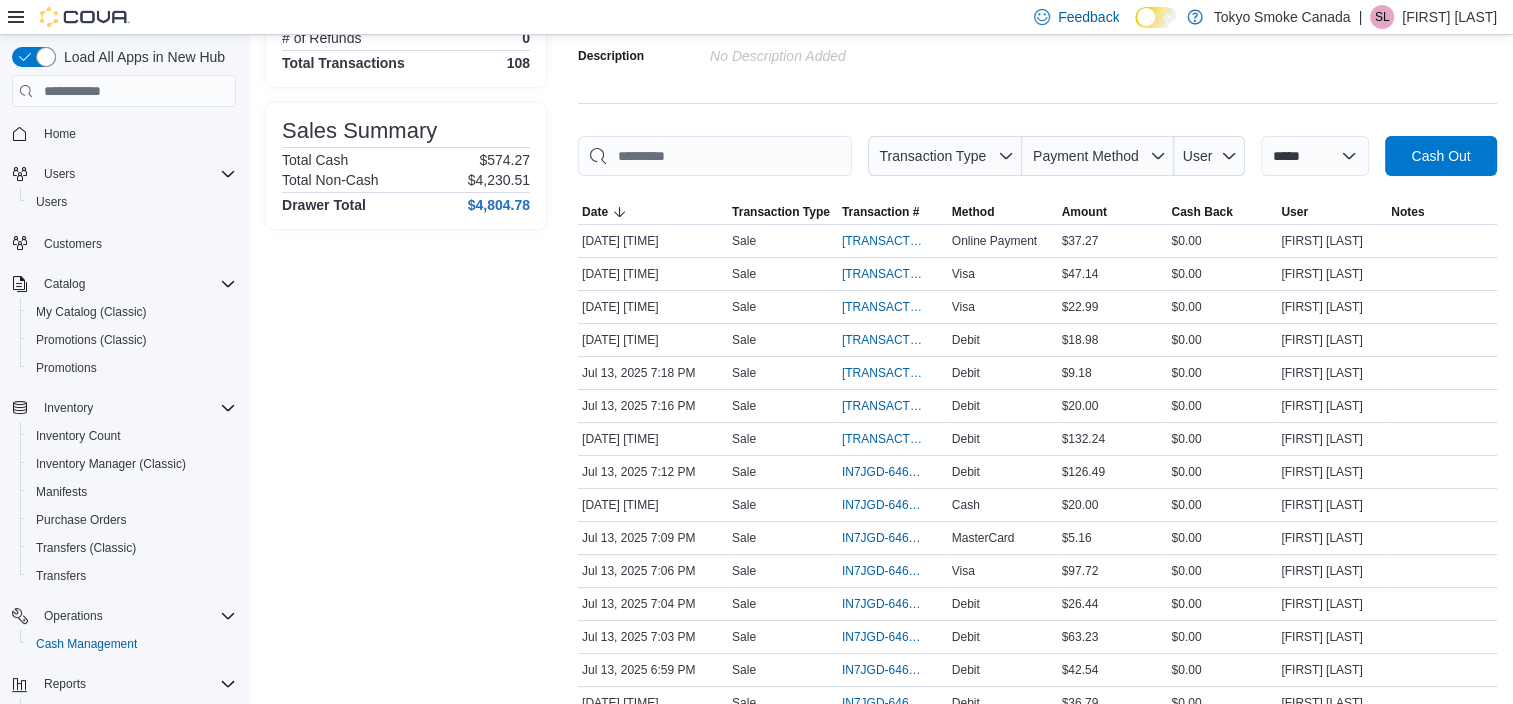 scroll, scrollTop: 206, scrollLeft: 0, axis: vertical 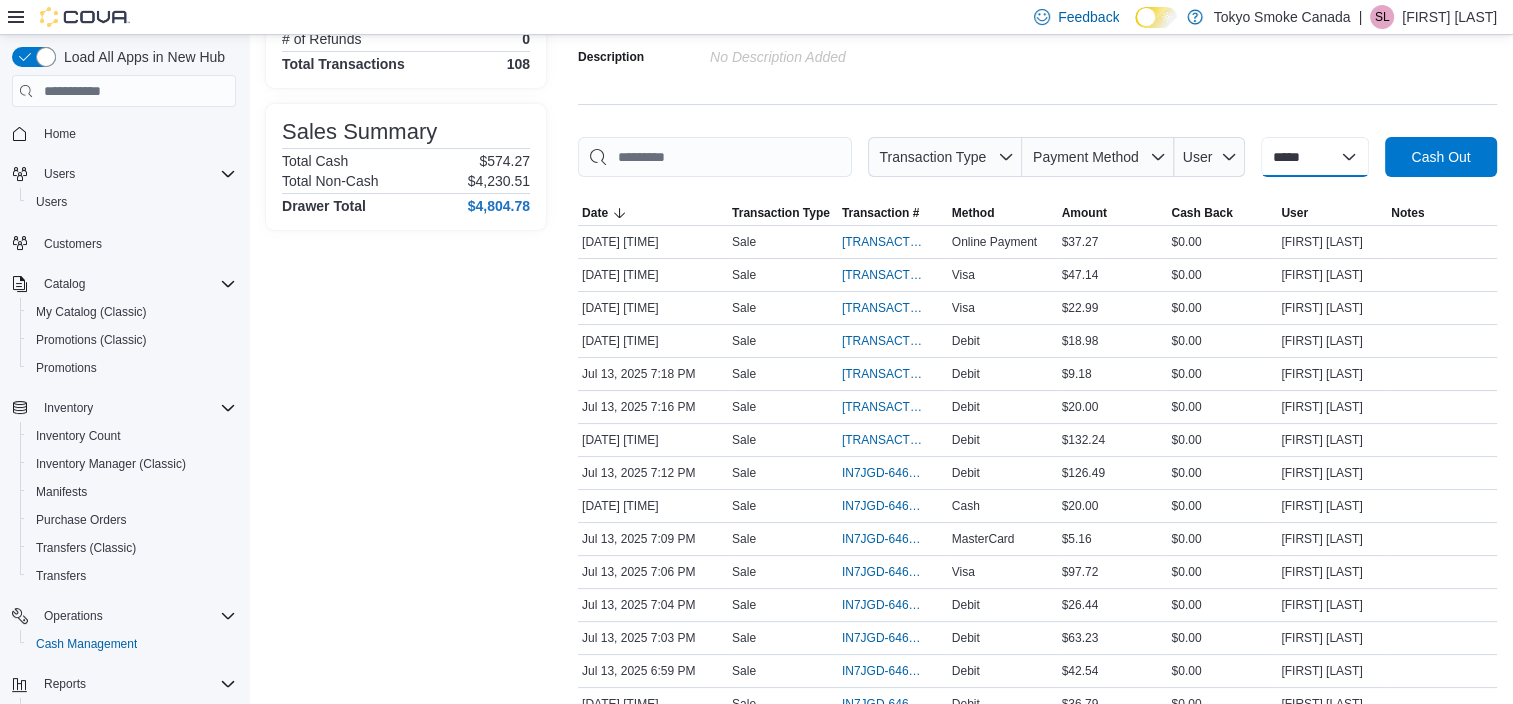 click on "**********" at bounding box center [1315, 157] 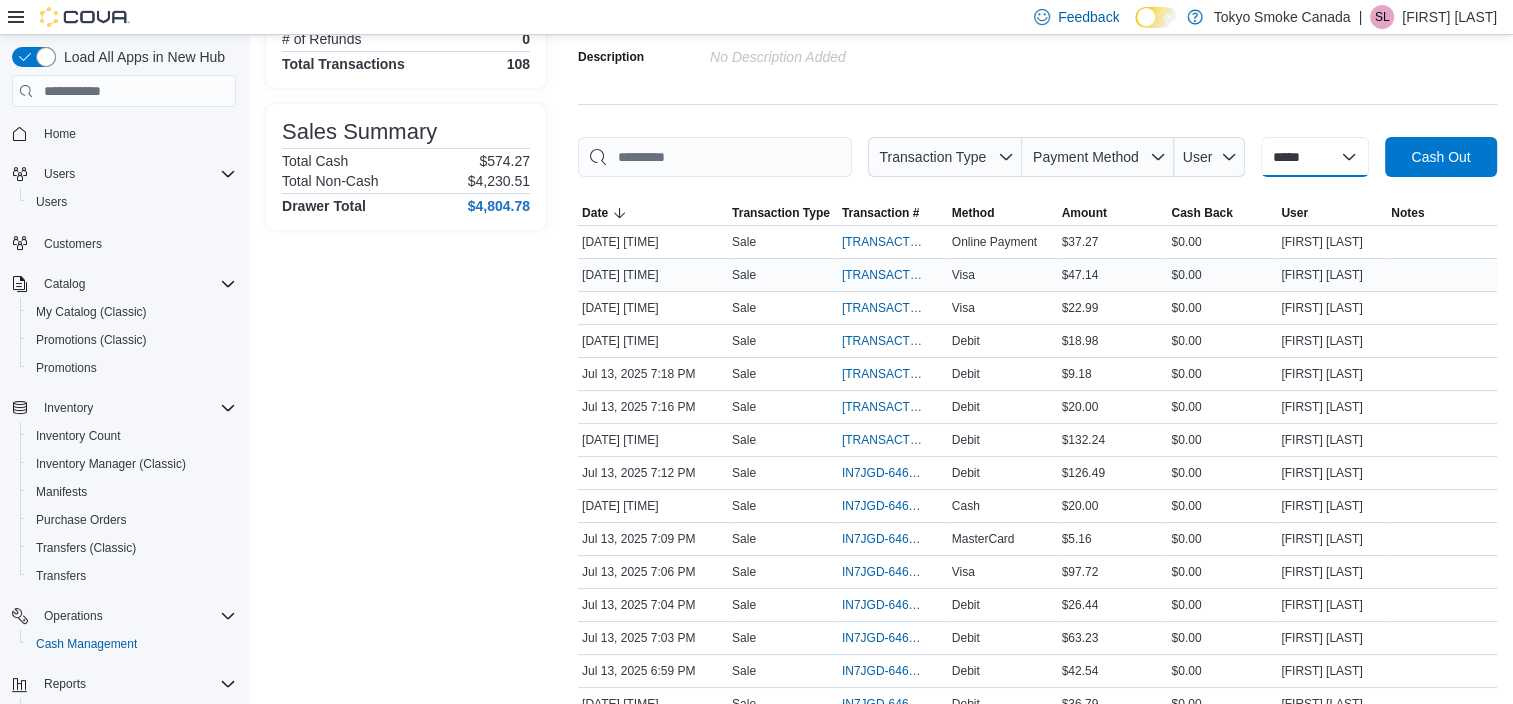 select on "*********" 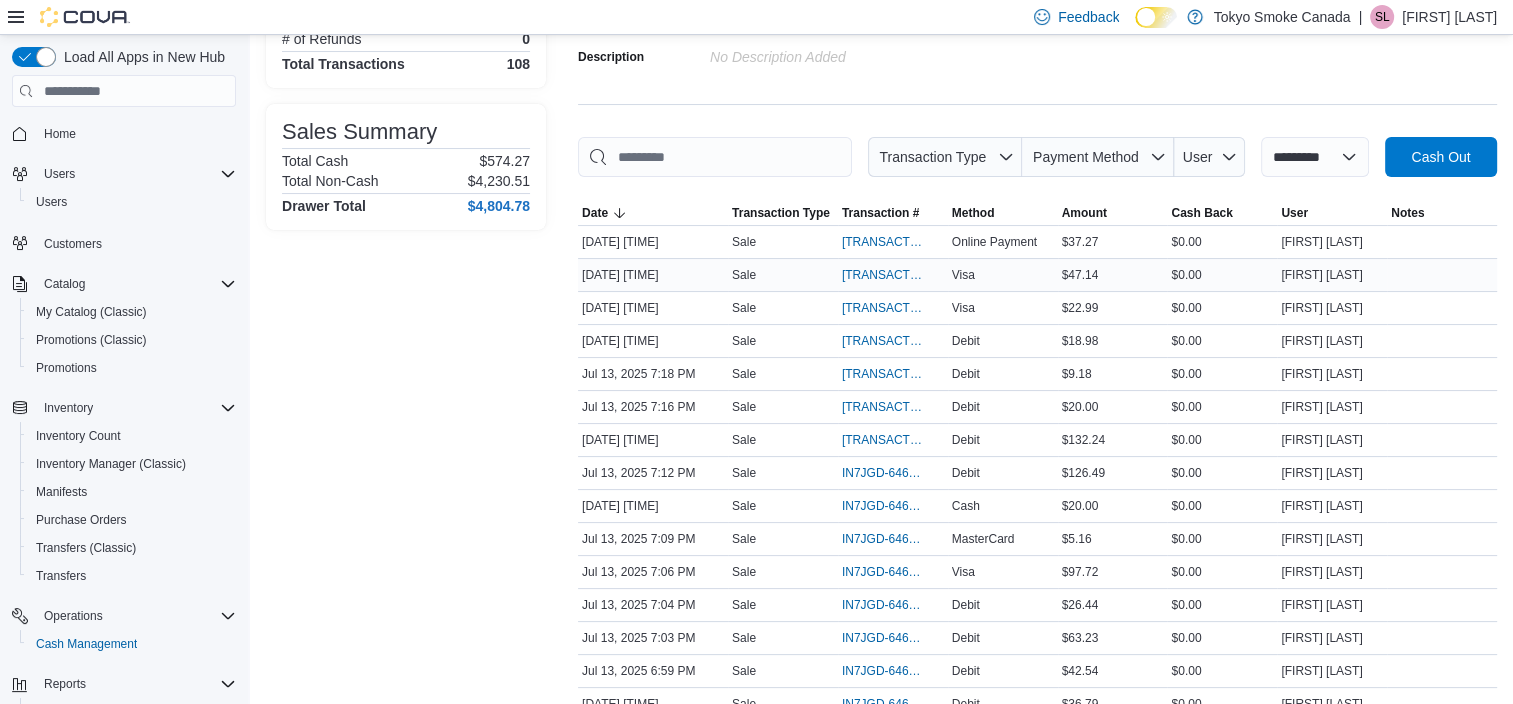 click on "**********" at bounding box center (1315, 157) 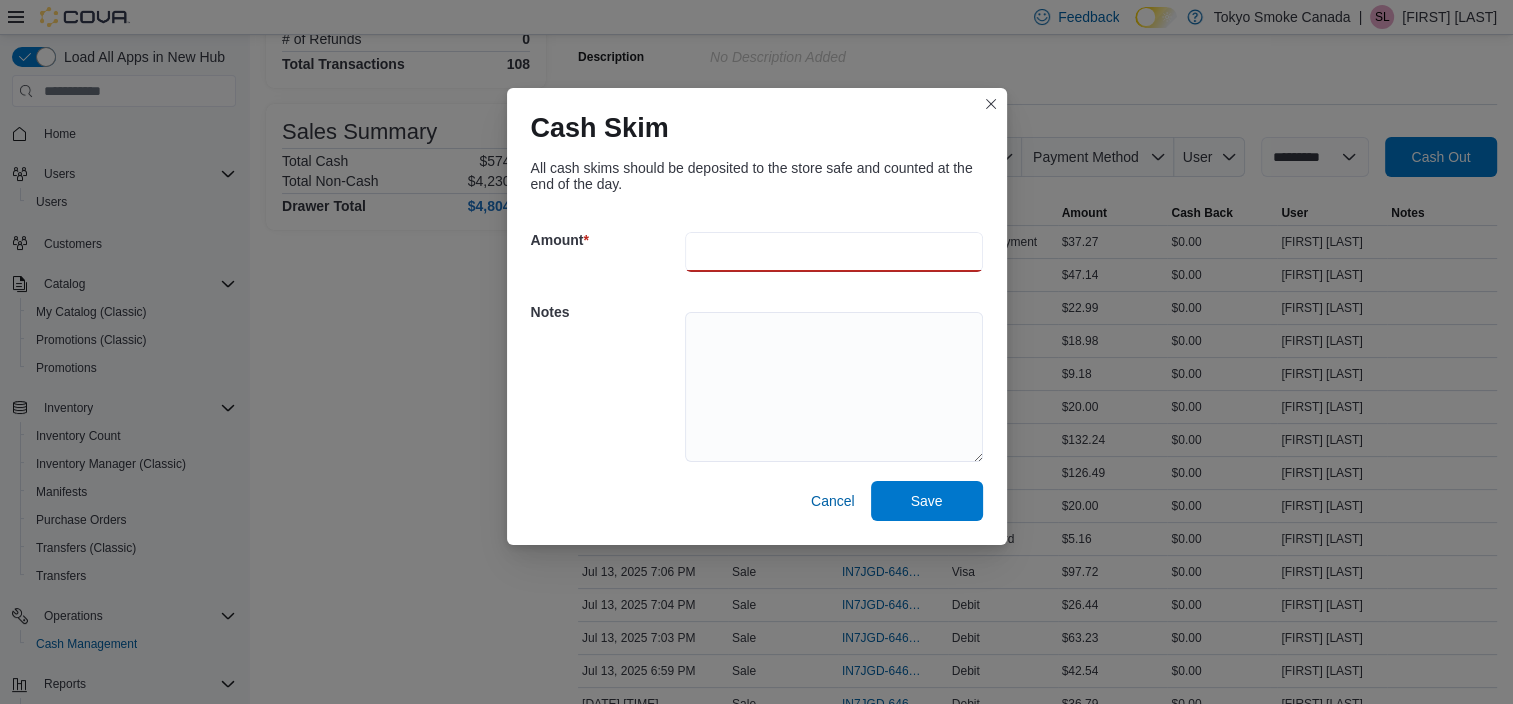 click at bounding box center [834, 252] 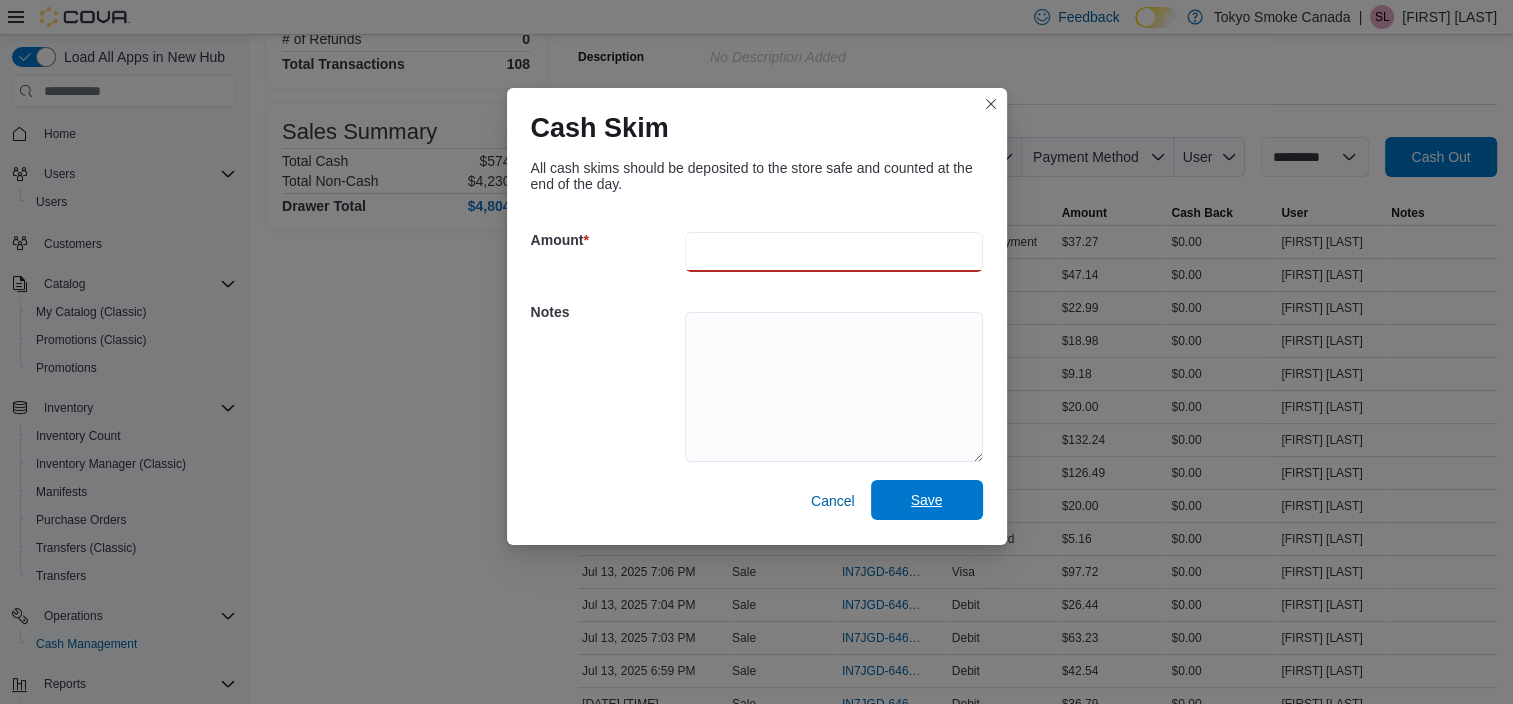 type on "******" 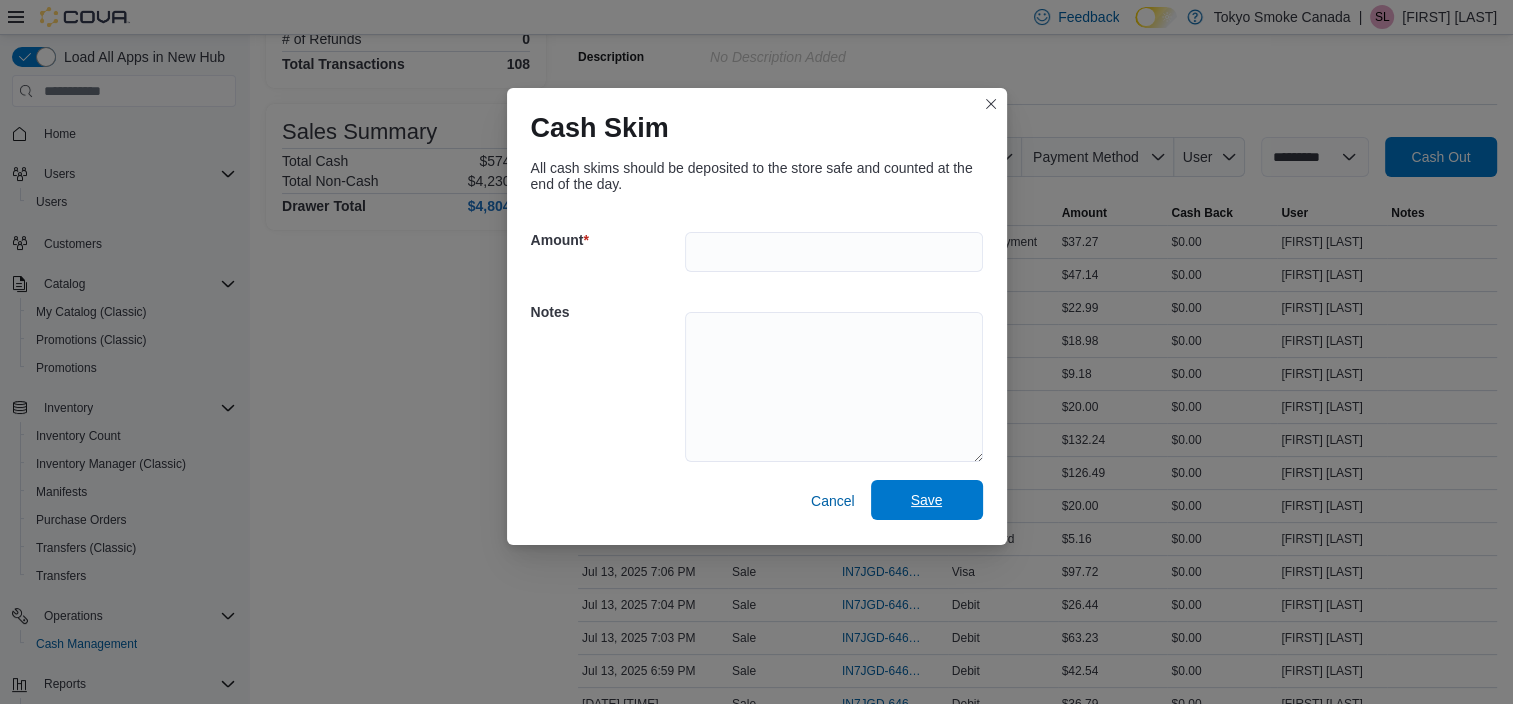 click on "Save" at bounding box center (927, 500) 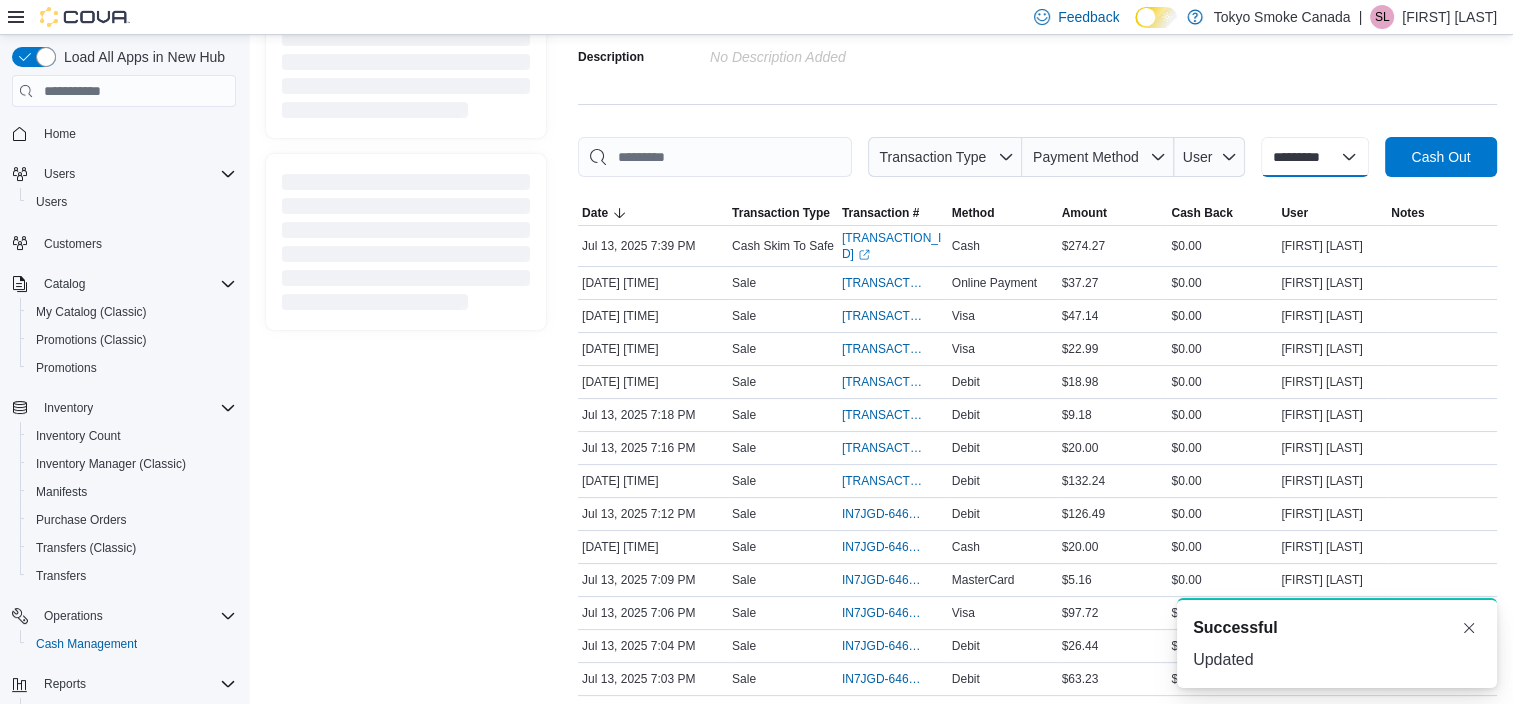 select 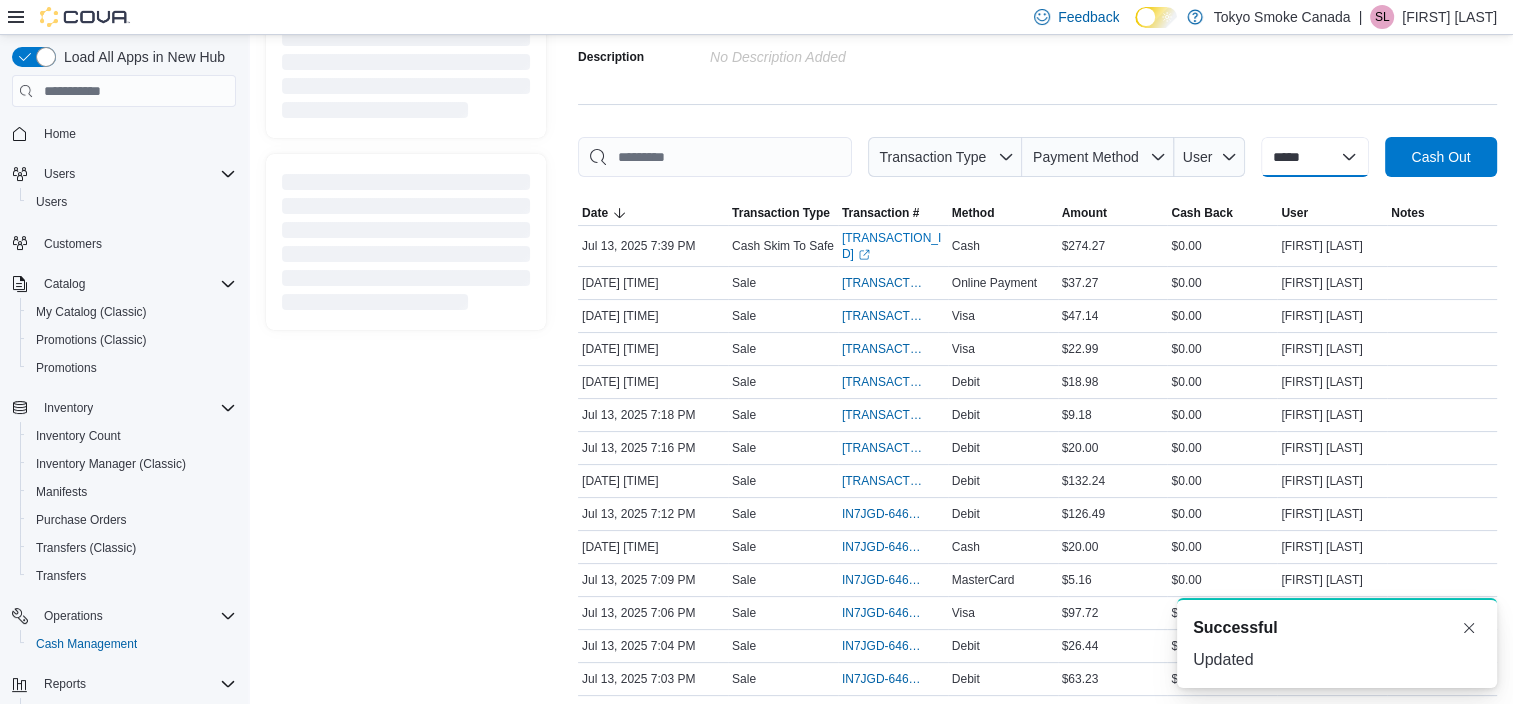 scroll, scrollTop: 0, scrollLeft: 0, axis: both 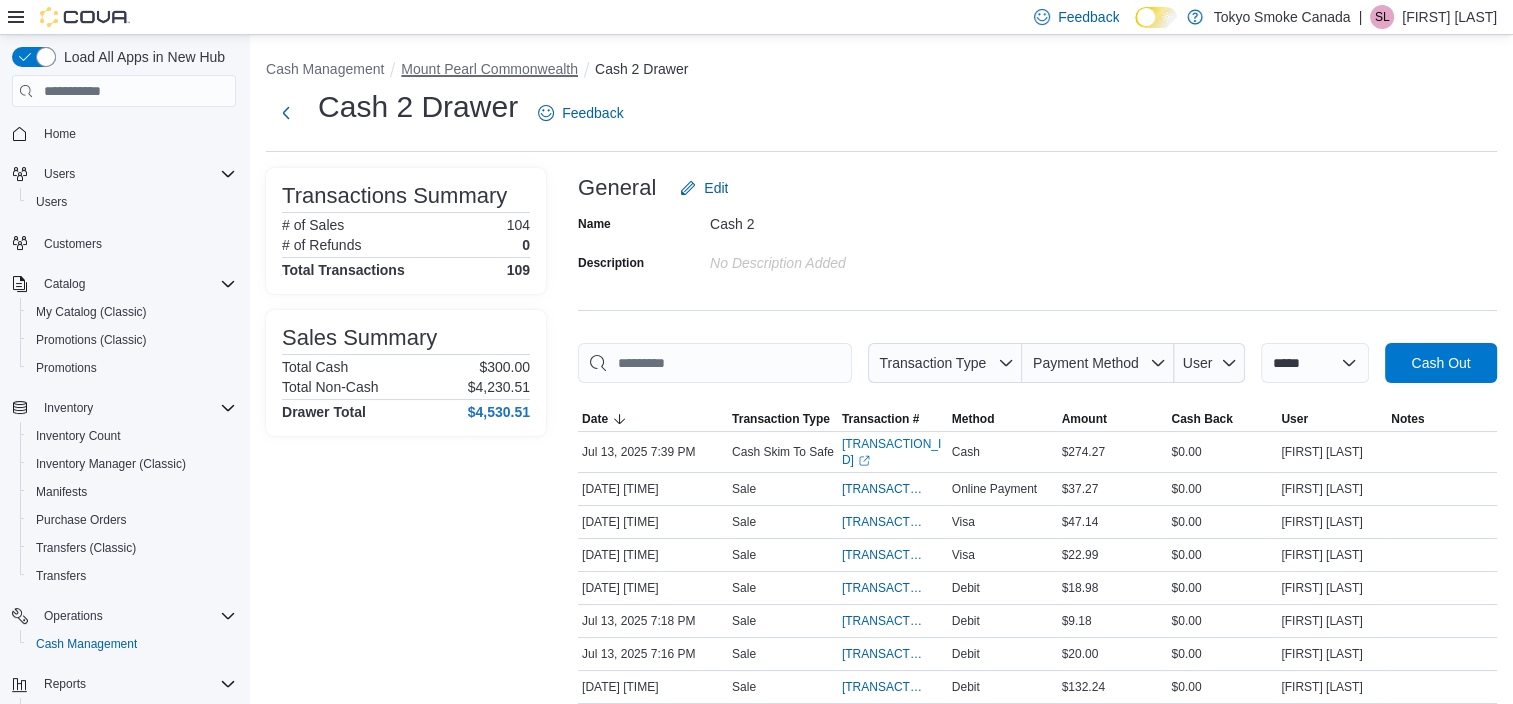 click on "Mount Pearl Commonwealth" at bounding box center (489, 69) 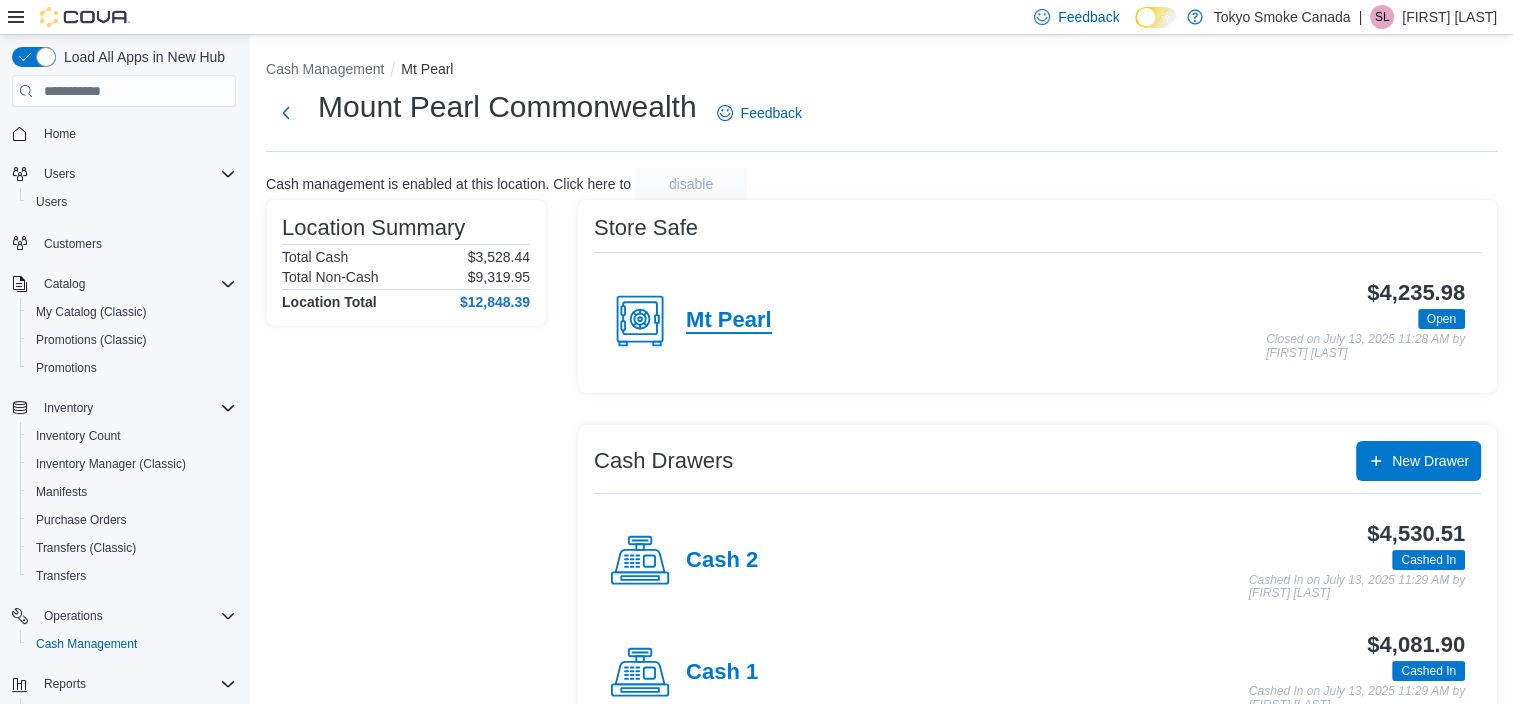 click on "Mt Pearl" at bounding box center (729, 321) 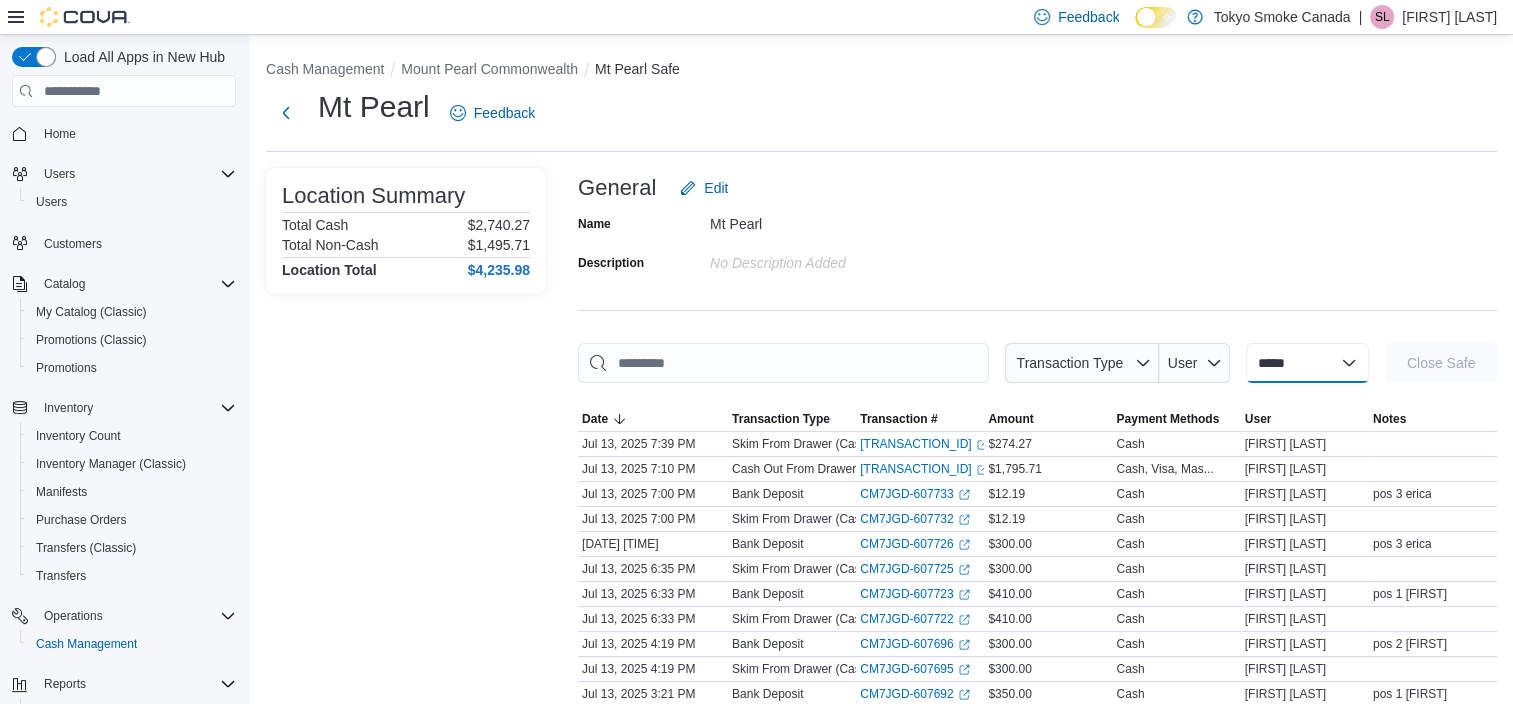 click on "**********" at bounding box center (1307, 363) 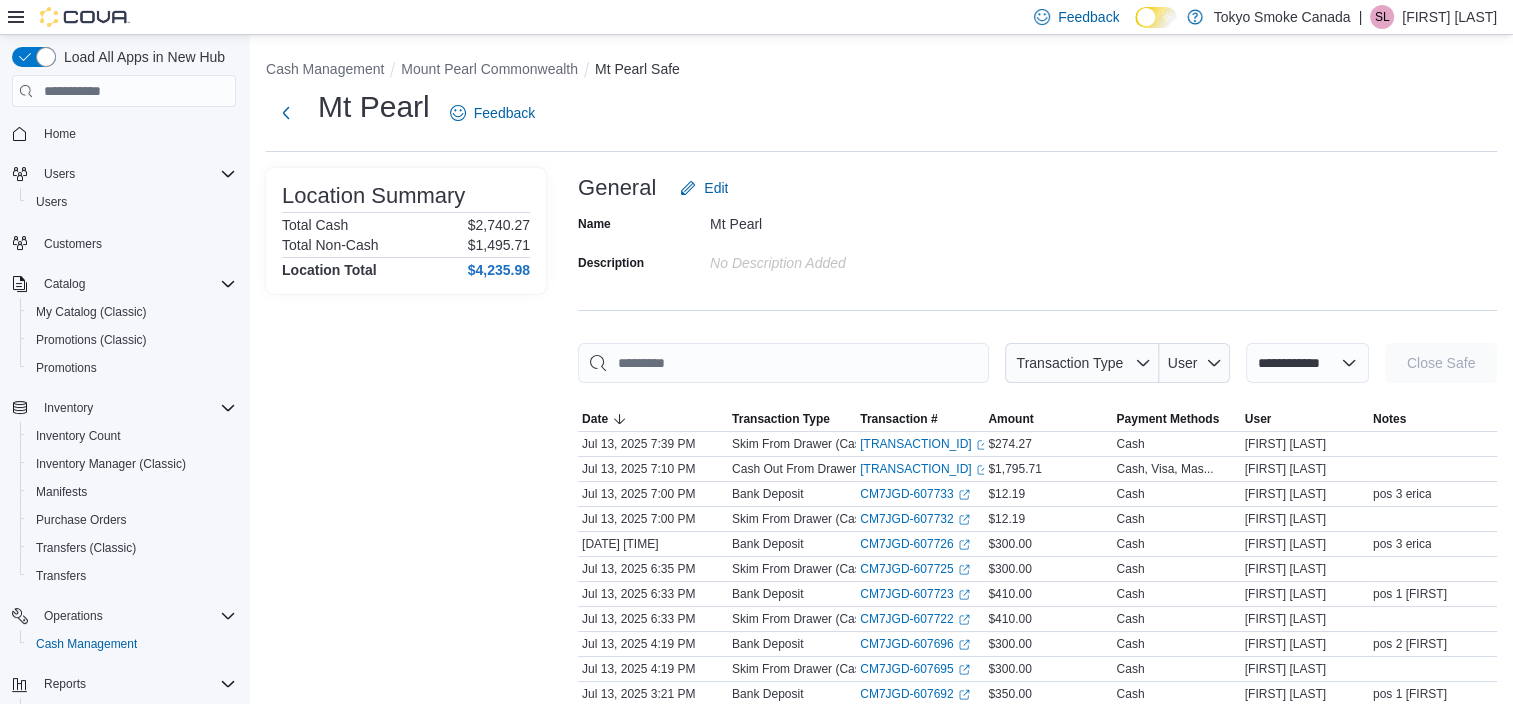 click on "**********" at bounding box center (1307, 363) 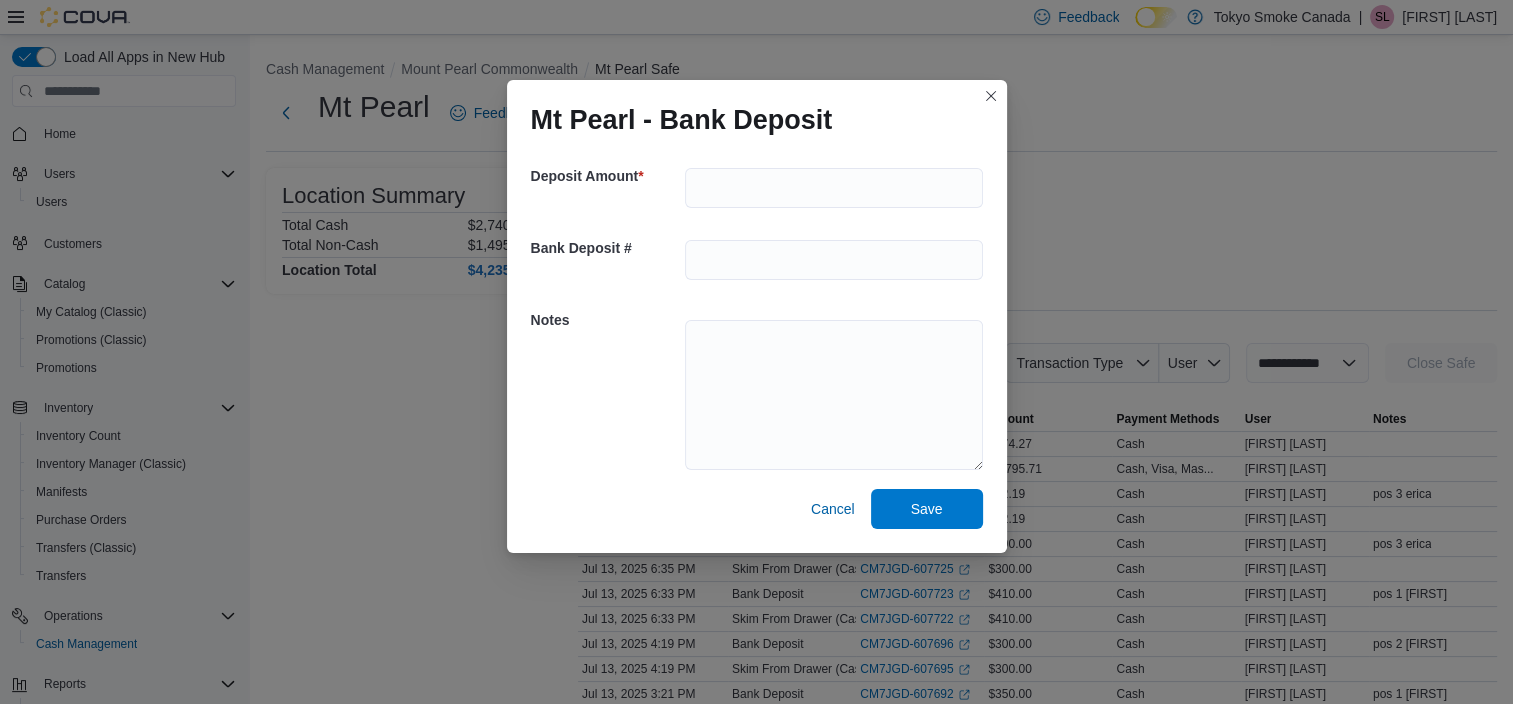 click at bounding box center (834, 188) 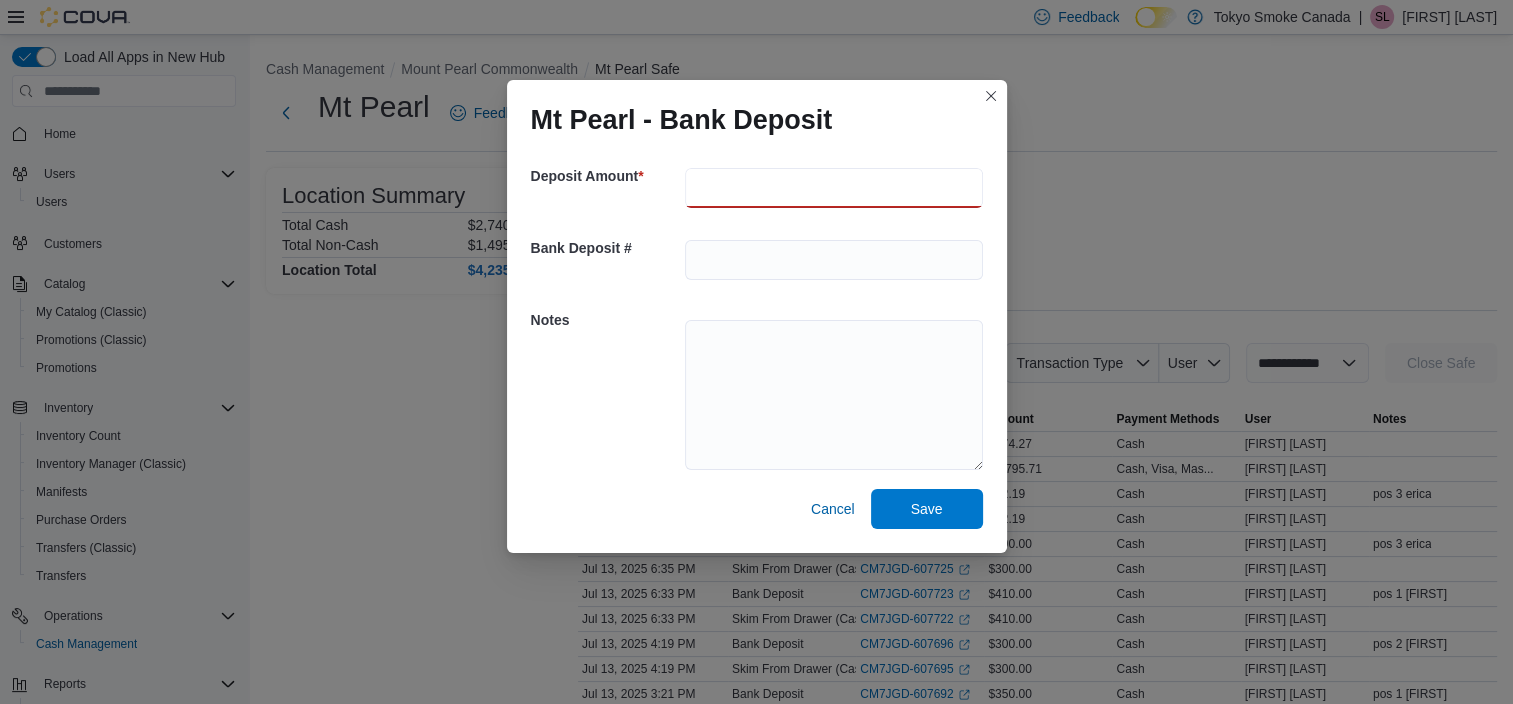 click at bounding box center [834, 188] 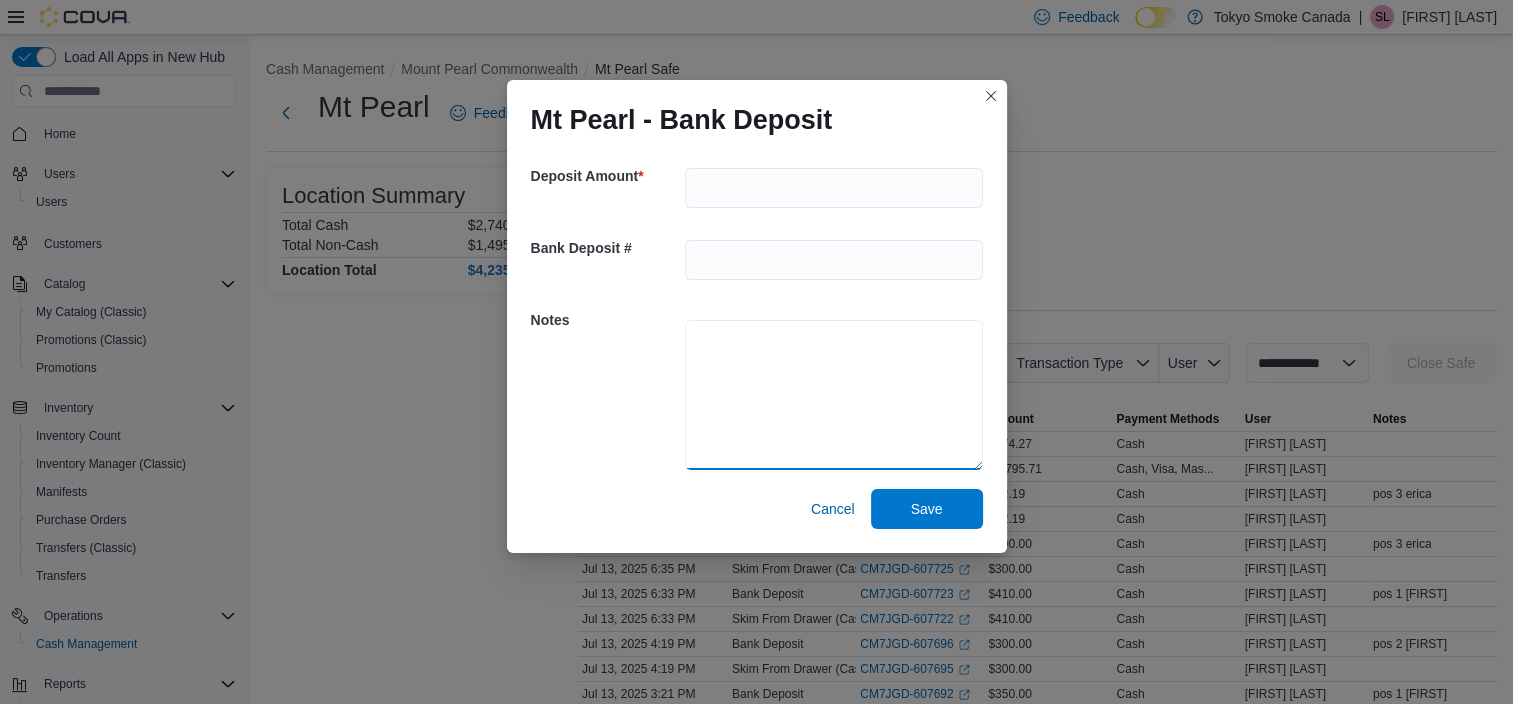 click at bounding box center [834, 395] 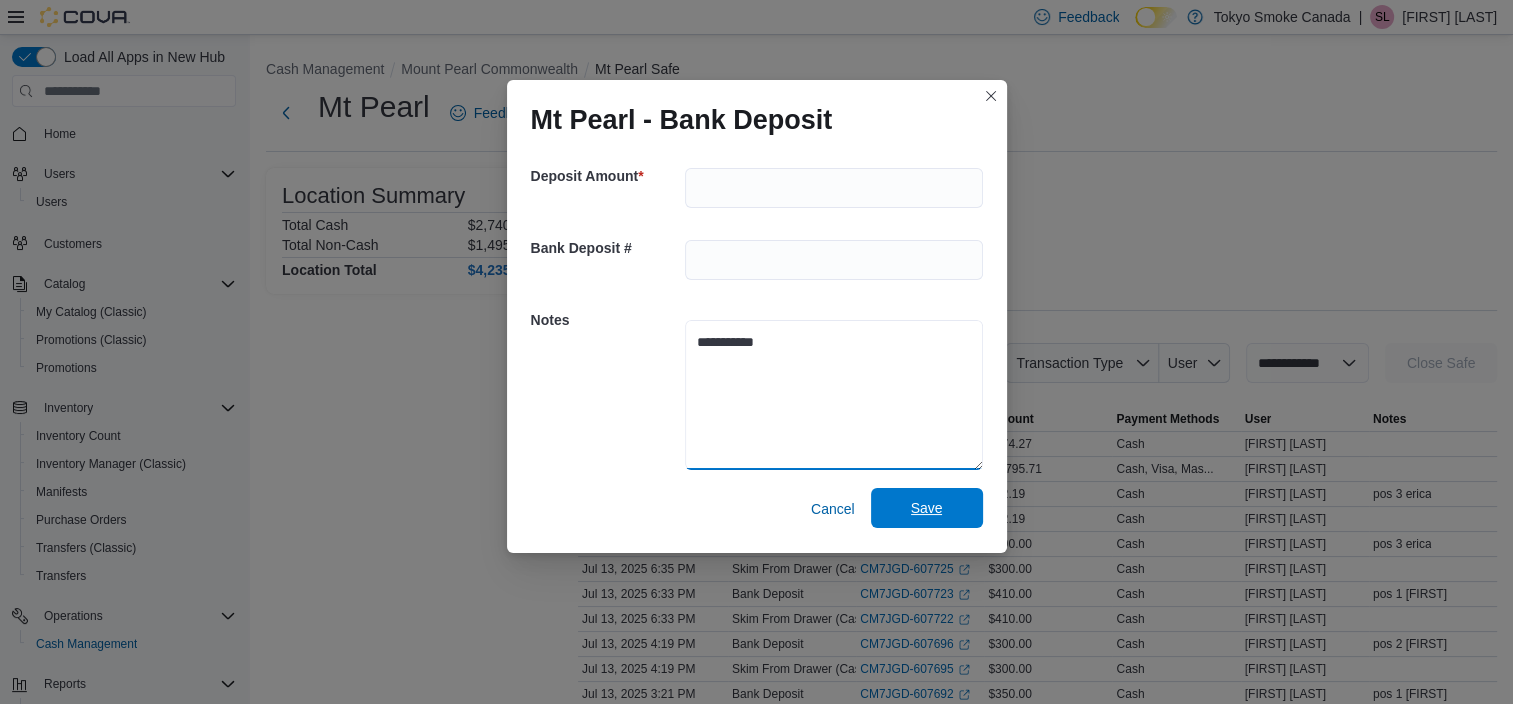 type on "**********" 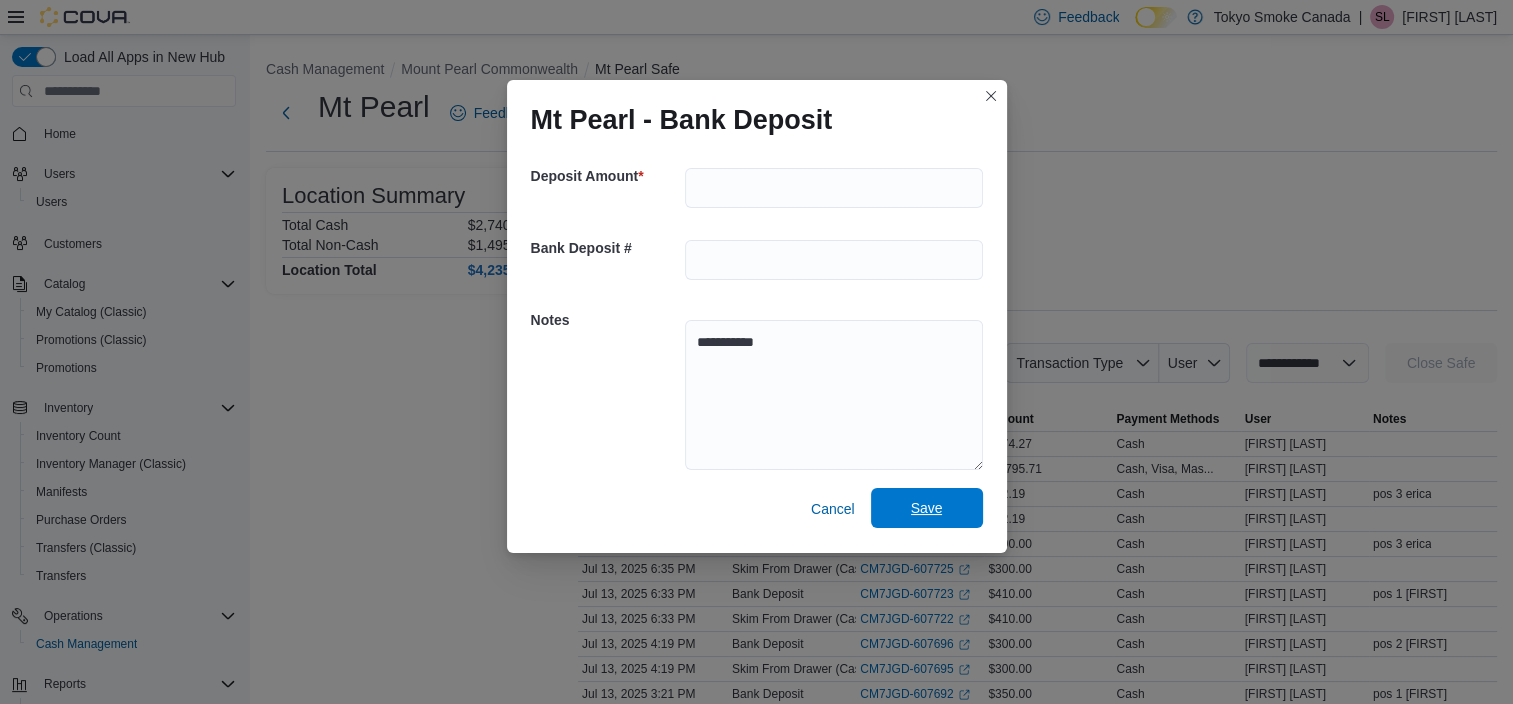 click on "Save" at bounding box center (927, 508) 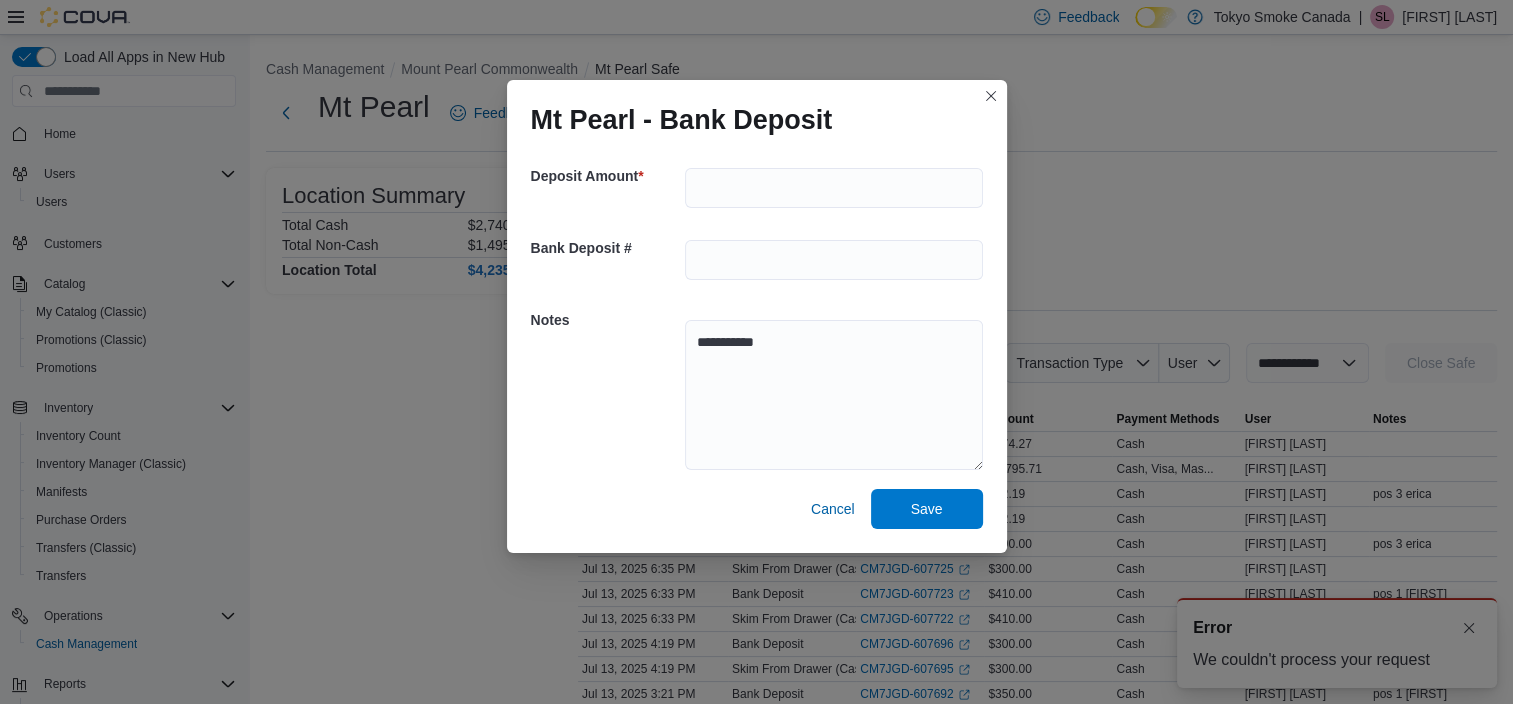 scroll, scrollTop: 0, scrollLeft: 0, axis: both 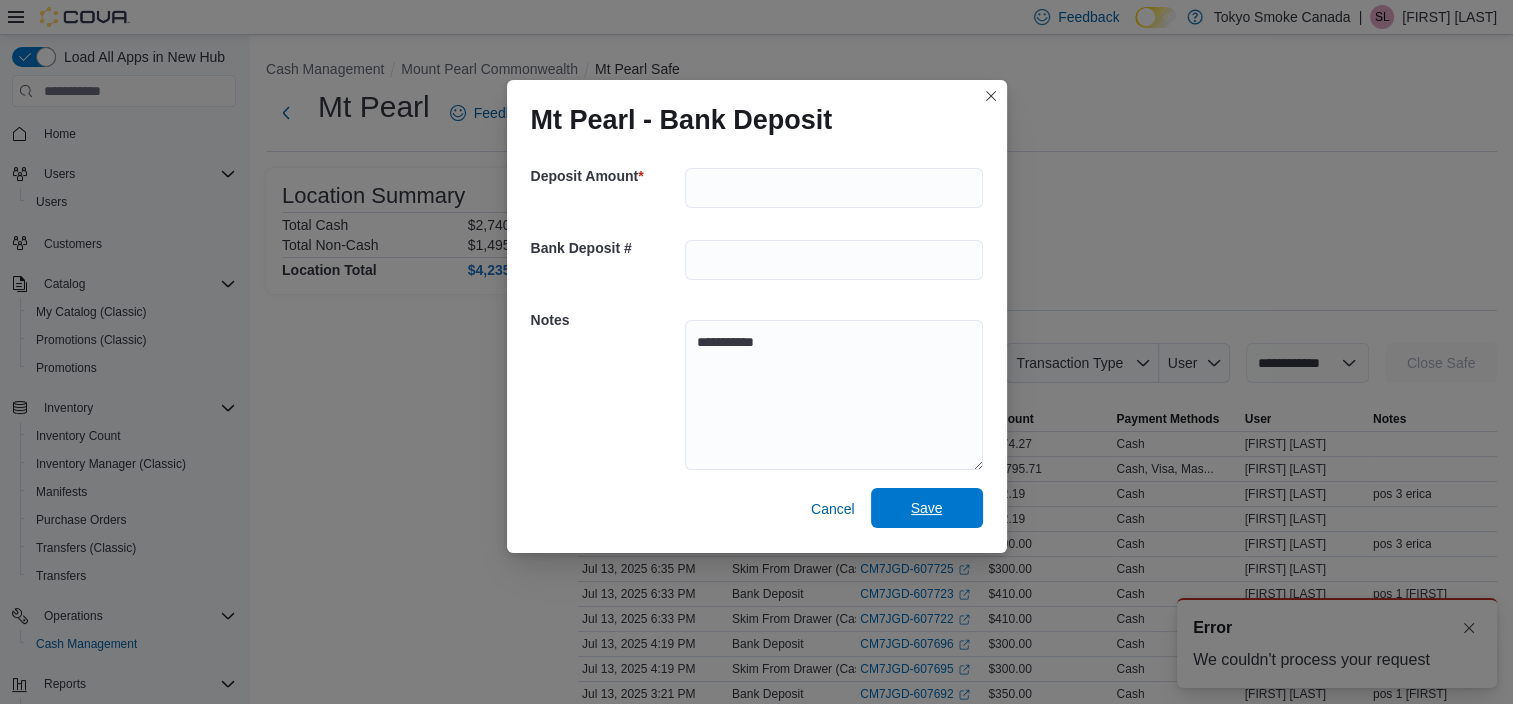 click on "Save" at bounding box center (927, 508) 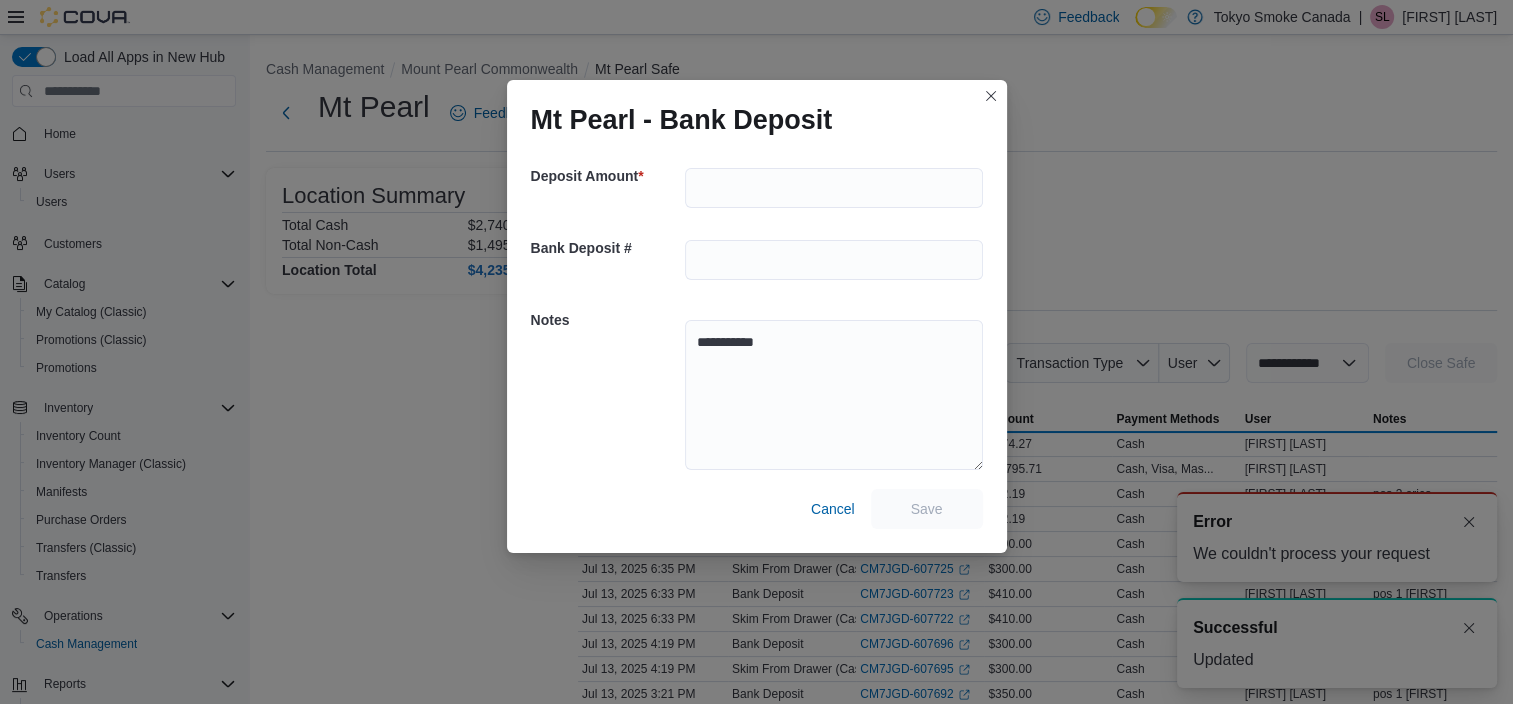 scroll, scrollTop: 0, scrollLeft: 0, axis: both 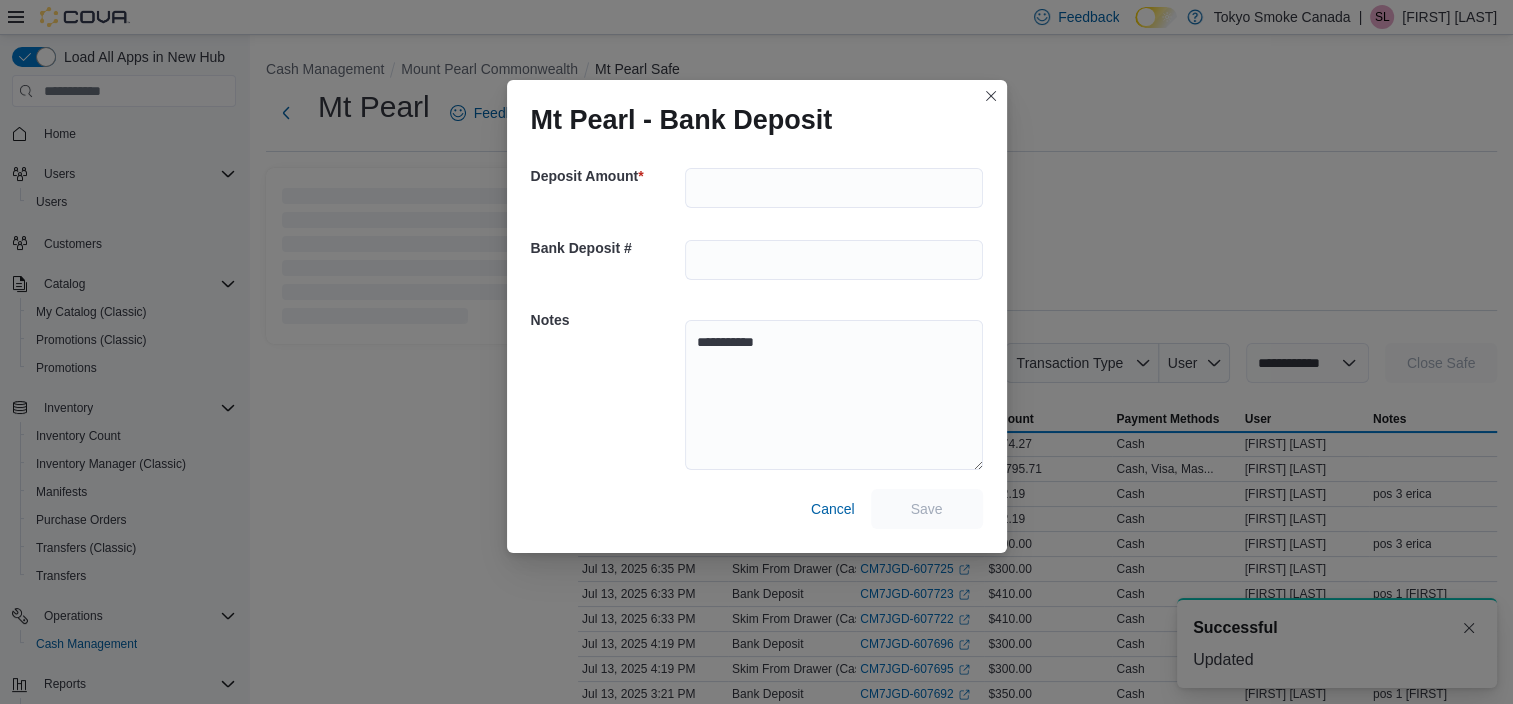 click on "**********" at bounding box center [756, 352] 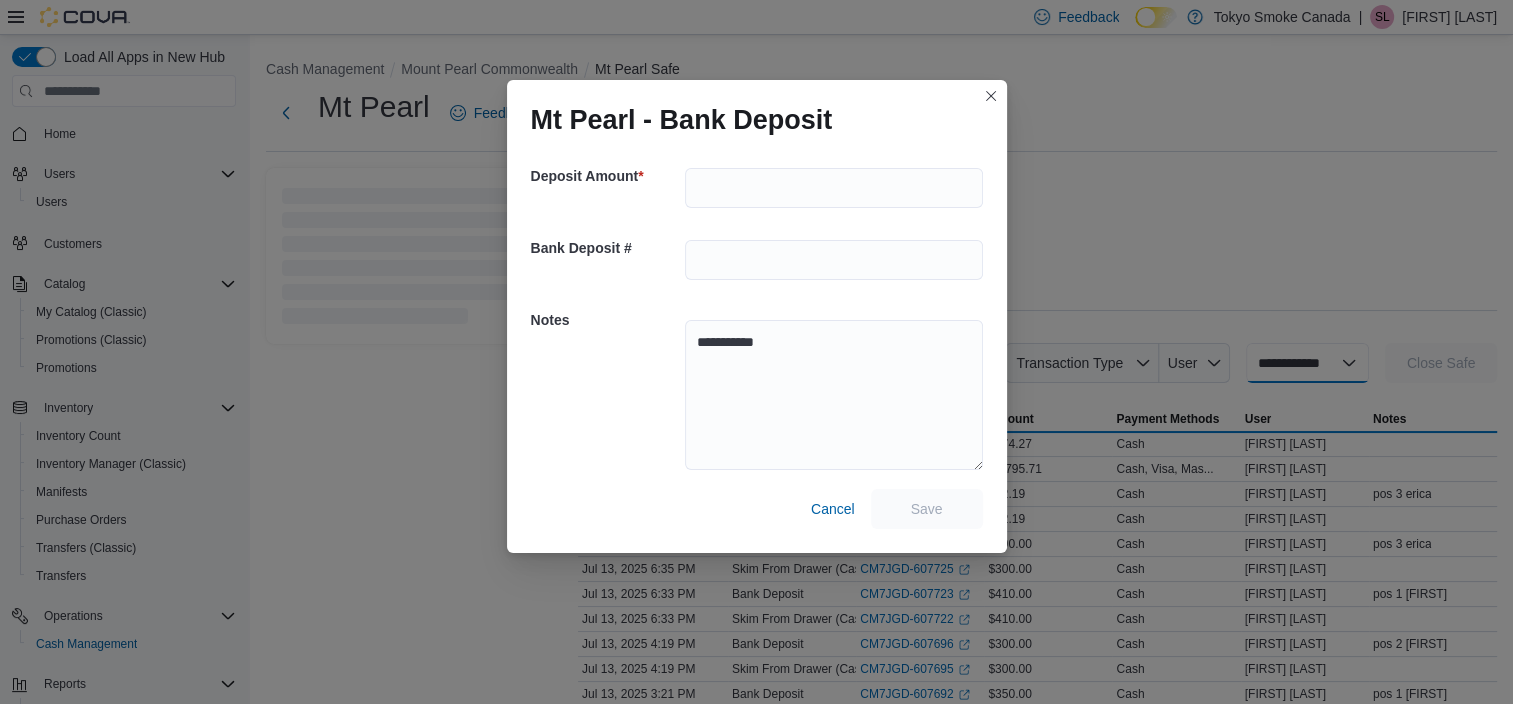select 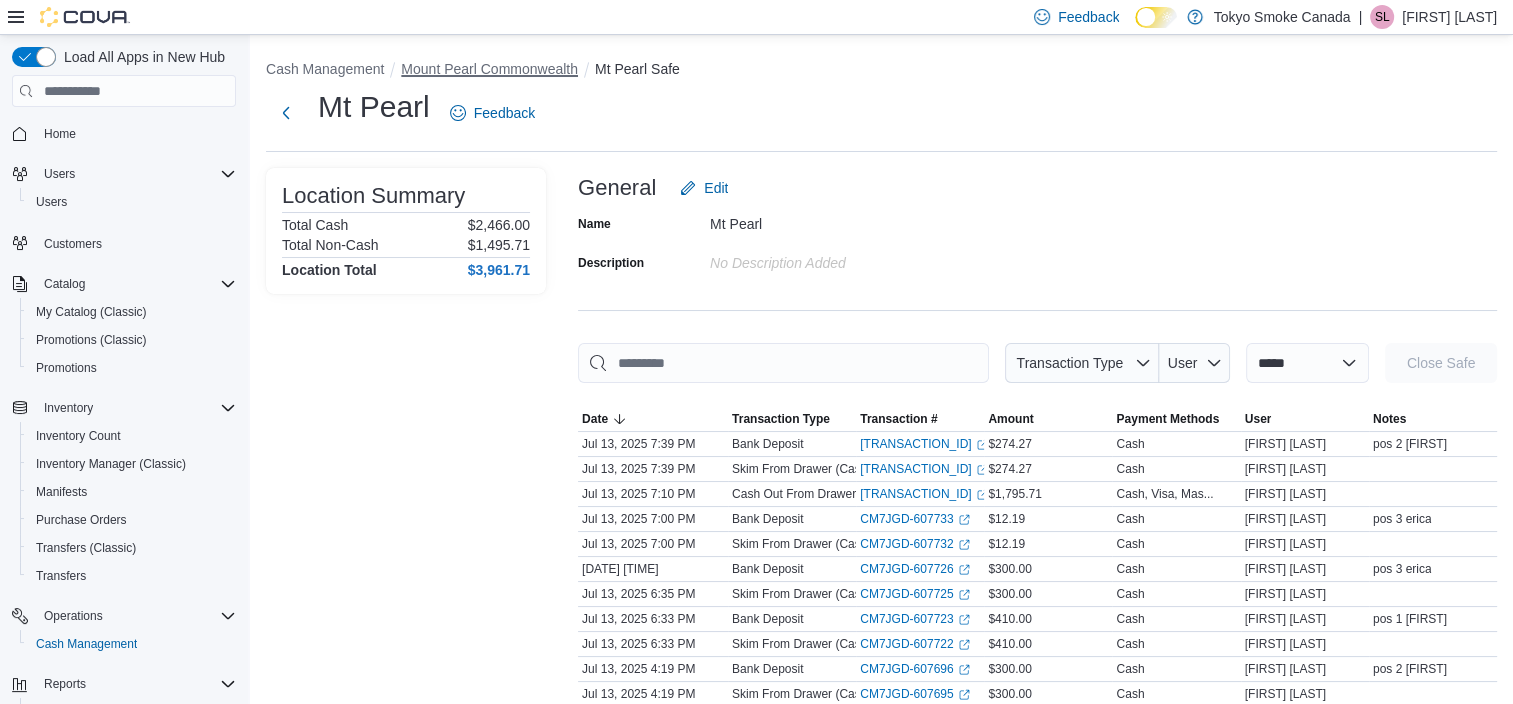 click on "Mount Pearl Commonwealth" at bounding box center (489, 69) 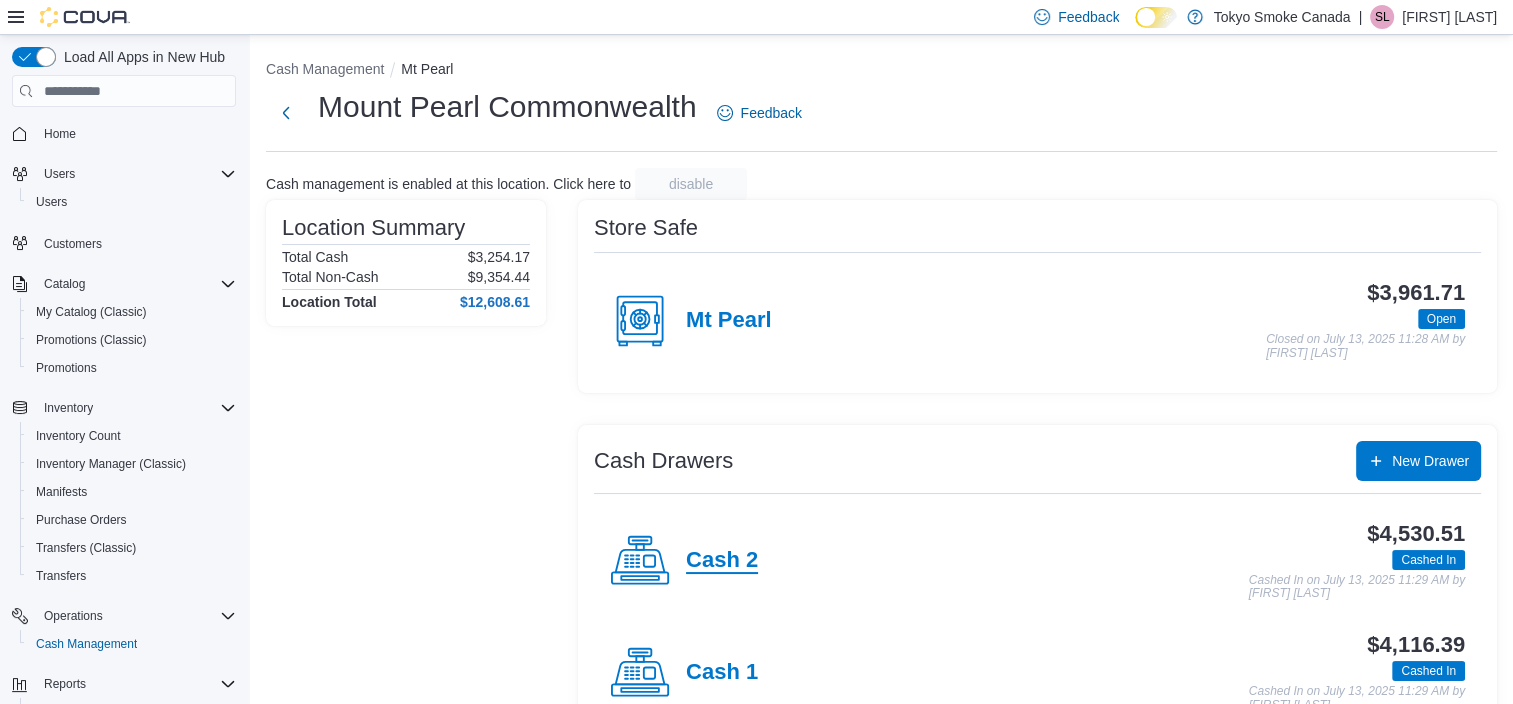 click on "Cash 2" at bounding box center [722, 561] 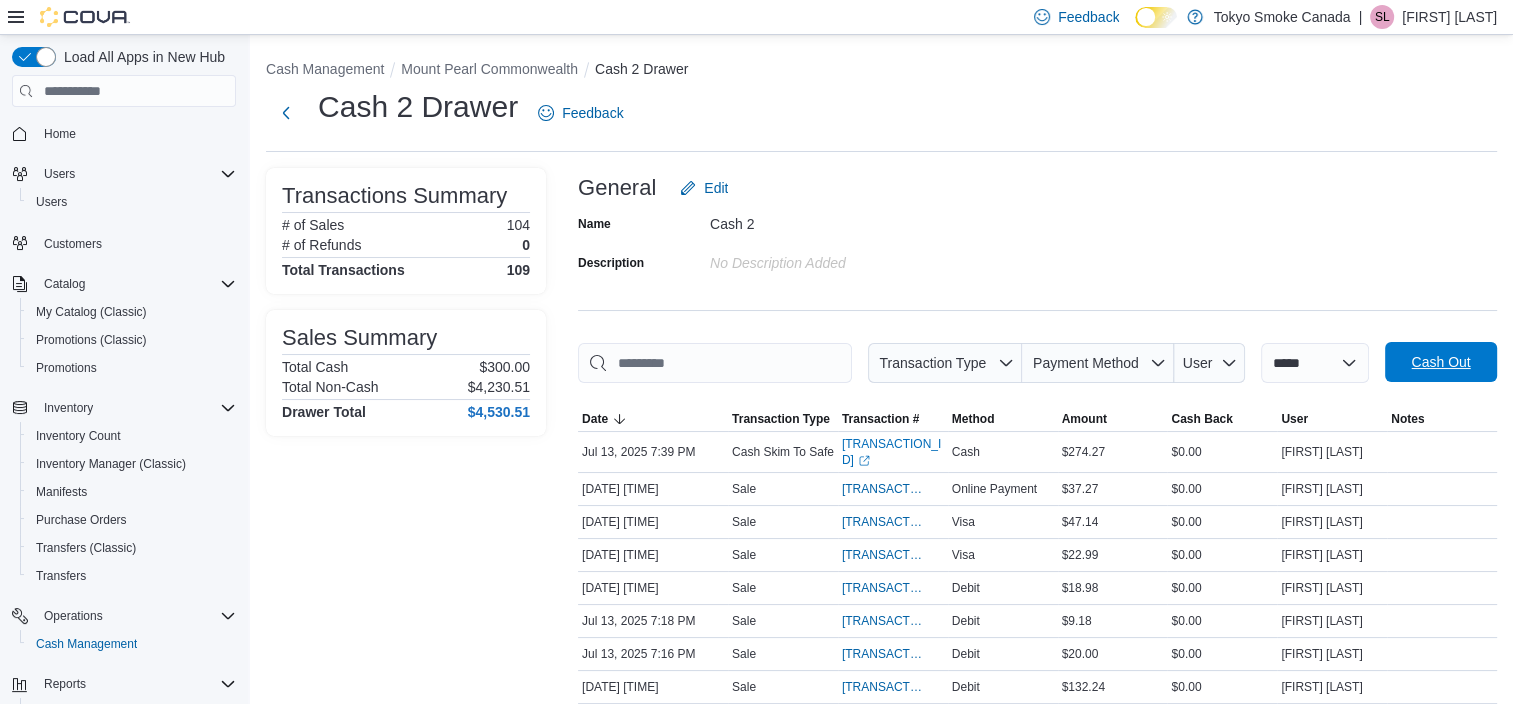click on "Cash Out" at bounding box center (1440, 362) 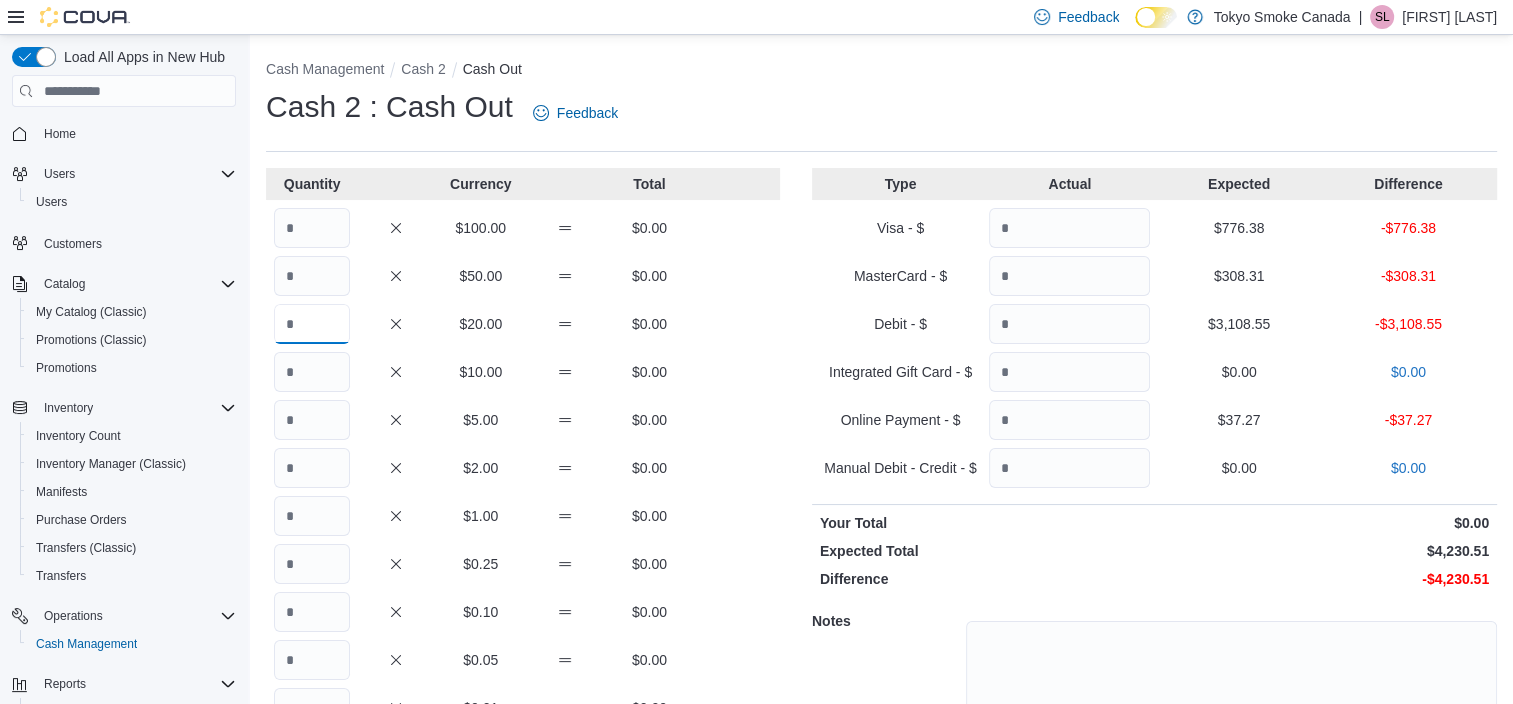 click at bounding box center [312, 324] 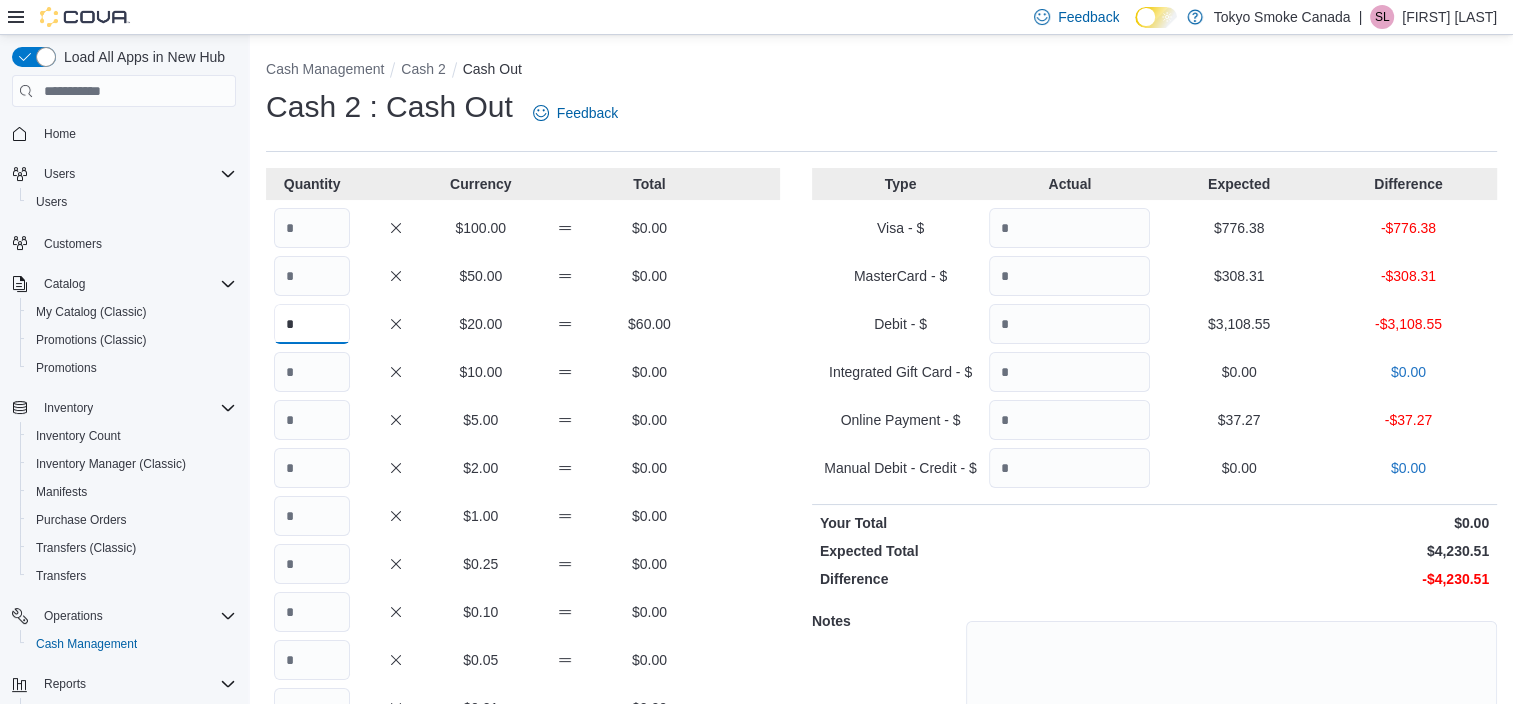 type on "*" 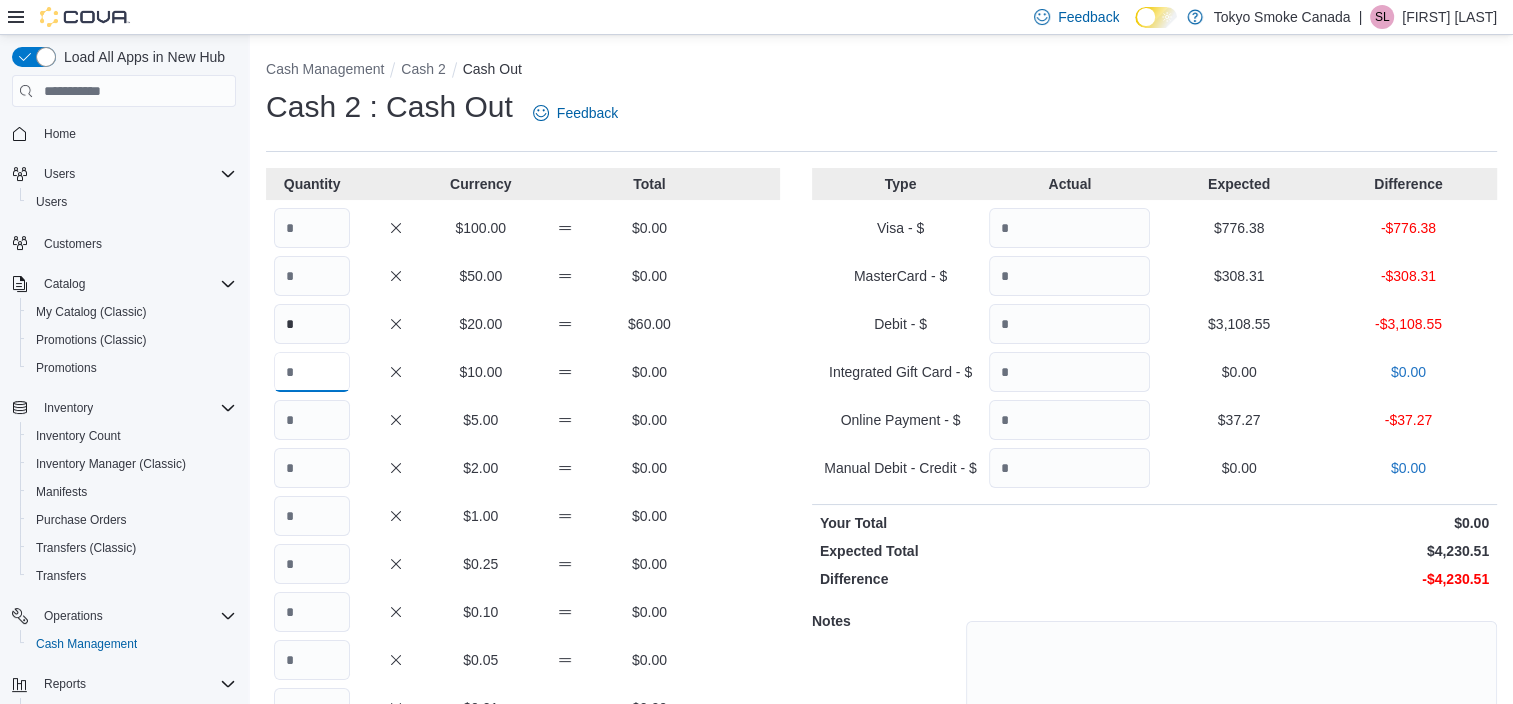 click at bounding box center (312, 372) 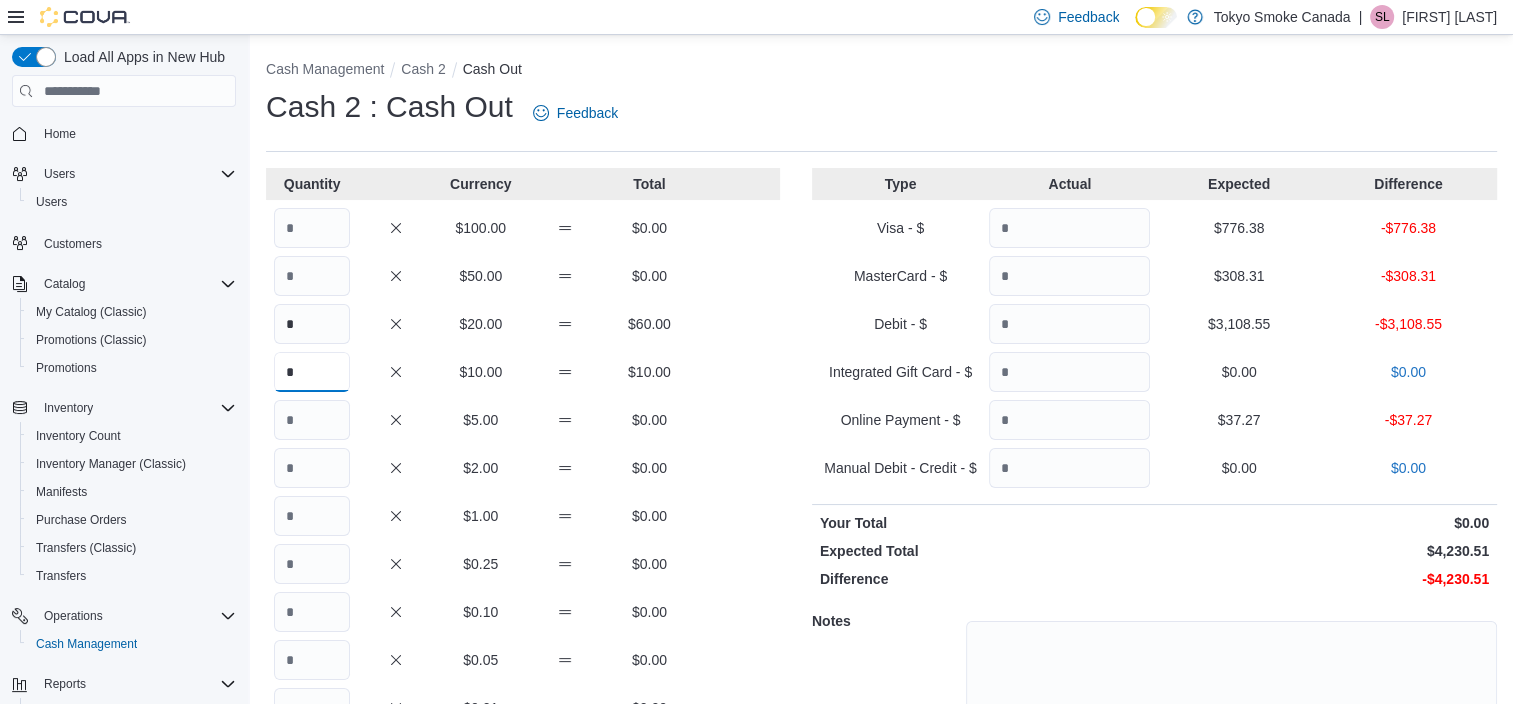 type on "*" 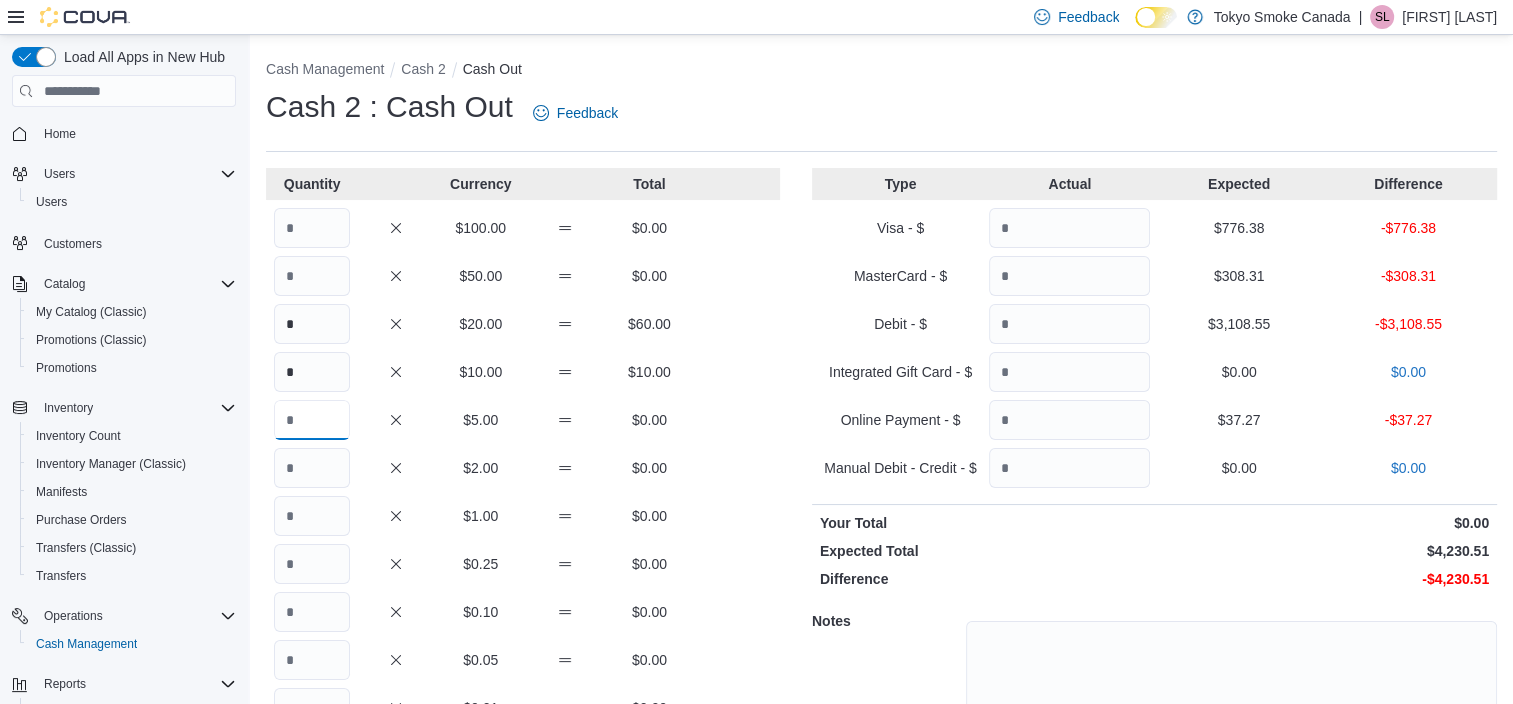 click at bounding box center [312, 420] 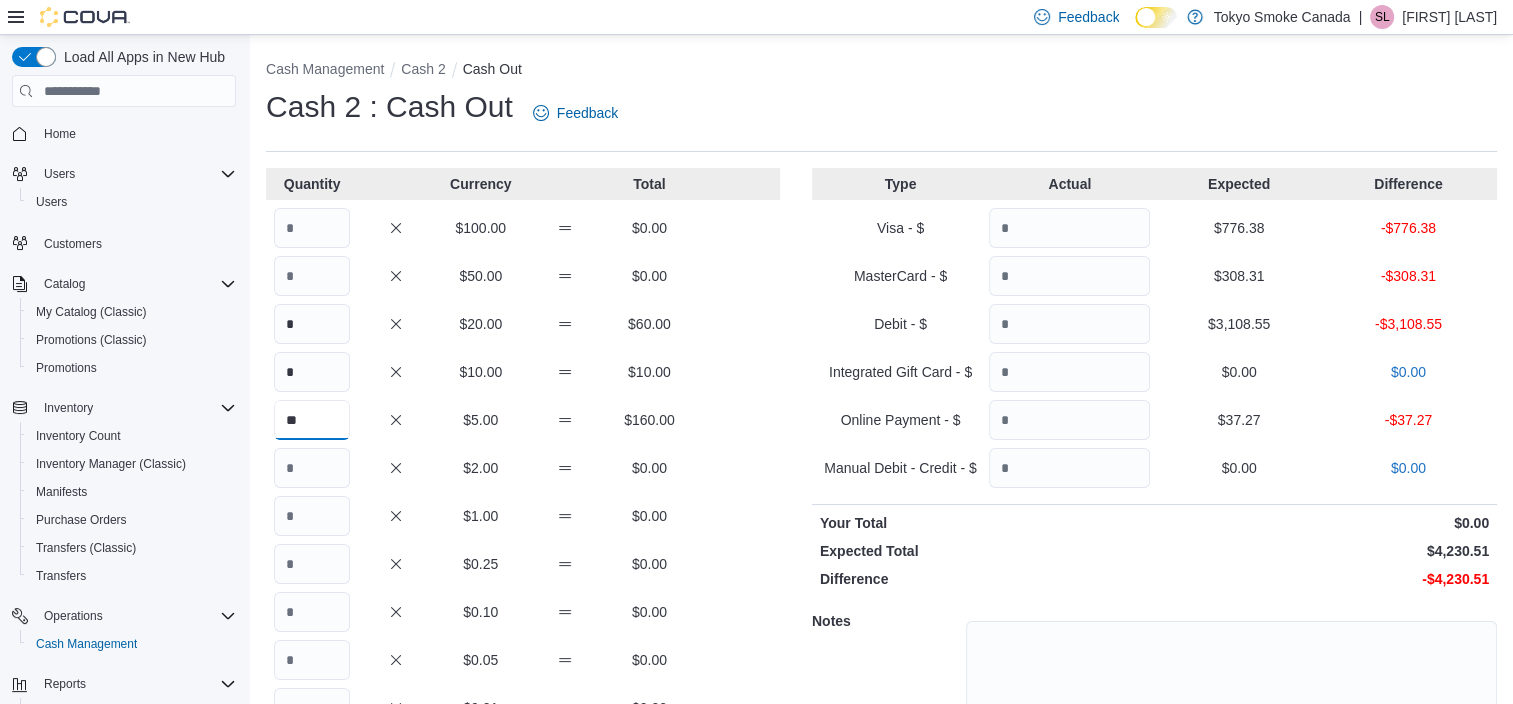 type on "**" 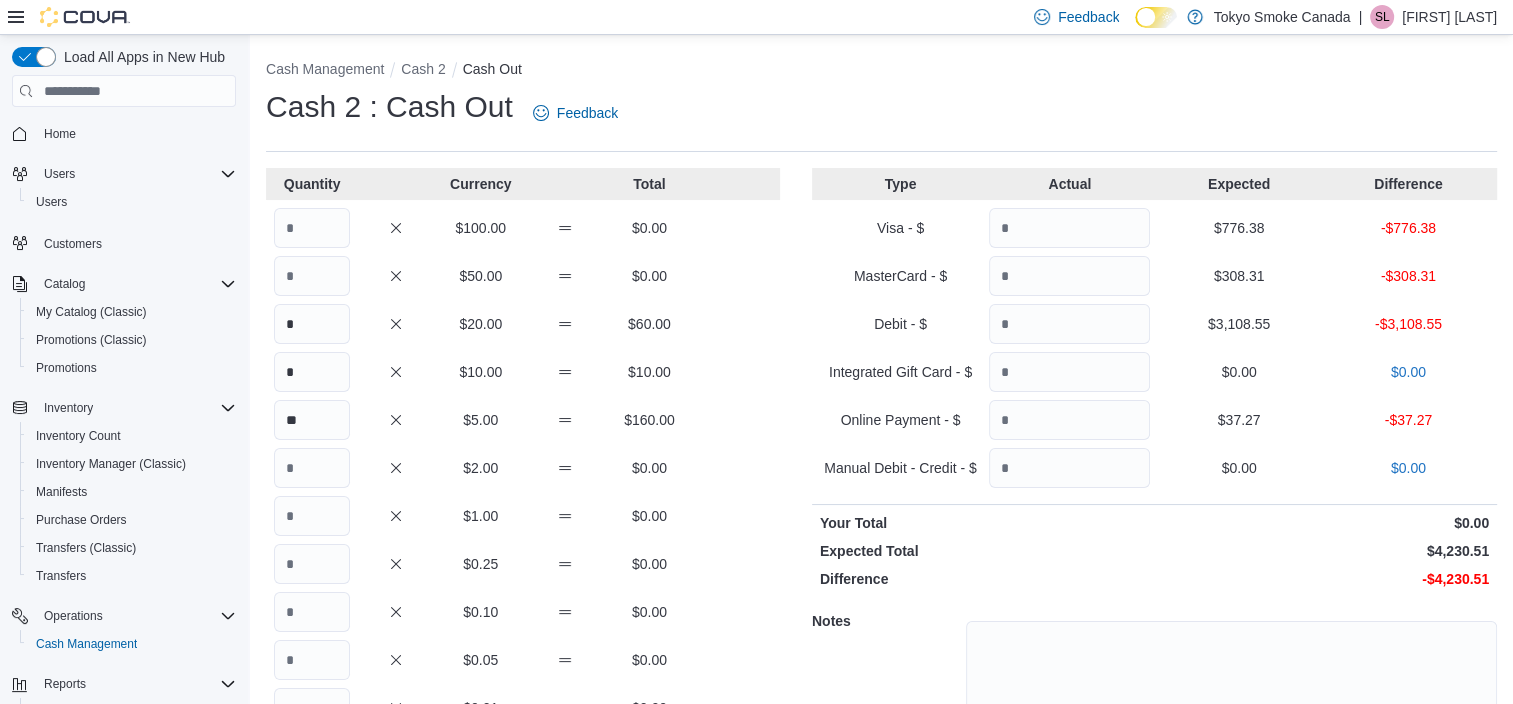 click on "$10.00" at bounding box center (481, 372) 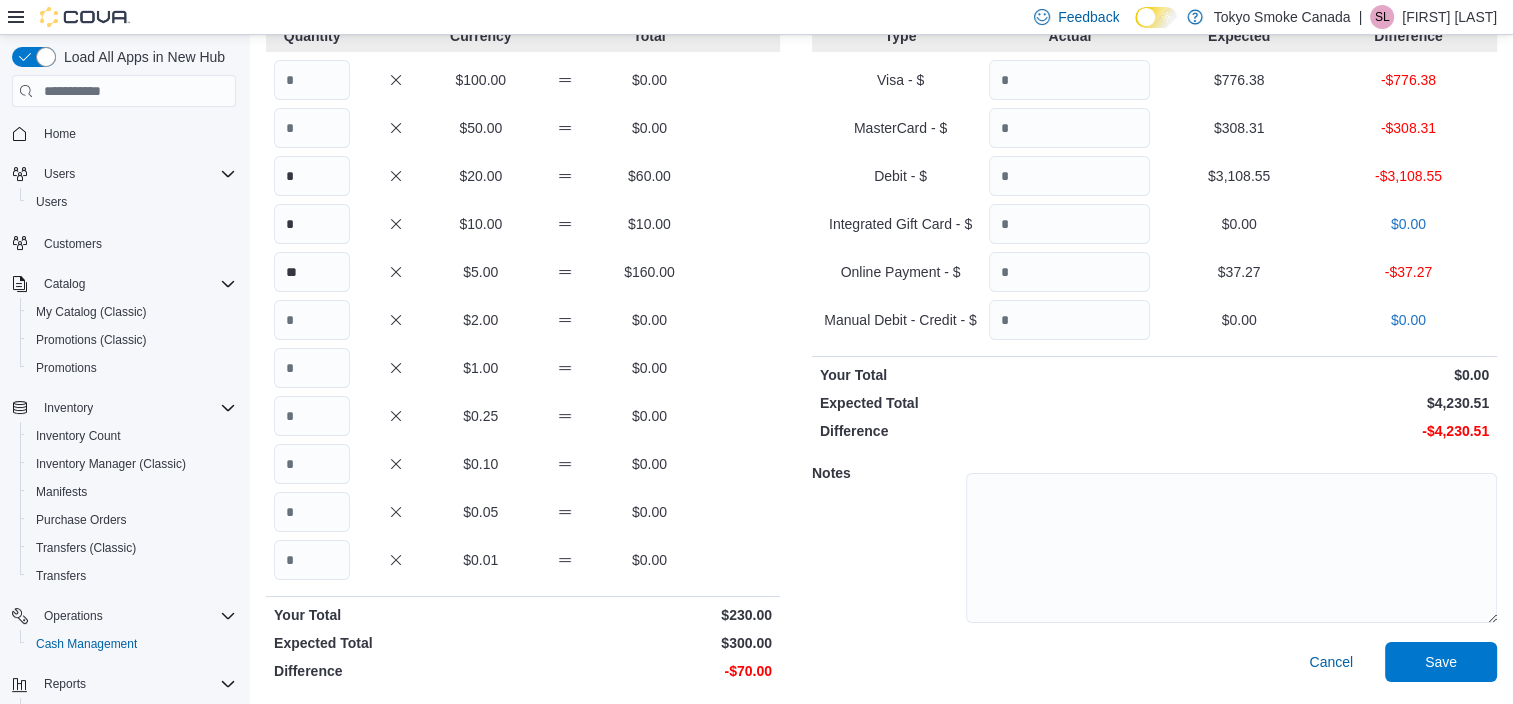scroll, scrollTop: 149, scrollLeft: 0, axis: vertical 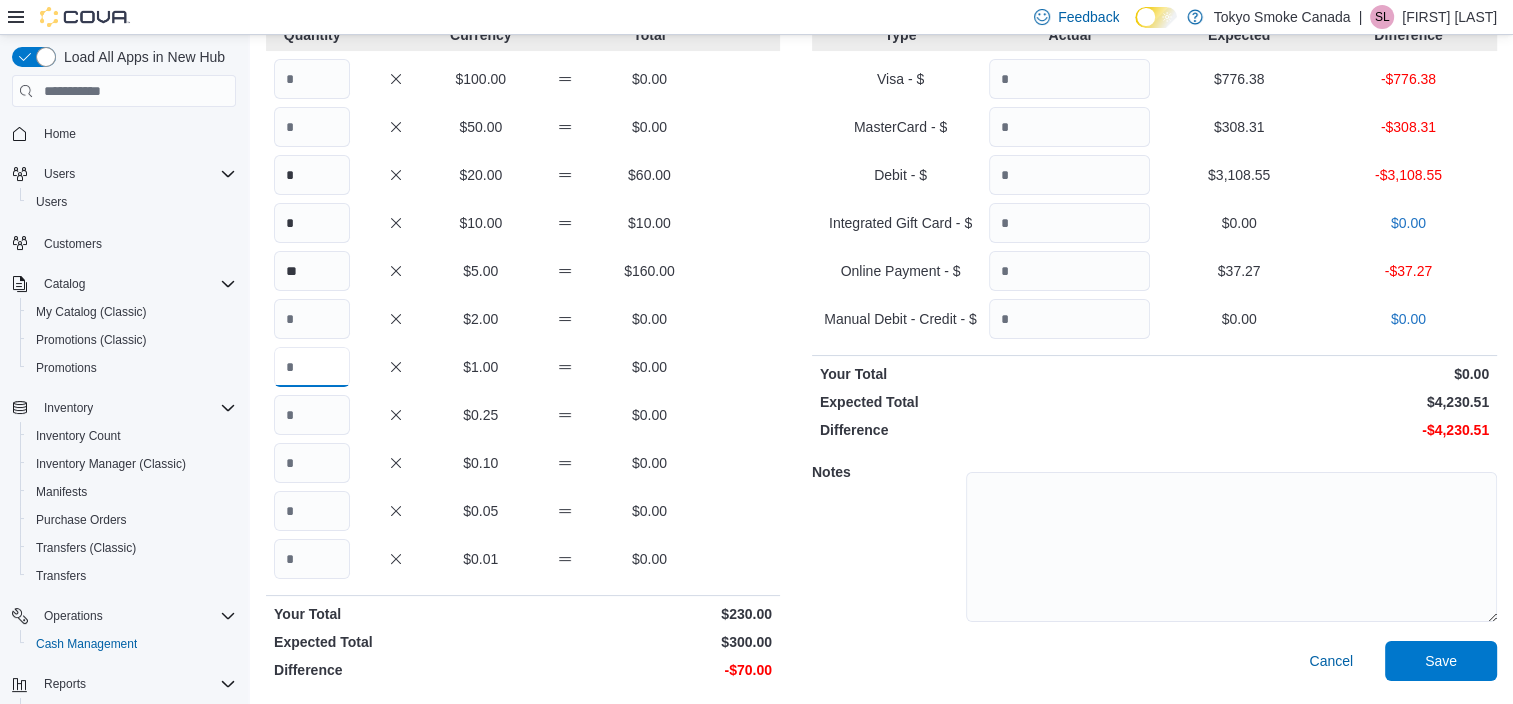 click at bounding box center [312, 367] 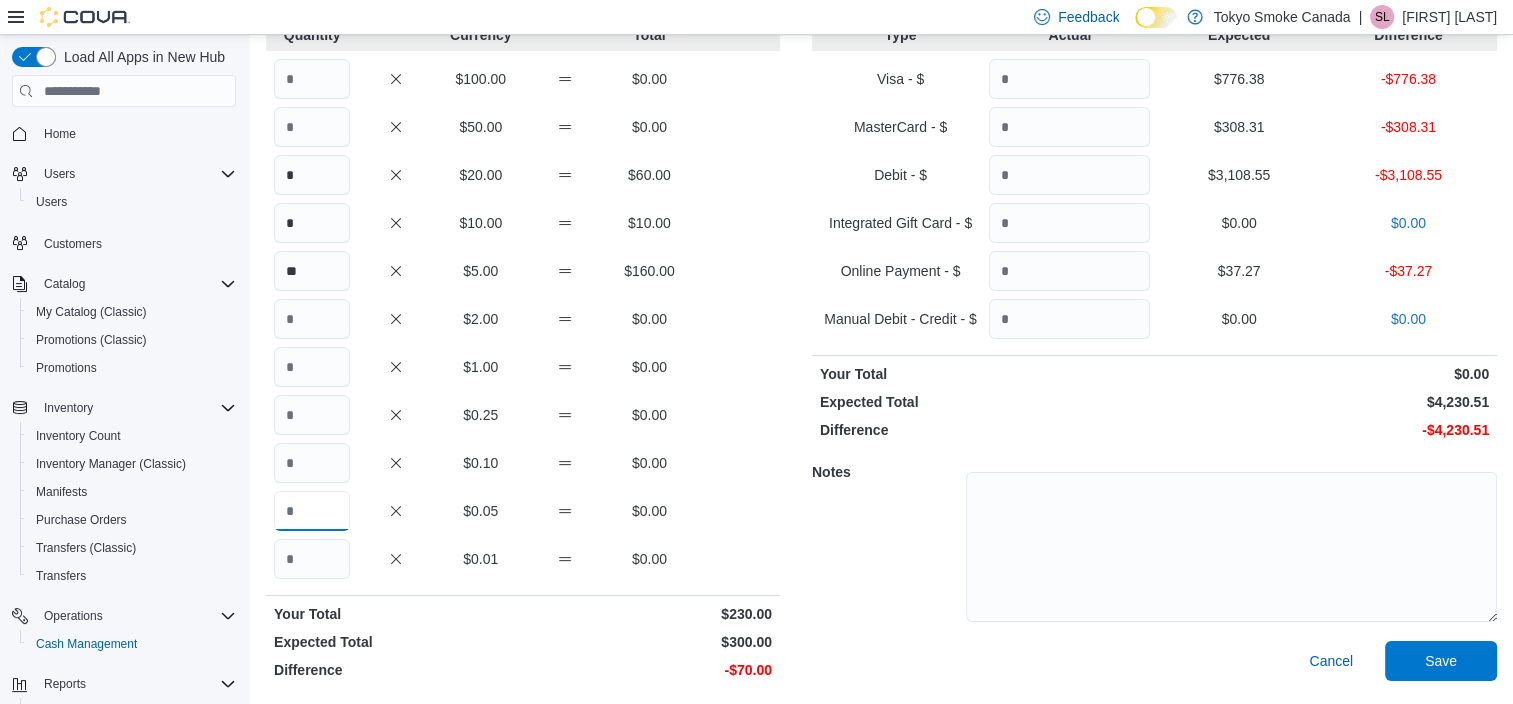 click at bounding box center (312, 511) 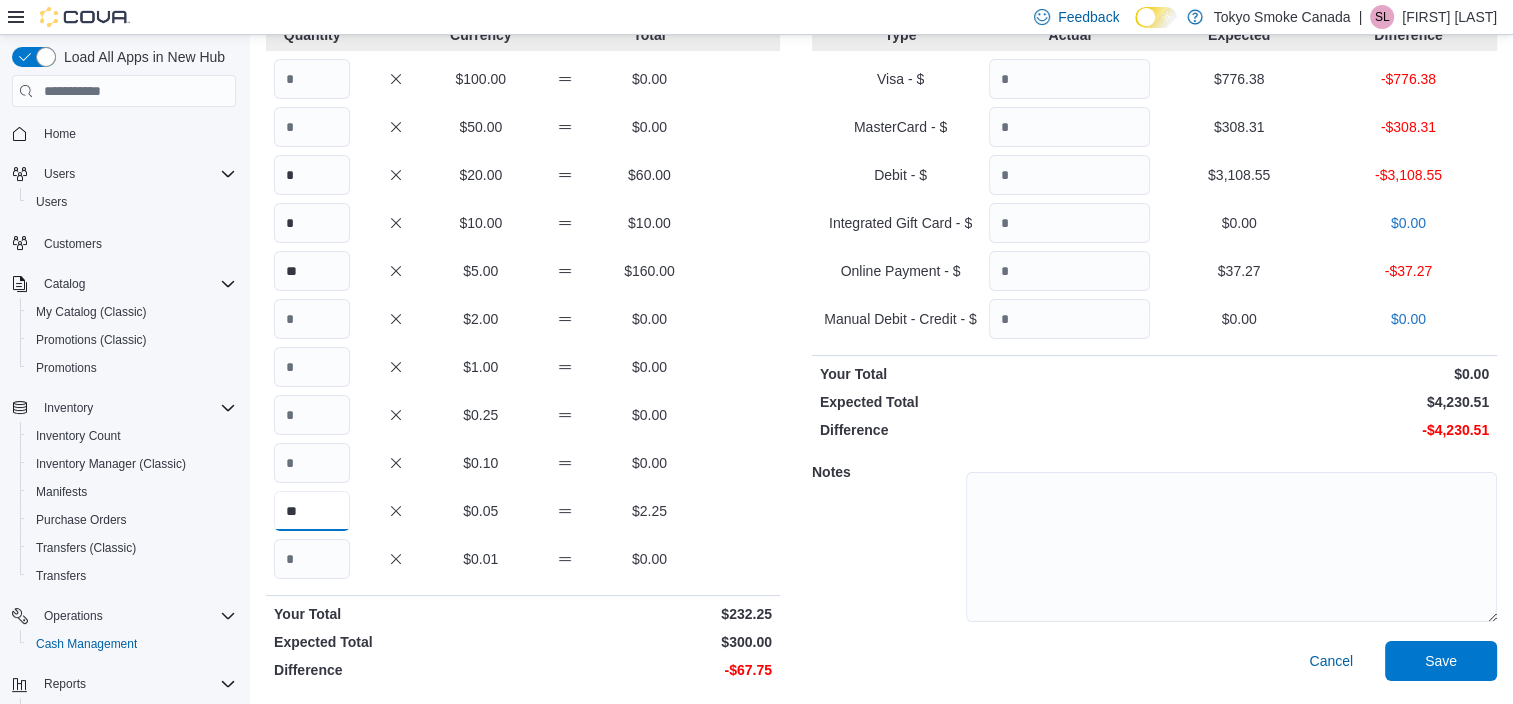 type on "**" 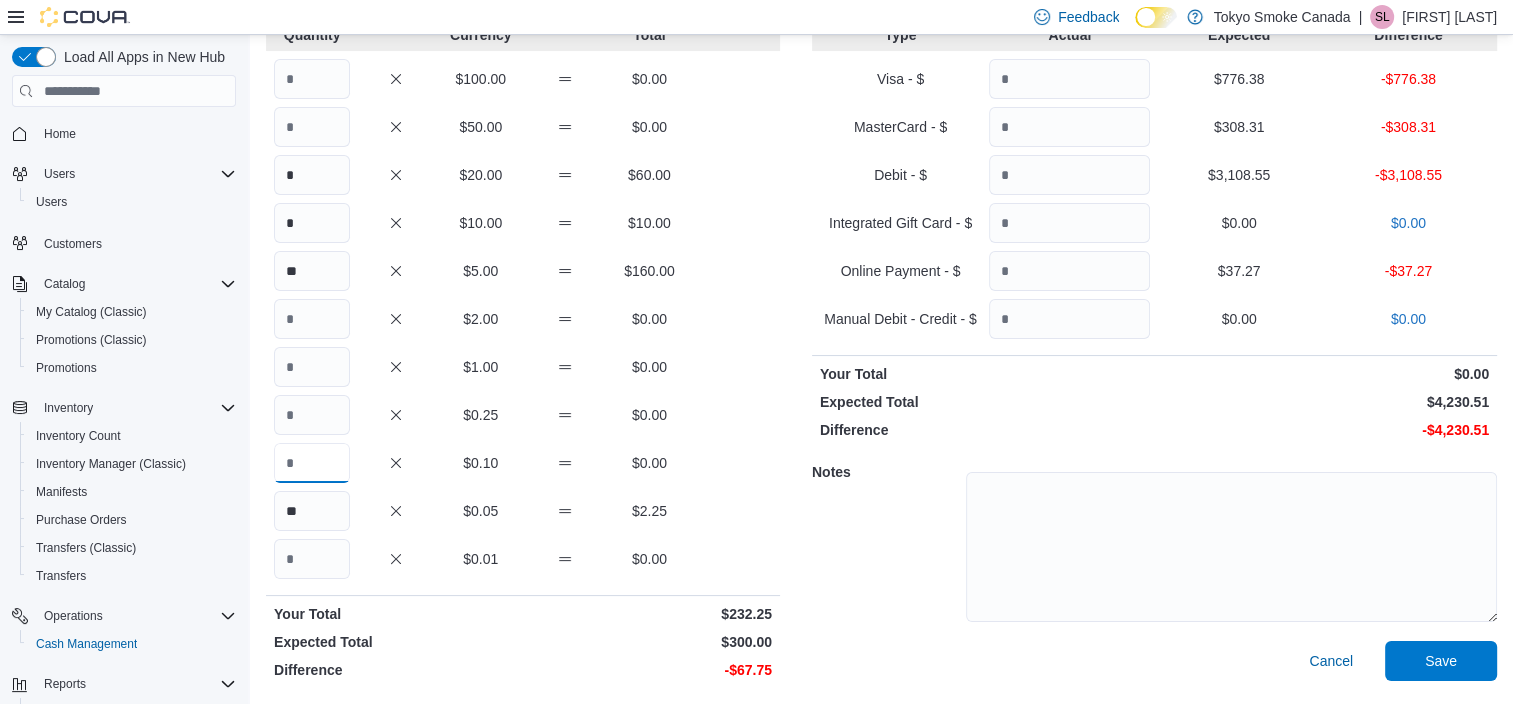 click at bounding box center [312, 463] 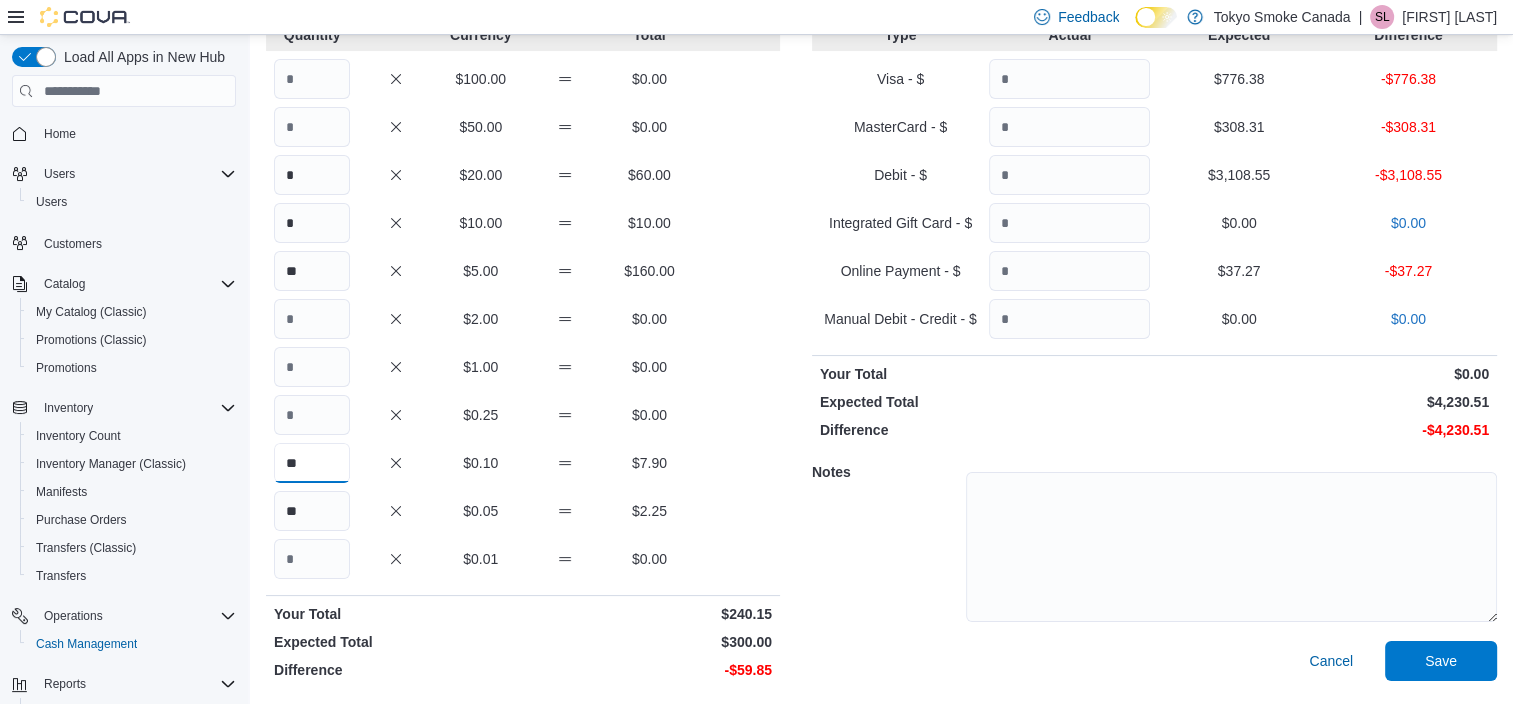 type on "**" 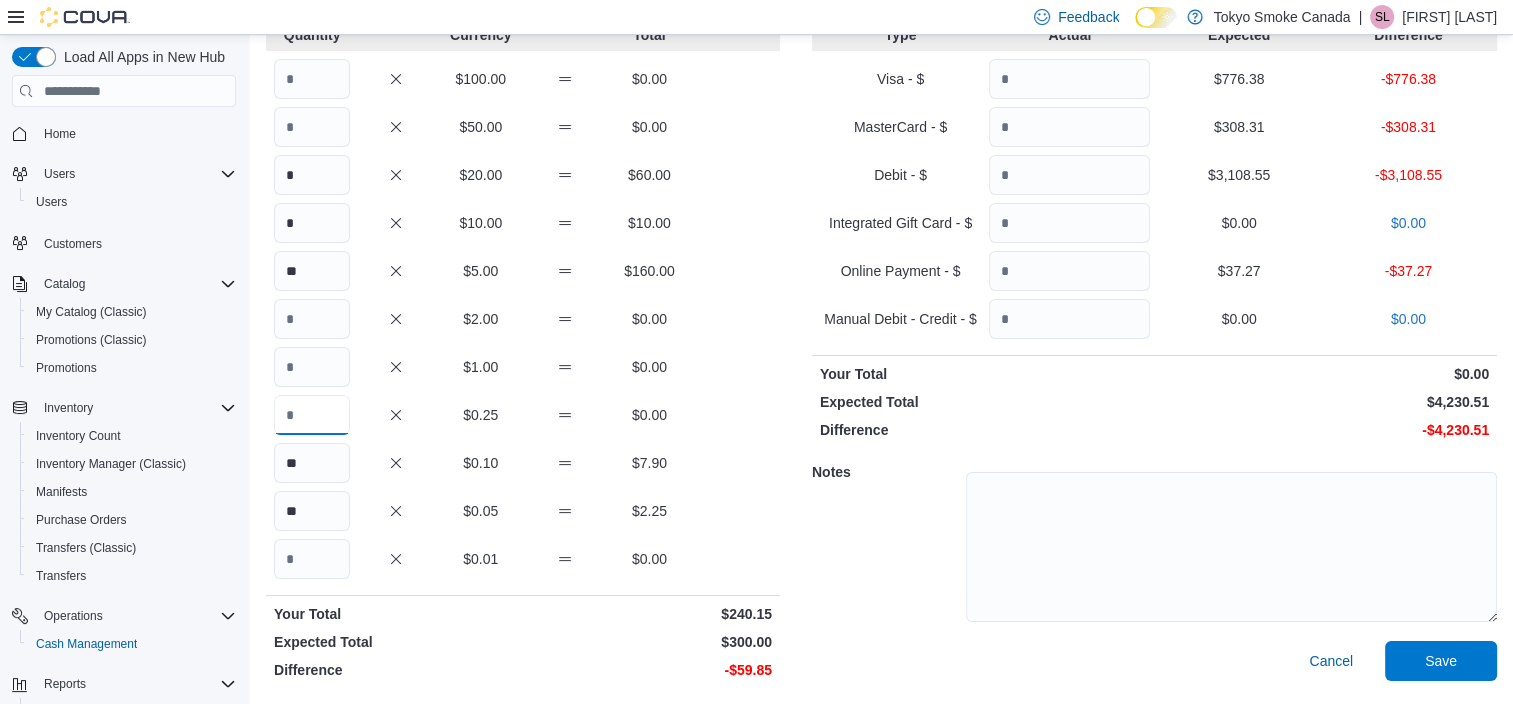 click at bounding box center (312, 415) 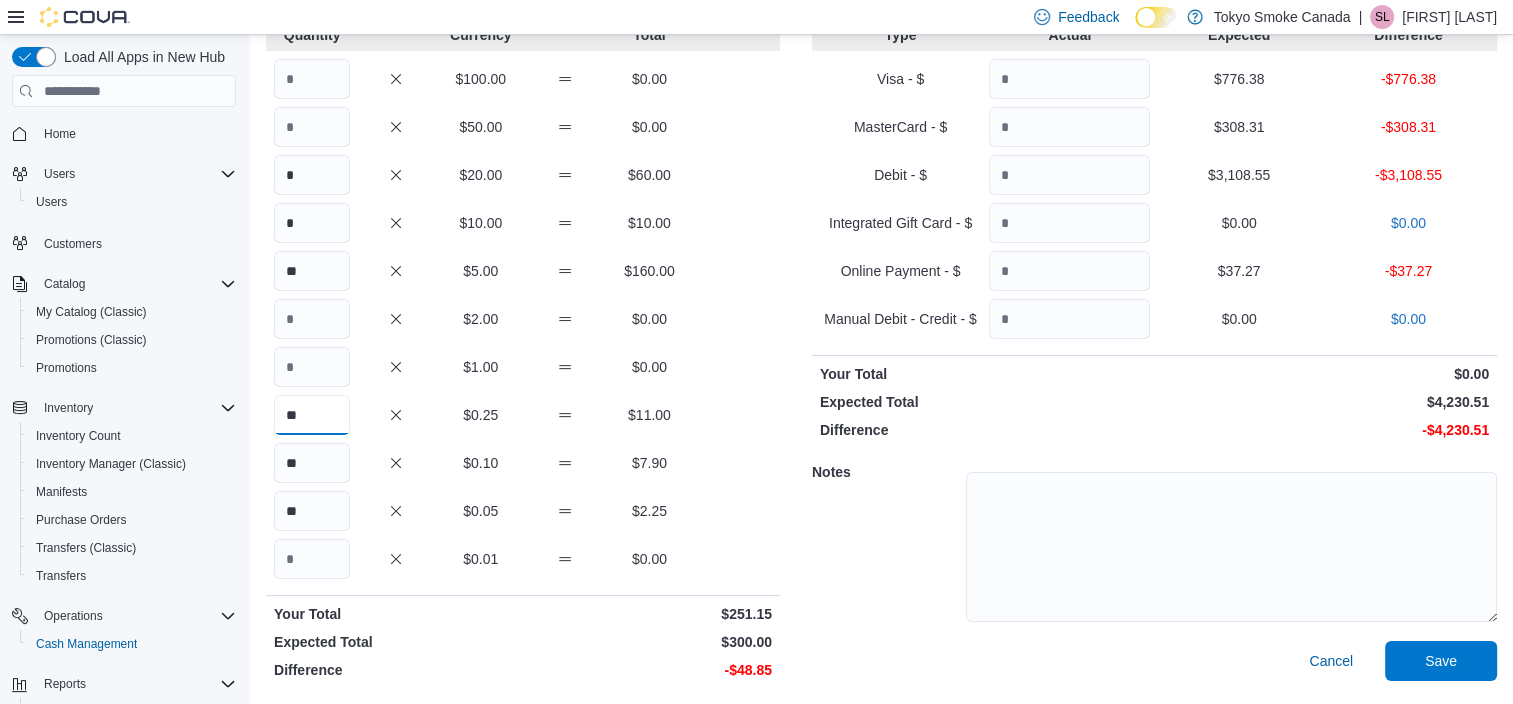 type on "**" 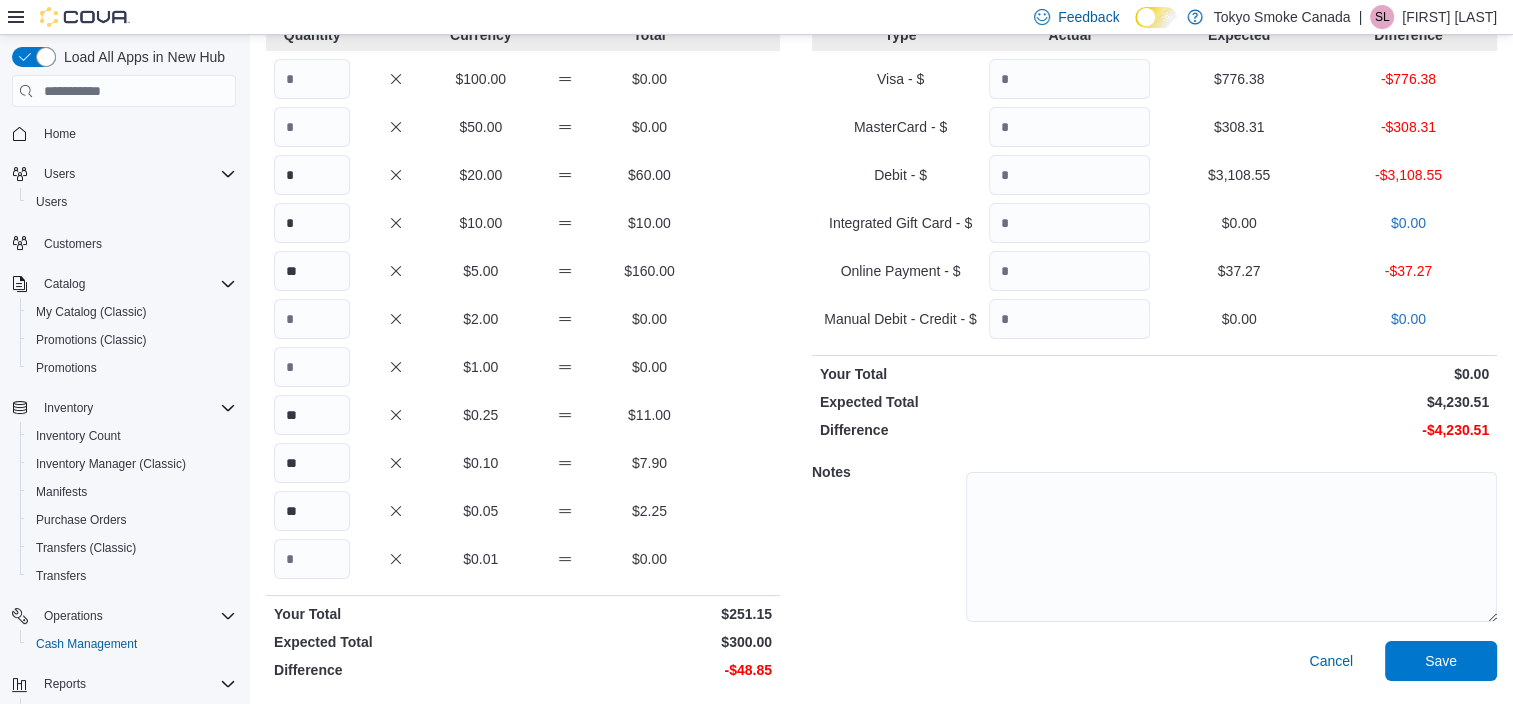 click on "** $5.00 $160.00" at bounding box center (523, 271) 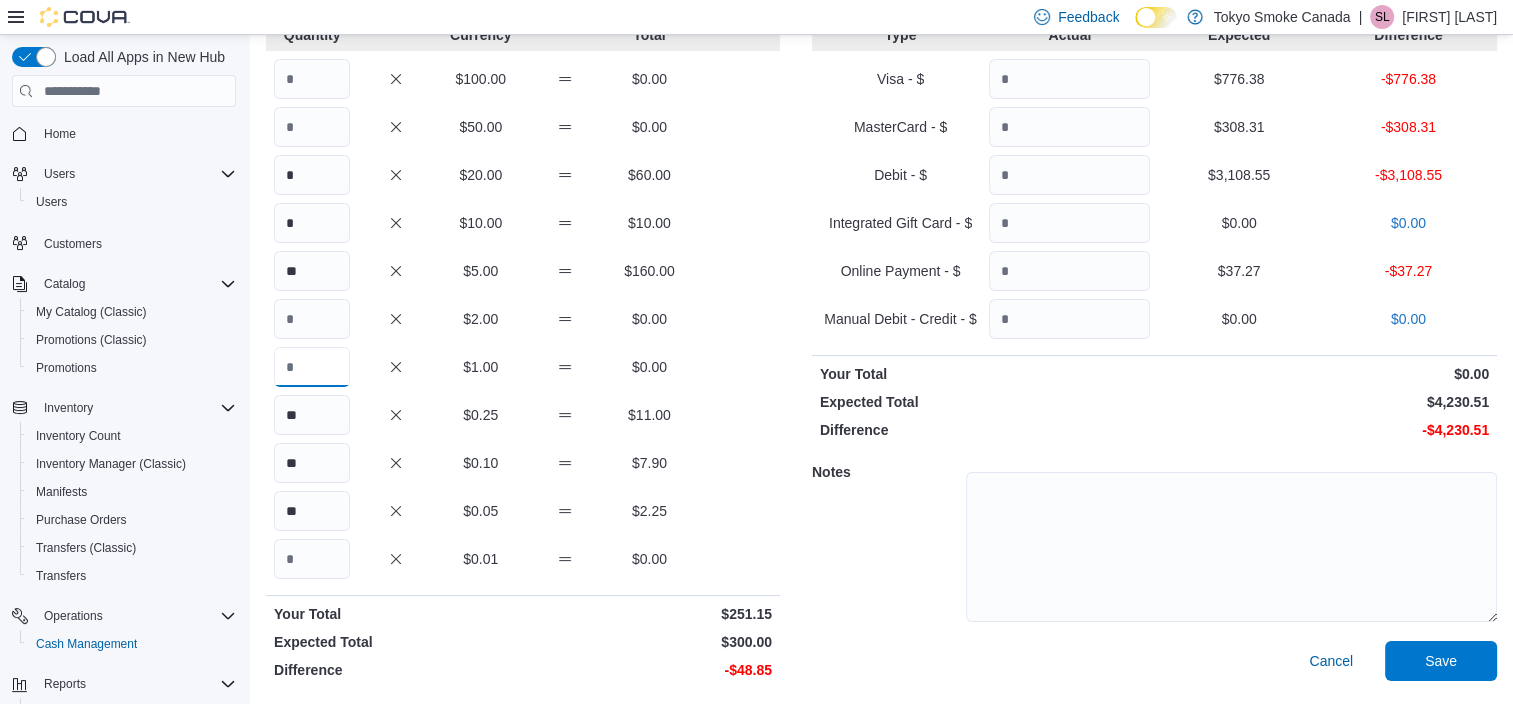 click at bounding box center (312, 367) 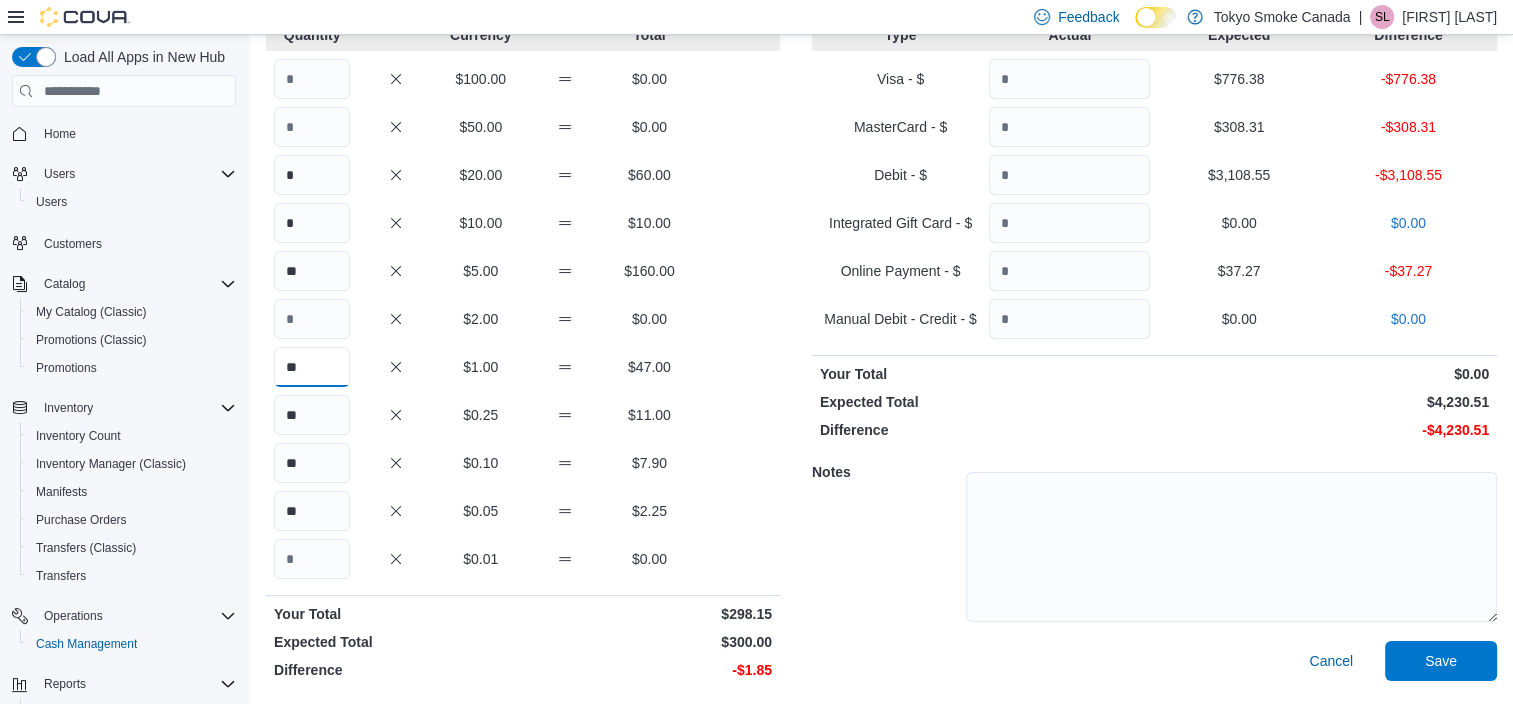 type on "**" 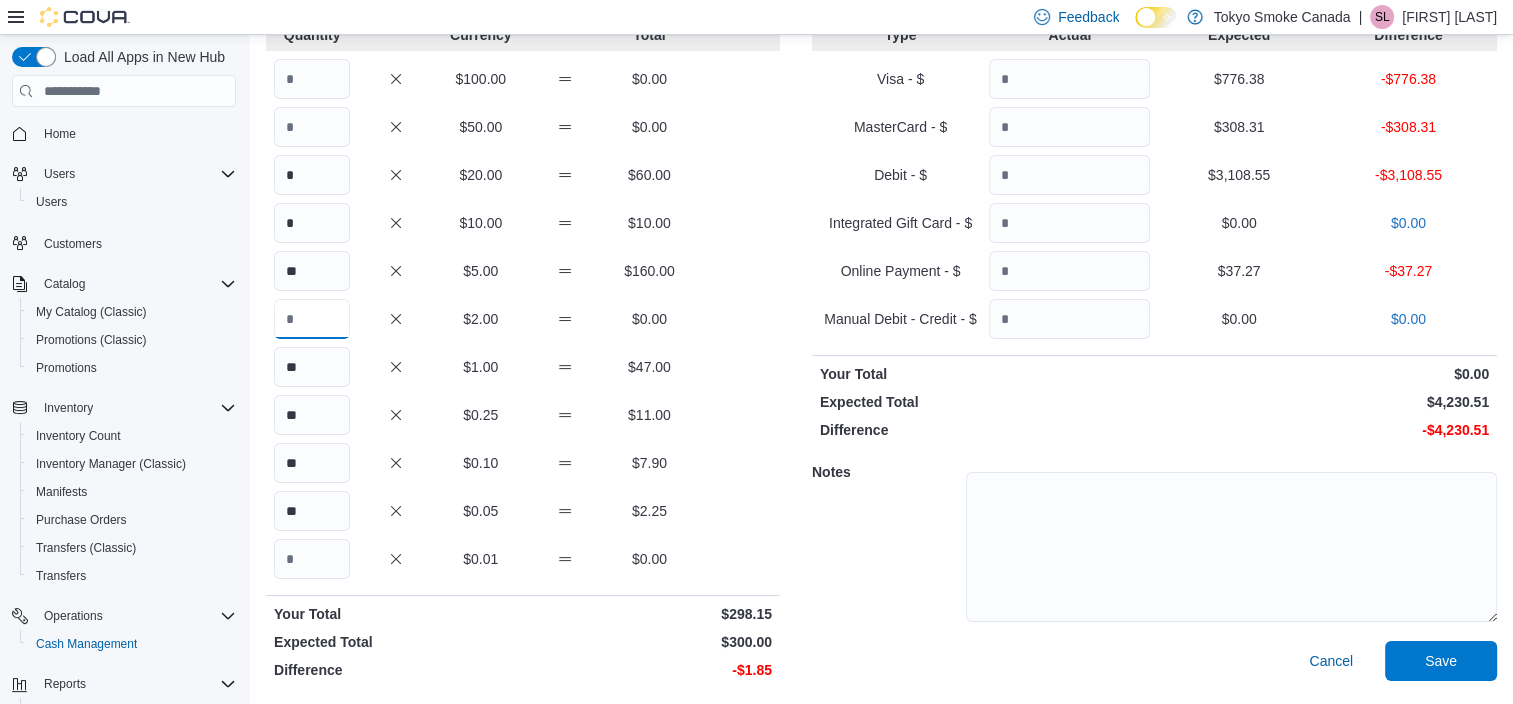 click at bounding box center [312, 319] 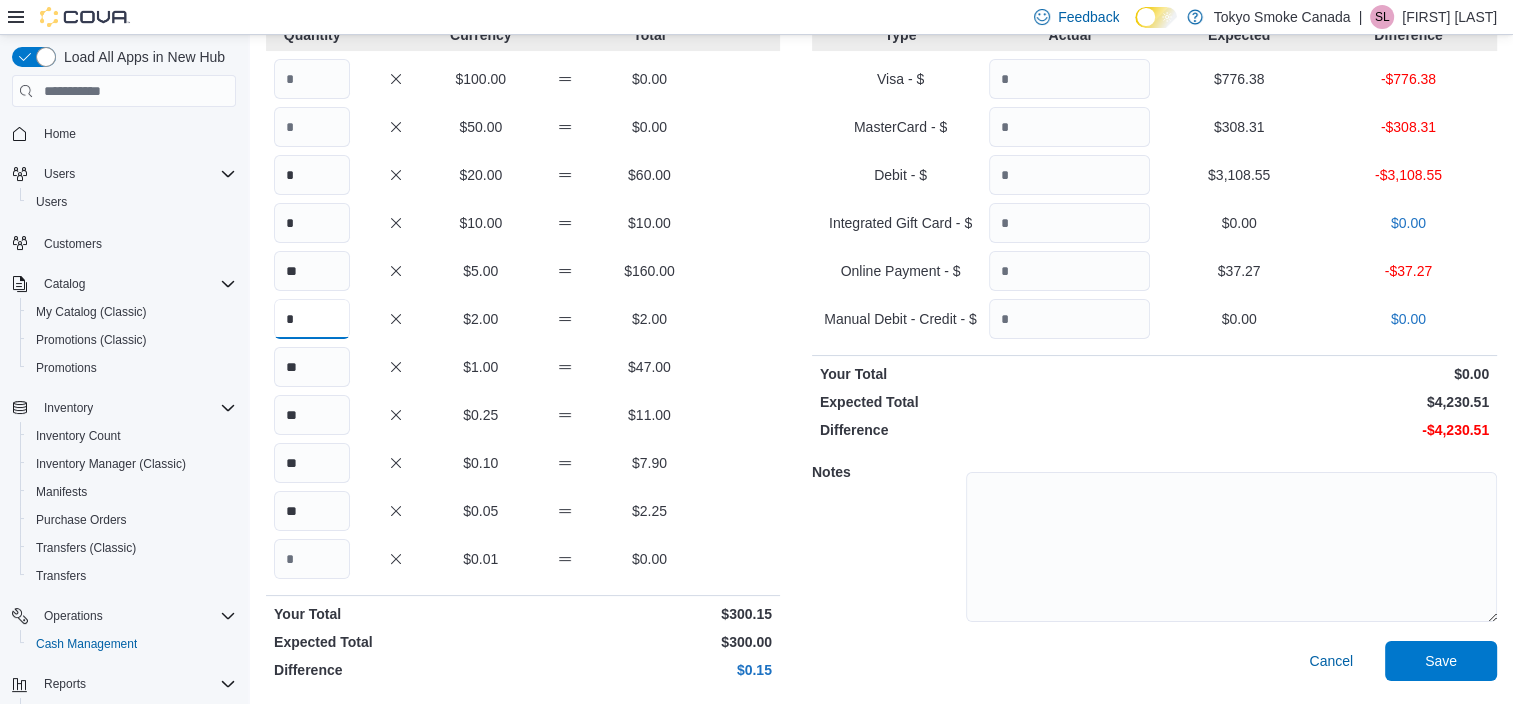 type on "*" 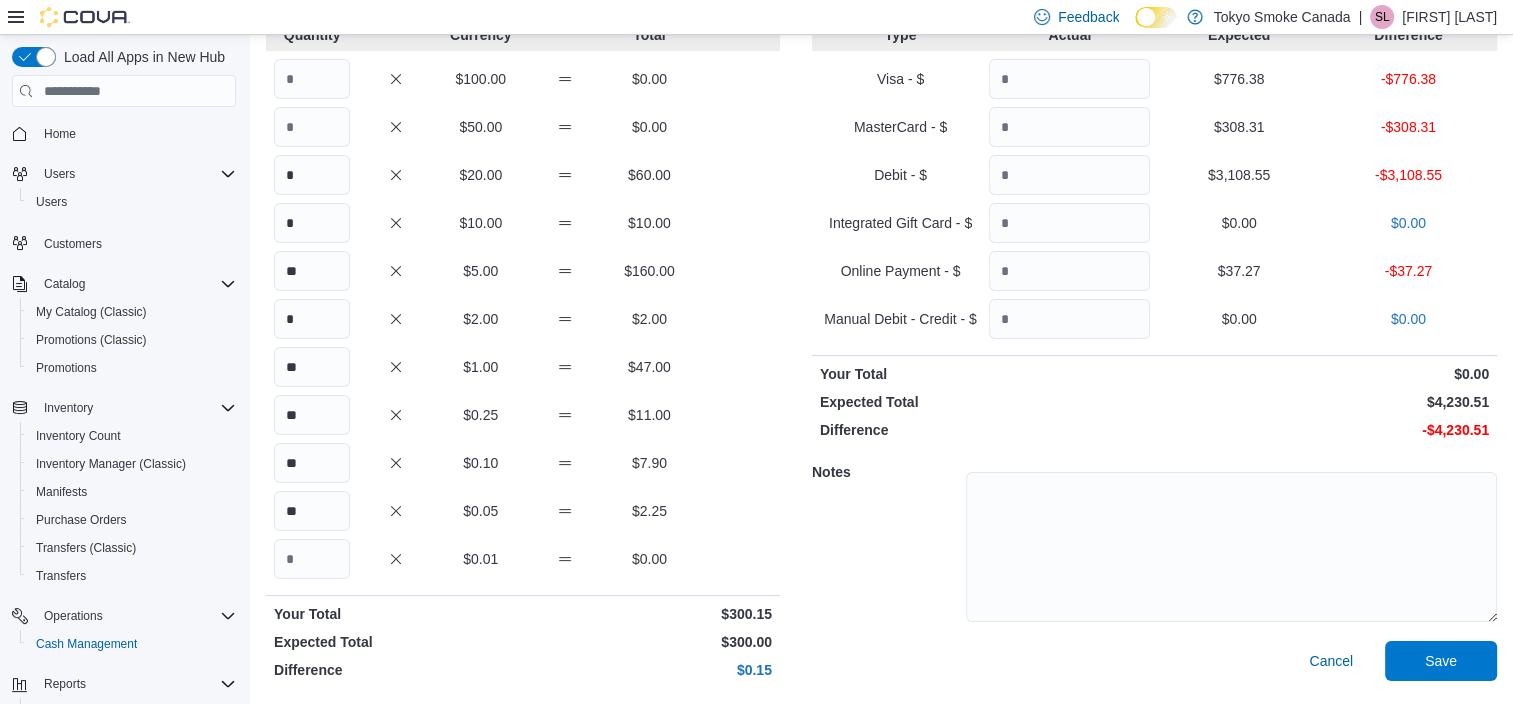 click on "** $5.00 $160.00" at bounding box center (523, 271) 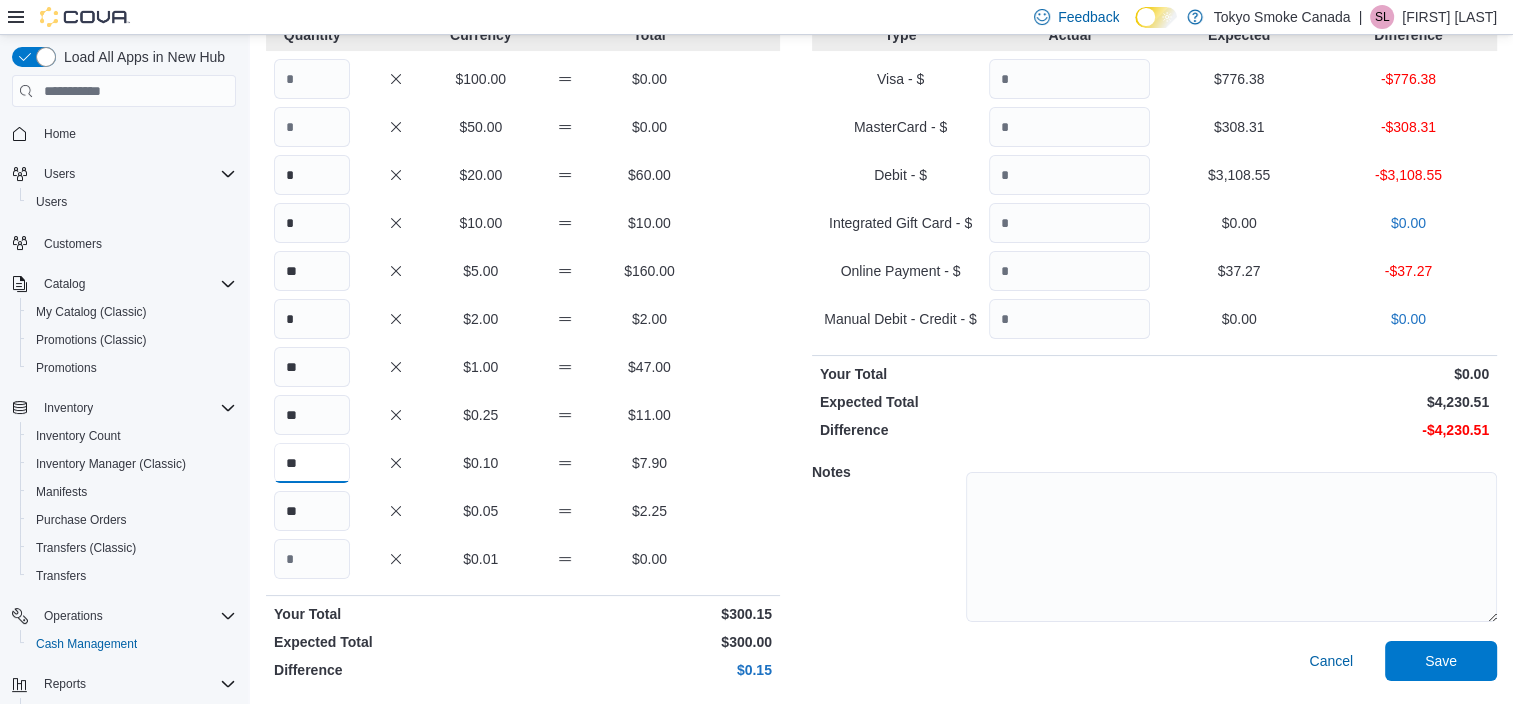 click on "**" at bounding box center (312, 463) 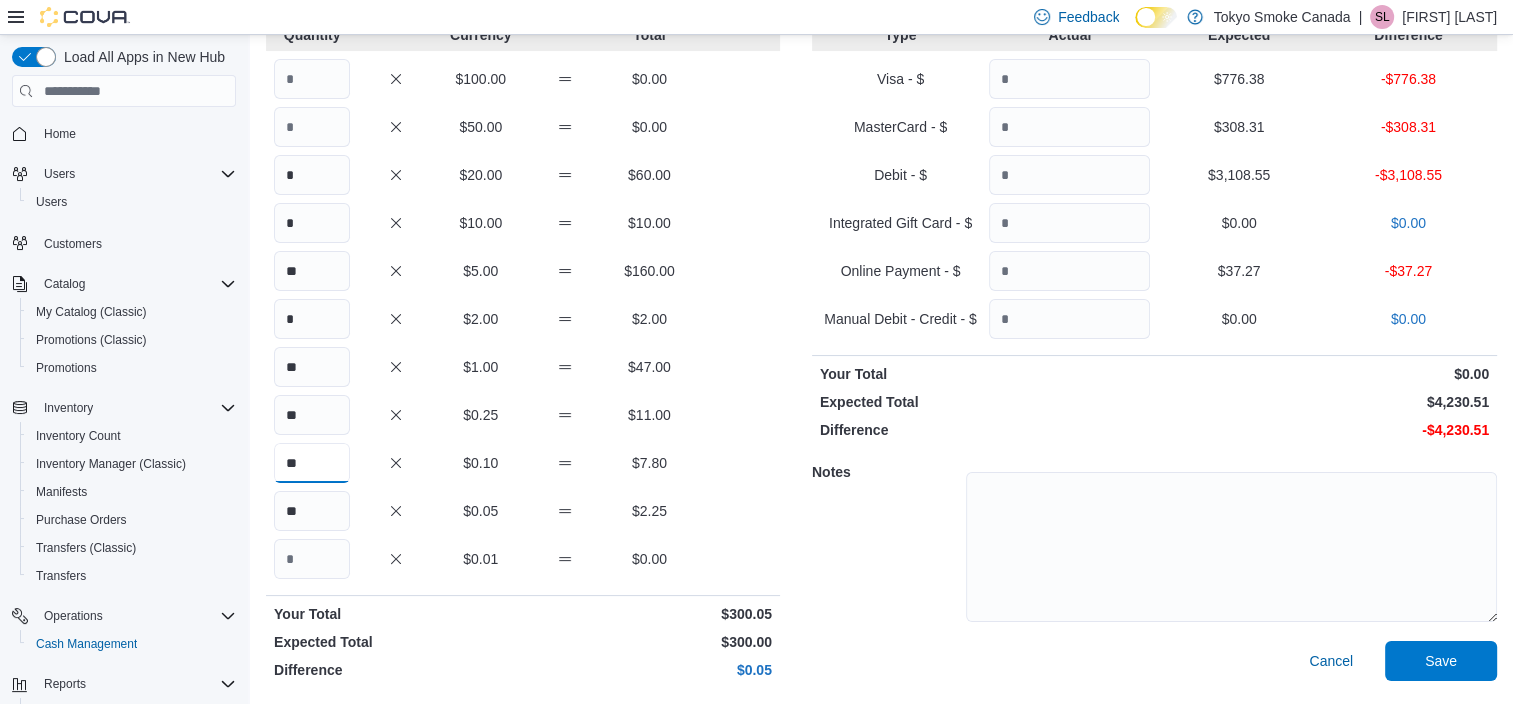 type on "**" 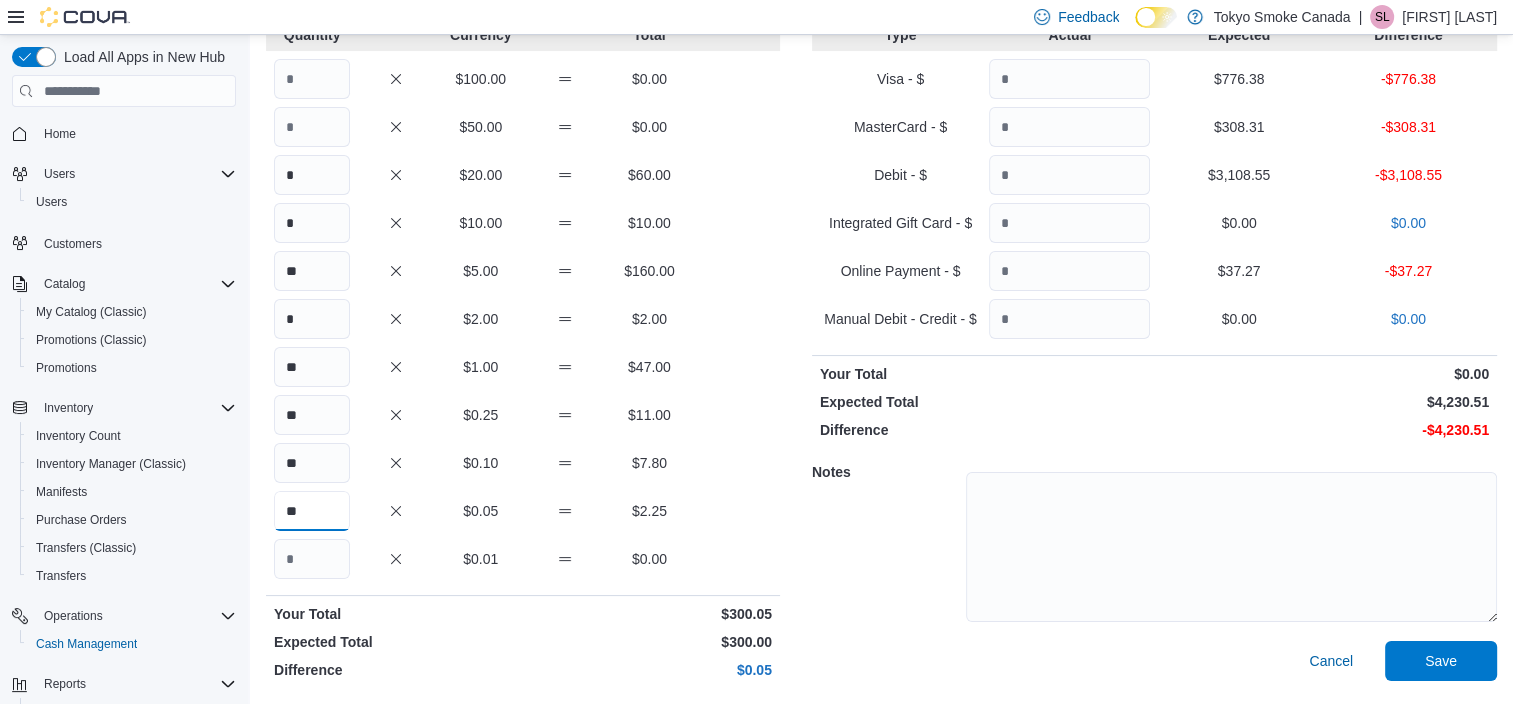 click on "**" at bounding box center [312, 511] 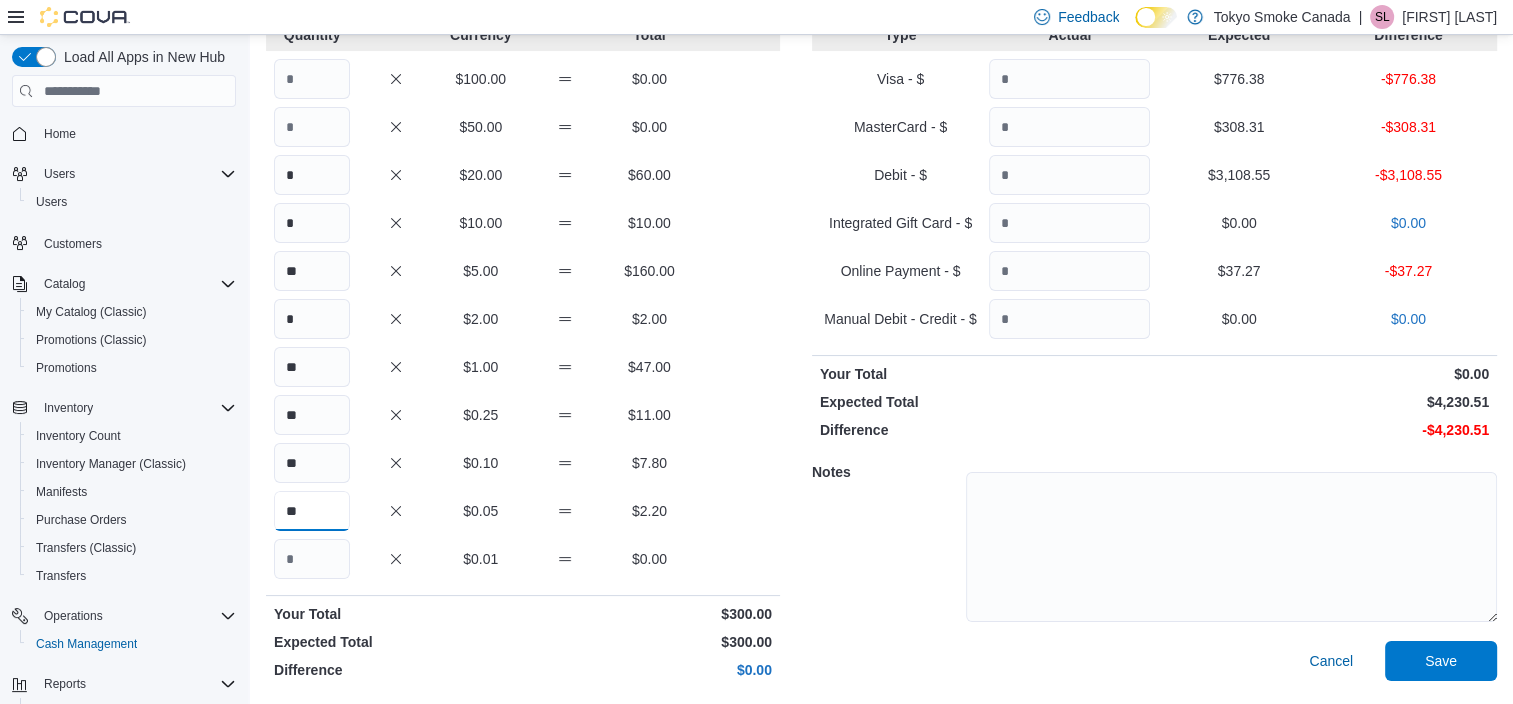 type on "**" 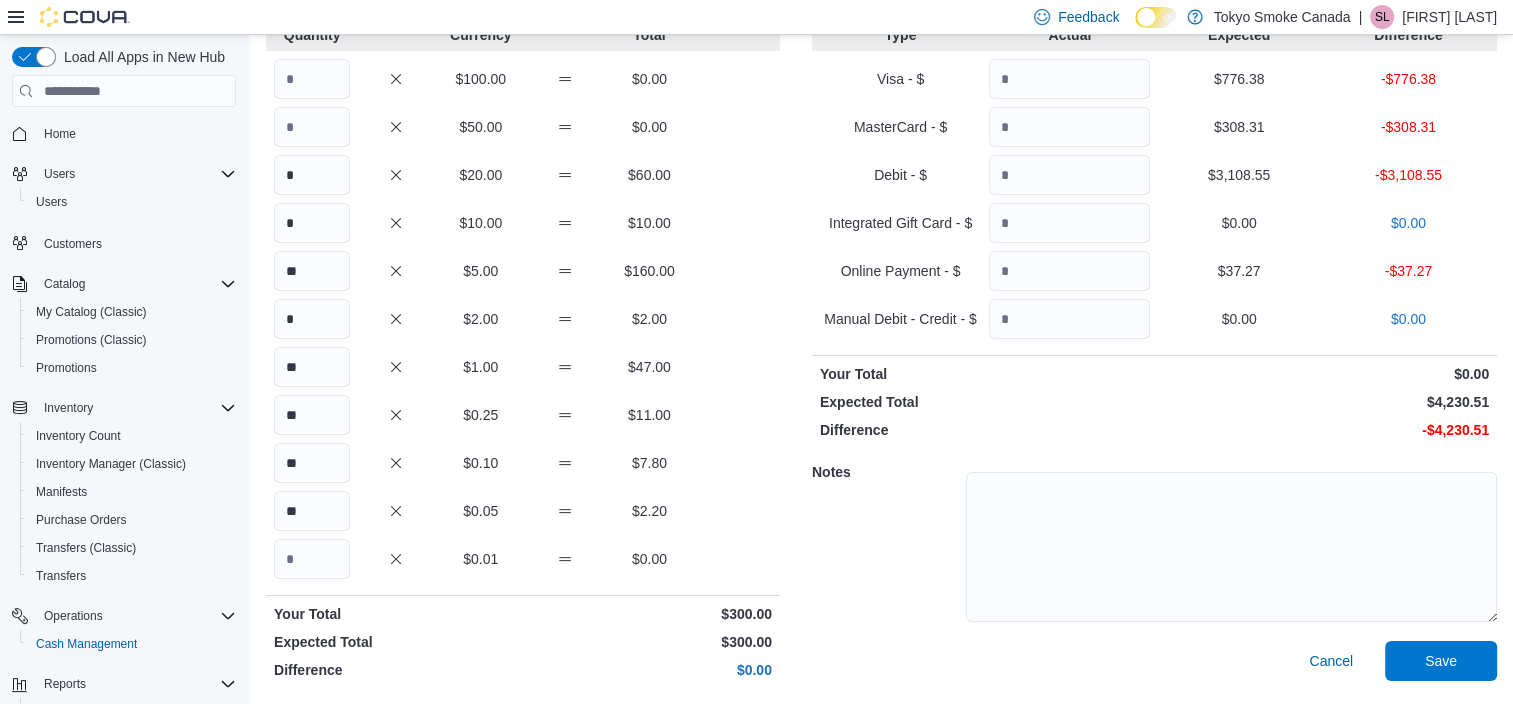 click on "** $0.25 $11.00" at bounding box center (523, 415) 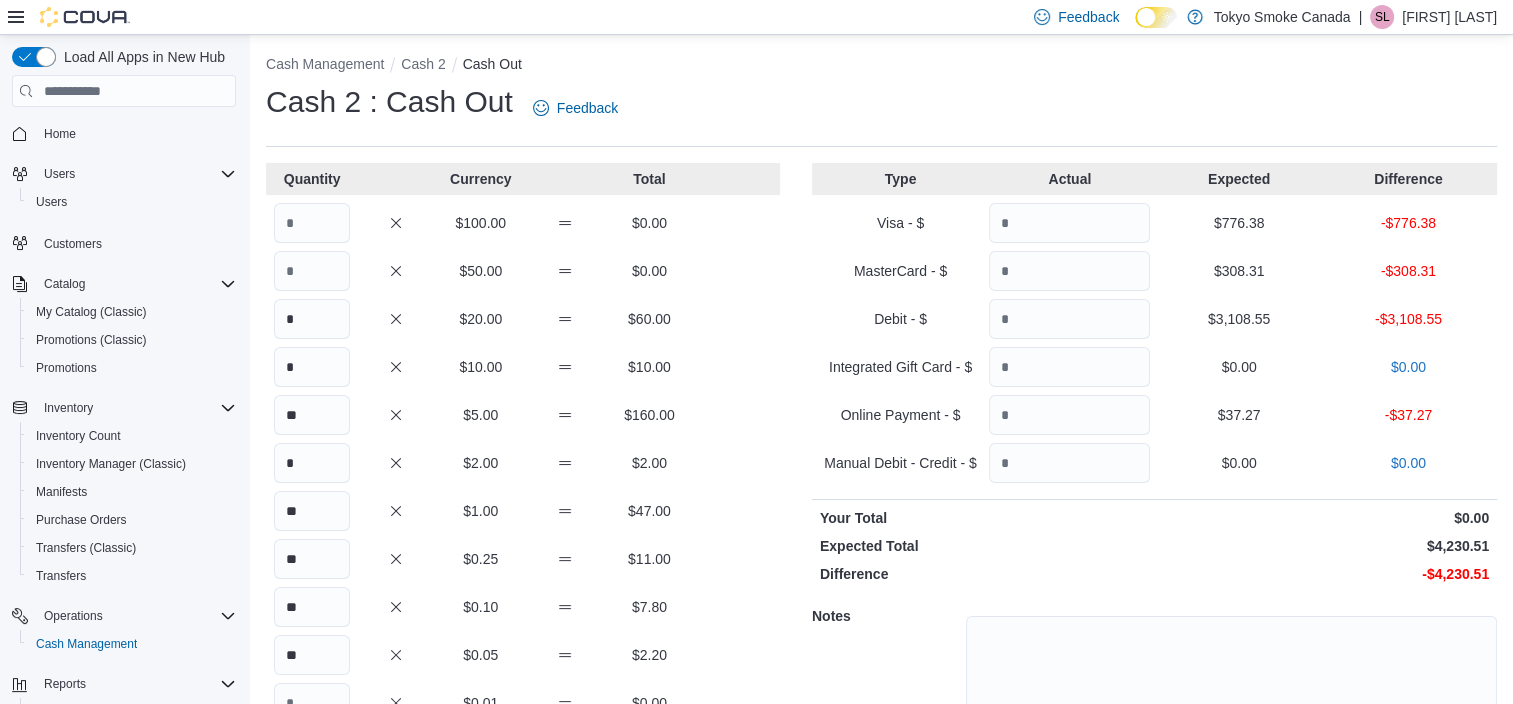 scroll, scrollTop: 0, scrollLeft: 0, axis: both 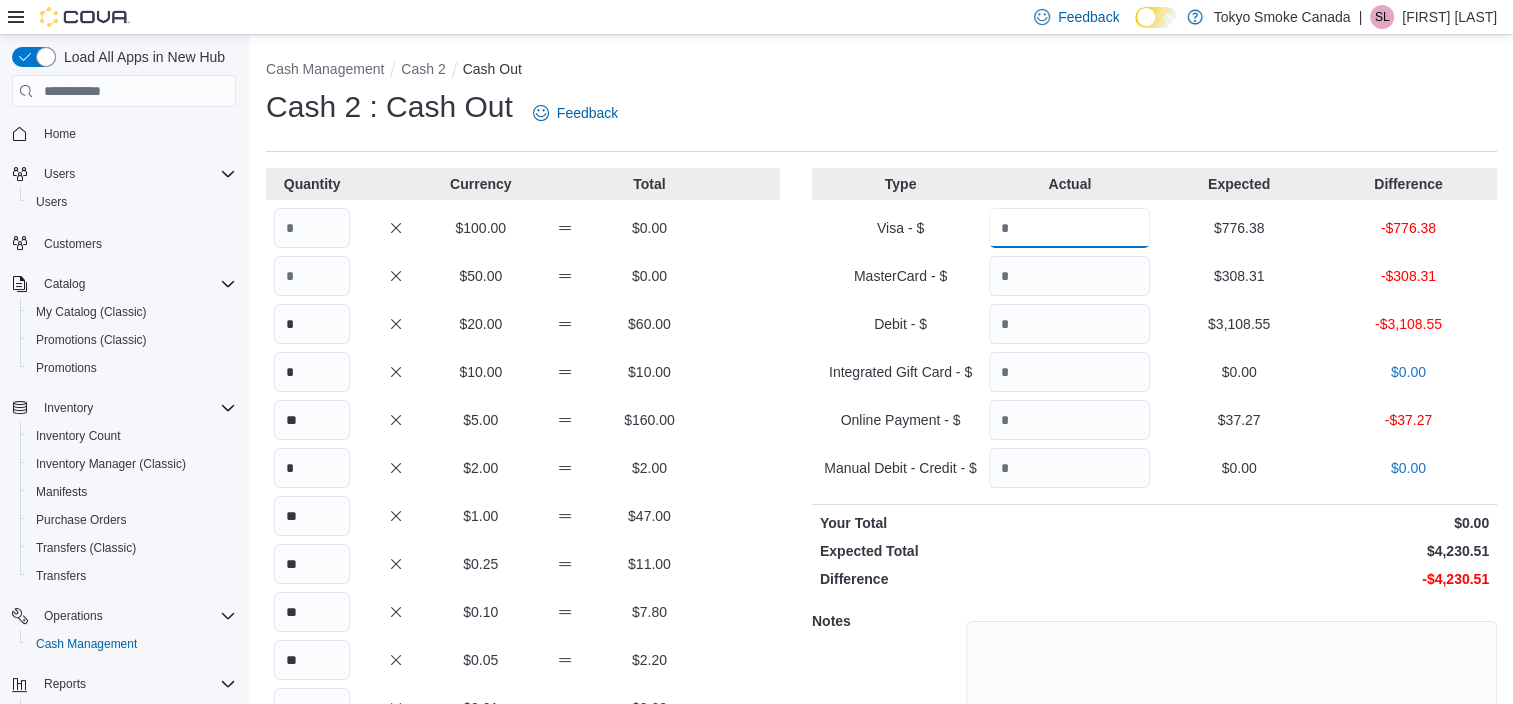 click at bounding box center (1069, 228) 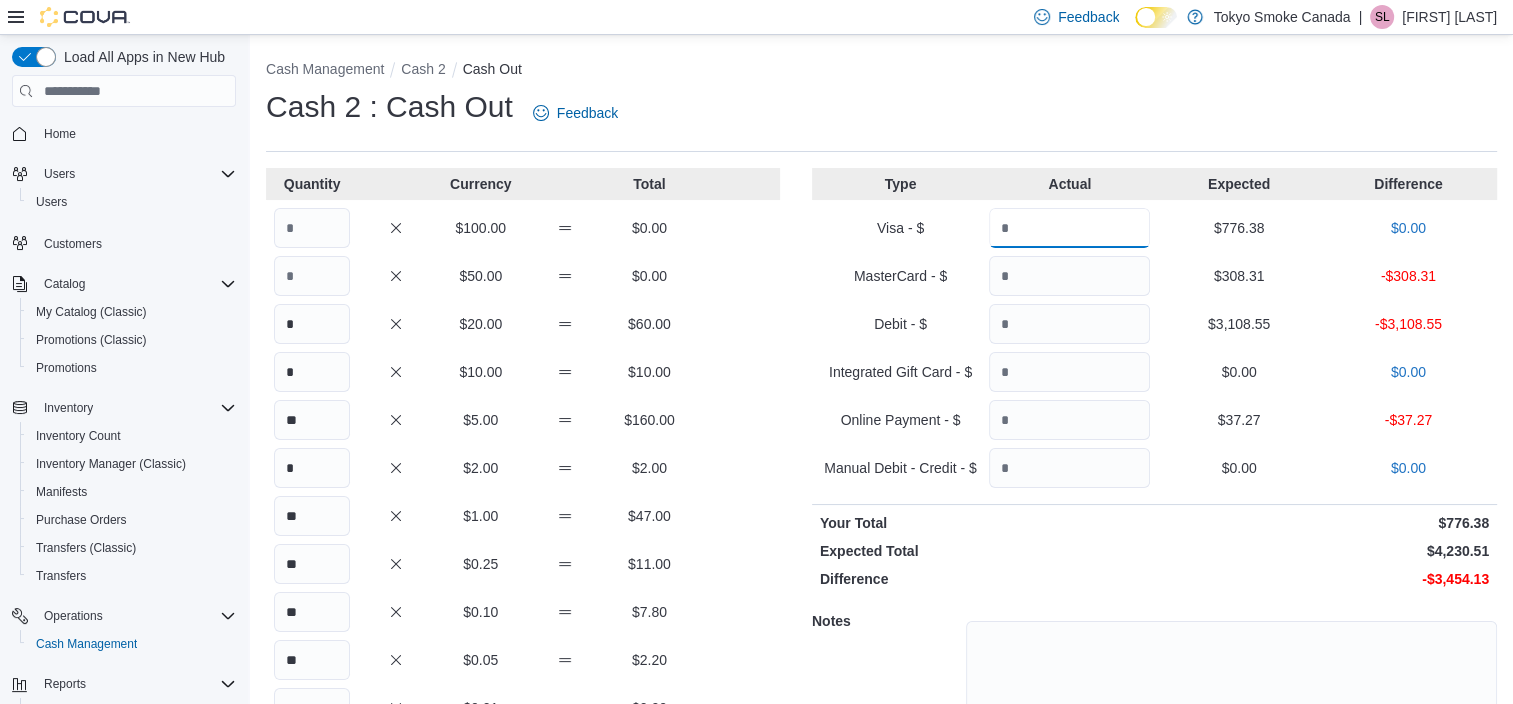 type on "******" 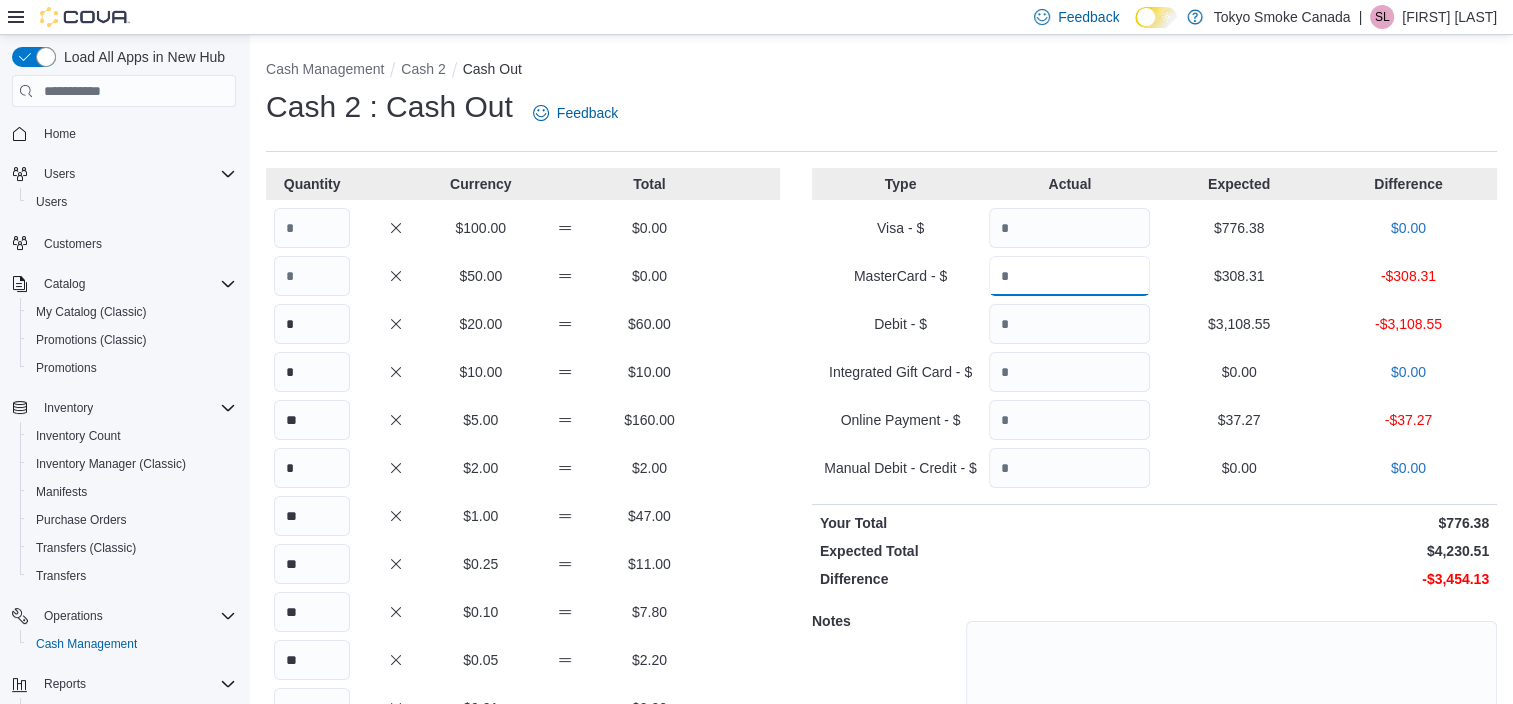 click at bounding box center (1069, 276) 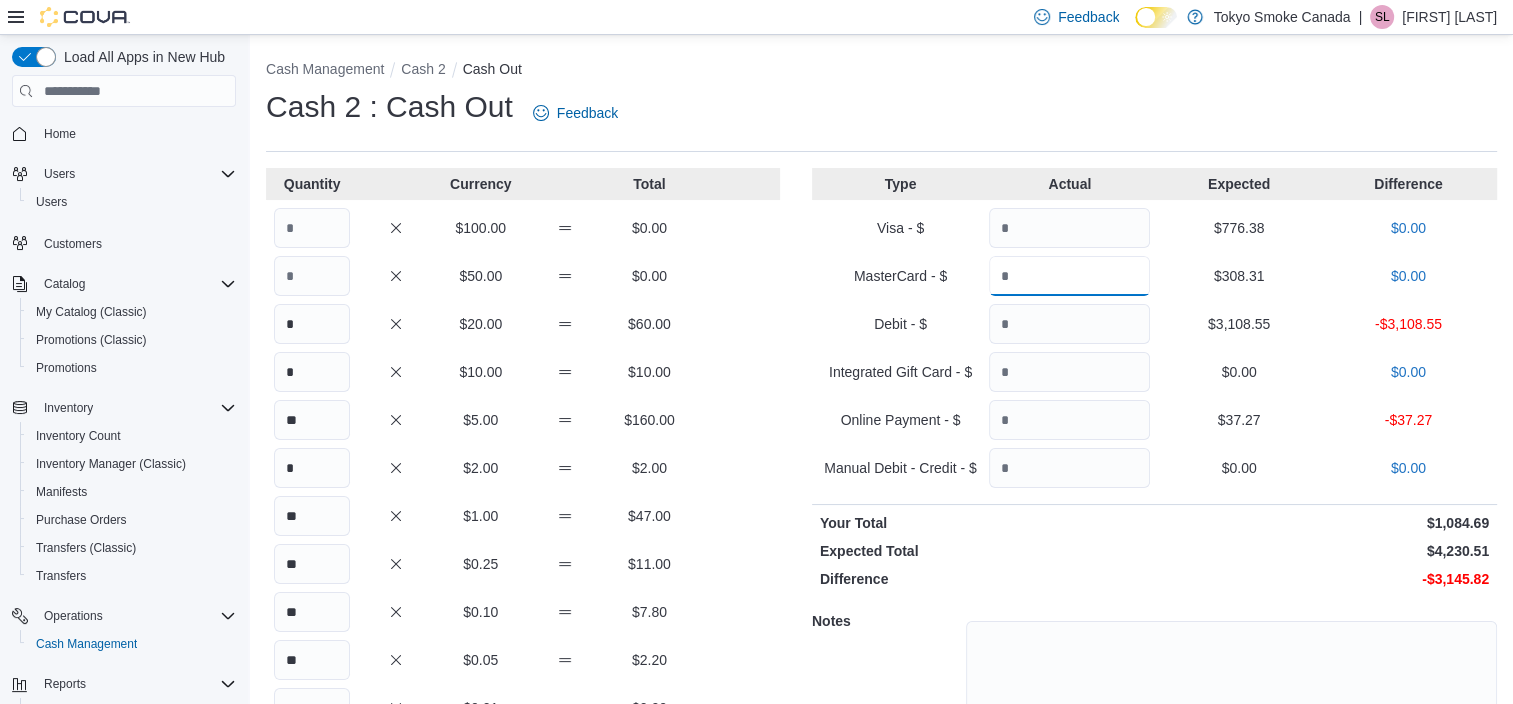 type on "******" 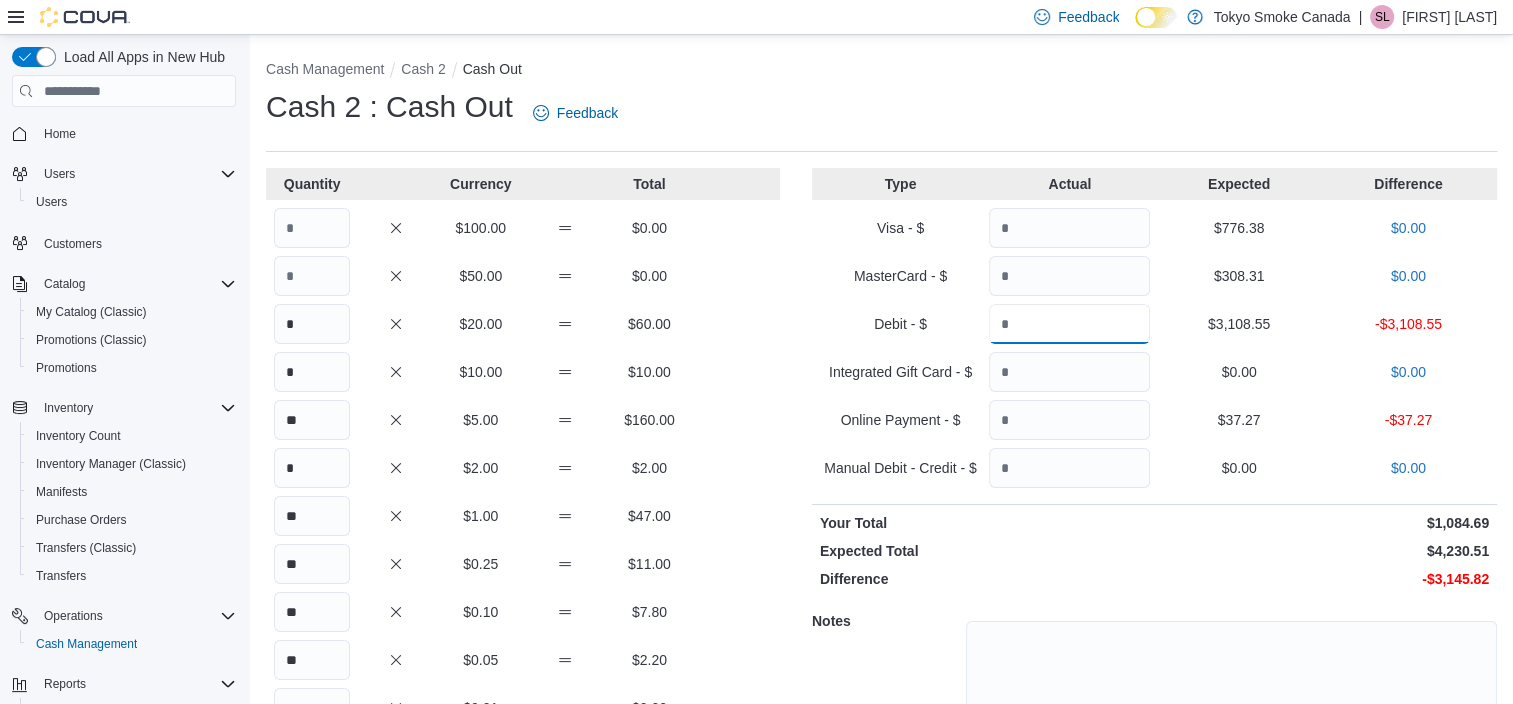click at bounding box center [1069, 324] 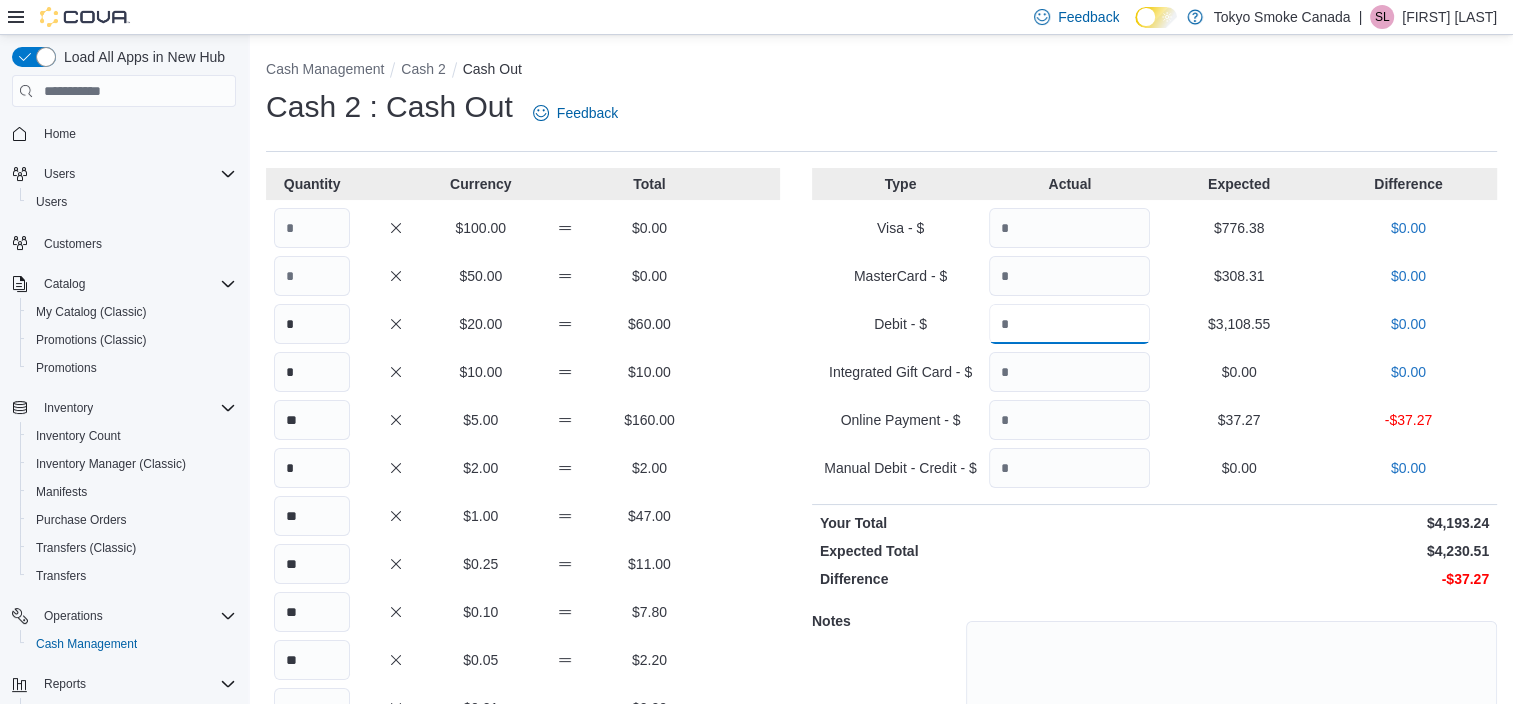 type on "*******" 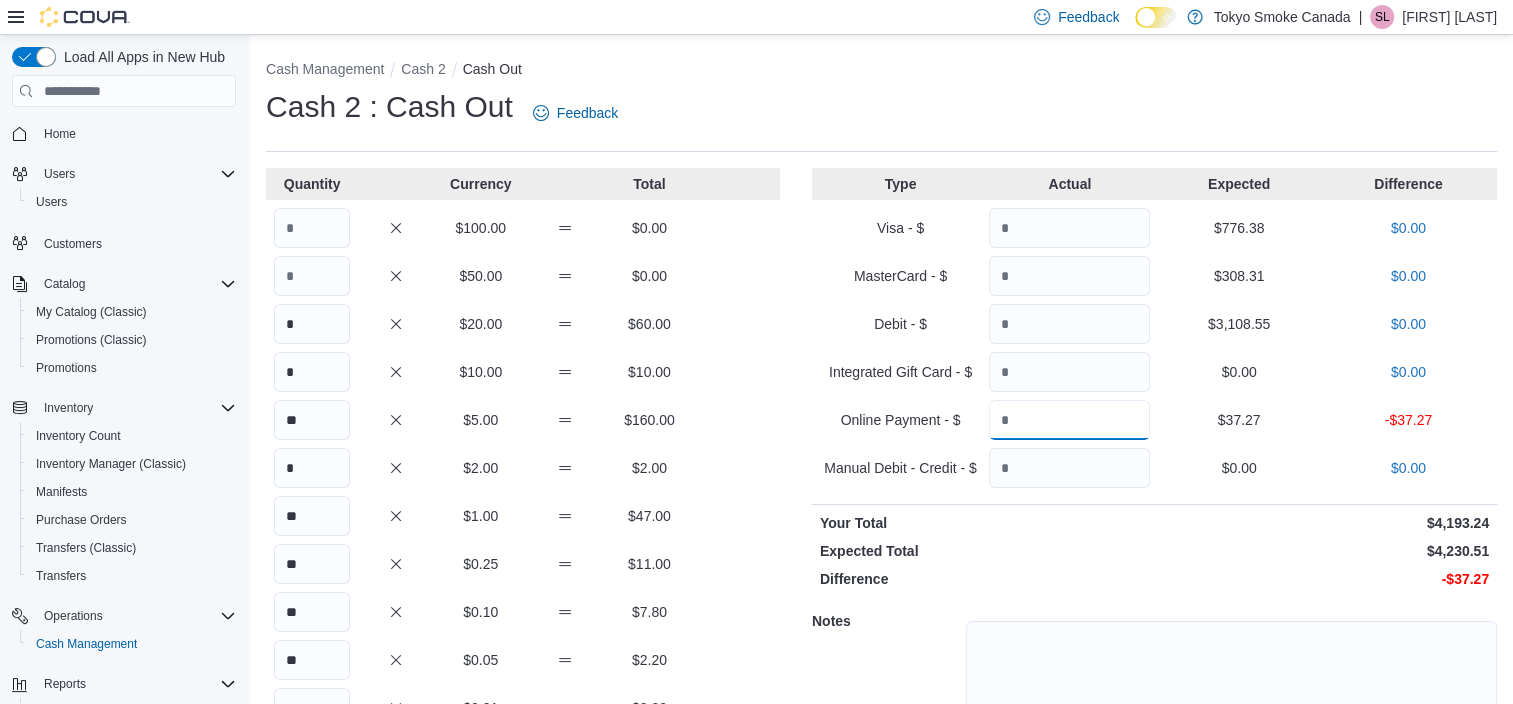 click at bounding box center [1069, 420] 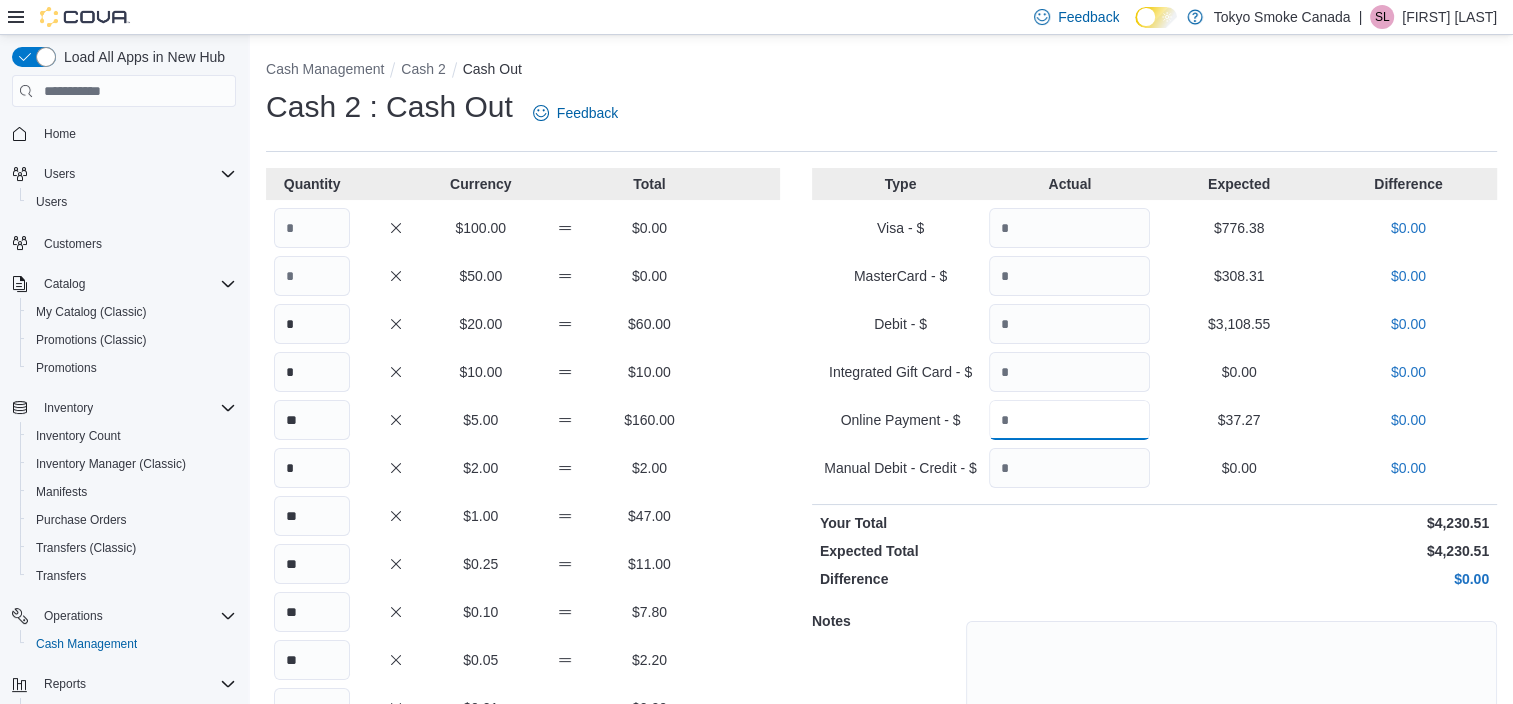 type on "*****" 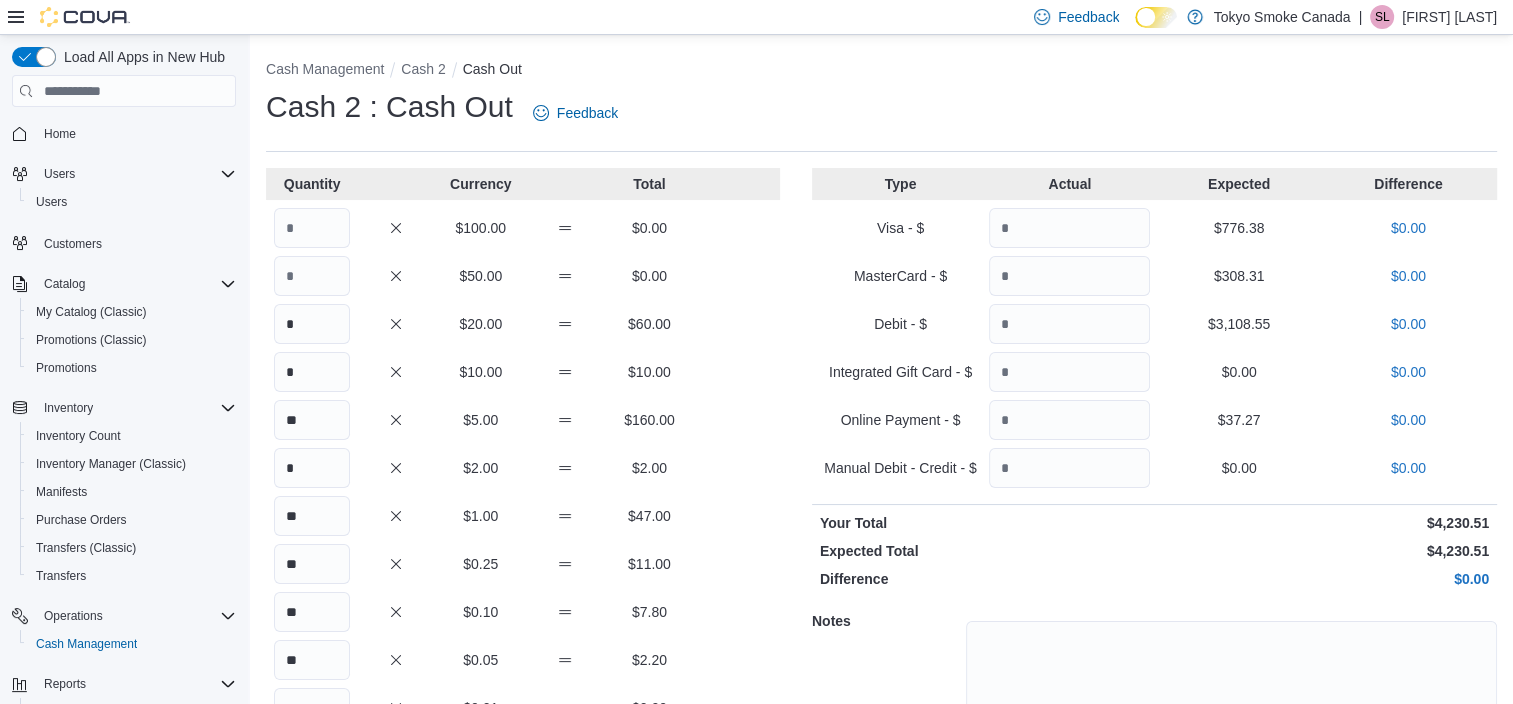 click on "$0.00" at bounding box center (1408, 372) 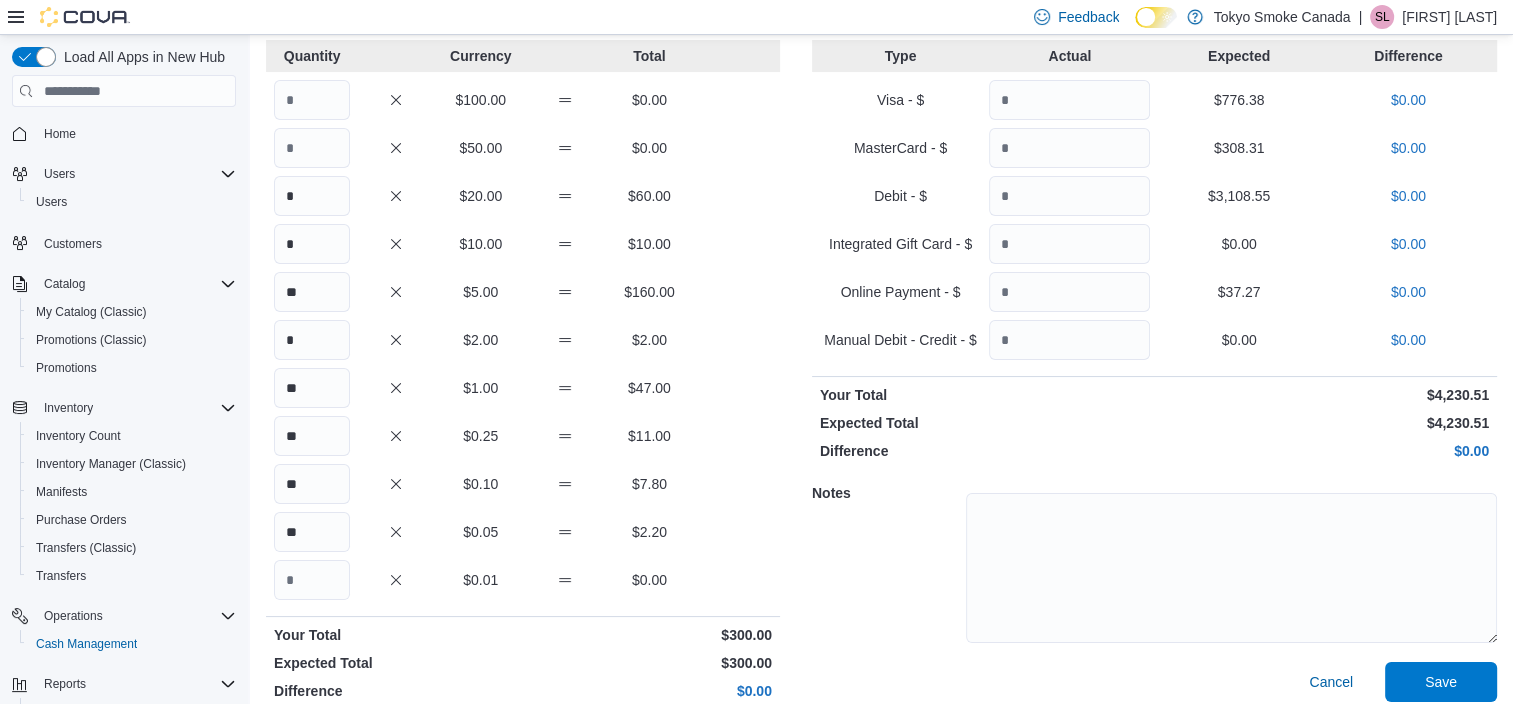 scroll, scrollTop: 149, scrollLeft: 0, axis: vertical 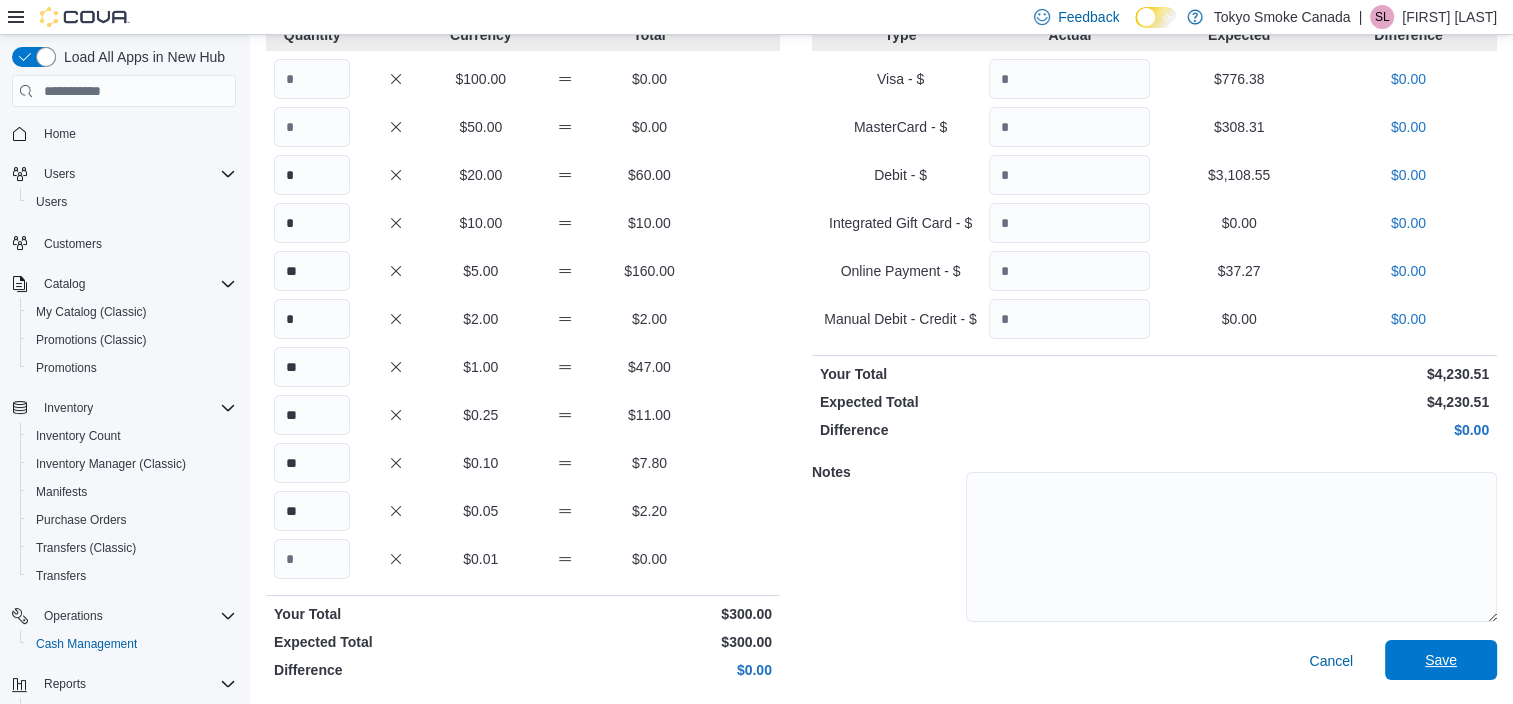 click on "Save" at bounding box center (1441, 660) 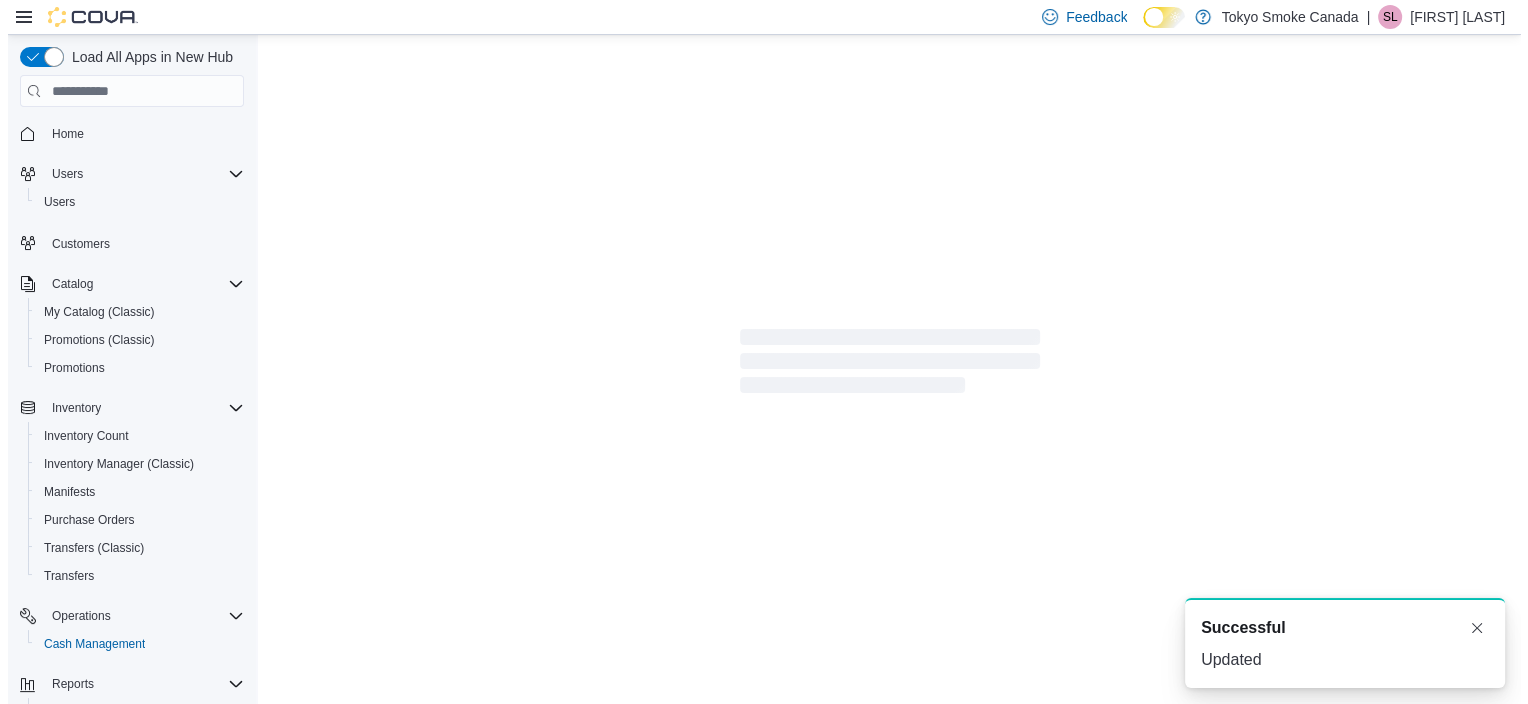 scroll, scrollTop: 0, scrollLeft: 0, axis: both 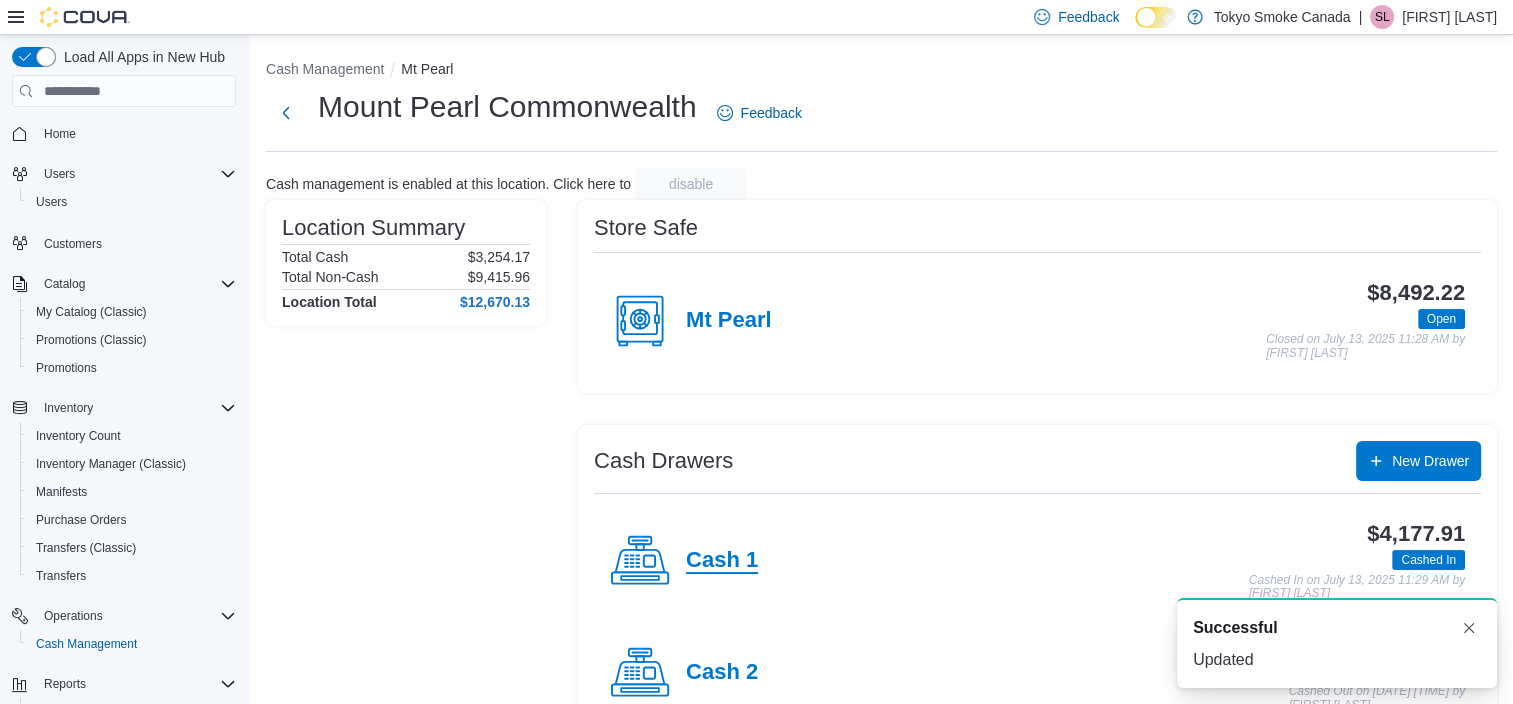 click on "Cash 1" at bounding box center [722, 561] 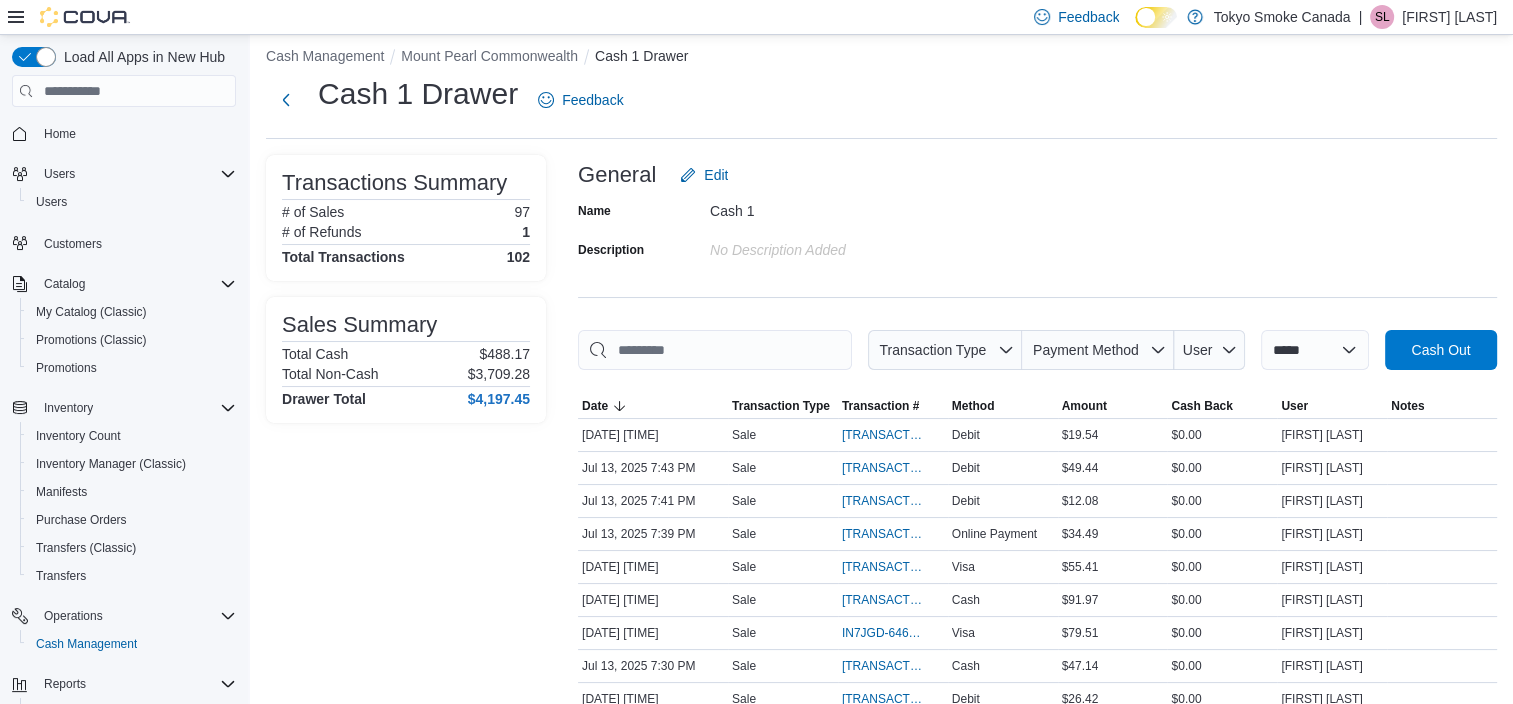 scroll, scrollTop: 0, scrollLeft: 0, axis: both 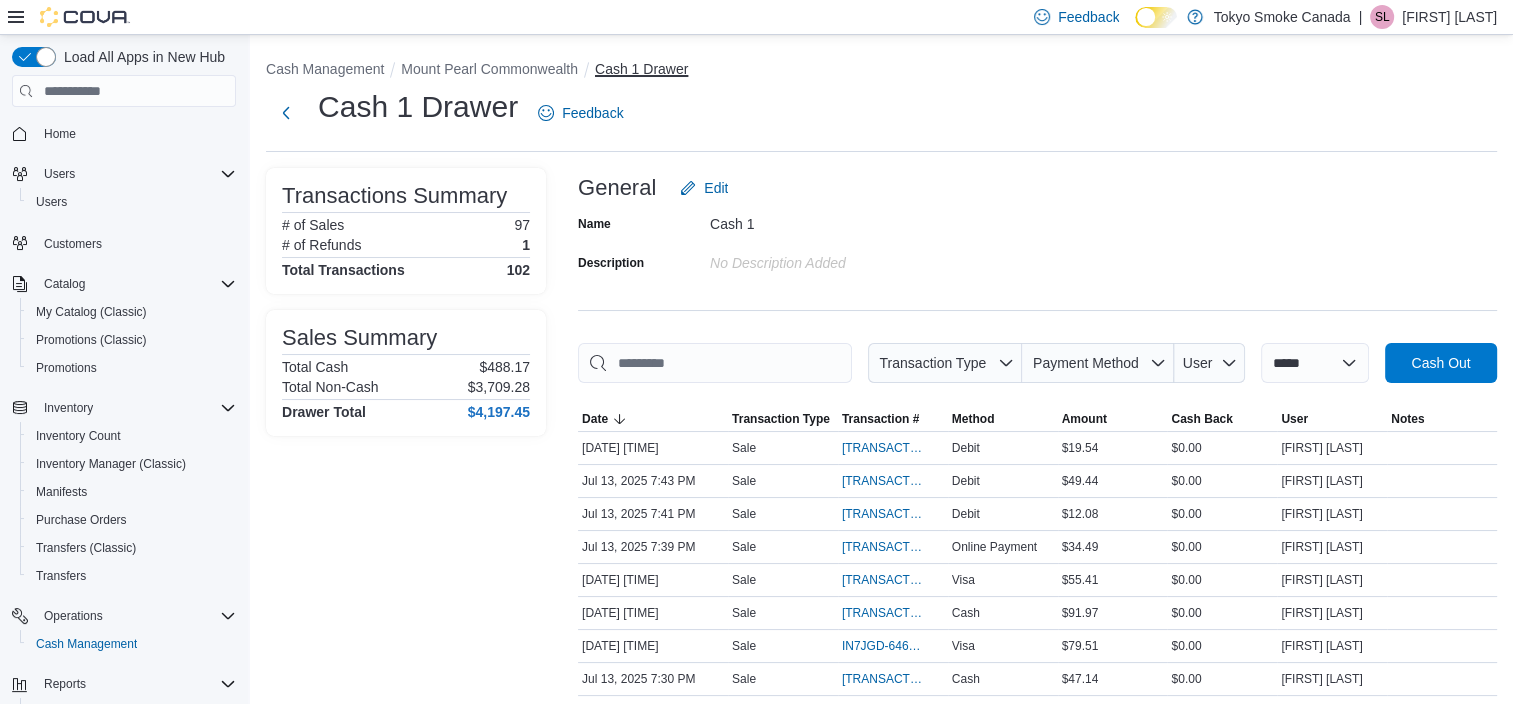 click on "Cash 1 Drawer" at bounding box center (641, 69) 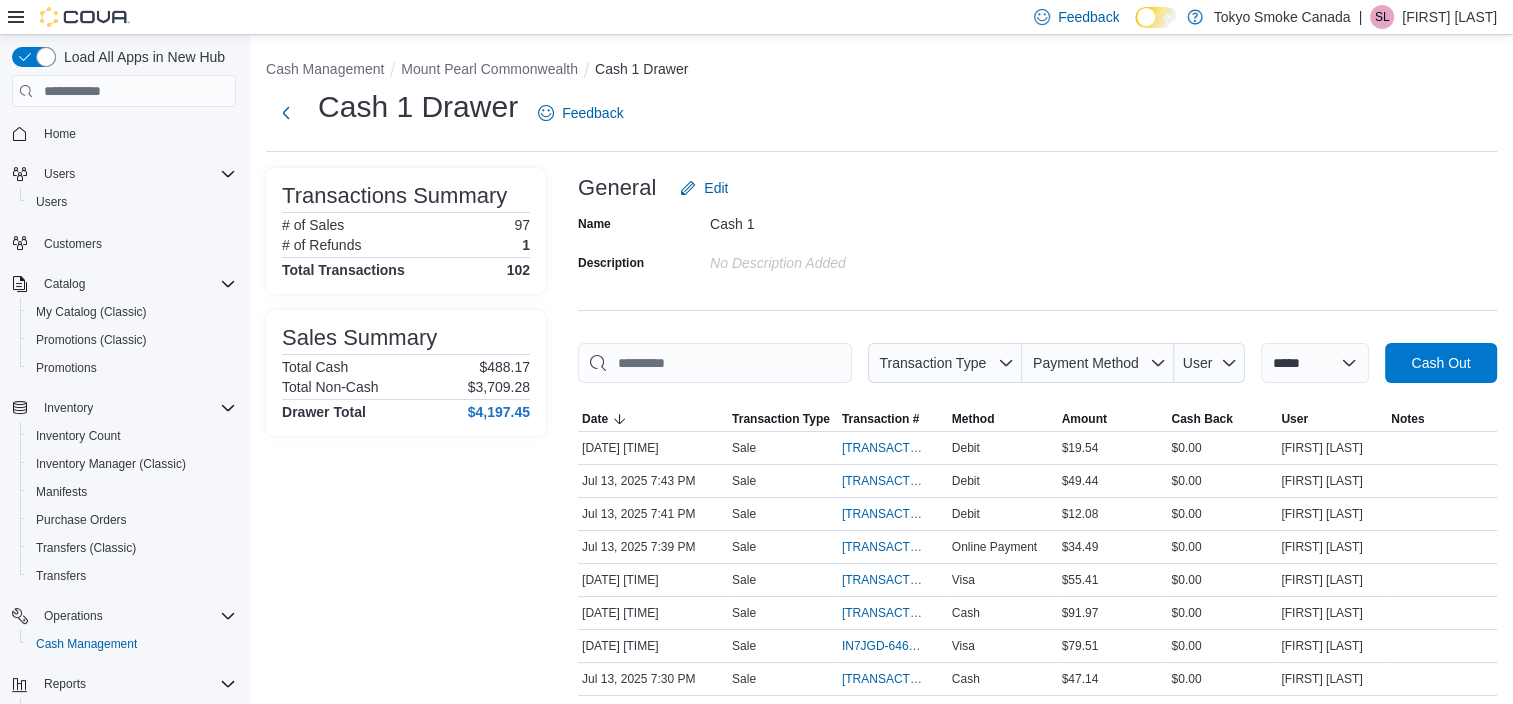 click on "General Edit" at bounding box center (1037, 188) 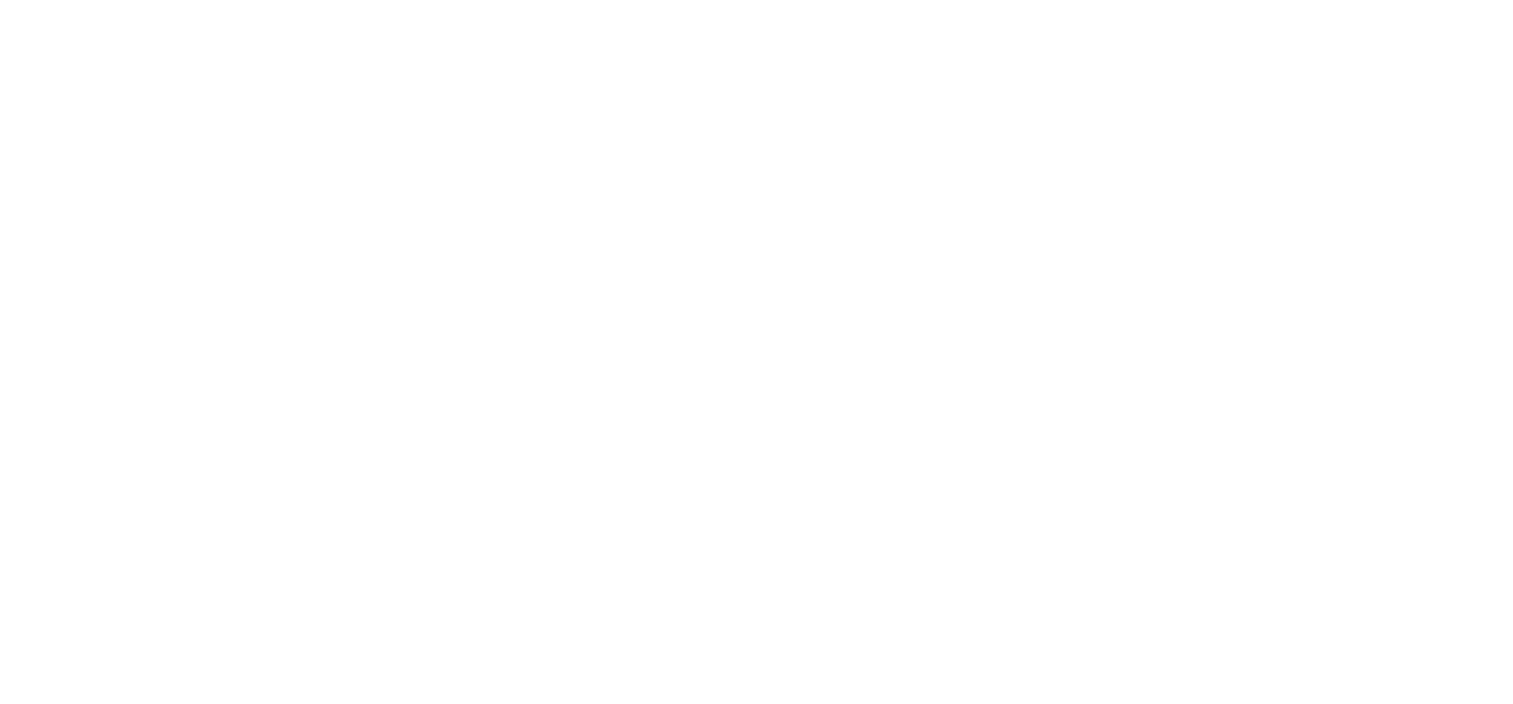 scroll, scrollTop: 0, scrollLeft: 0, axis: both 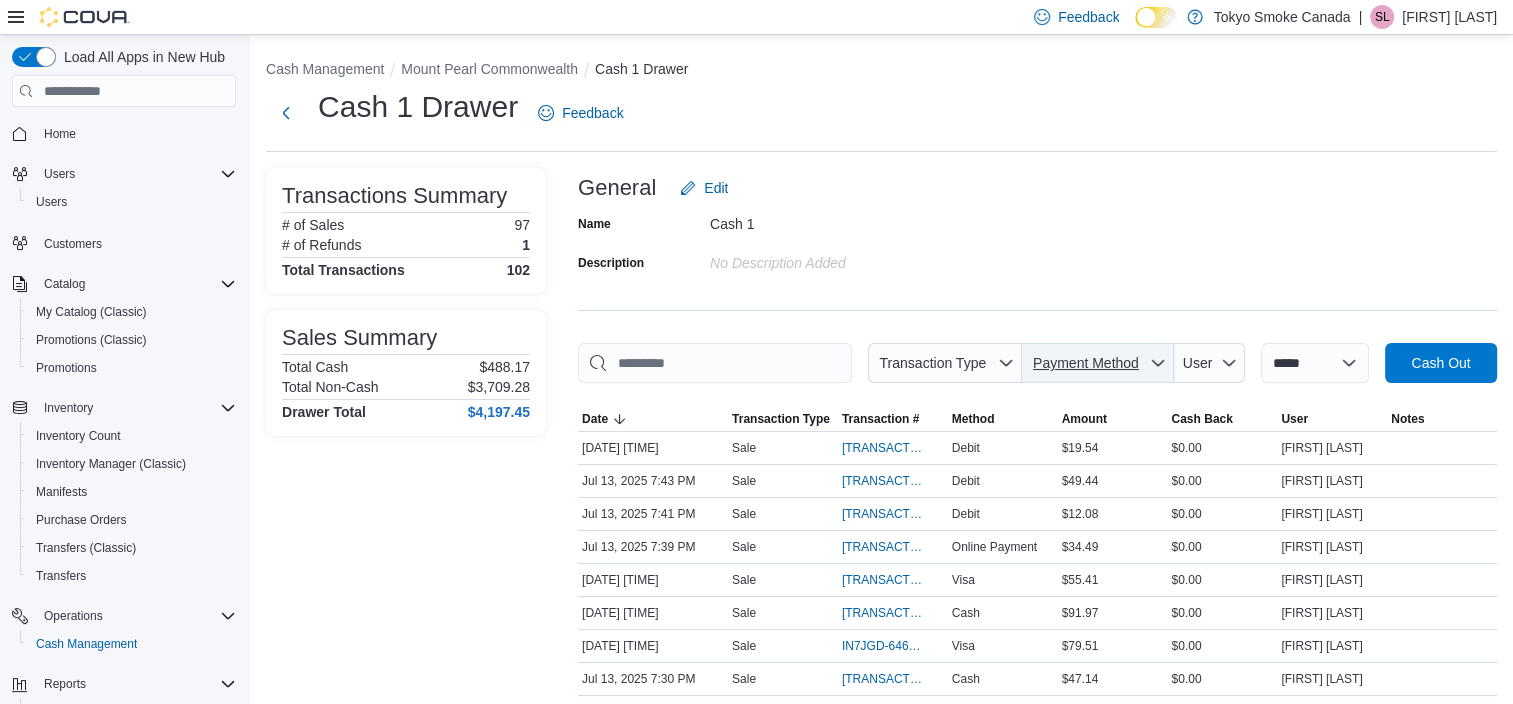 click on "Payment Method" at bounding box center [1086, 363] 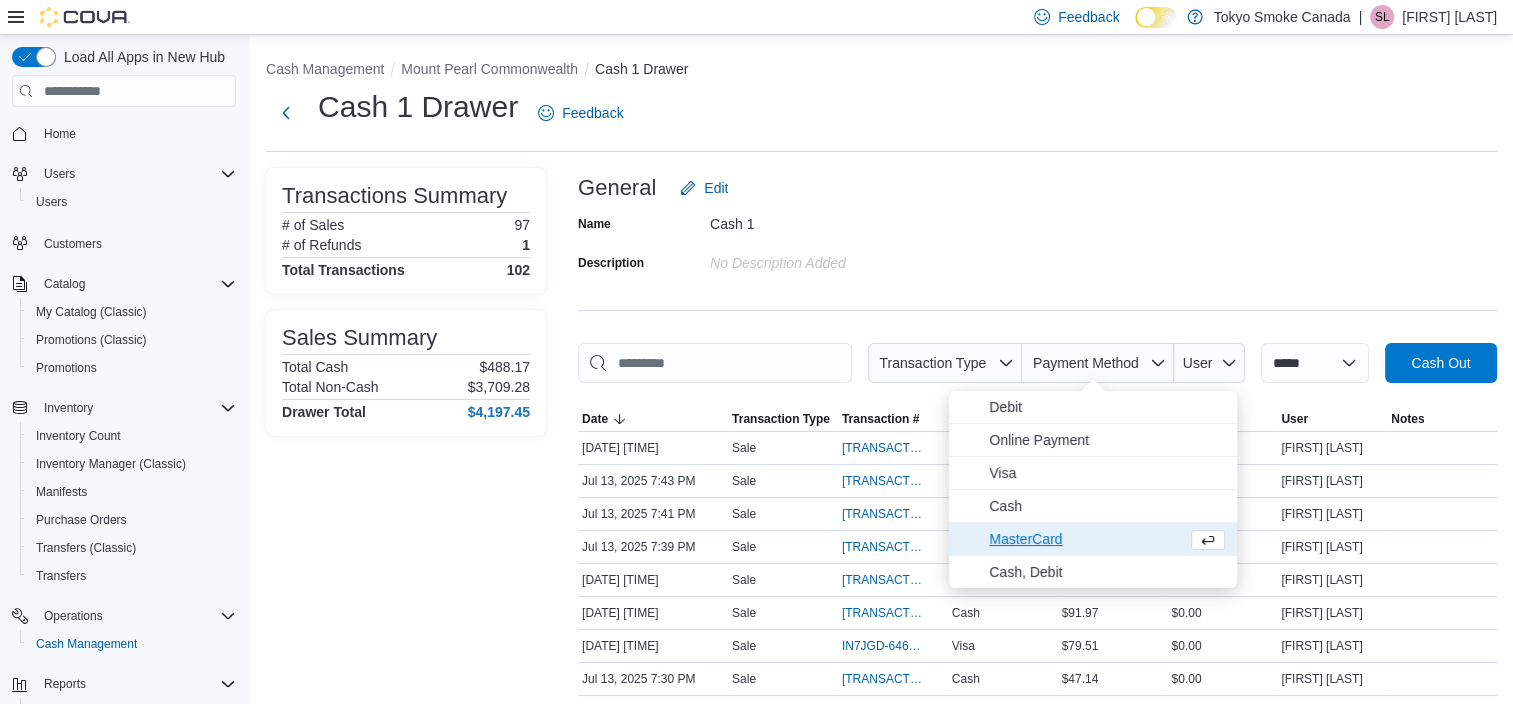 click on "MasterCard" at bounding box center [1084, 539] 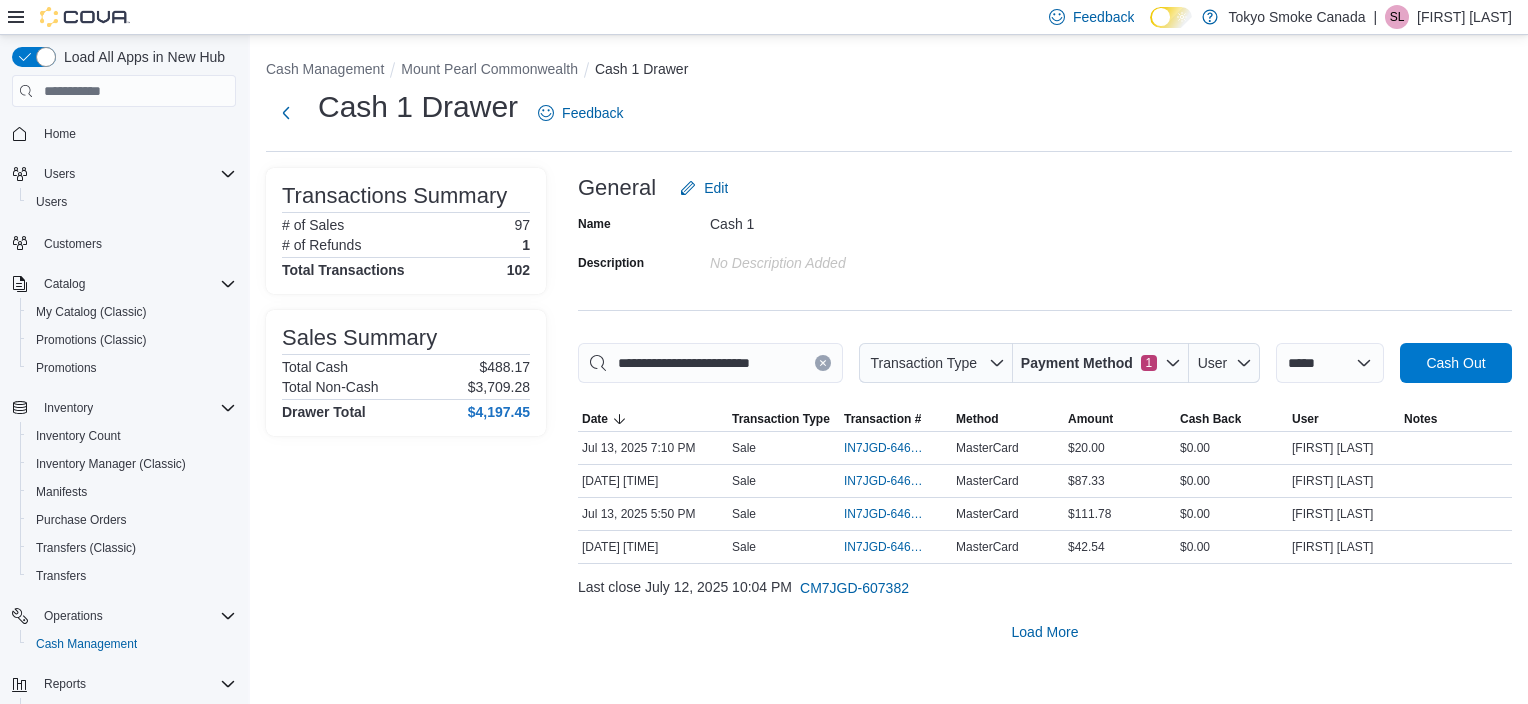 click on "Cash 1 Drawer Feedback" at bounding box center [889, 113] 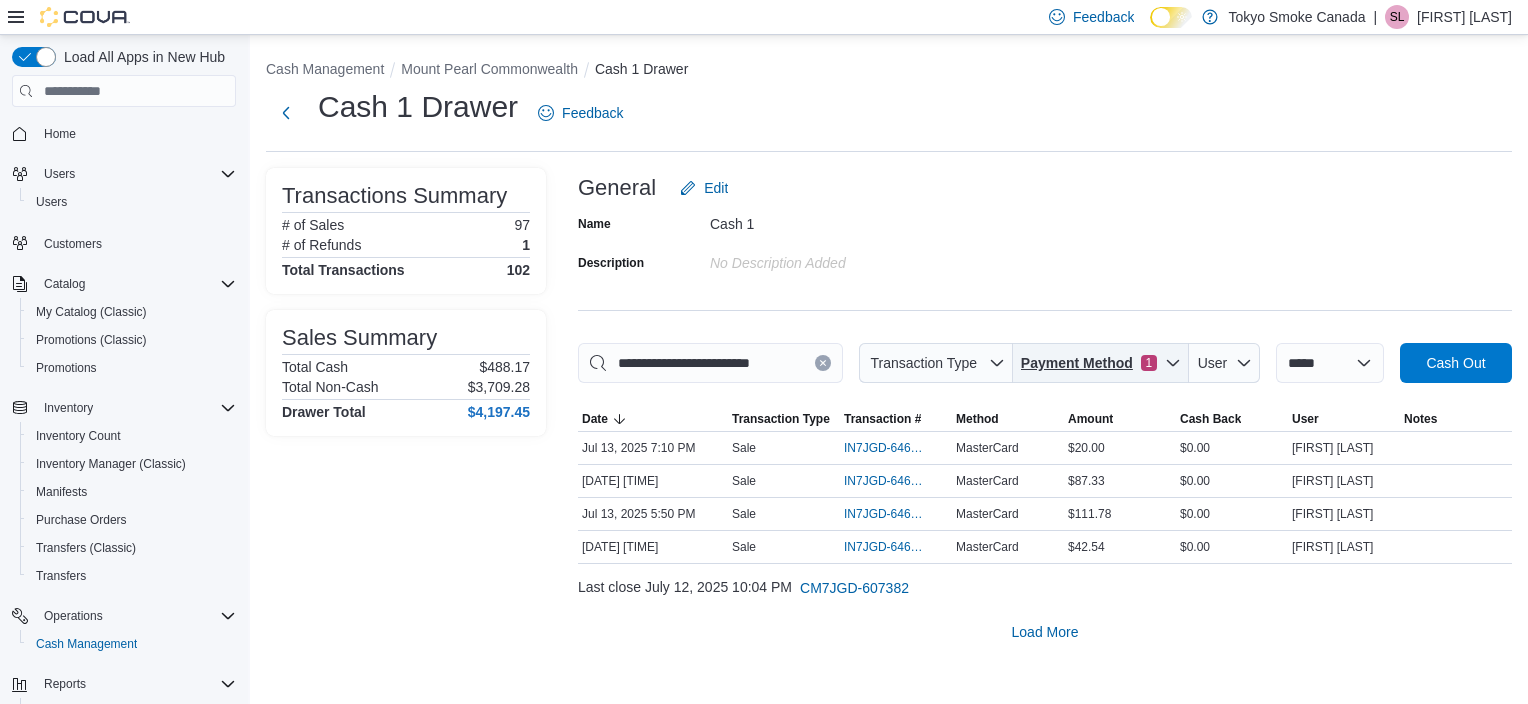 click on "Payment Method" at bounding box center (1077, 363) 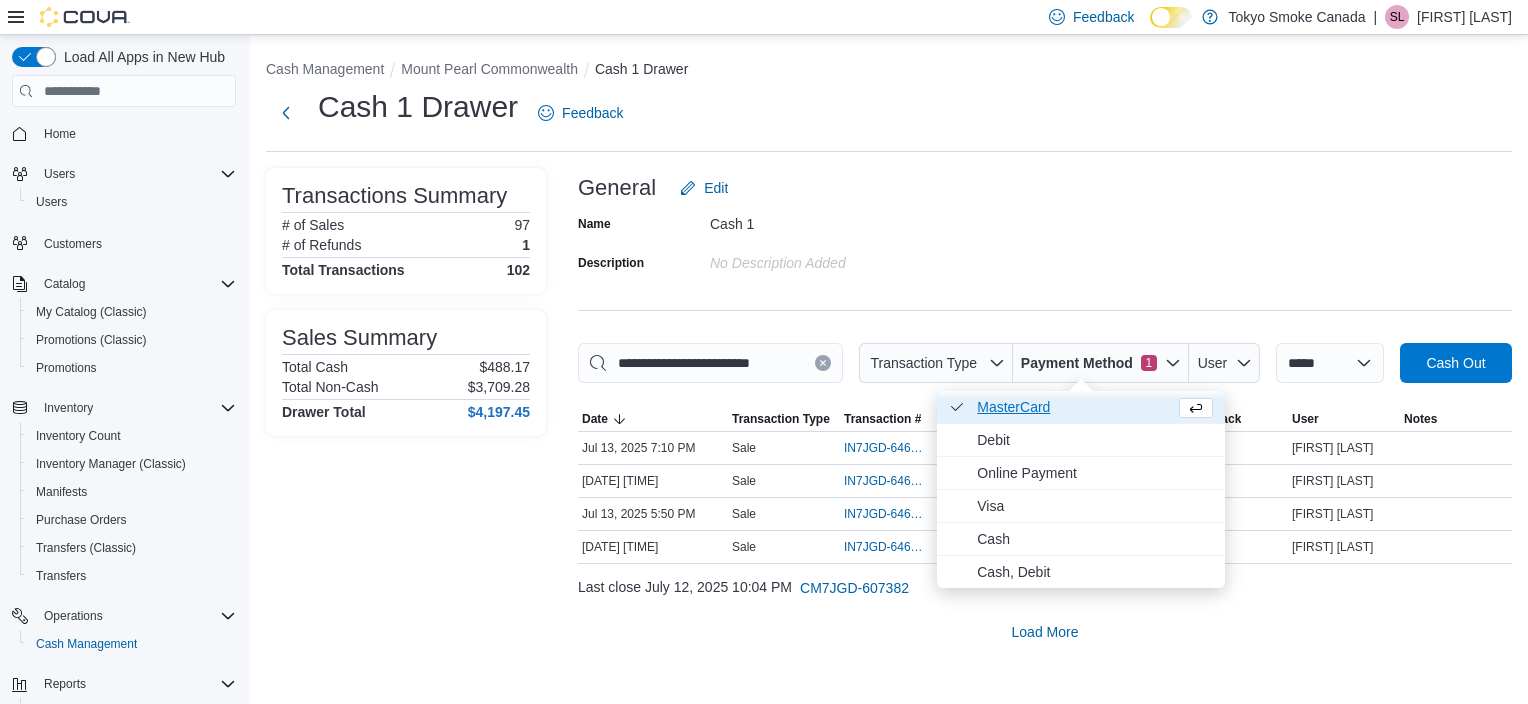 click on "MasterCard .  Checked option." at bounding box center (1081, 407) 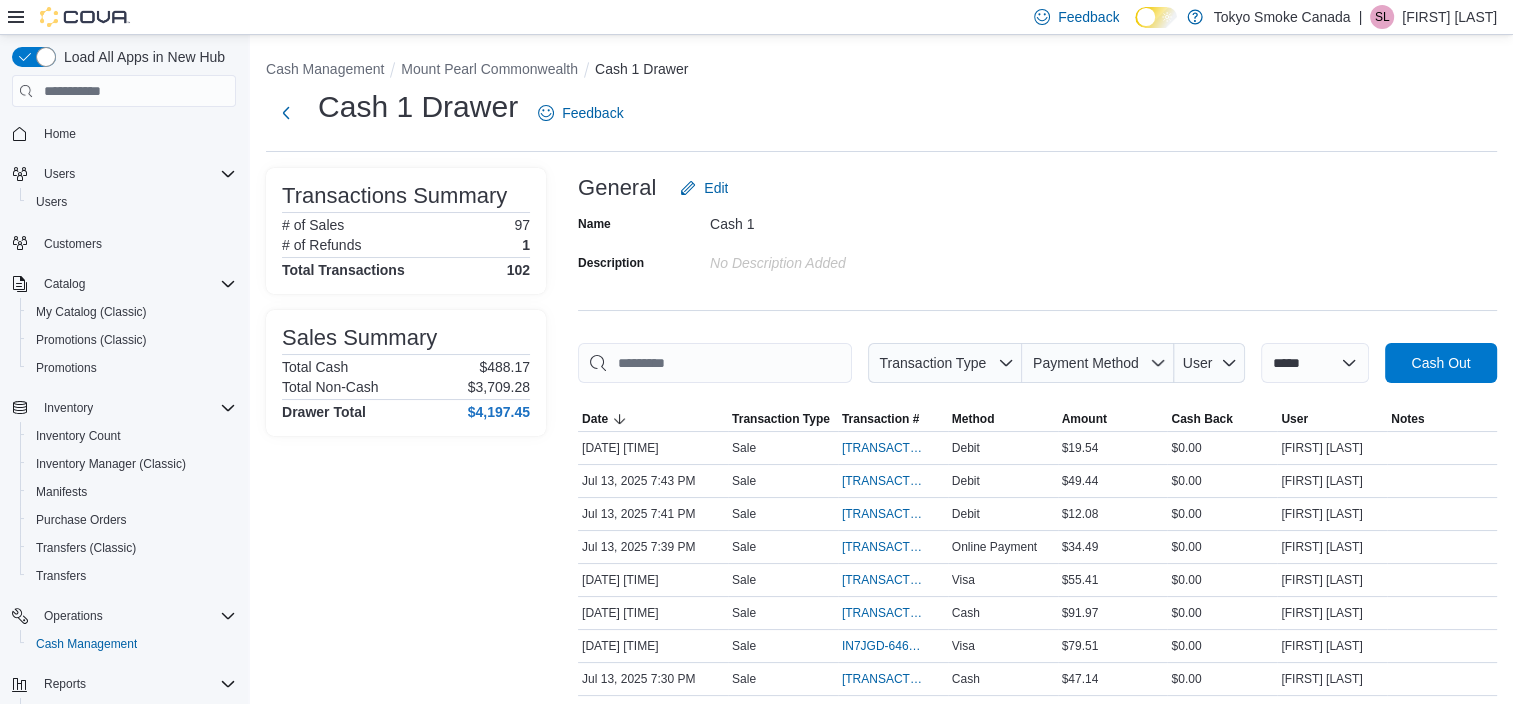 click on "General Edit" at bounding box center (1037, 188) 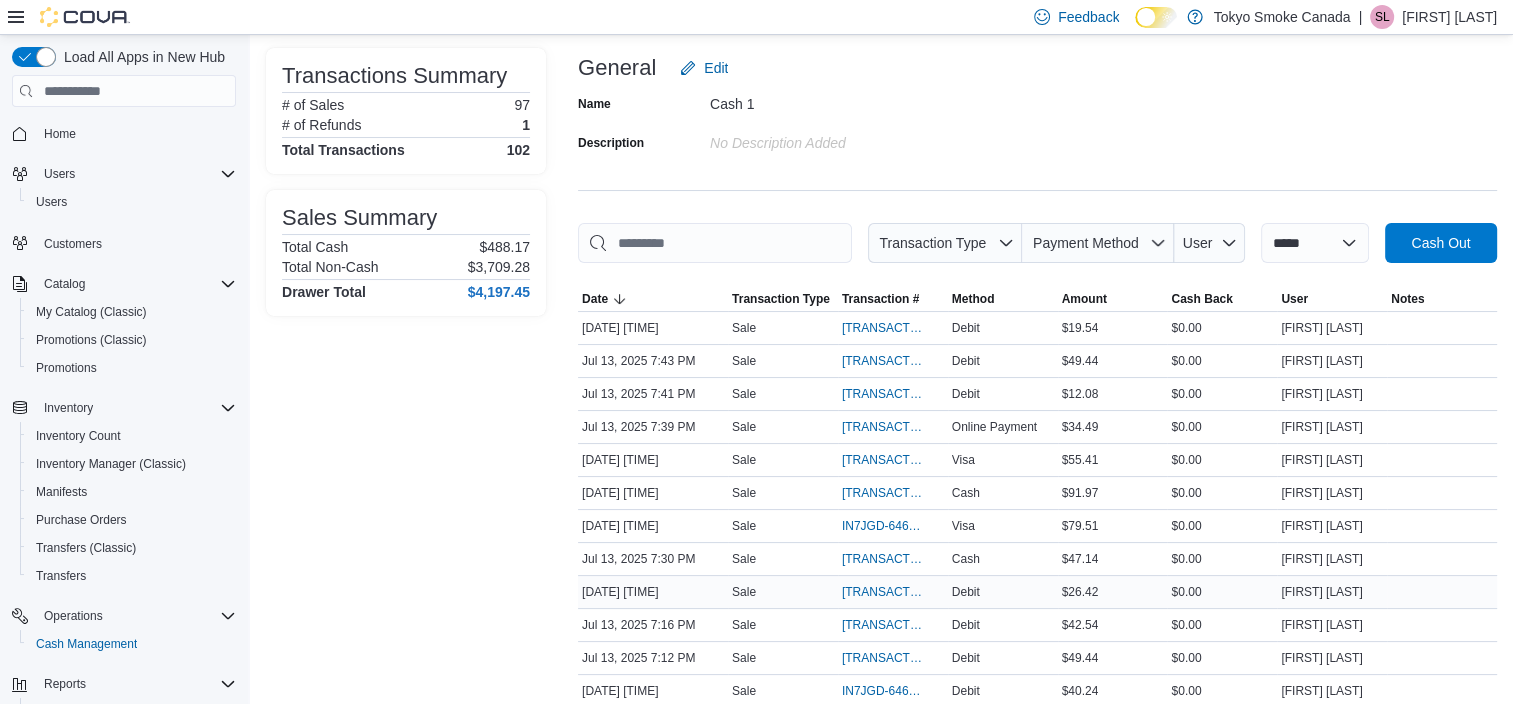 scroll, scrollTop: 163, scrollLeft: 0, axis: vertical 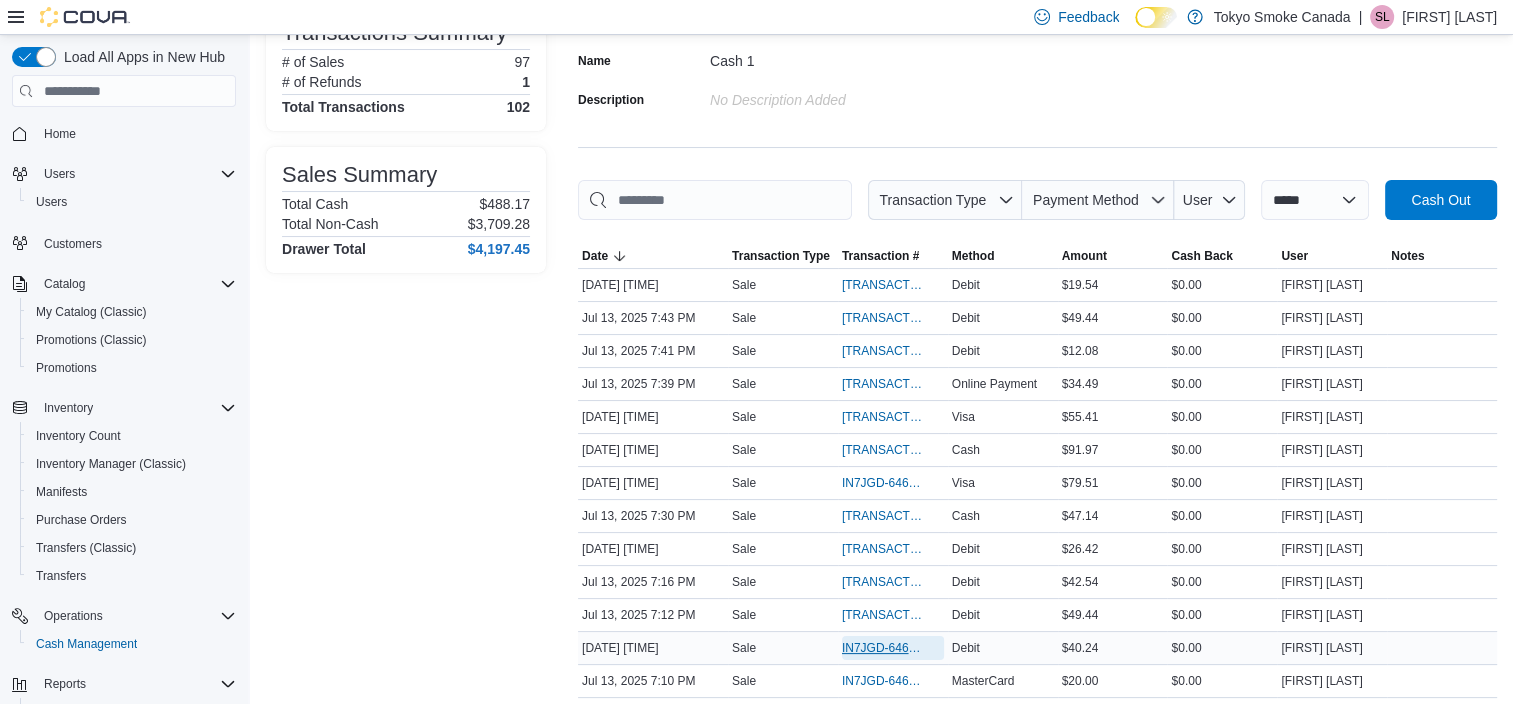 click on "IN7JGD-6469676" at bounding box center [883, 648] 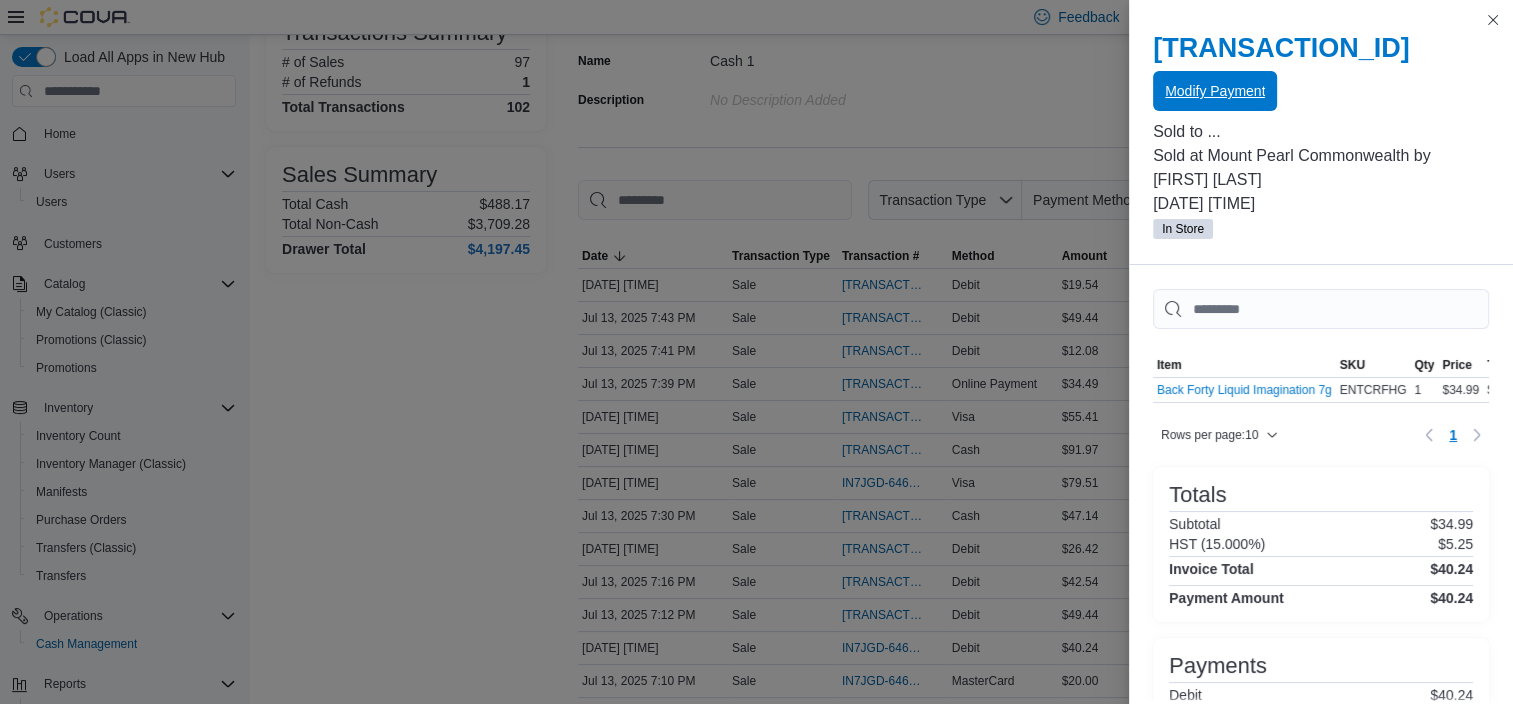 click on "Modify Payment" at bounding box center (1215, 91) 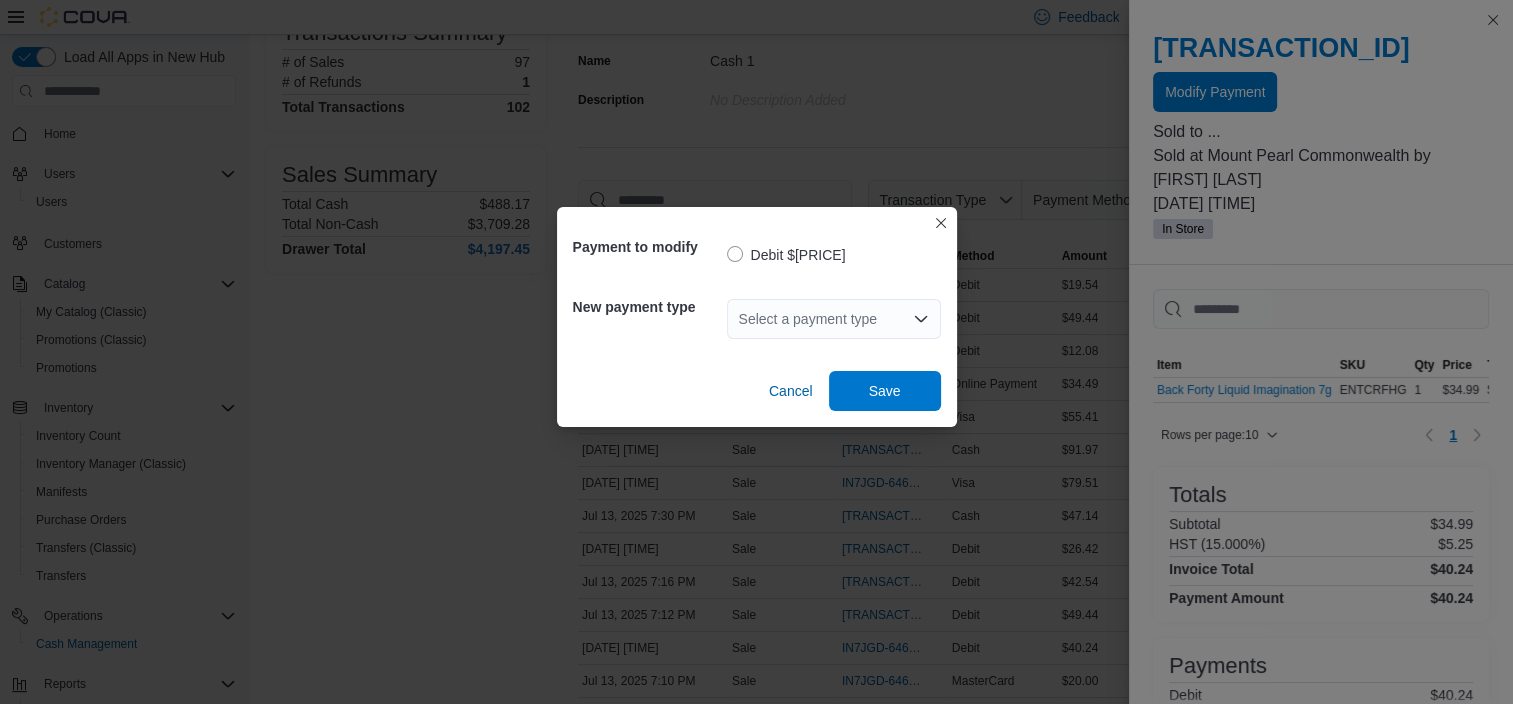 click on "Select a payment type" at bounding box center (834, 319) 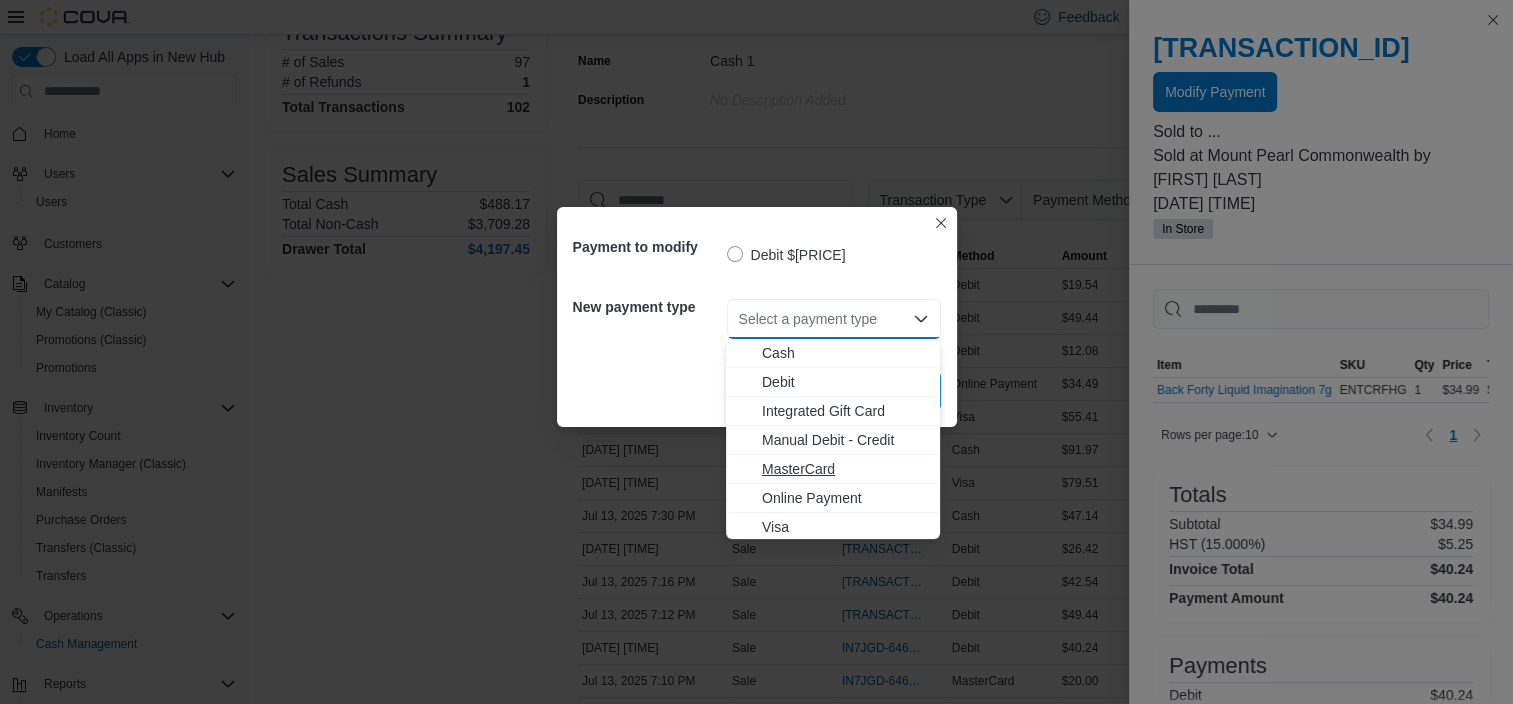 click on "MasterCard" at bounding box center [845, 469] 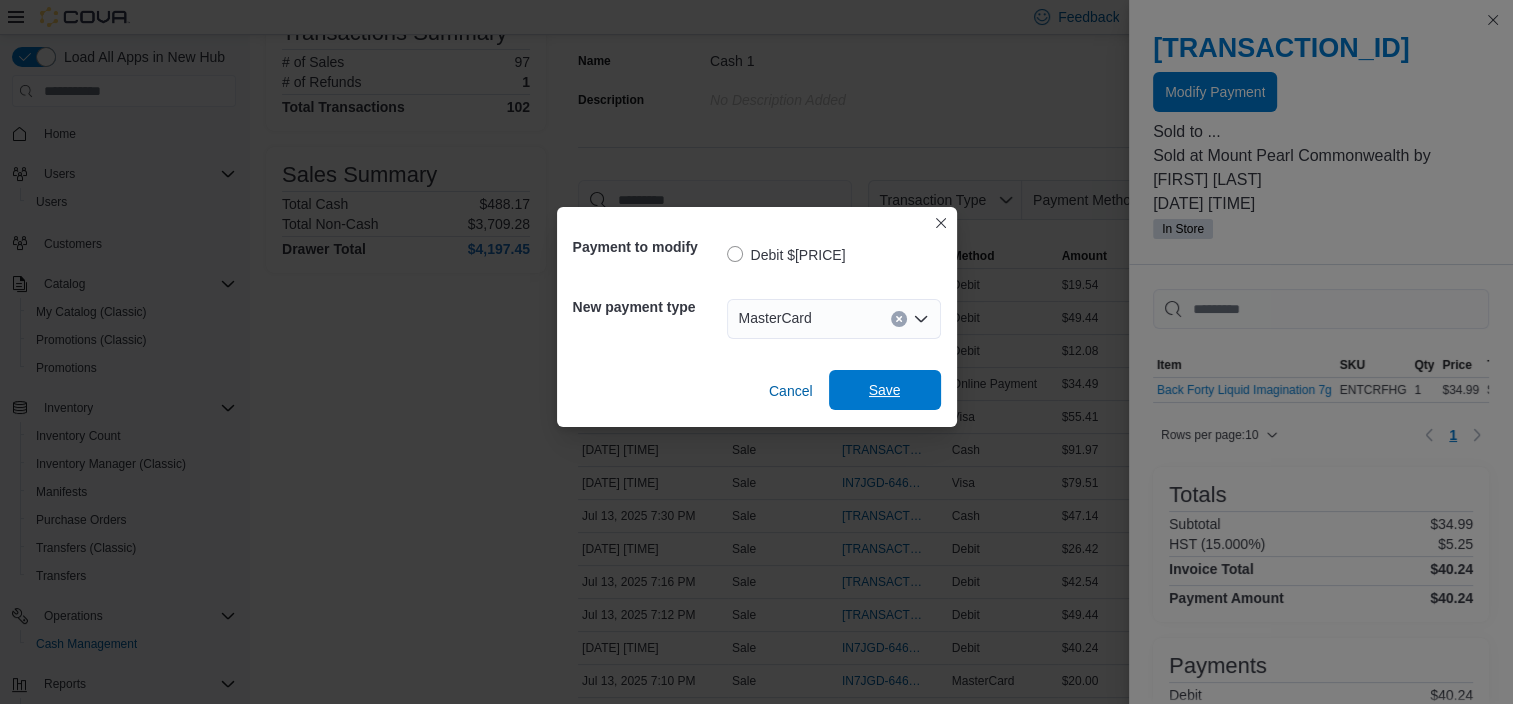 click on "Save" at bounding box center (885, 390) 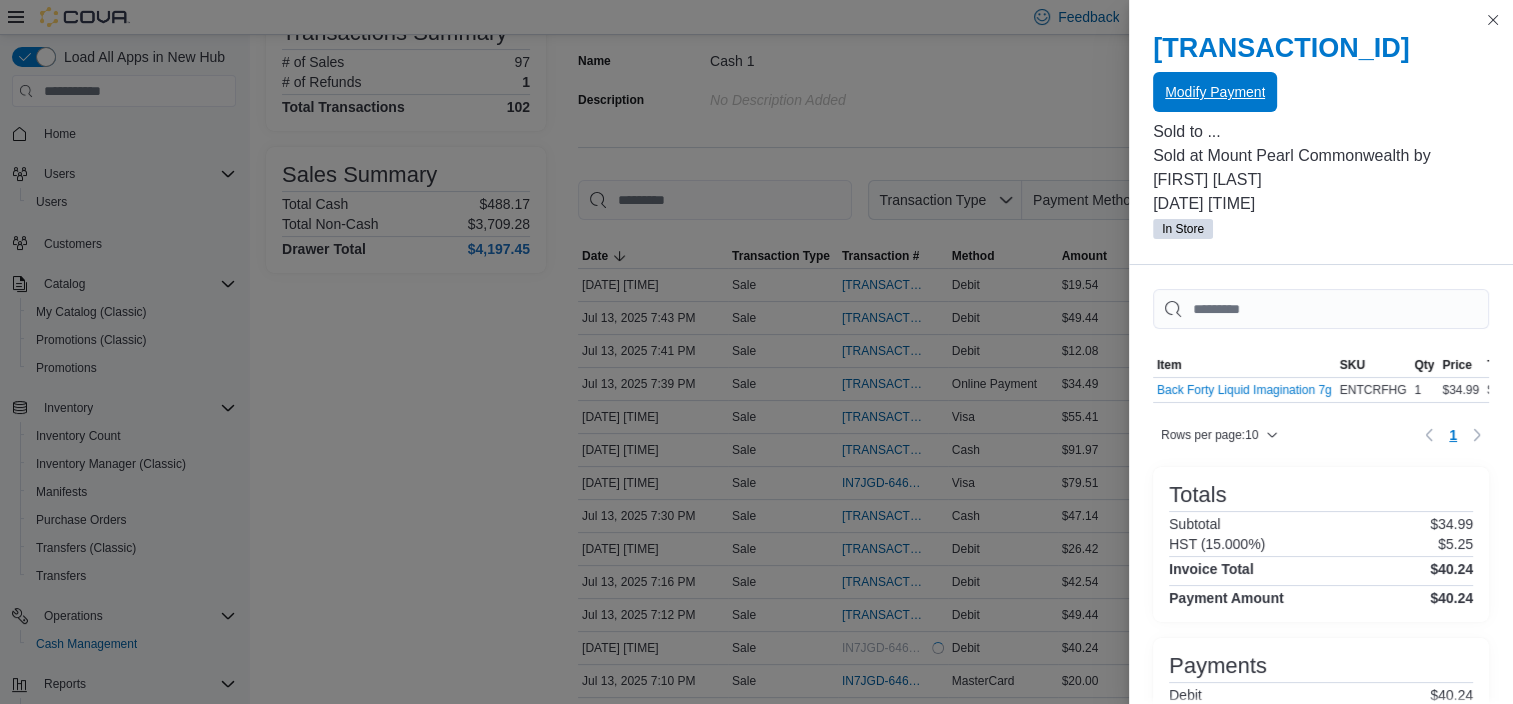 scroll, scrollTop: 0, scrollLeft: 0, axis: both 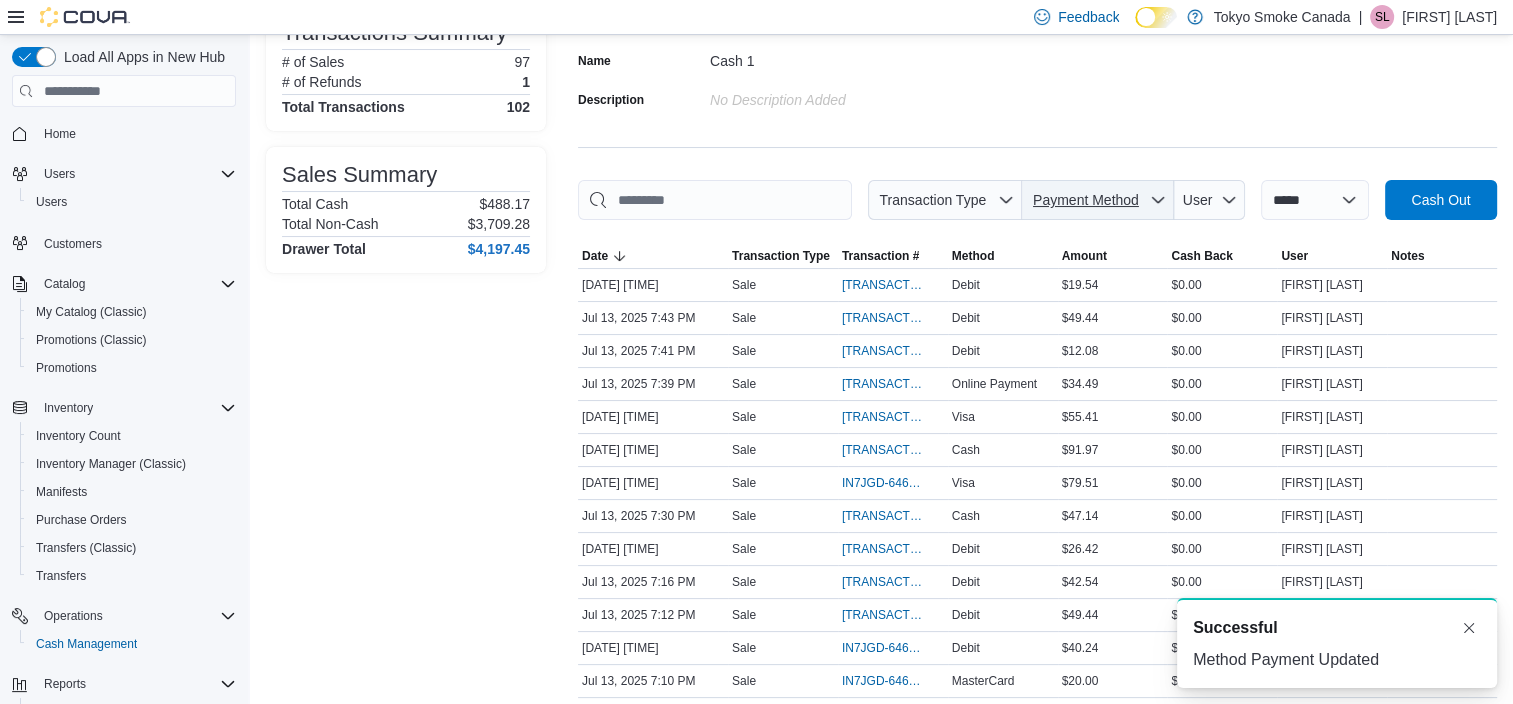 click on "Payment Method" at bounding box center [1086, 200] 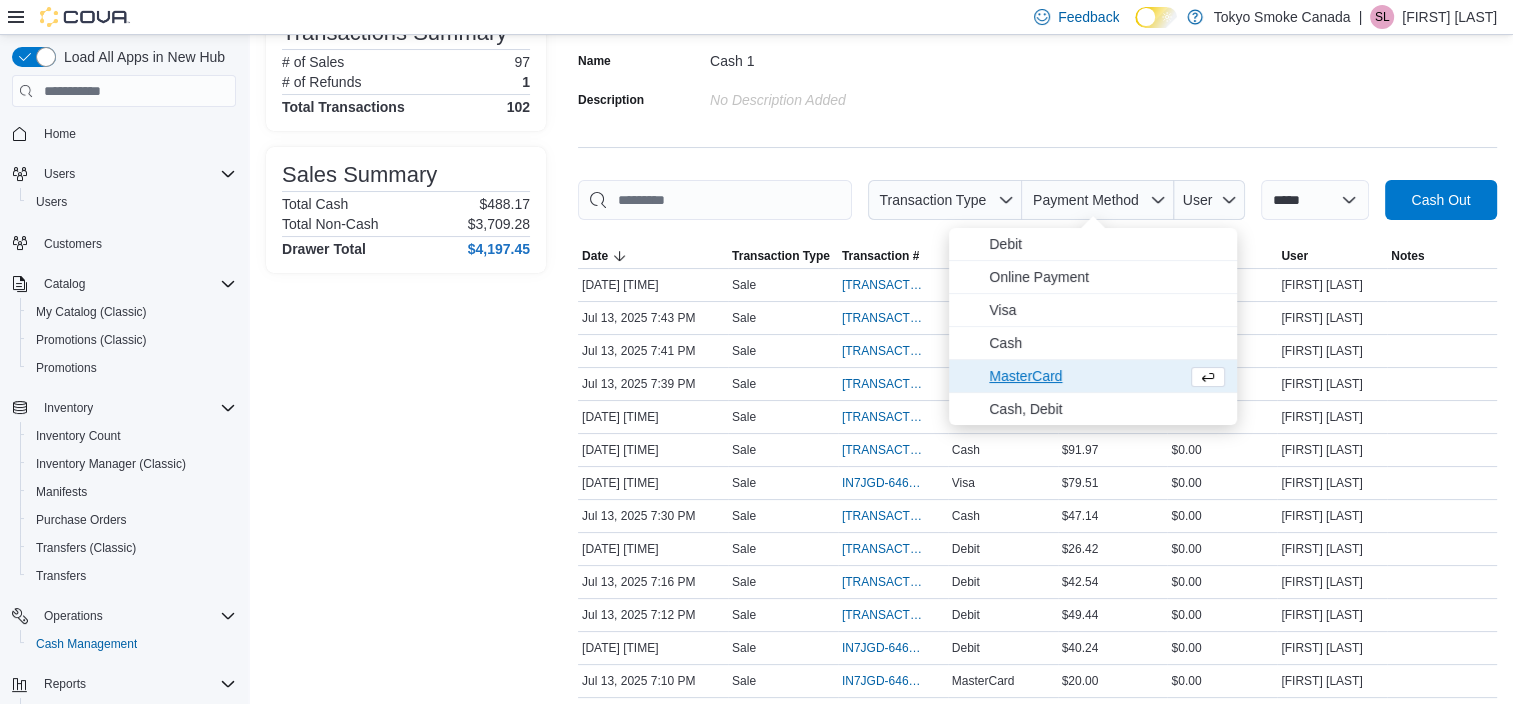click on "MasterCard" at bounding box center [1084, 376] 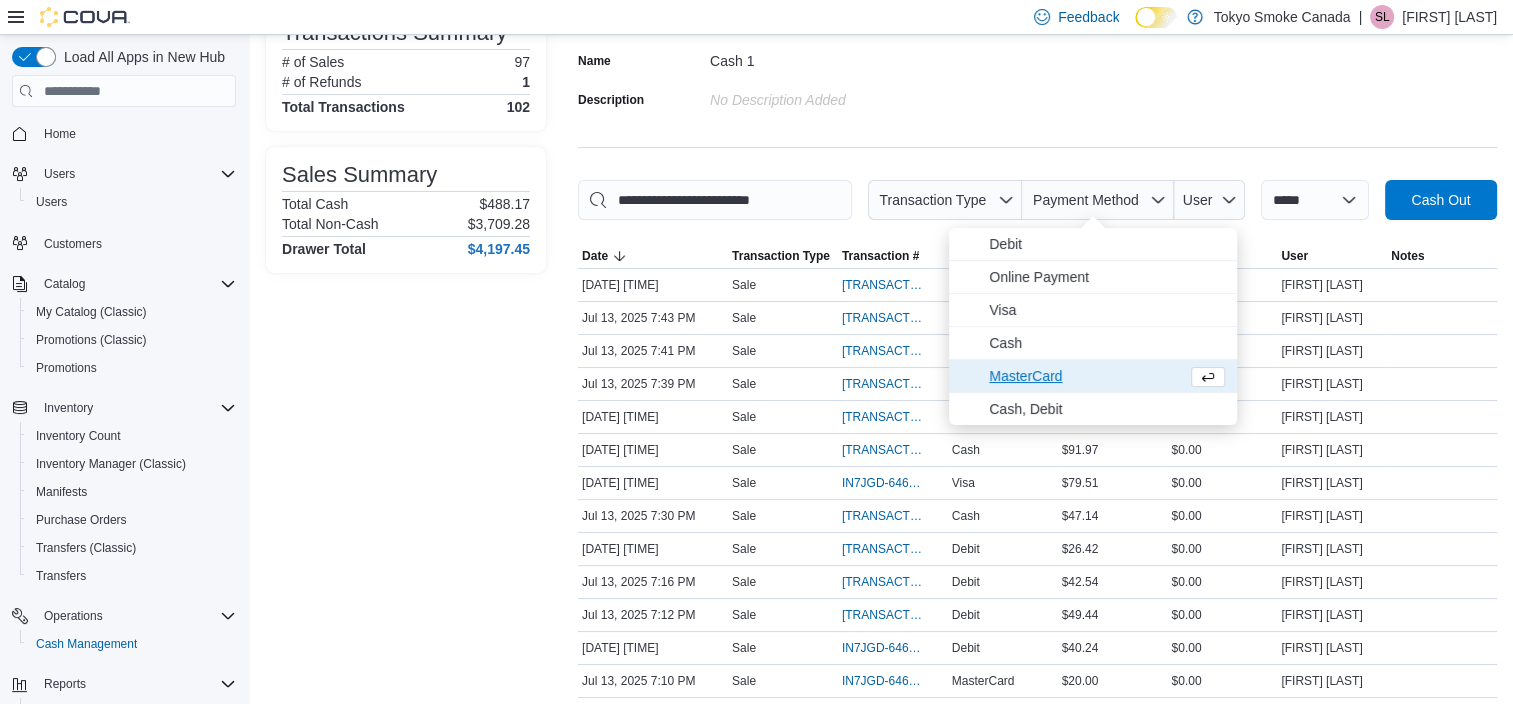 scroll, scrollTop: 0, scrollLeft: 0, axis: both 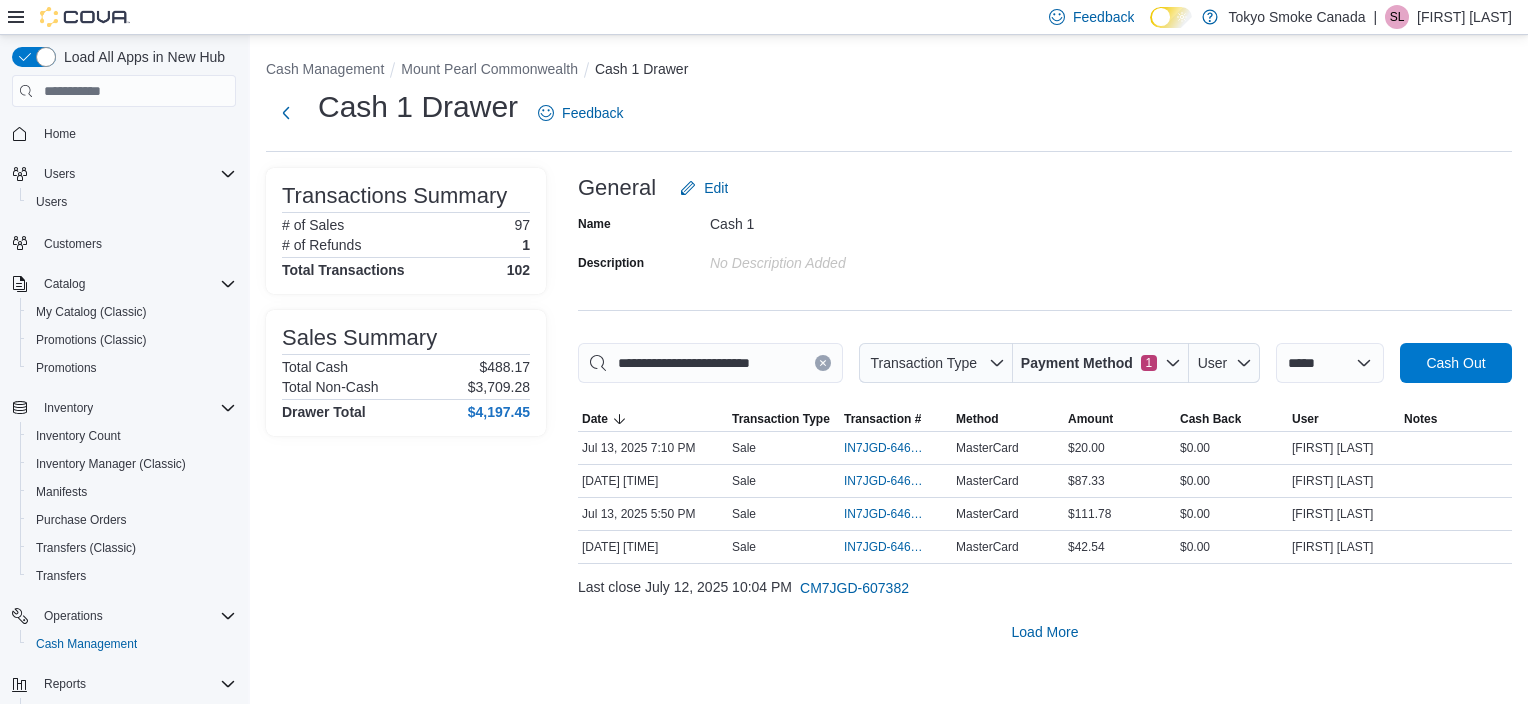 click on "**********" at bounding box center (1045, 410) 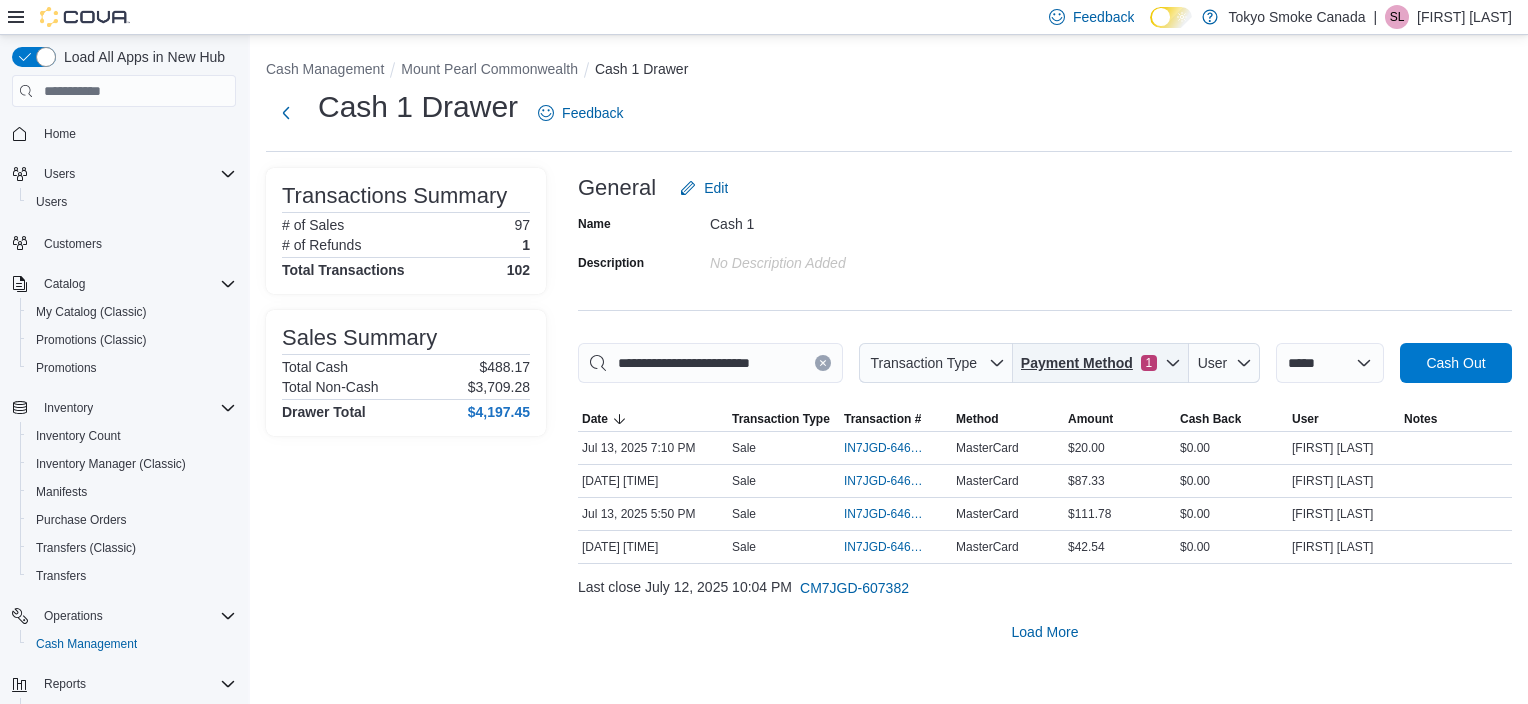 click on "Payment Method 1" at bounding box center [1101, 363] 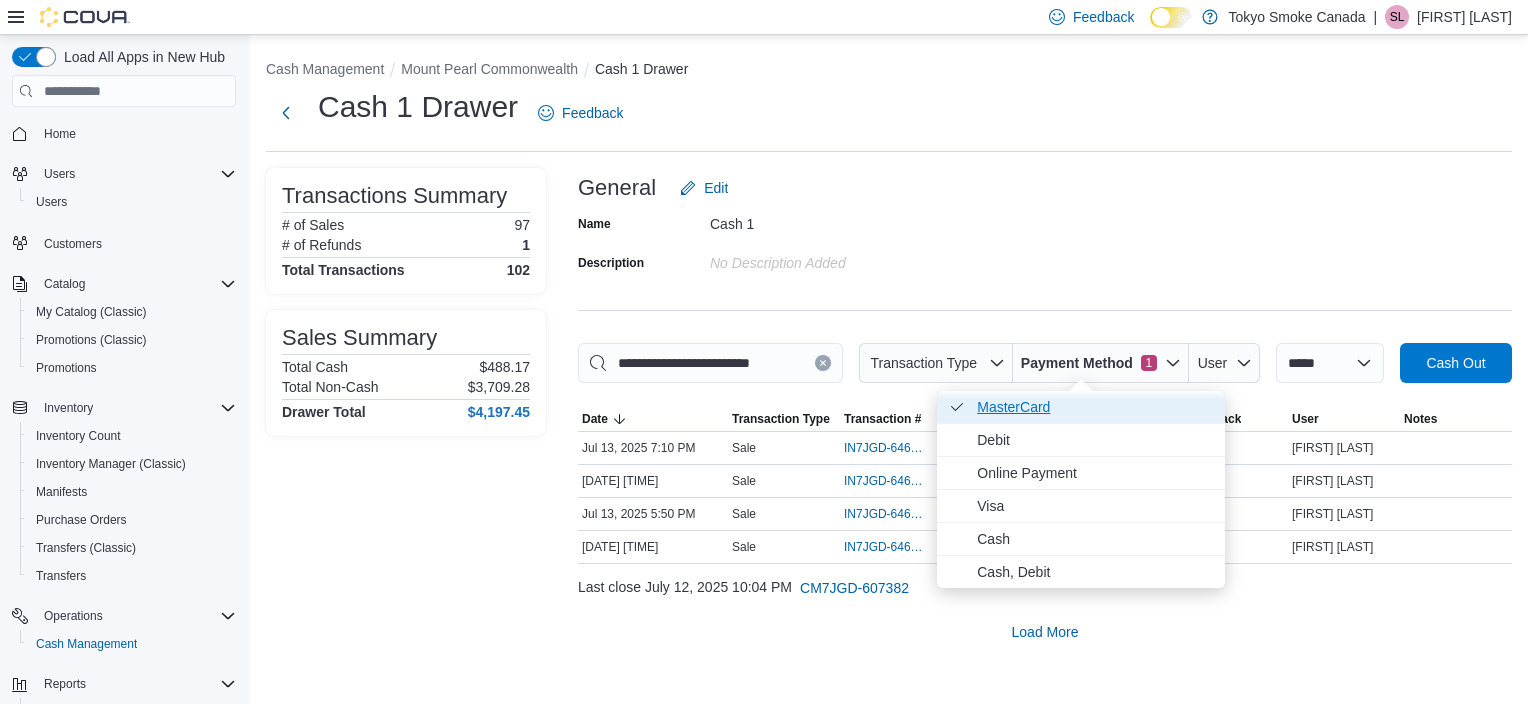 click on "MasterCard .  Checked option." at bounding box center (1095, 407) 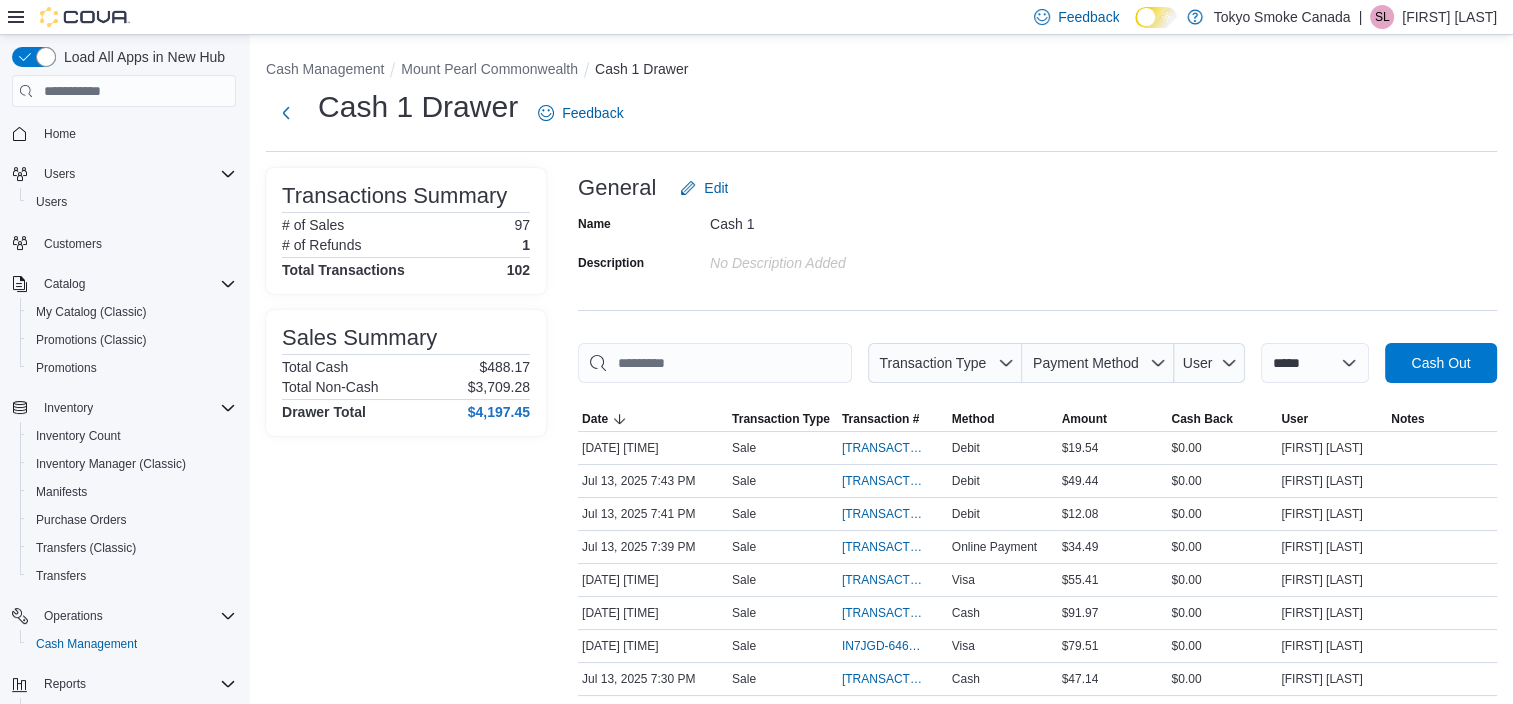 click on "Name Cash 1 Description No Description added" at bounding box center (1037, 243) 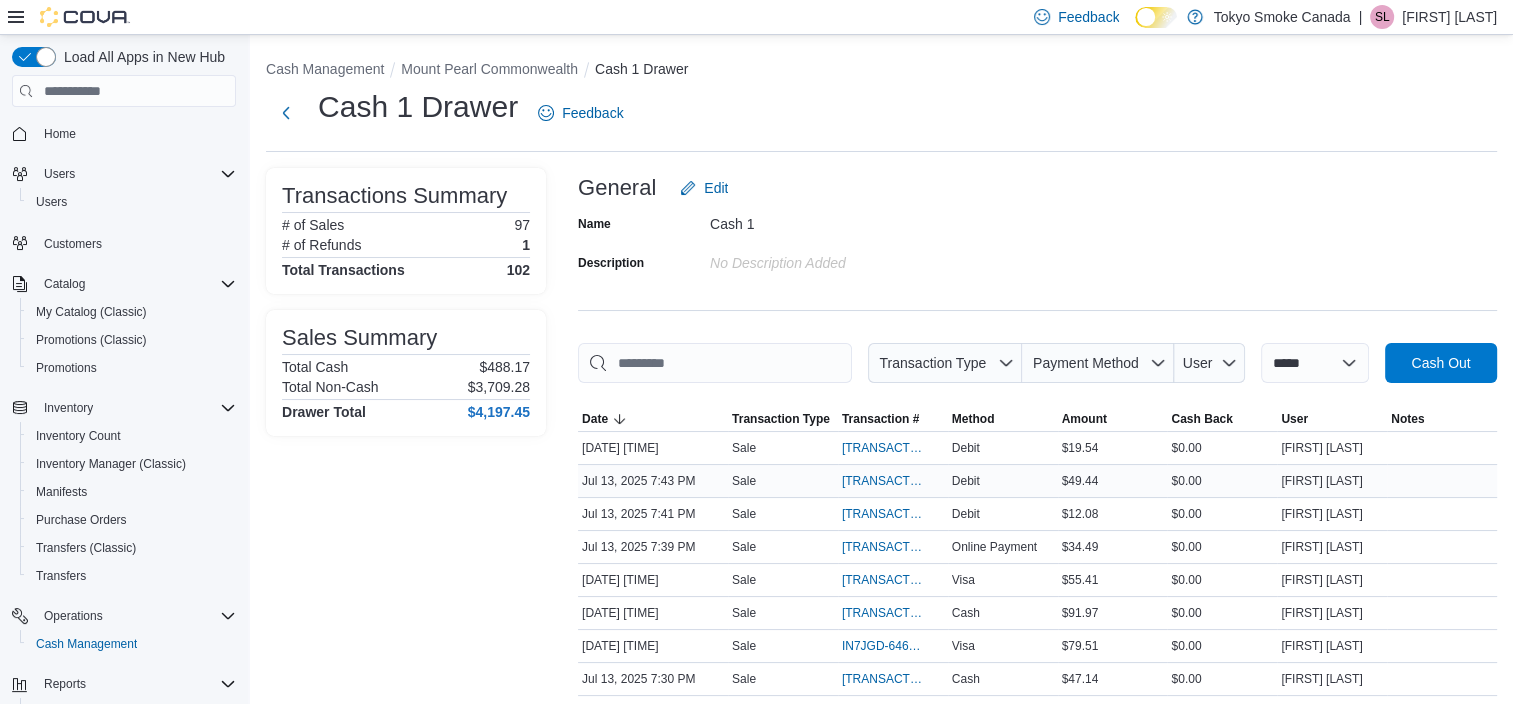 scroll, scrollTop: 284, scrollLeft: 0, axis: vertical 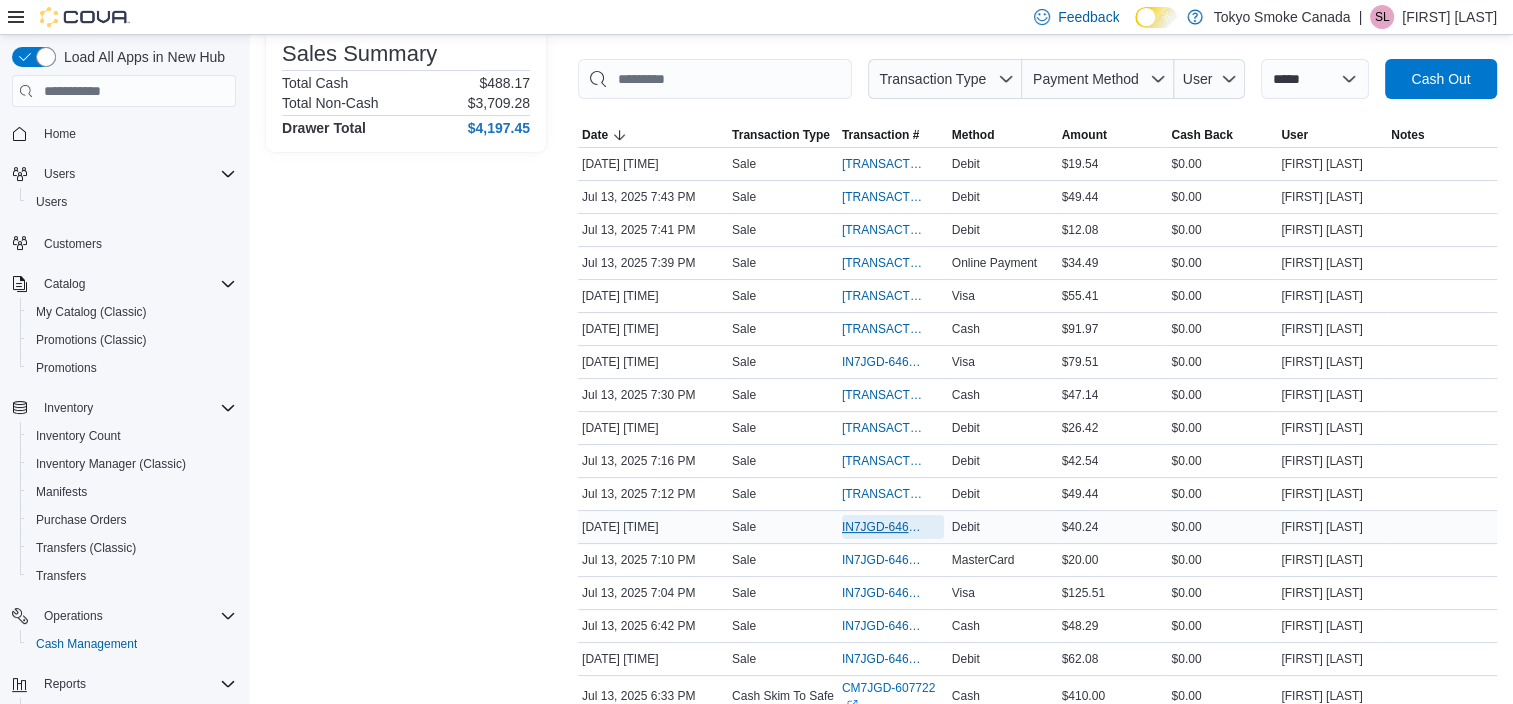 click on "IN7JGD-6469676" at bounding box center (883, 527) 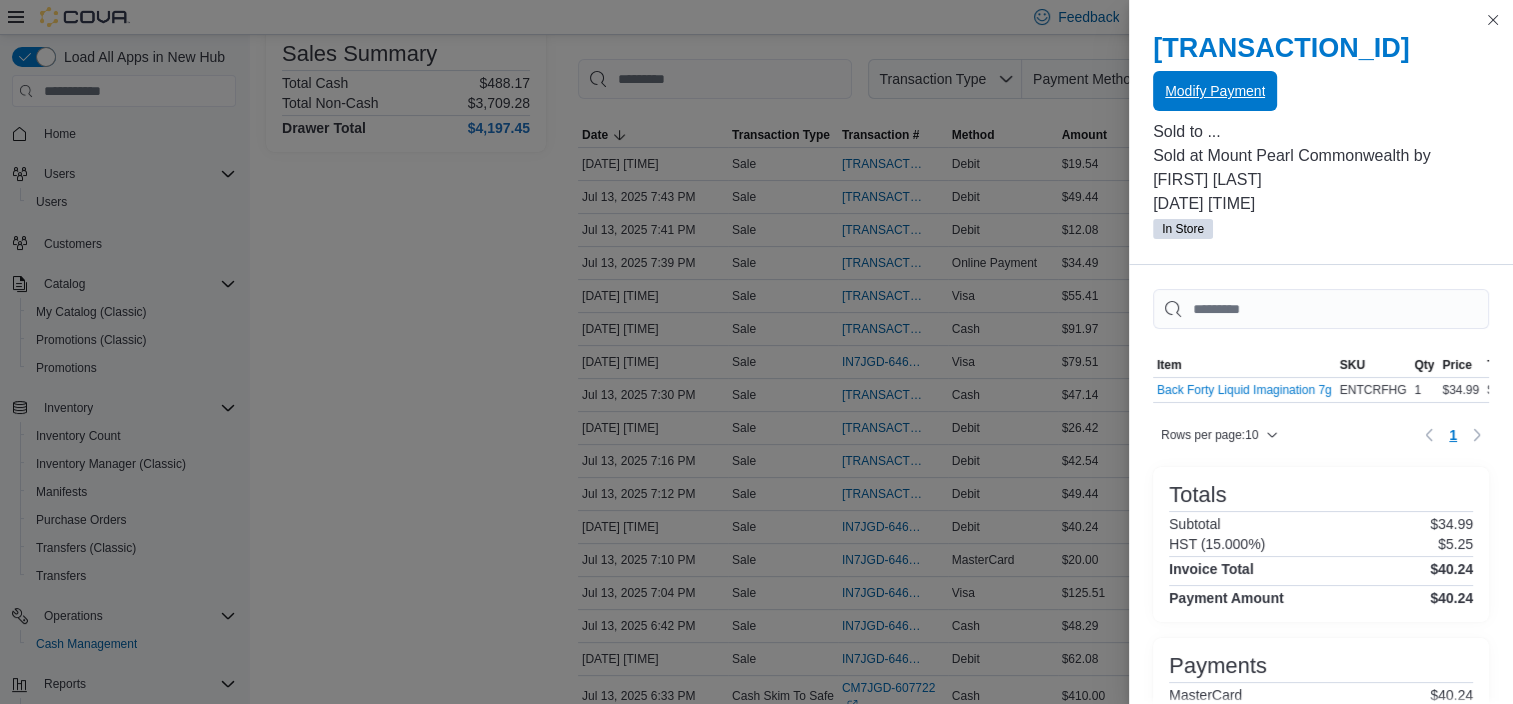 click on "Modify Payment" at bounding box center [1215, 91] 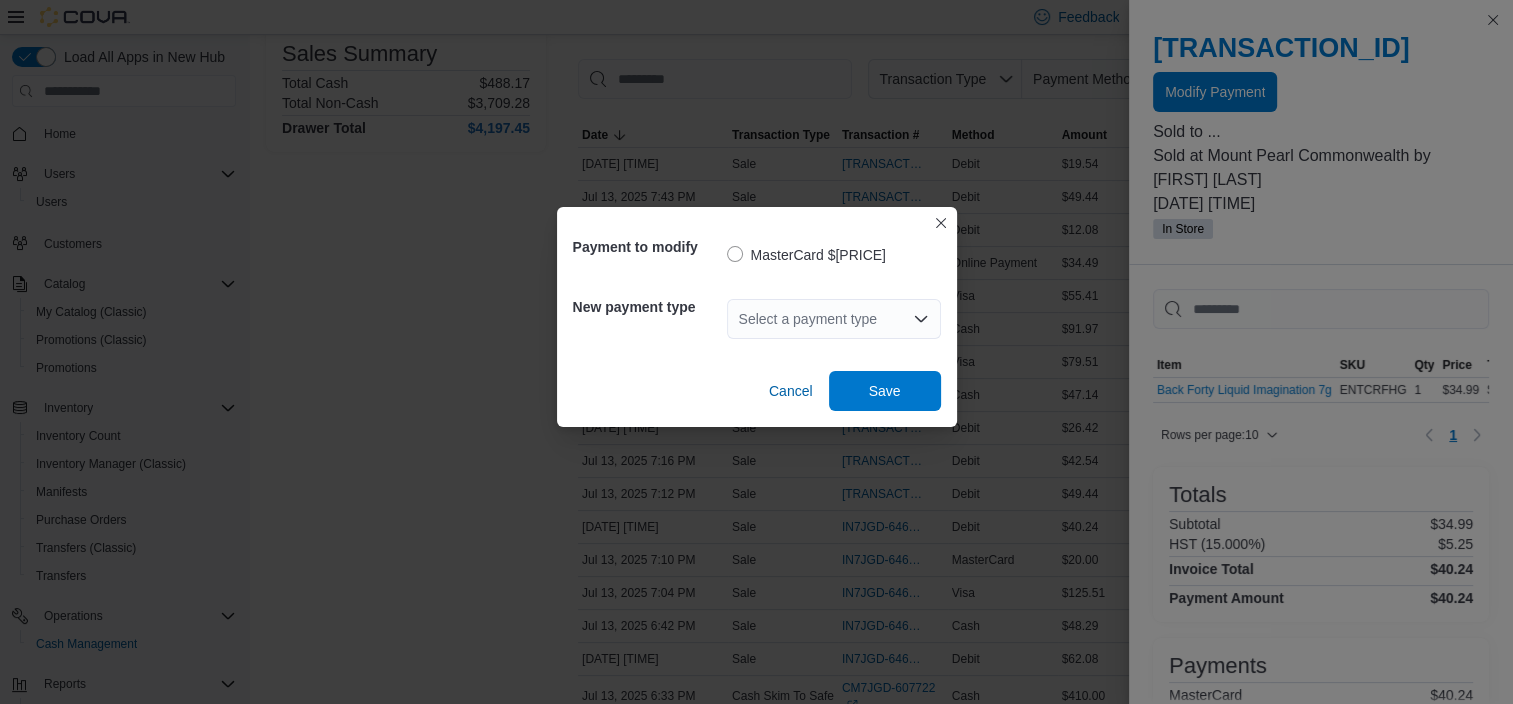 click on "Select a payment type" at bounding box center (834, 319) 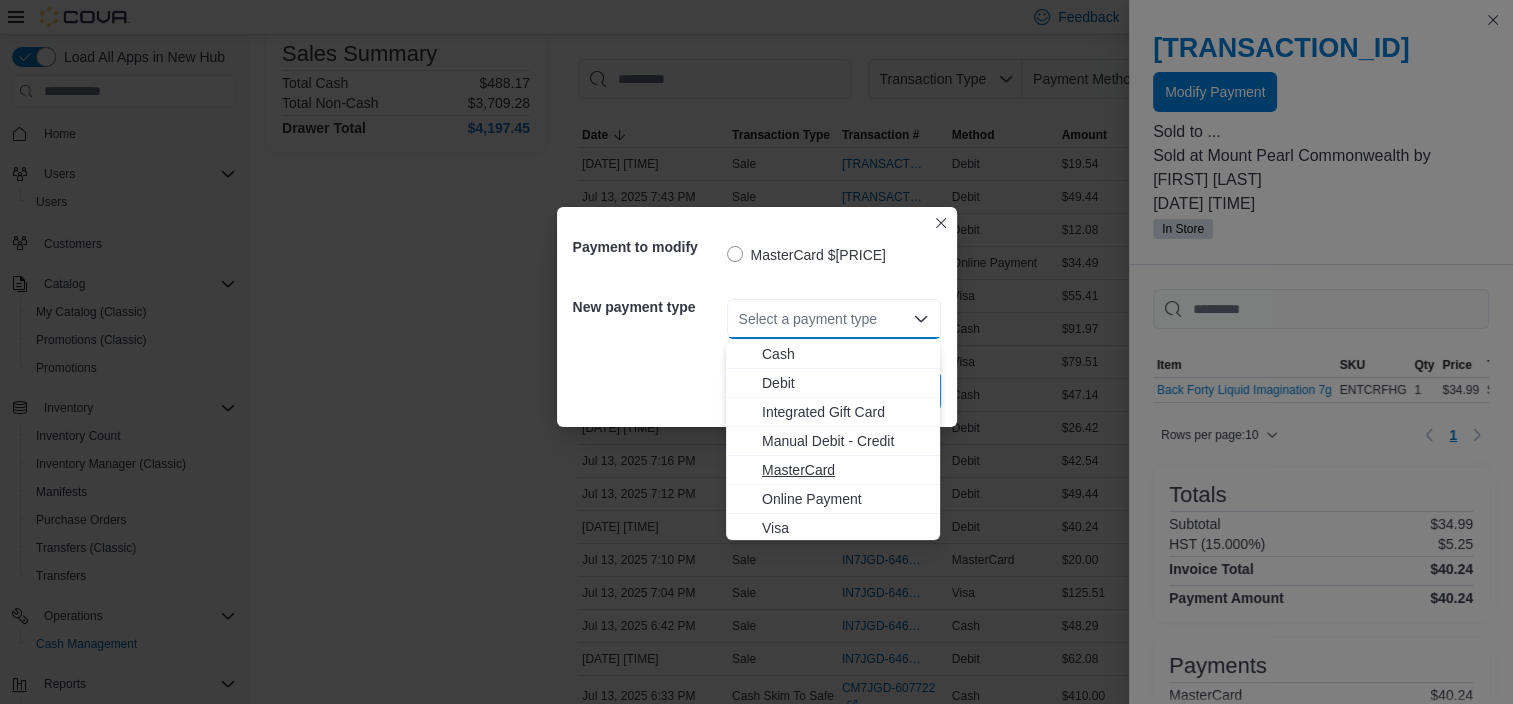 click on "MasterCard" at bounding box center [845, 470] 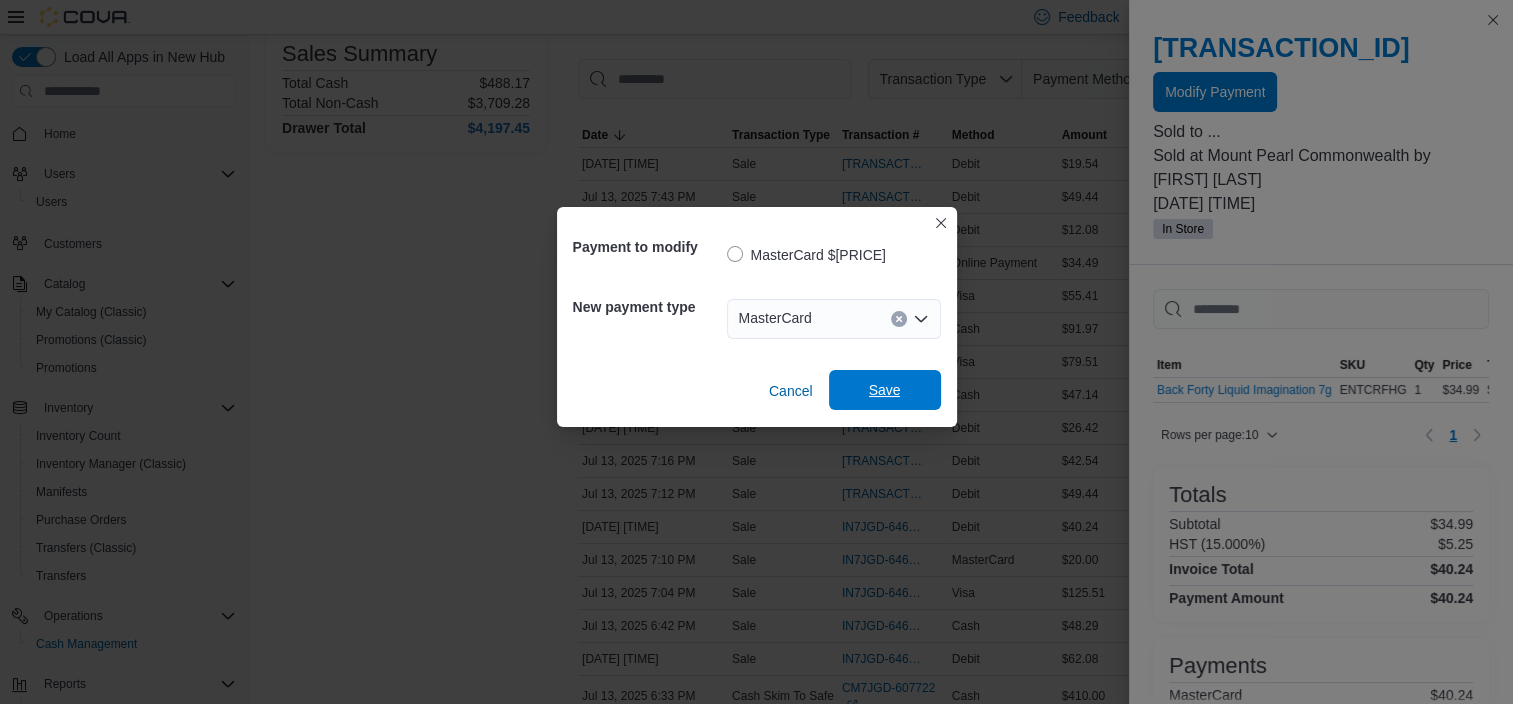 click on "Cancel Save" at bounding box center [757, 383] 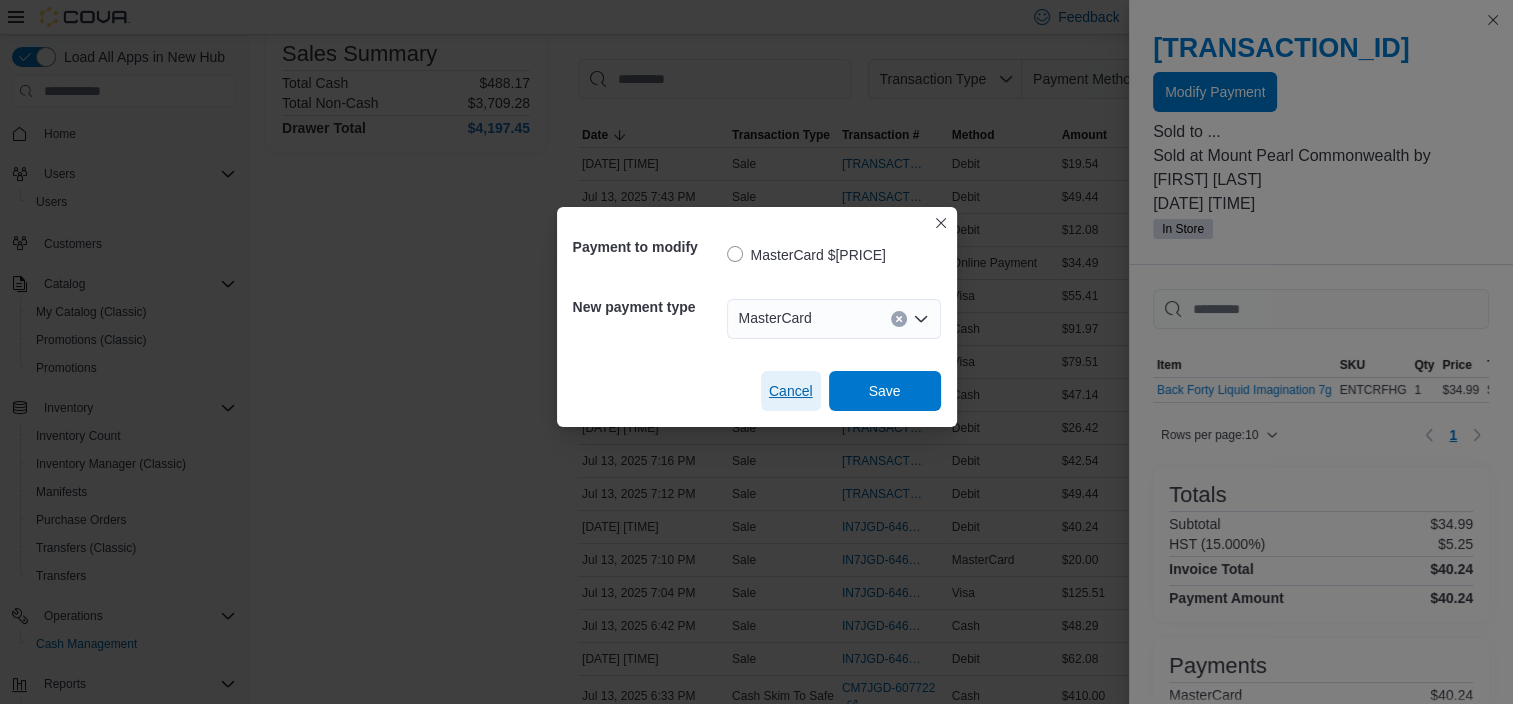 click on "Cancel" at bounding box center [791, 391] 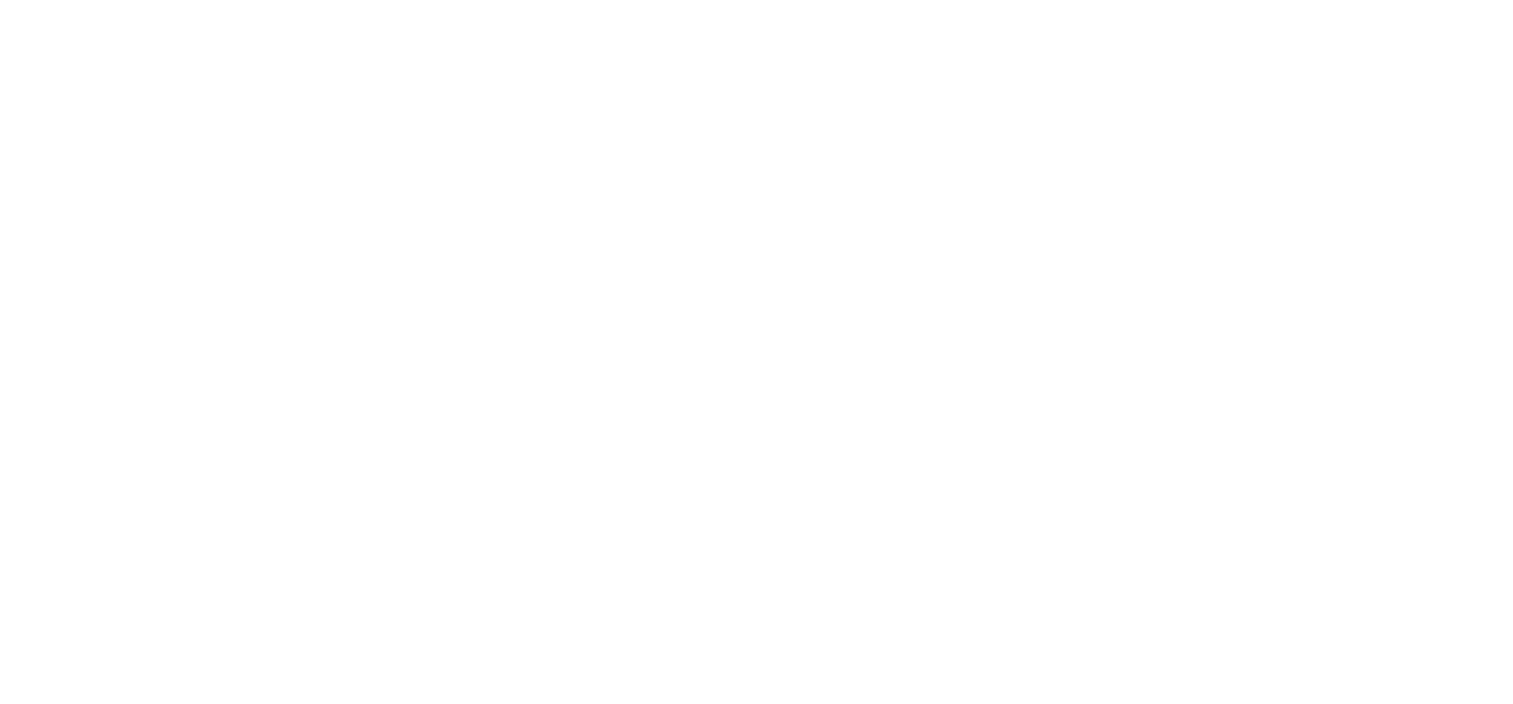 scroll, scrollTop: 0, scrollLeft: 0, axis: both 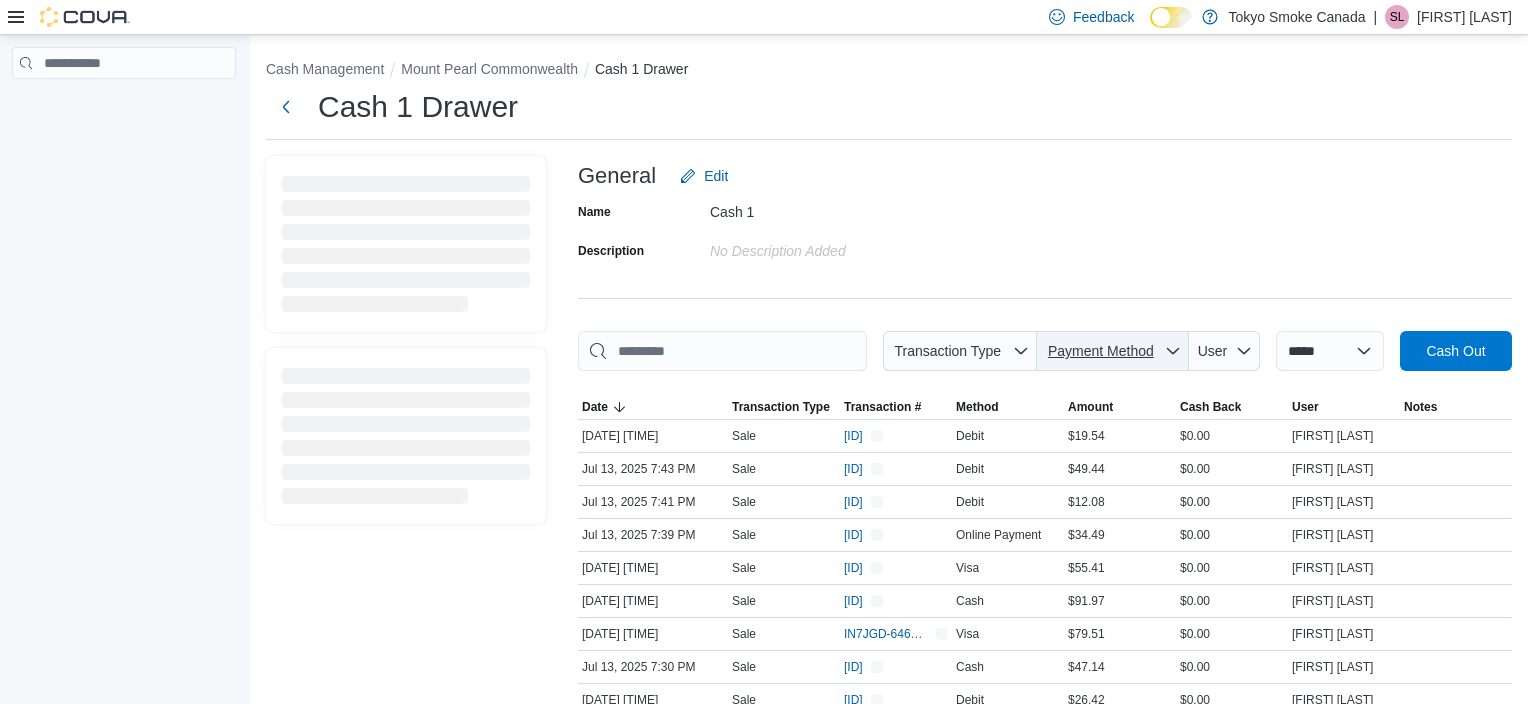 click on "Payment Method" at bounding box center (1101, 351) 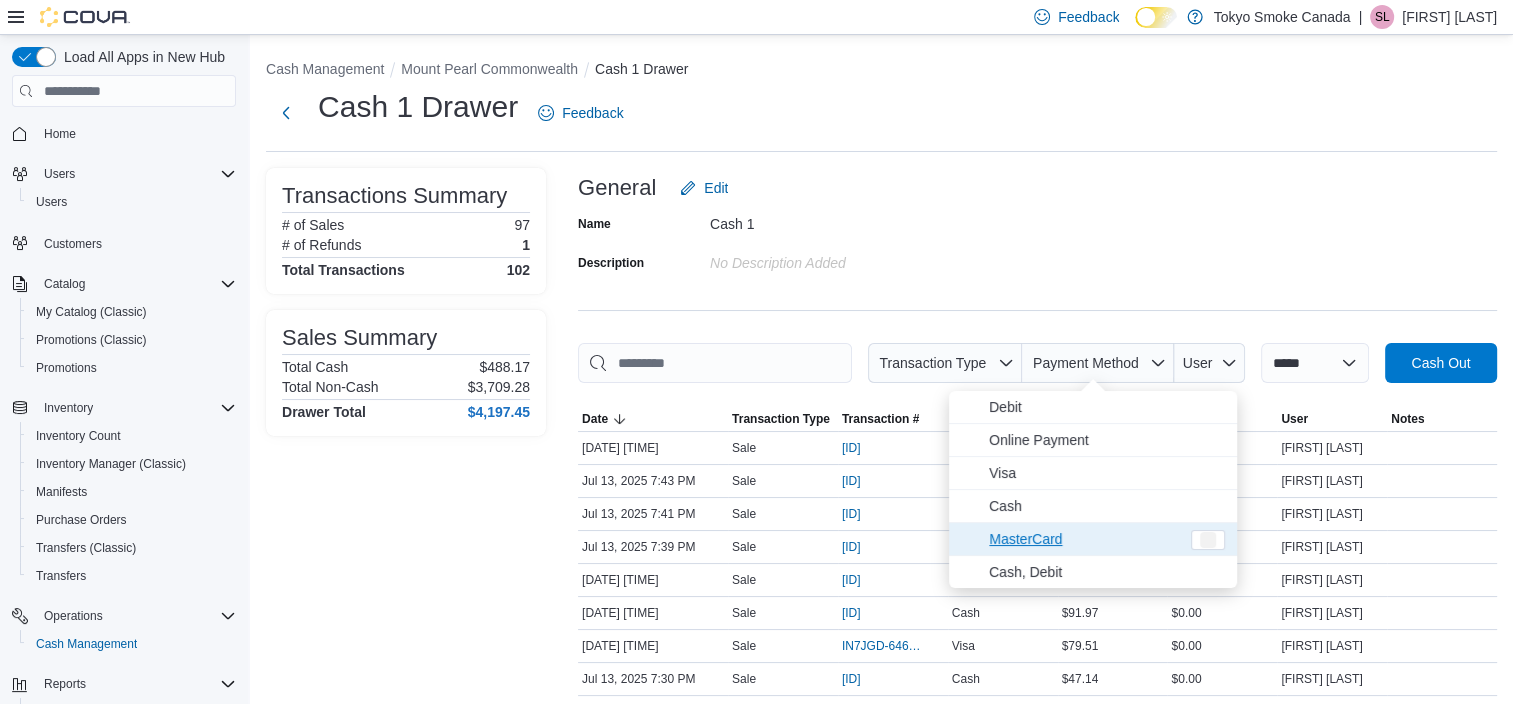 click on "Debit Online Payment Visa Cash MasterCard Cash, Debit" at bounding box center [1093, 489] 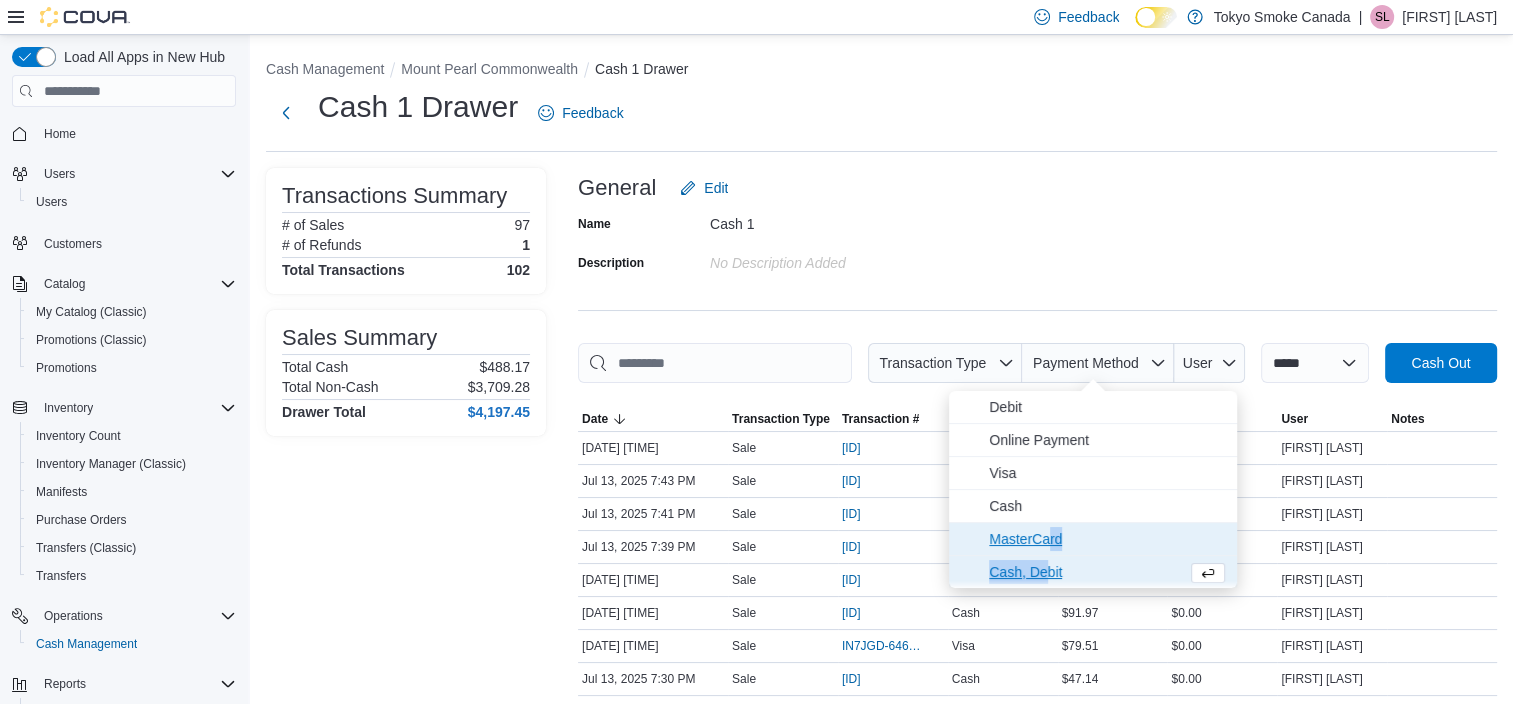 drag, startPoint x: 1048, startPoint y: 556, endPoint x: 1051, endPoint y: 546, distance: 10.440307 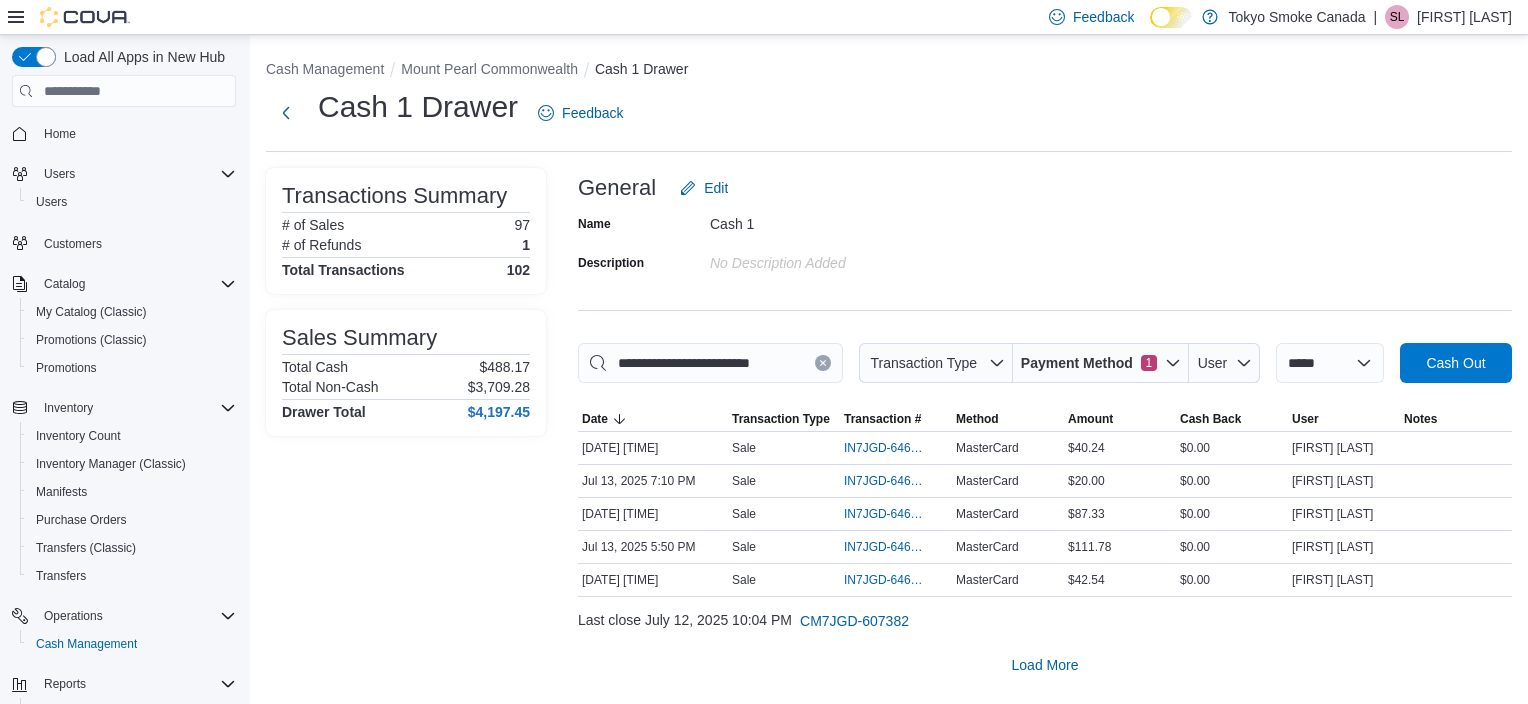 click on "General Edit" at bounding box center (1045, 188) 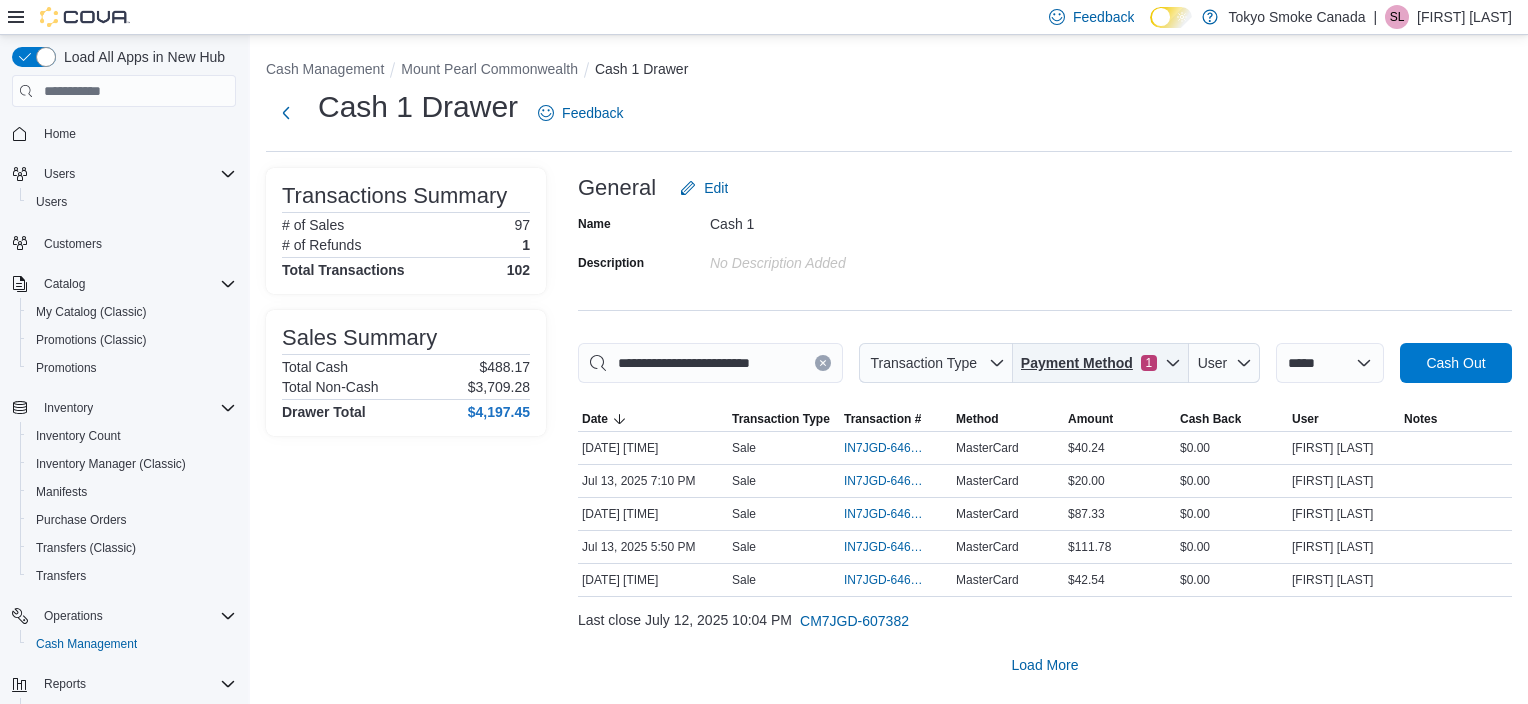 click on "Payment Method" at bounding box center (1077, 363) 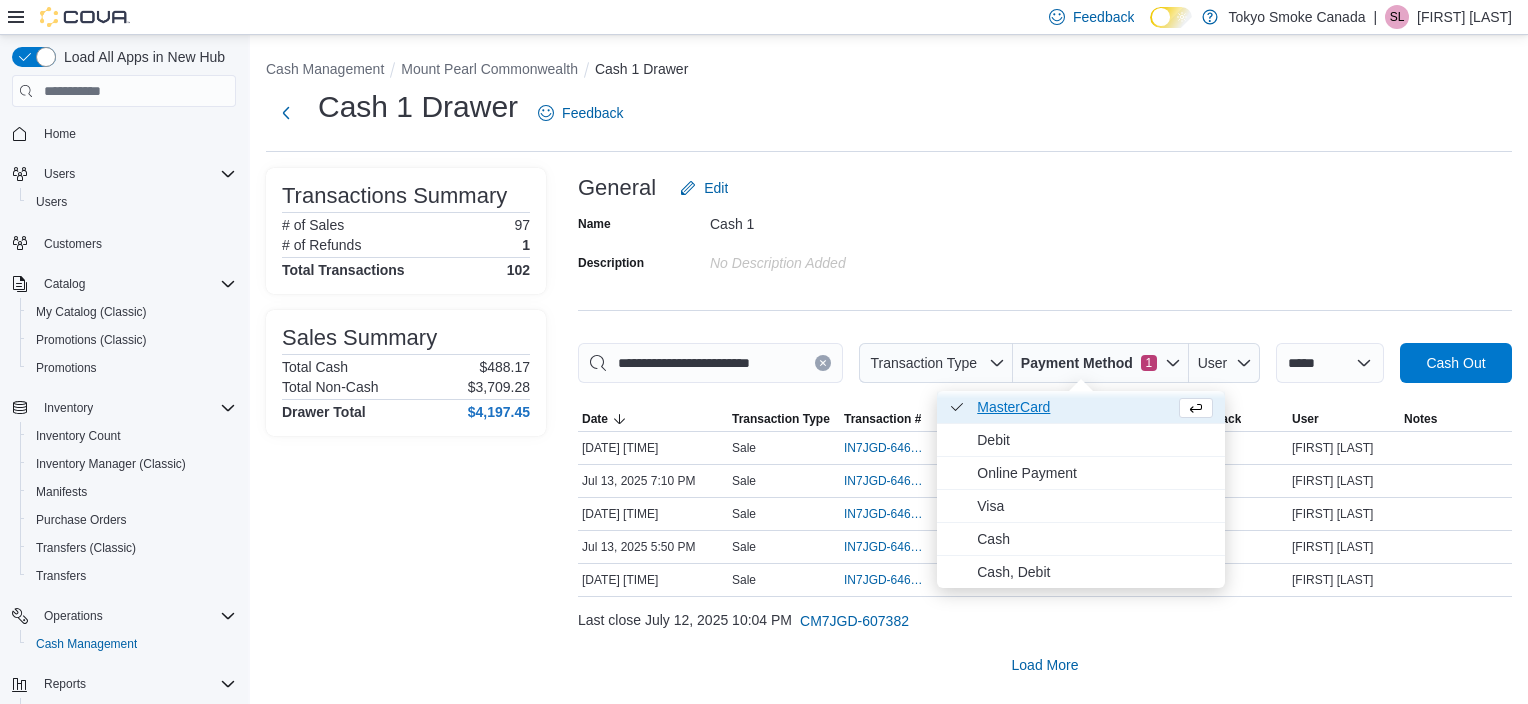 click on "MasterCard .  Checked option." at bounding box center [1072, 407] 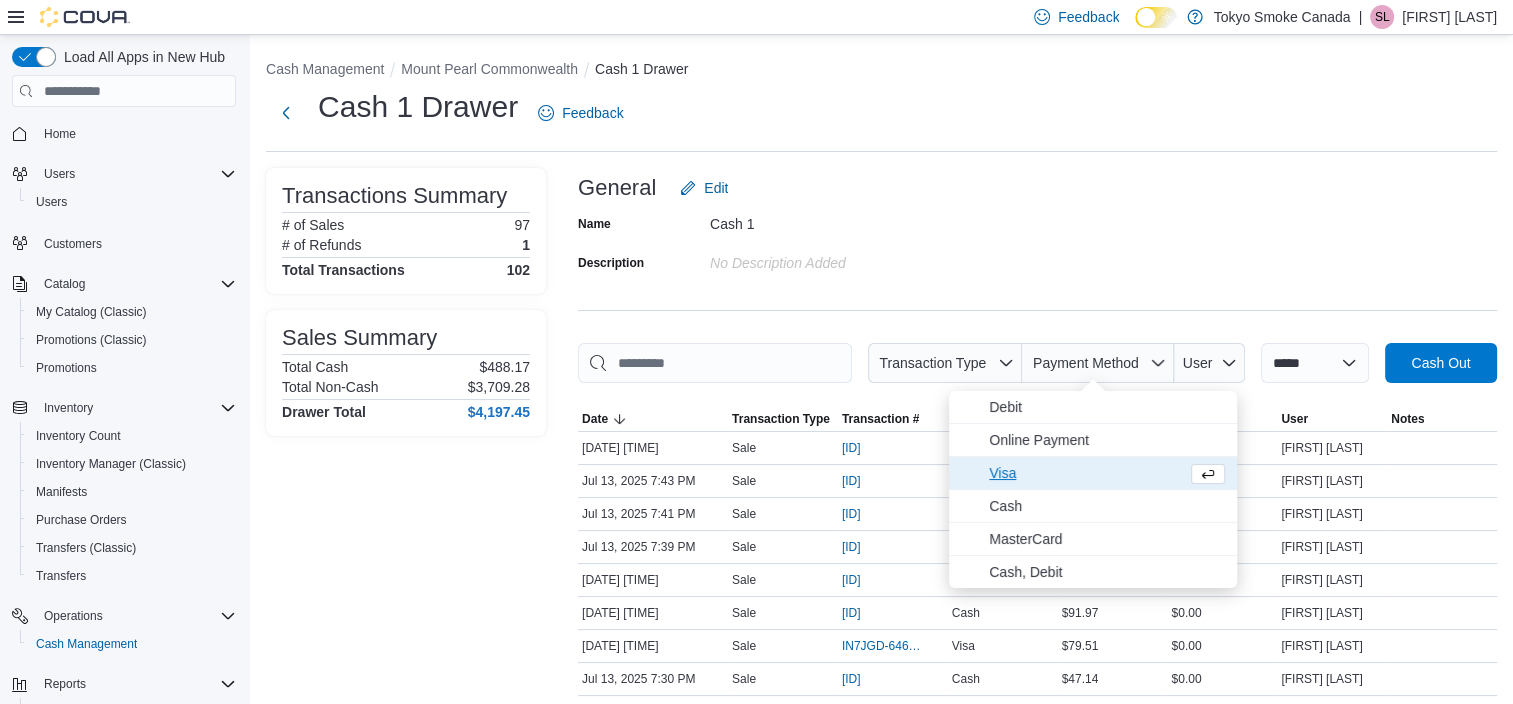 click on "Visa" at bounding box center [1084, 473] 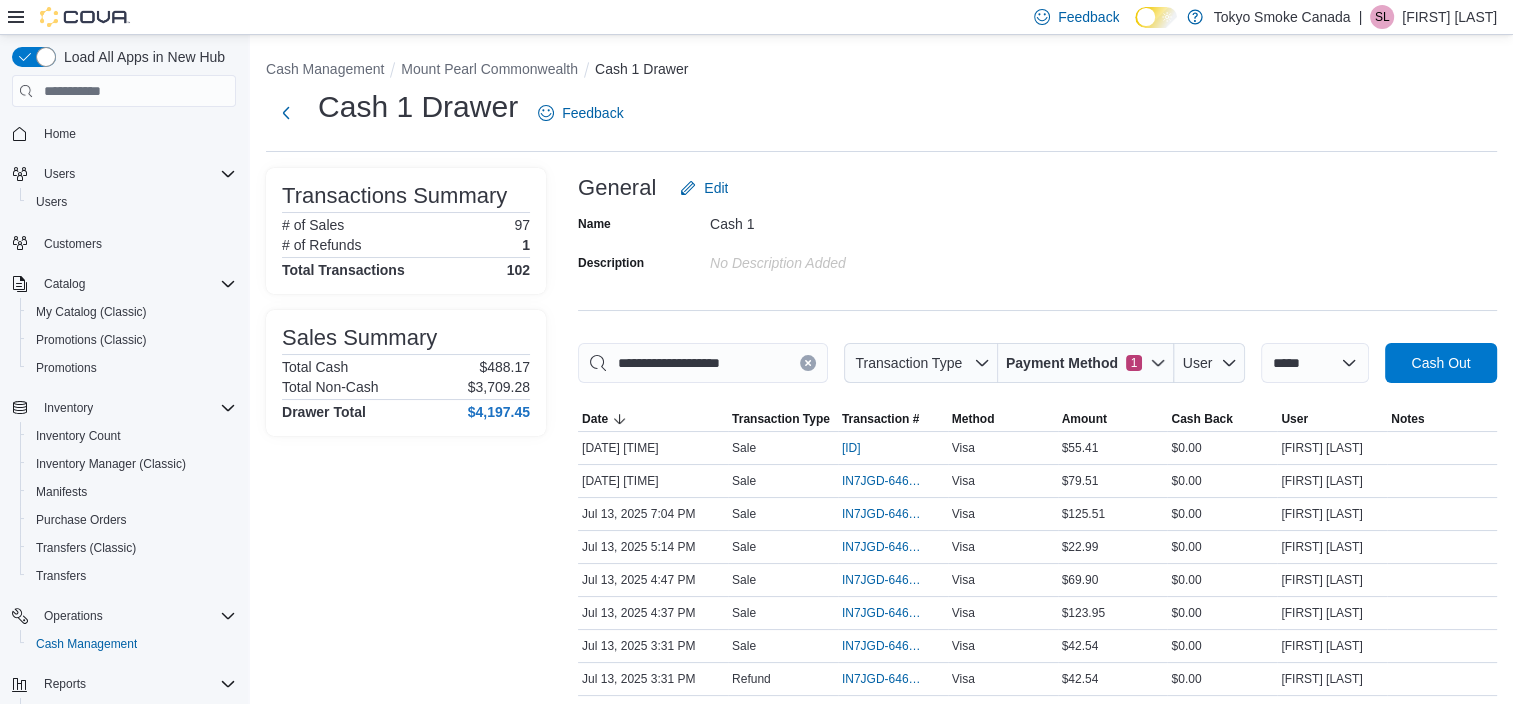 click on "Cash 1" at bounding box center [844, 220] 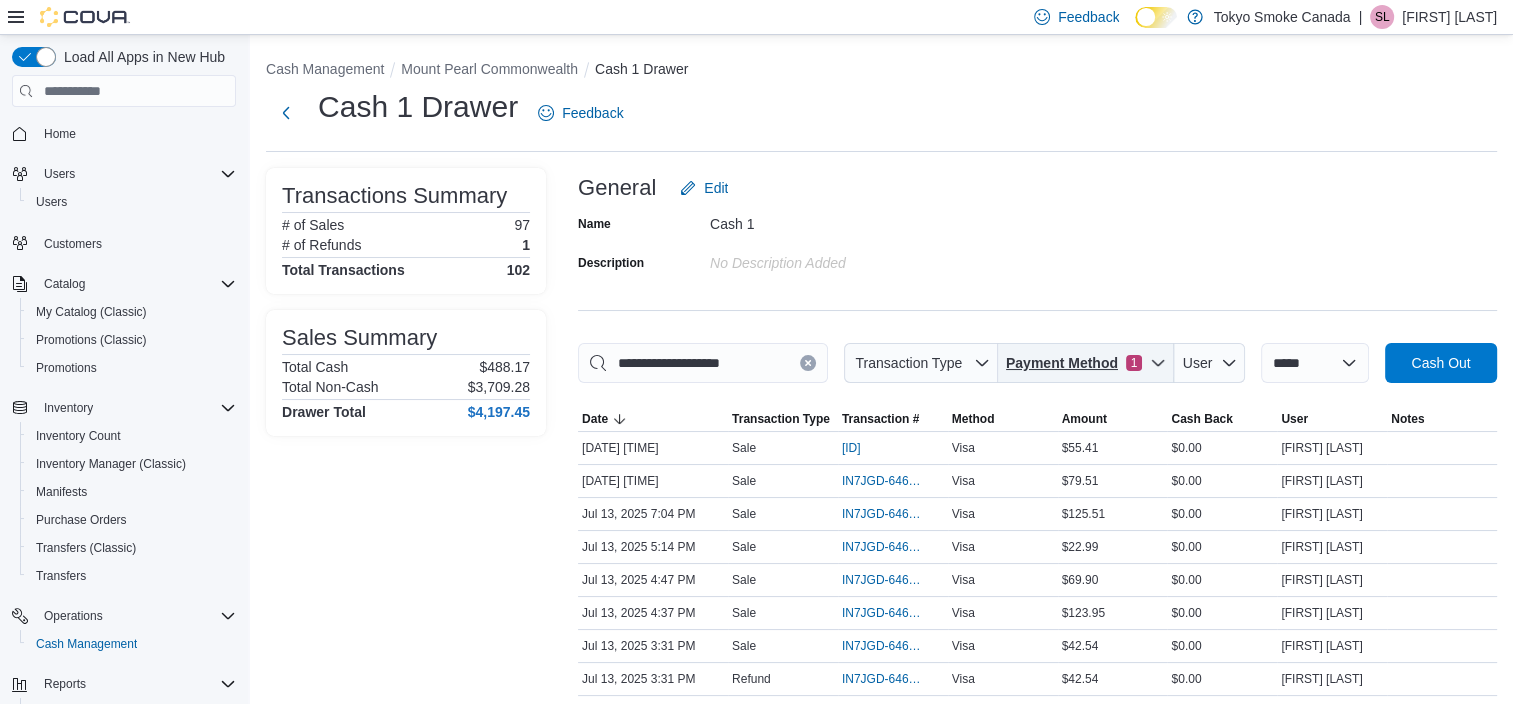 click on "Payment Method" at bounding box center [1062, 363] 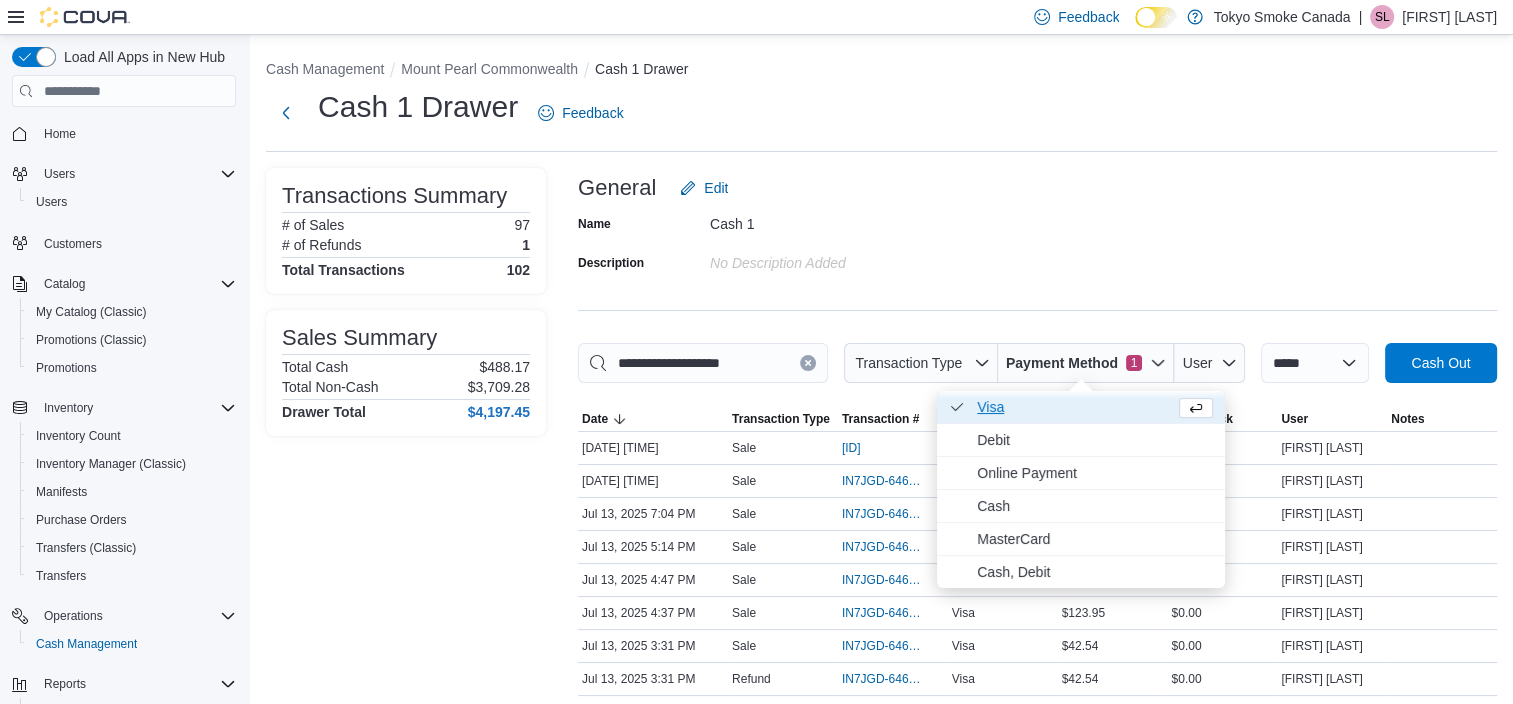 click on "Visa .  Checked option." at bounding box center (1072, 407) 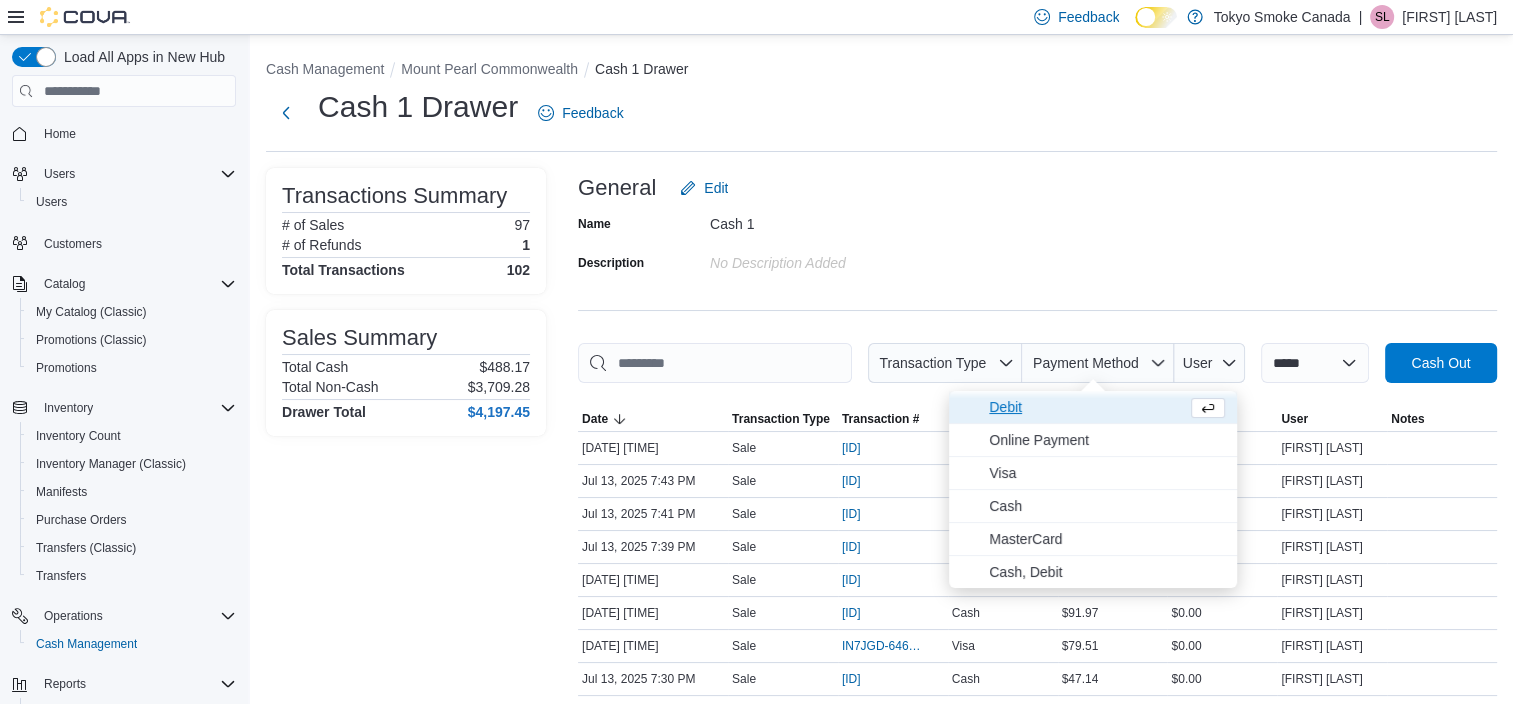click on "Debit" at bounding box center [1084, 407] 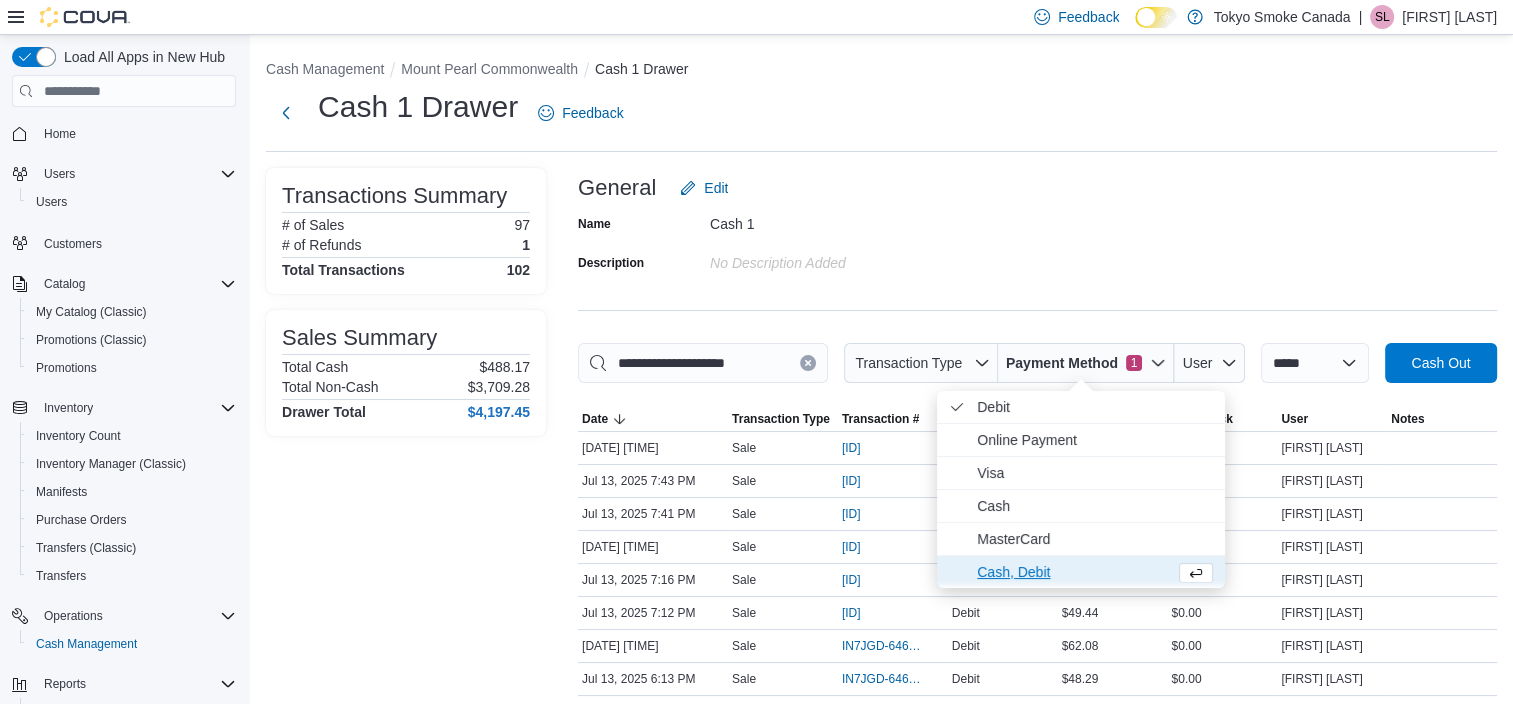 click on "Cash, Debit" at bounding box center (1072, 572) 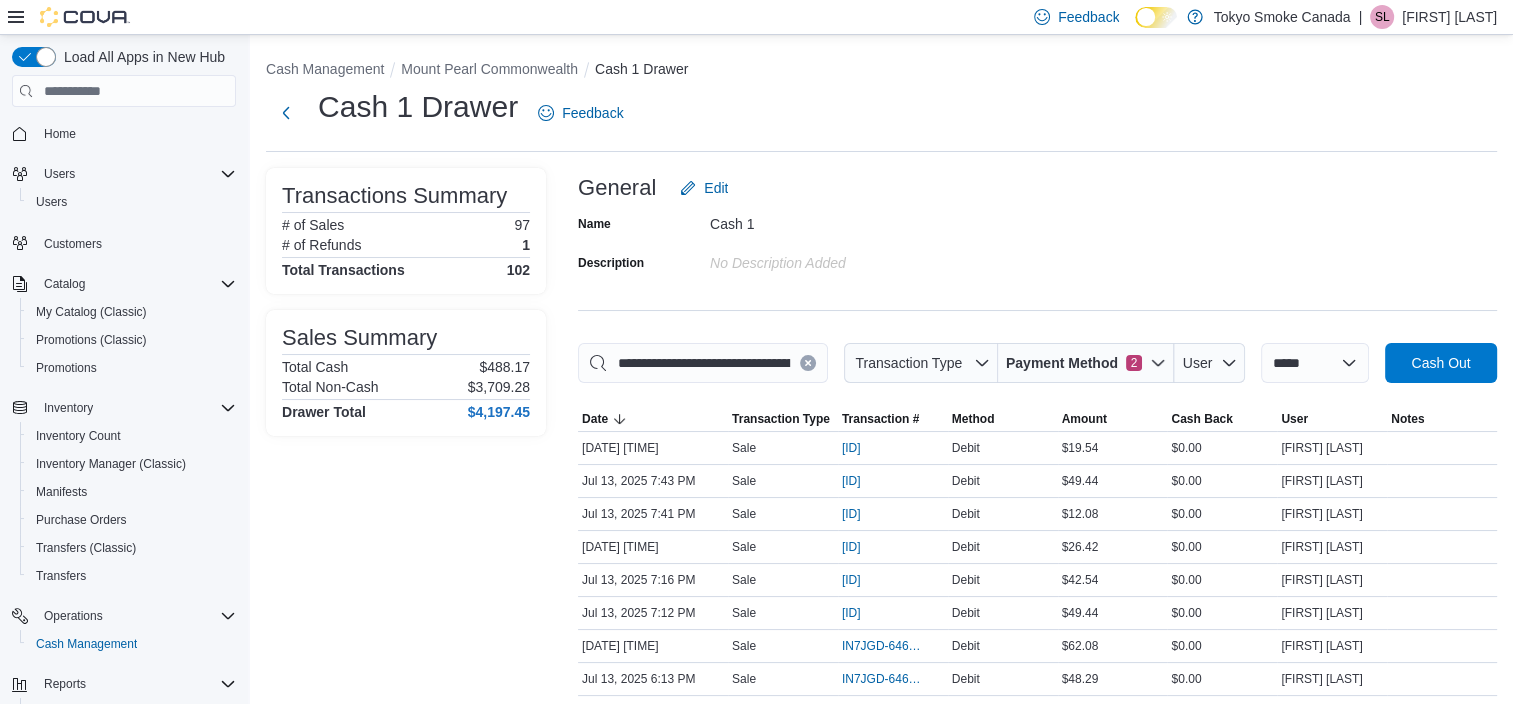 click on "Name Cash 1 Description No Description added" at bounding box center [1037, 243] 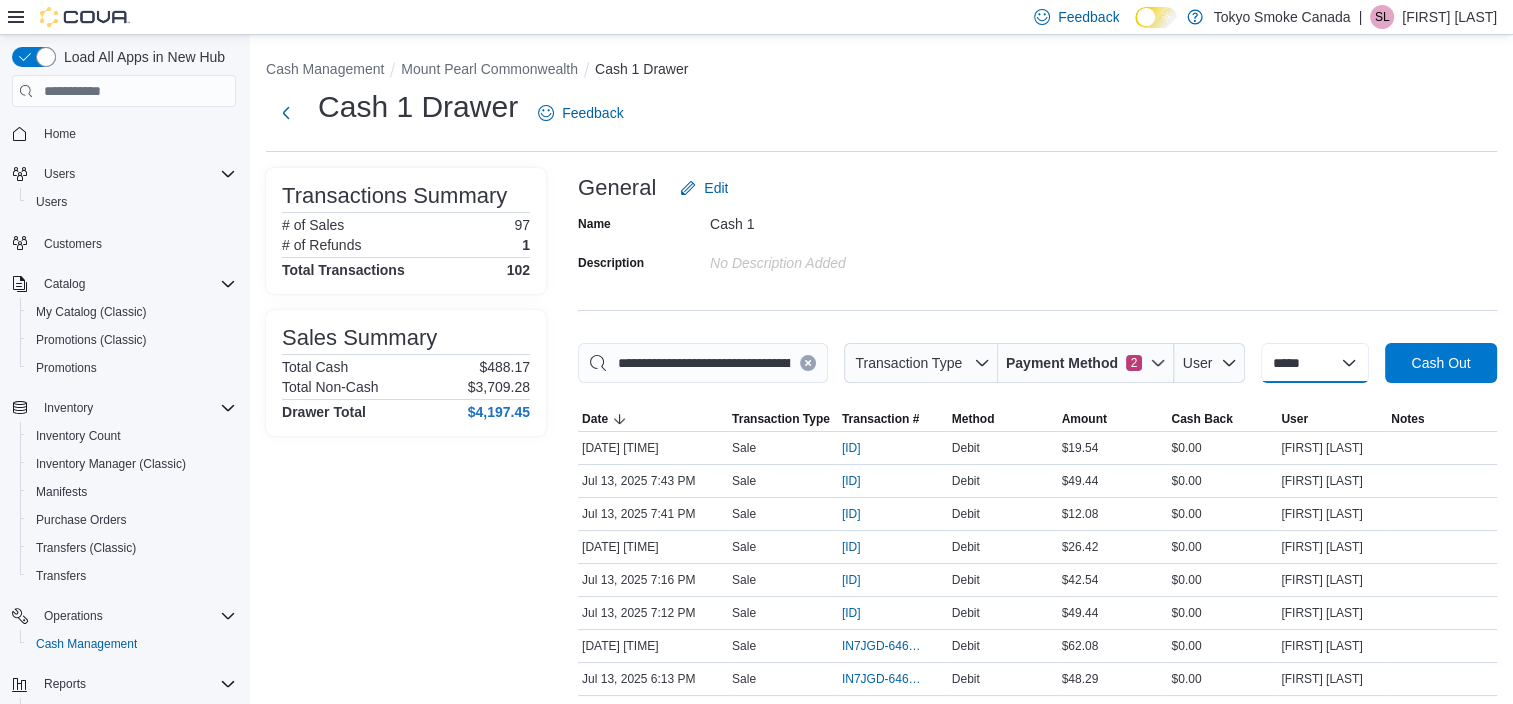 click on "**********" at bounding box center (1315, 363) 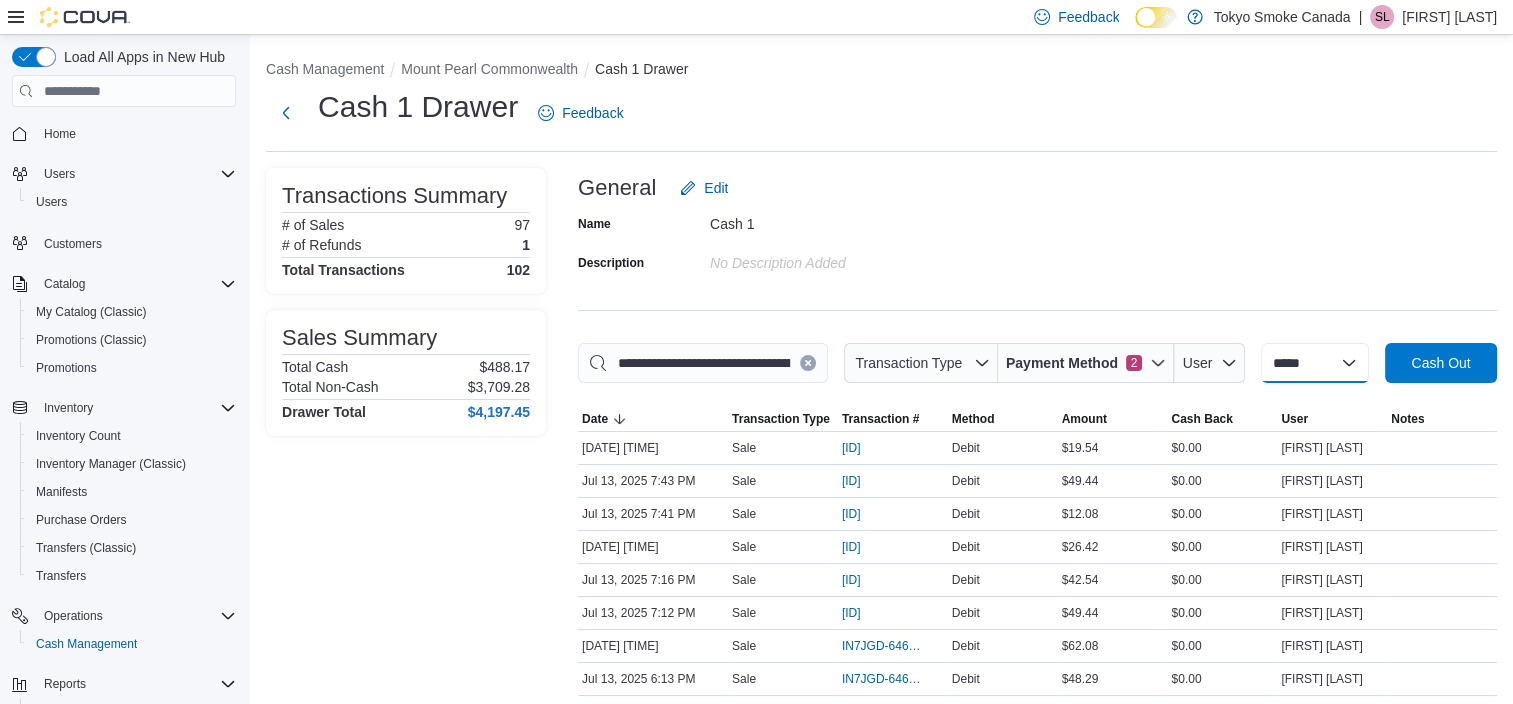 select on "*********" 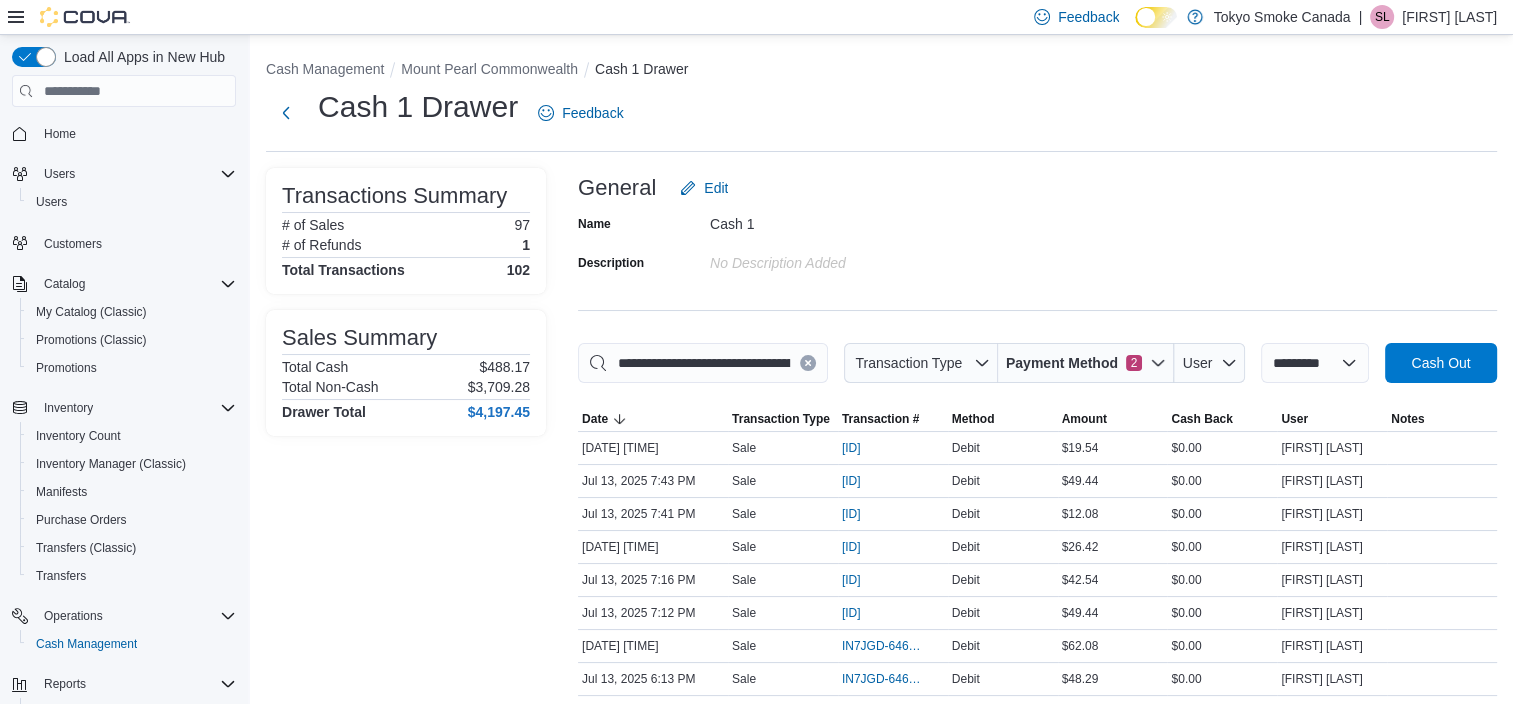 click on "**********" at bounding box center (1315, 363) 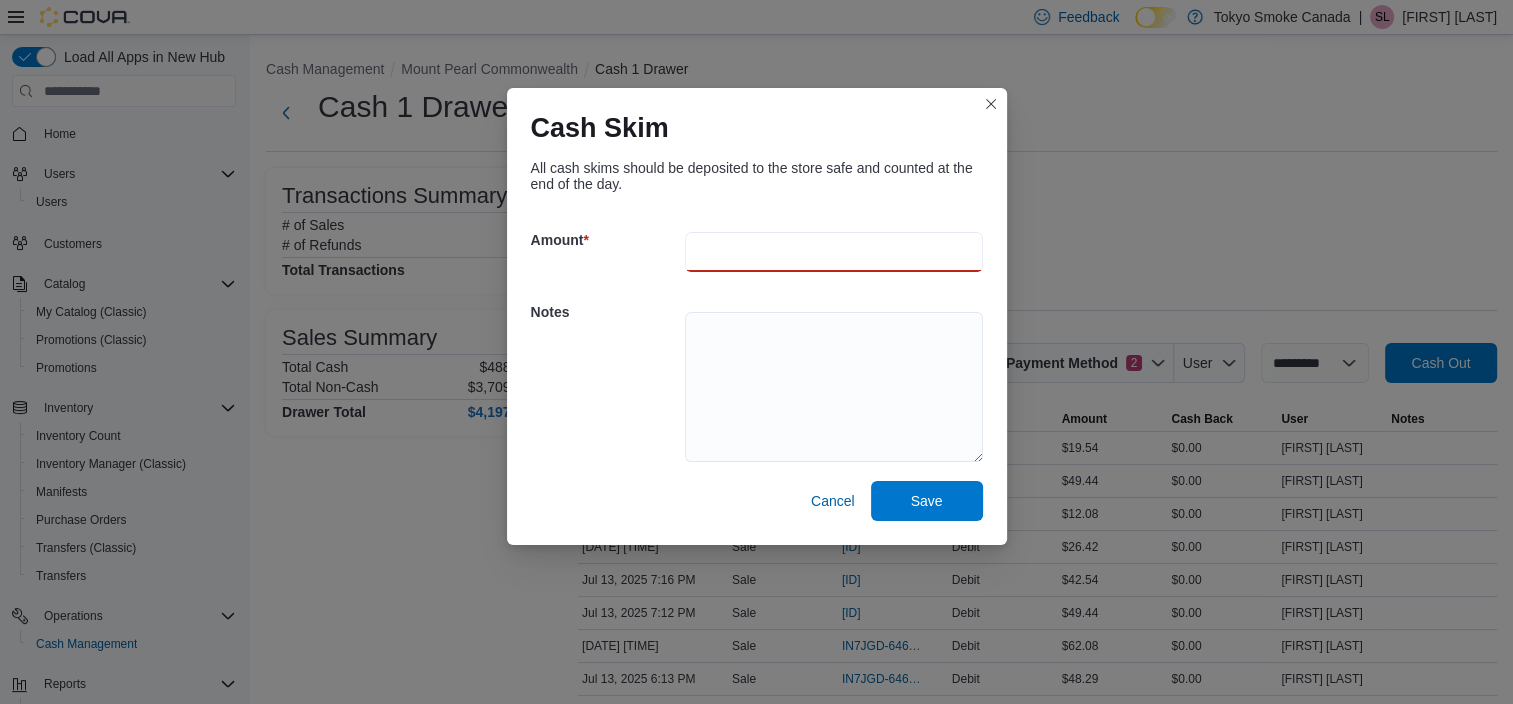 click at bounding box center (834, 252) 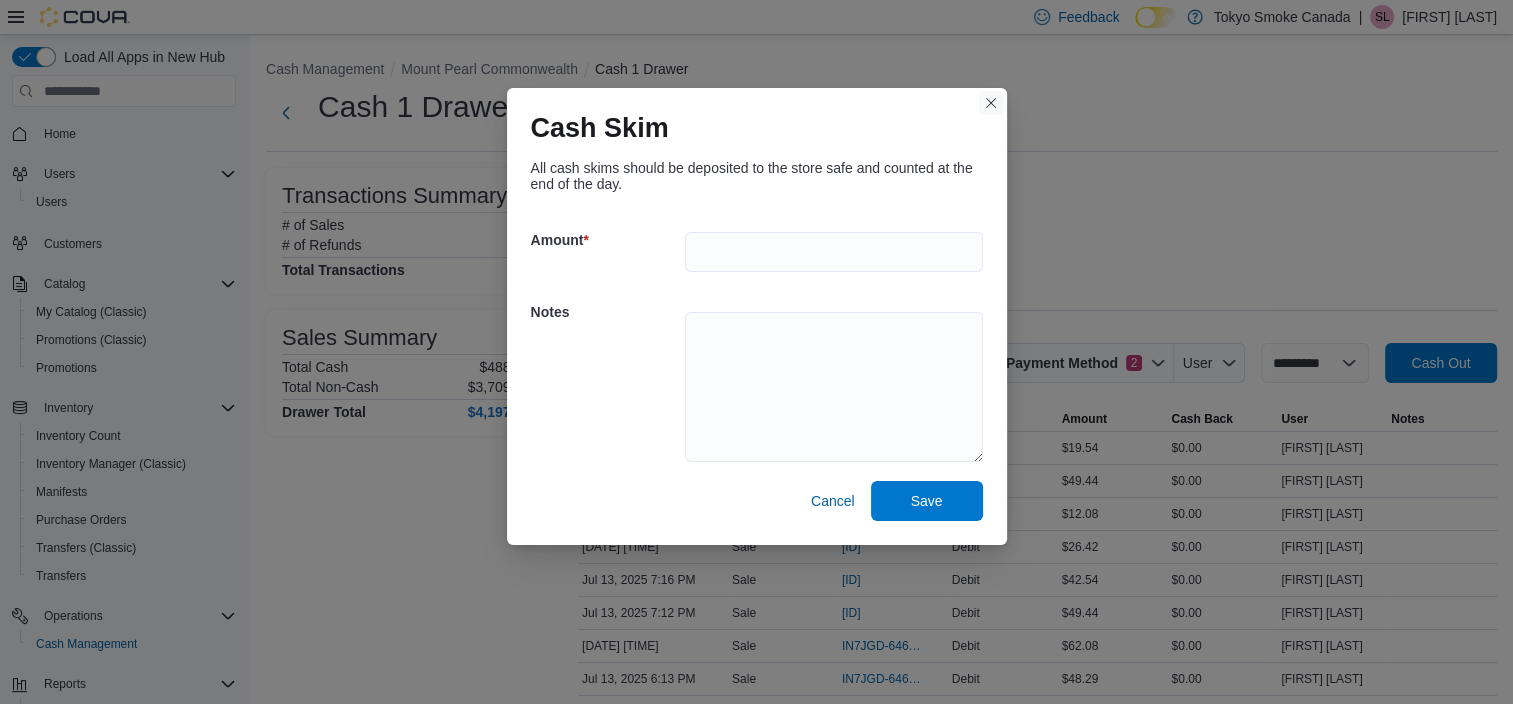 click at bounding box center (991, 103) 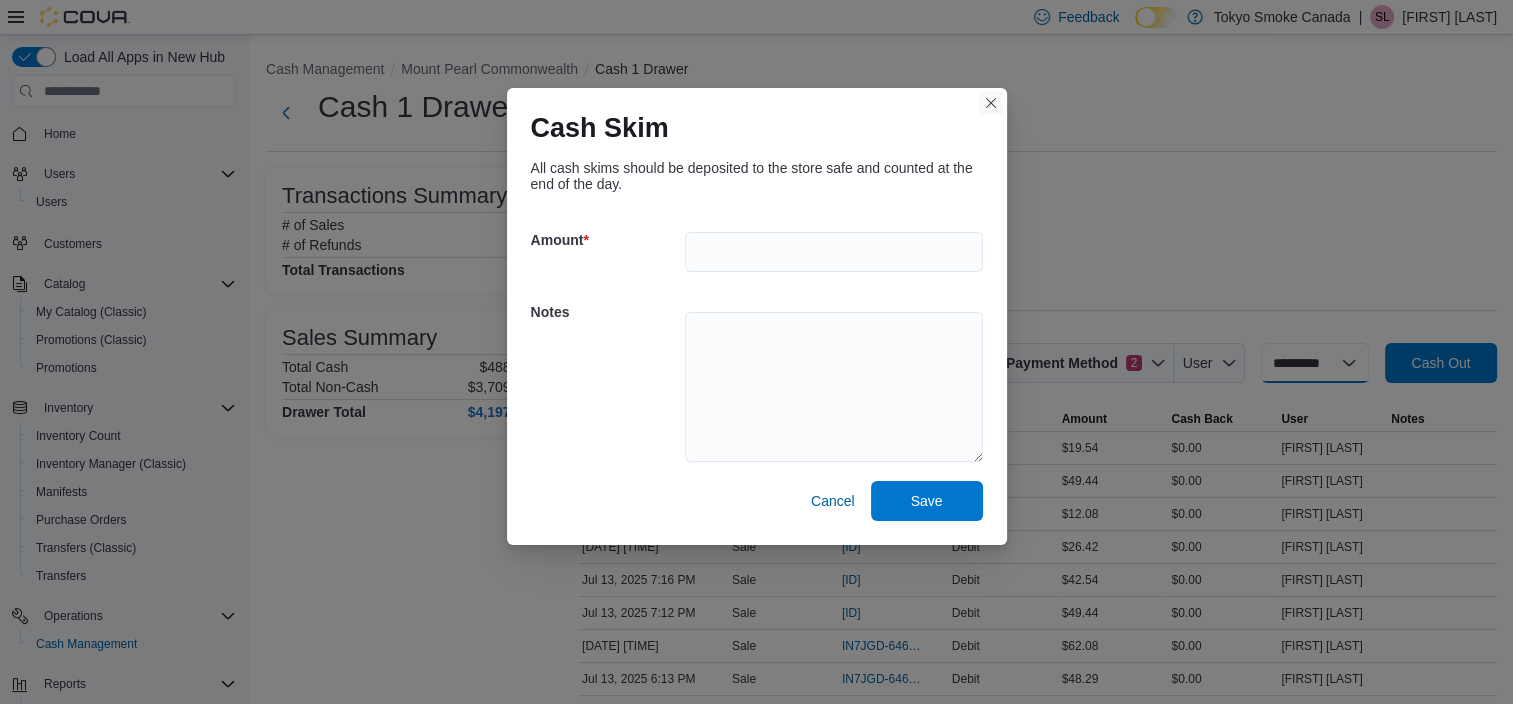 select 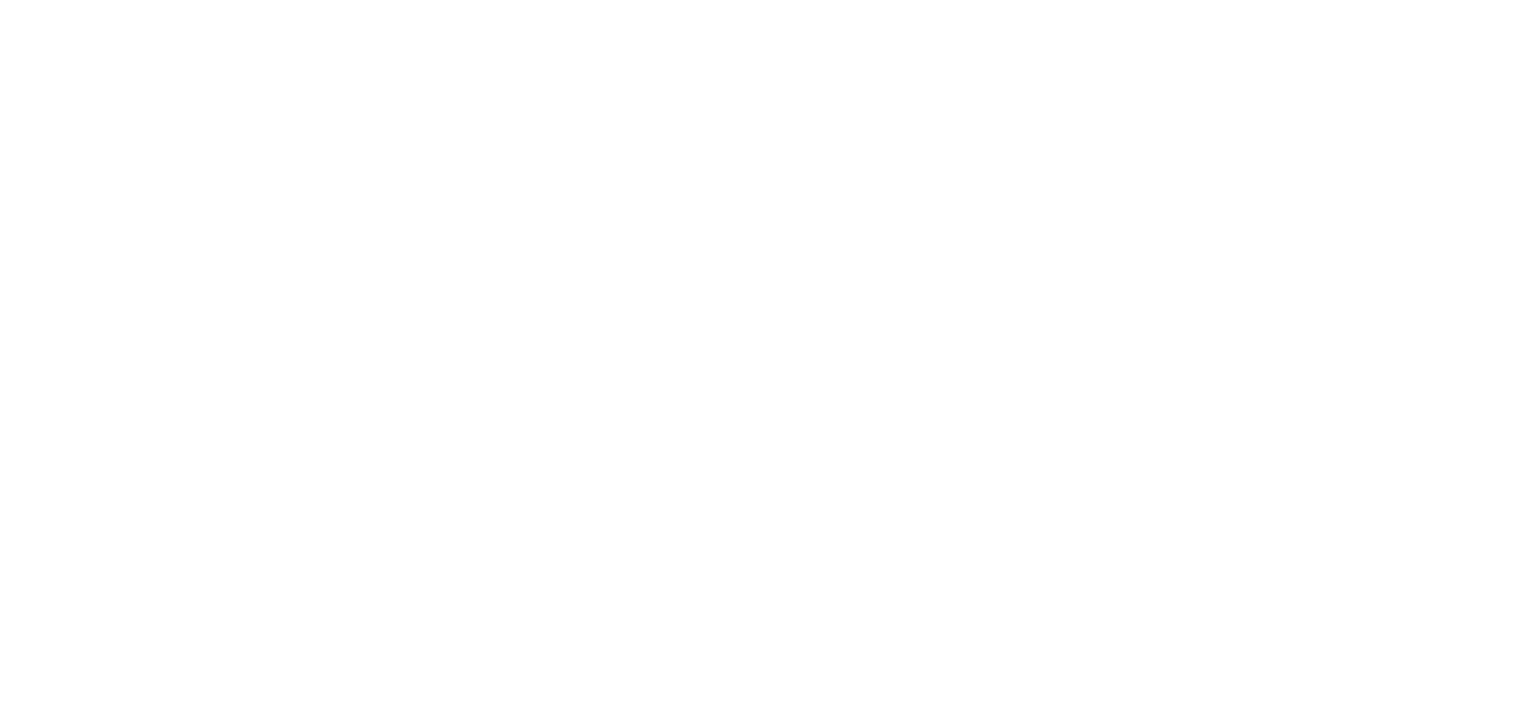 scroll, scrollTop: 0, scrollLeft: 0, axis: both 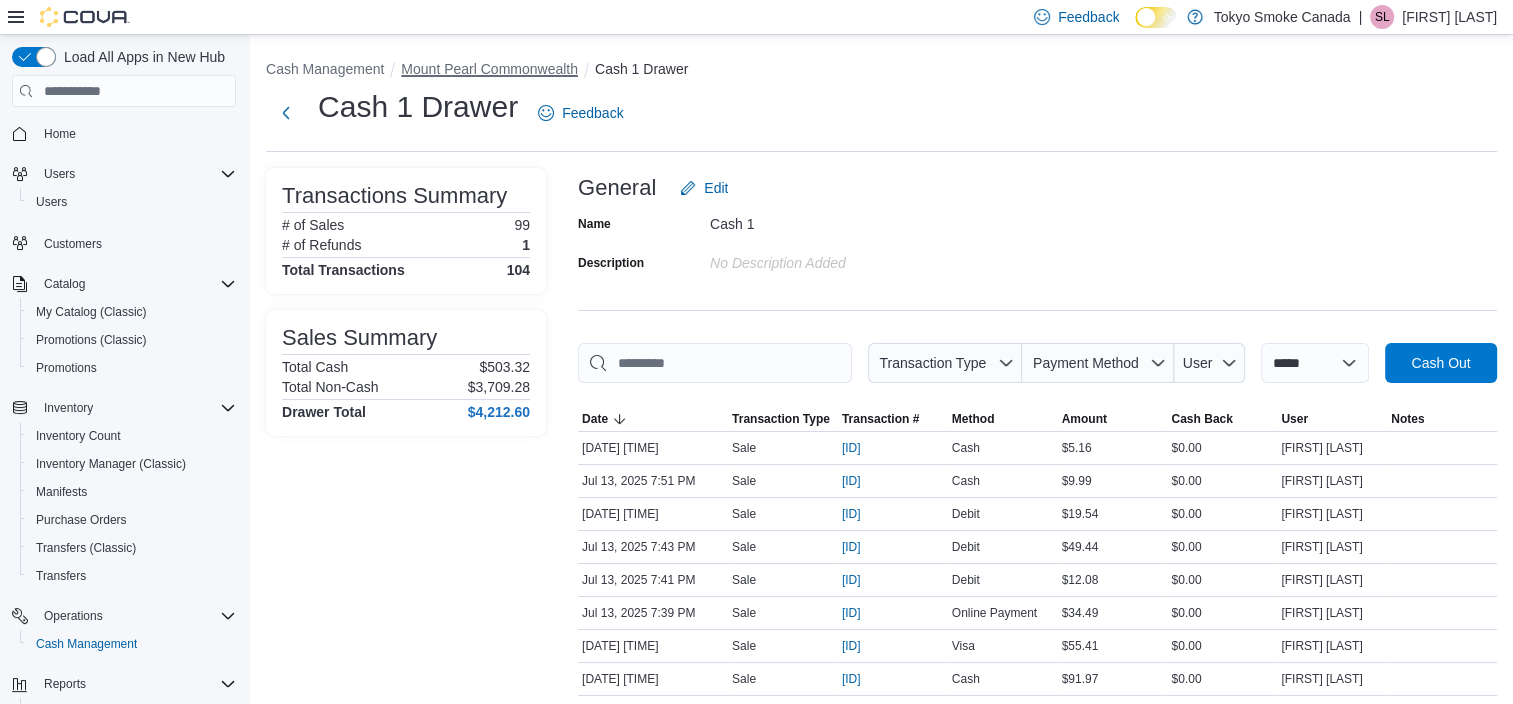 click on "Mount Pearl Commonwealth" at bounding box center (489, 69) 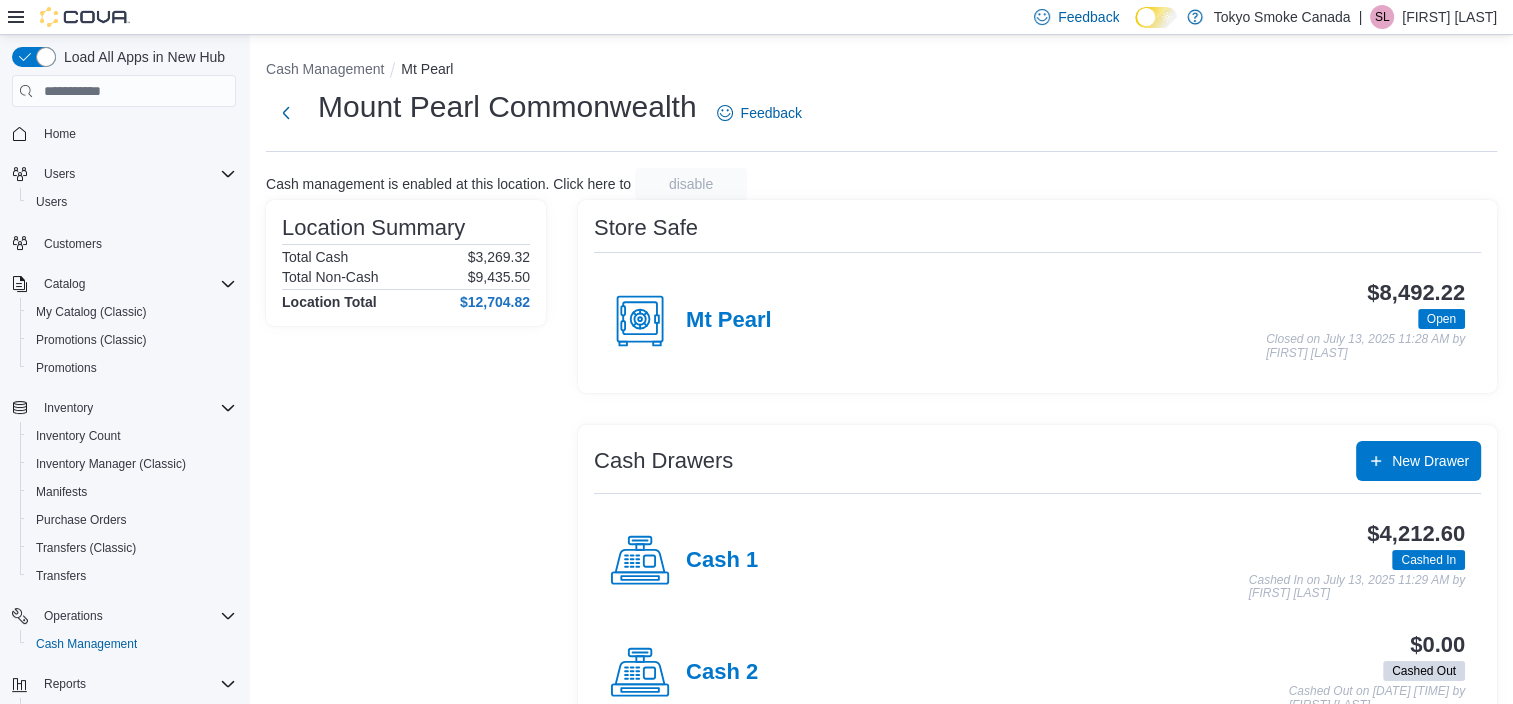 click on "Cash 1" at bounding box center [684, 561] 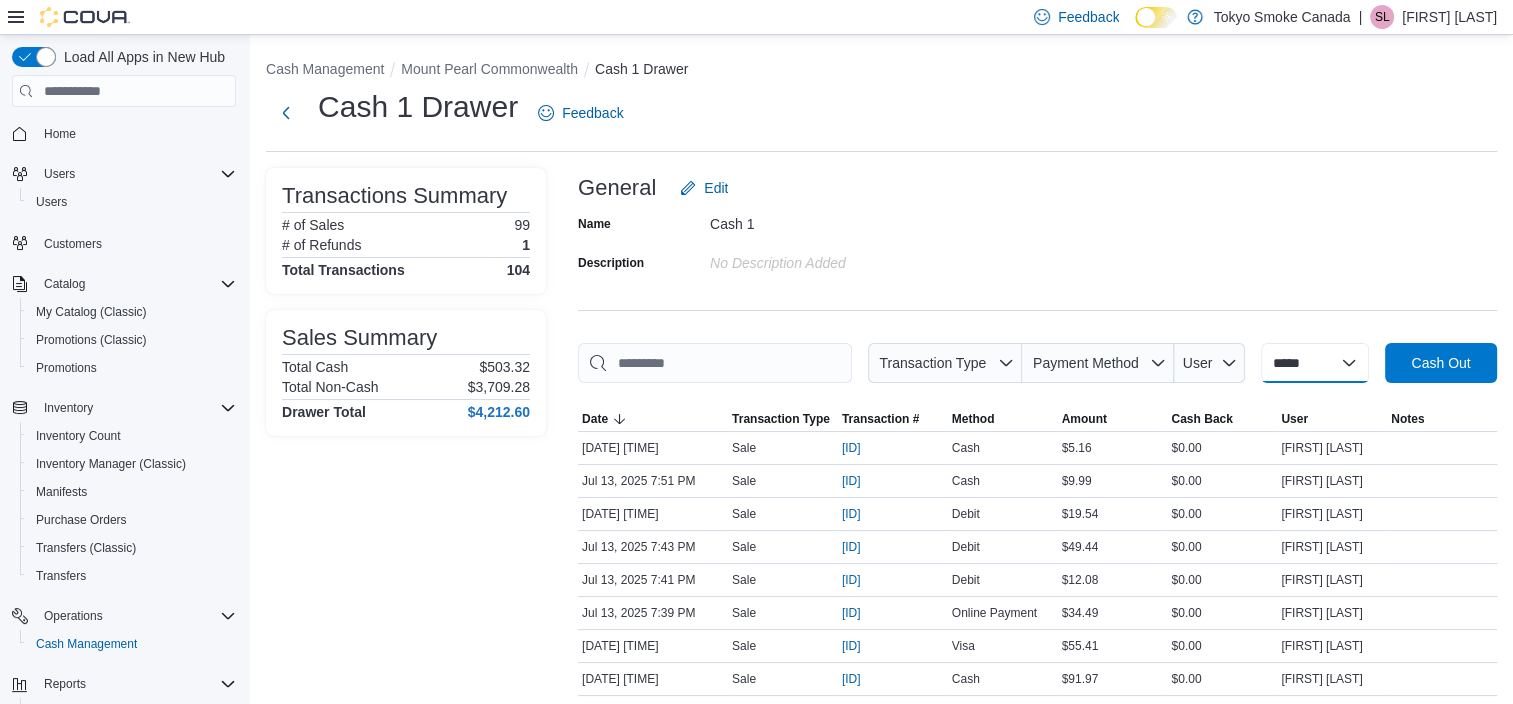 click on "**********" at bounding box center (1315, 363) 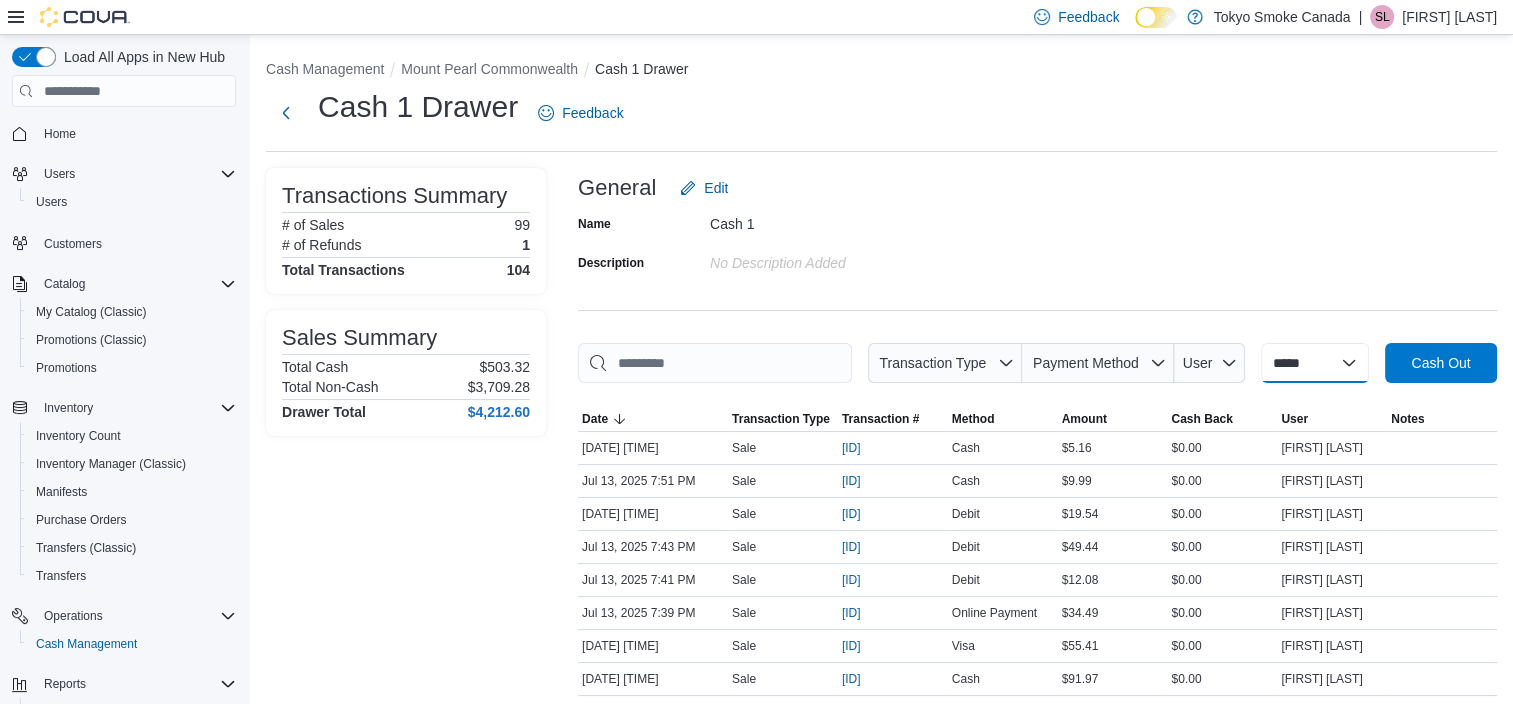 select on "*********" 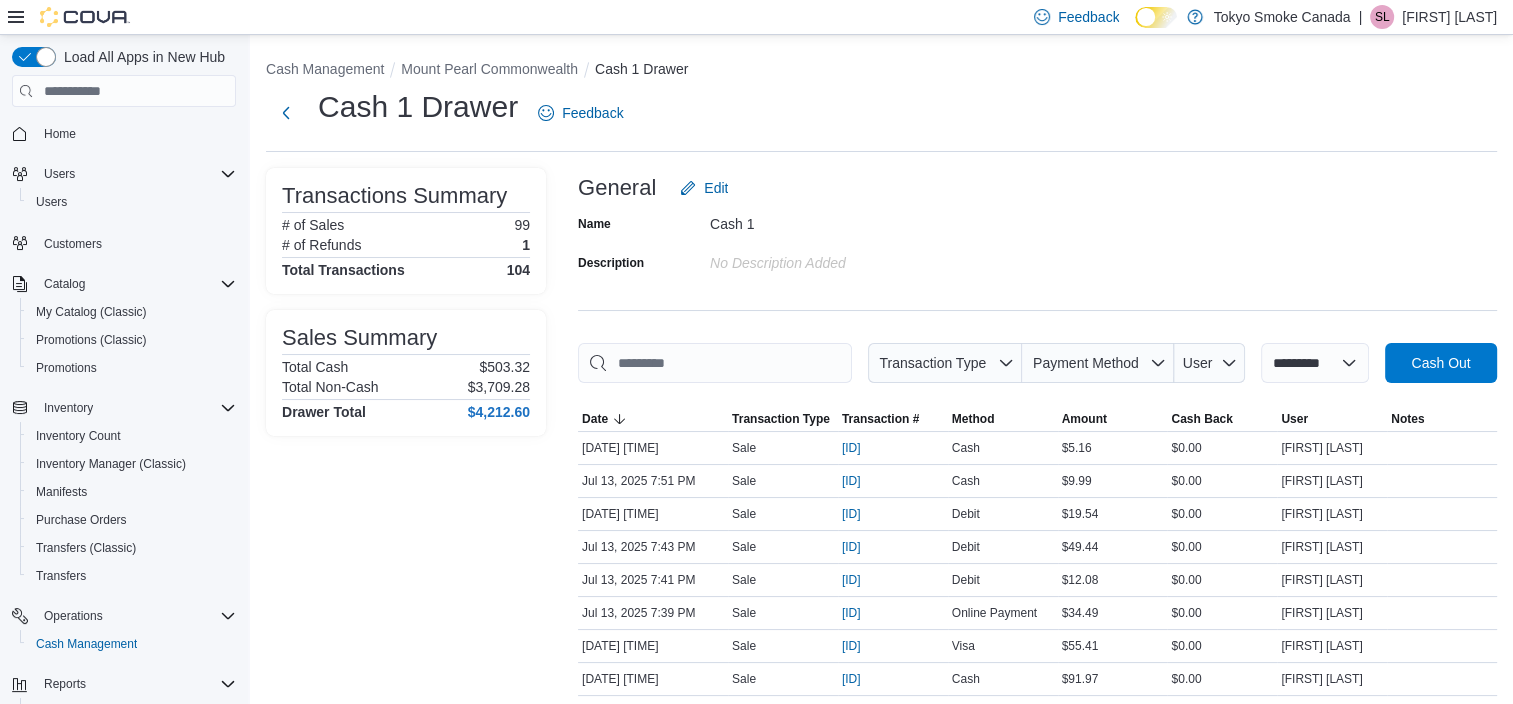 click on "**********" at bounding box center (1315, 363) 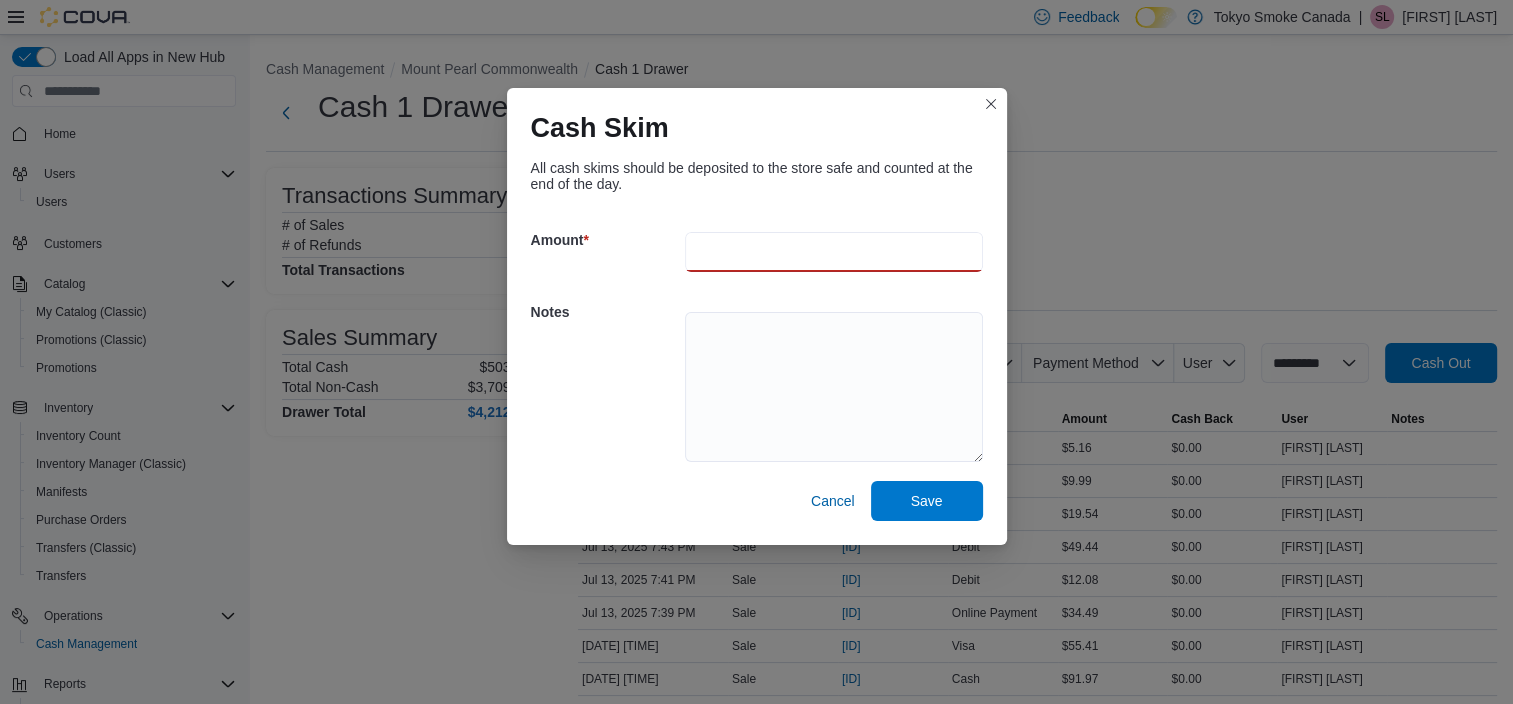 click at bounding box center (834, 252) 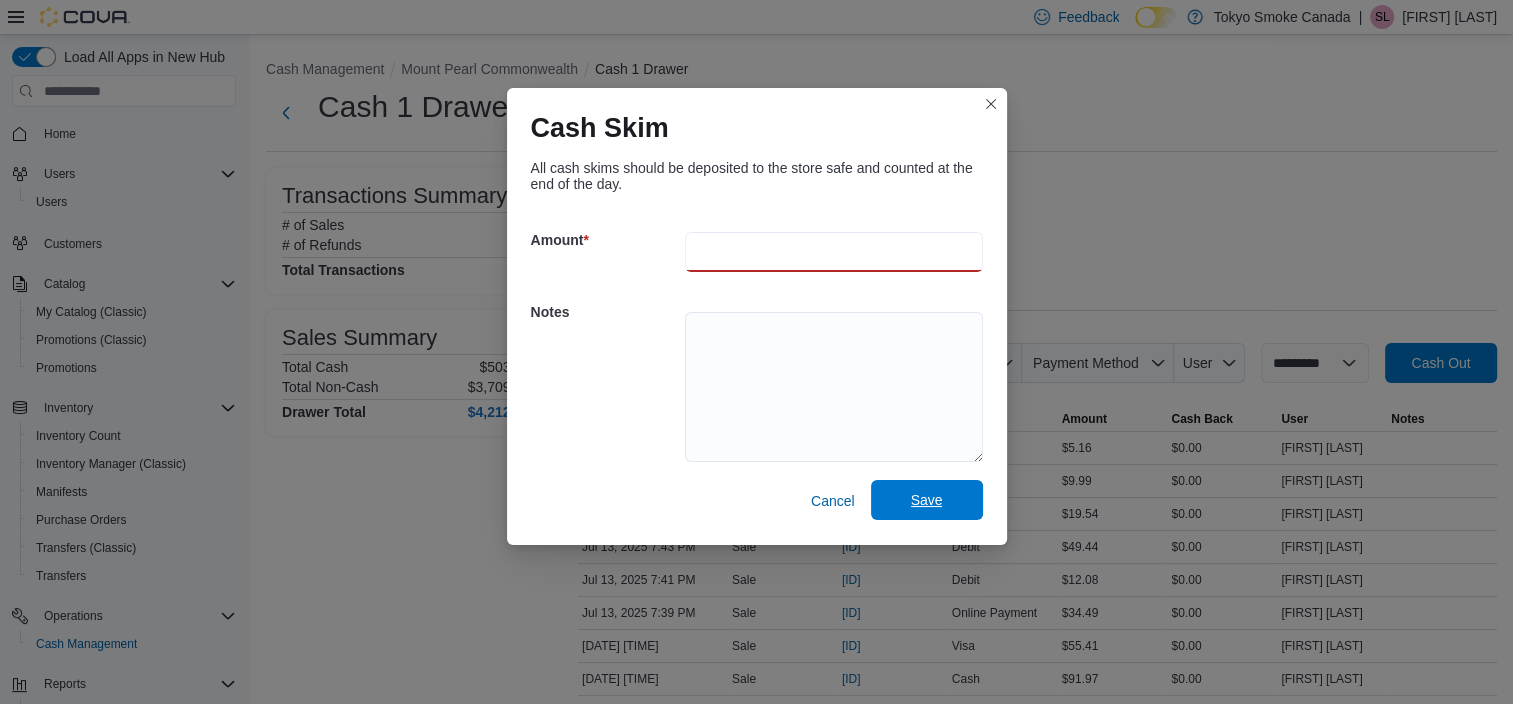 type on "******" 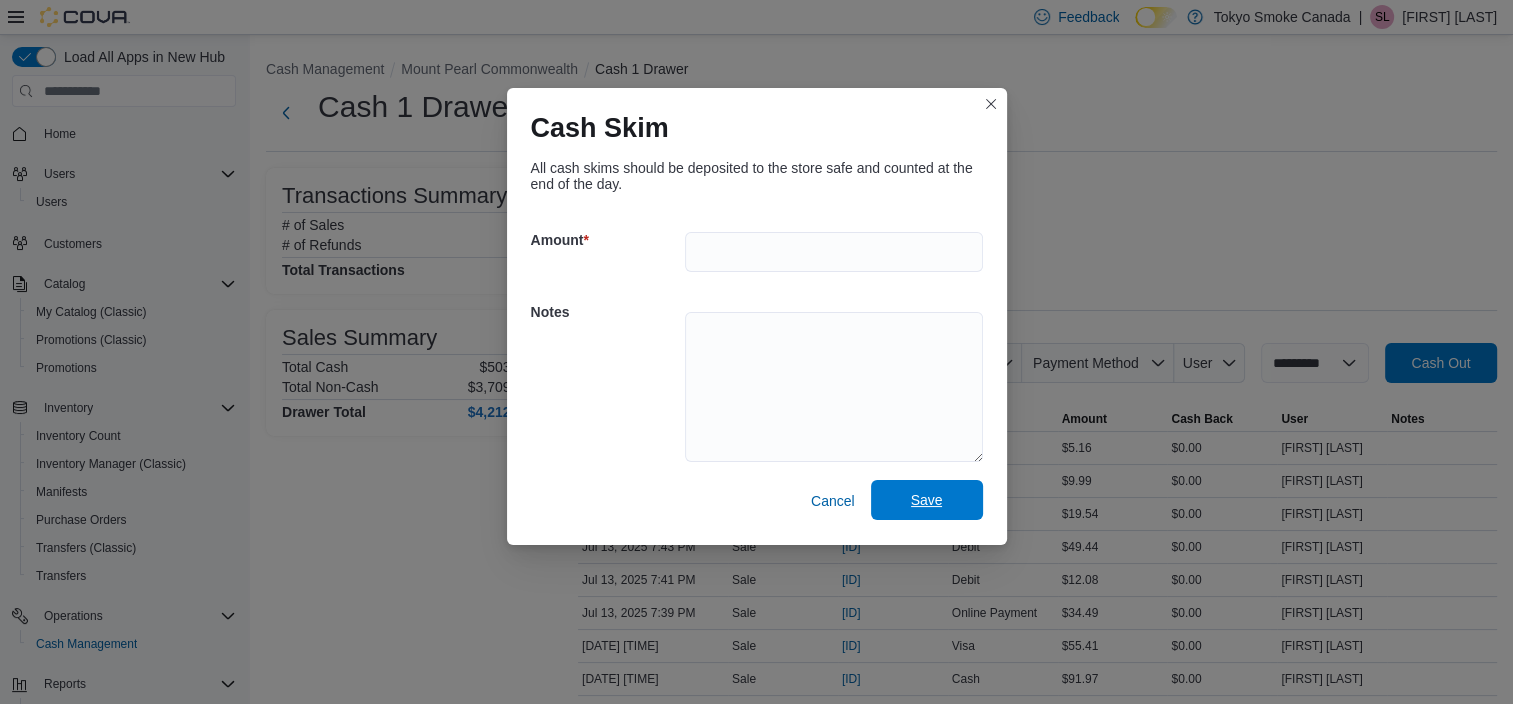 click on "Save" at bounding box center (927, 500) 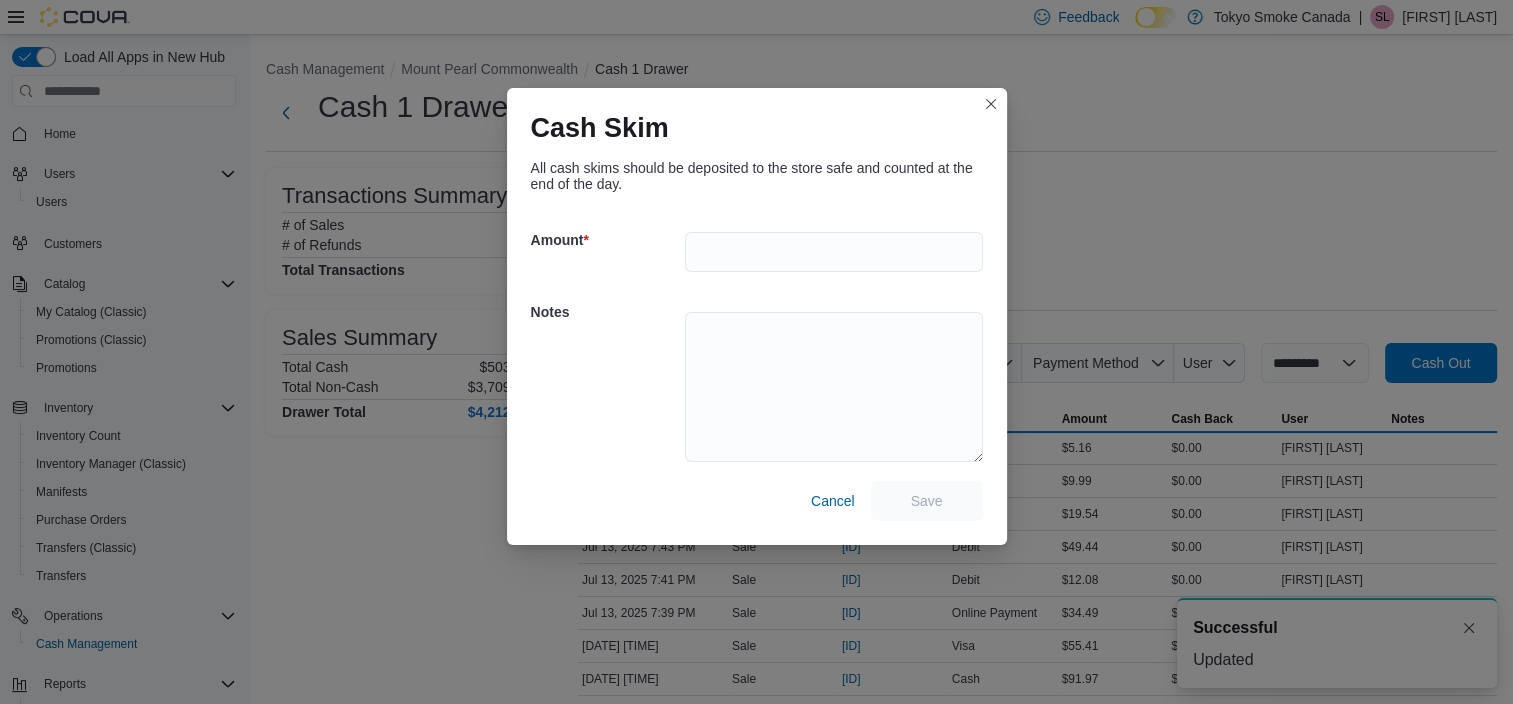 scroll, scrollTop: 0, scrollLeft: 0, axis: both 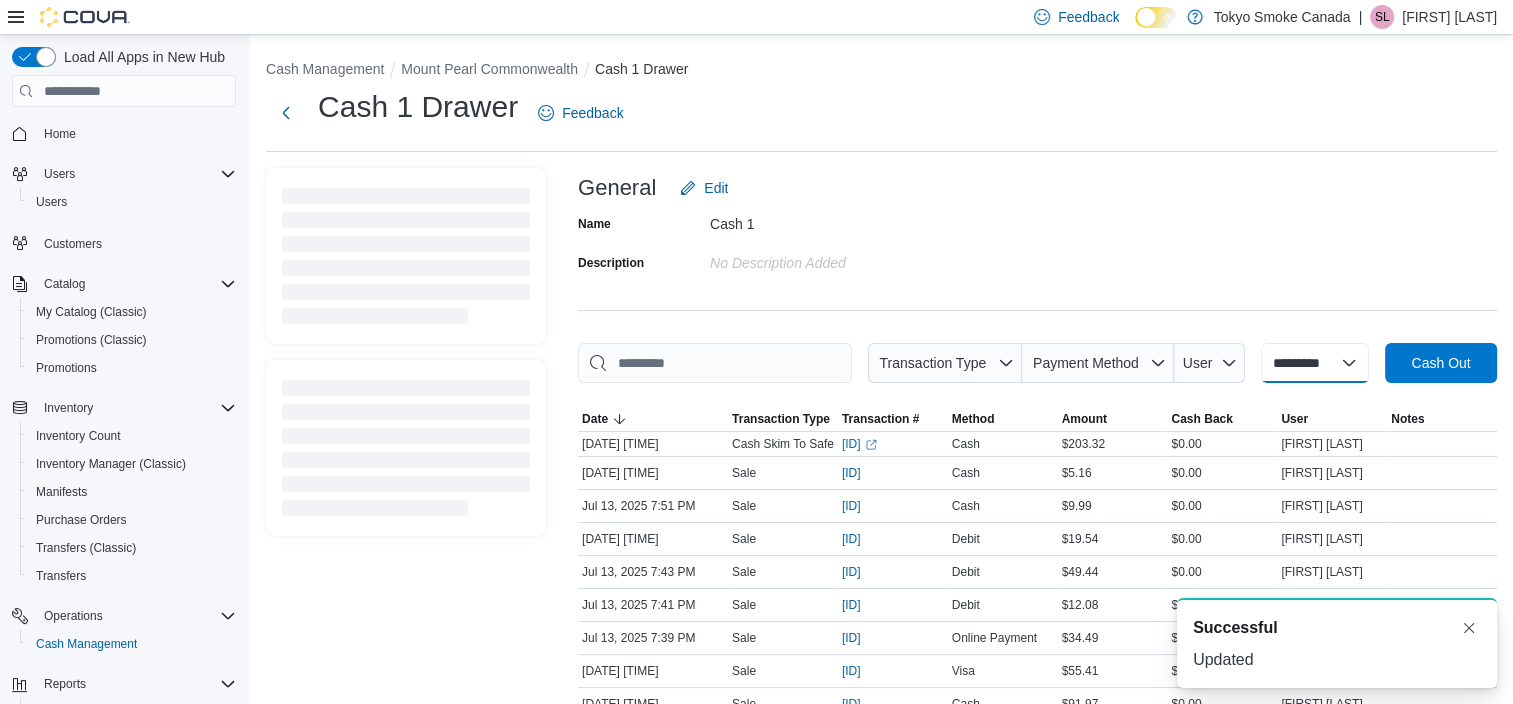 select 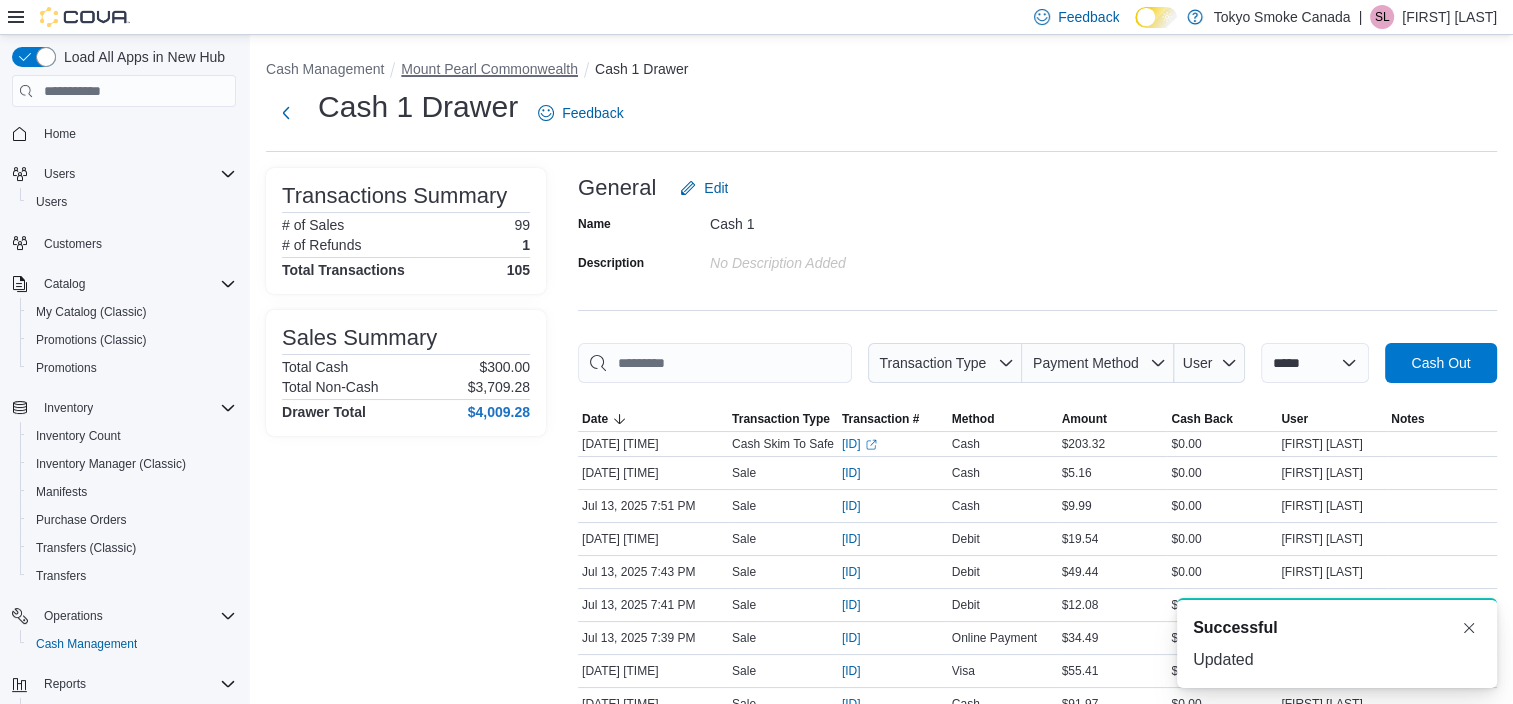 click on "Mount Pearl Commonwealth" at bounding box center [489, 69] 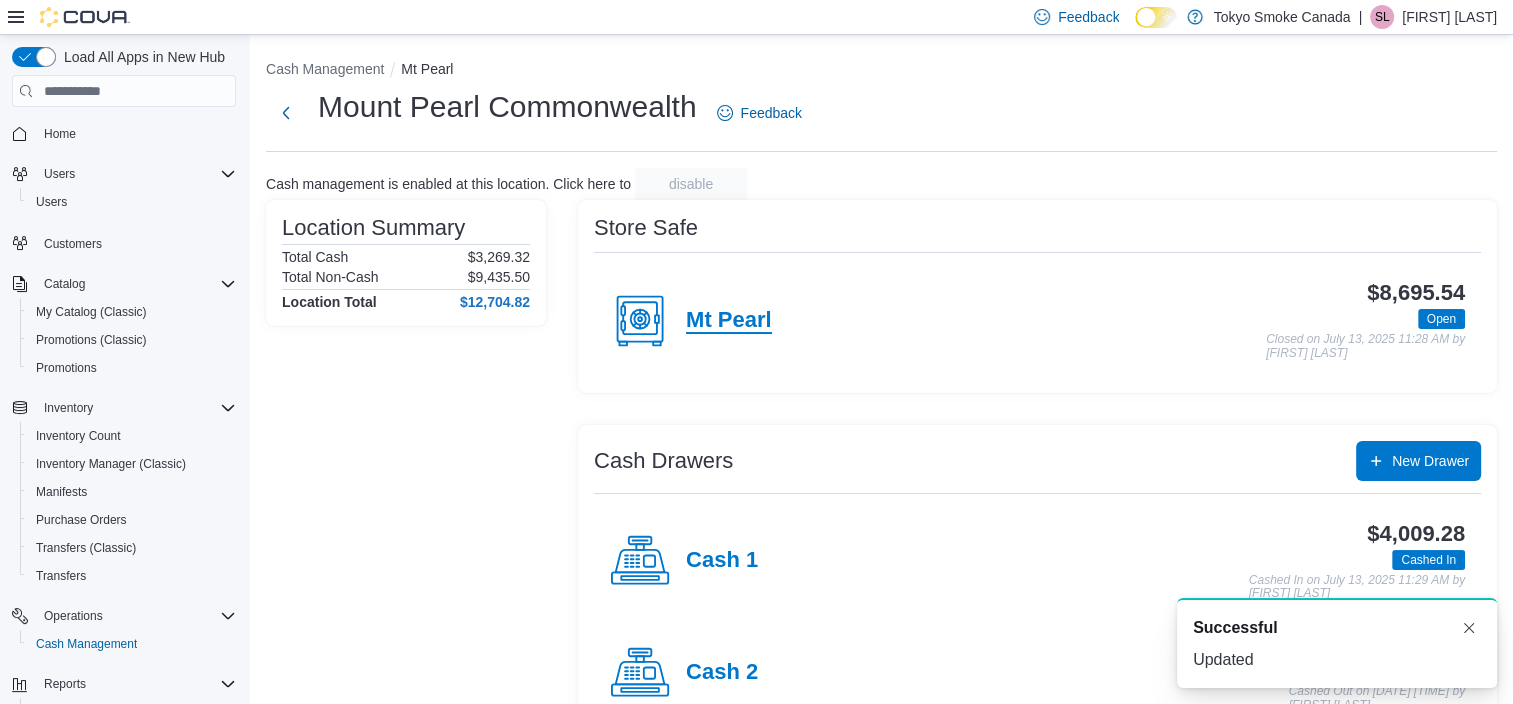 click on "Mt Pearl" at bounding box center [729, 321] 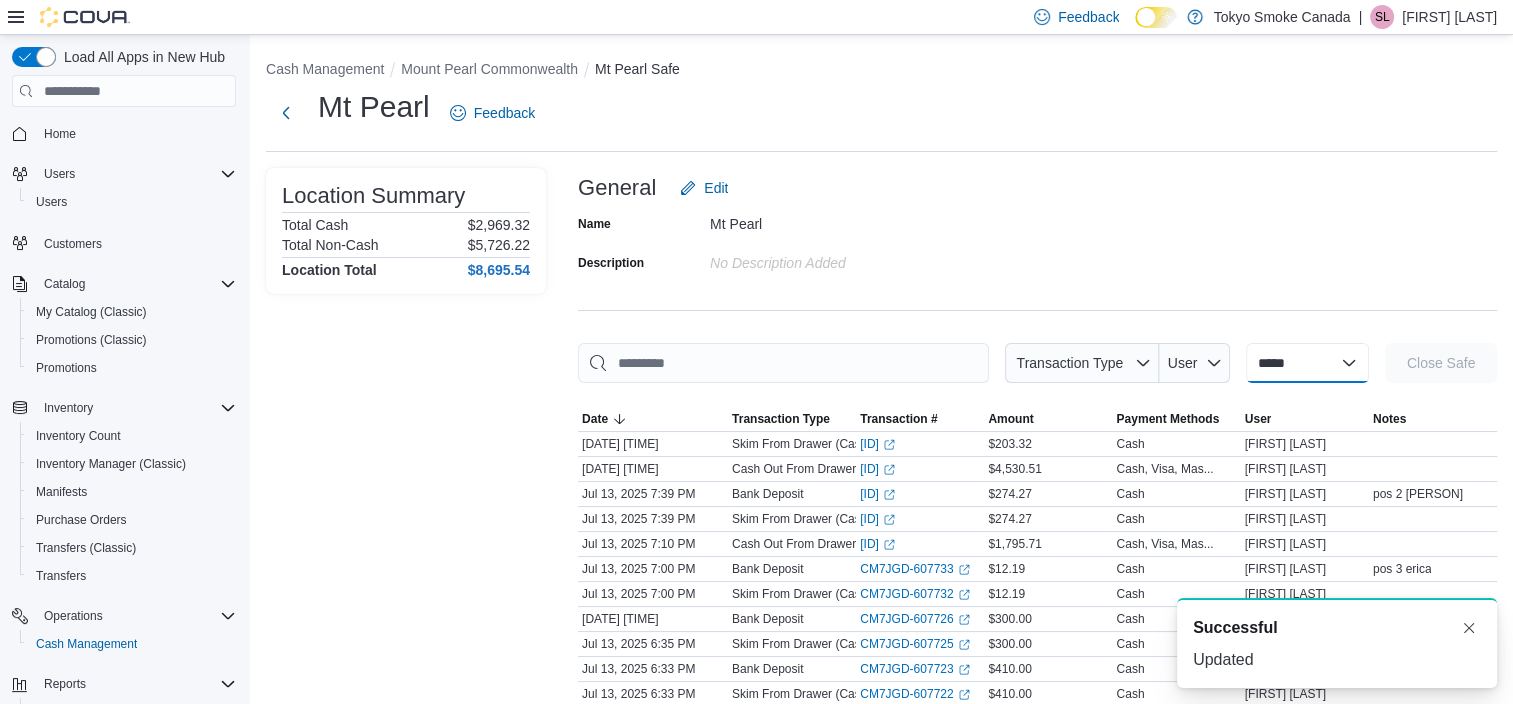 click on "**********" at bounding box center [1307, 363] 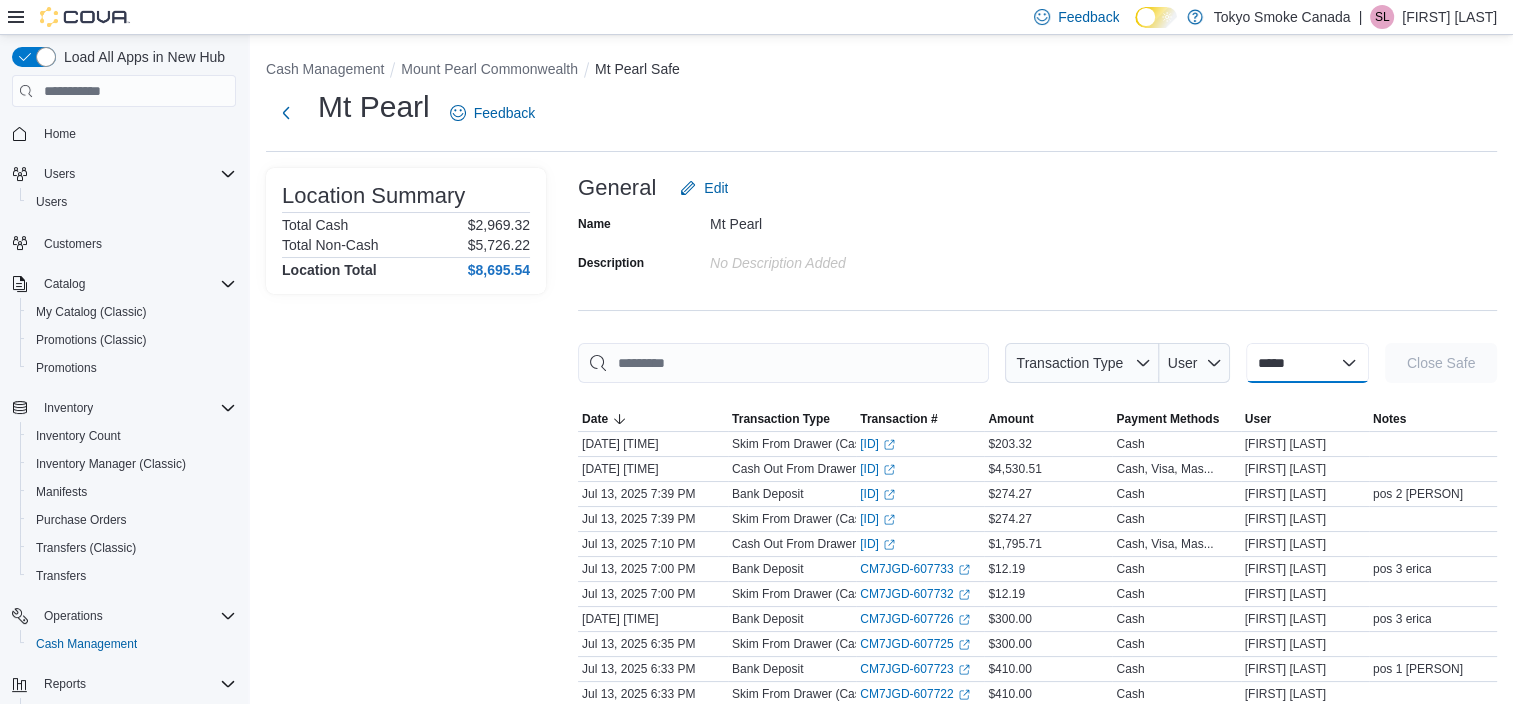select on "**********" 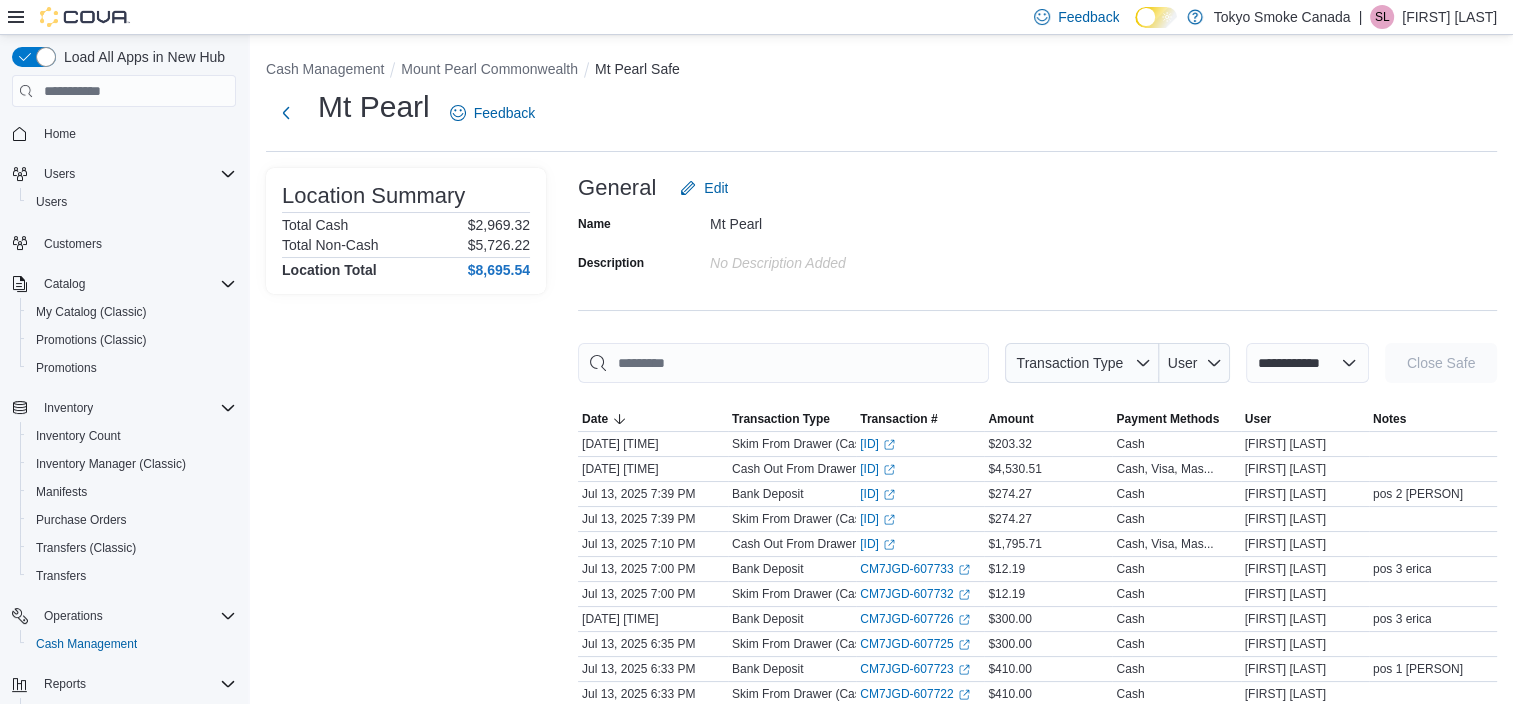 click on "**********" at bounding box center (1307, 363) 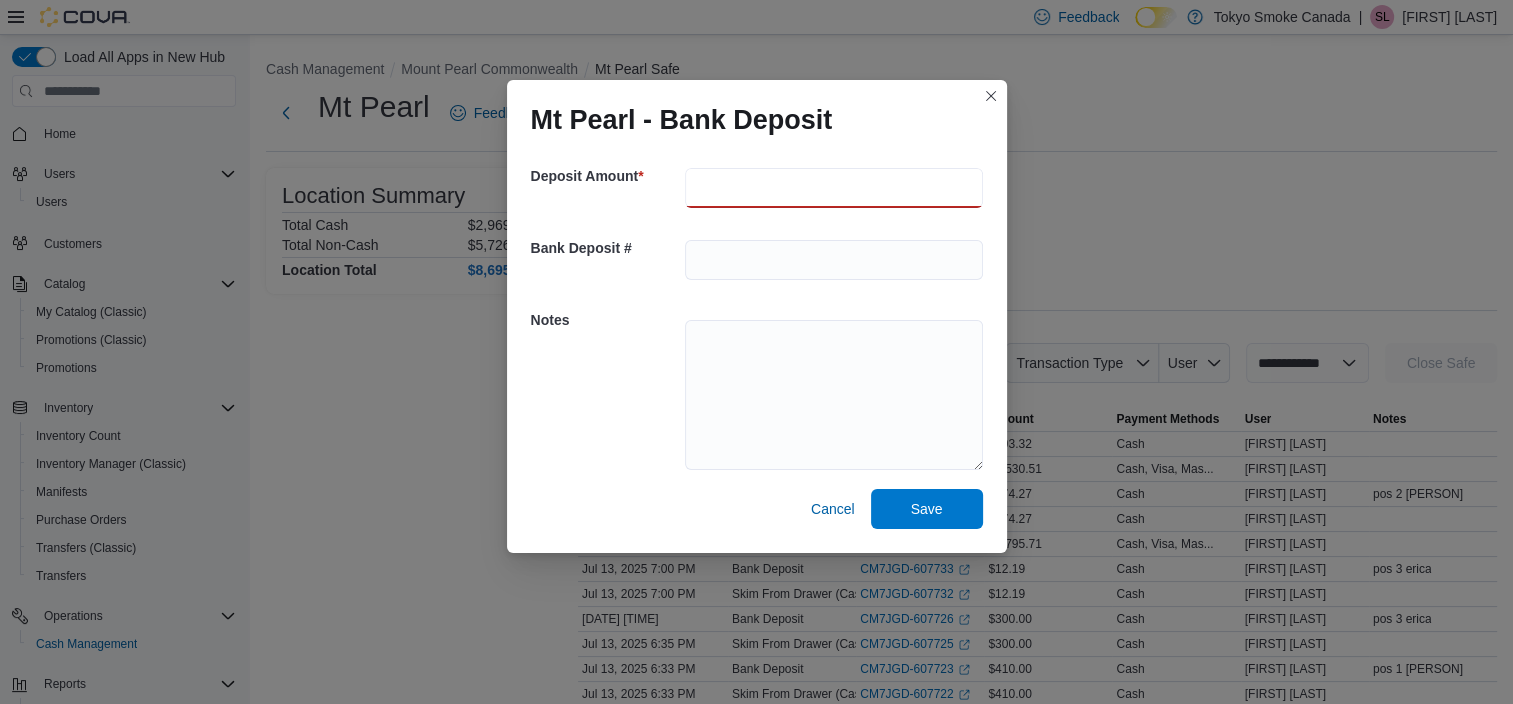 click at bounding box center [834, 188] 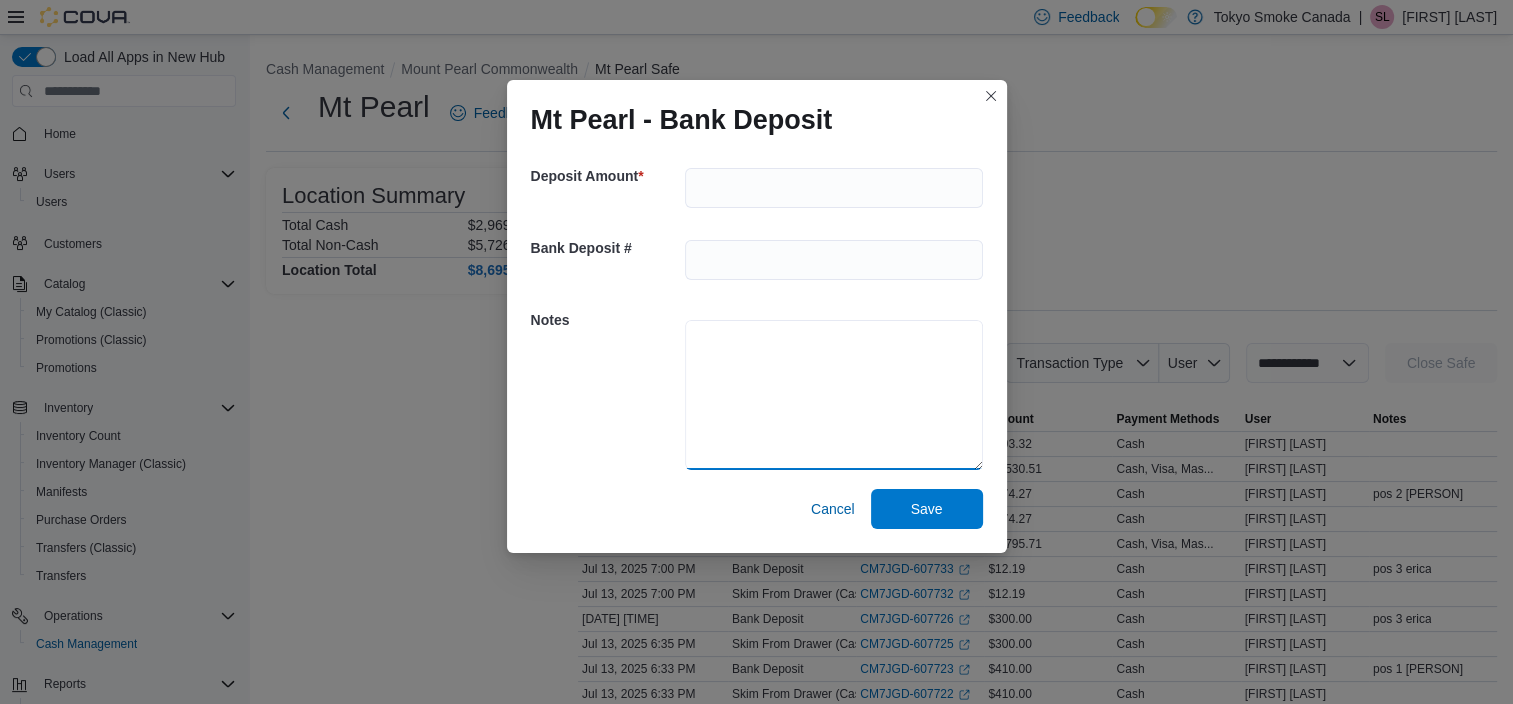 click at bounding box center (834, 395) 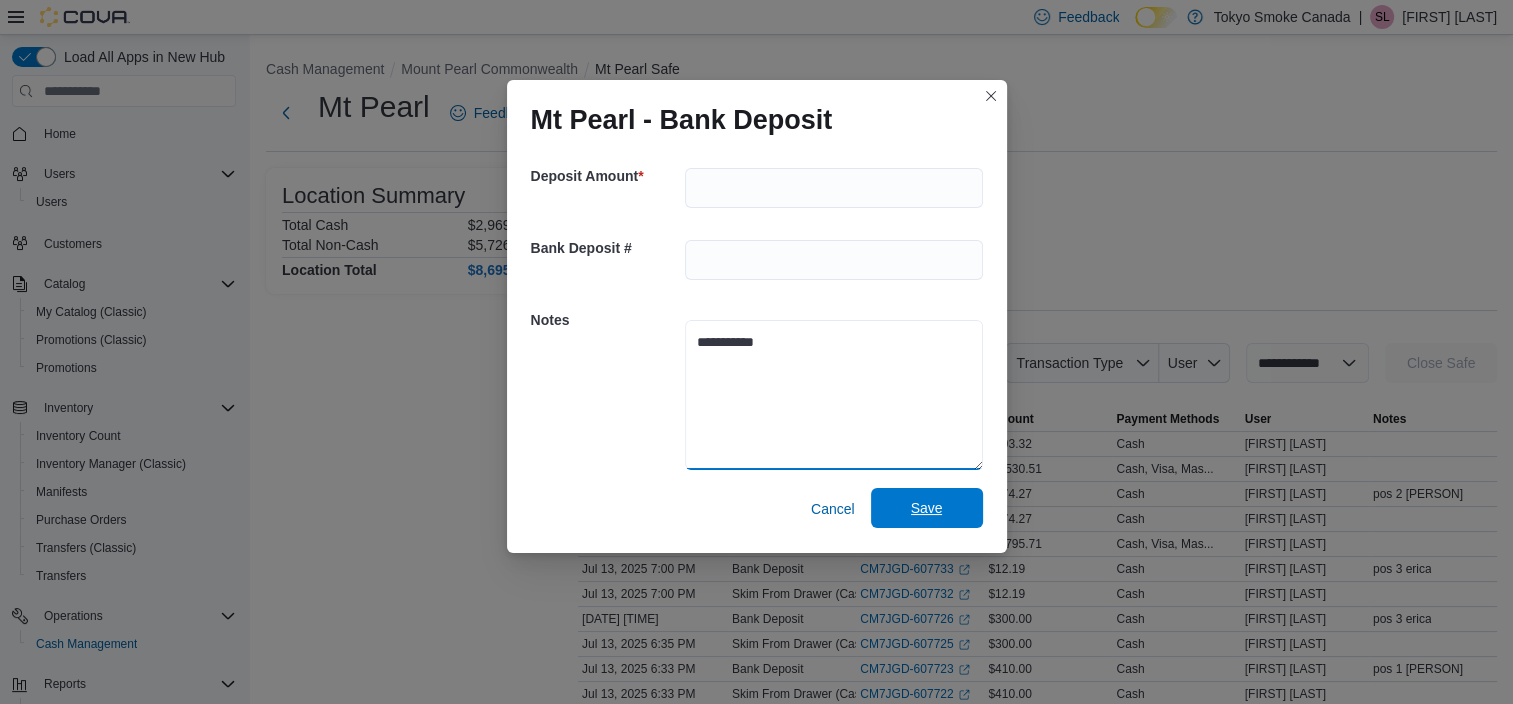 type on "**********" 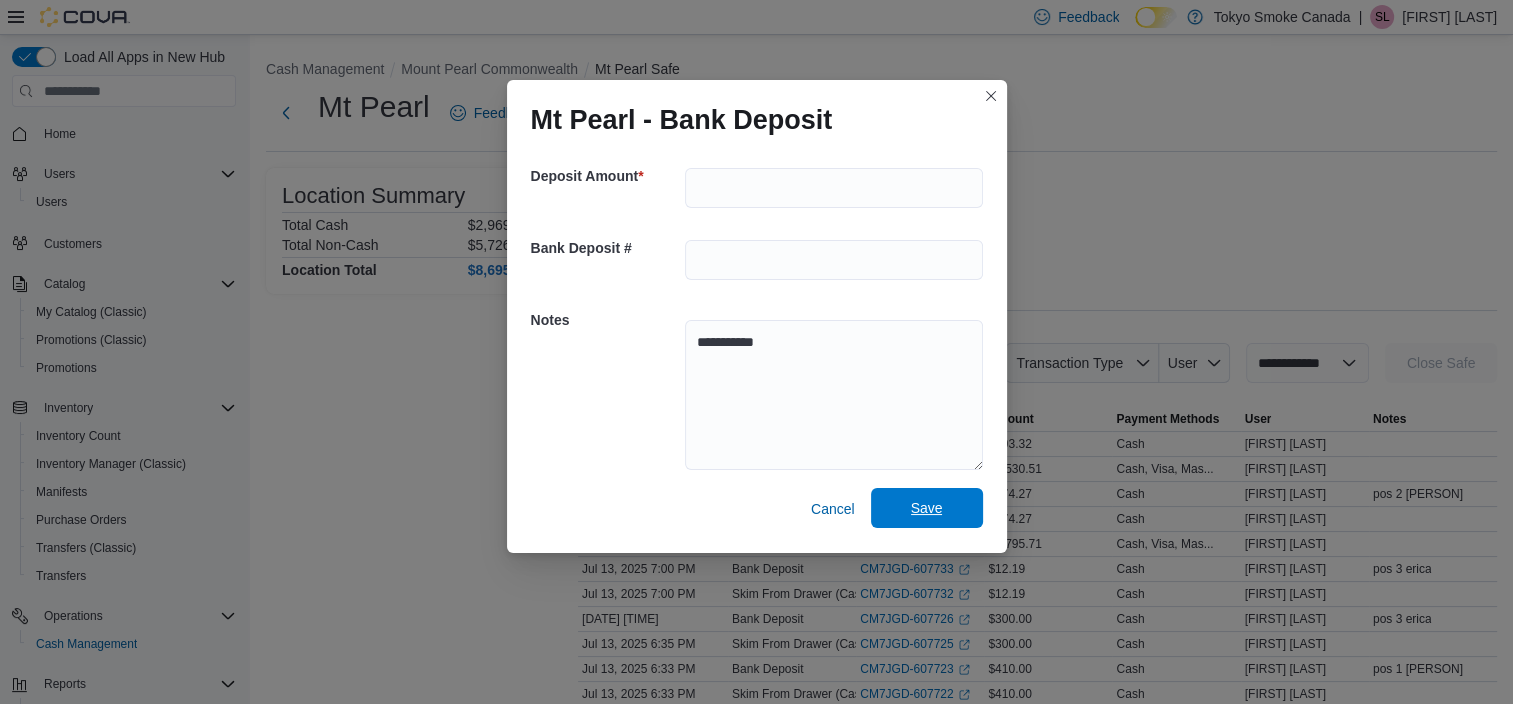 click on "Save" at bounding box center [927, 508] 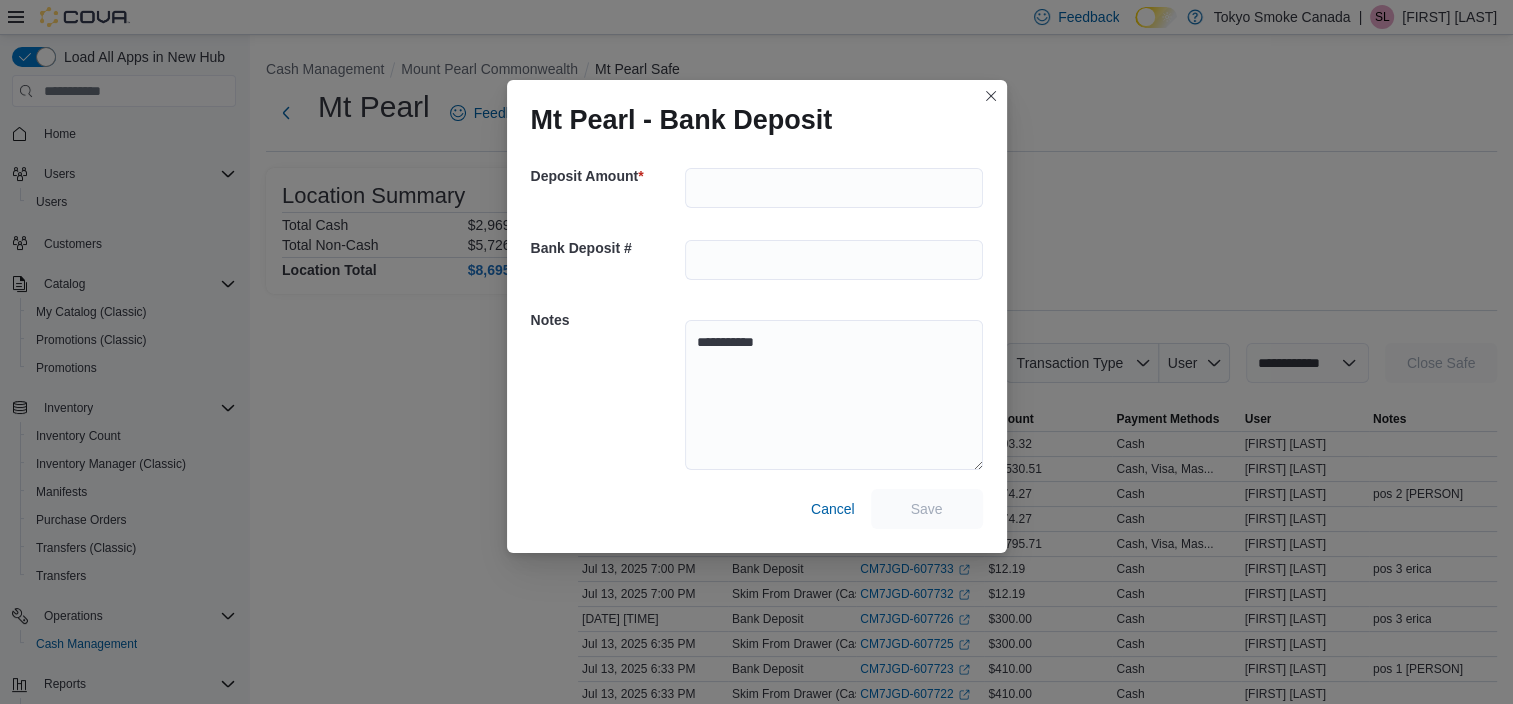 scroll, scrollTop: 0, scrollLeft: 0, axis: both 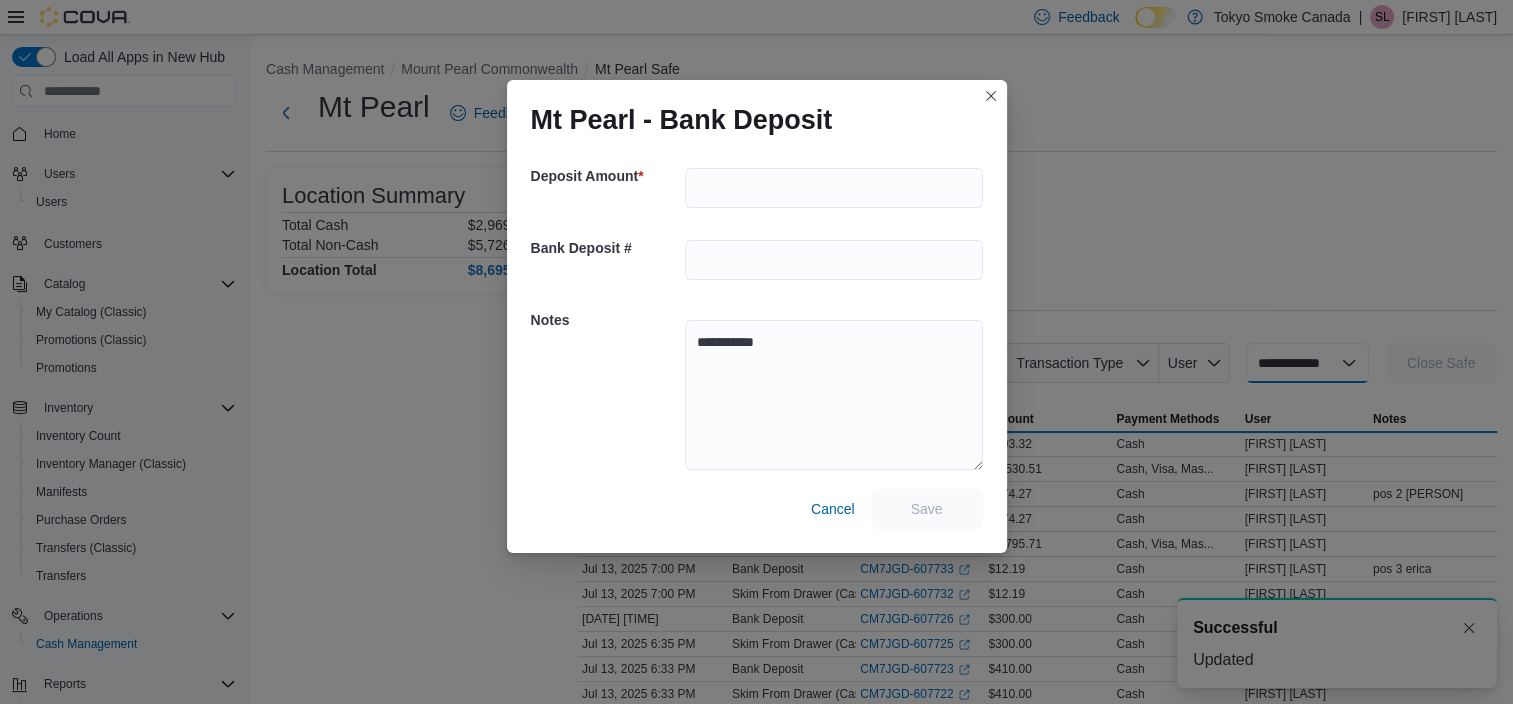 select 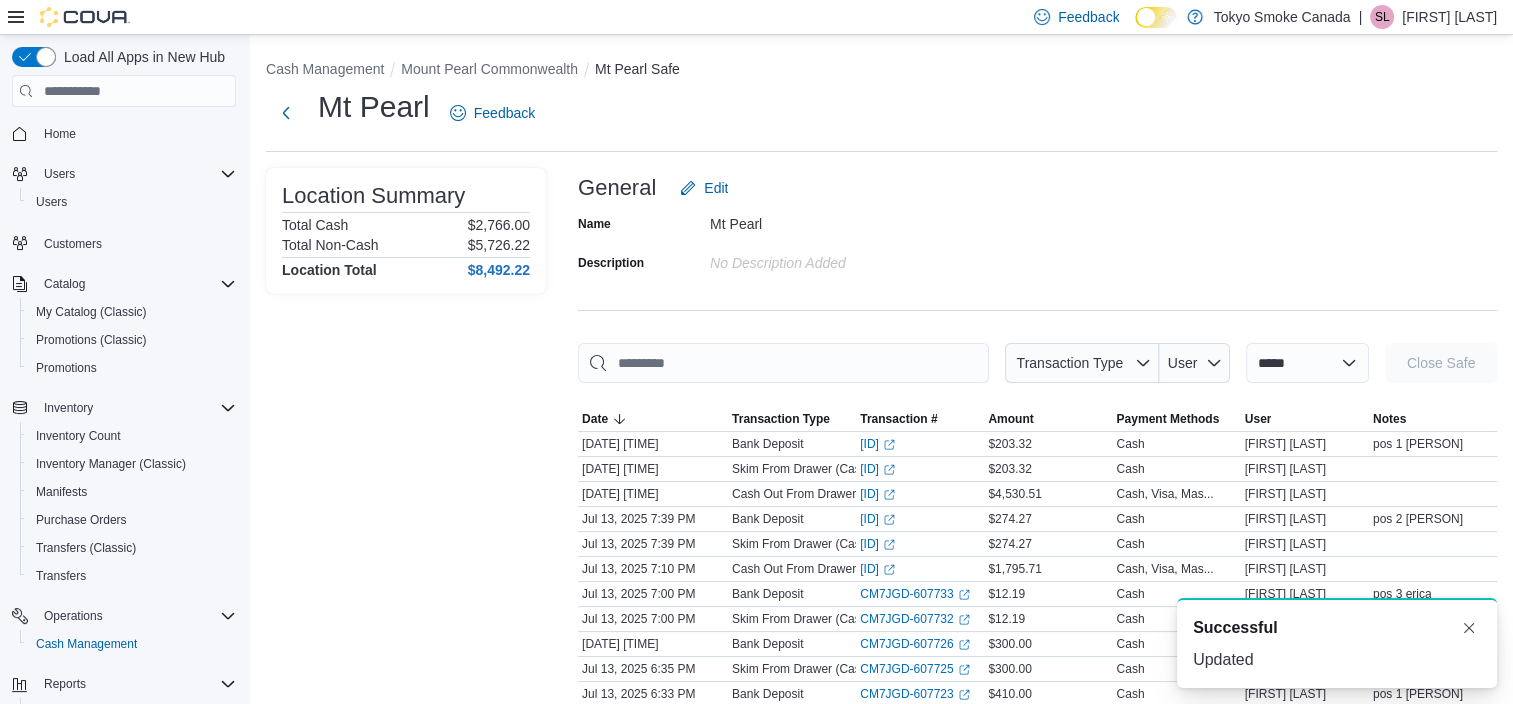 click on "[LOCATION] Feedback" at bounding box center [881, 113] 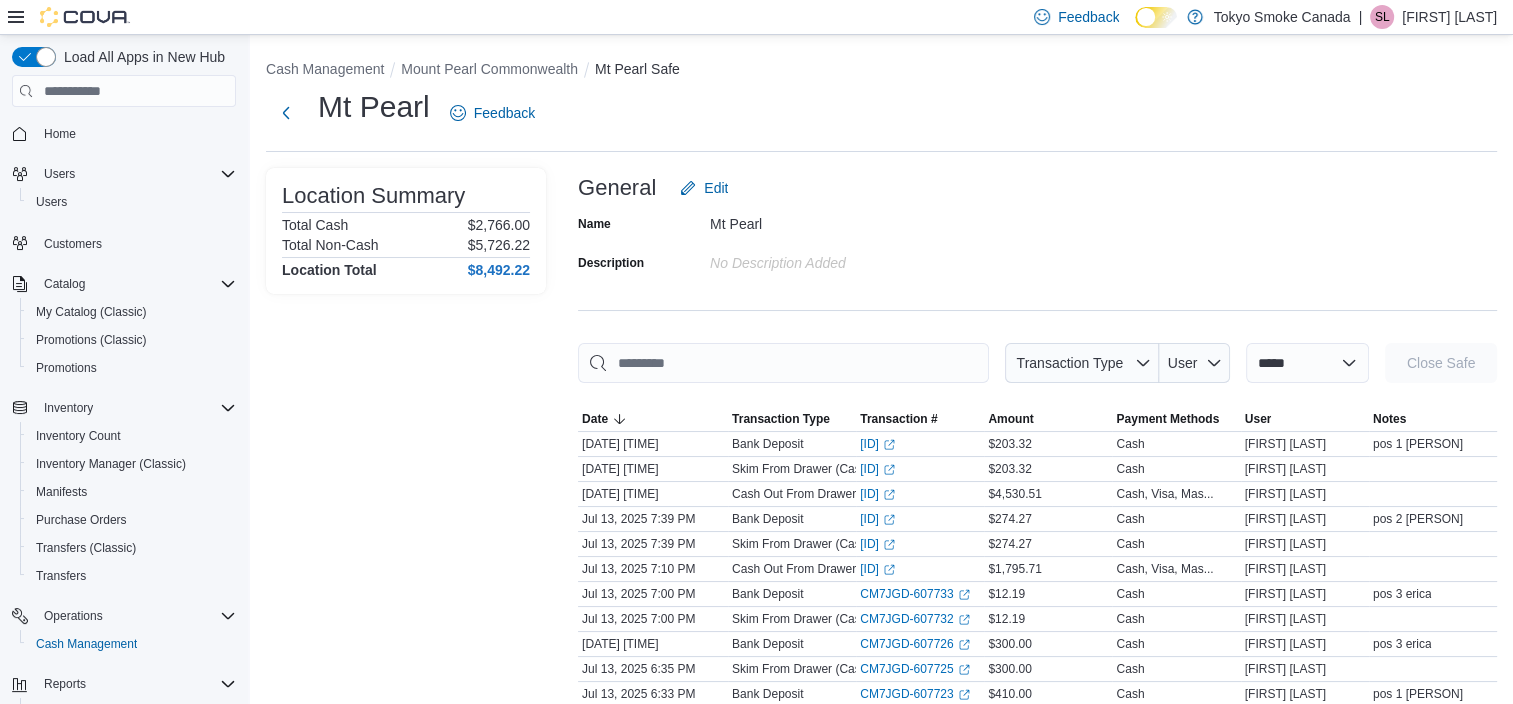click on "Cash Management [LOCATION] [LOCATION] [LOCATION] Safe" at bounding box center (881, 71) 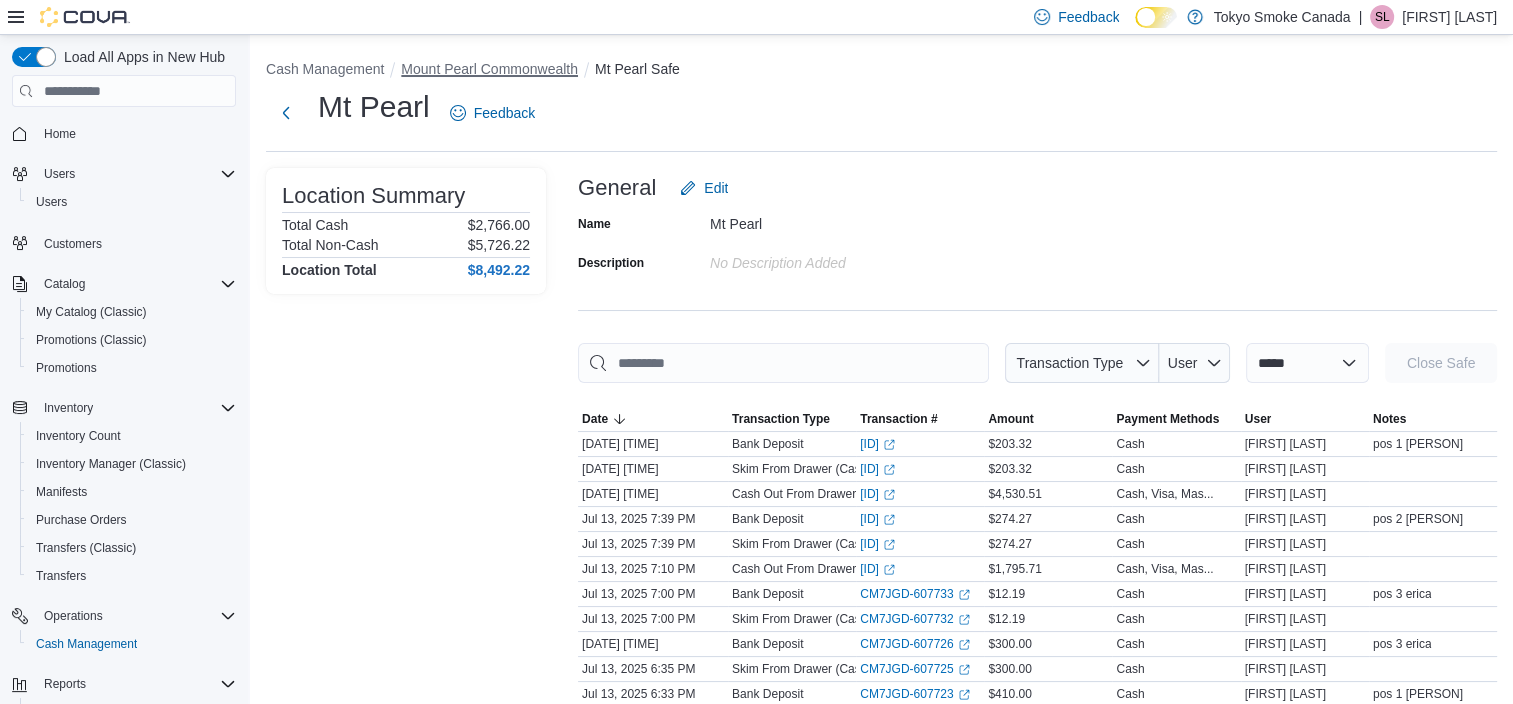 click on "Mount Pearl Commonwealth" at bounding box center (489, 69) 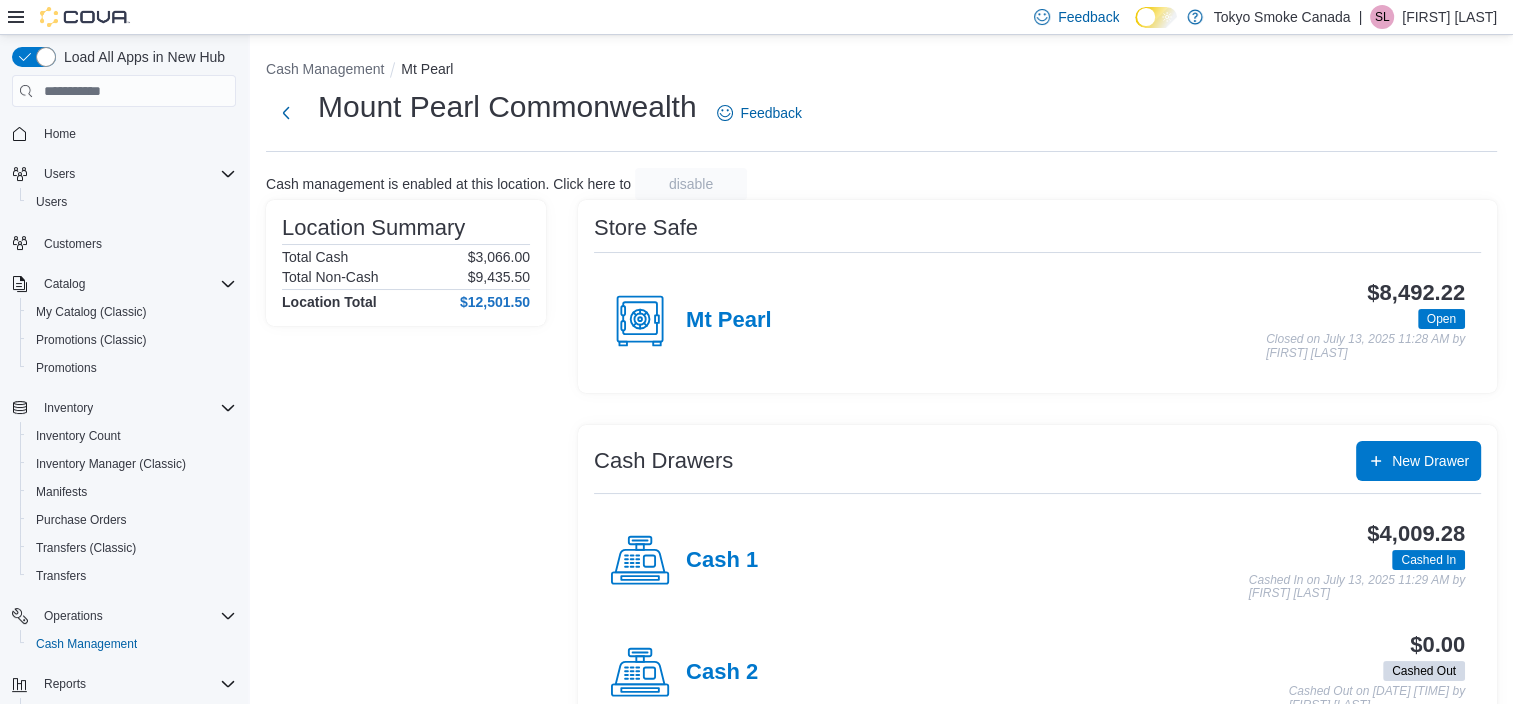 click on "Cash 1" at bounding box center [684, 561] 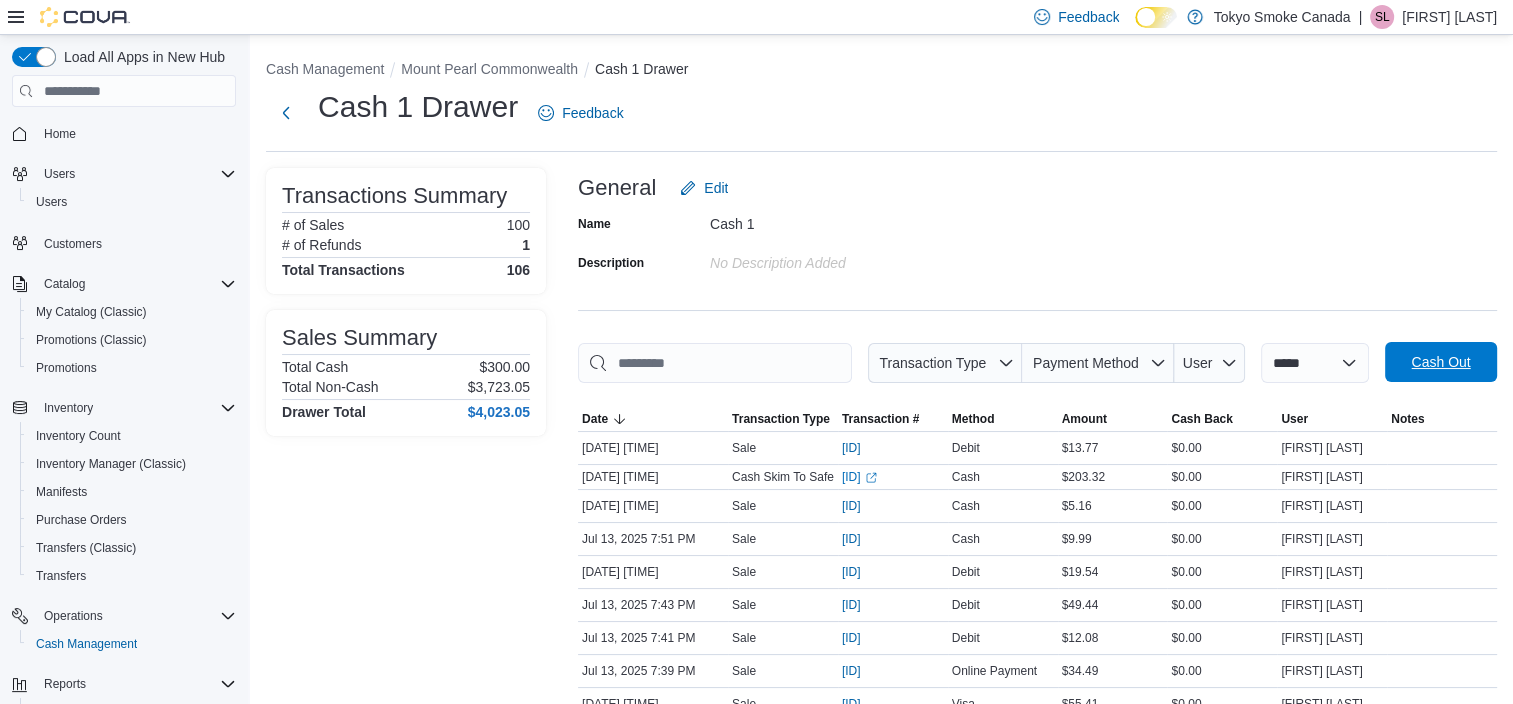 click on "Cash Out" at bounding box center (1440, 362) 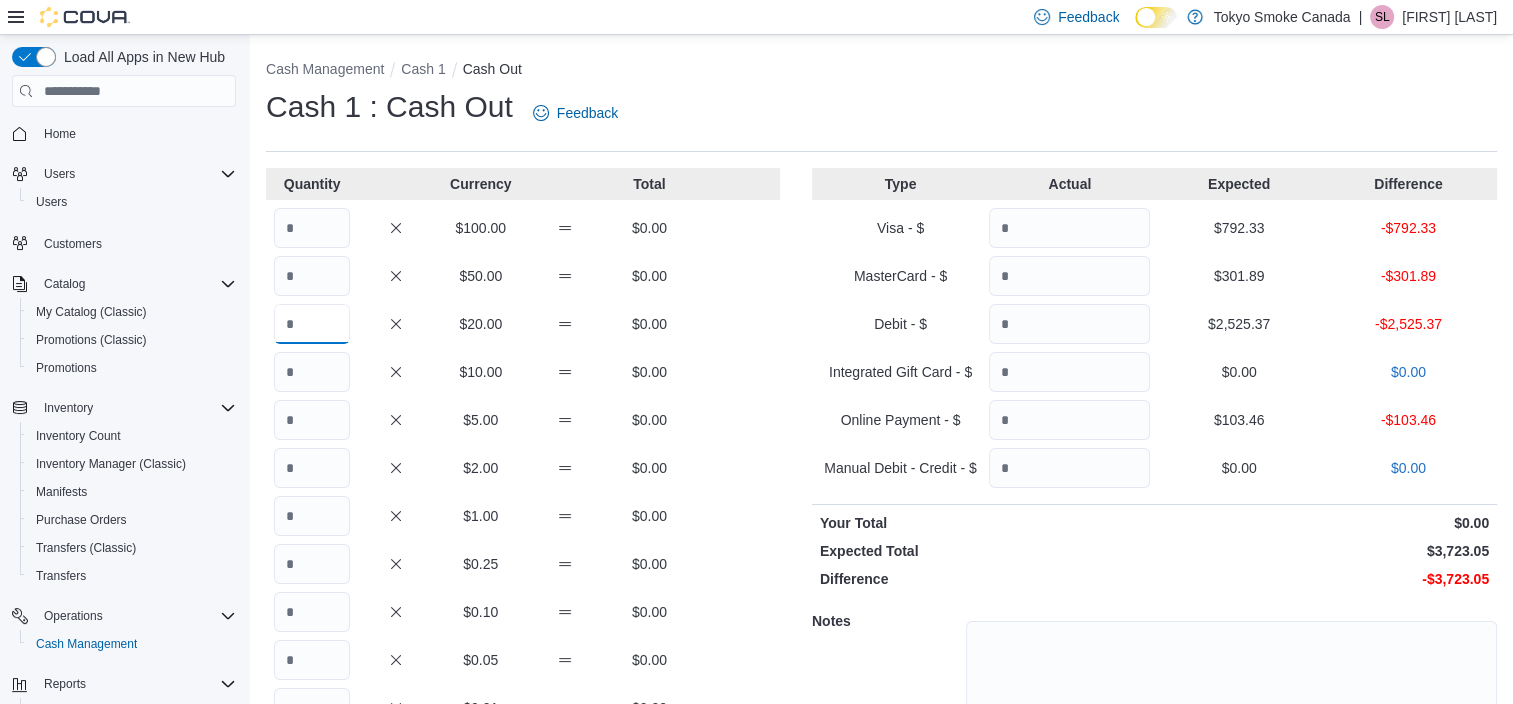 click at bounding box center [312, 324] 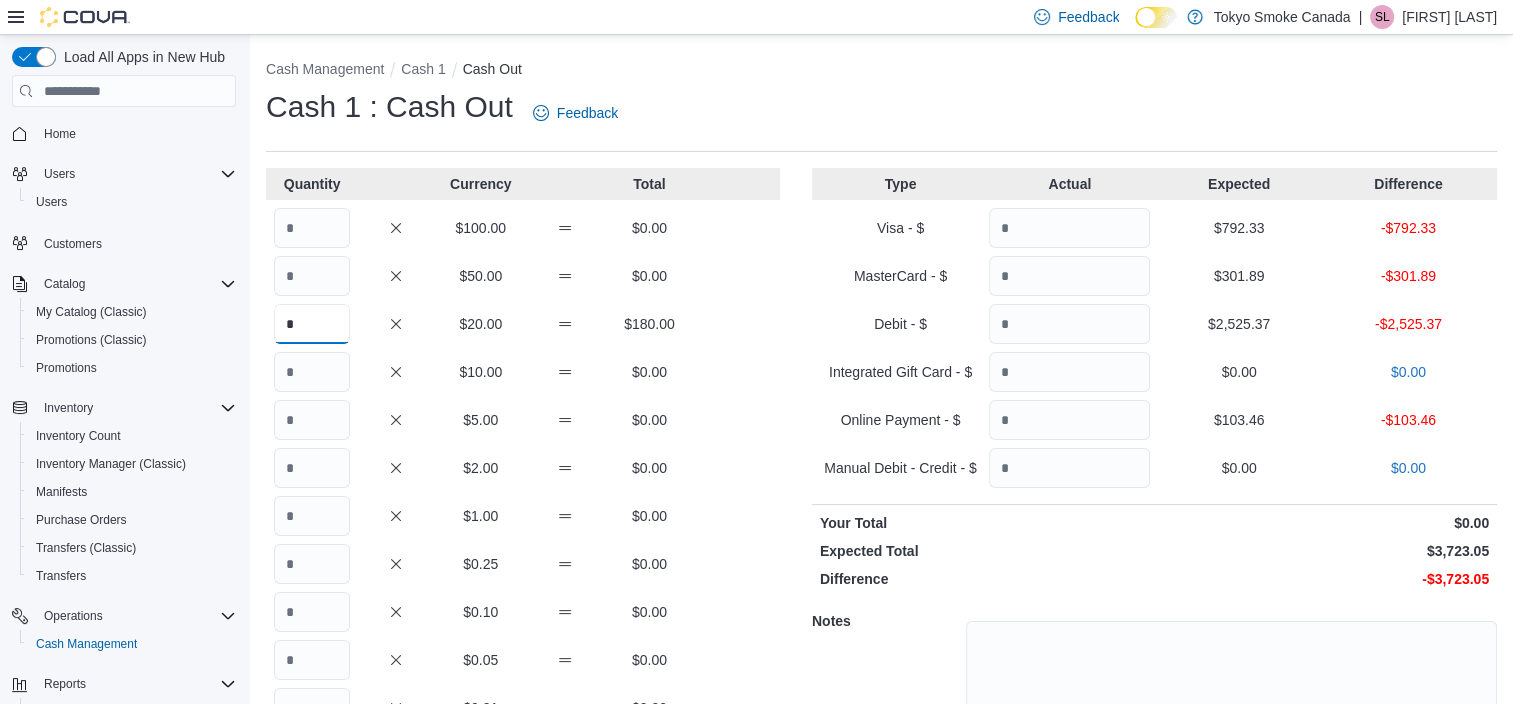 type on "*" 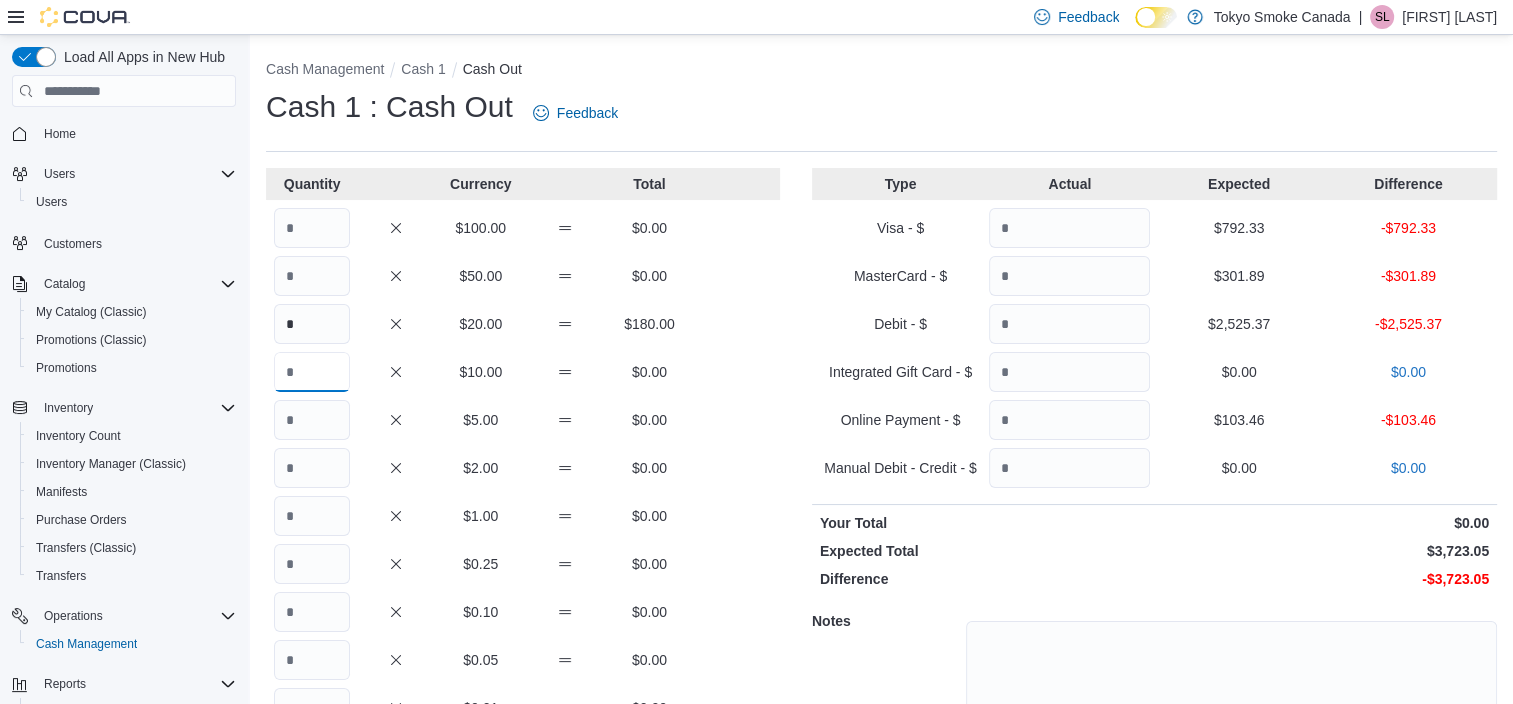 click at bounding box center [312, 372] 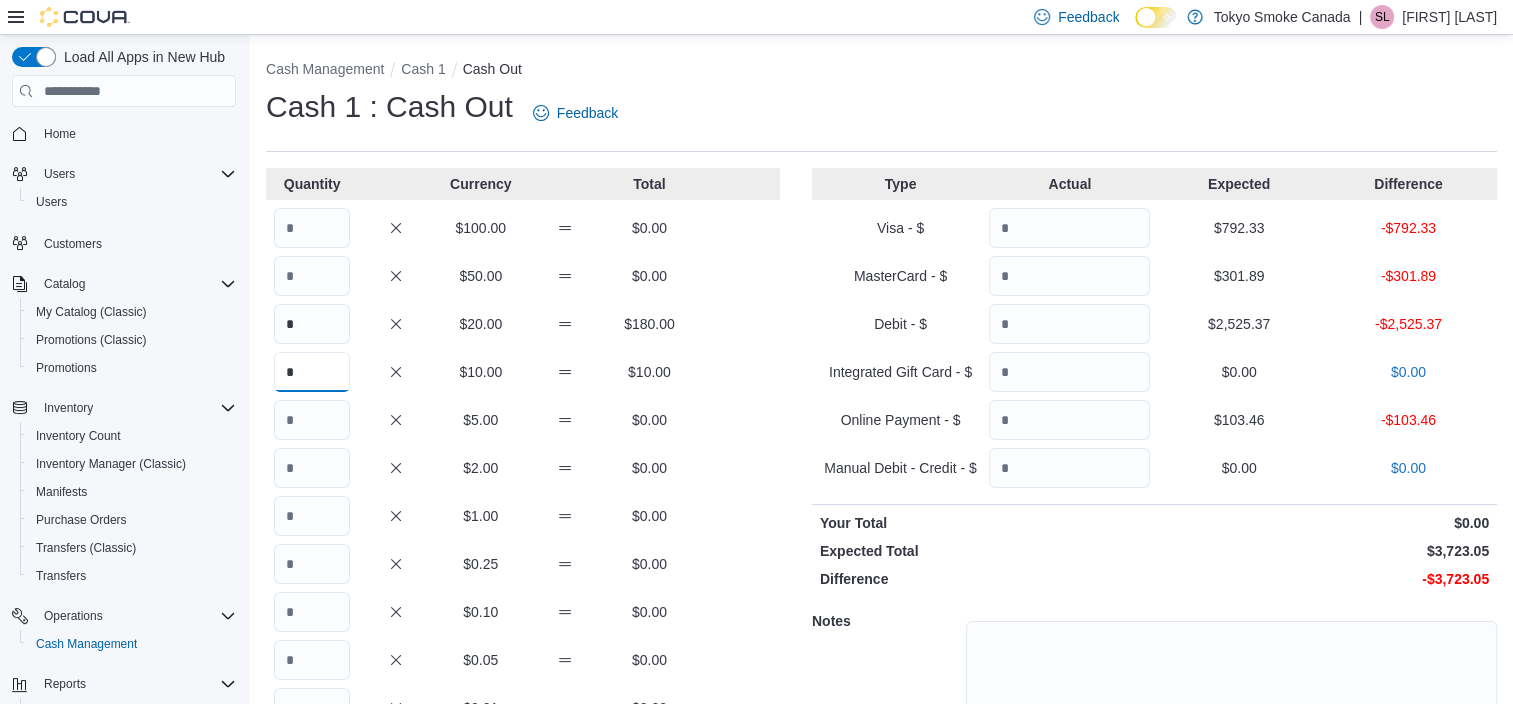 type on "*" 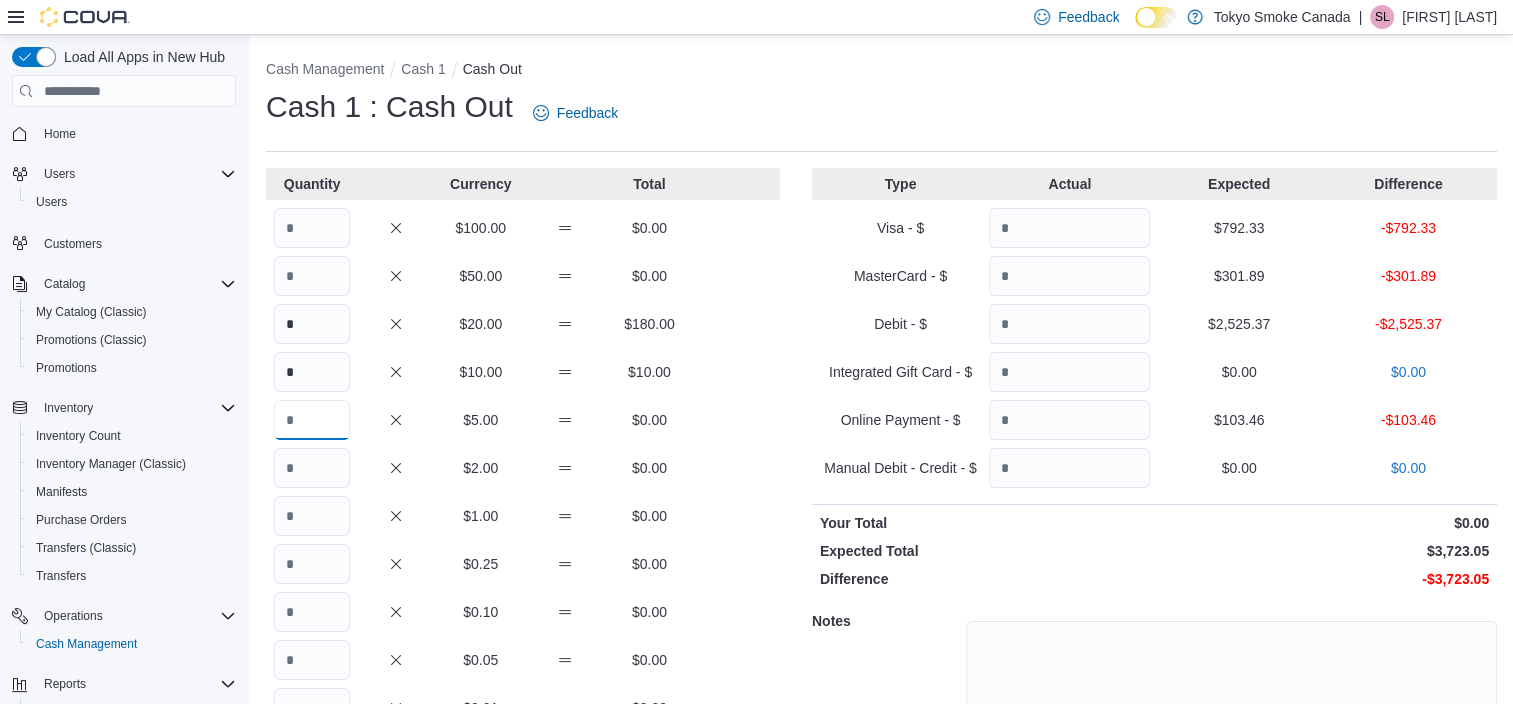 click at bounding box center [312, 420] 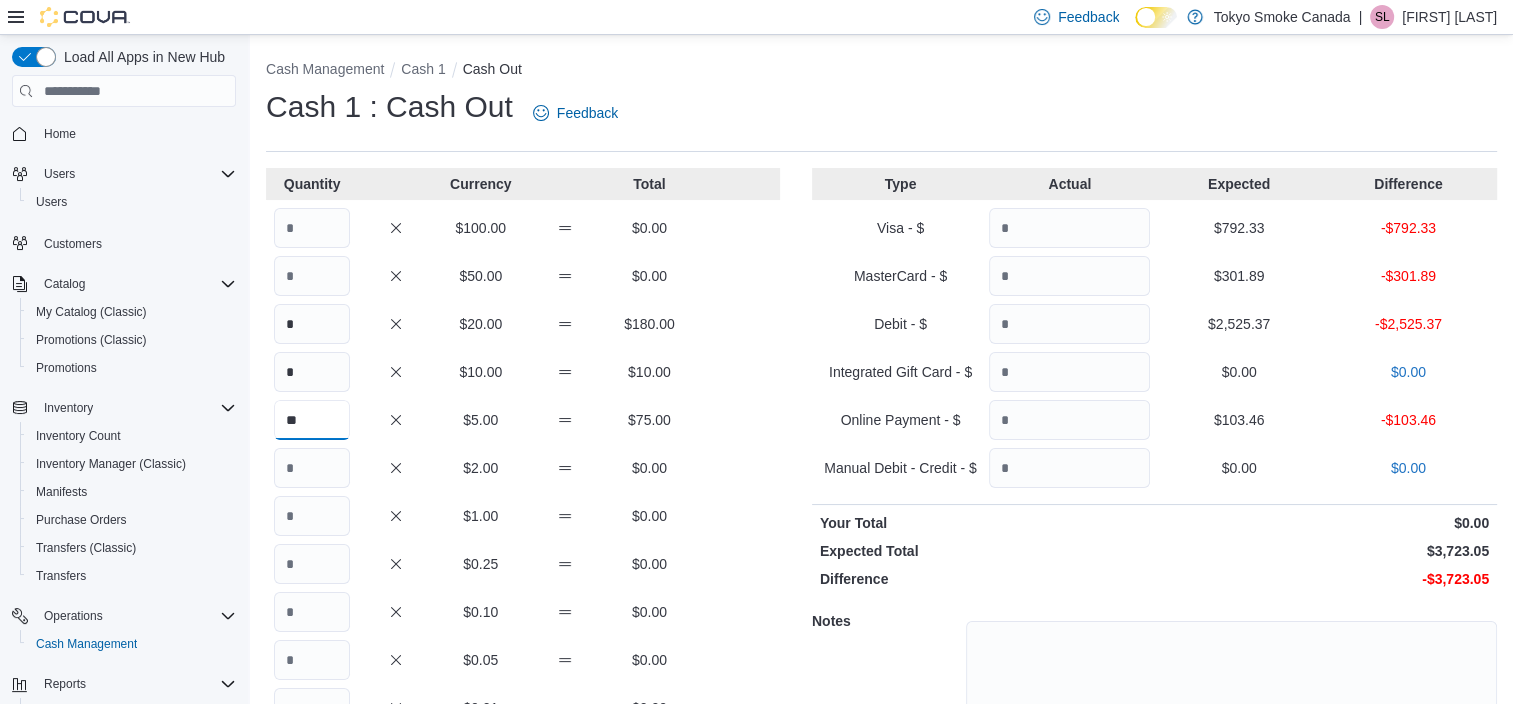 type on "**" 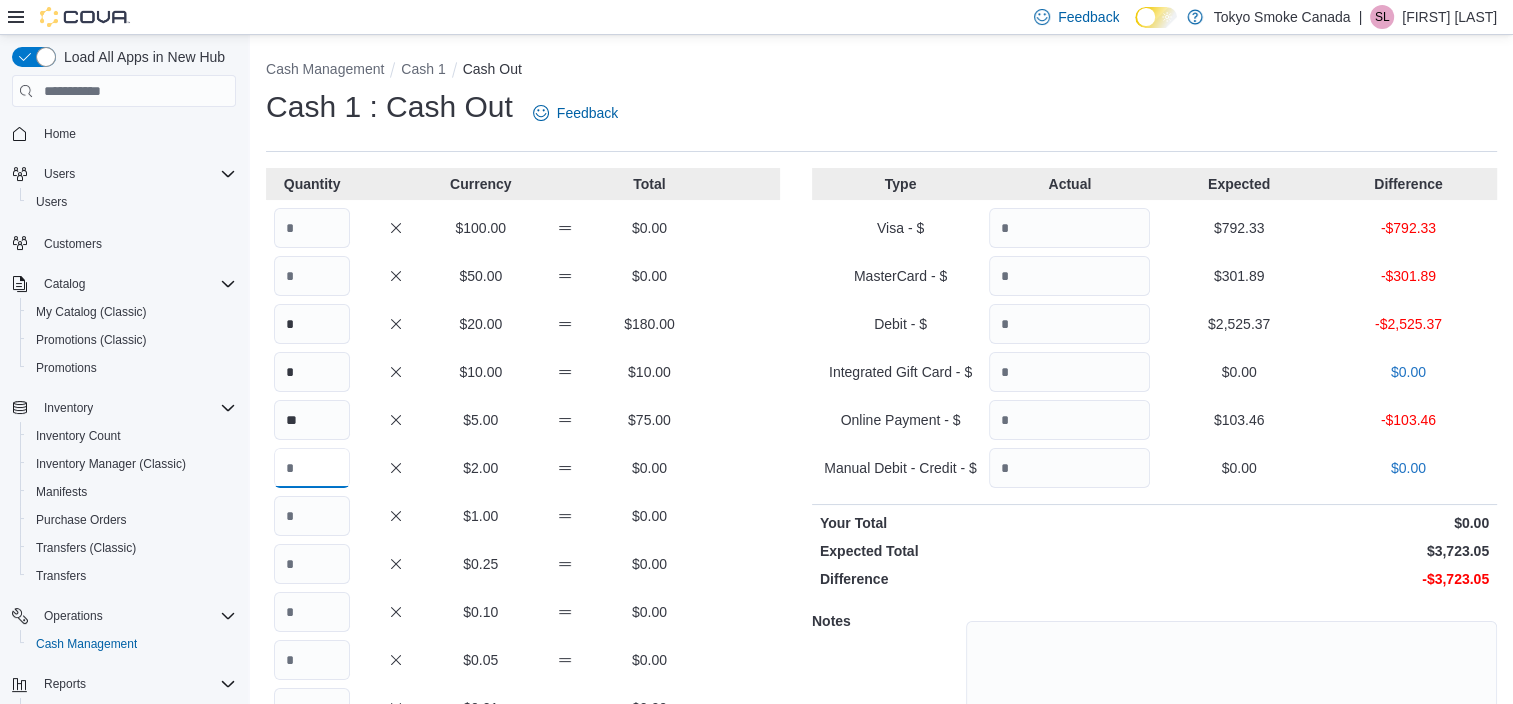 click at bounding box center (312, 468) 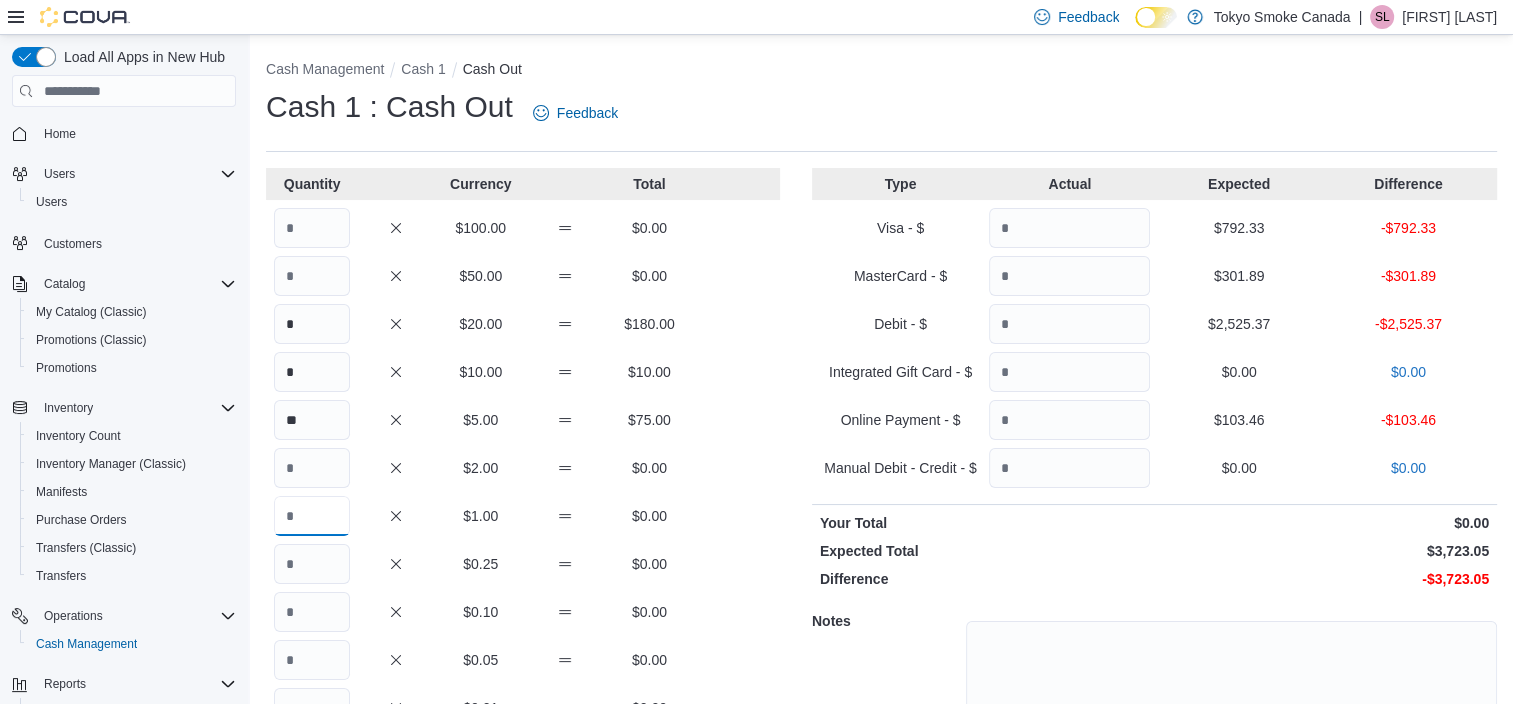 click at bounding box center (312, 516) 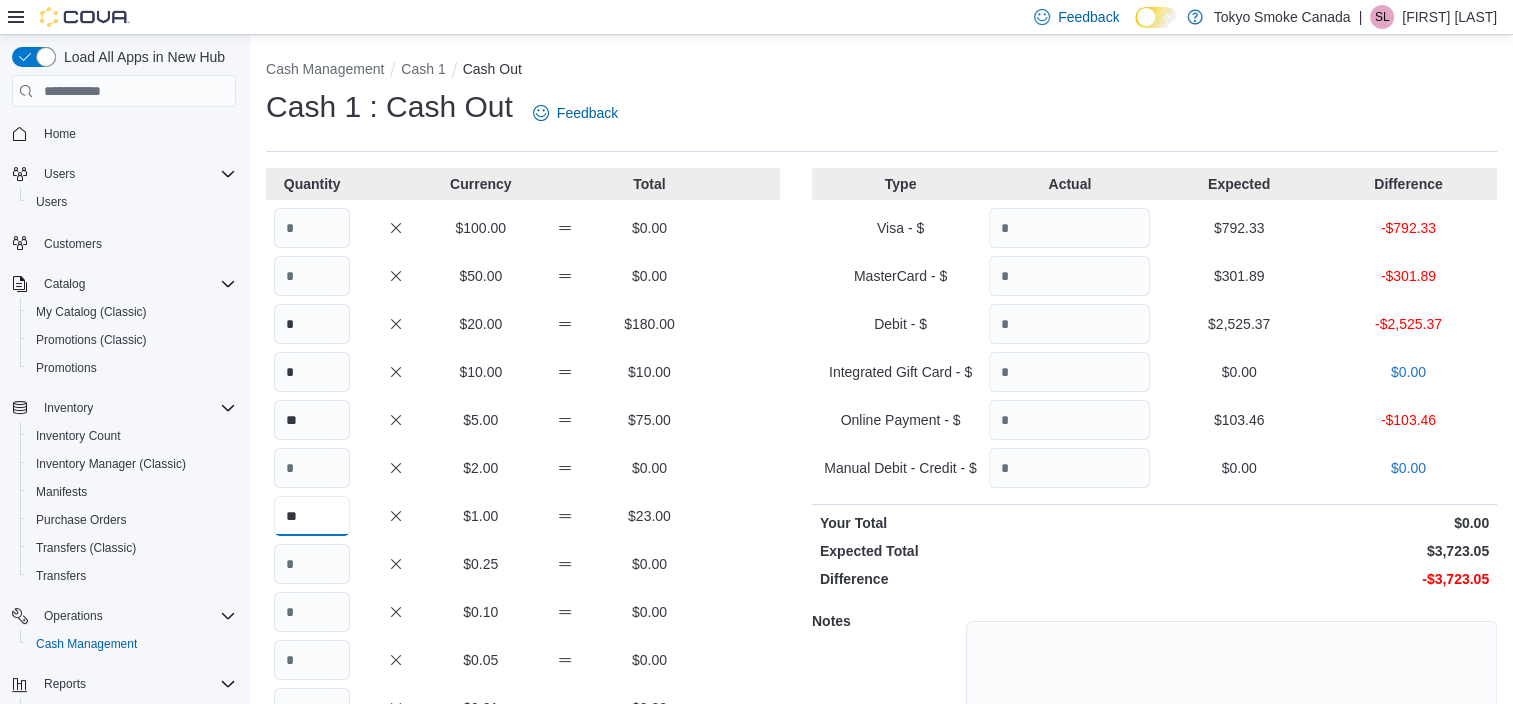 type on "**" 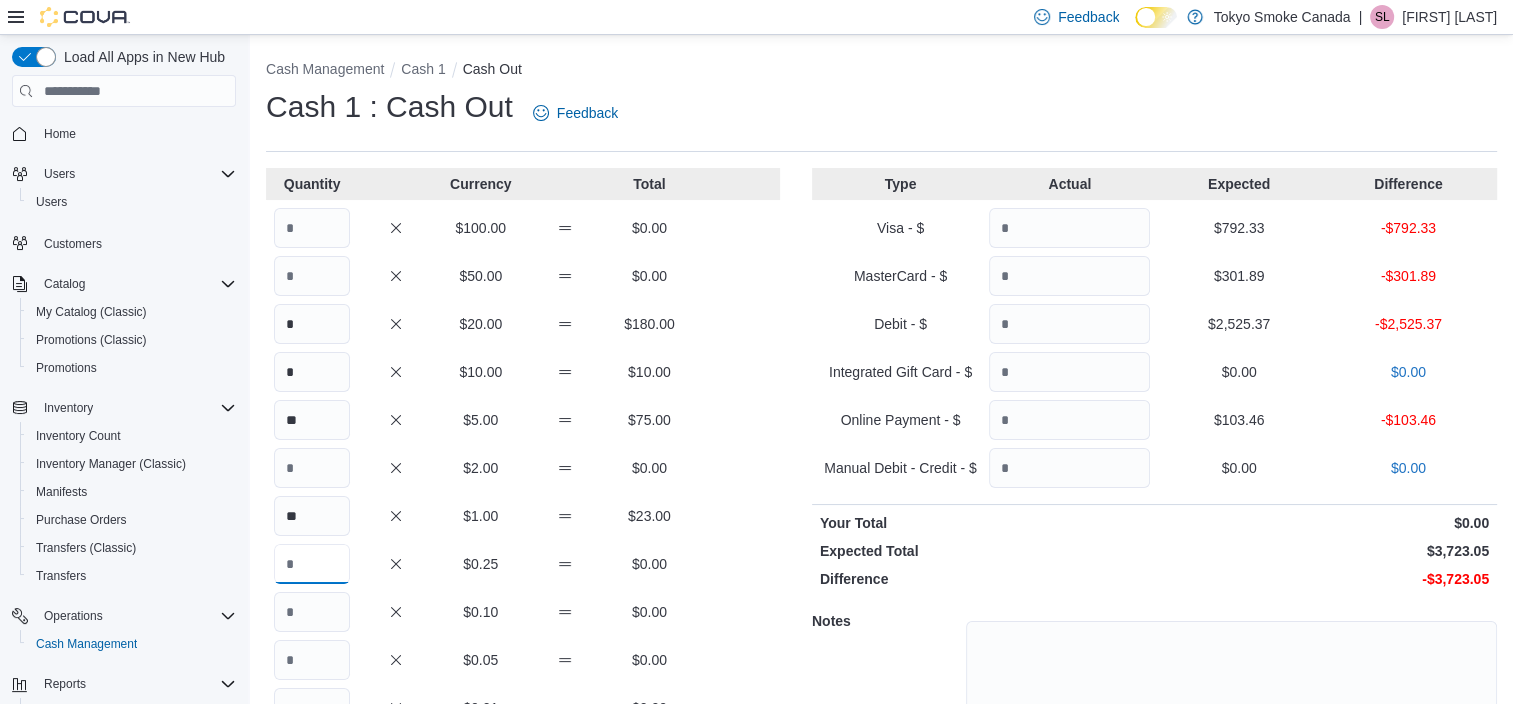 click at bounding box center [312, 564] 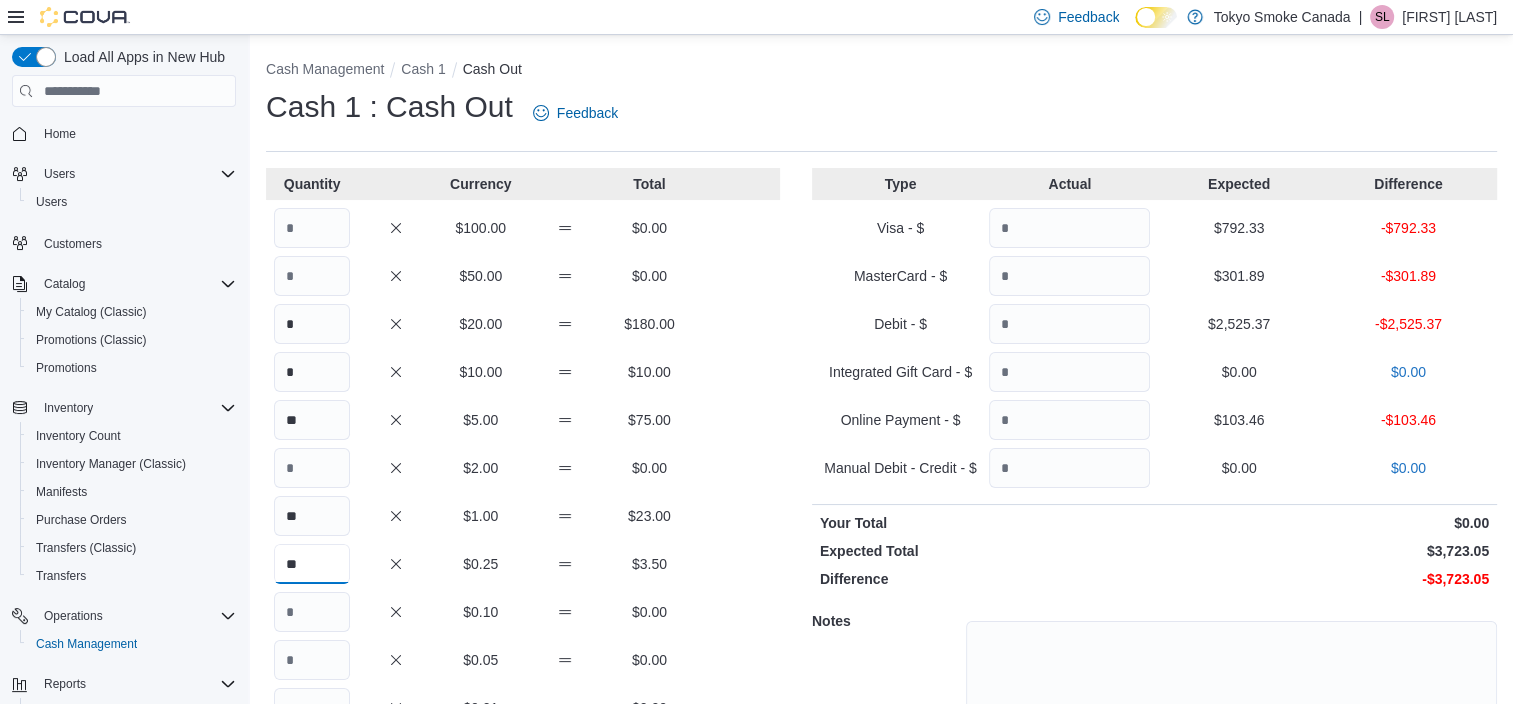 type on "**" 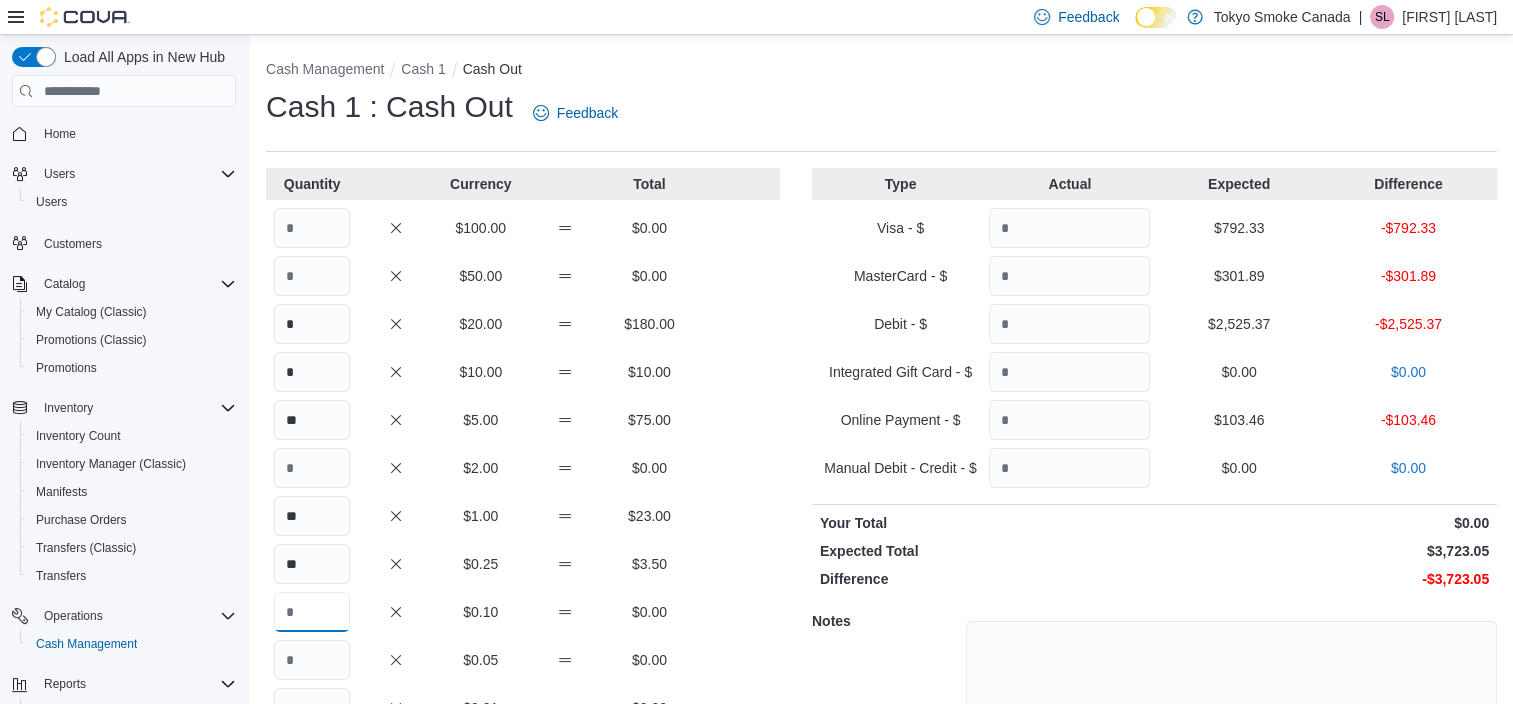 click at bounding box center (312, 612) 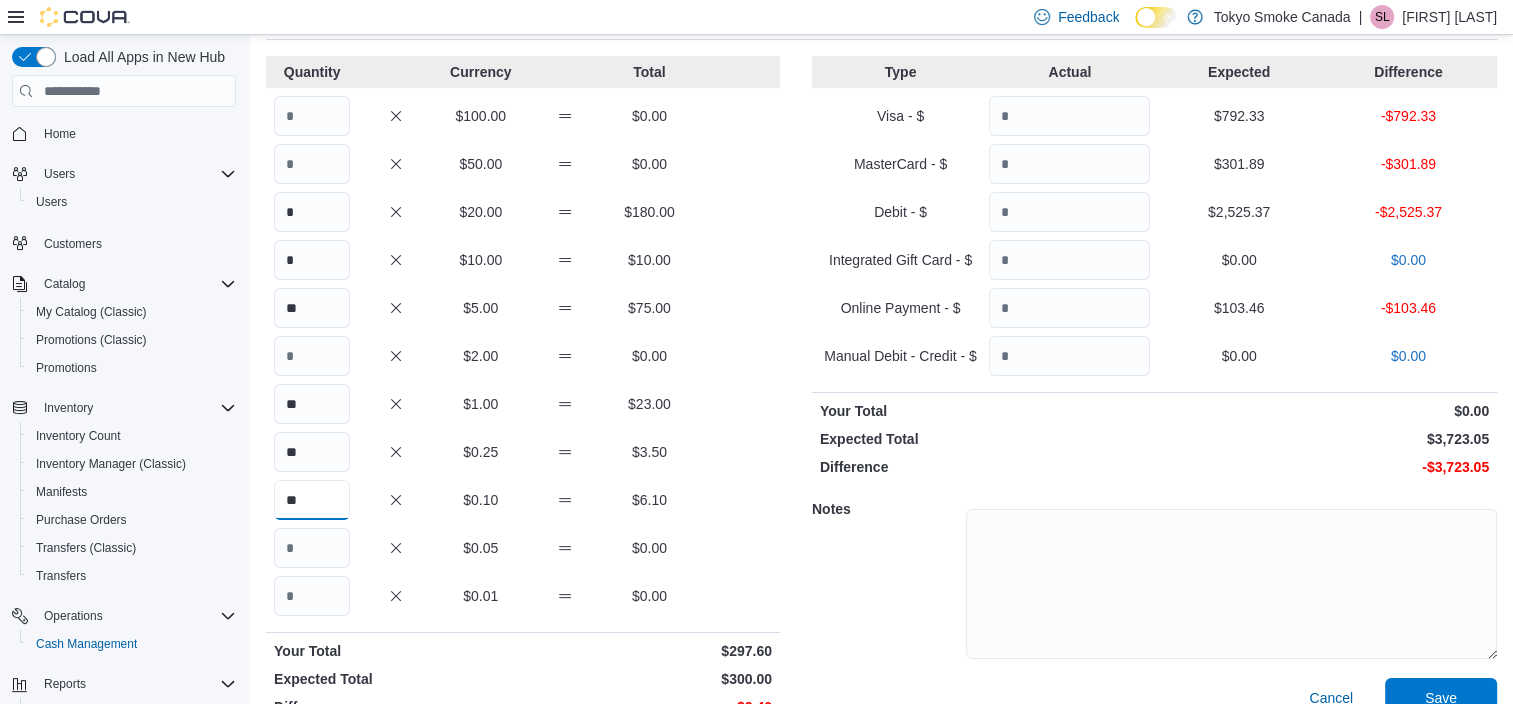 scroll, scrollTop: 118, scrollLeft: 0, axis: vertical 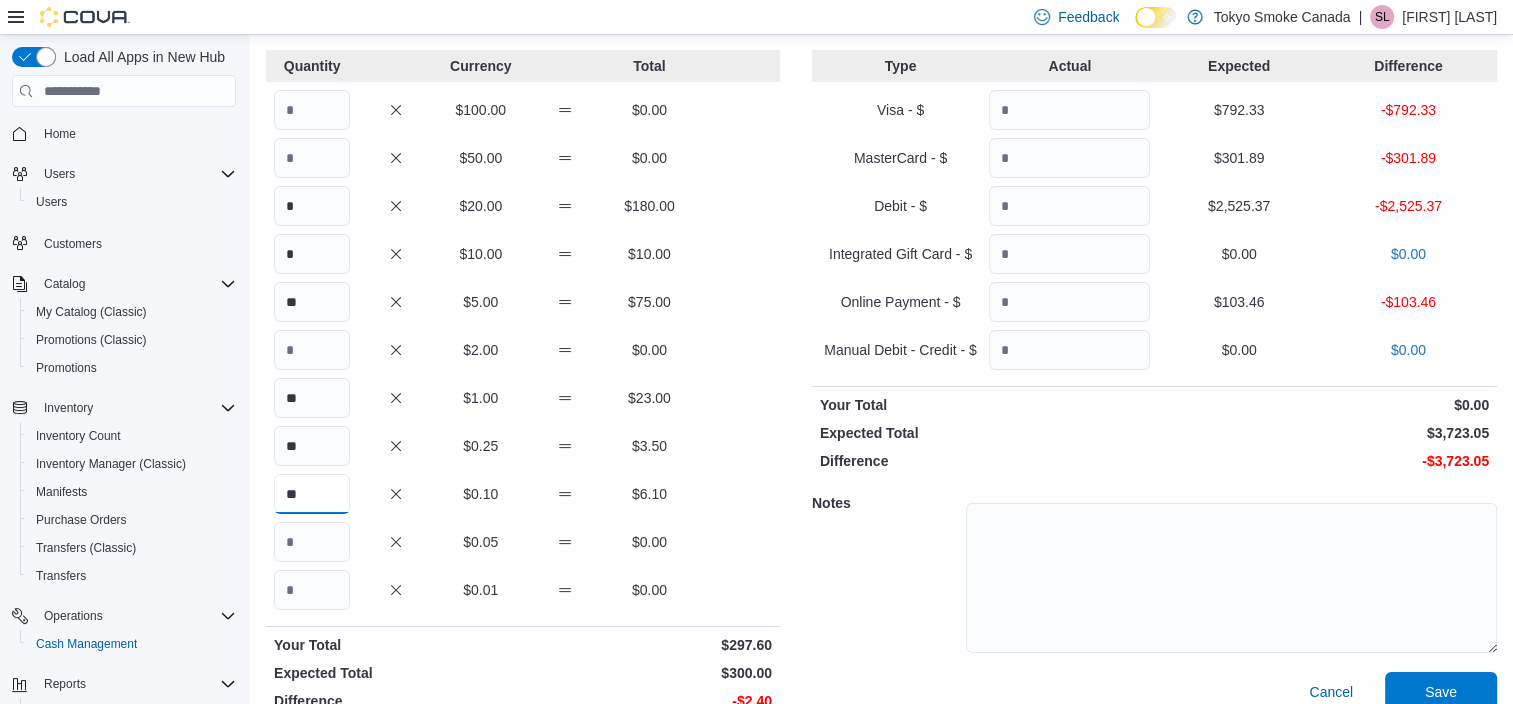 type on "**" 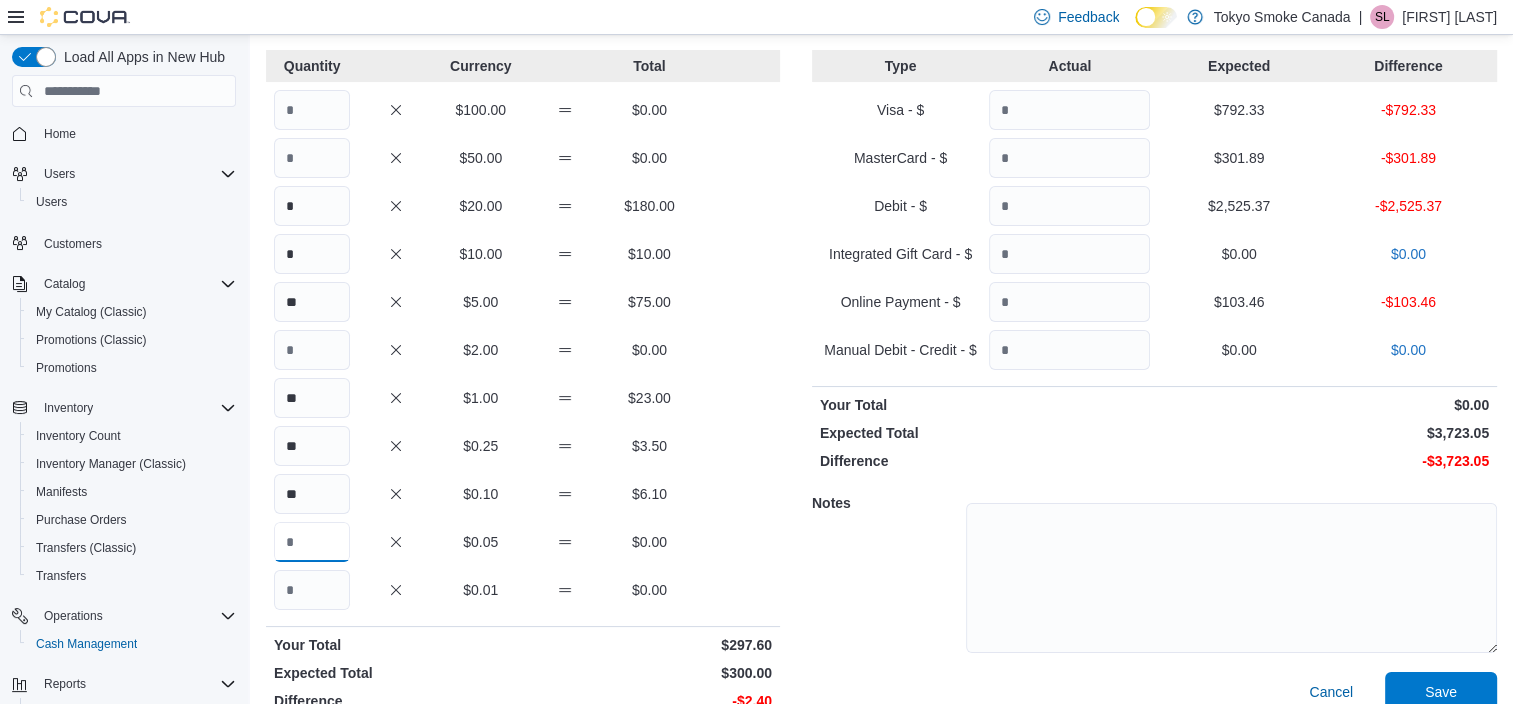 click at bounding box center [312, 542] 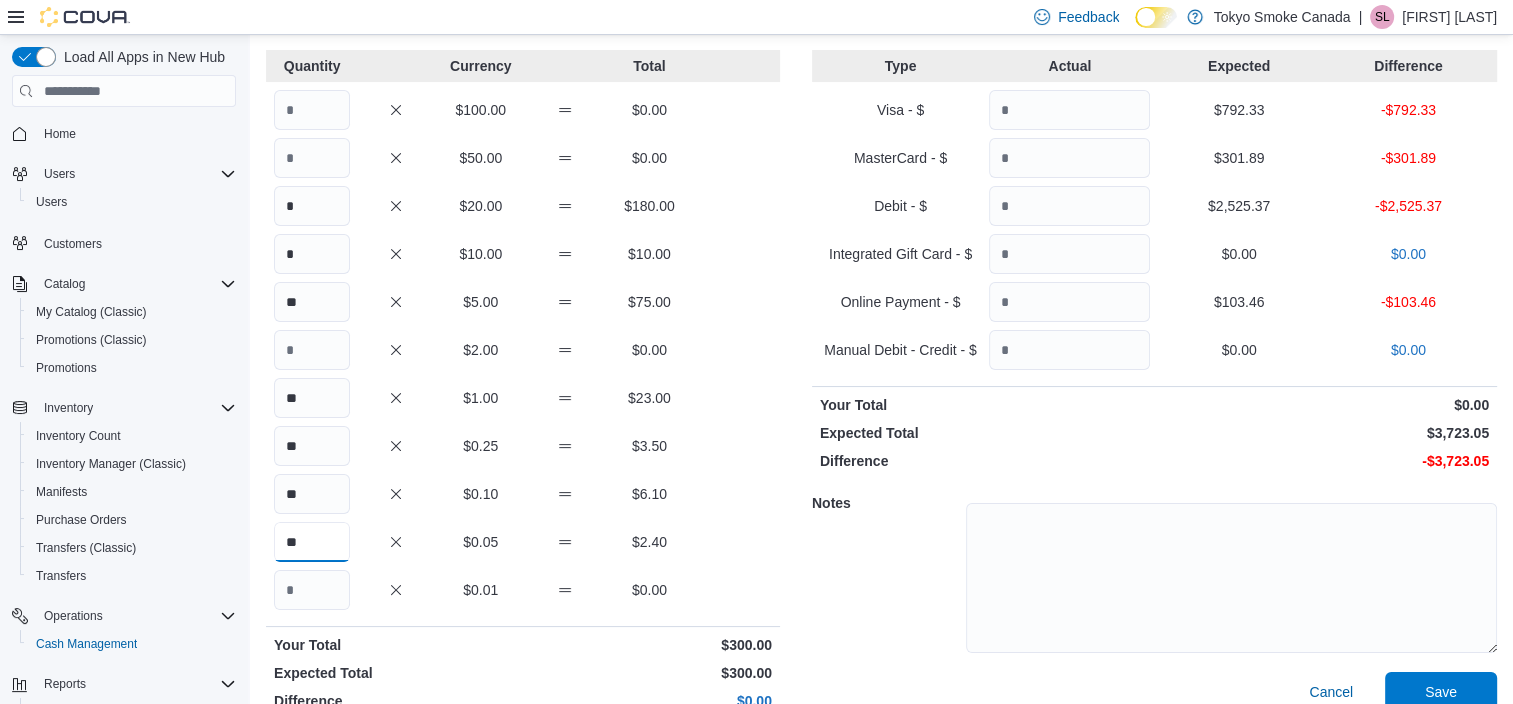 type on "**" 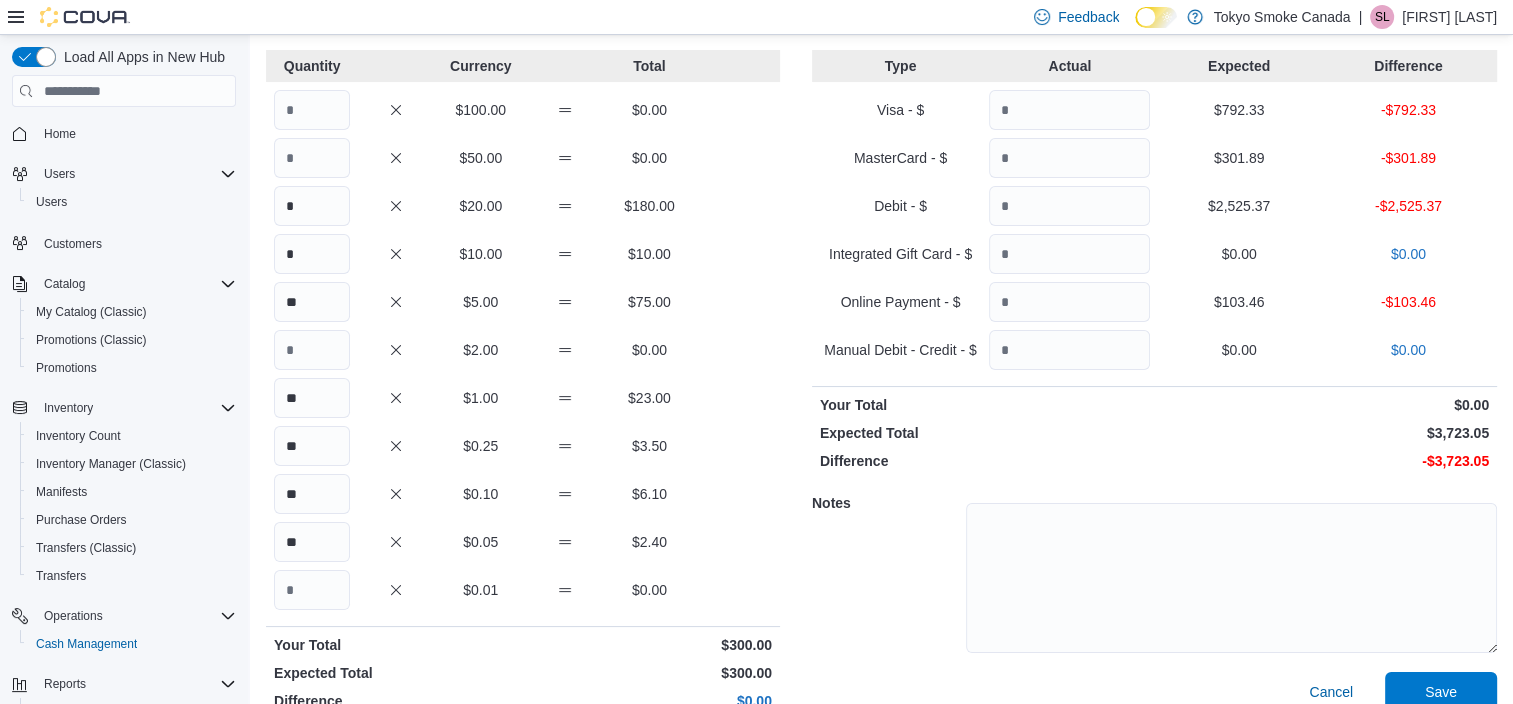 click on "$0.10" at bounding box center (481, 494) 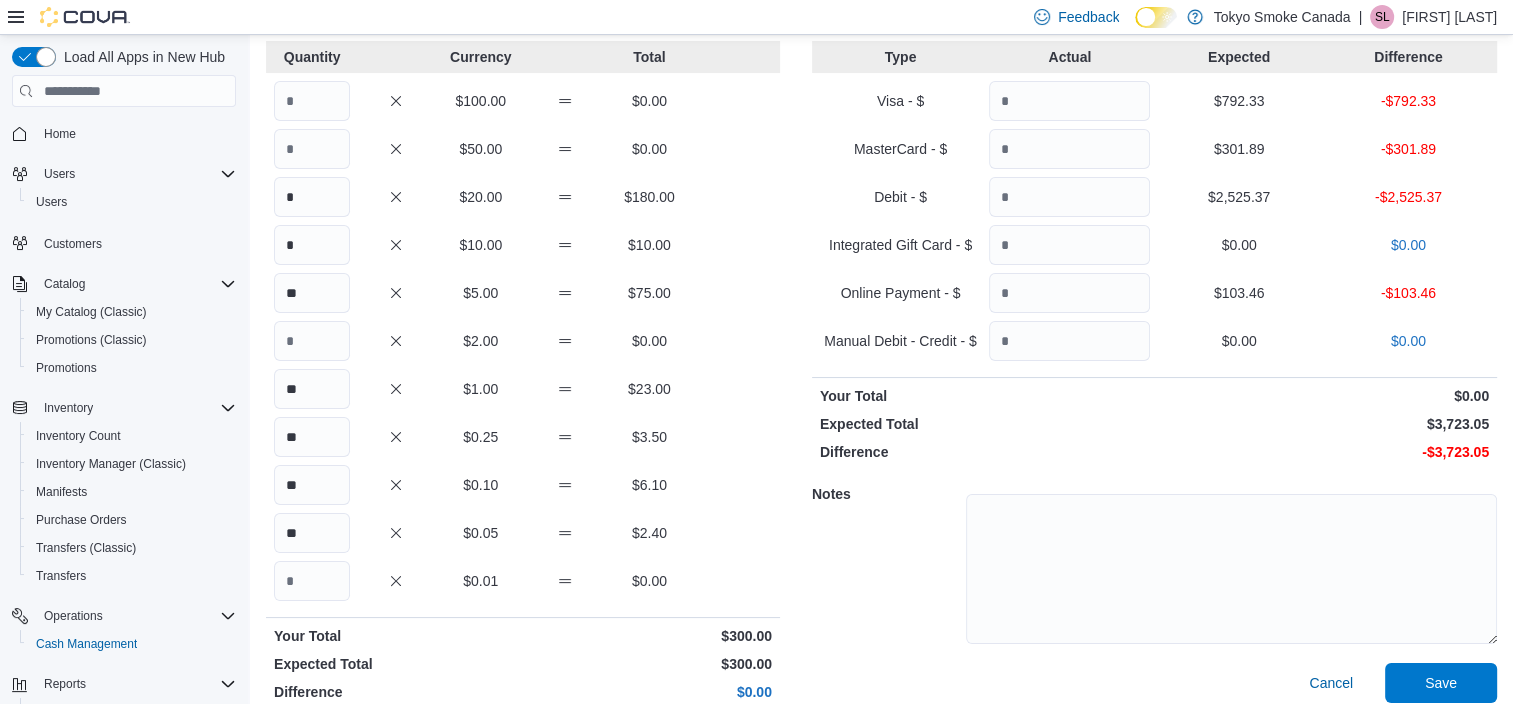 scroll, scrollTop: 0, scrollLeft: 0, axis: both 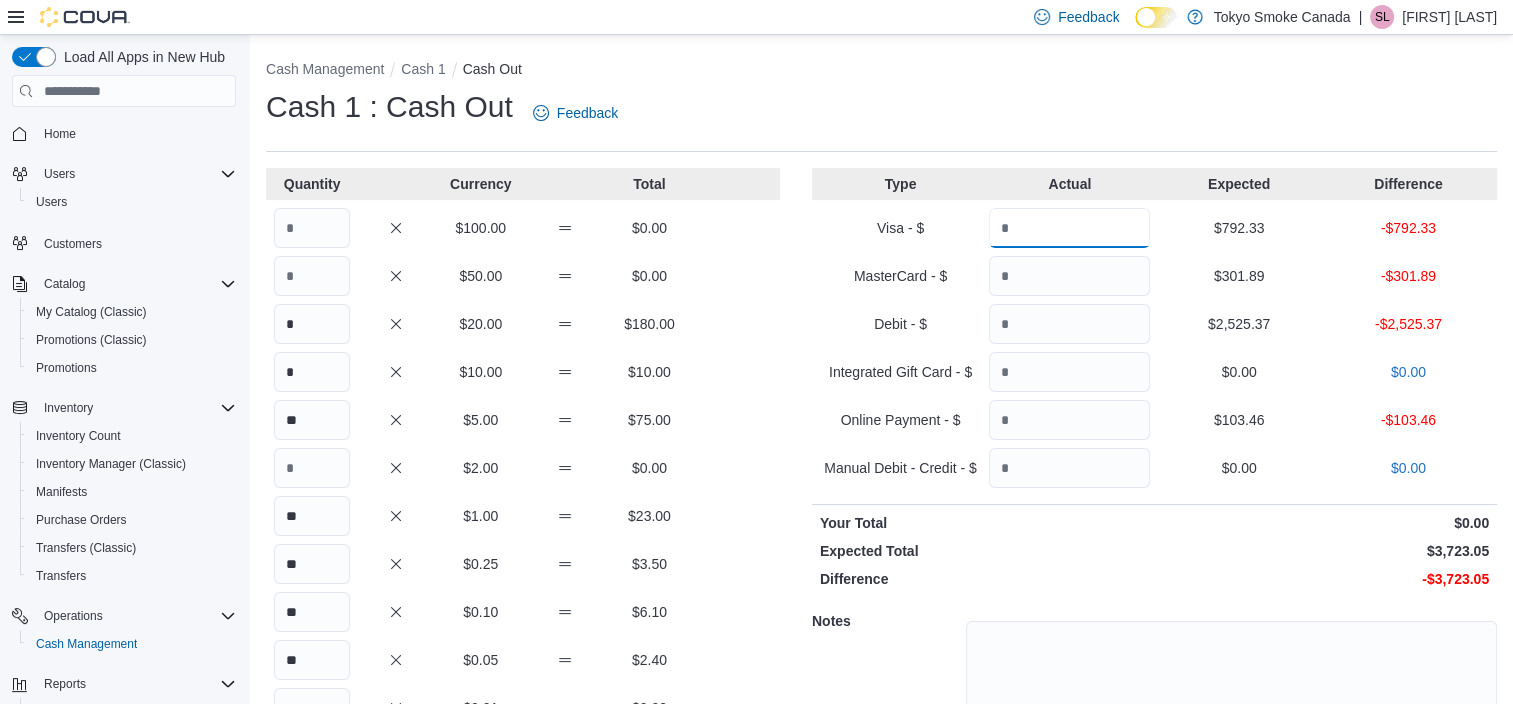 click at bounding box center [1069, 228] 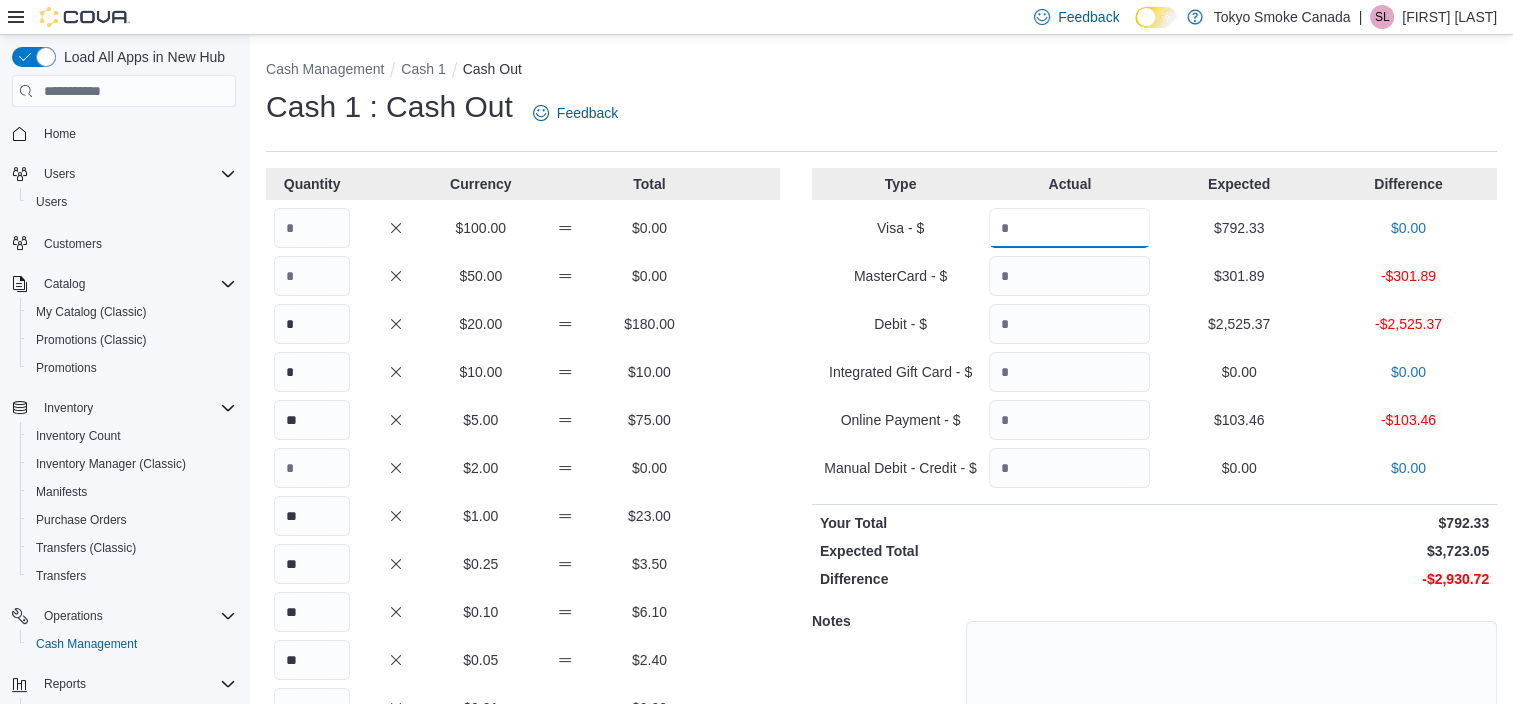type on "******" 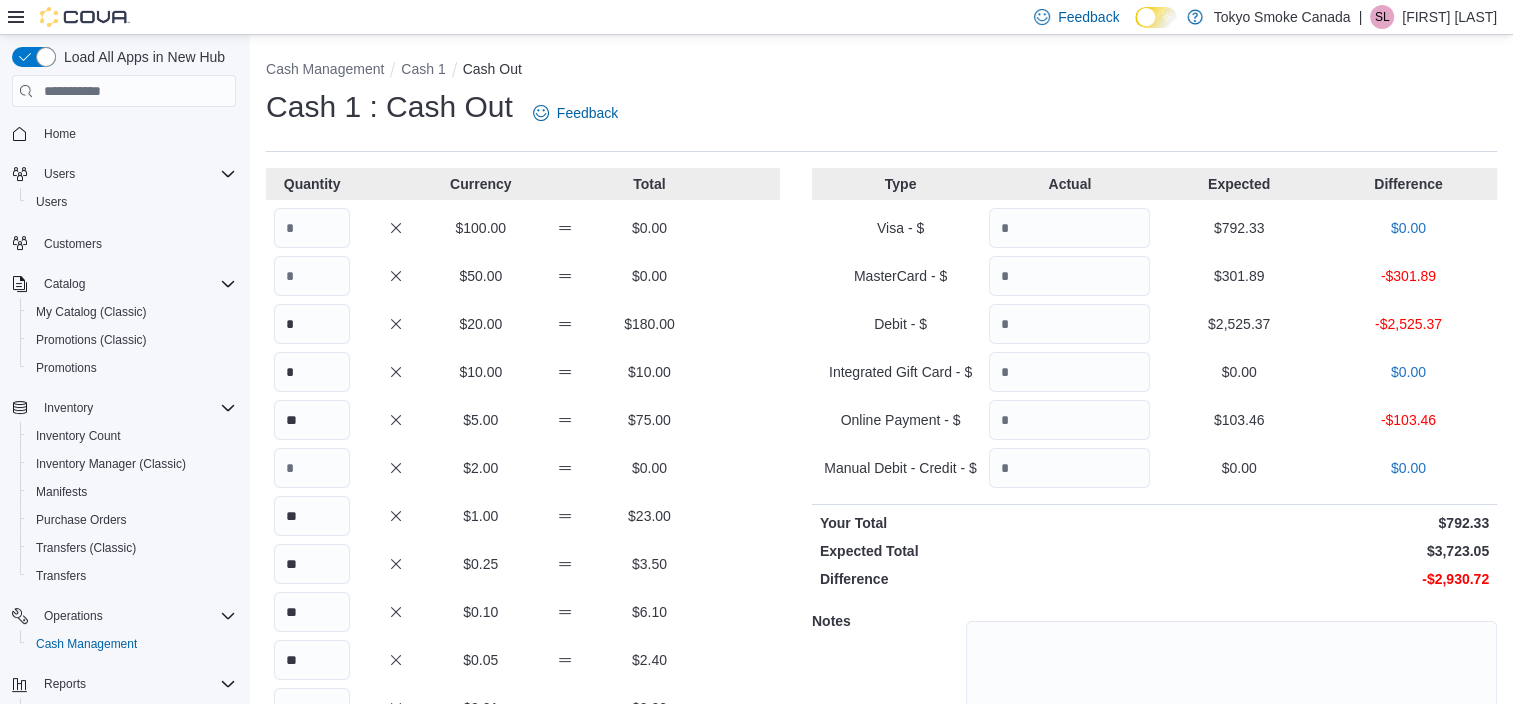 click on "Type Actual Expected Difference Visa - $ $ $ MasterCard - $ $ $ Debit - $ $ $ Integrated Gift Card - $ $ $ Online Payment - $ $ Manual Debit - Credit - $ $ Your Total Expected Total Difference Notes Cancel Save" at bounding box center (1154, 502) 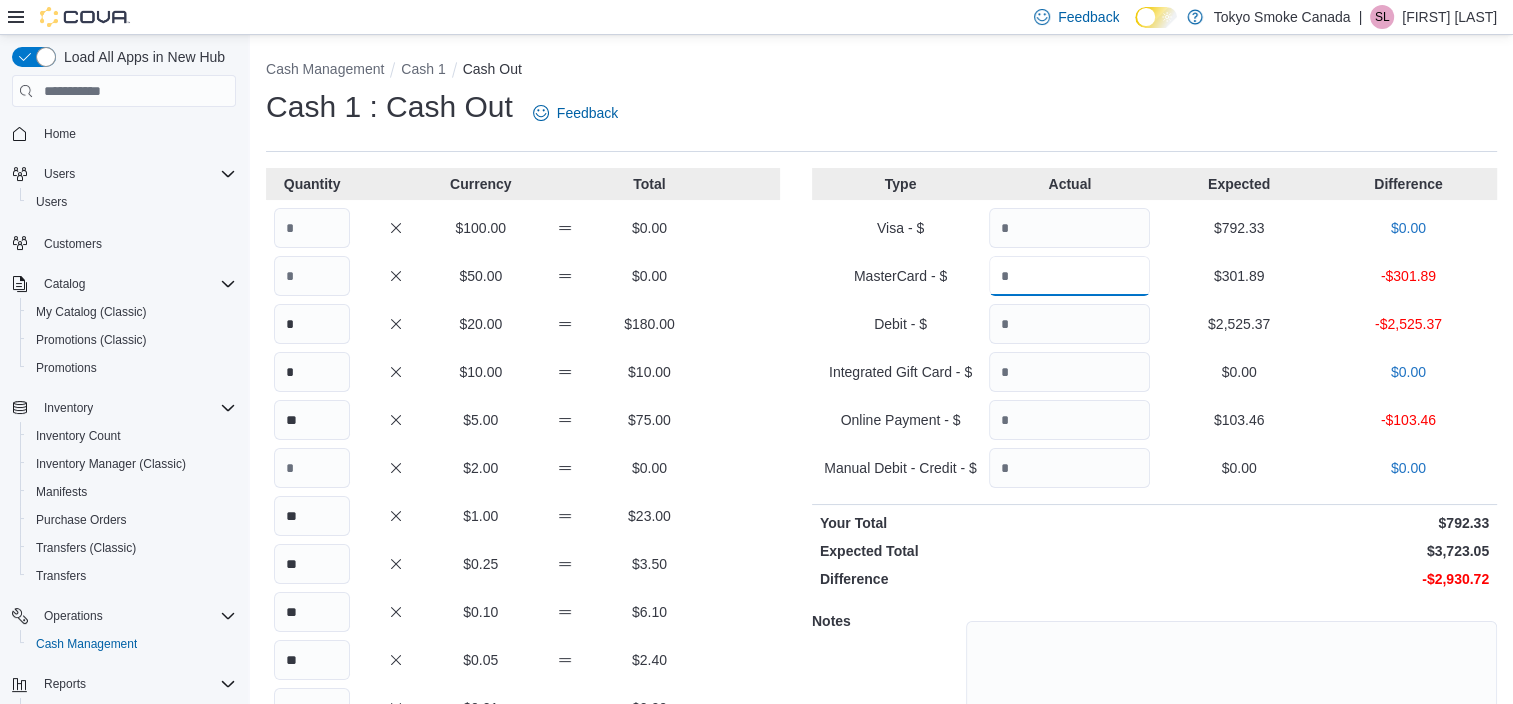 click at bounding box center [1069, 276] 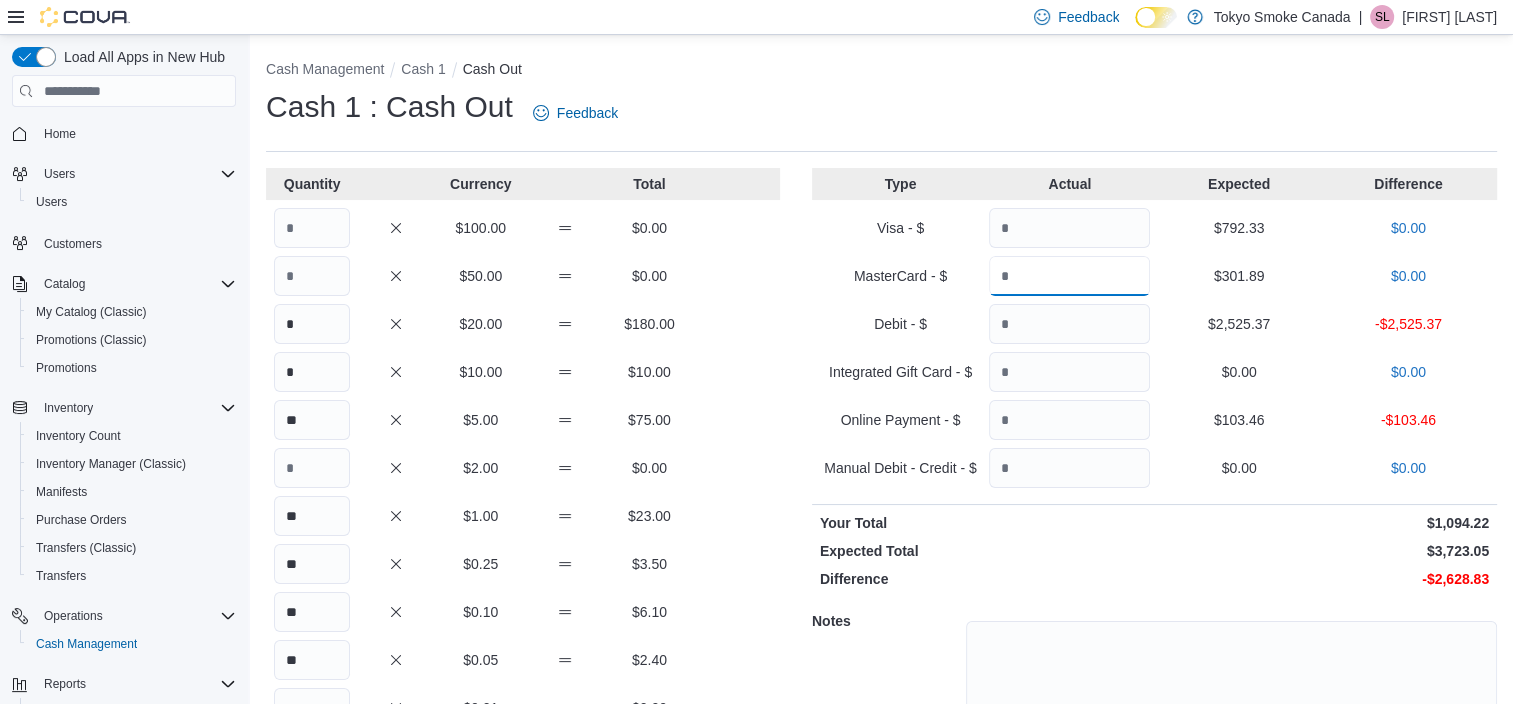 type on "******" 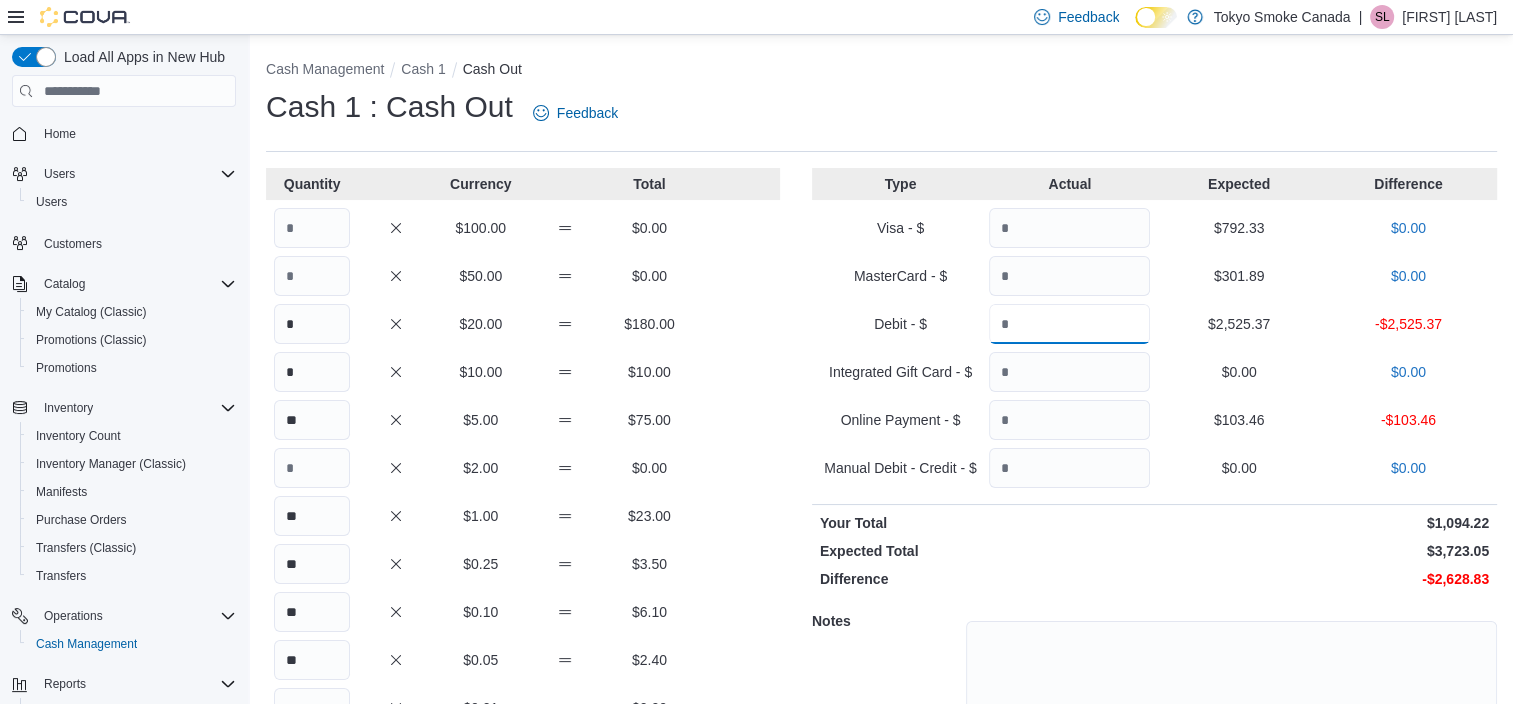 click at bounding box center (1069, 324) 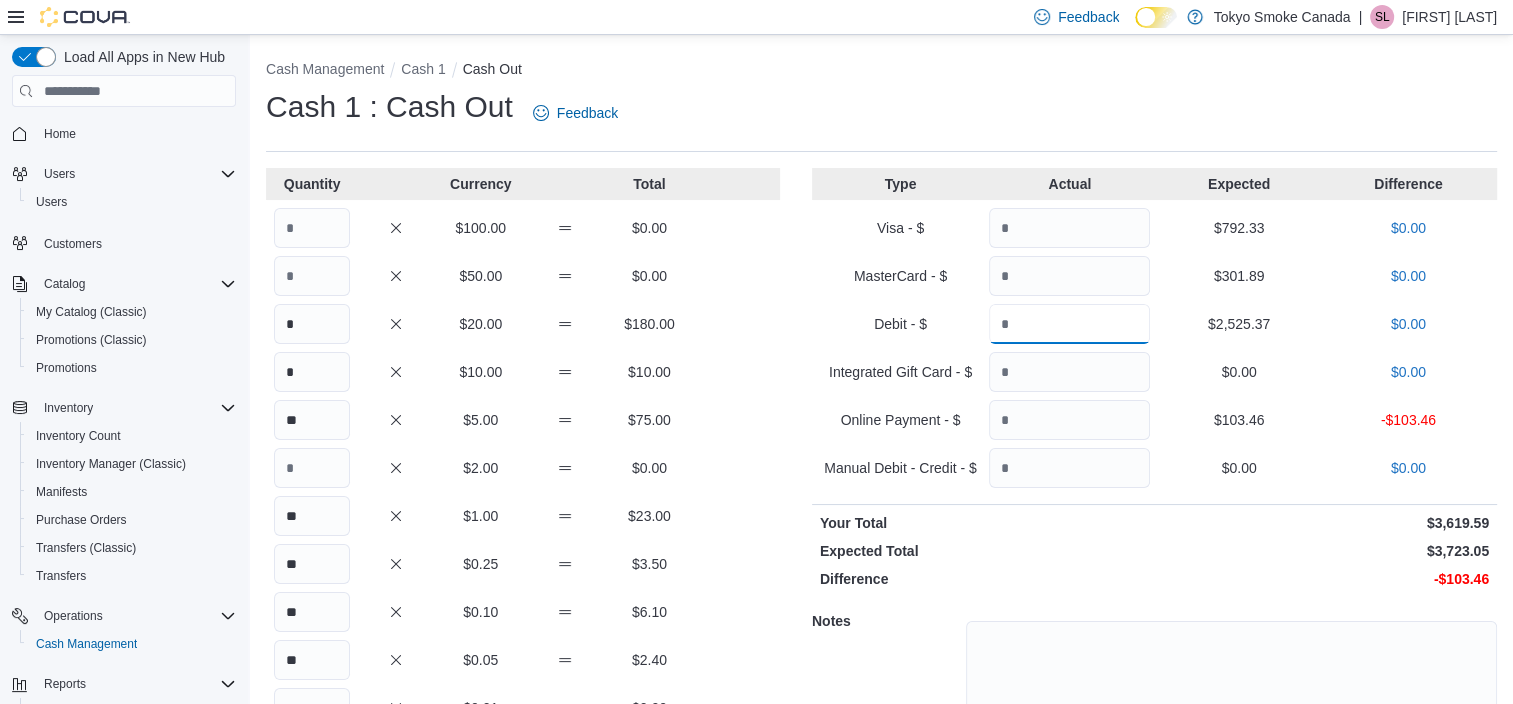 type on "*******" 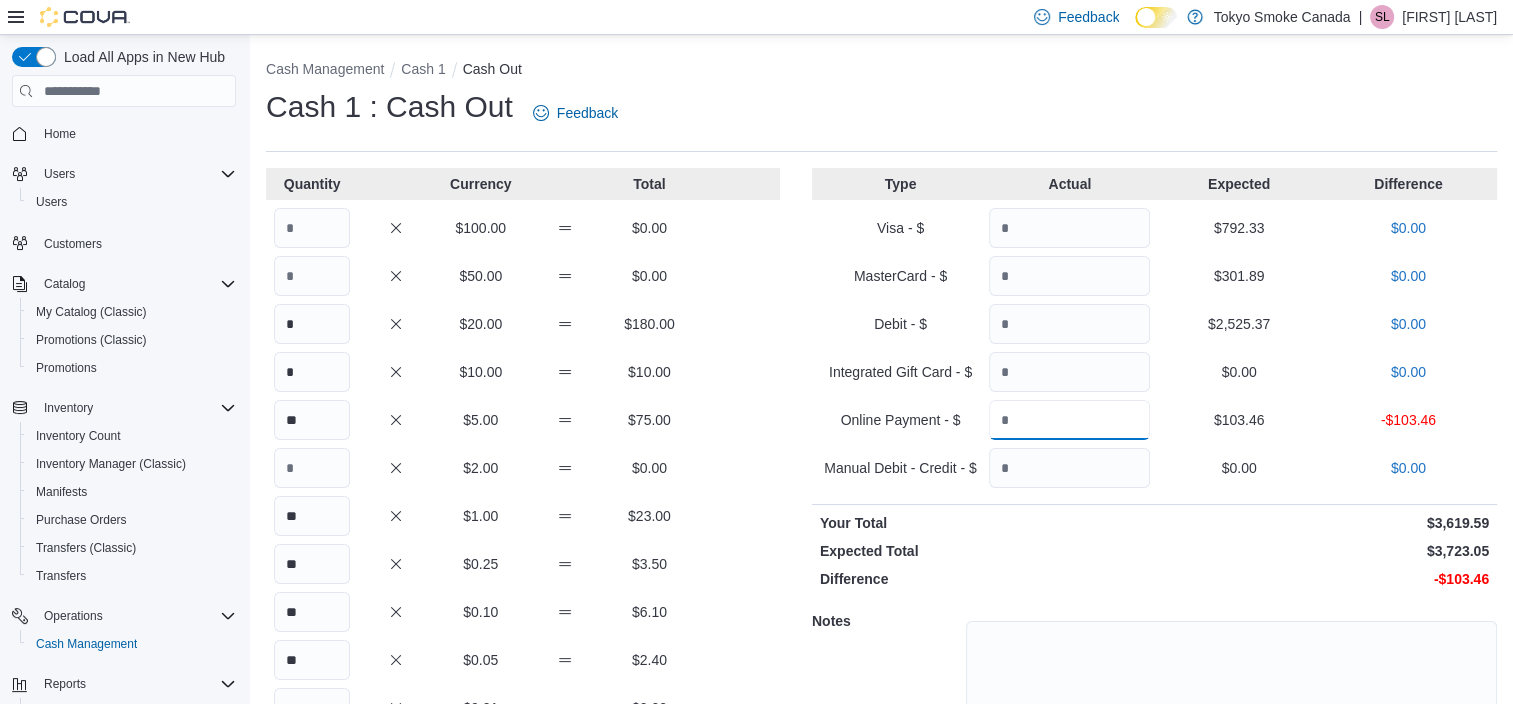 click at bounding box center (1069, 420) 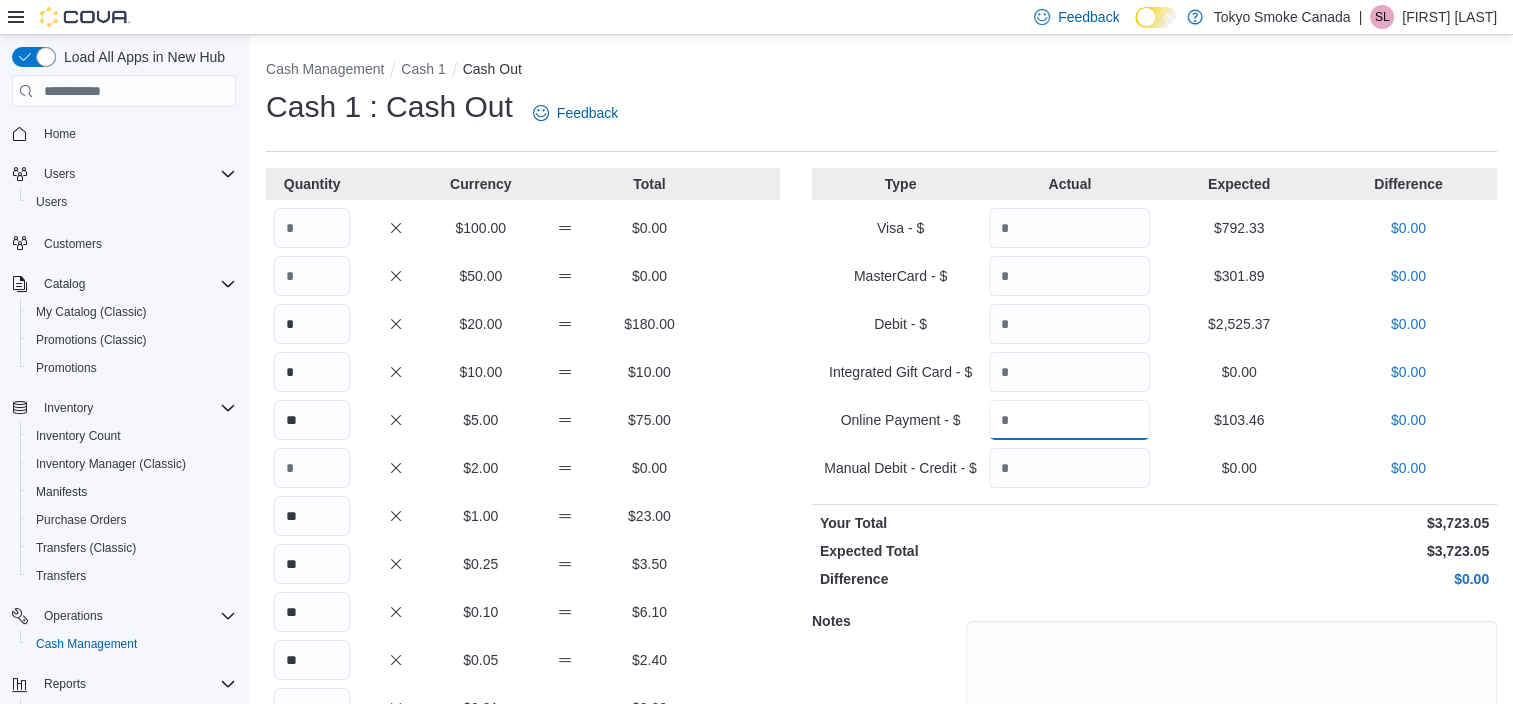 type on "******" 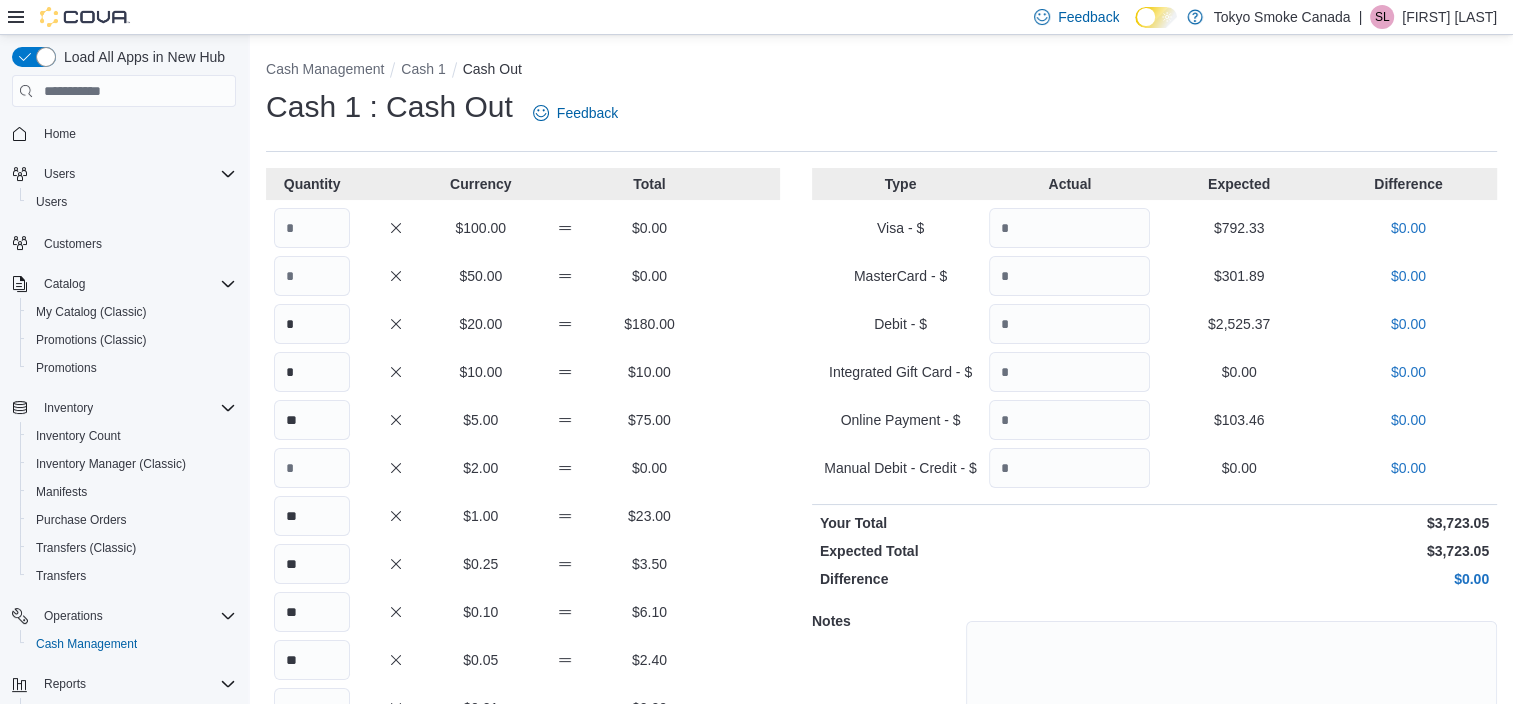 click on "$103.46" at bounding box center [1238, 420] 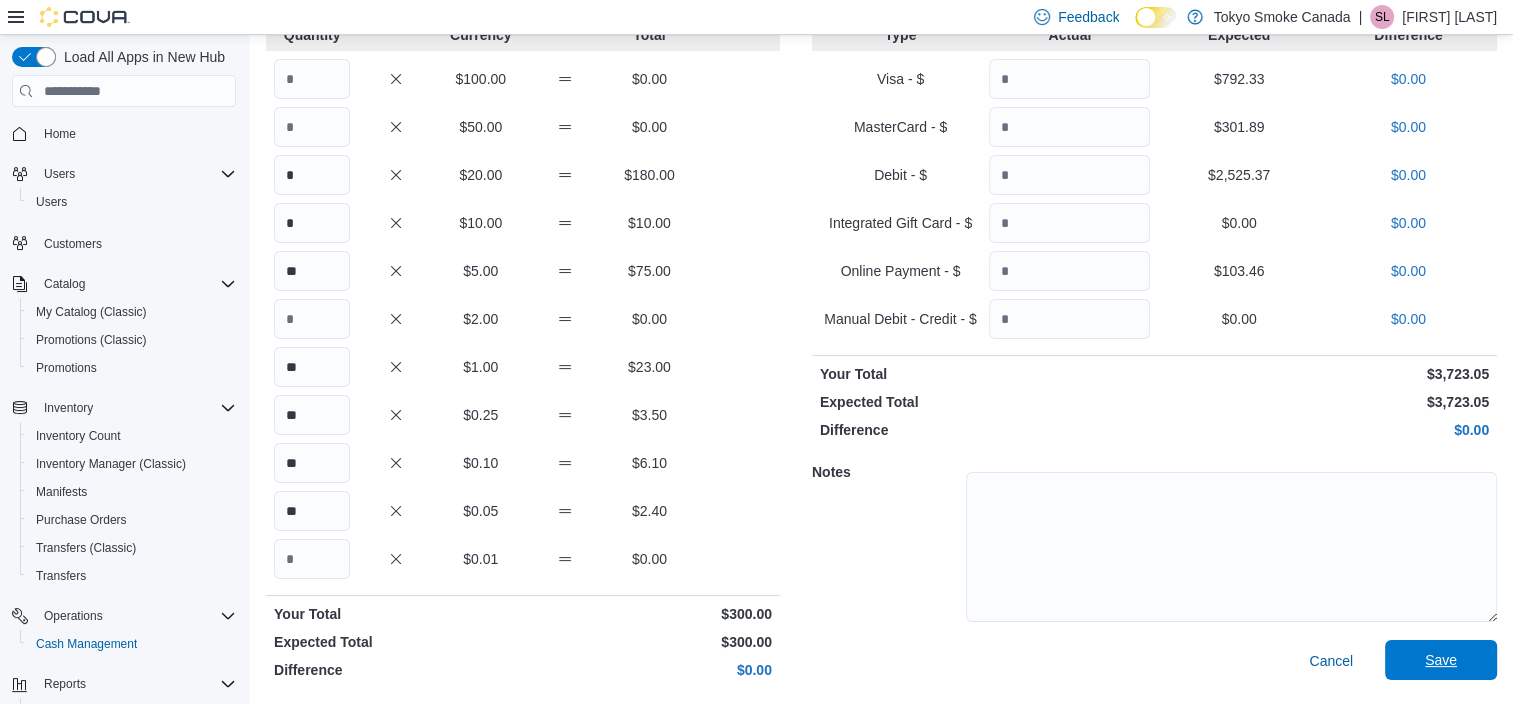 click on "Save" at bounding box center [1441, 660] 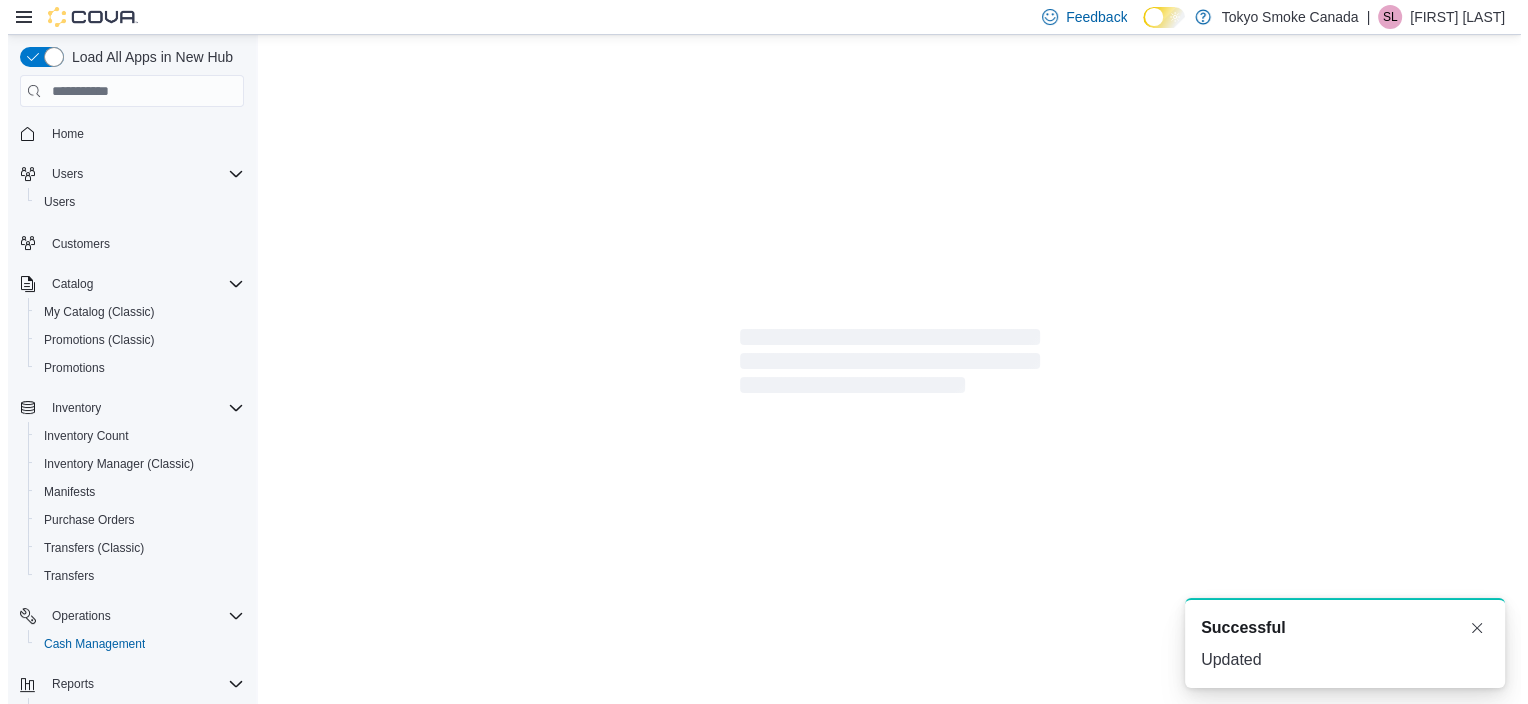 scroll, scrollTop: 0, scrollLeft: 0, axis: both 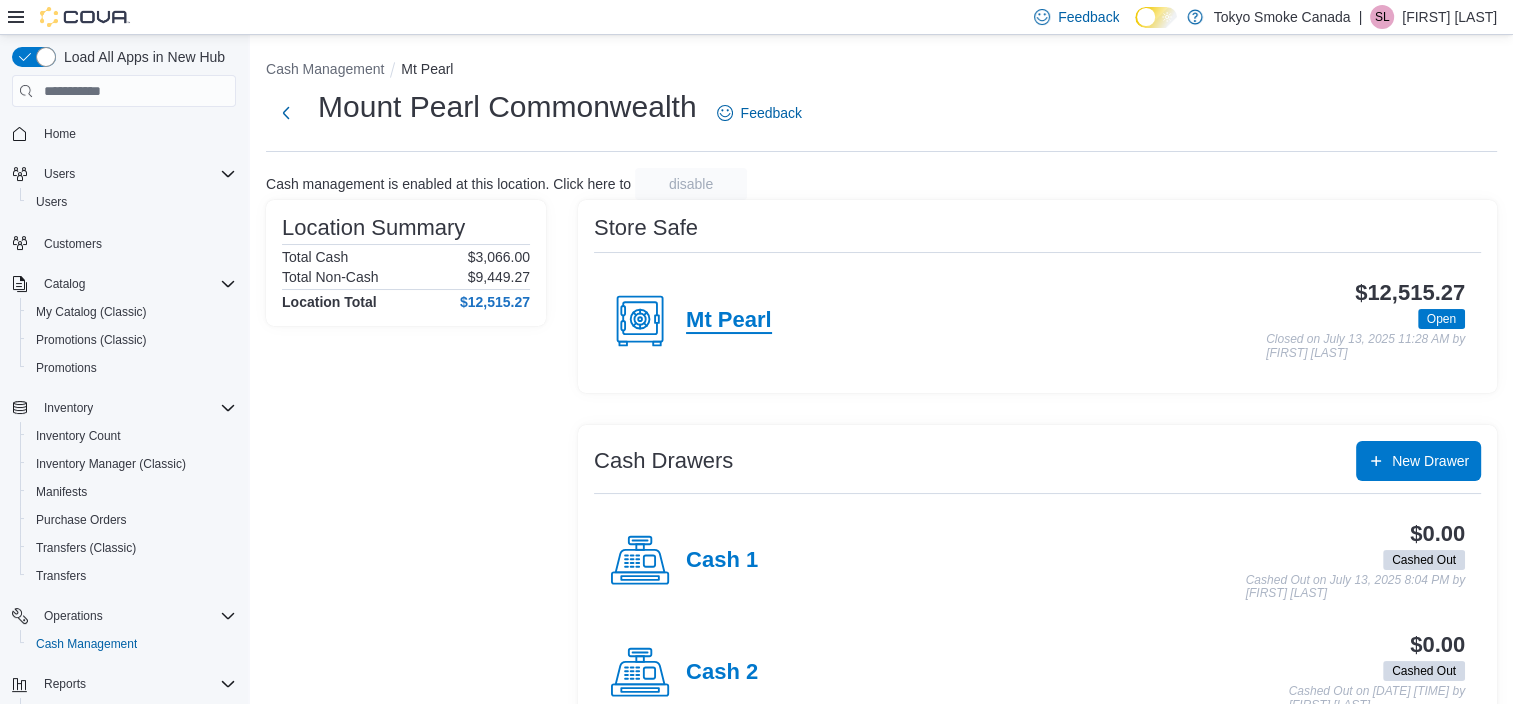 click on "Mt Pearl" at bounding box center [729, 321] 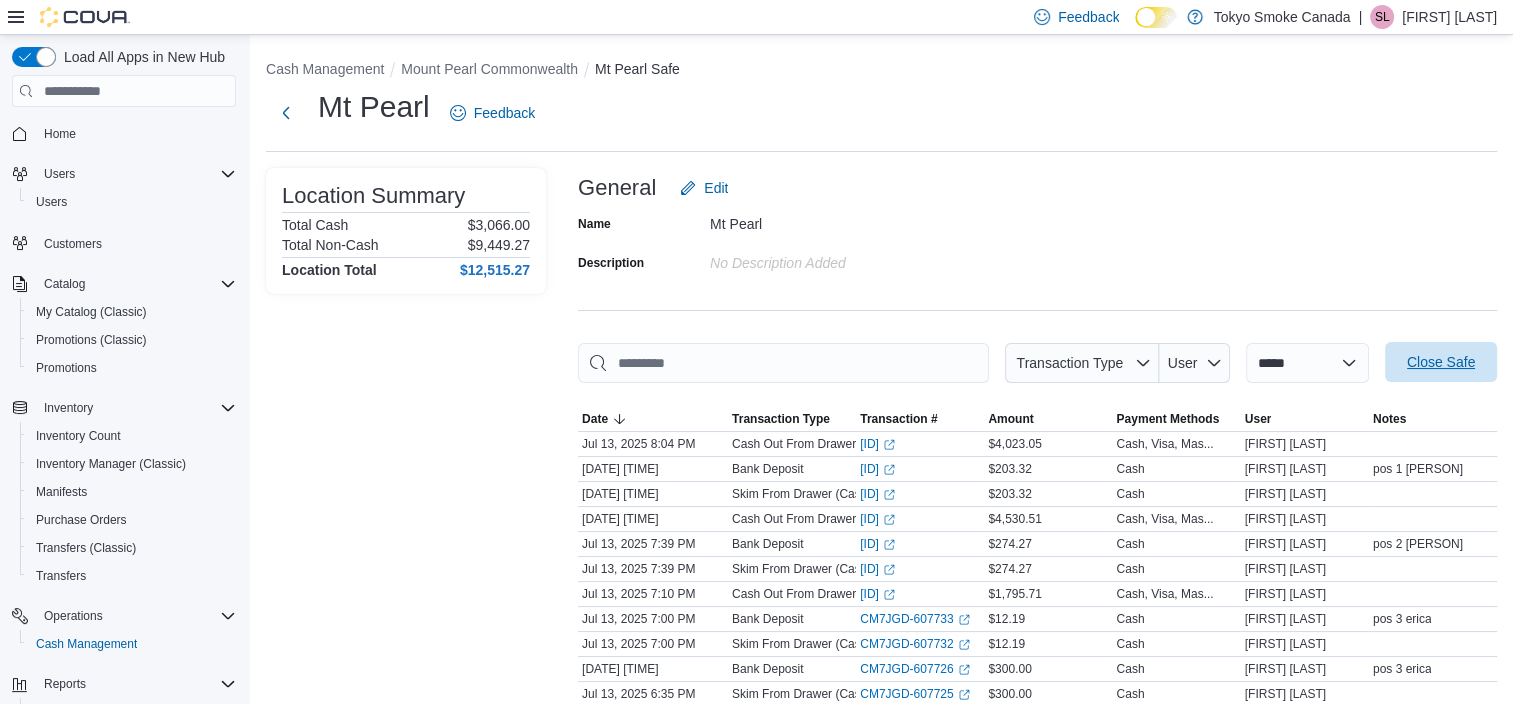 click on "Close Safe" at bounding box center (1441, 362) 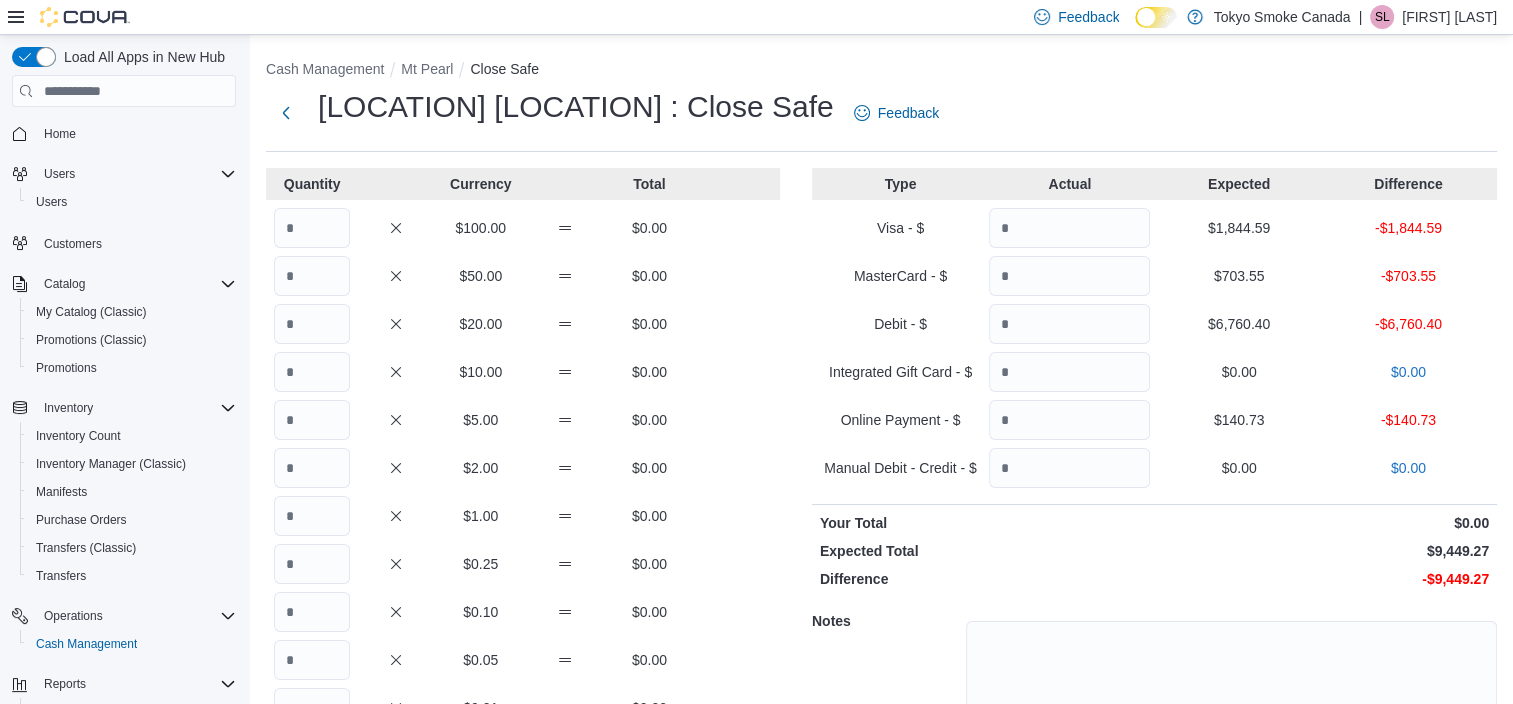 drag, startPoint x: 298, startPoint y: 299, endPoint x: 300, endPoint y: 272, distance: 27.073973 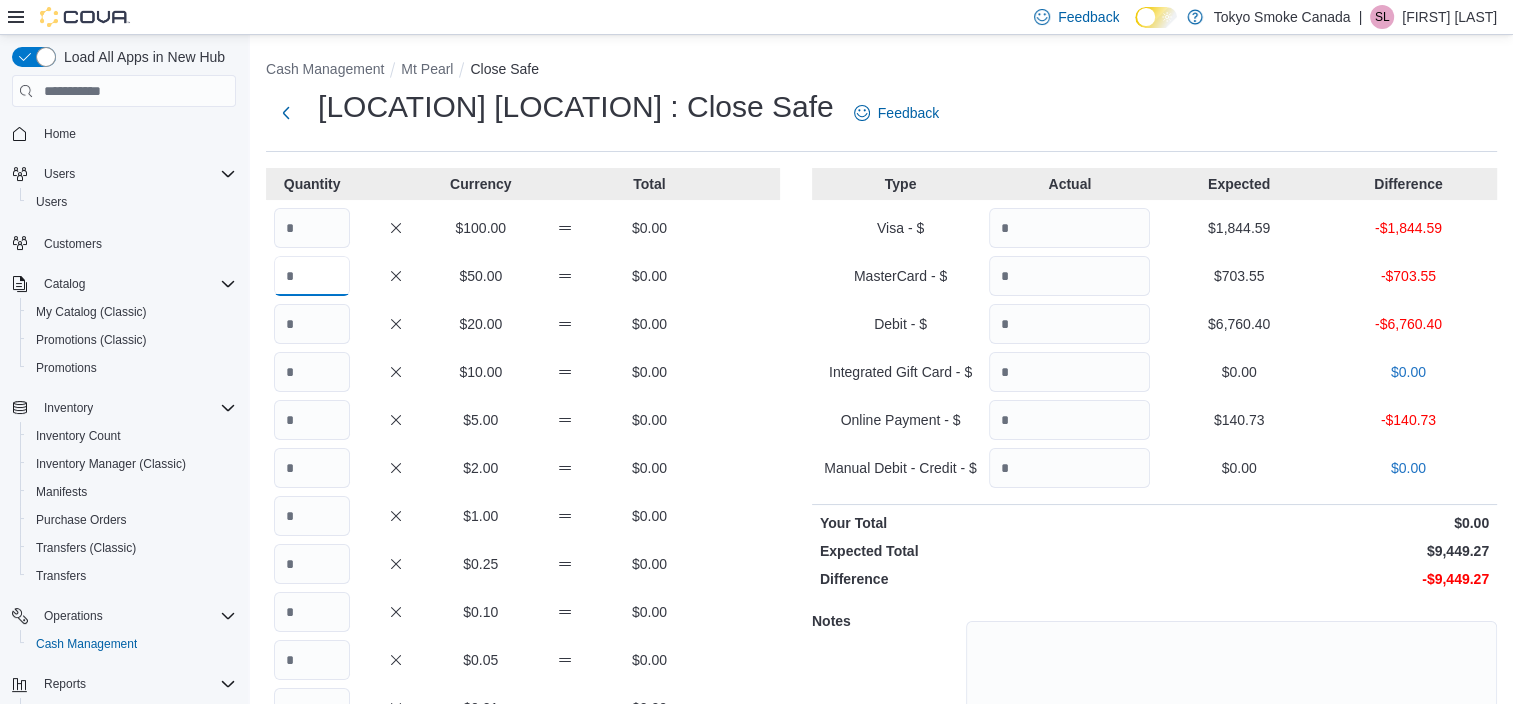click at bounding box center (312, 276) 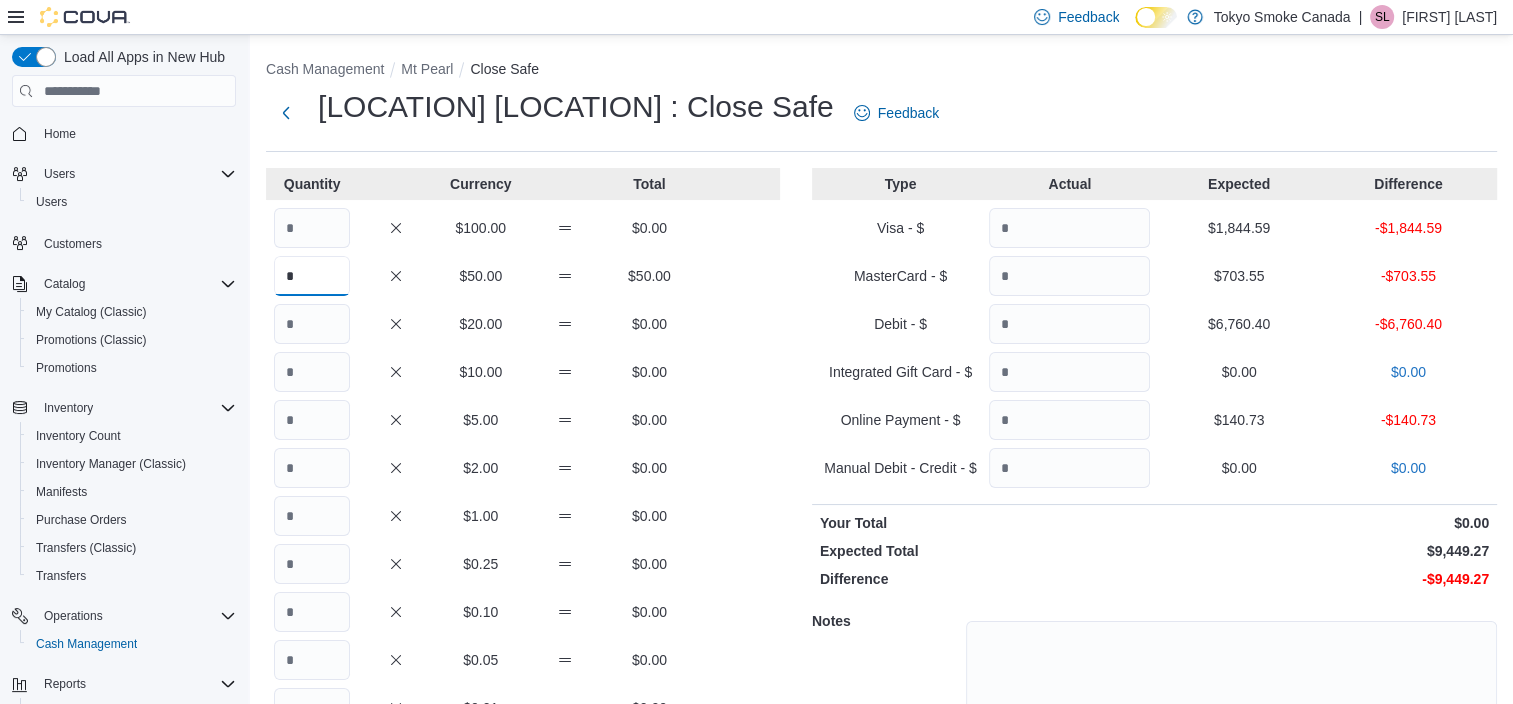 type on "*" 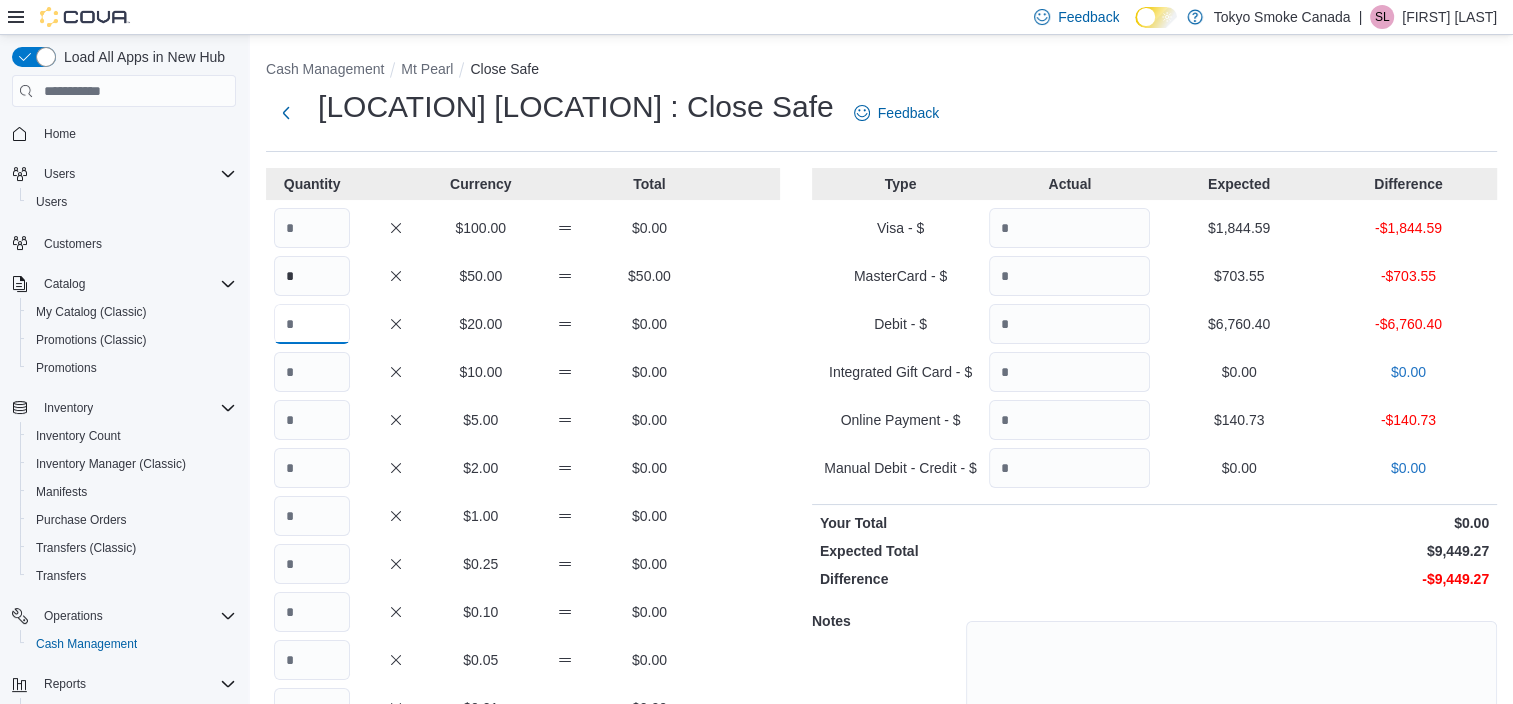 click at bounding box center [312, 324] 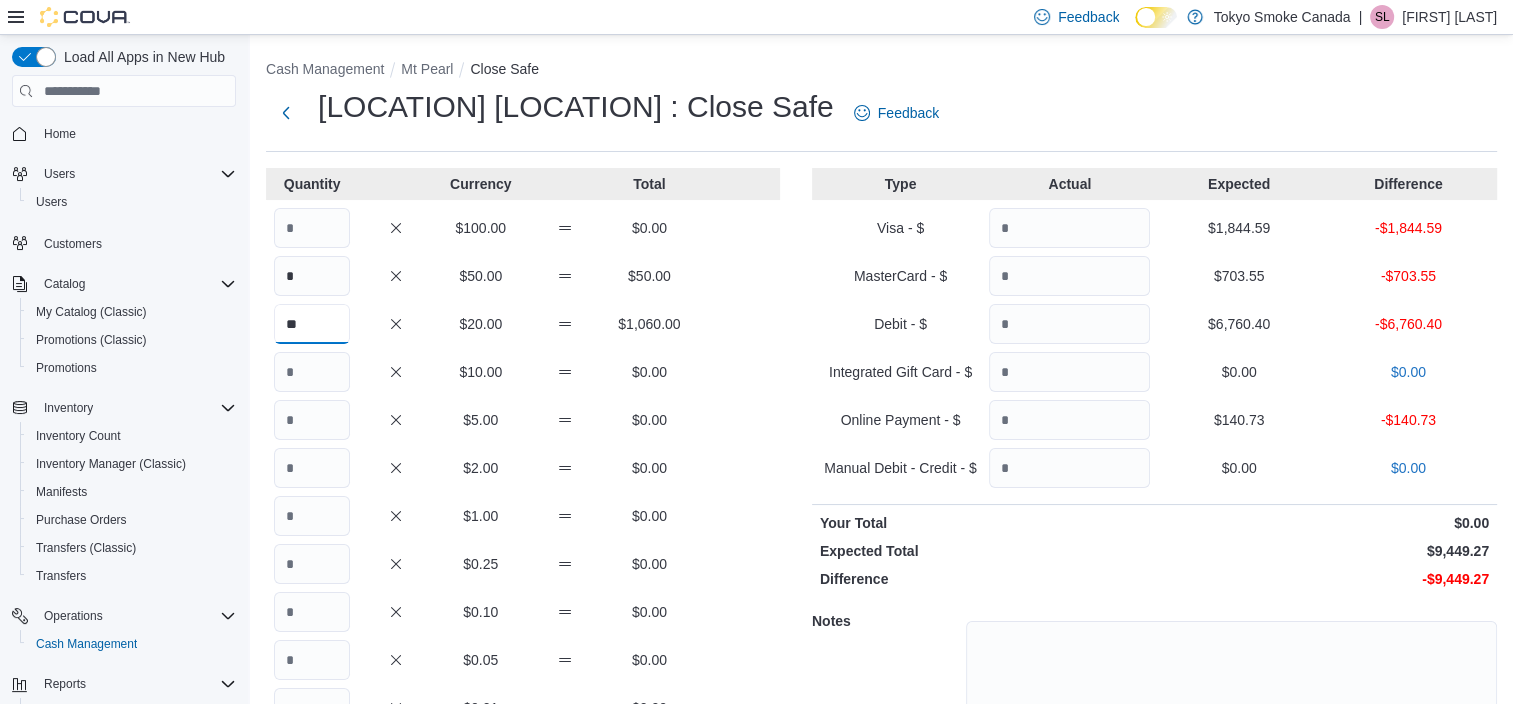 type on "**" 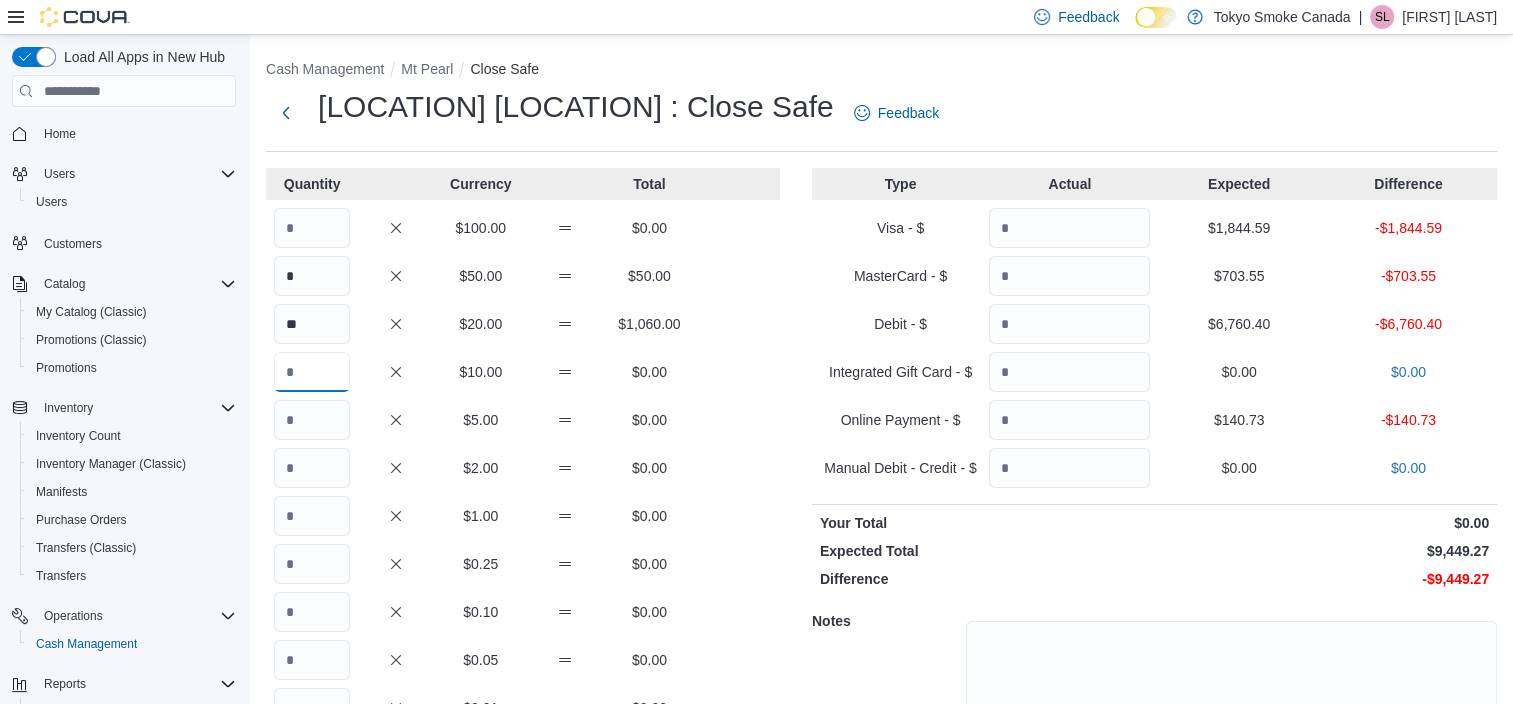click at bounding box center [312, 372] 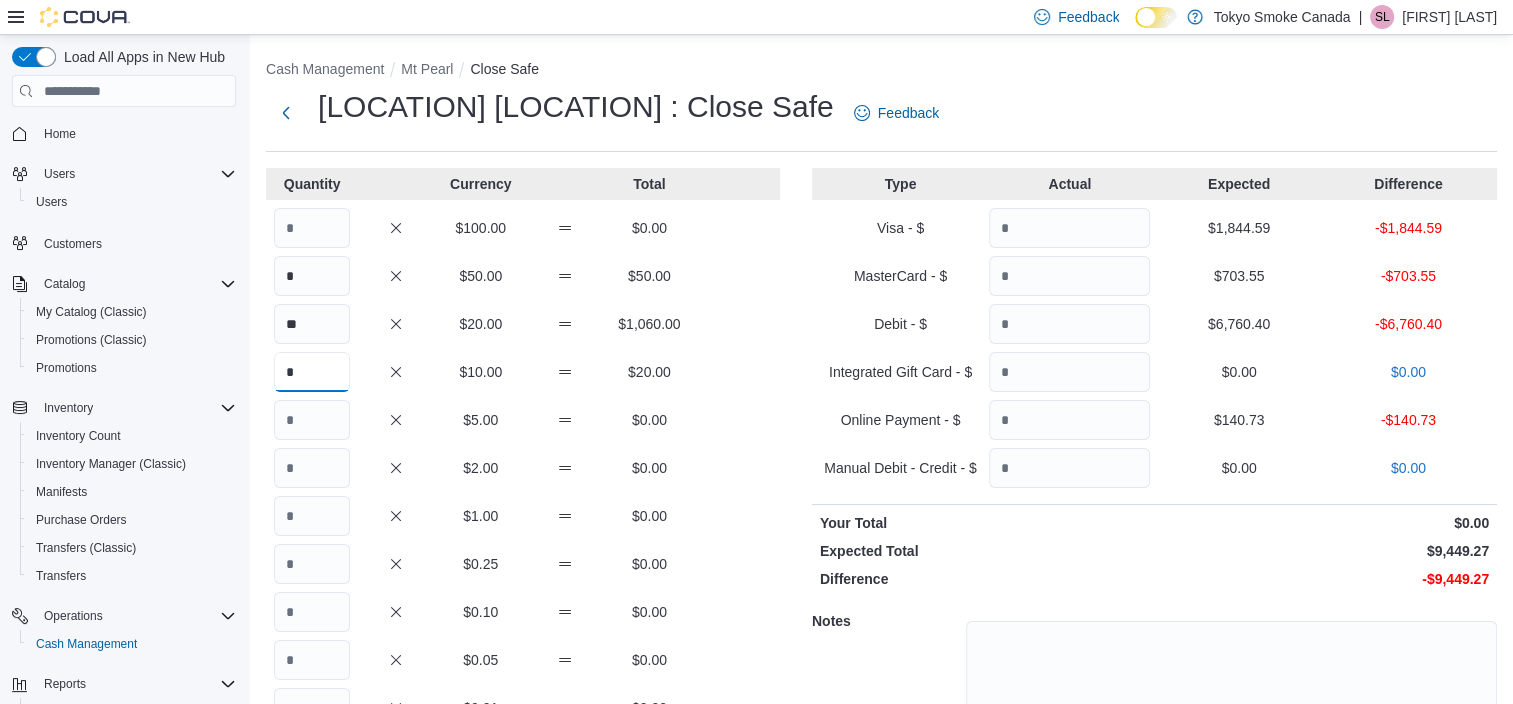 type on "*" 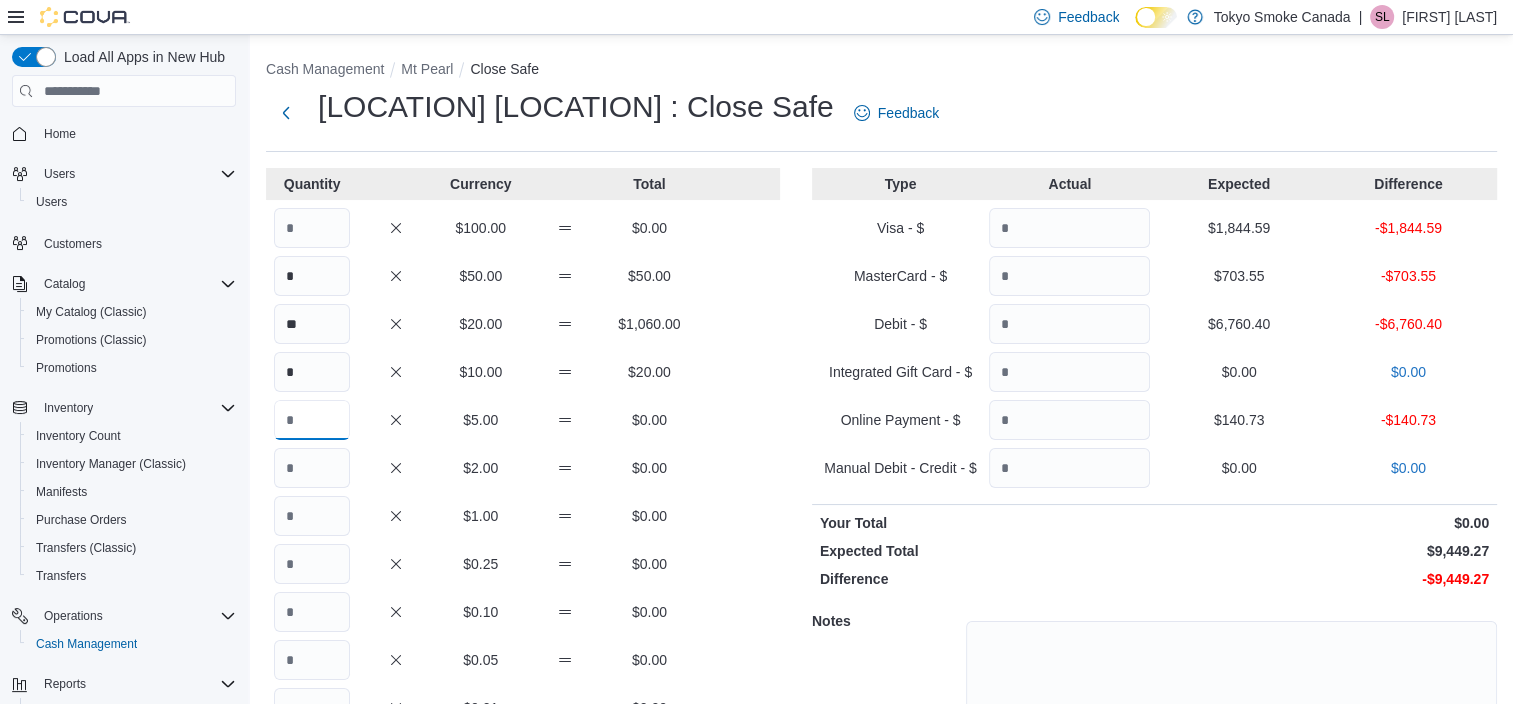 click at bounding box center [312, 420] 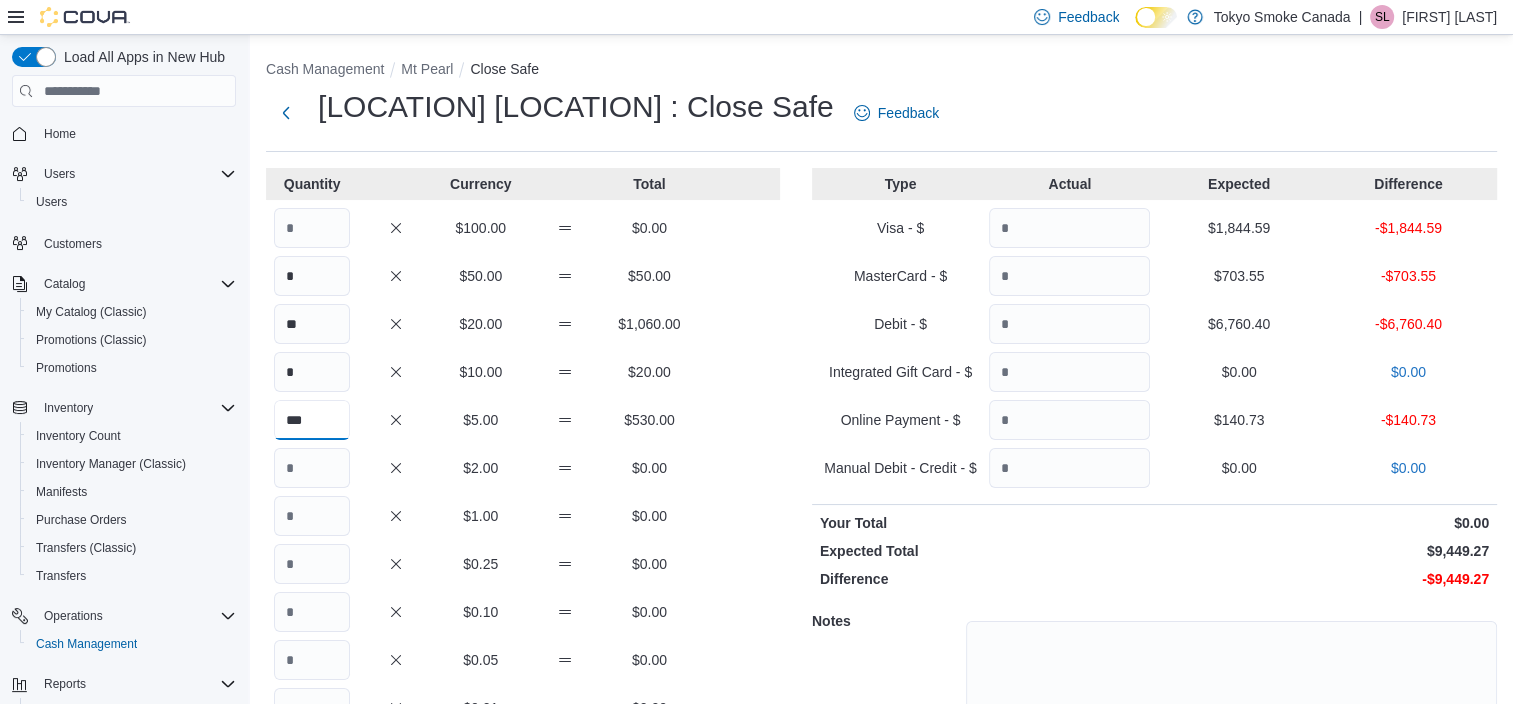type on "***" 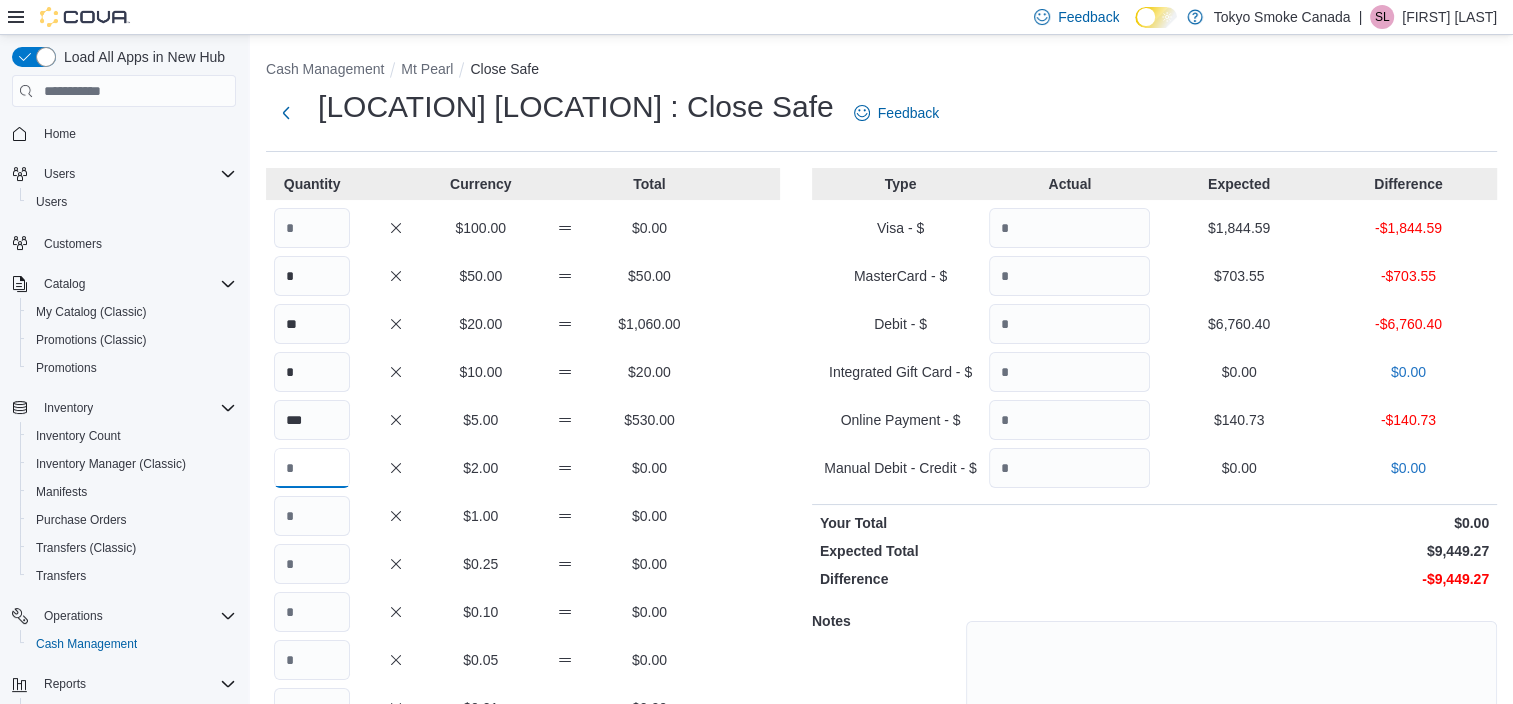 click at bounding box center (312, 468) 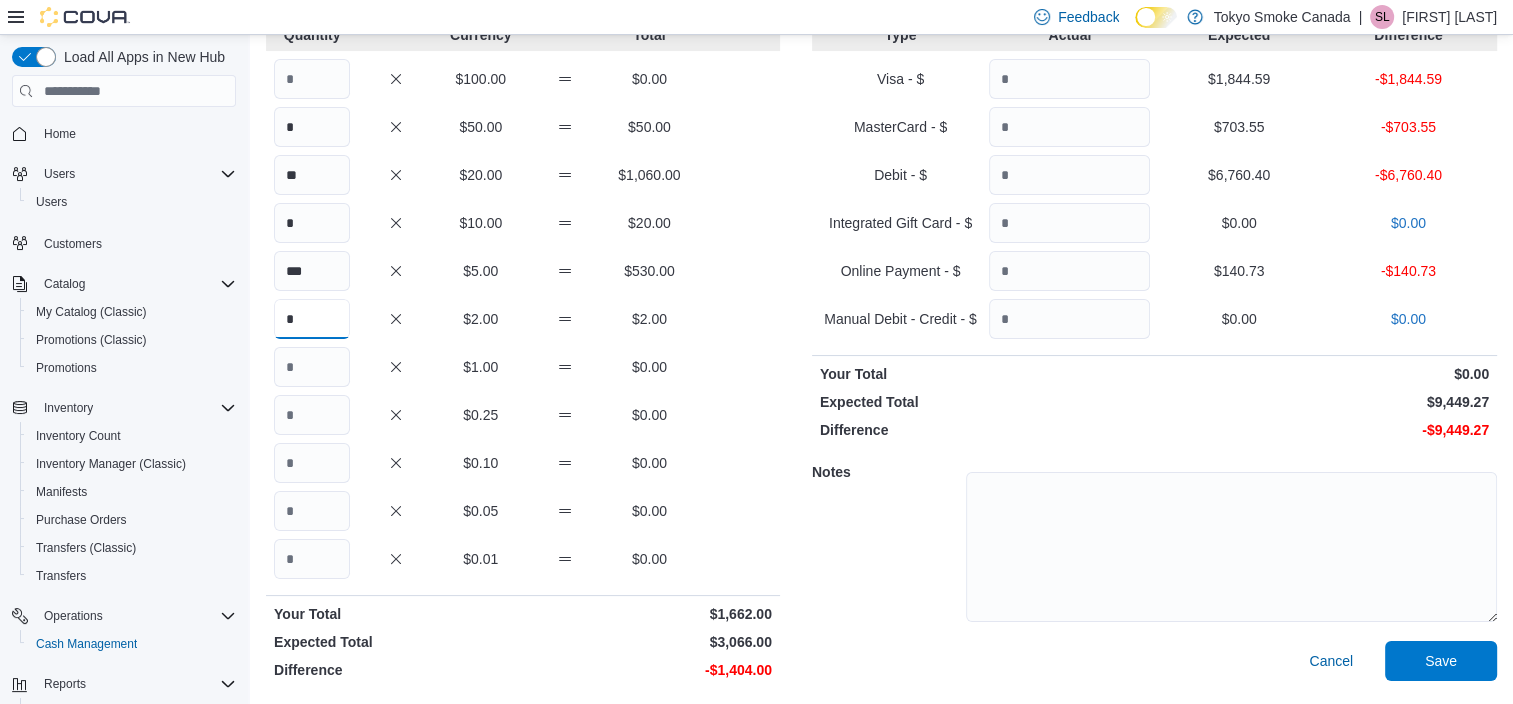 type on "*" 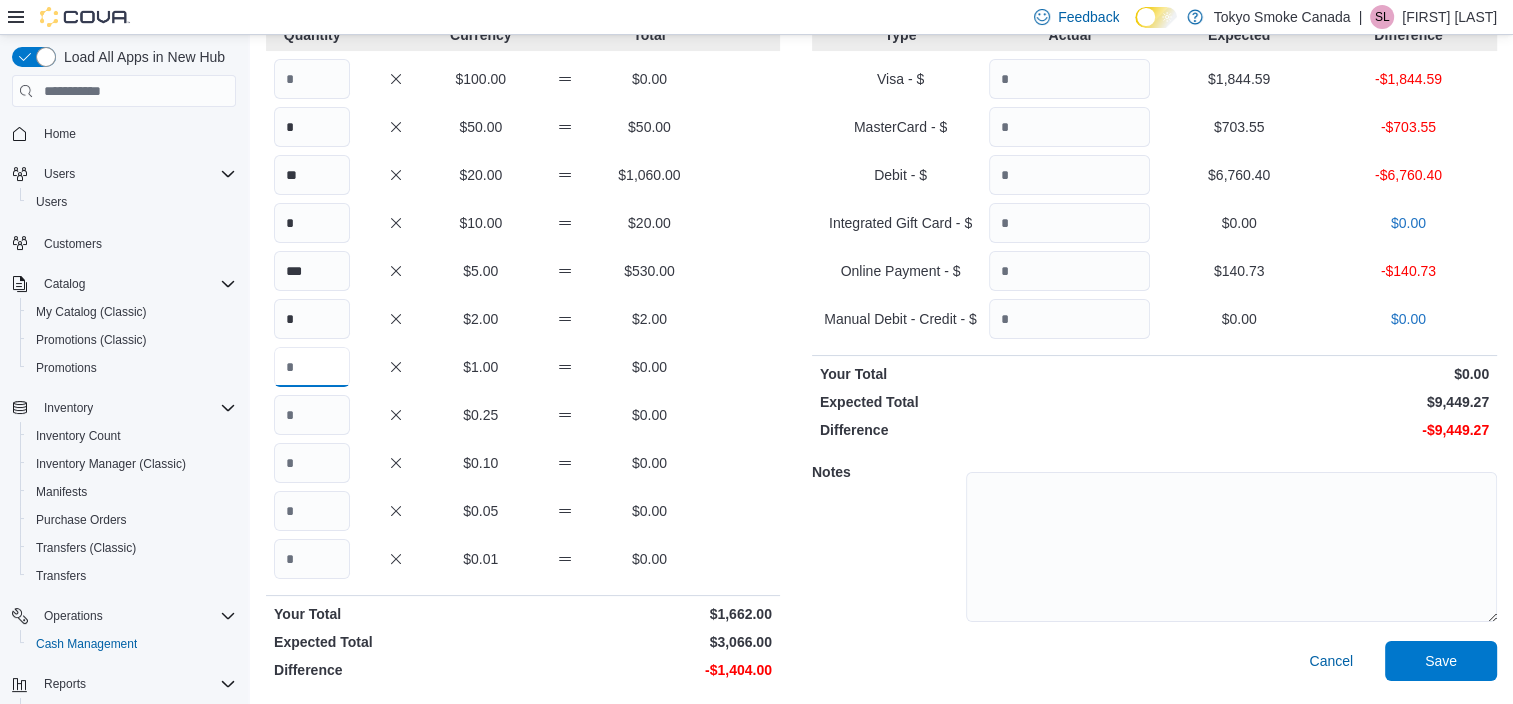 click at bounding box center (312, 367) 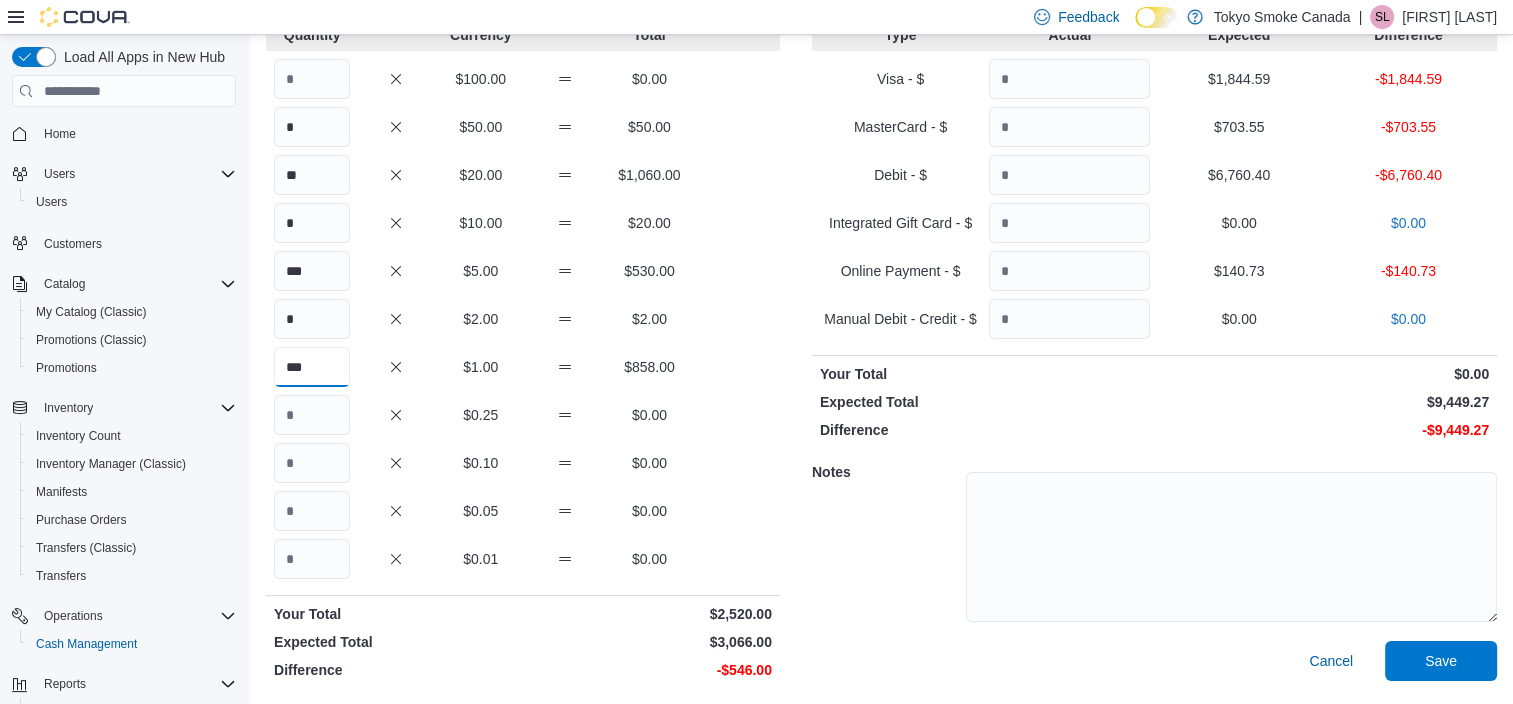 type on "***" 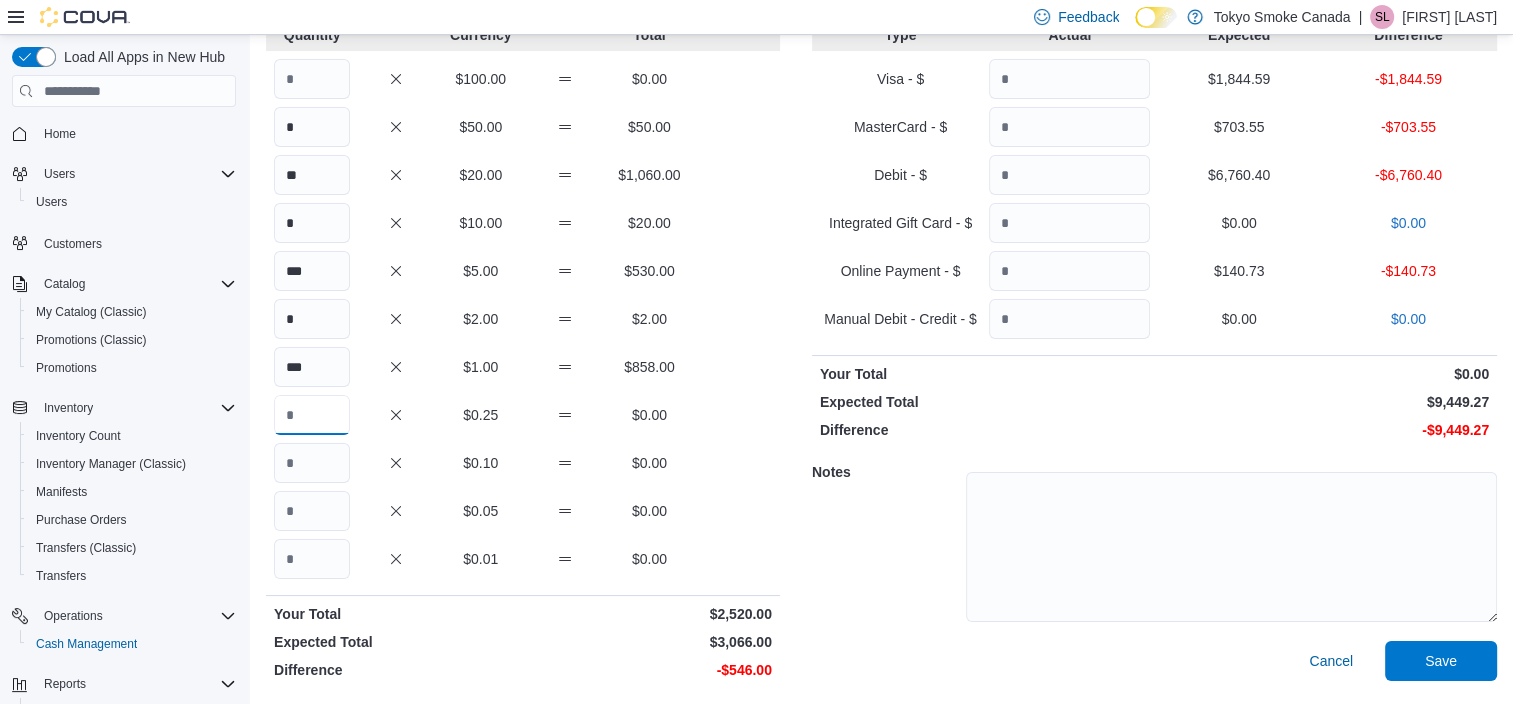 click at bounding box center (312, 415) 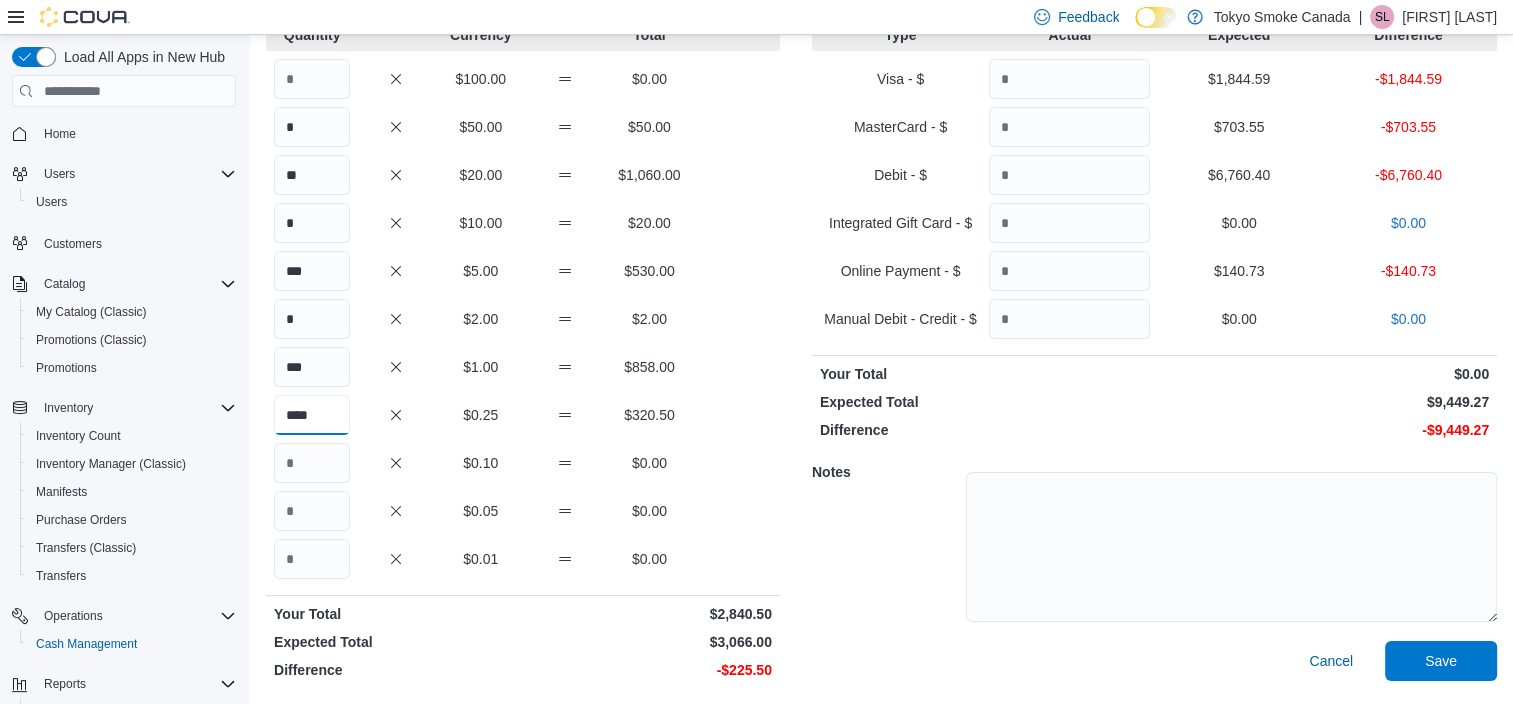 type on "****" 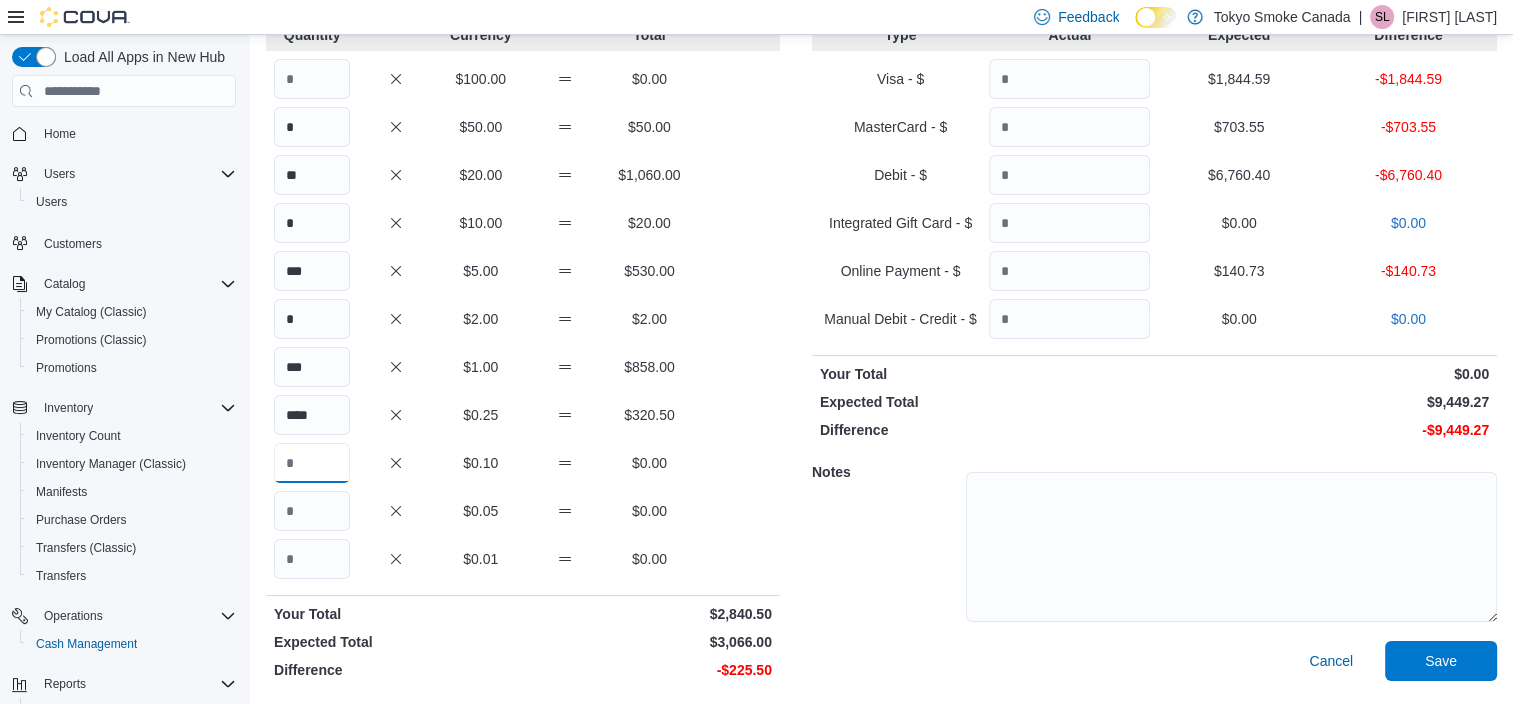 click at bounding box center [312, 463] 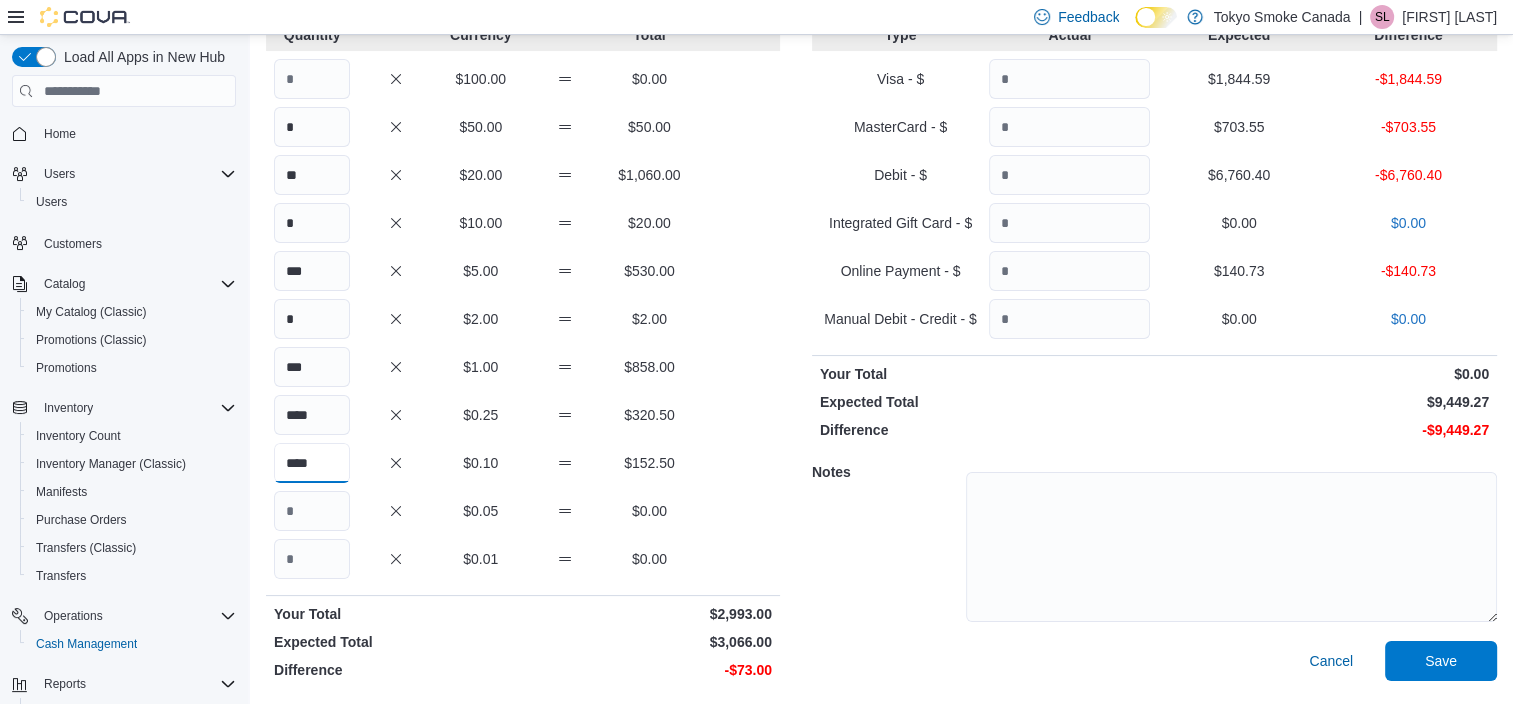 type on "****" 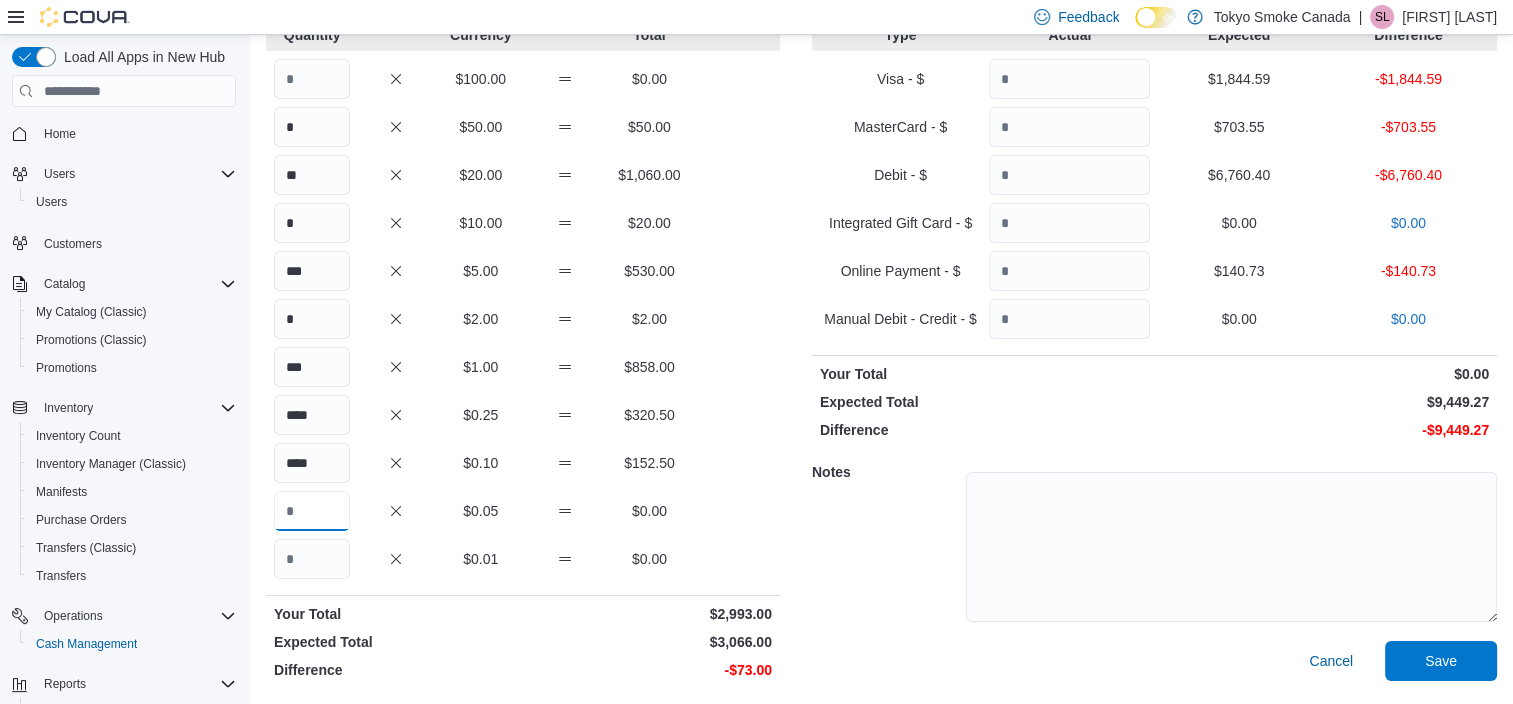 click at bounding box center [312, 511] 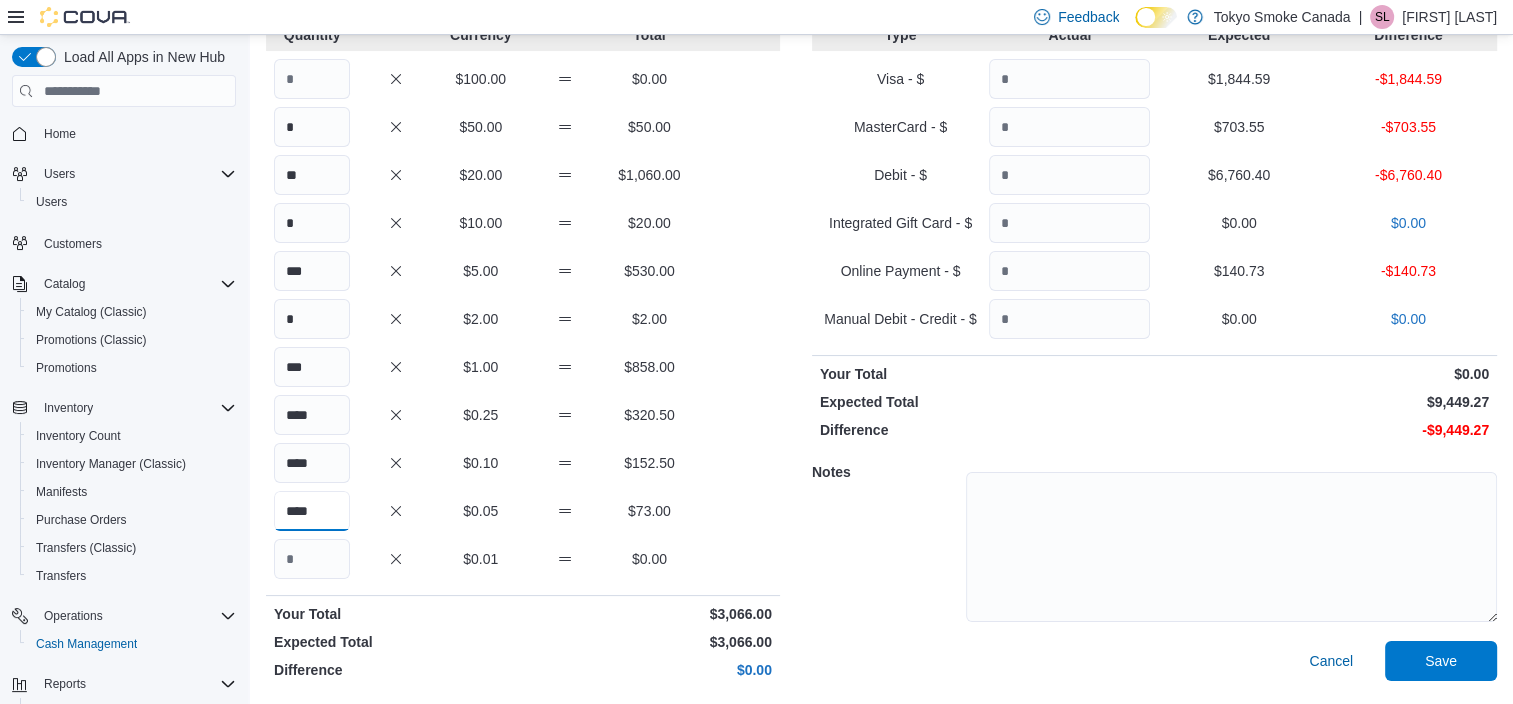type on "****" 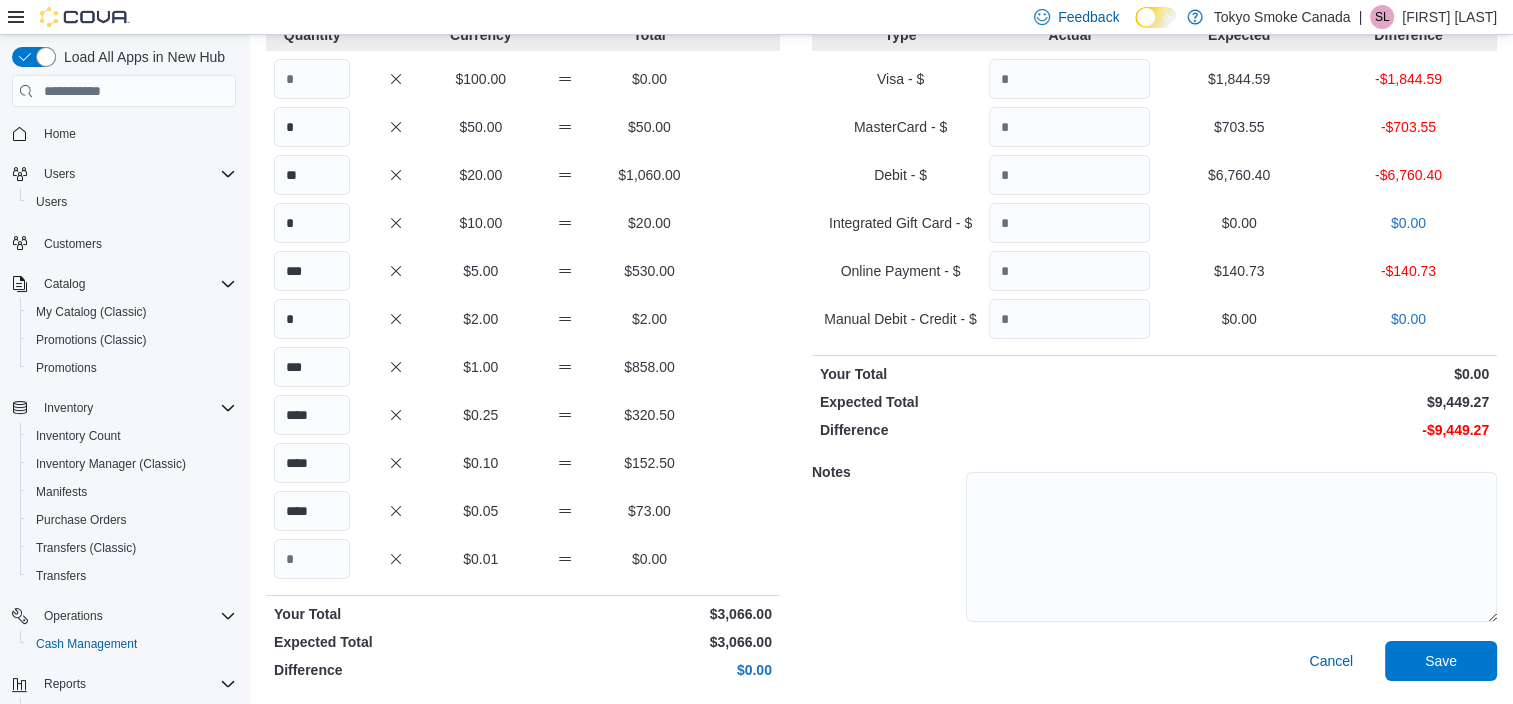 click on "****" at bounding box center [523, 463] 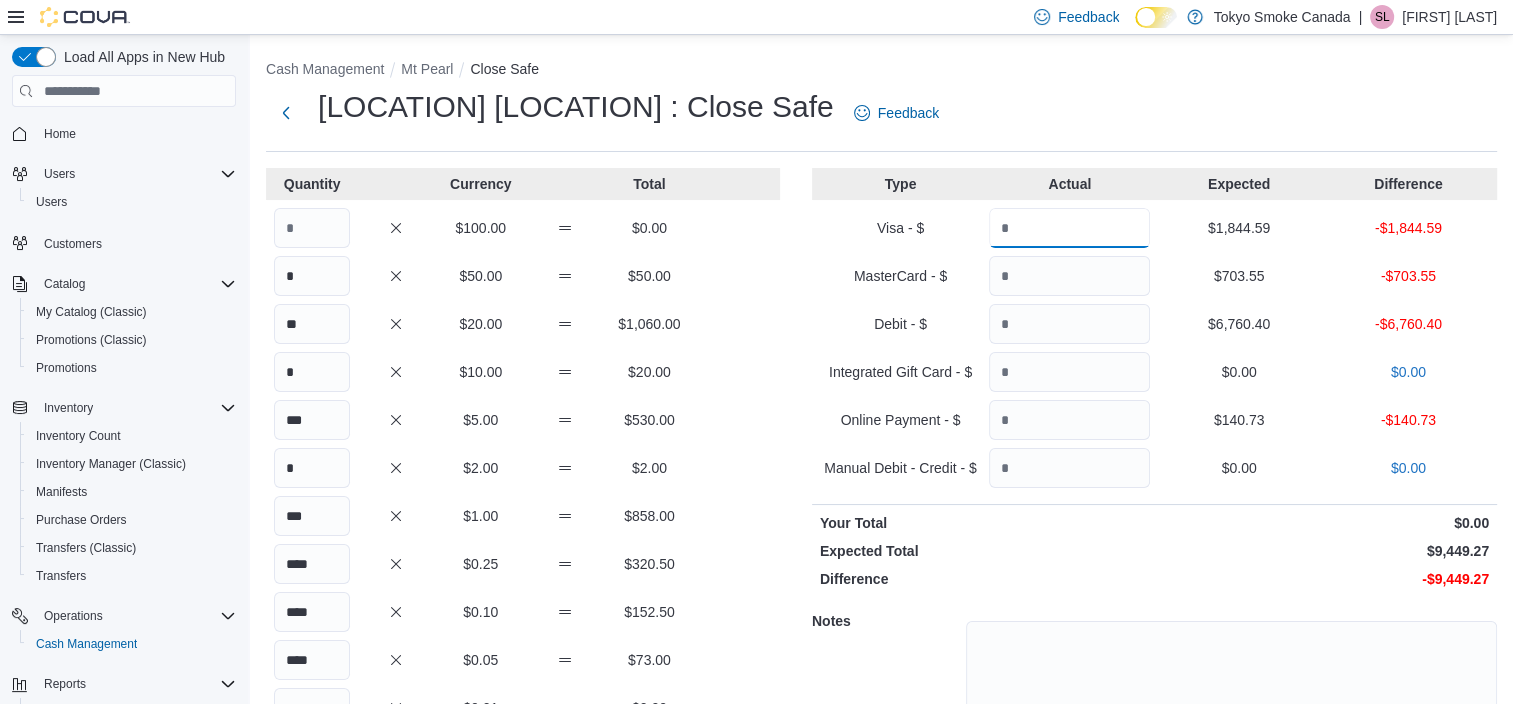 click at bounding box center (1069, 228) 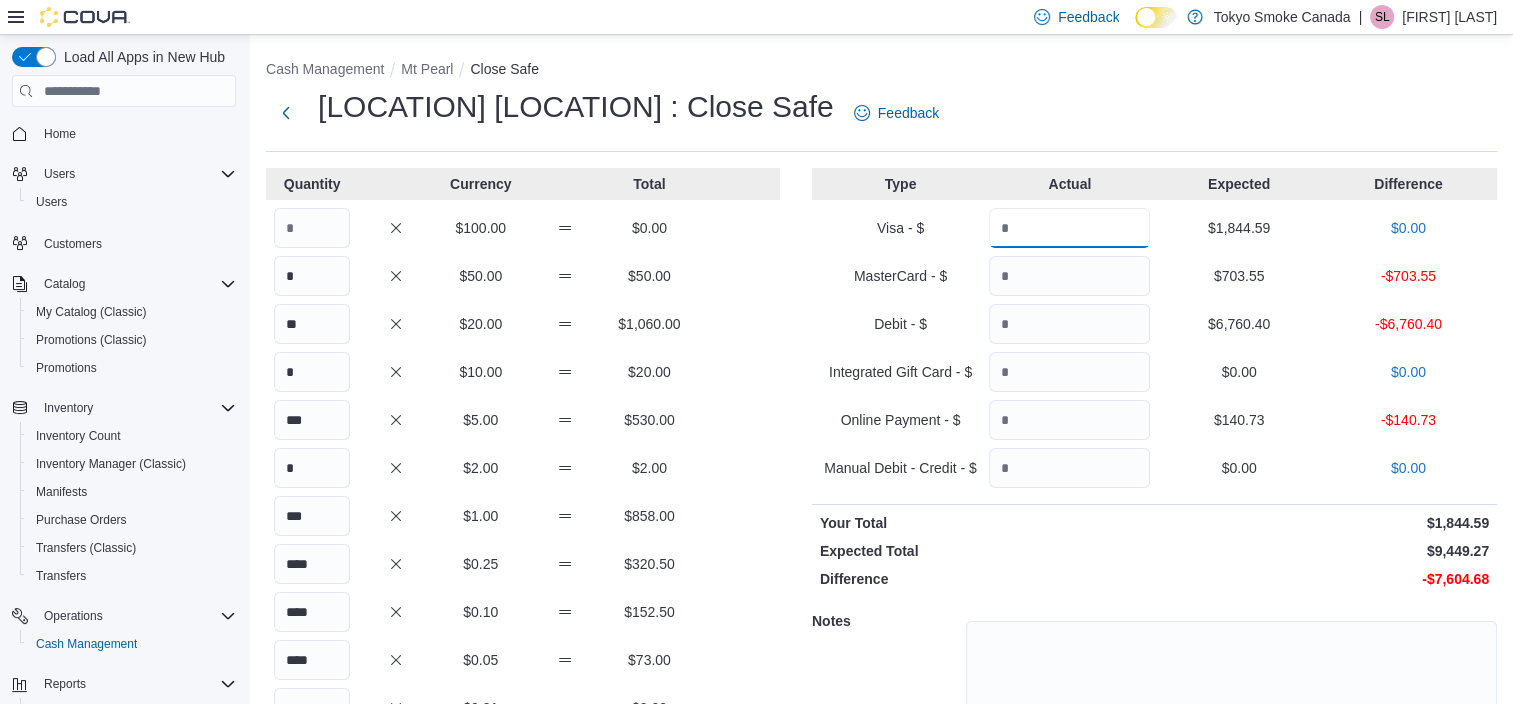 type on "*******" 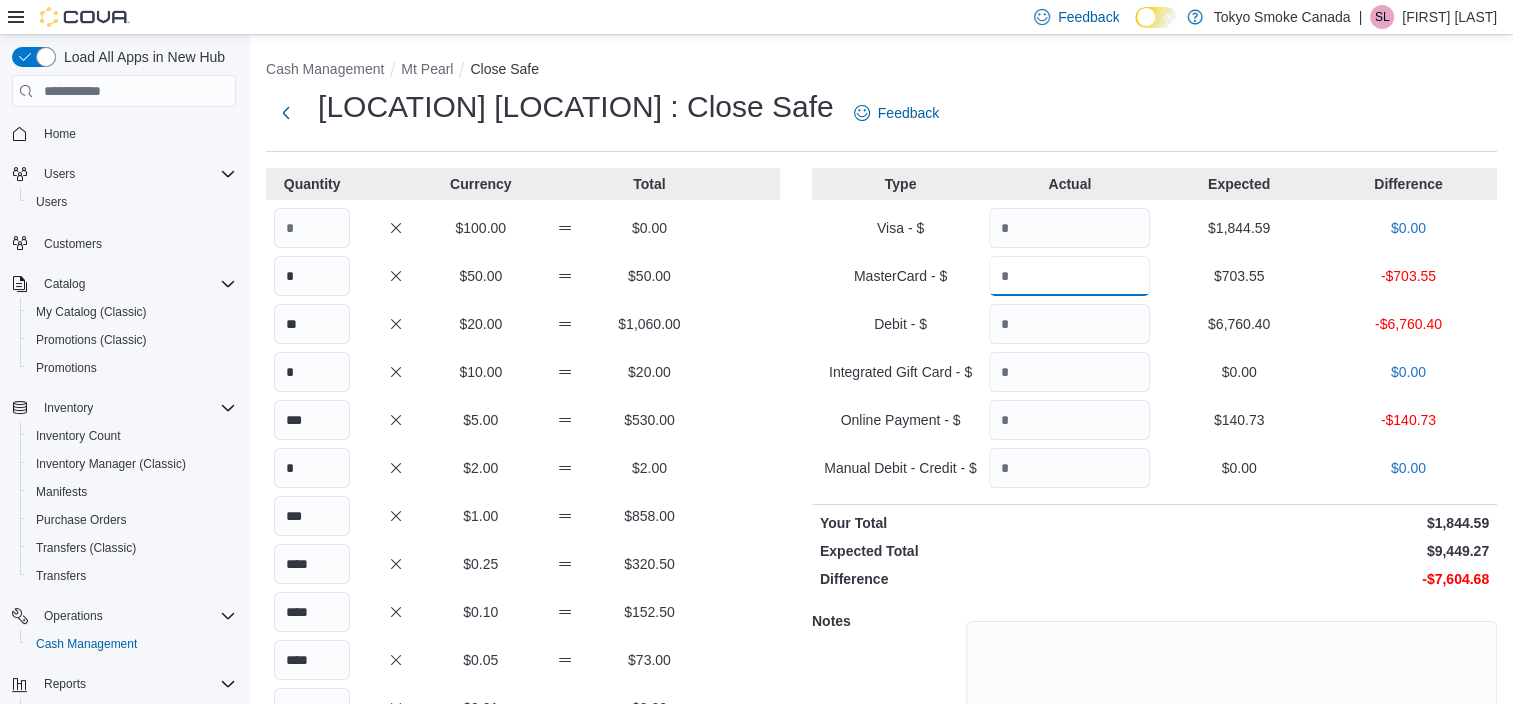 click at bounding box center (1069, 276) 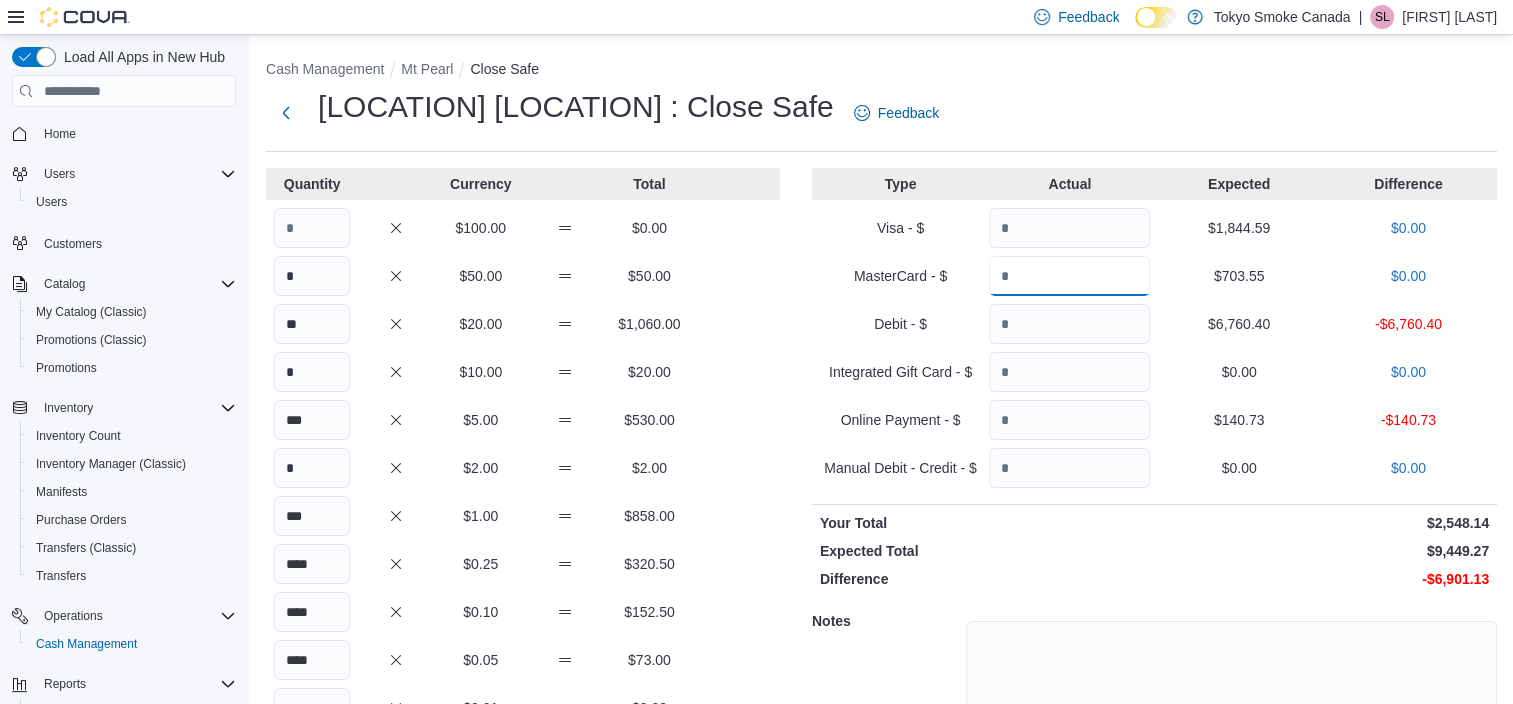type on "******" 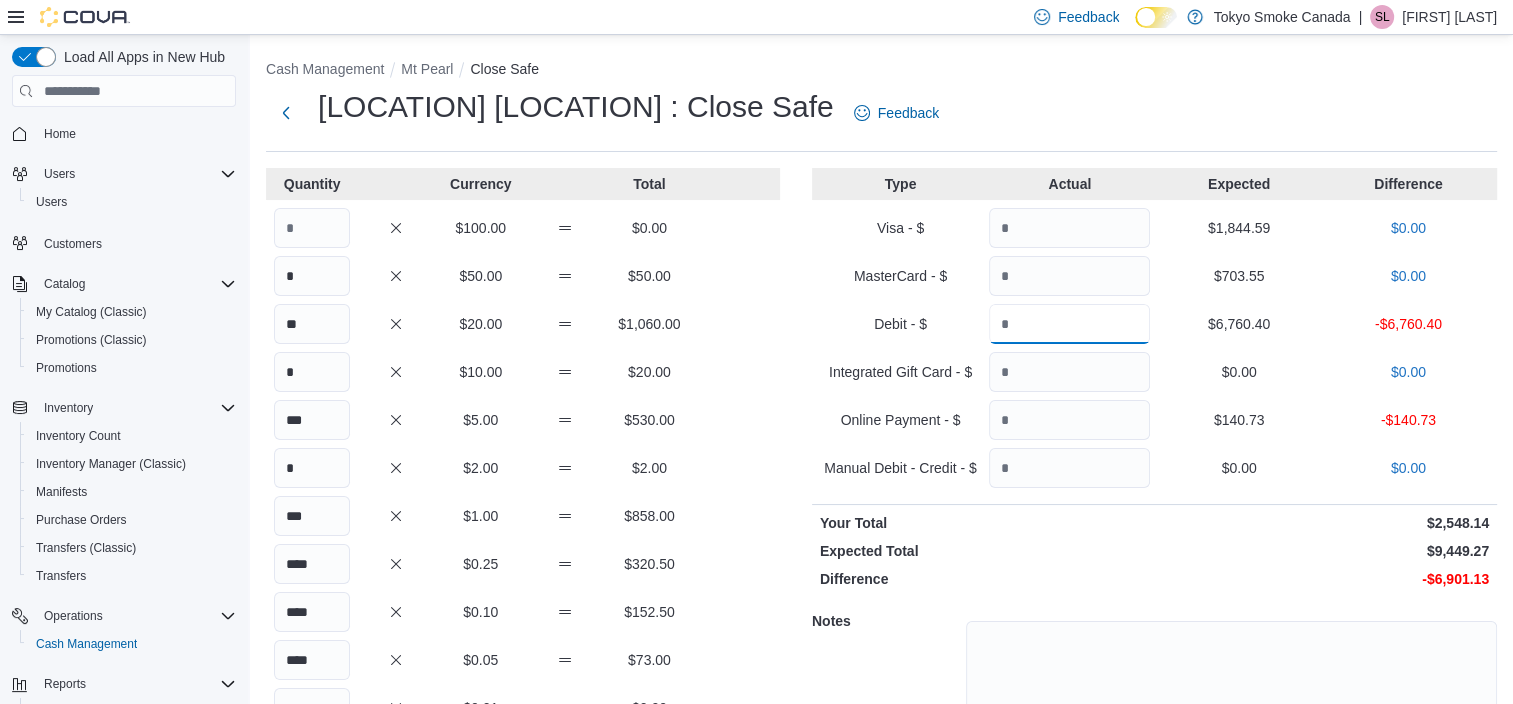 click at bounding box center (1069, 324) 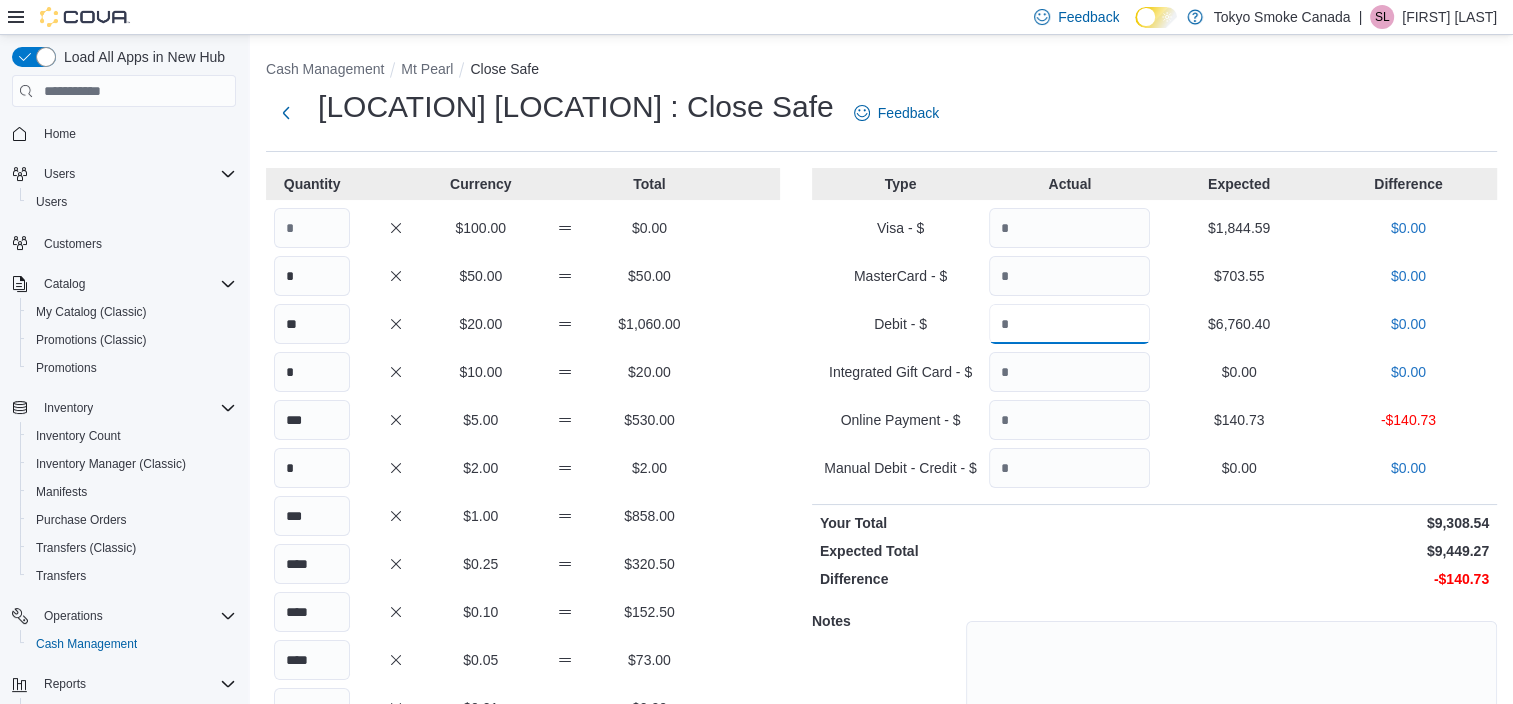 type on "*******" 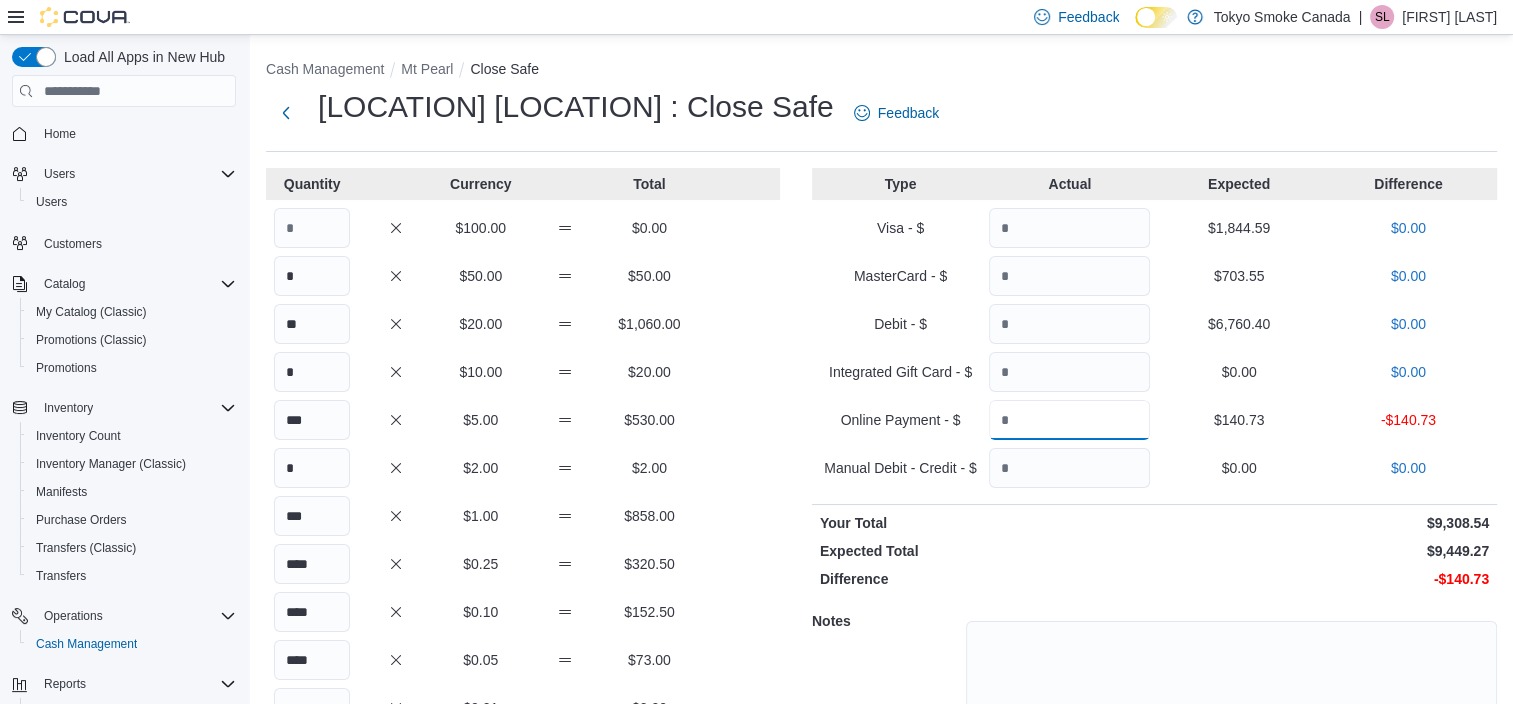 click at bounding box center (1069, 420) 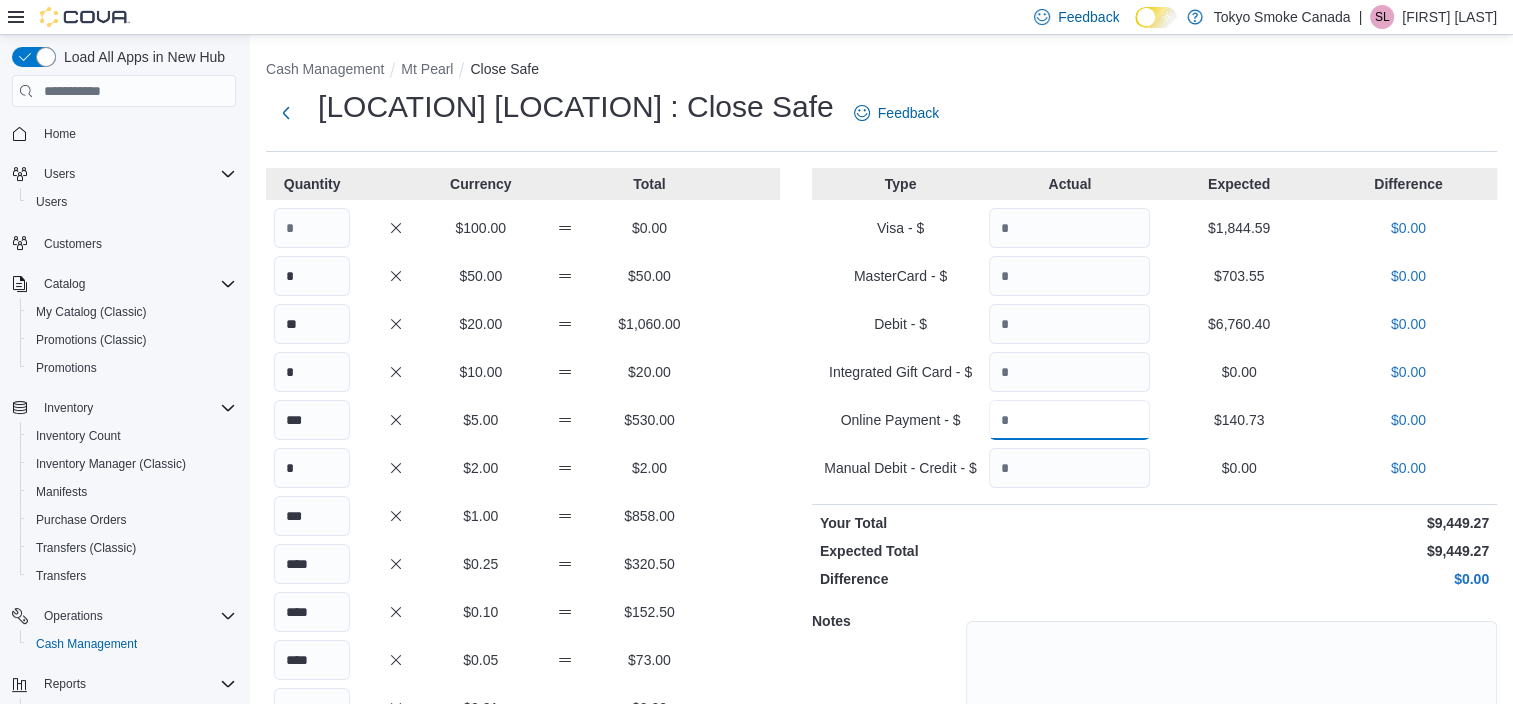 type on "******" 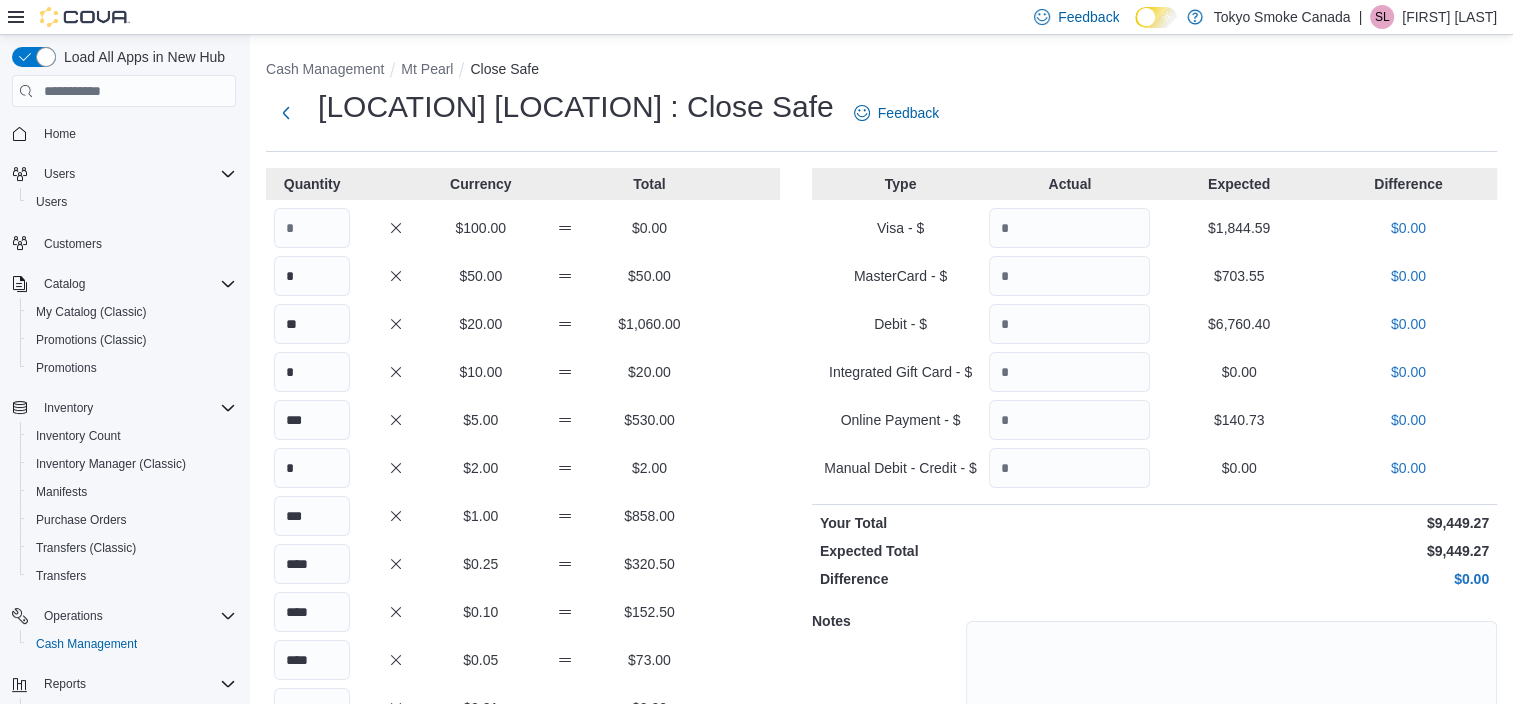 click on "$140.73" at bounding box center (1238, 420) 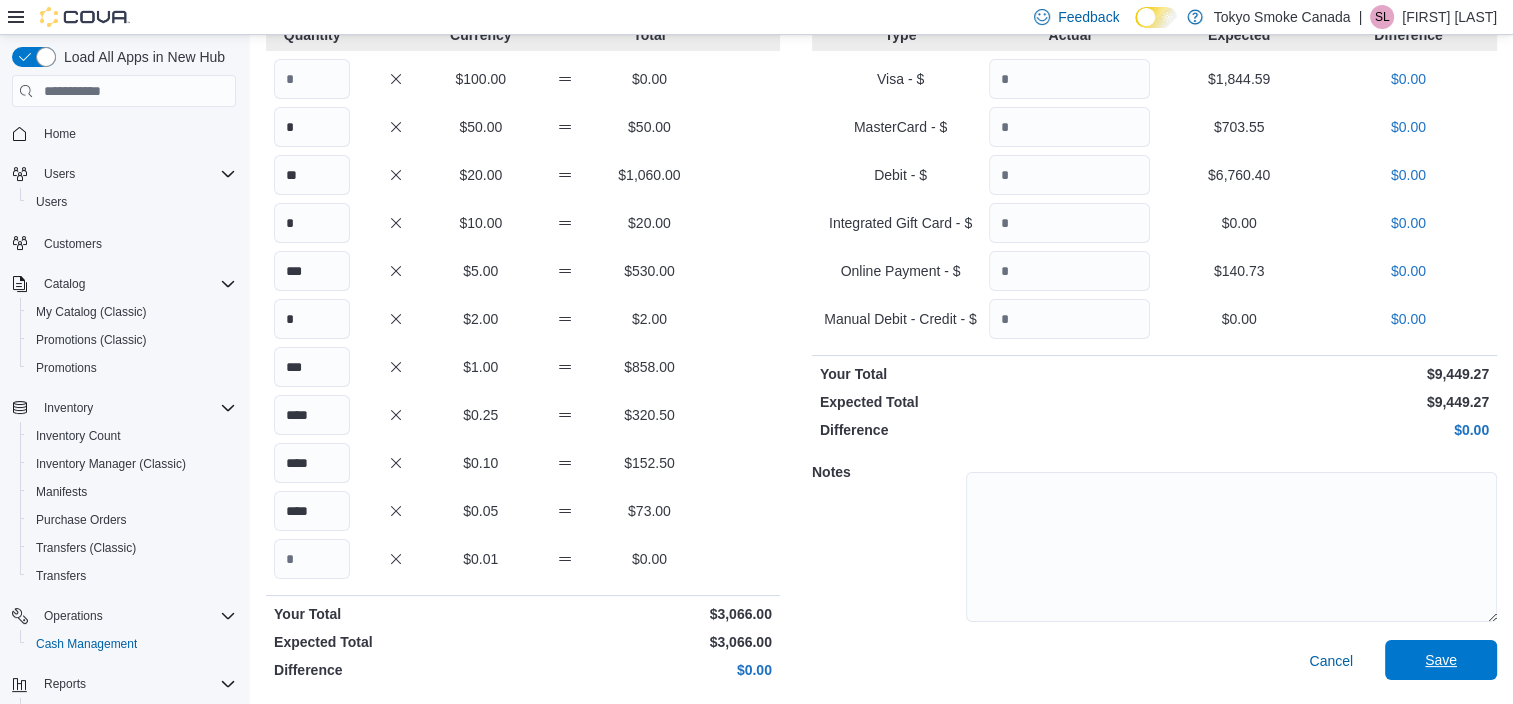 click on "Save" at bounding box center [1441, 660] 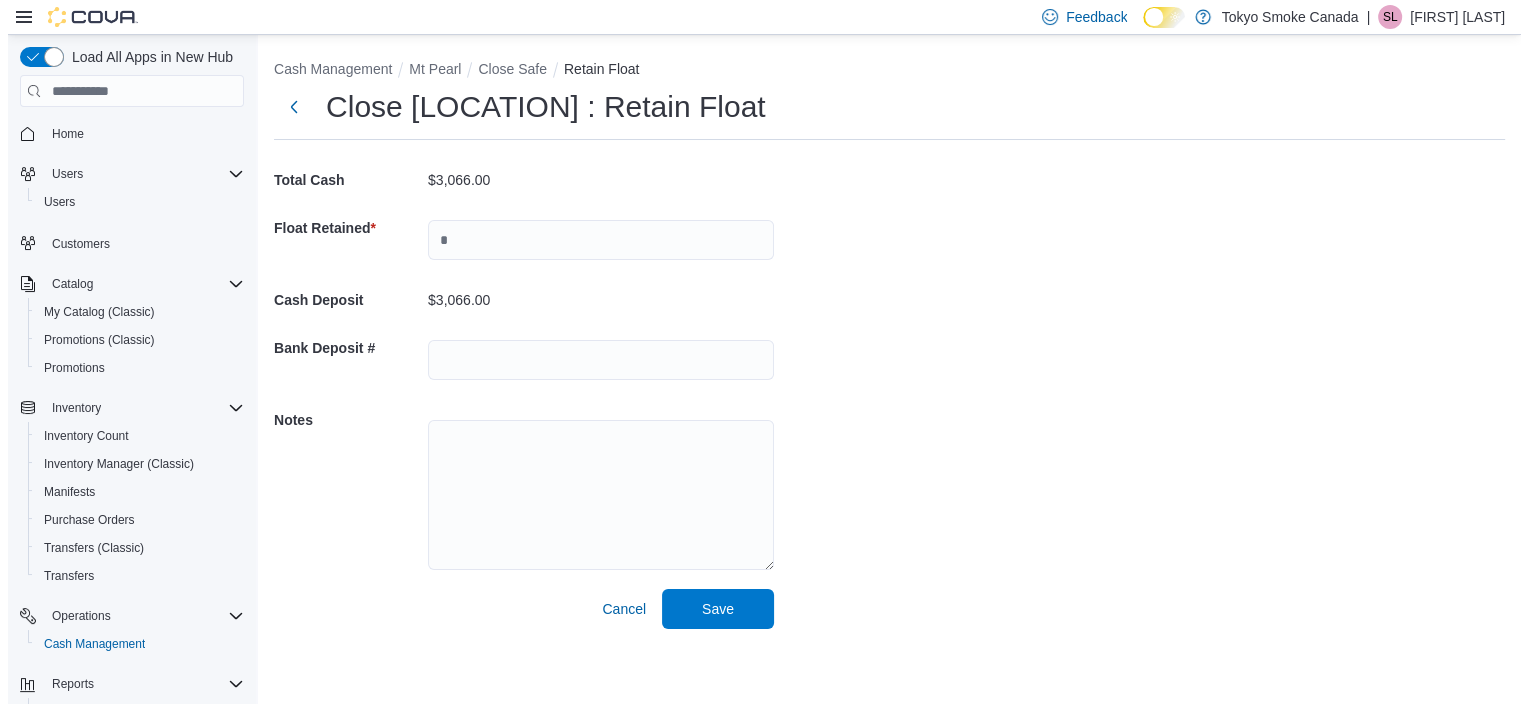 scroll, scrollTop: 0, scrollLeft: 0, axis: both 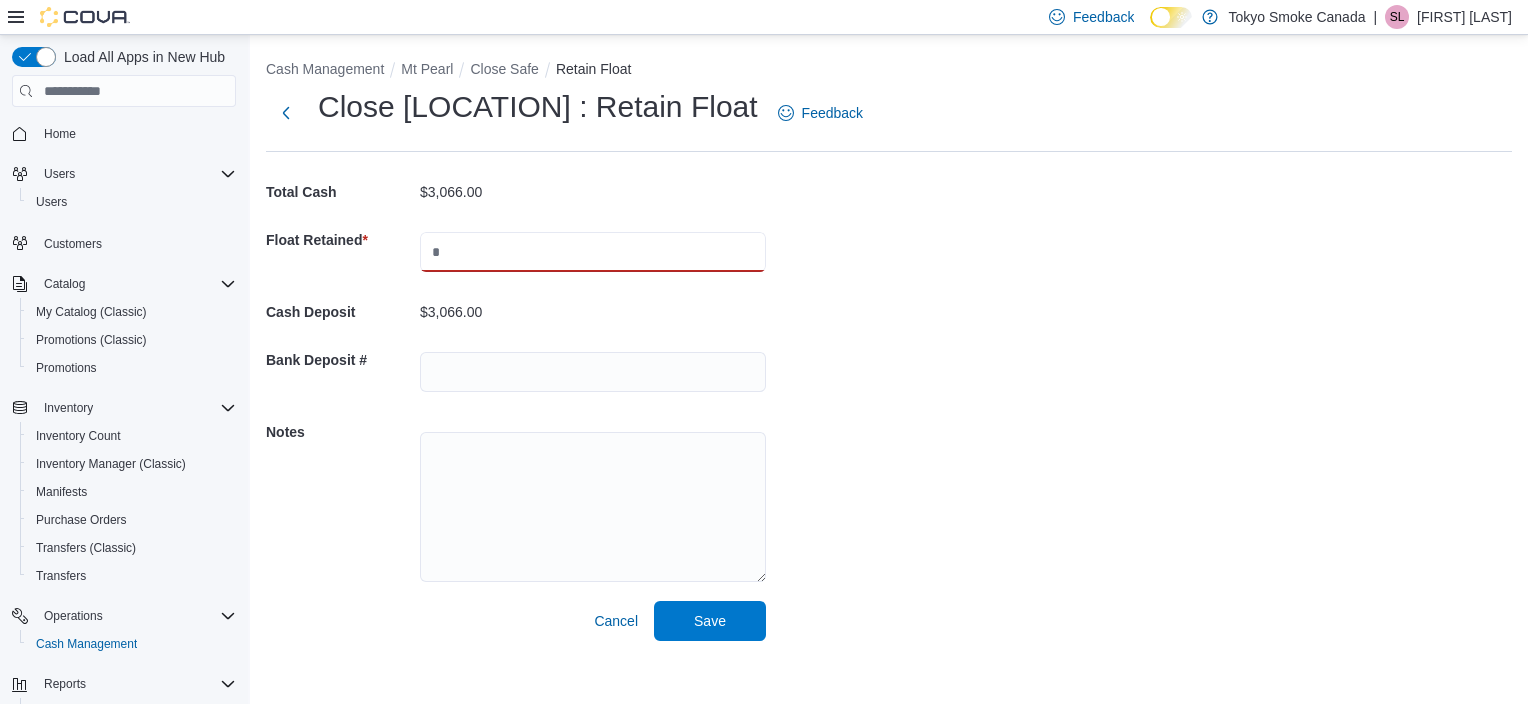 click at bounding box center (593, 252) 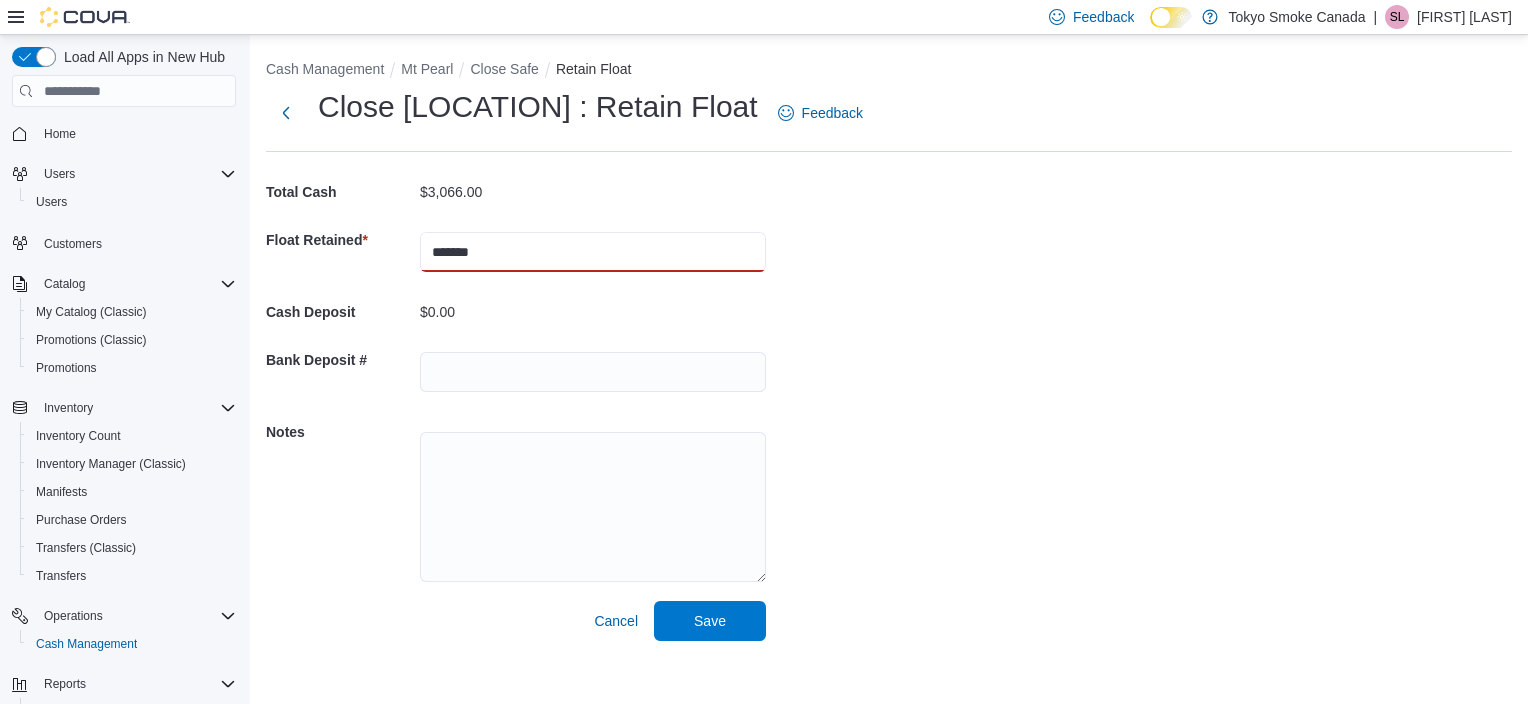 type on "*******" 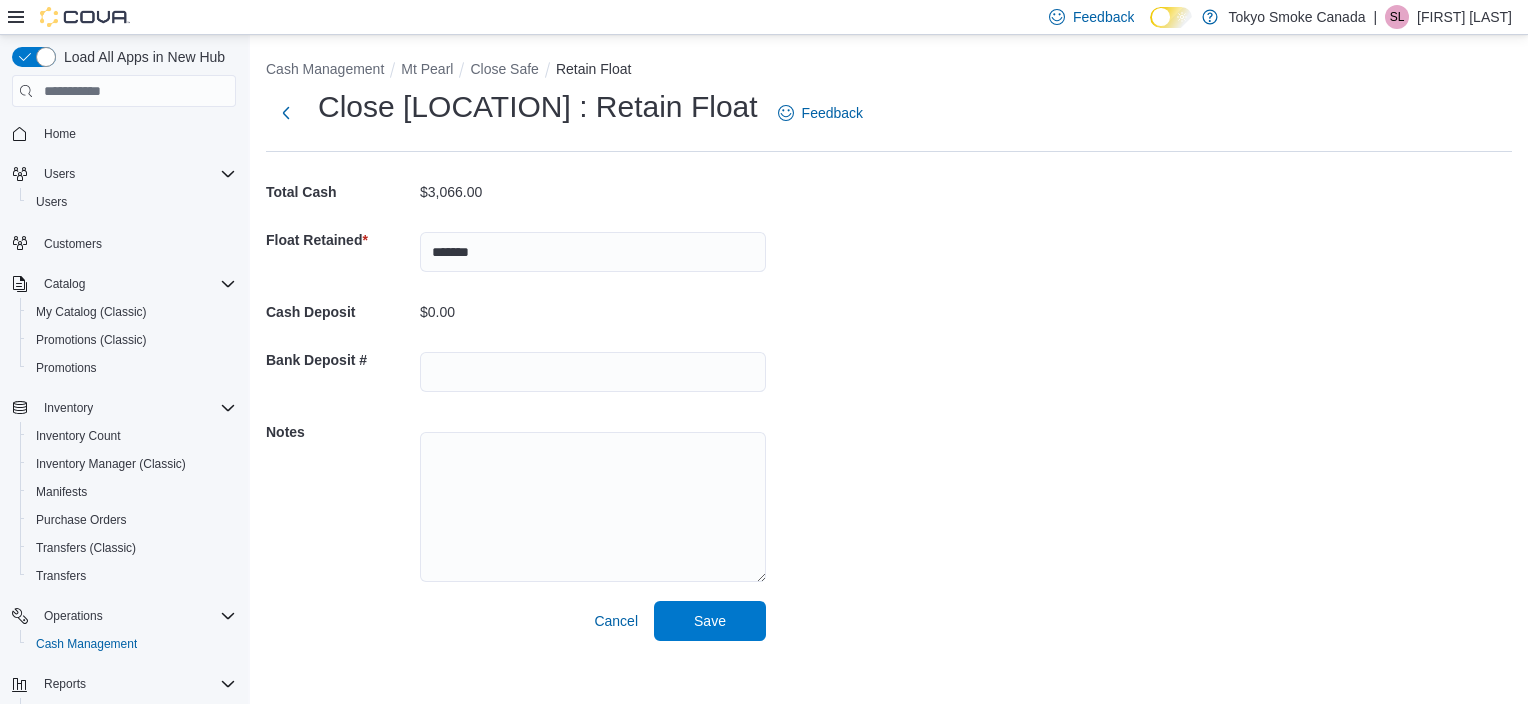 click on "Cash Management [LOCATION] Close Safe Retain Float Close [LOCATION] : Retain Float Feedback Total Cash Float Retained * ******* Cash Deposit Bank Deposit # Notes Cancel Save" at bounding box center (889, 346) 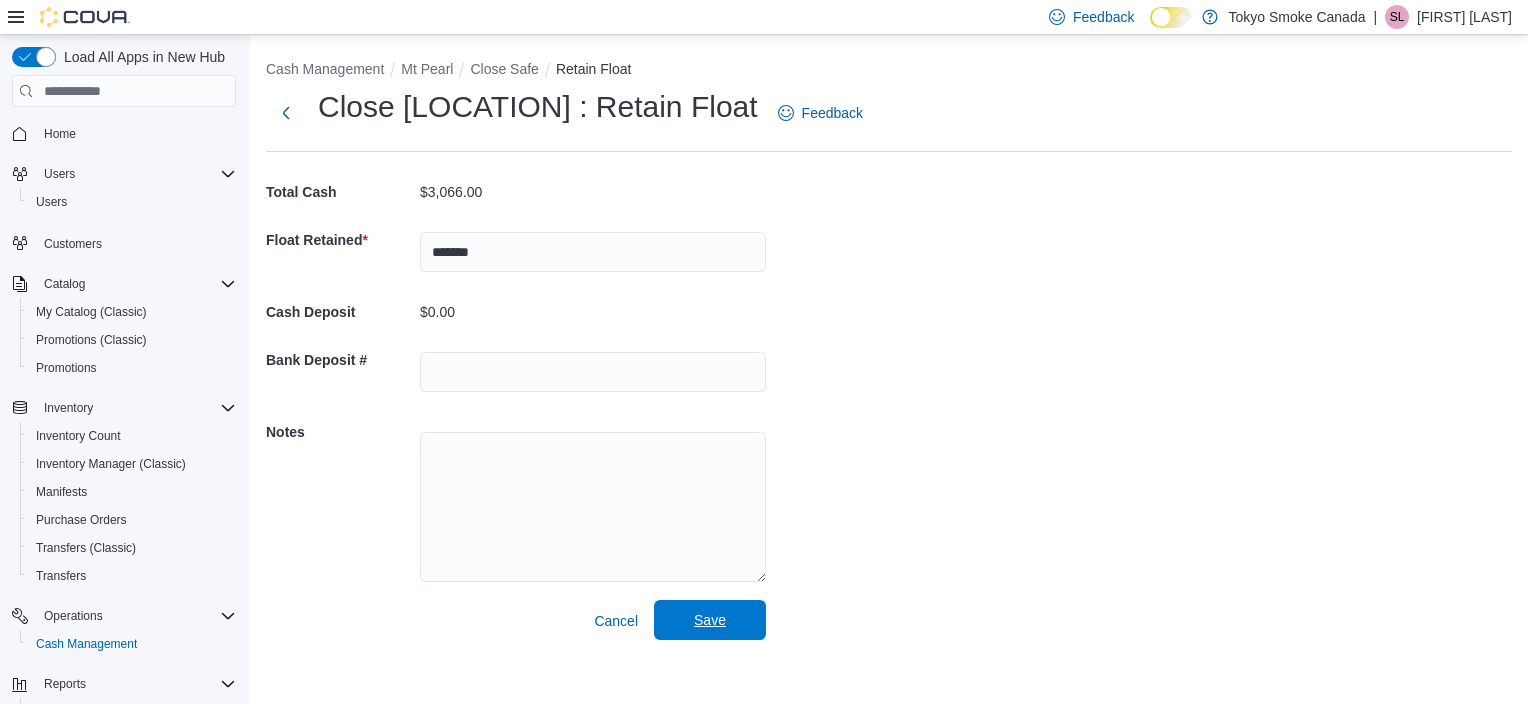 click on "Save" at bounding box center (710, 620) 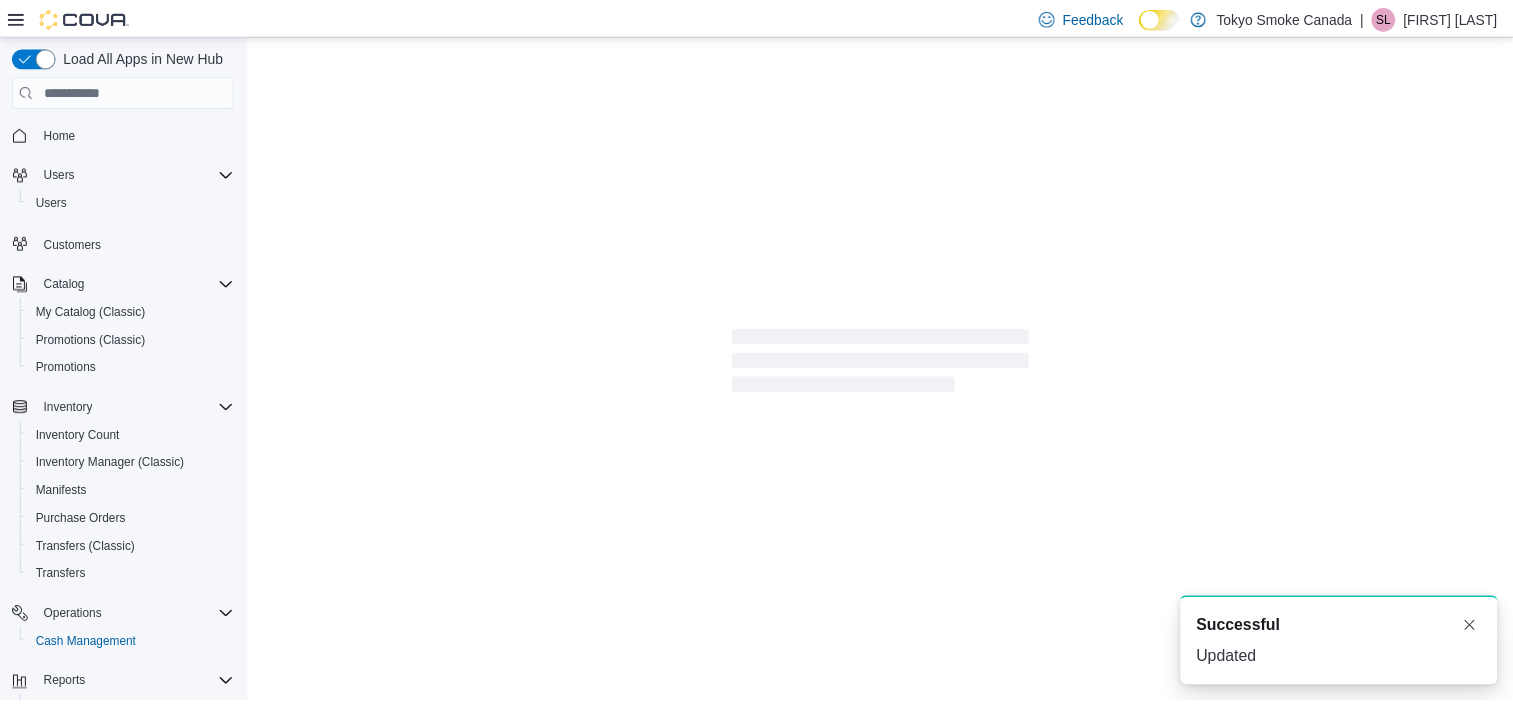 scroll, scrollTop: 0, scrollLeft: 0, axis: both 